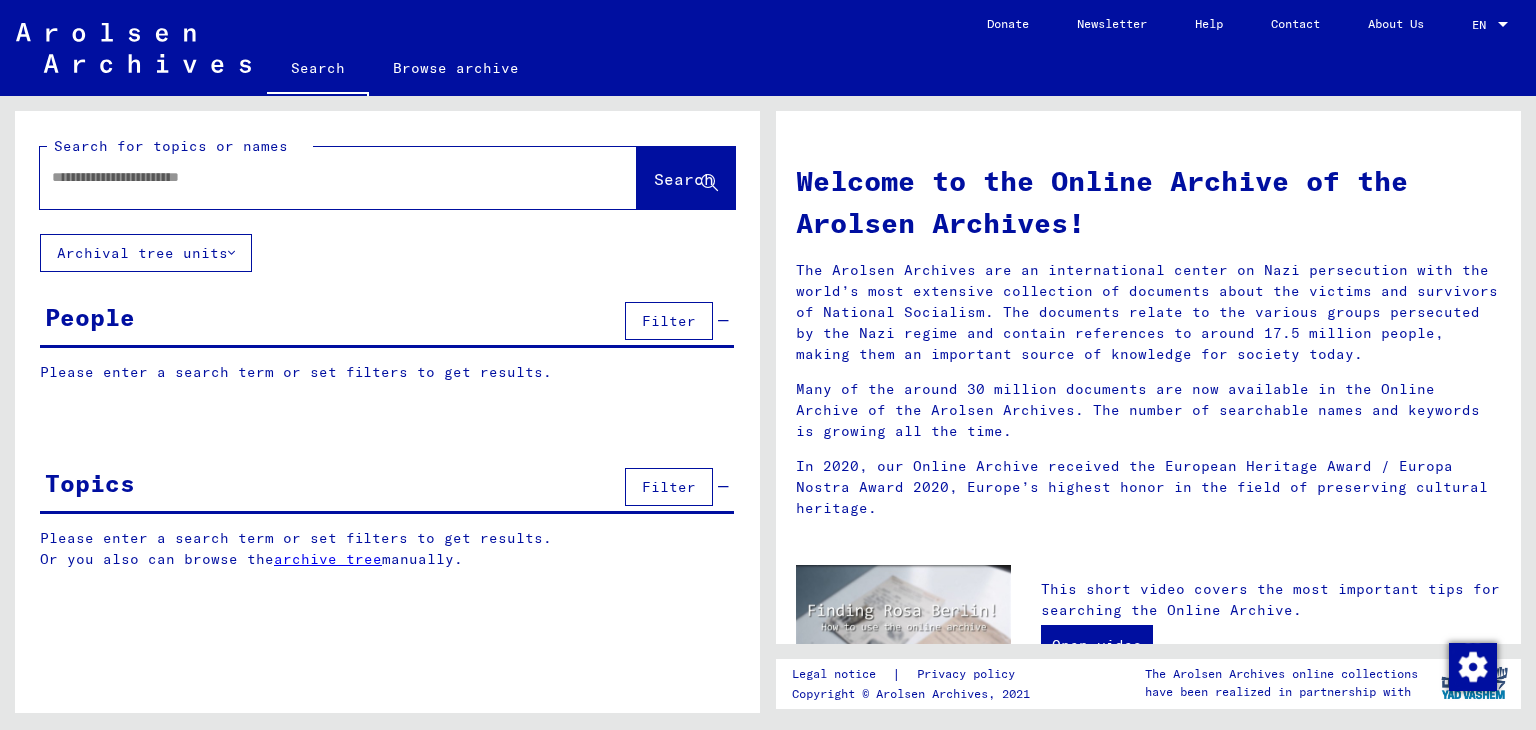 scroll, scrollTop: 0, scrollLeft: 0, axis: both 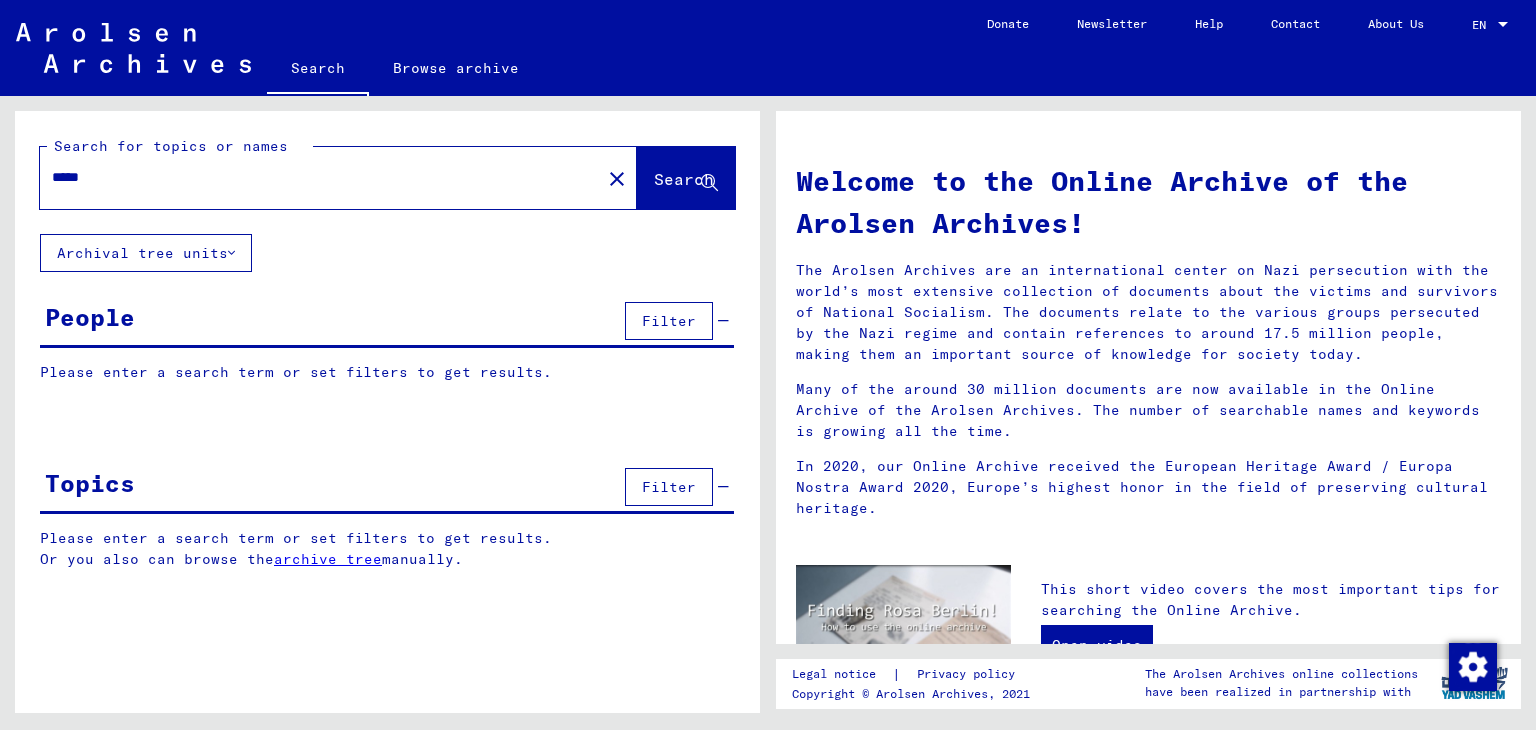 type on "*****" 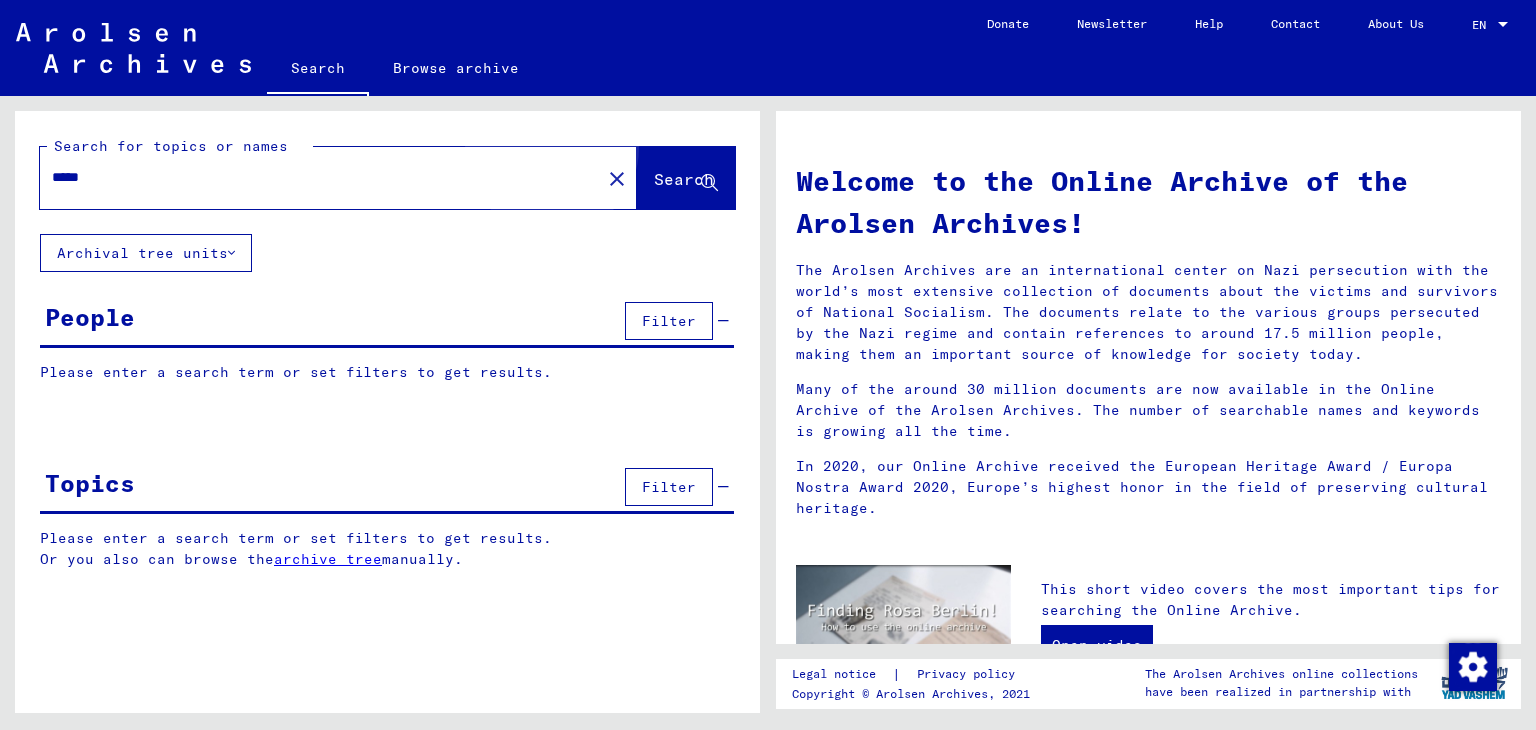 click on "Search" 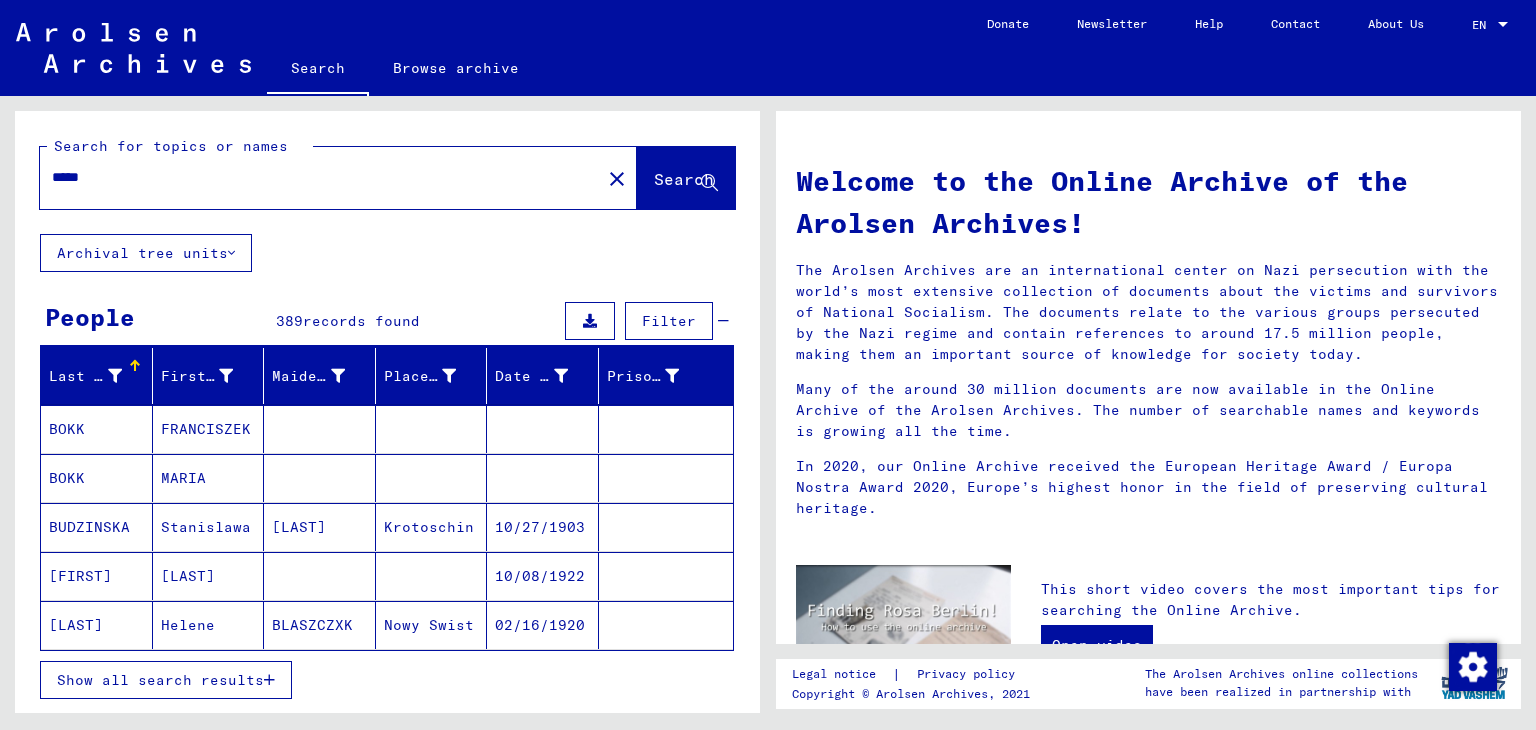 scroll, scrollTop: 539, scrollLeft: 0, axis: vertical 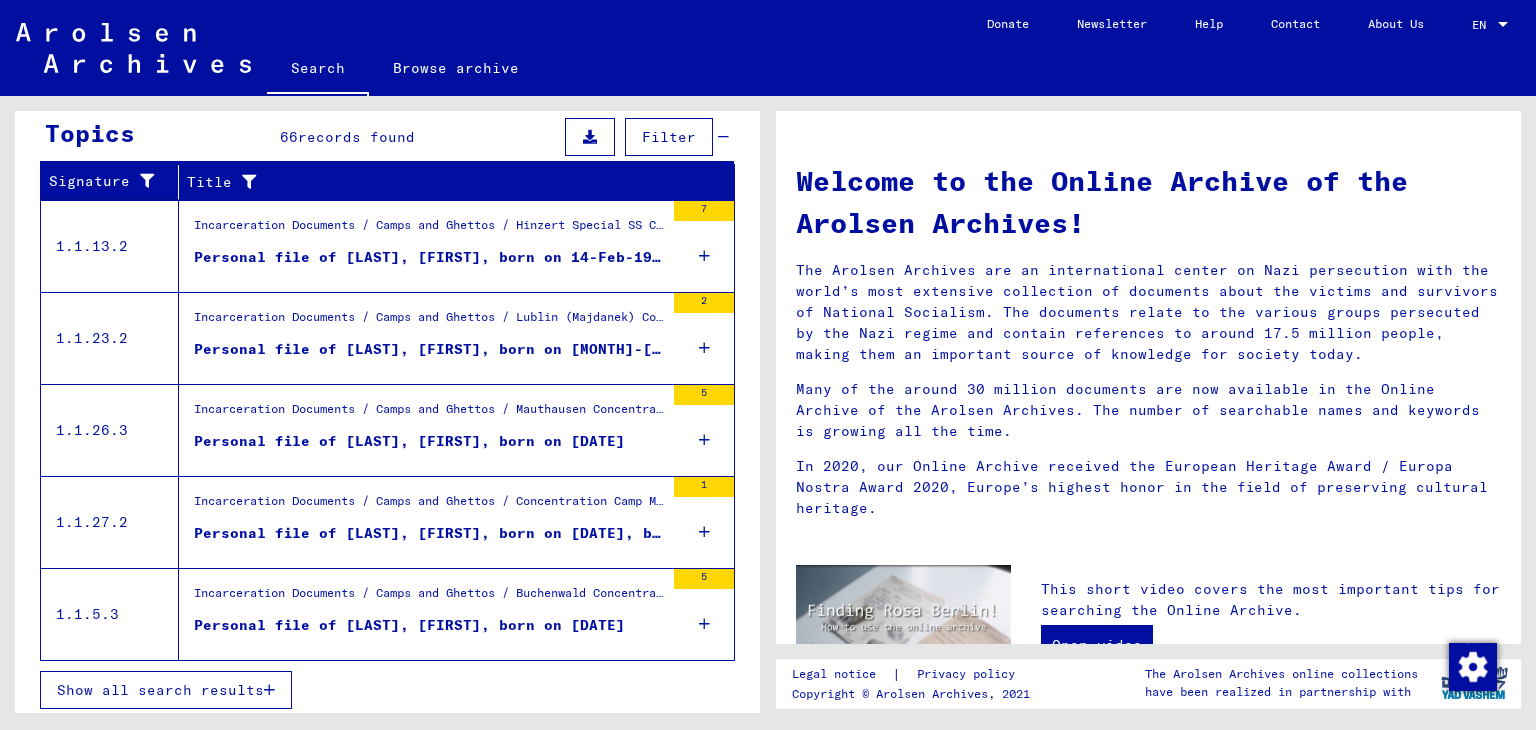 click on "Show all search results" at bounding box center (166, 690) 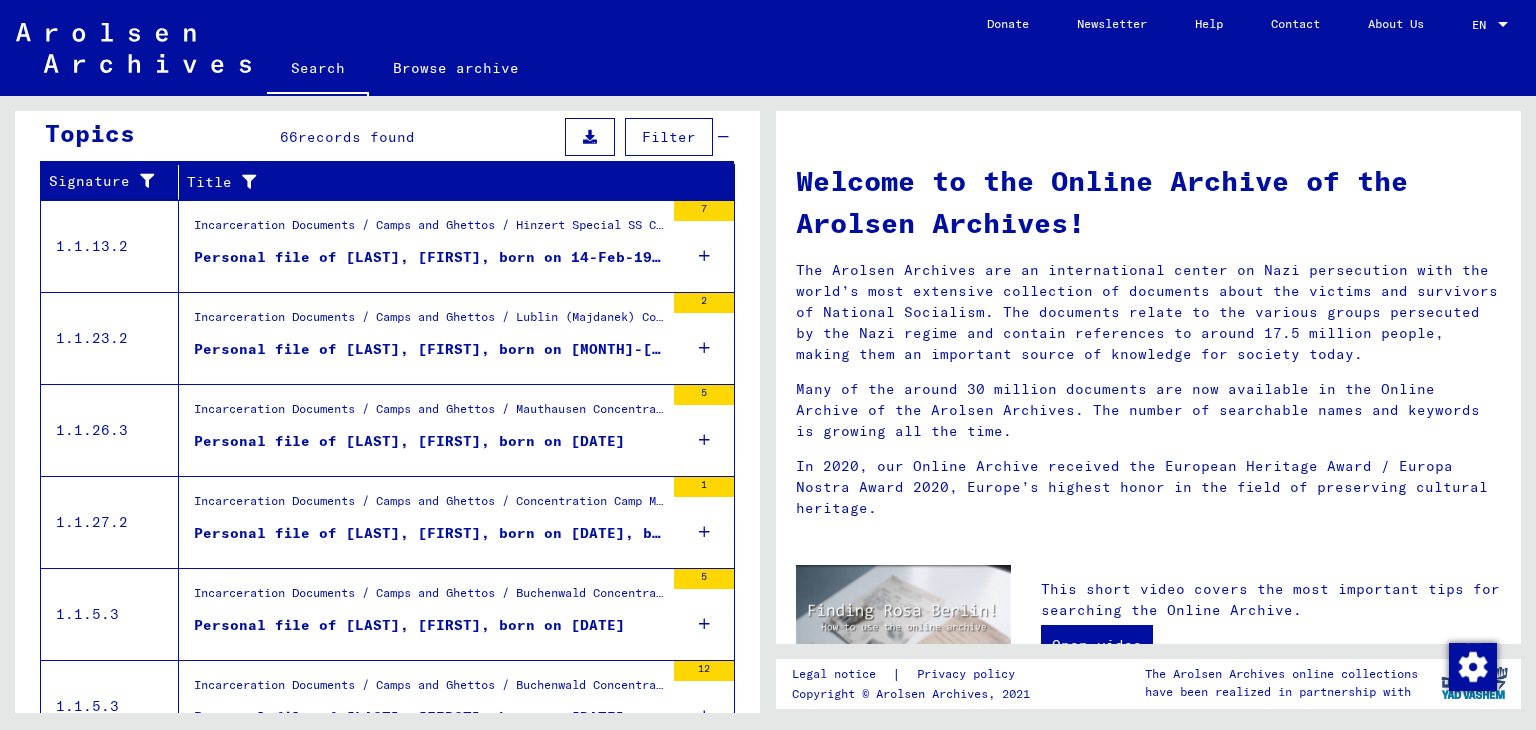 scroll, scrollTop: 303, scrollLeft: 0, axis: vertical 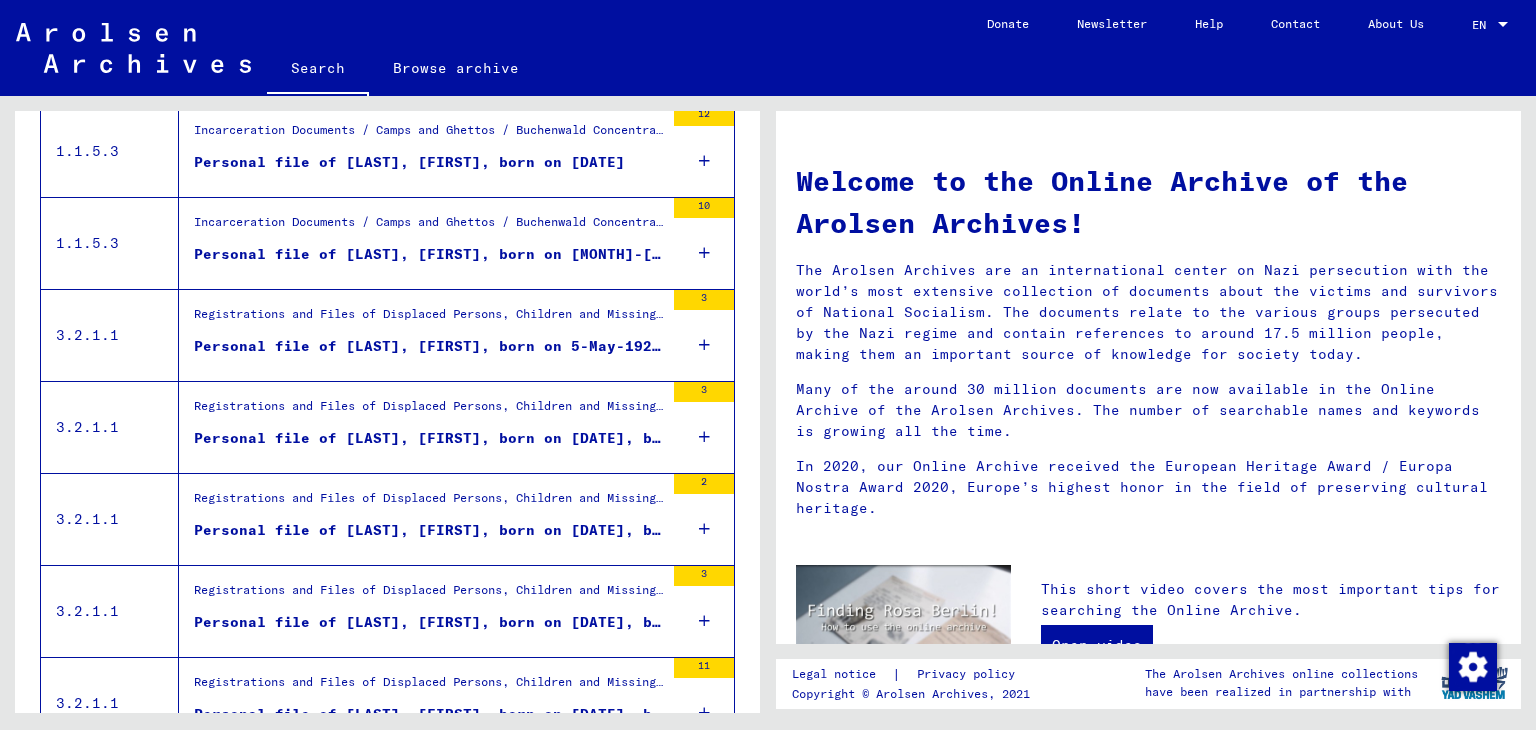 click on "Personal file of [LAST], [FIRST], born on [DATE], born in [CITY]" at bounding box center [429, 530] 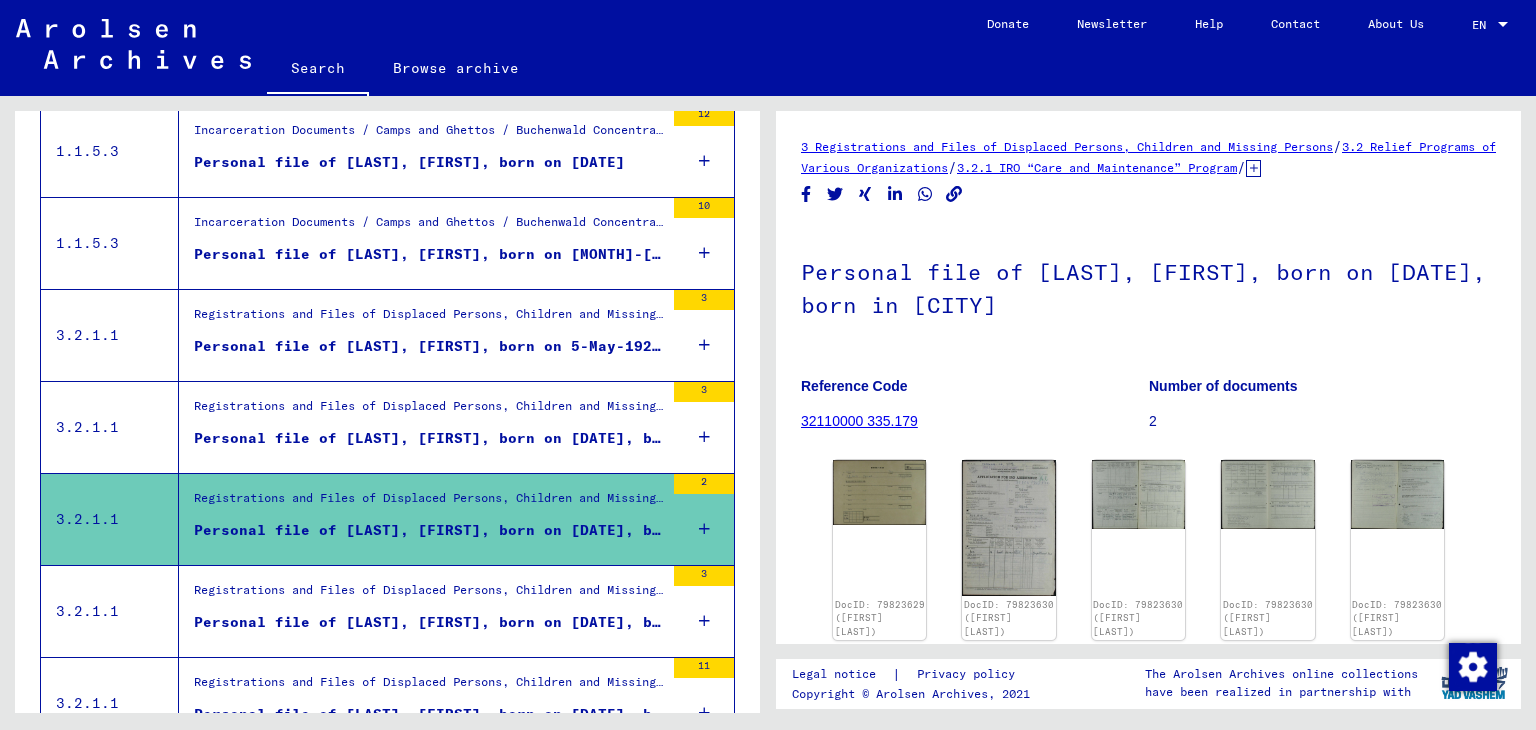 scroll, scrollTop: 0, scrollLeft: 0, axis: both 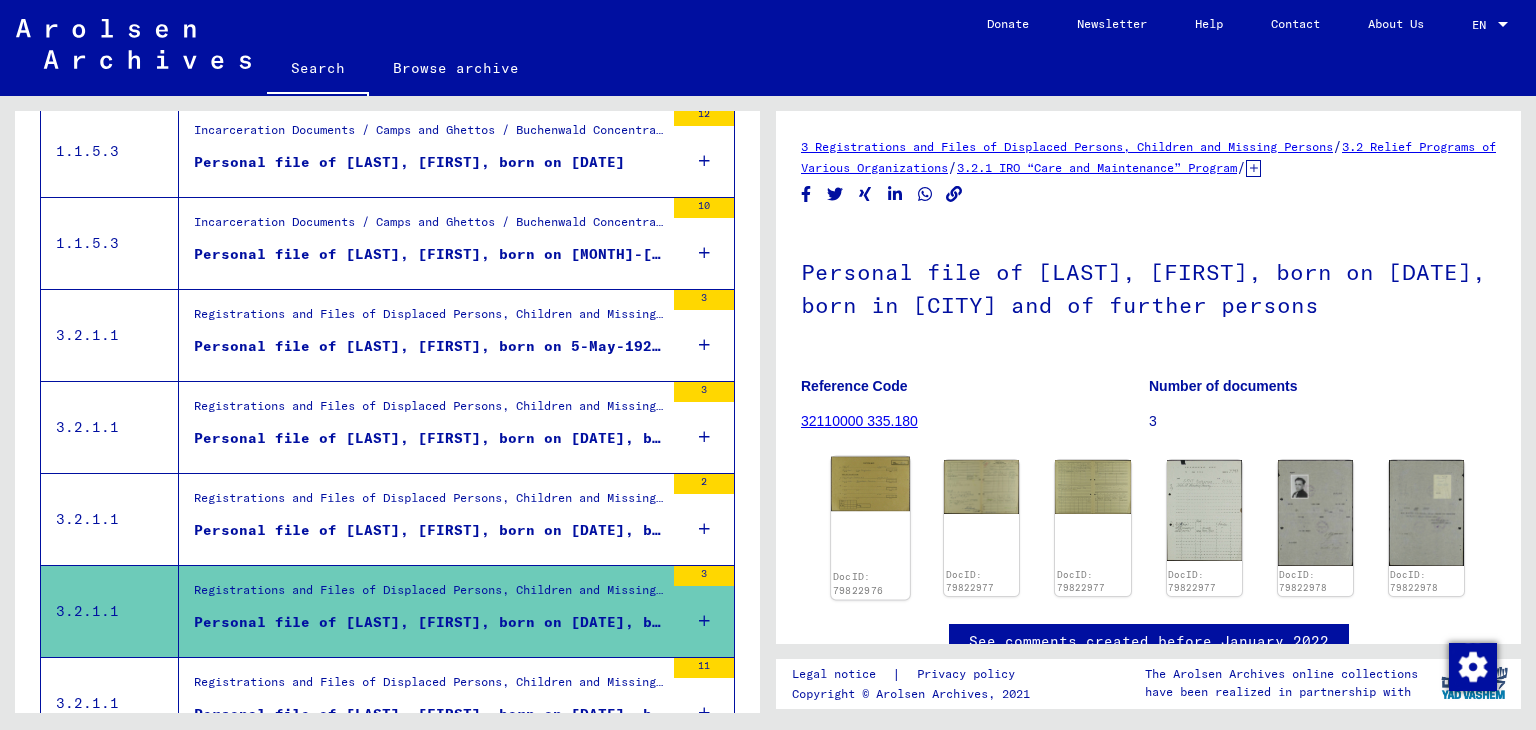 click 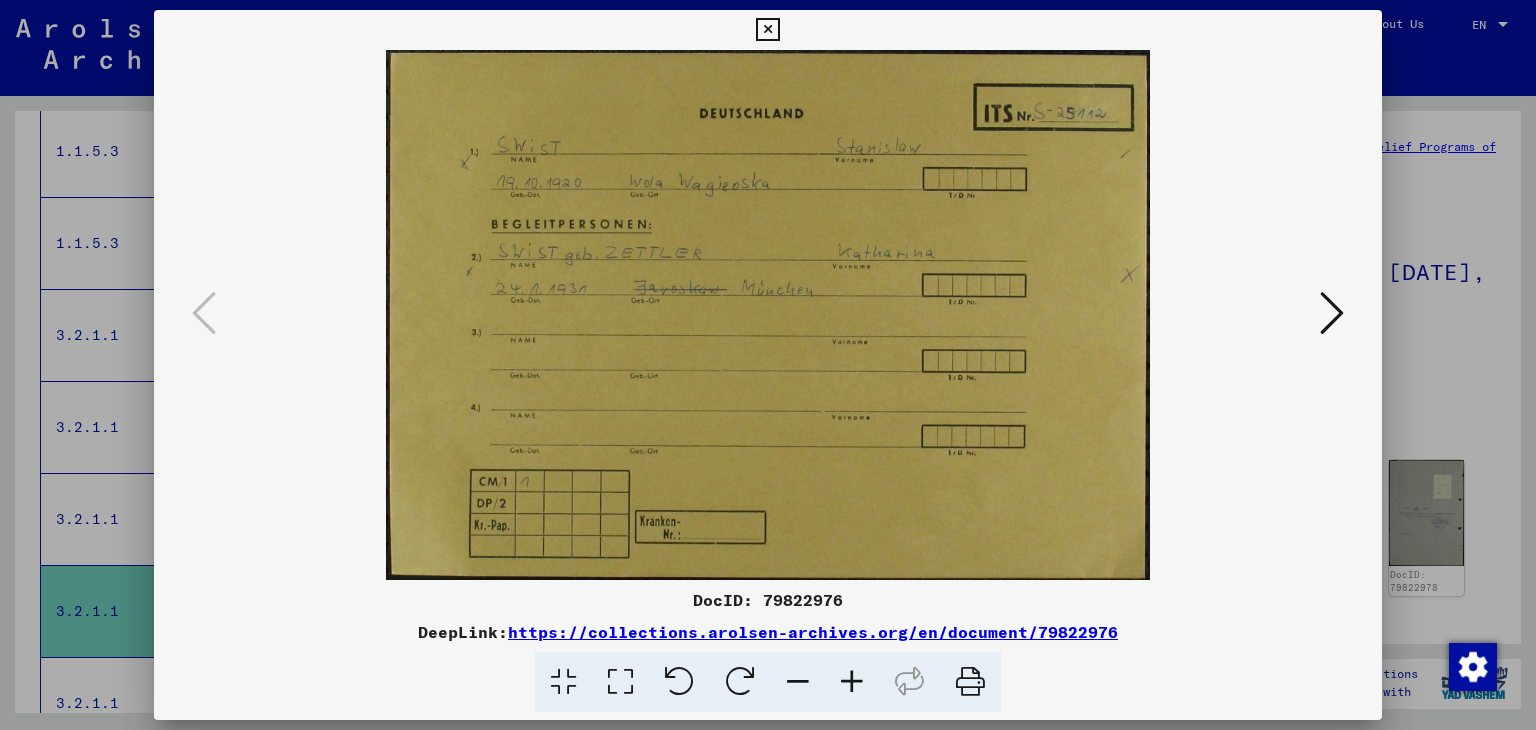 click at bounding box center [1332, 313] 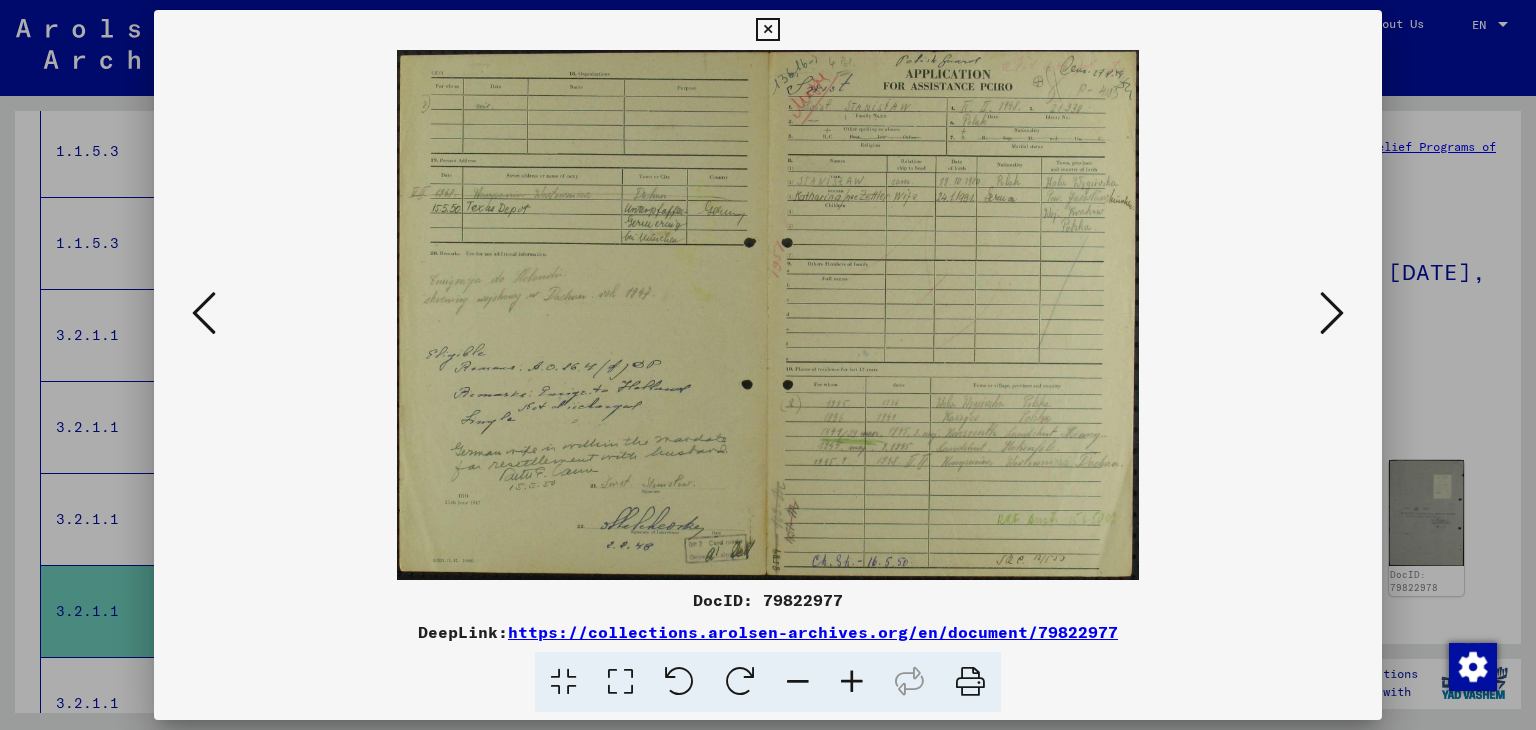 click at bounding box center [1332, 313] 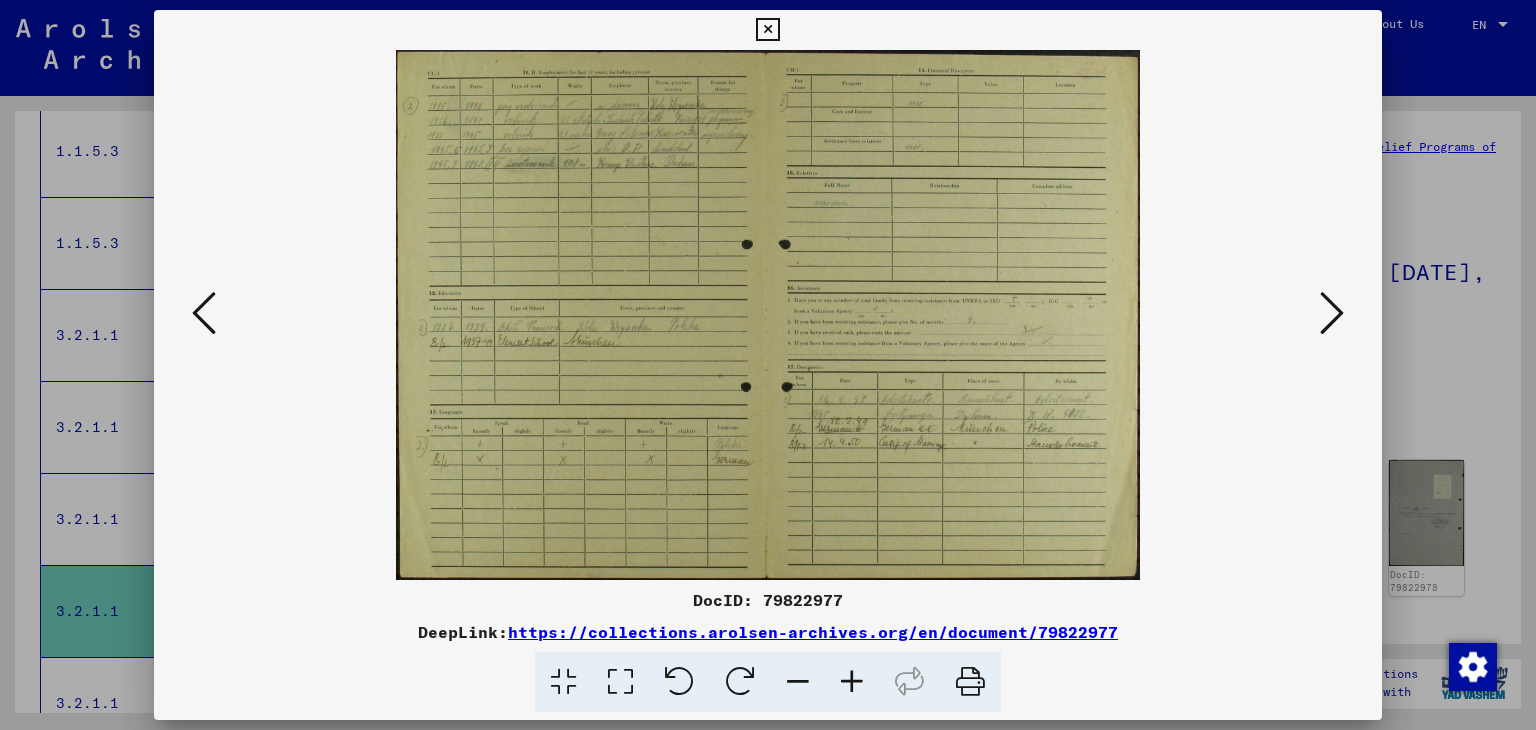 click at bounding box center (1332, 313) 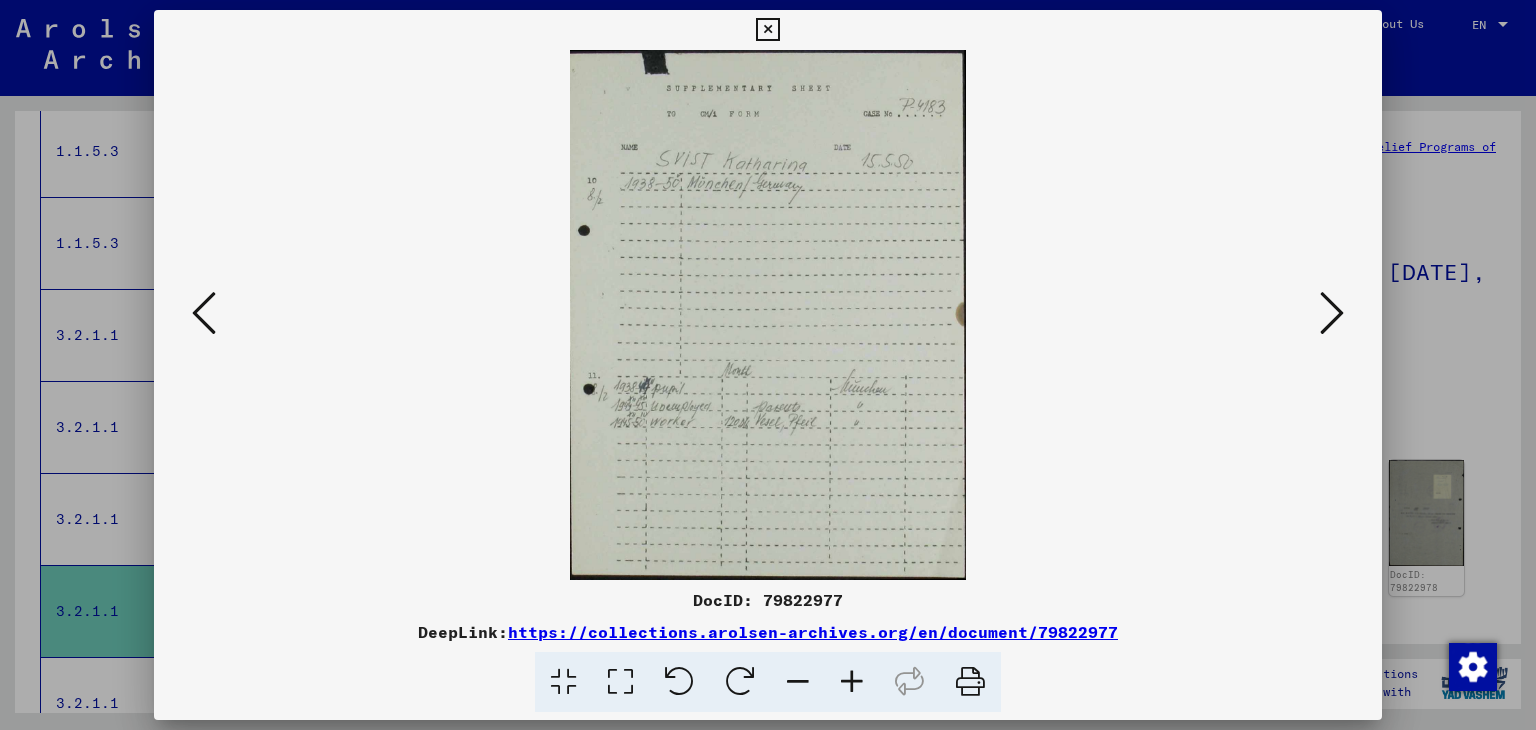 click at bounding box center [1332, 313] 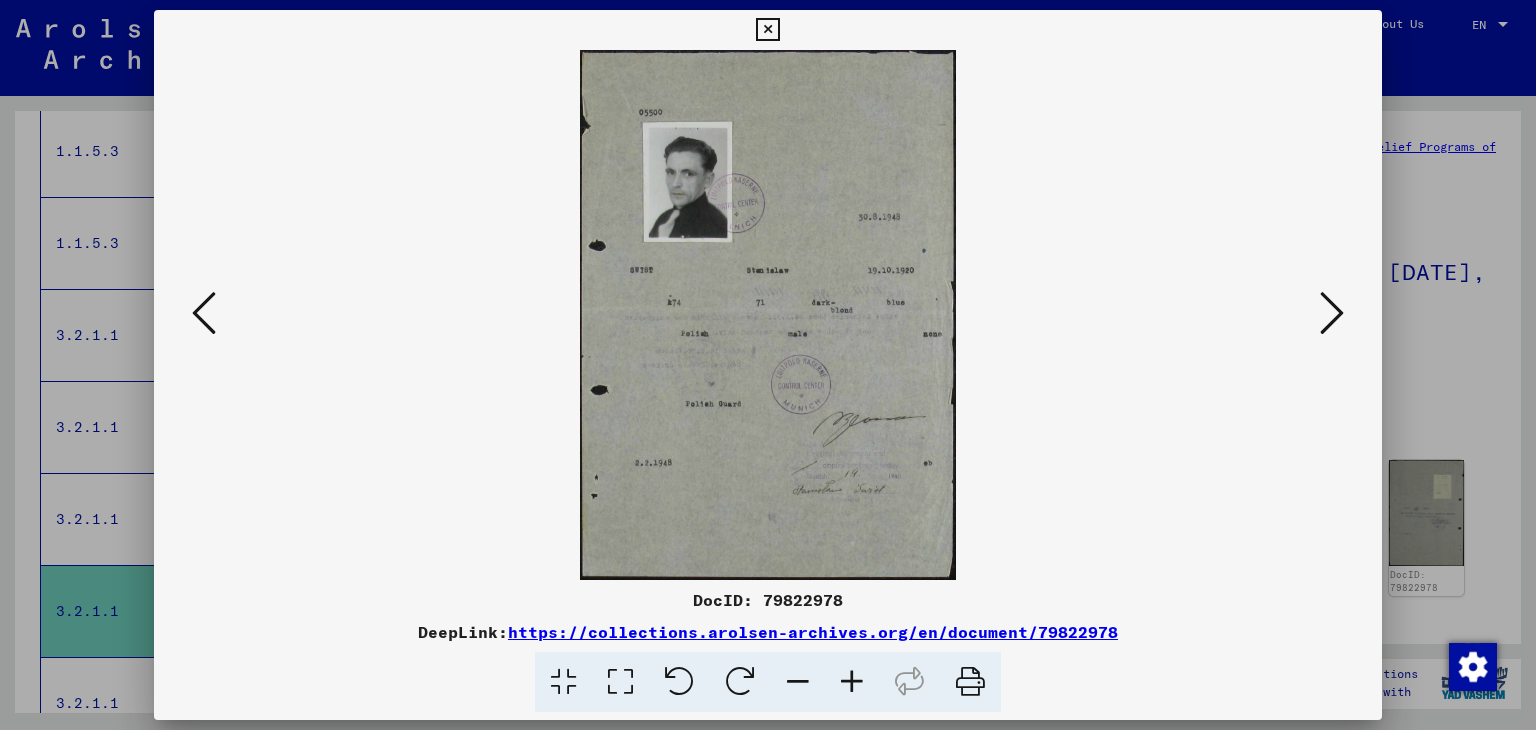 click at bounding box center [767, 30] 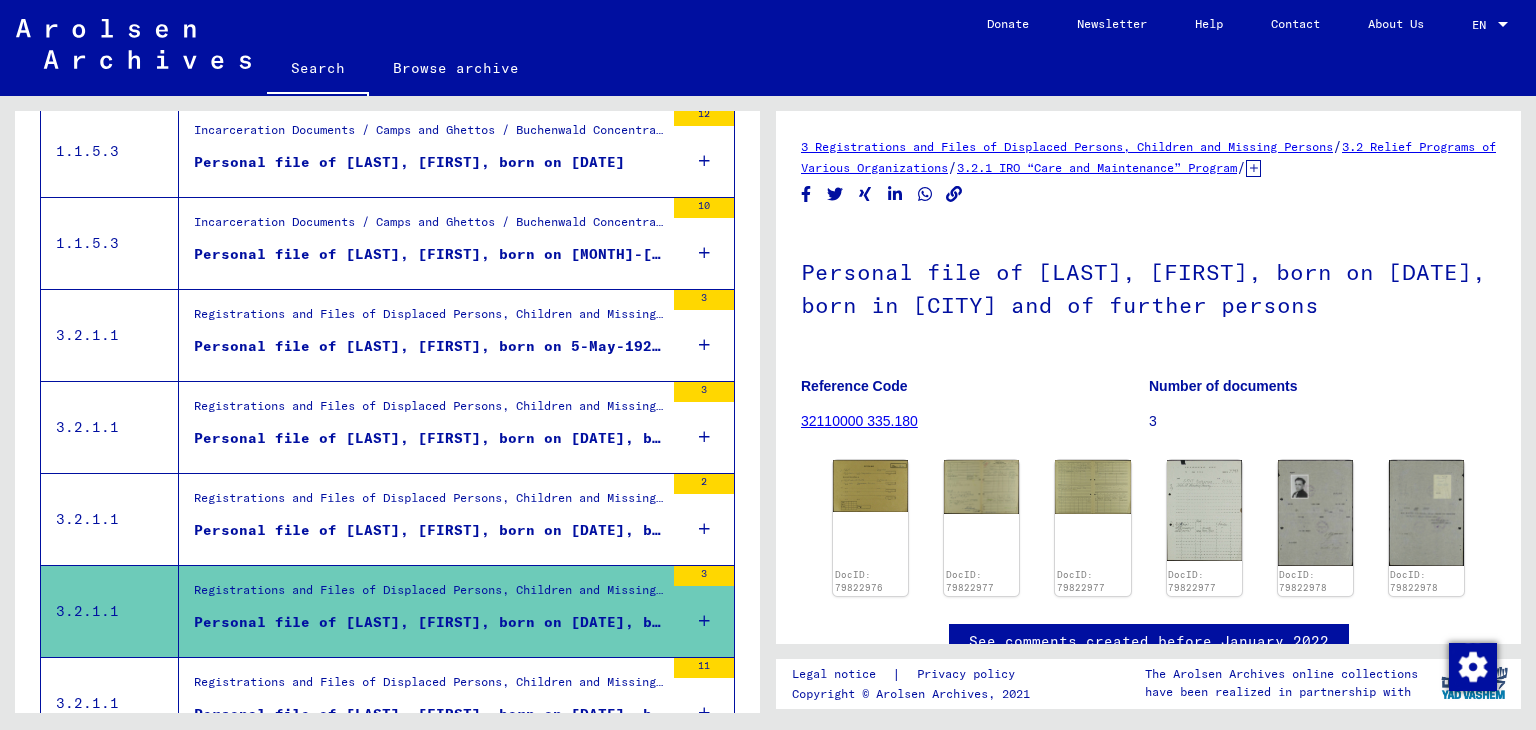 scroll, scrollTop: 1396, scrollLeft: 0, axis: vertical 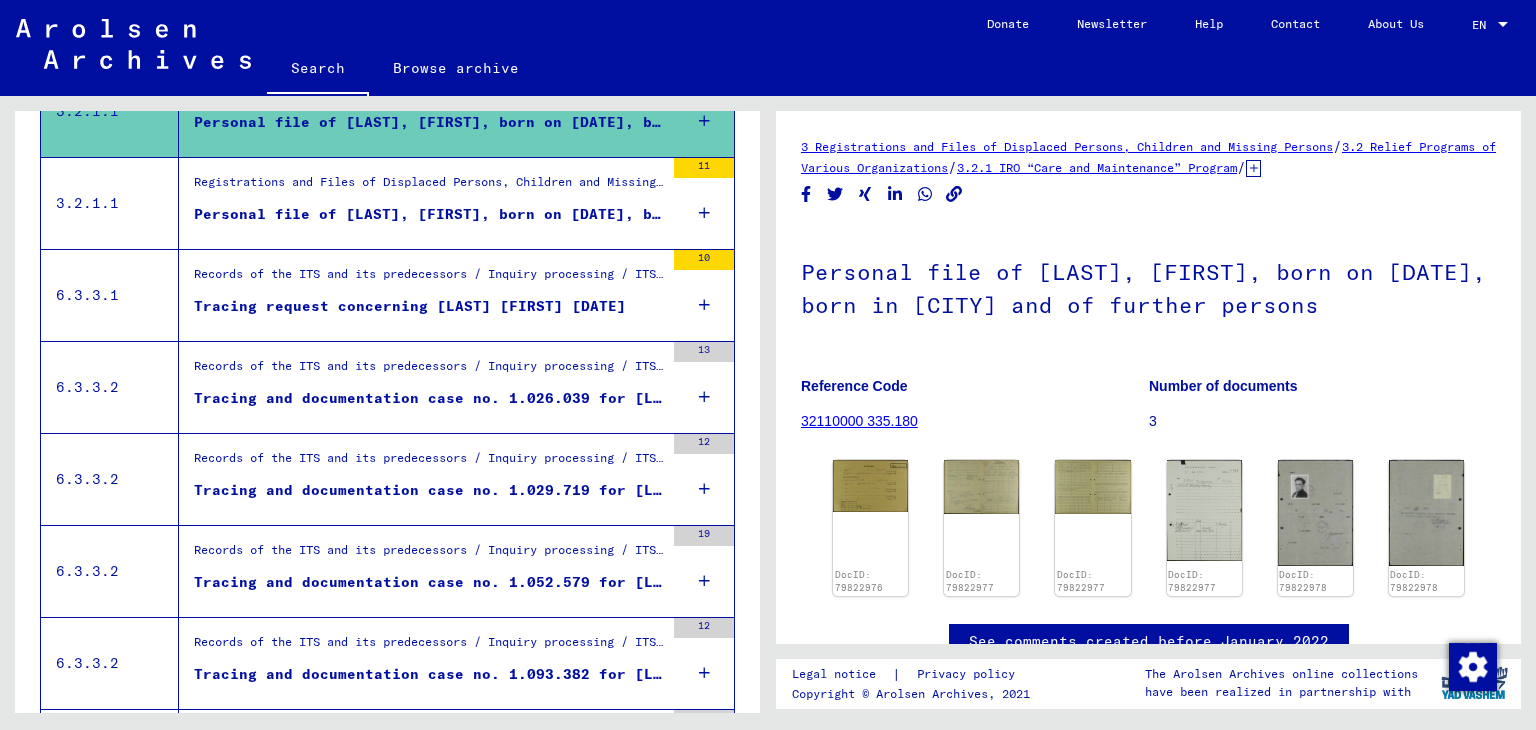 click on "Personal file of [LAST], [FIRST], born on [DATE], born in [CITY] and of further persons" at bounding box center (429, 214) 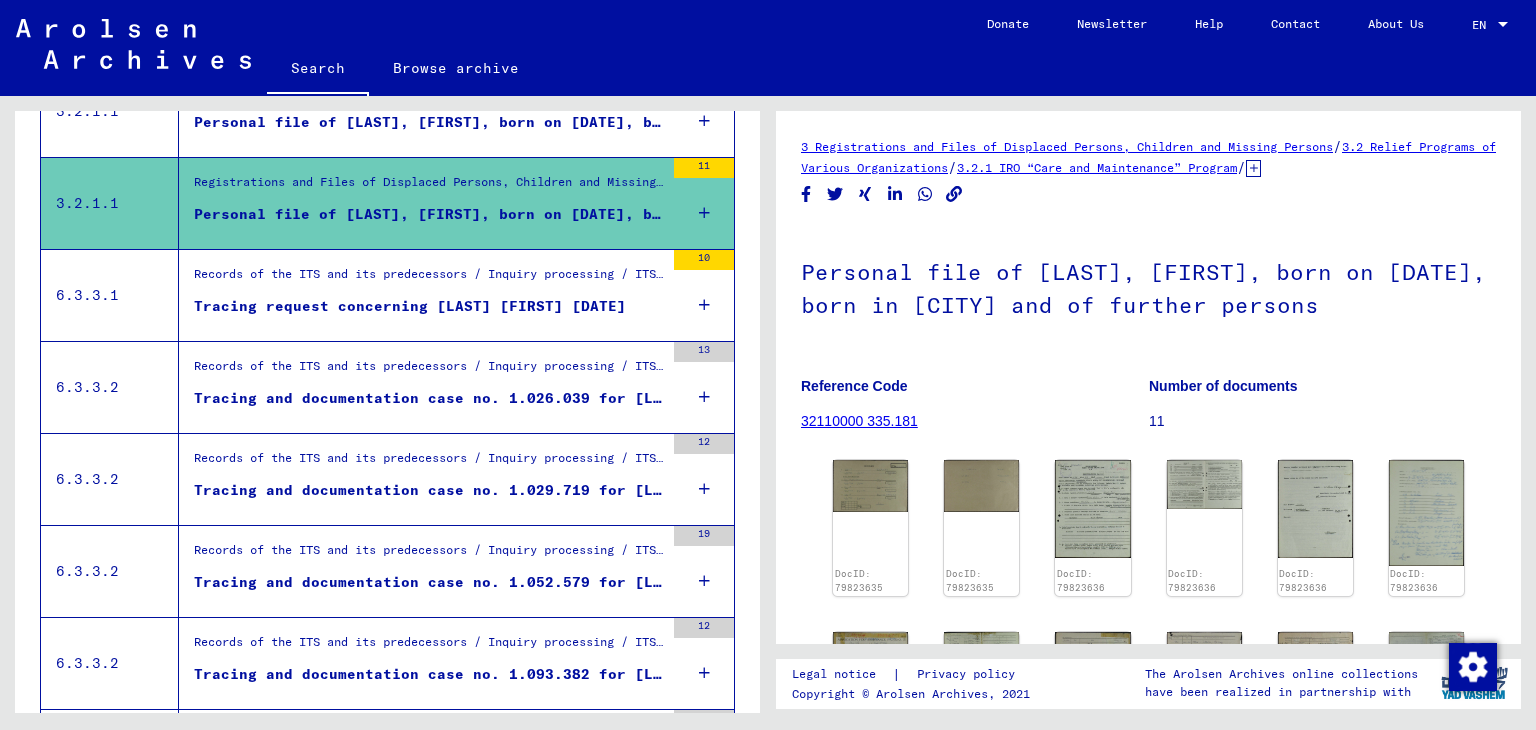 scroll, scrollTop: 0, scrollLeft: 0, axis: both 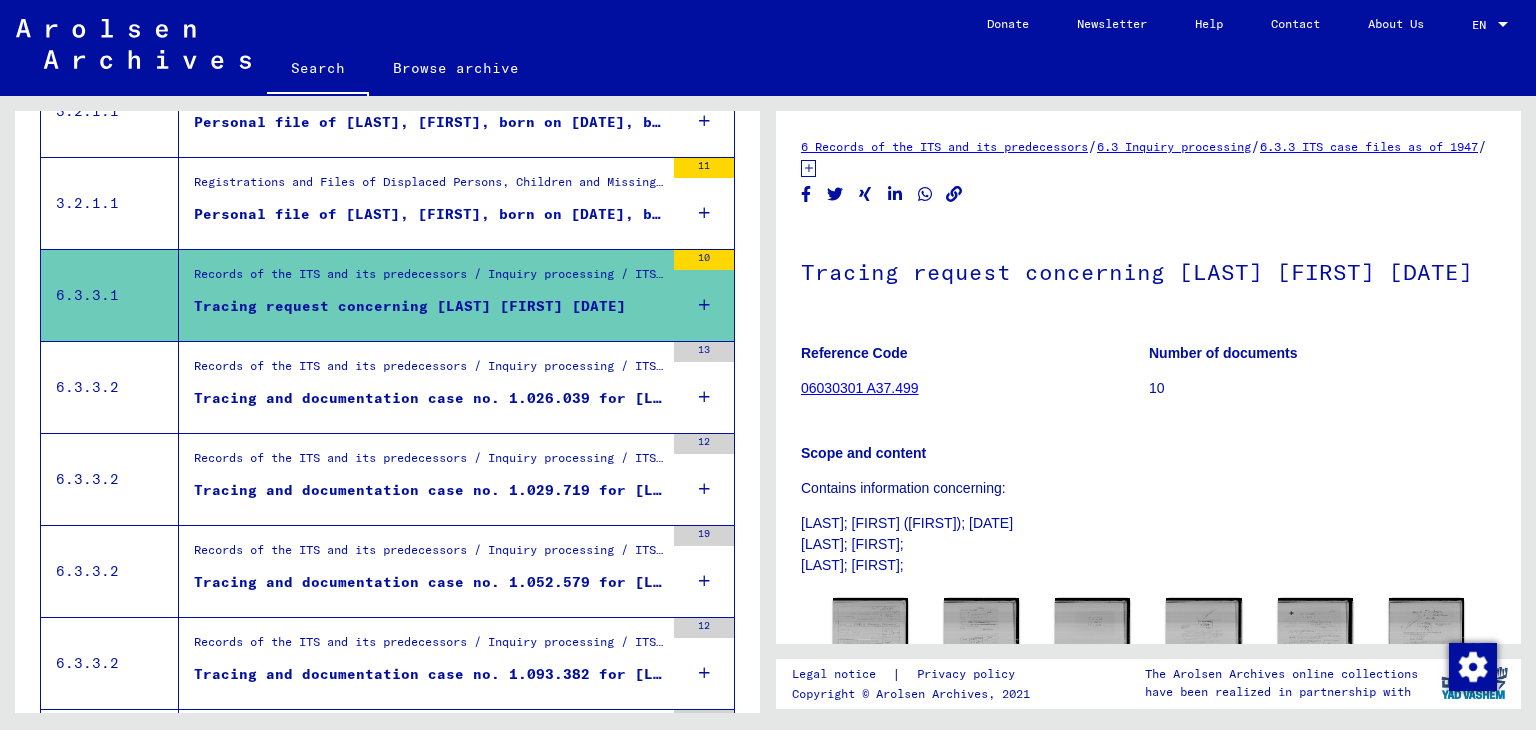 click on "Records of the ITS and its predecessors / Inquiry processing / ITS case files as of 1947 / Repository of T/D cases / Tracing and documentation cases with (T/D) numbers between 1.000.000 and 1.249.999 / Tracing and documentation cases with (T/D) numbers between 1.026.000 and 1.026.499" at bounding box center (429, 371) 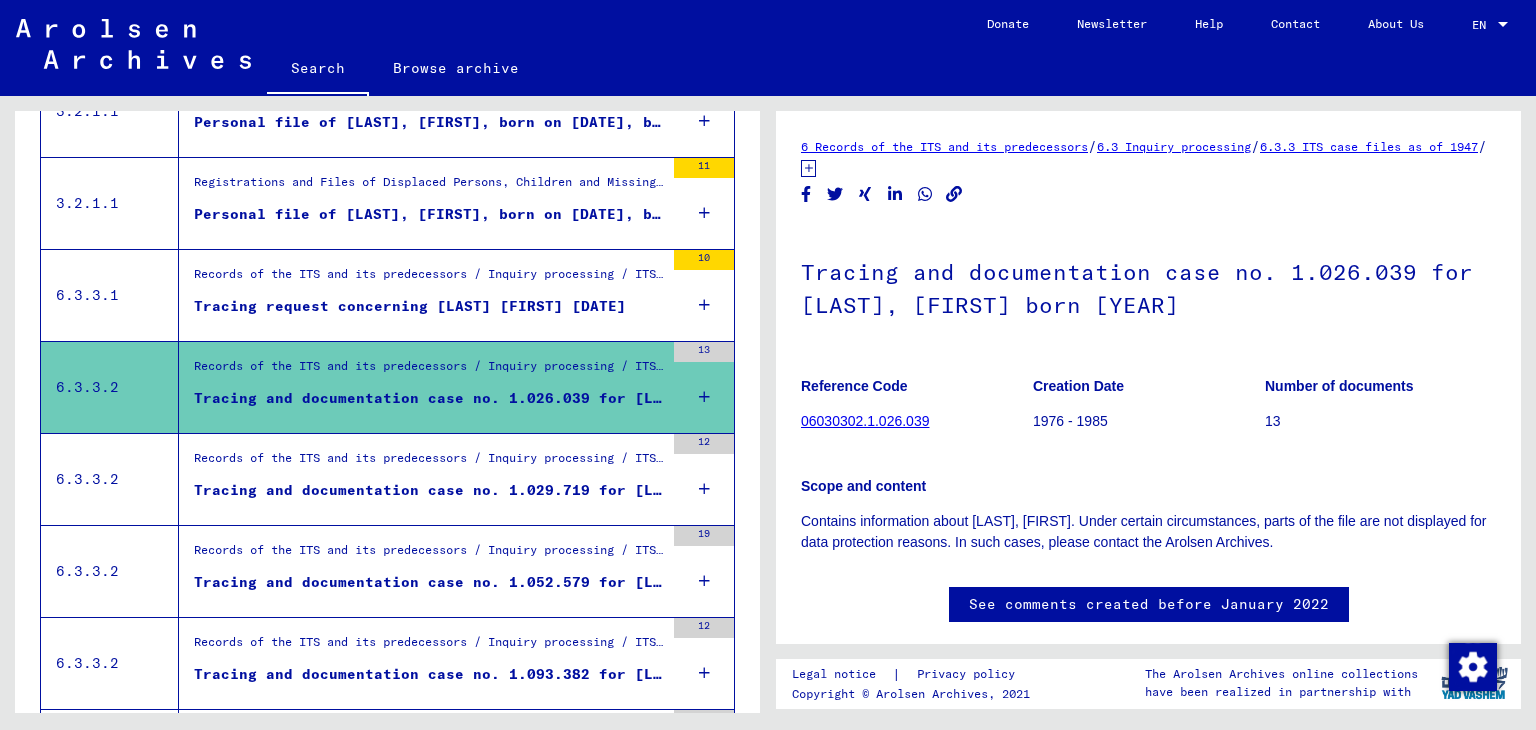 scroll, scrollTop: 0, scrollLeft: 0, axis: both 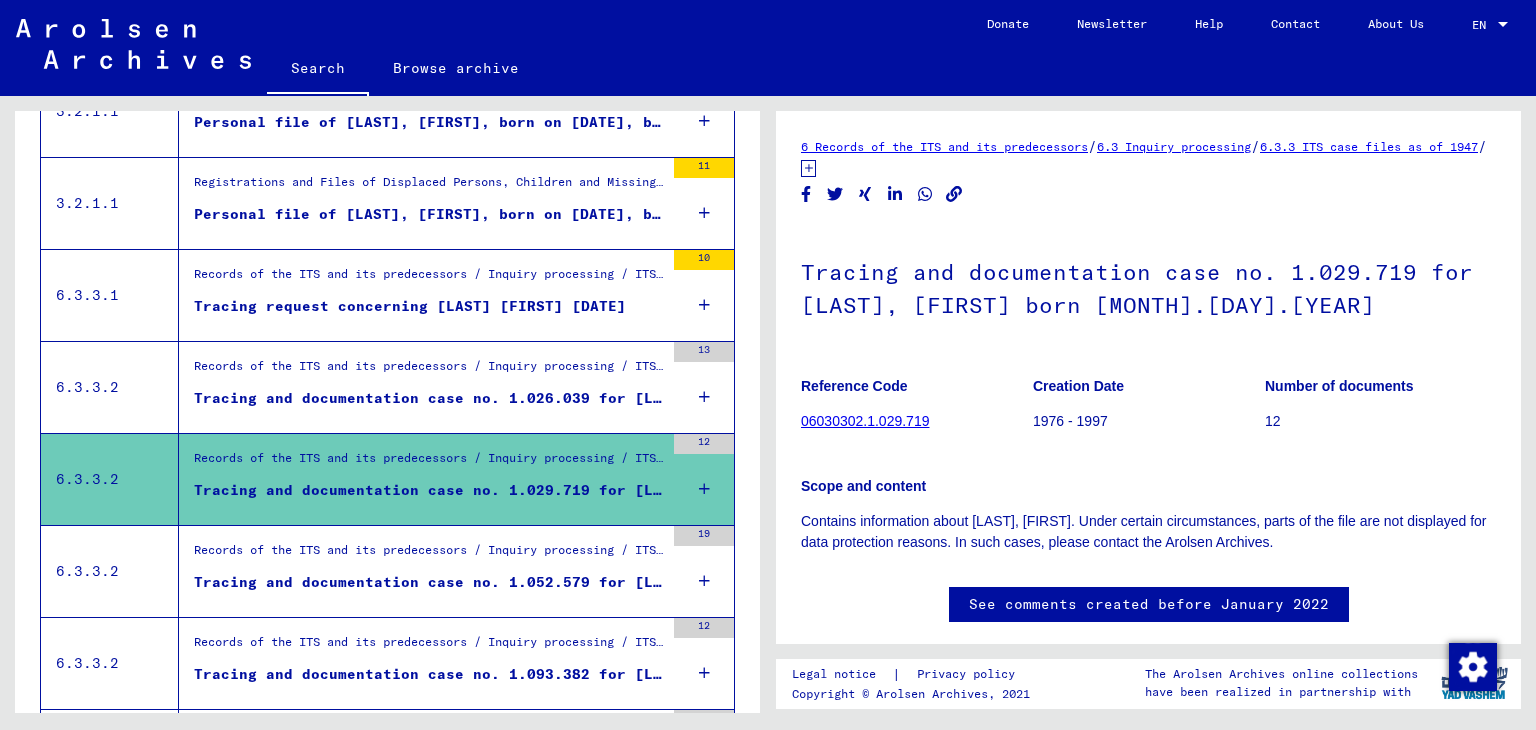 click on "Records of the ITS and its predecessors / Inquiry processing / ITS case files as of 1947 / Repository of T/D cases / Tracing and documentation cases with (T/D) numbers between 1.000.000 and 1.249.999 / Tracing and documentation cases with (T/D) numbers between 1.052.500 and 1.052.999" at bounding box center (429, 555) 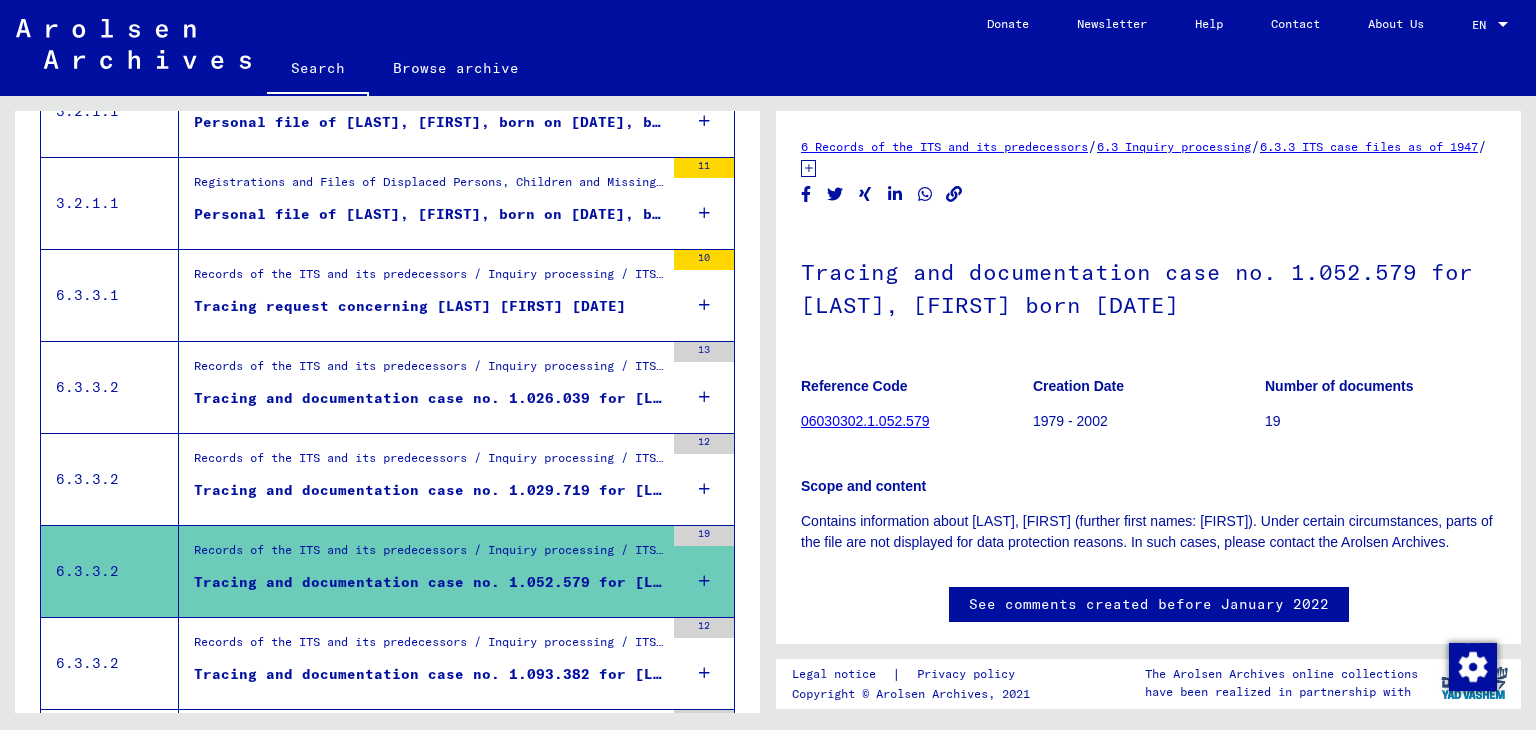 scroll, scrollTop: 0, scrollLeft: 0, axis: both 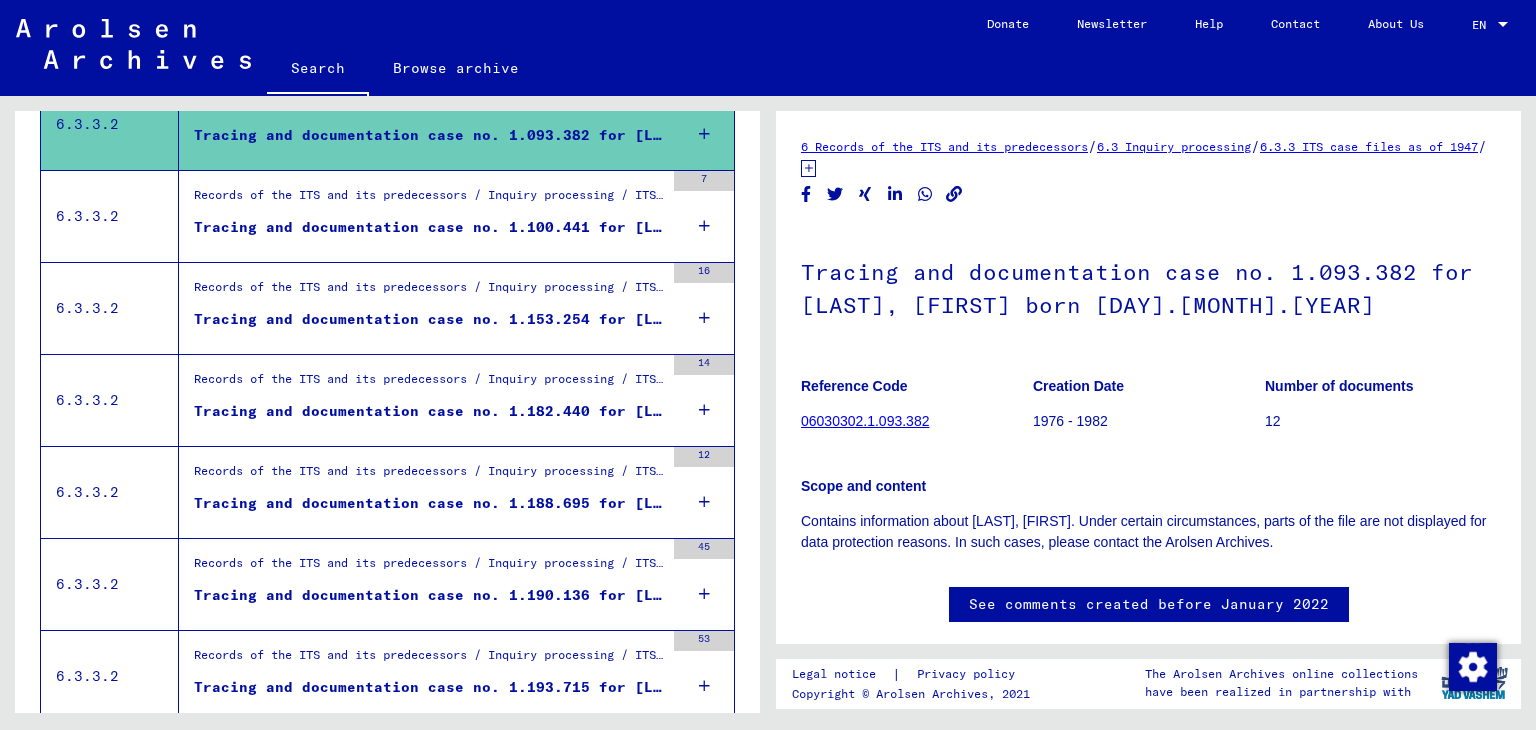 click on "Tracing and documentation case no. 1.100.441 for [LAST], [FIRST] born [DATE]" at bounding box center (429, 227) 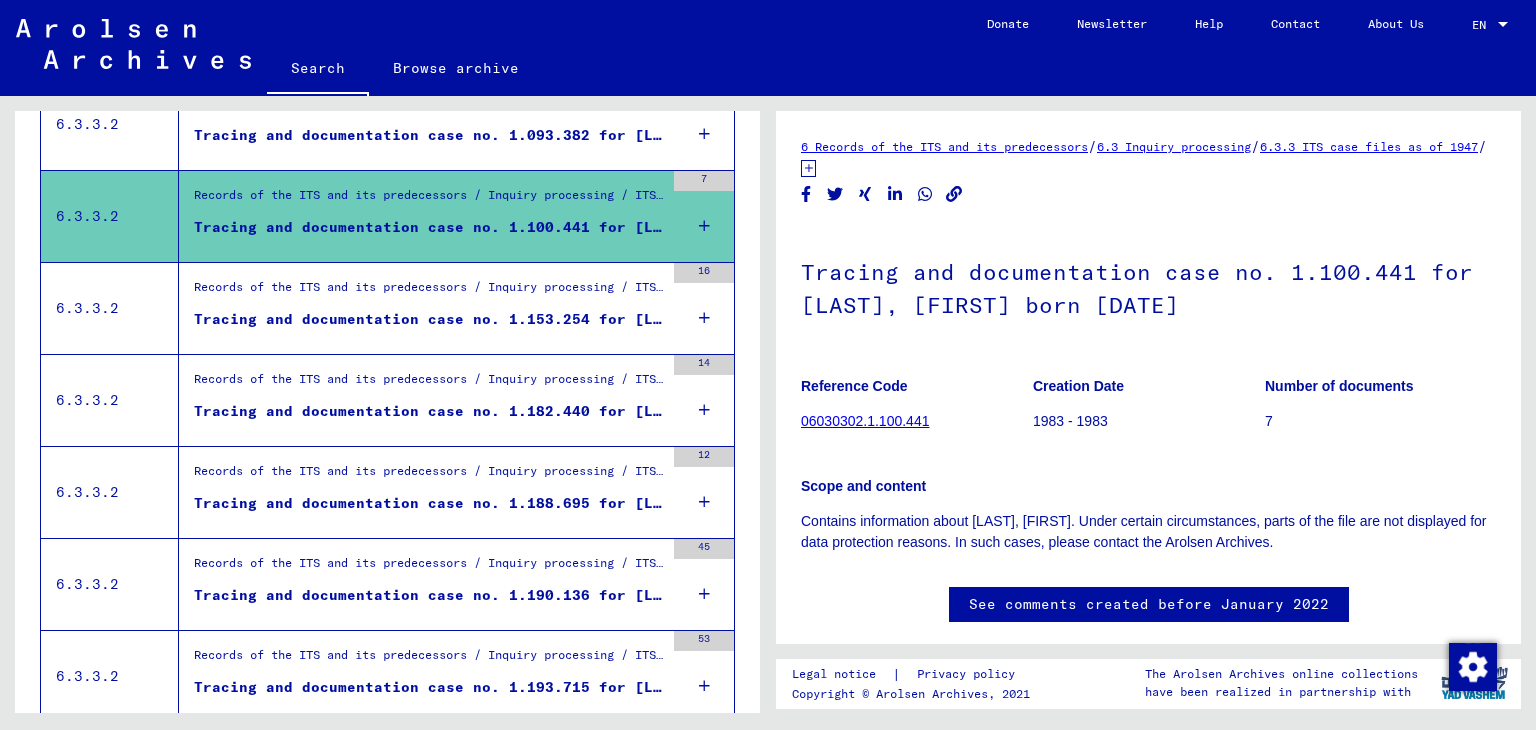 click on "Tracing and documentation case no. 1.153.254 for [LAST], [FIRST] born [DAY].[MONTH].[YEAR]" at bounding box center [429, 324] 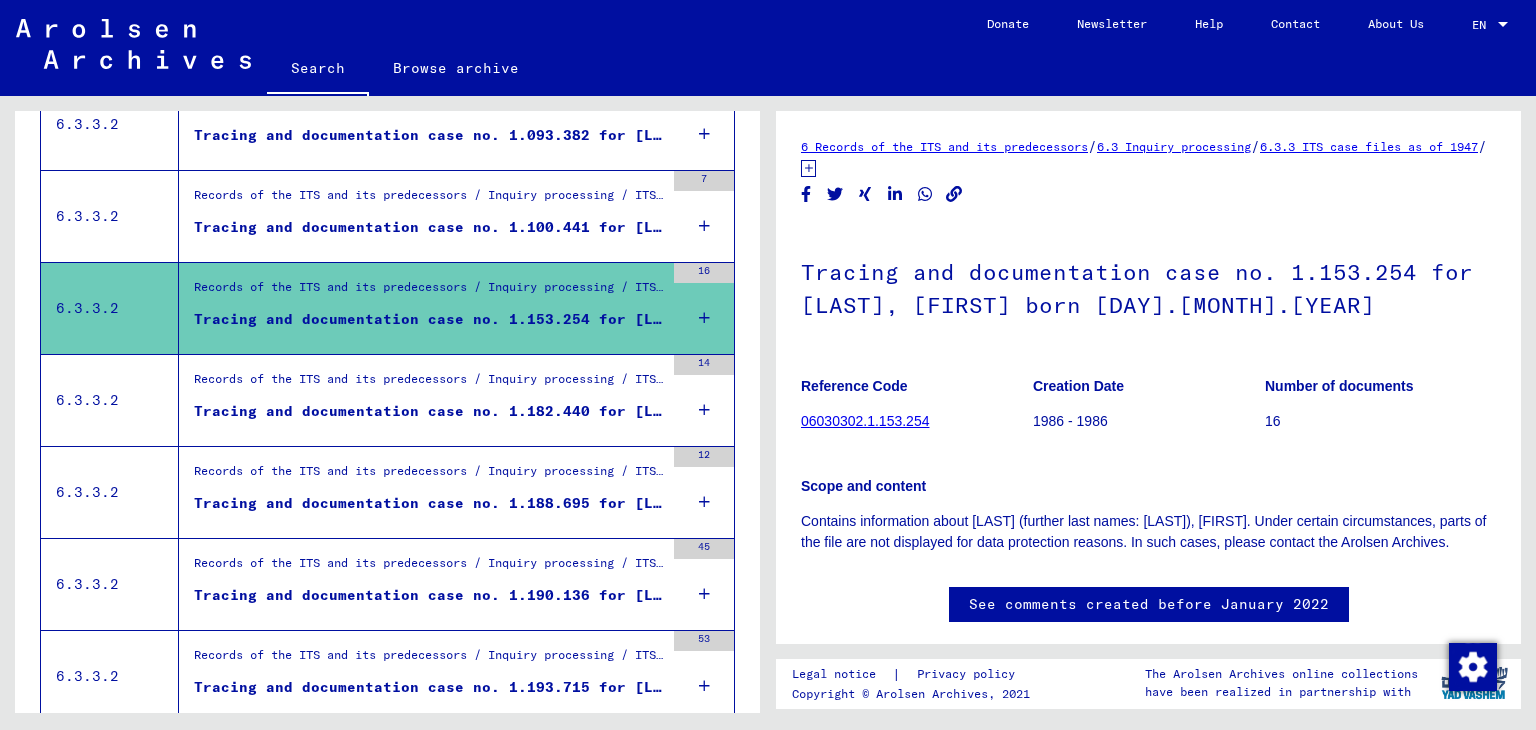 scroll, scrollTop: 0, scrollLeft: 0, axis: both 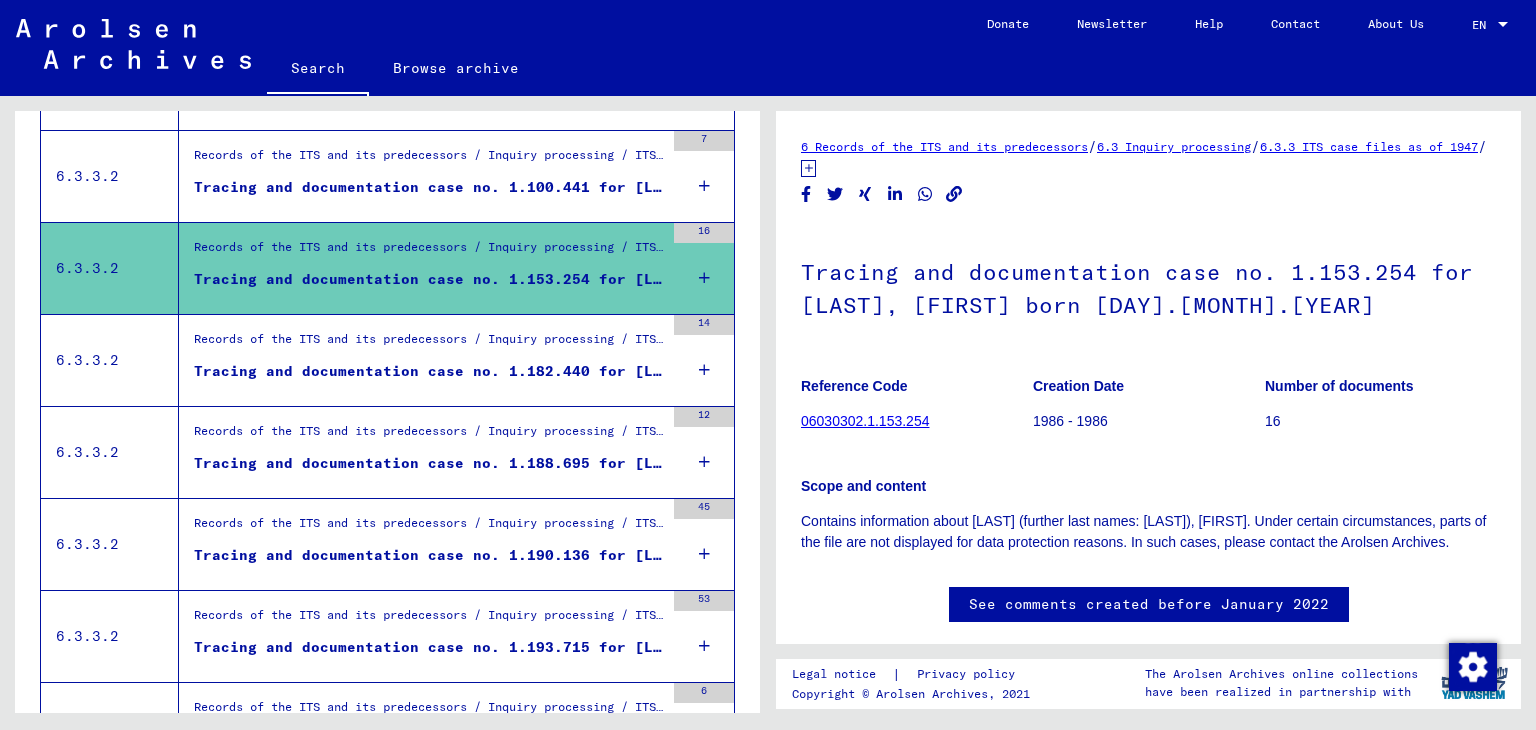 click on "Records of the ITS and its predecessors / Inquiry processing / ITS case files as of 1947 / Repository of T/D cases / Tracing and documentation cases with (T/D) numbers between 1.000.000 and 1.249.999 / Tracing and documentation cases with (T/D) numbers between 1.182.000 and 1.182.499" at bounding box center (429, 344) 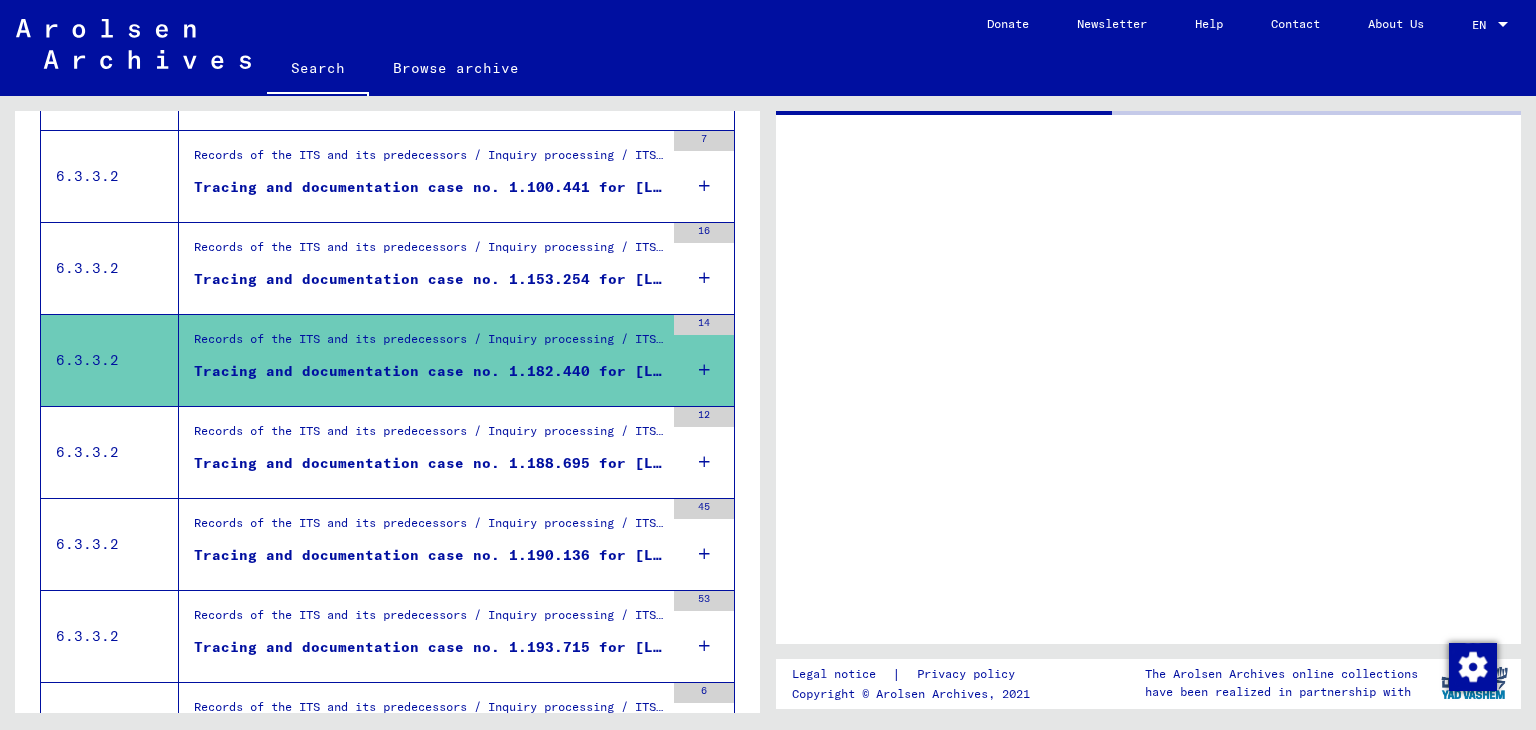 click on "Records of the ITS and its predecessors / Inquiry processing / ITS case files as of 1947 / Repository of T/D cases / Tracing and documentation cases with (T/D) numbers between 1.000.000 and 1.249.999 / Tracing and documentation cases with (T/D) numbers between 1.182.000 and 1.182.499" at bounding box center [429, 344] 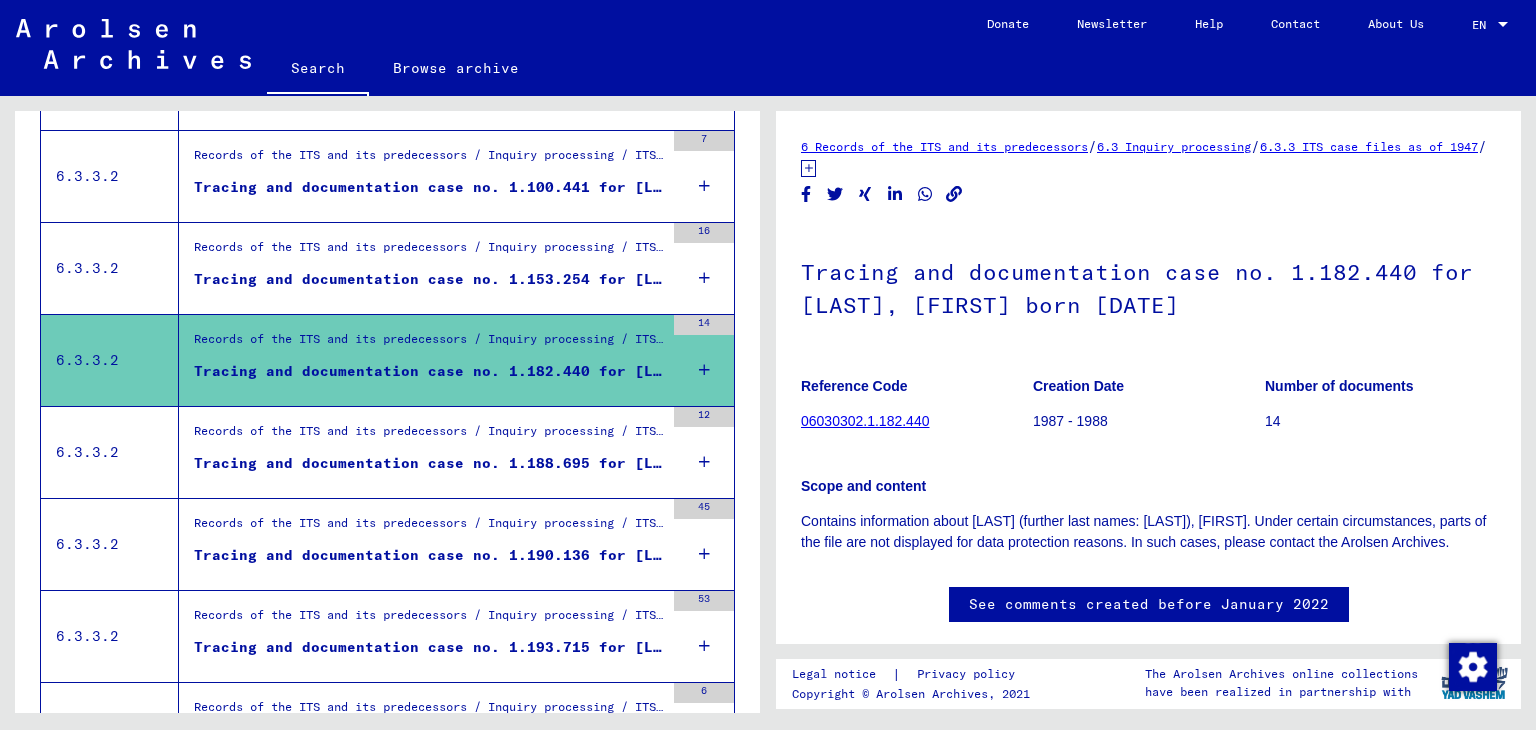 scroll, scrollTop: 0, scrollLeft: 0, axis: both 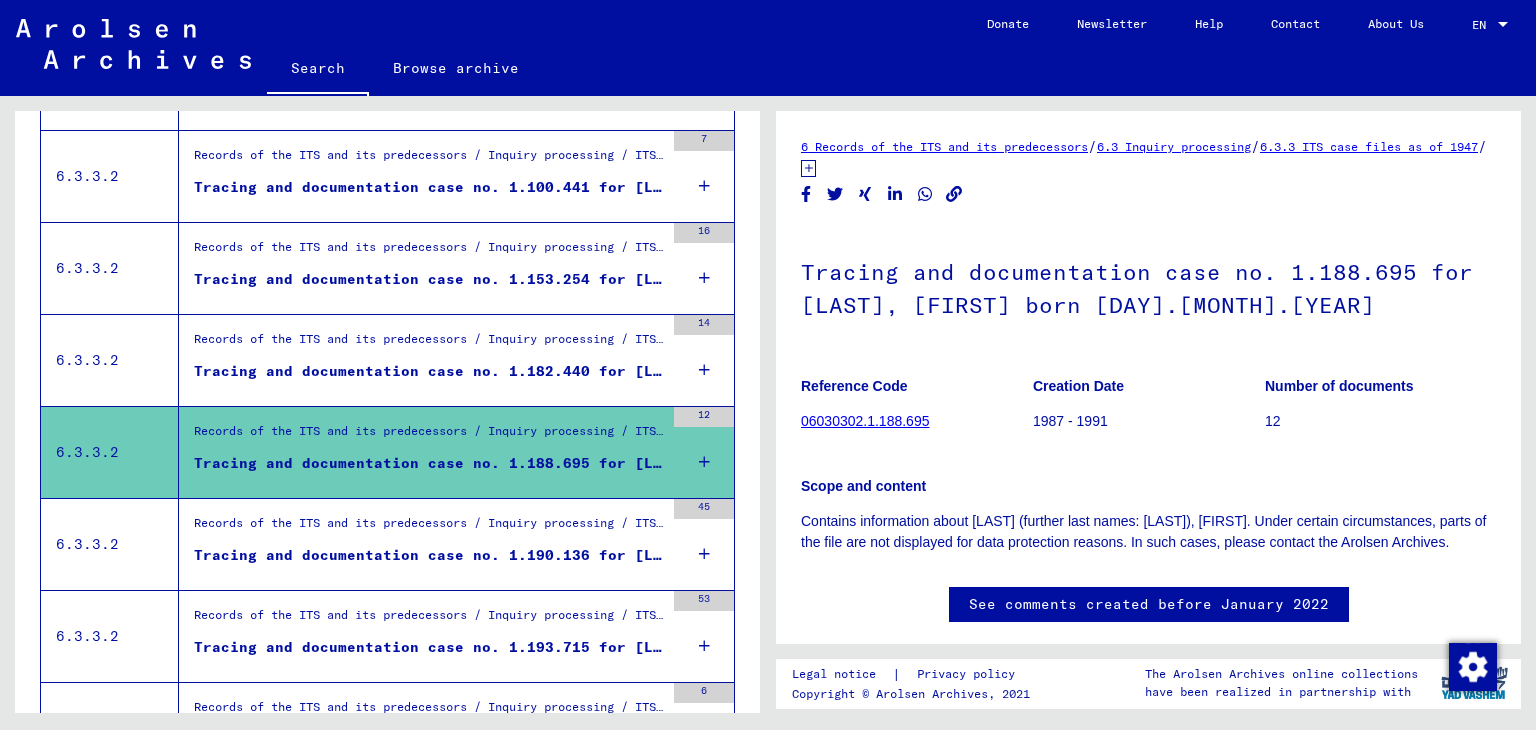 click on "Records of the ITS and its predecessors / Inquiry processing / ITS case files as of 1947 / Repository of T/D cases / Tracing and documentation cases with (T/D) numbers between 1.000.000 and 1.249.999 / Tracing and documentation cases with (T/D) numbers between 1.190.000 and 1.190.499" at bounding box center [429, 528] 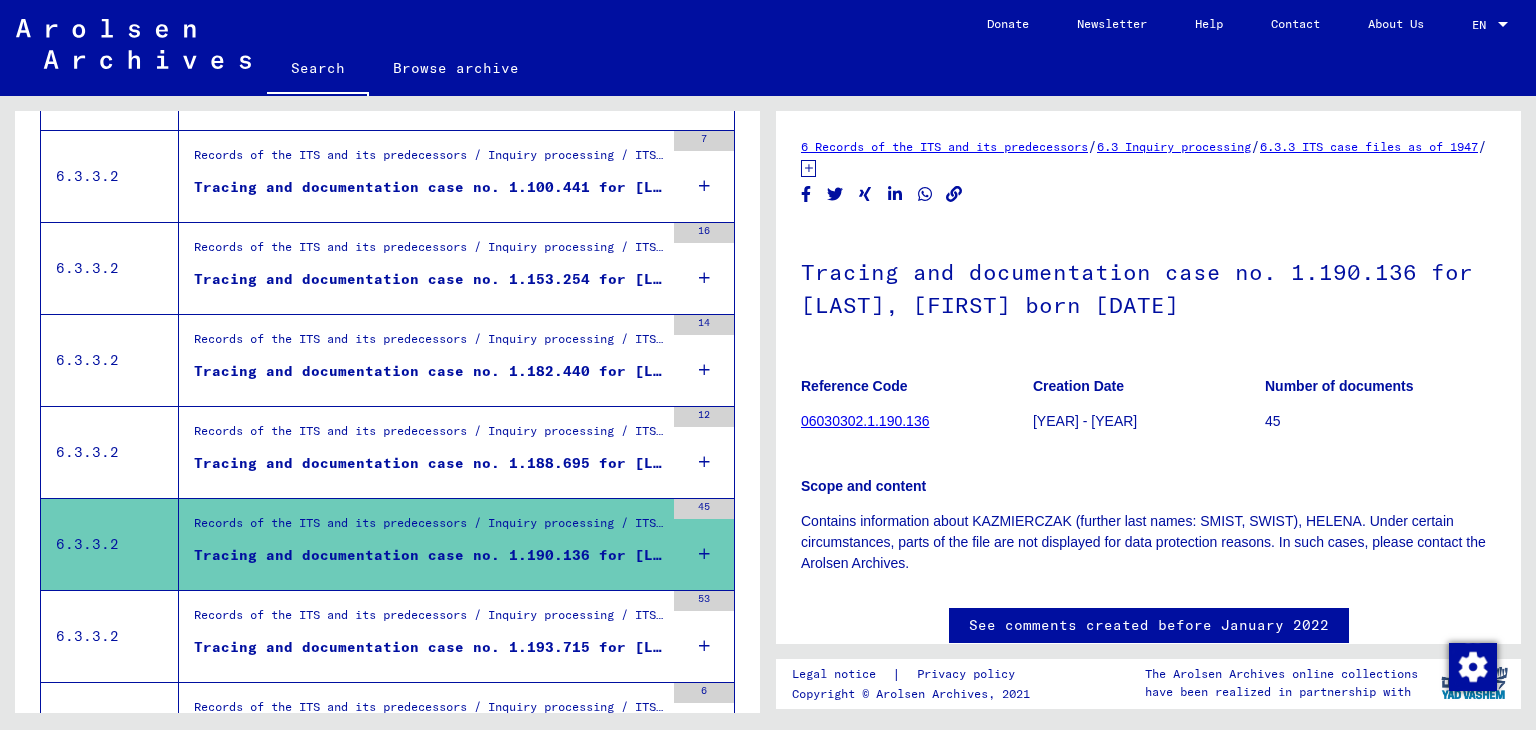 scroll, scrollTop: 0, scrollLeft: 0, axis: both 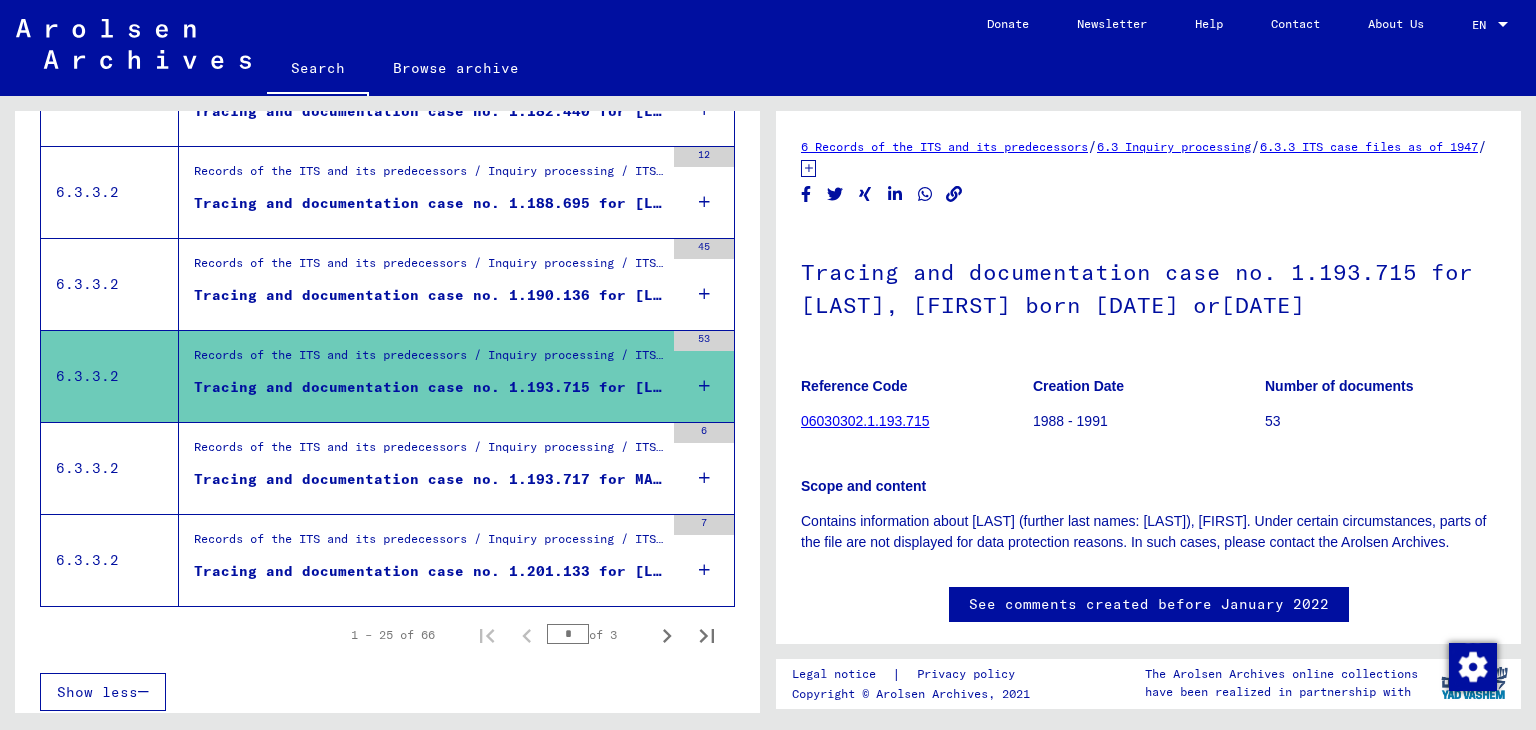 click on "Records of the ITS and its predecessors / Inquiry processing / ITS case files as of 1947 / Repository of T/D cases / Tracing and documentation cases with (T/D) numbers between 1.000.000 and 1.249.999 / Tracing and documentation cases with (T/D) numbers between 1.193.500 and 1.193.999" at bounding box center (429, 452) 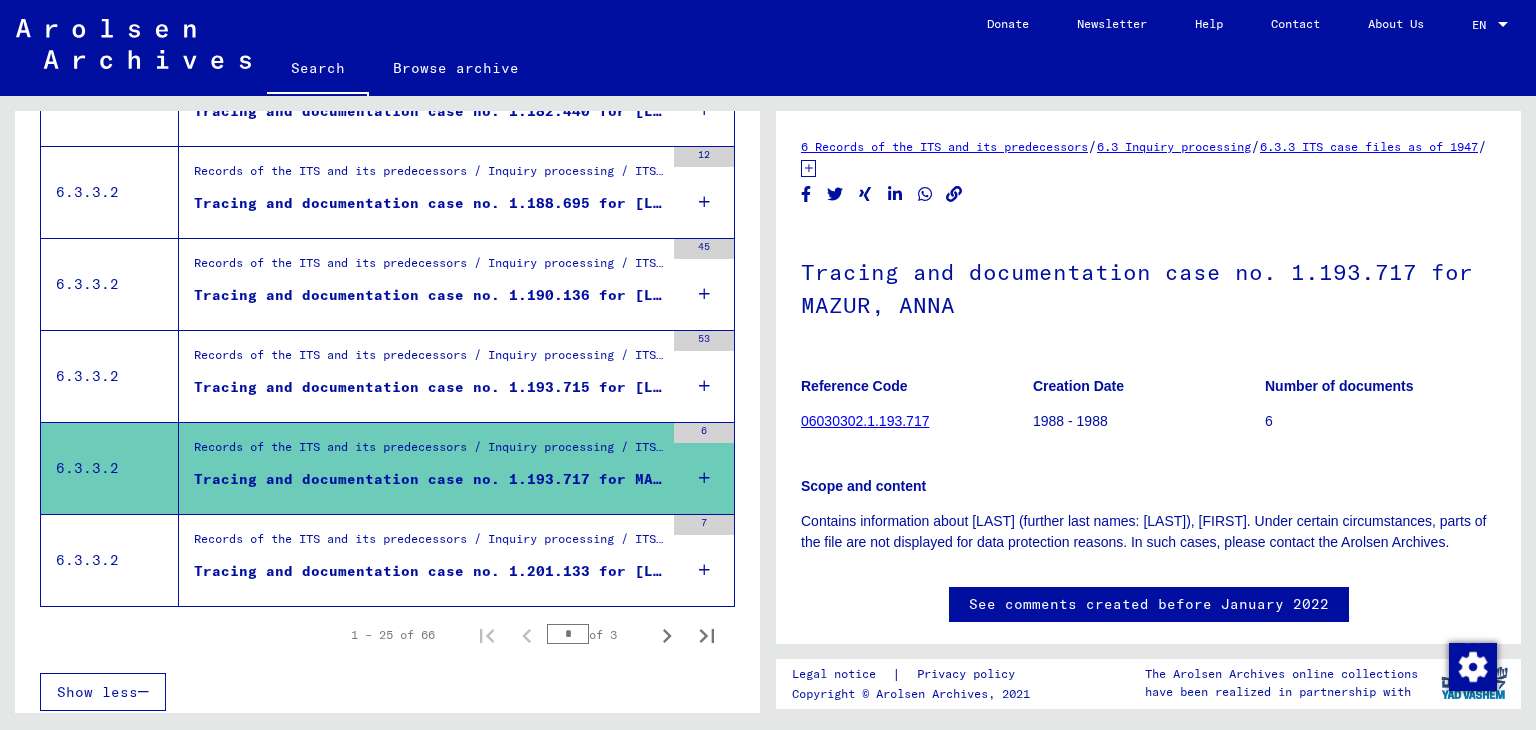 scroll, scrollTop: 0, scrollLeft: 0, axis: both 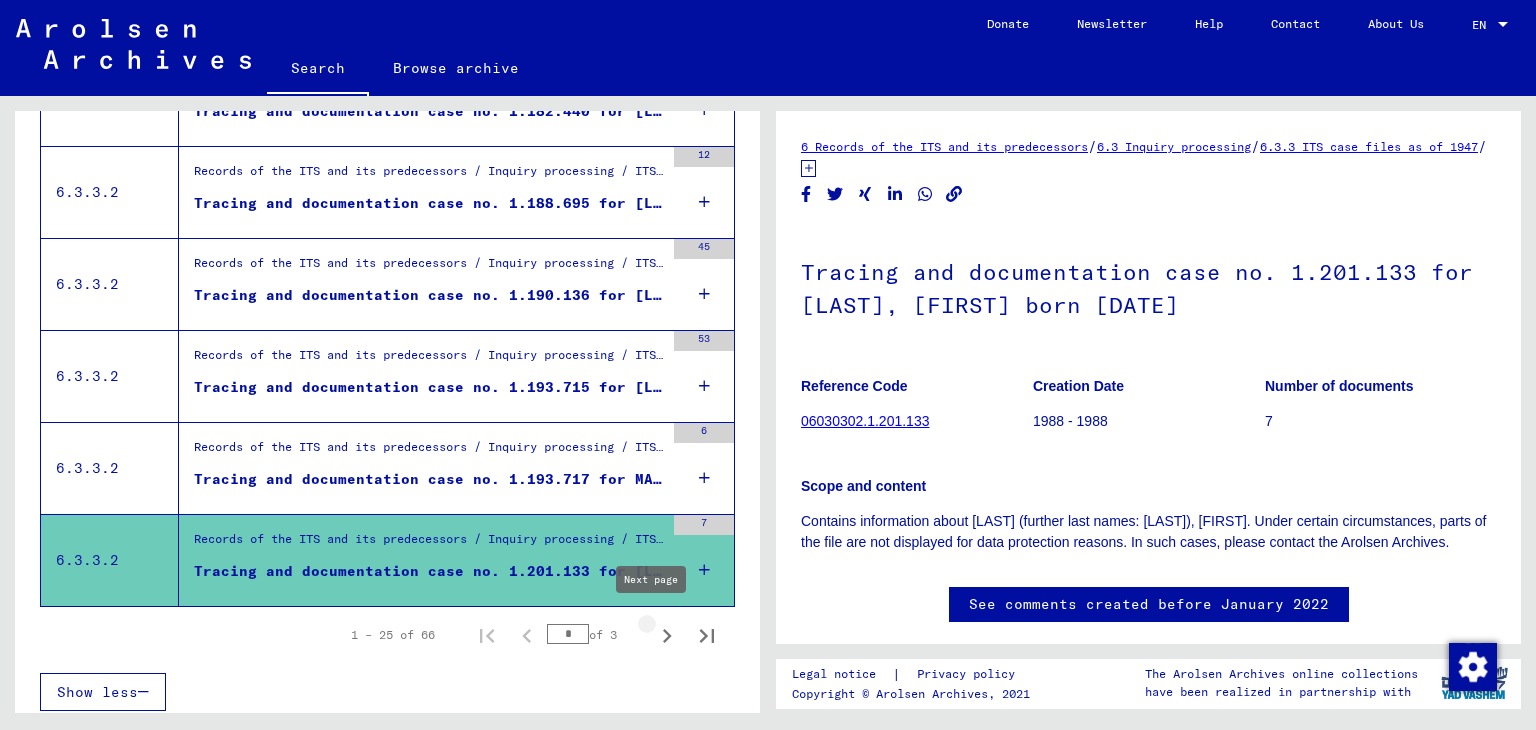 click 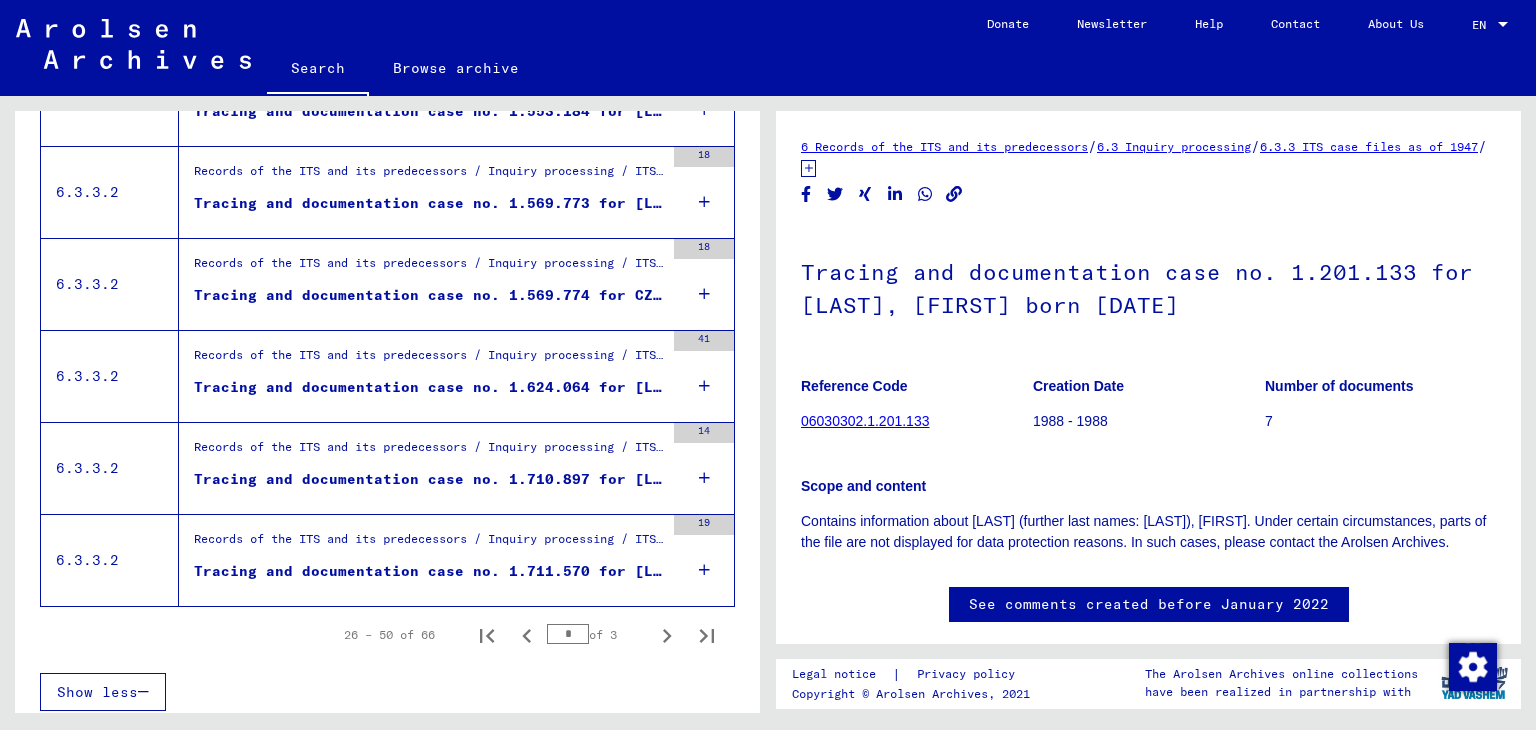 click on "Records of the ITS and its predecessors / Inquiry processing / ITS case files as of 1947 / Repository of T/D cases / Tracing and documentation cases with (T/D) numbers between 1.500.000 and 1.749.999 / Tracing and documentation cases with (T/D) numbers between 1.711.500 and 1.711.999" at bounding box center (429, 544) 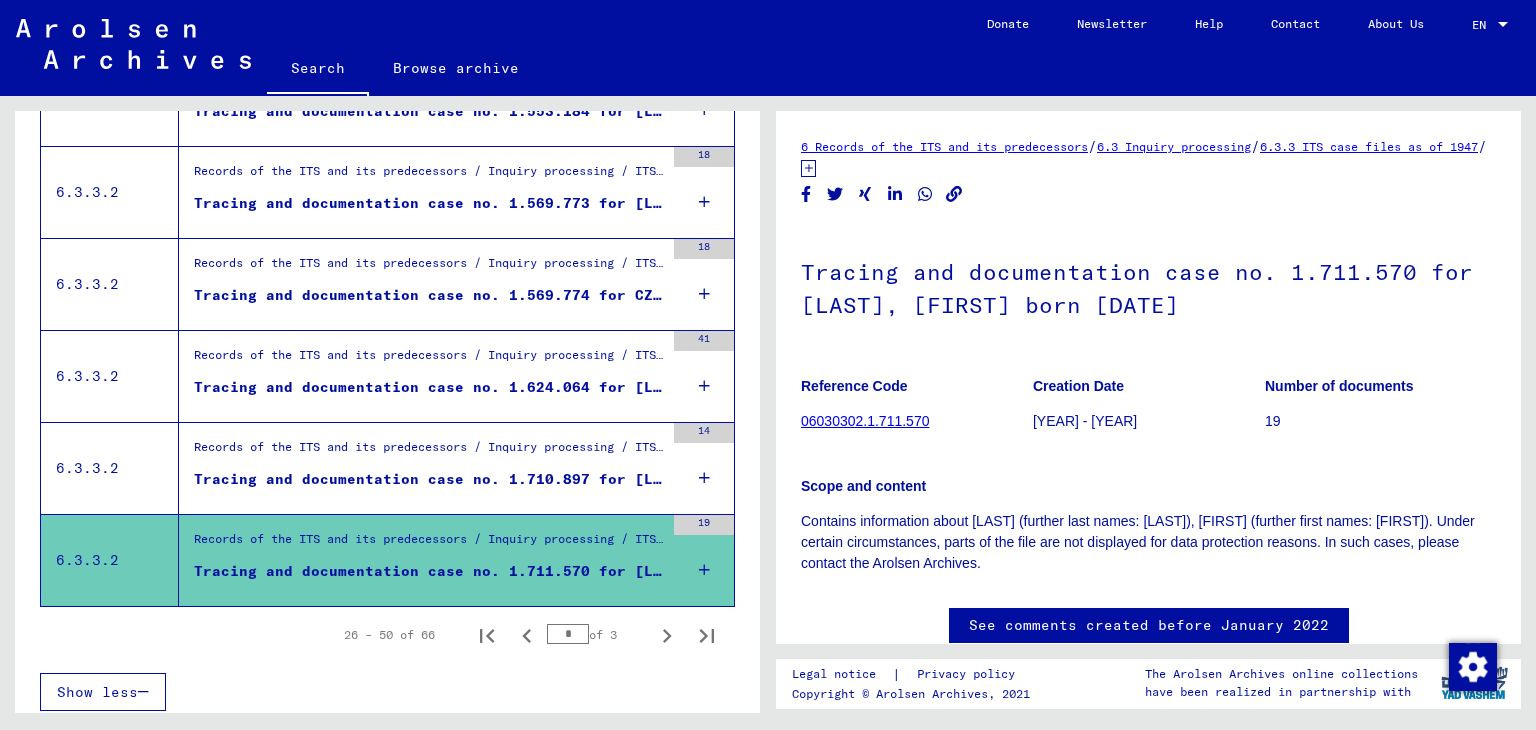 scroll, scrollTop: 0, scrollLeft: 0, axis: both 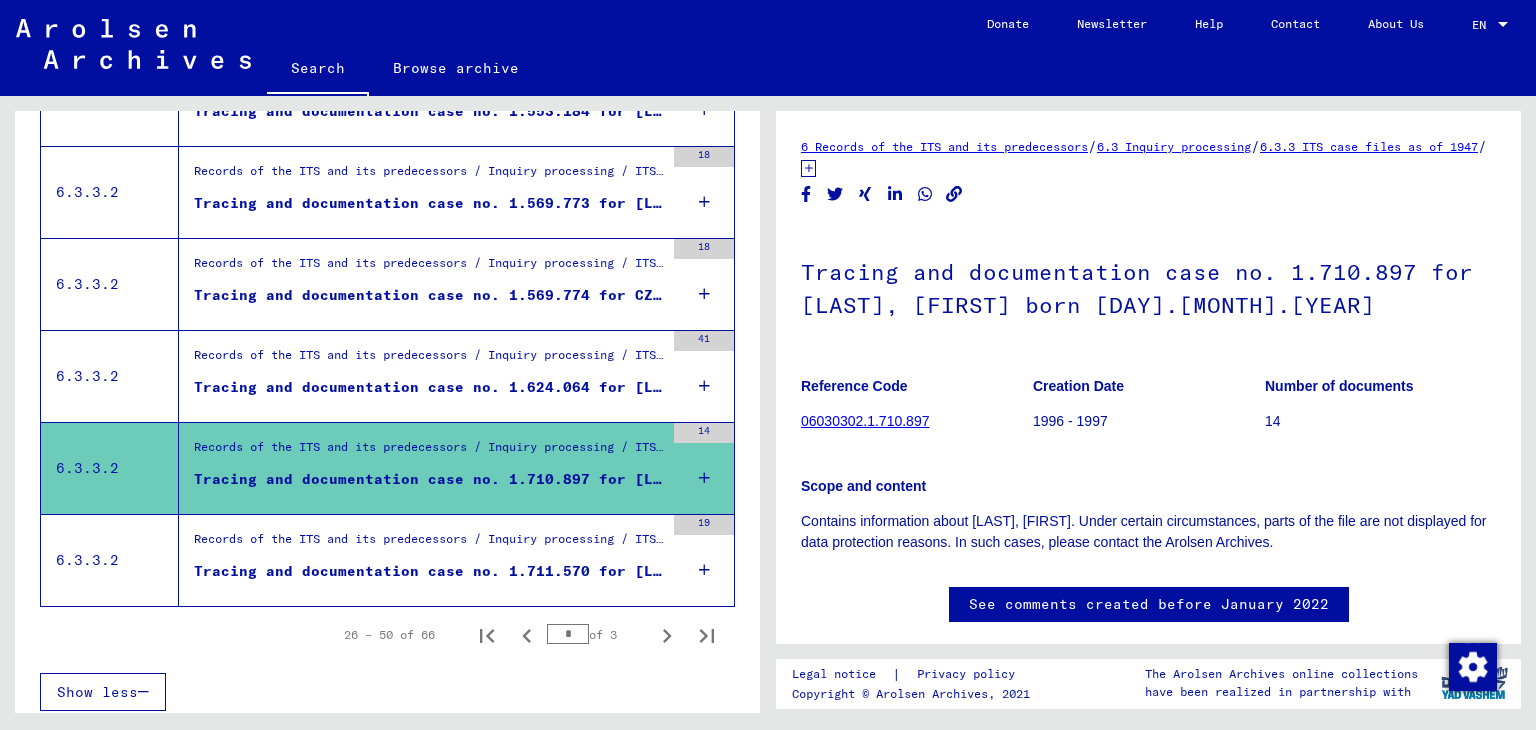 click on "Records of the ITS and its predecessors / Inquiry processing / ITS case files as of 1947 / Repository of T/D cases / Tracing and documentation cases with (T/D) numbers between 1.500.000 and 1.749.999 / Tracing and documentation cases with (T/D) numbers between 1.624.000 and 1.624.499" at bounding box center [429, 360] 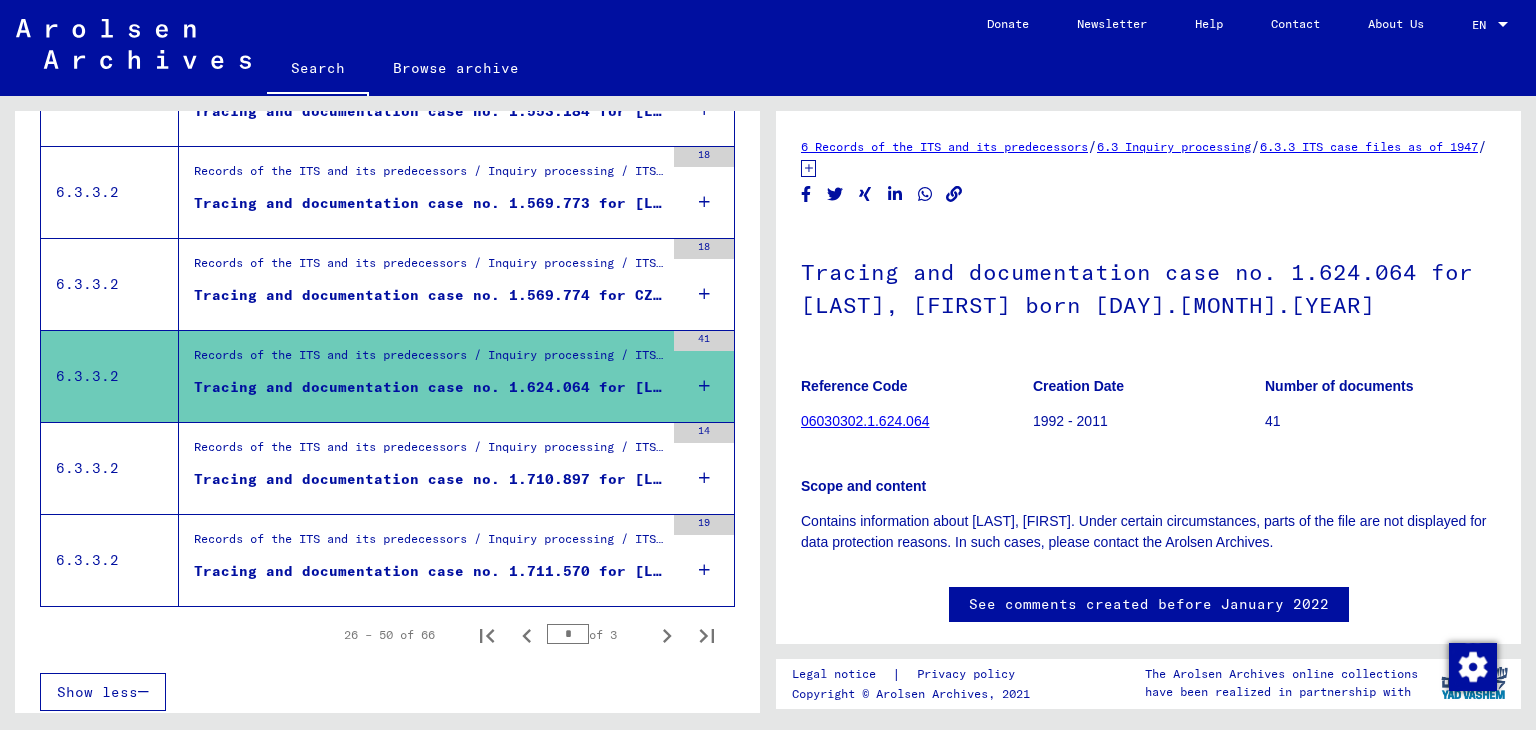 scroll, scrollTop: 0, scrollLeft: 0, axis: both 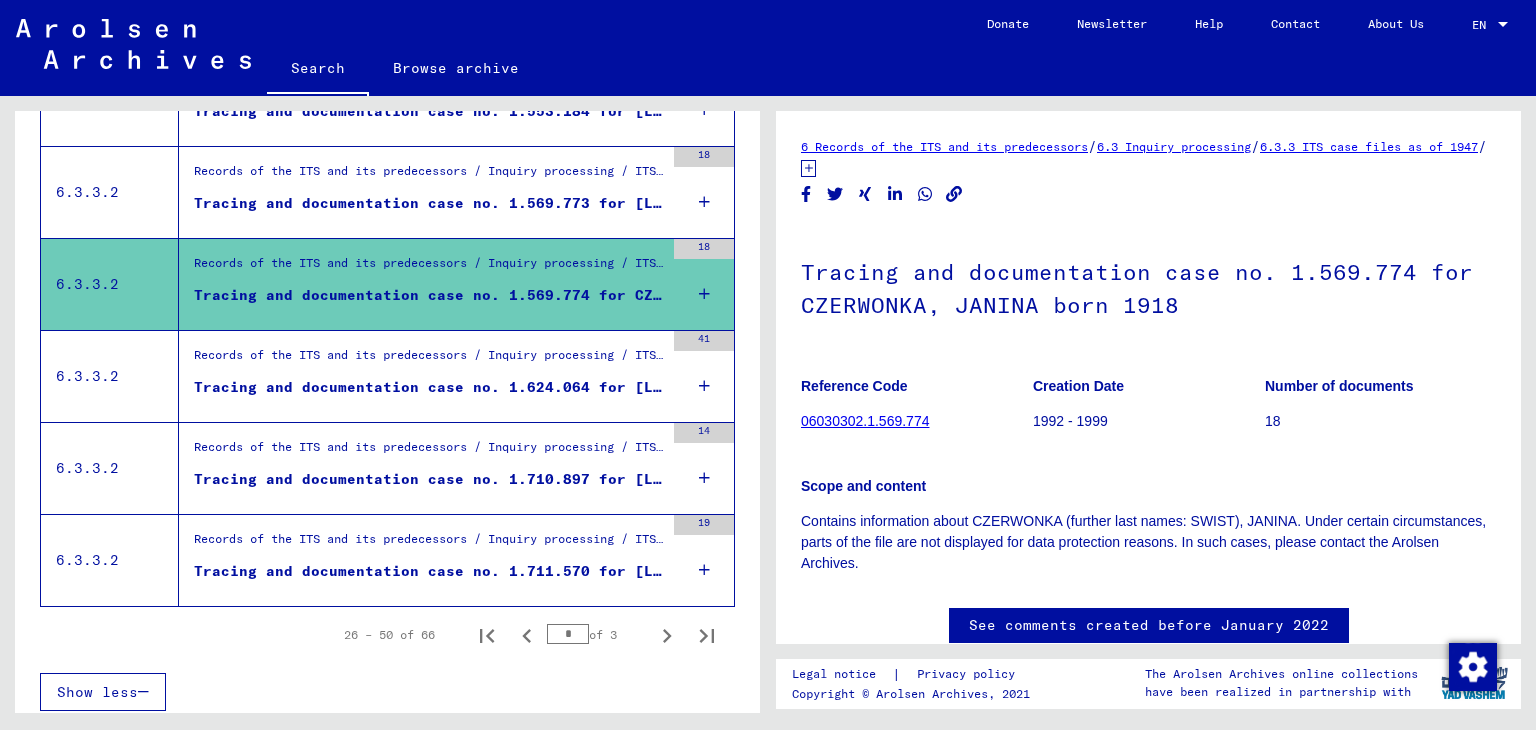 click on "Tracing and documentation case no. 1.569.773 for [LAST], [FIRST] born [DATE]" at bounding box center (429, 203) 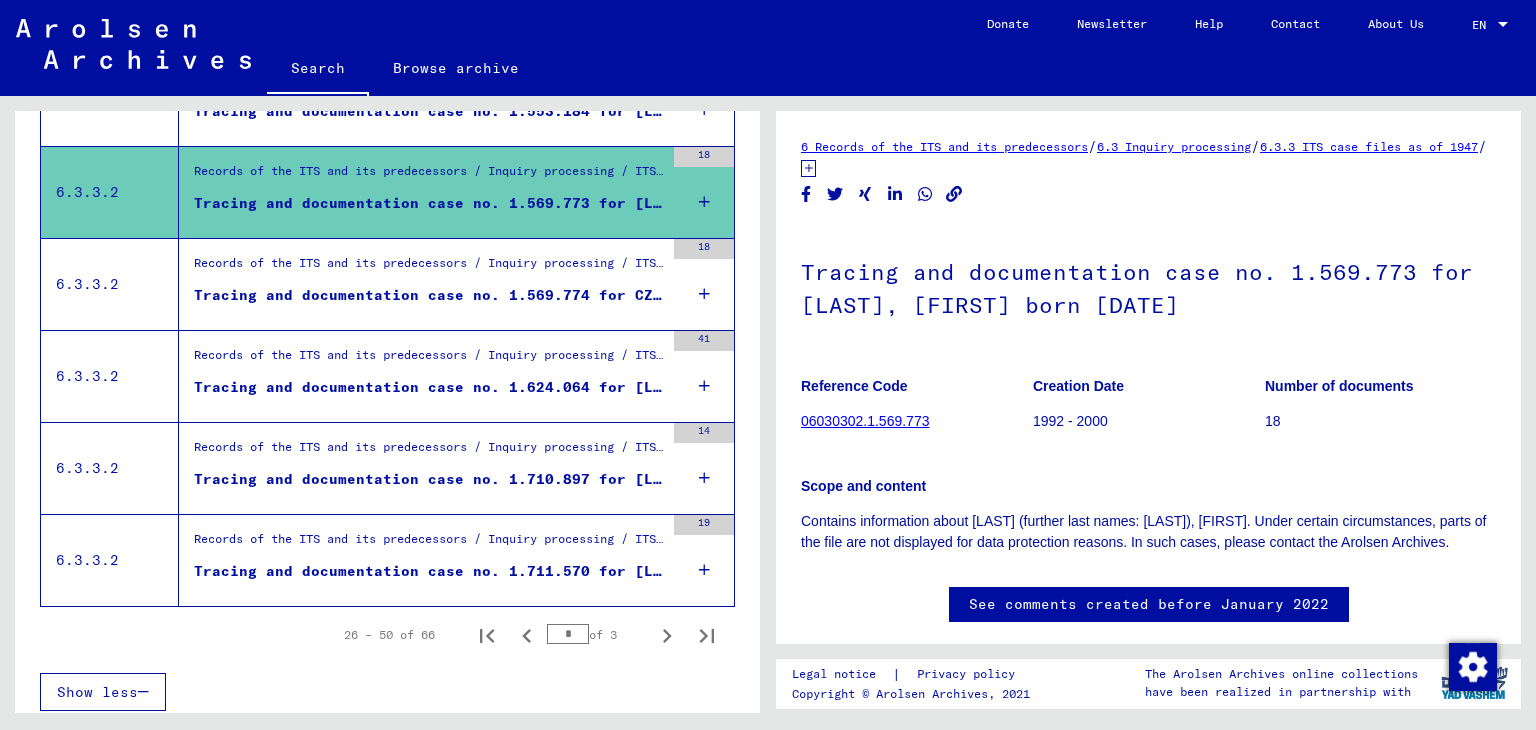 scroll, scrollTop: 0, scrollLeft: 0, axis: both 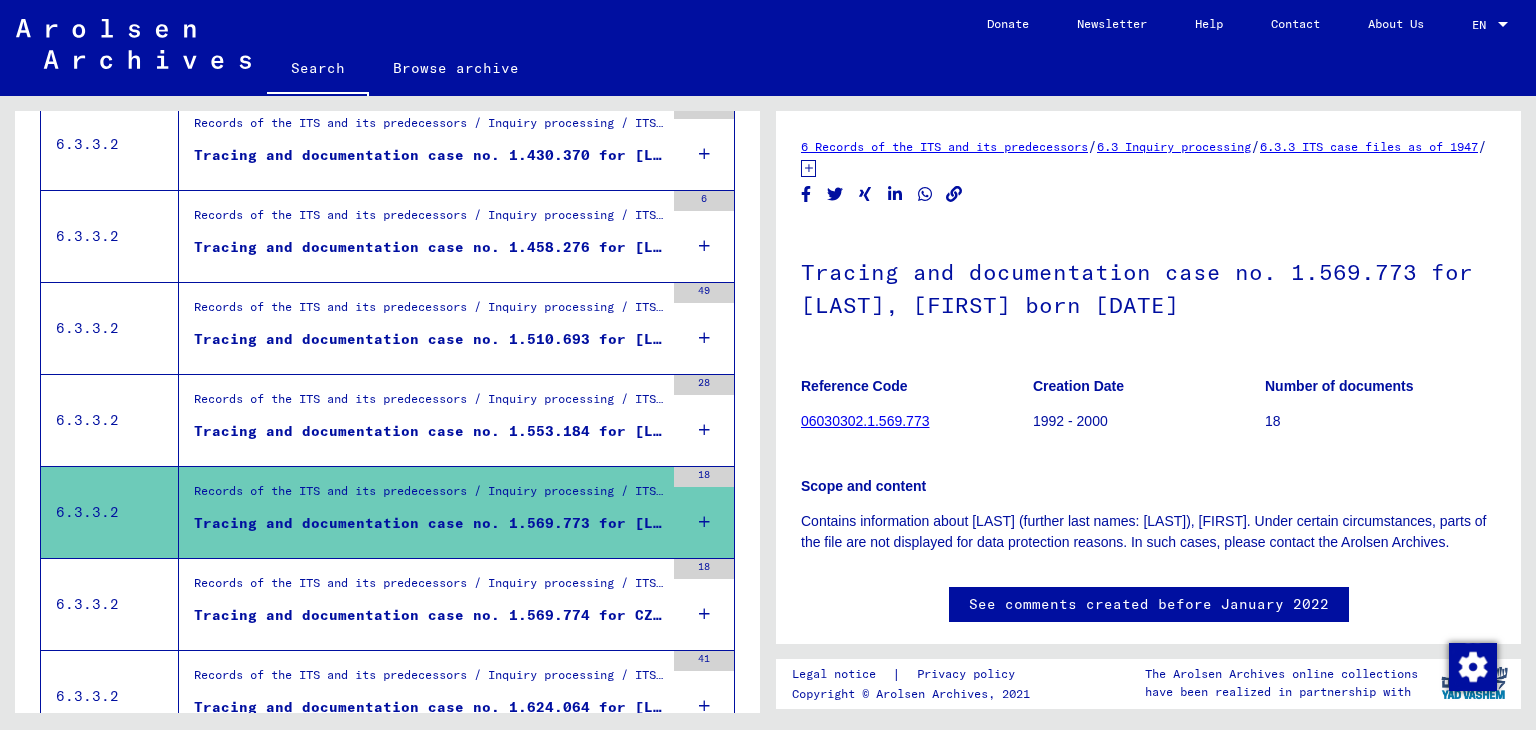 click on "Records of the ITS and its predecessors / Inquiry processing / ITS case files as of 1947 / Repository of T/D cases / Tracing and documentation cases with (T/D) numbers between 1.500.000 and 1.749.999 / Tracing and documentation cases with (T/D) numbers between 1.553.000 and 1.553.499" at bounding box center (429, 404) 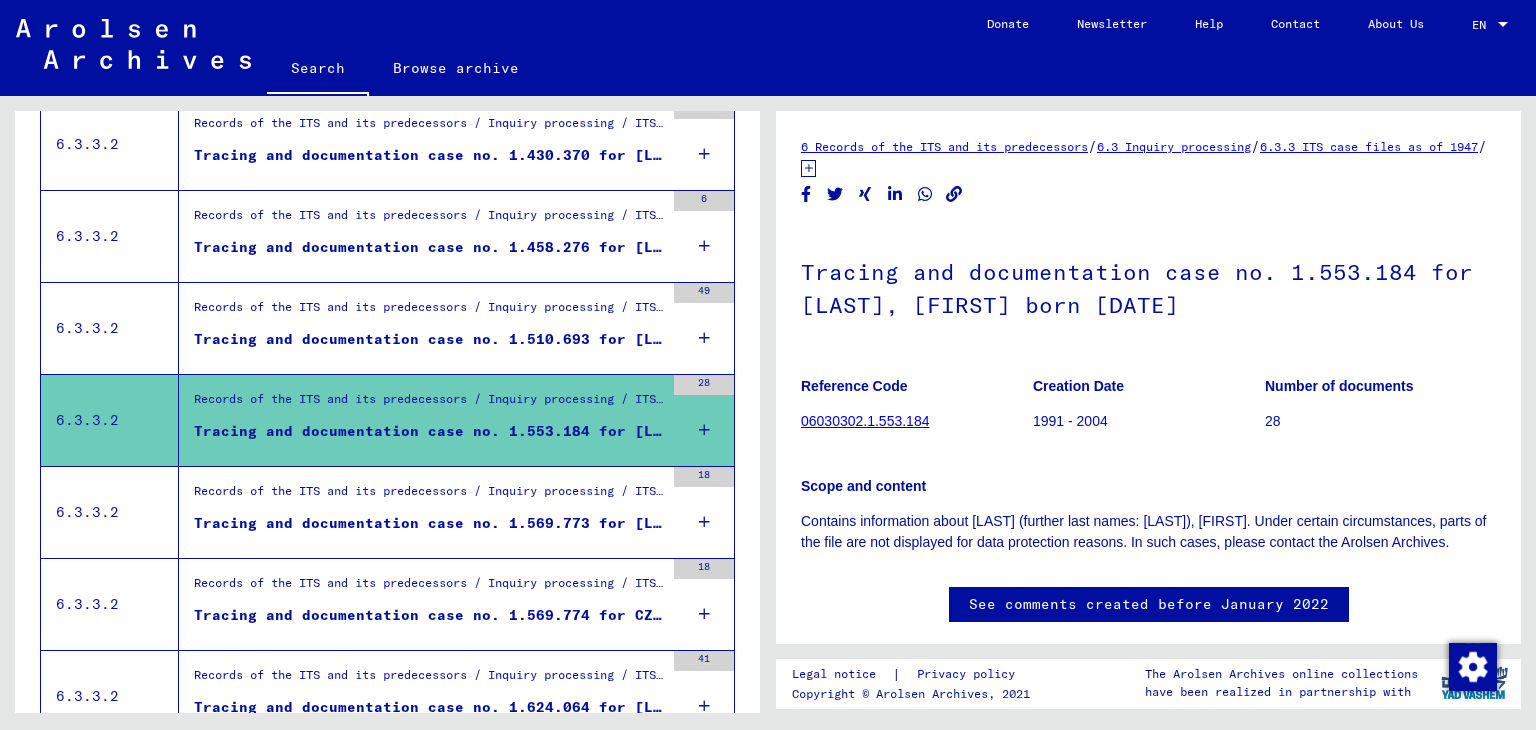 click on "Tracing and documentation case no. 1.510.693 for [LAST], [FIRST] born [DAY].[MONTH].[YEAR] or[DAY].[MONTH].[YEAR]" at bounding box center (429, 344) 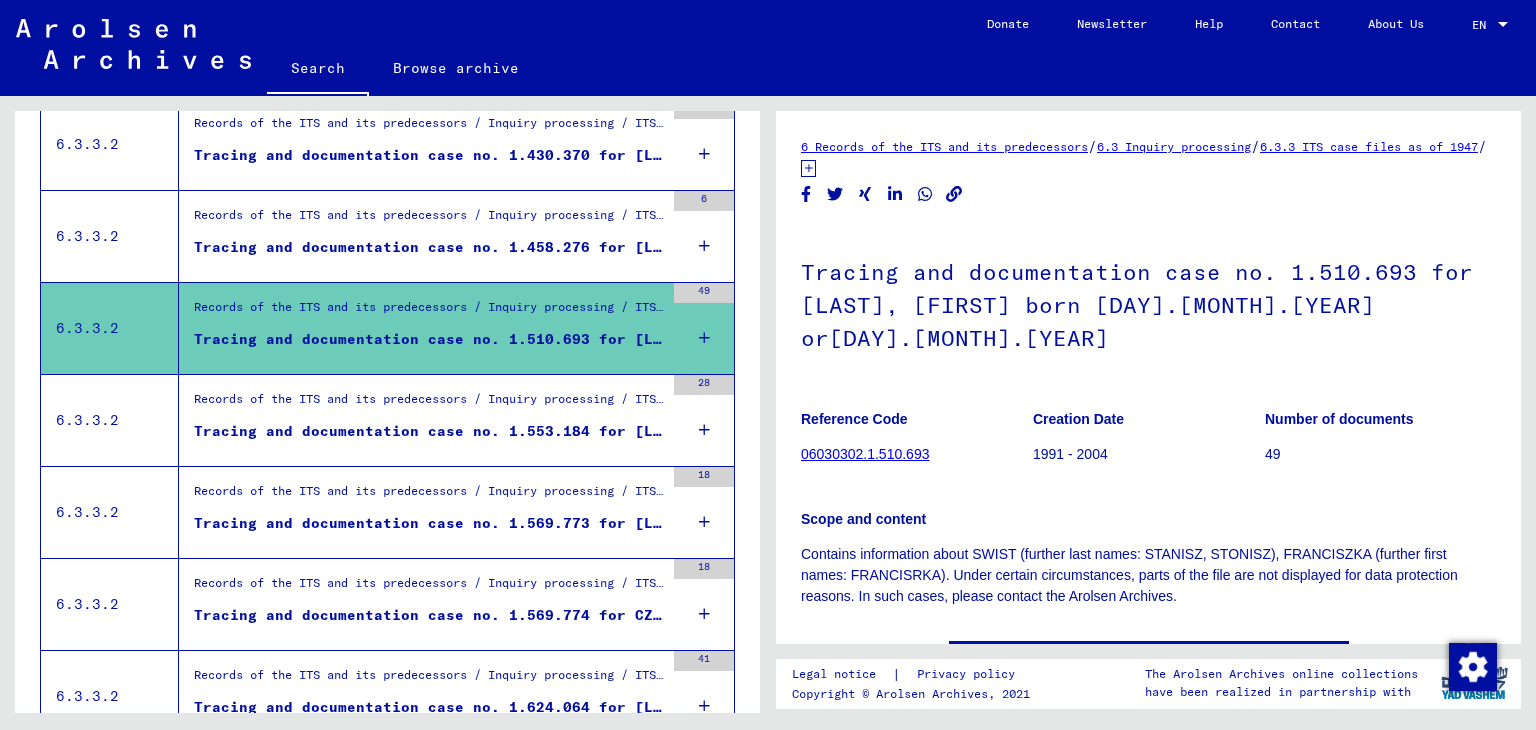 click on "Tracing and documentation case no. 1.458.276 for [LAST], [FIRST] born [DAY].[MONTH].[YEAR]" at bounding box center (429, 247) 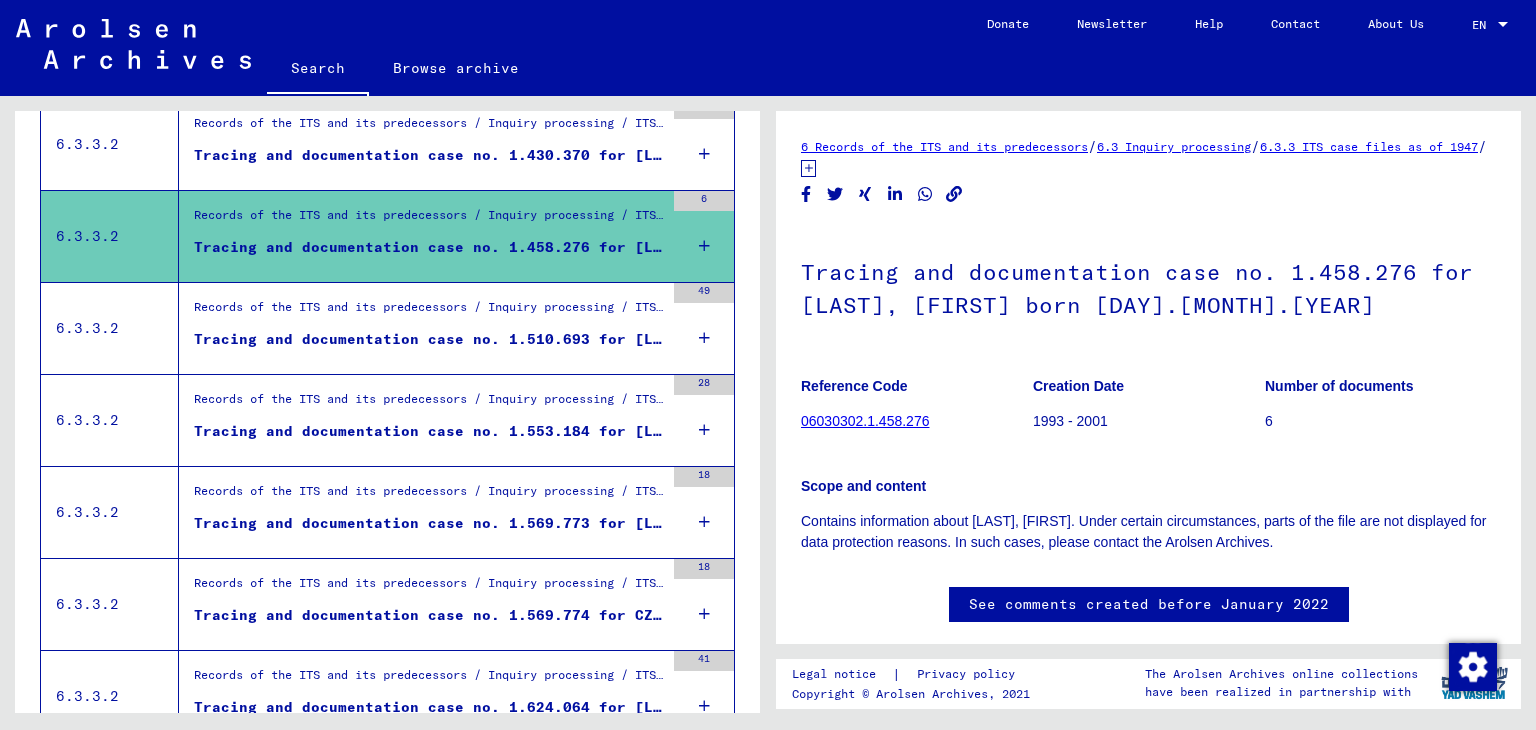 click on "Tracing and documentation case no. 1.430.370 for [LAST], [FIRST] born [DAY].[MONTH].[YEAR]" at bounding box center (429, 160) 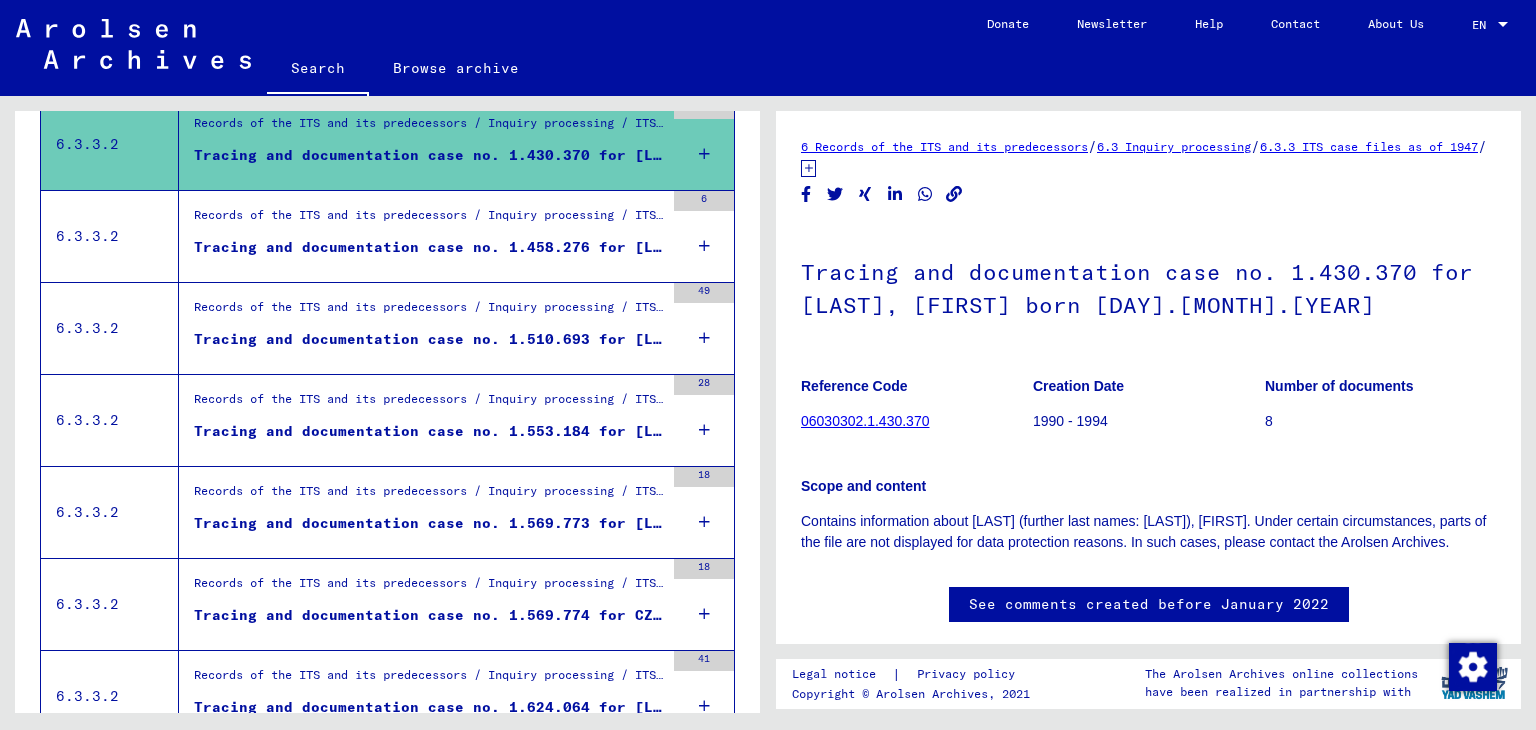 scroll, scrollTop: 0, scrollLeft: 0, axis: both 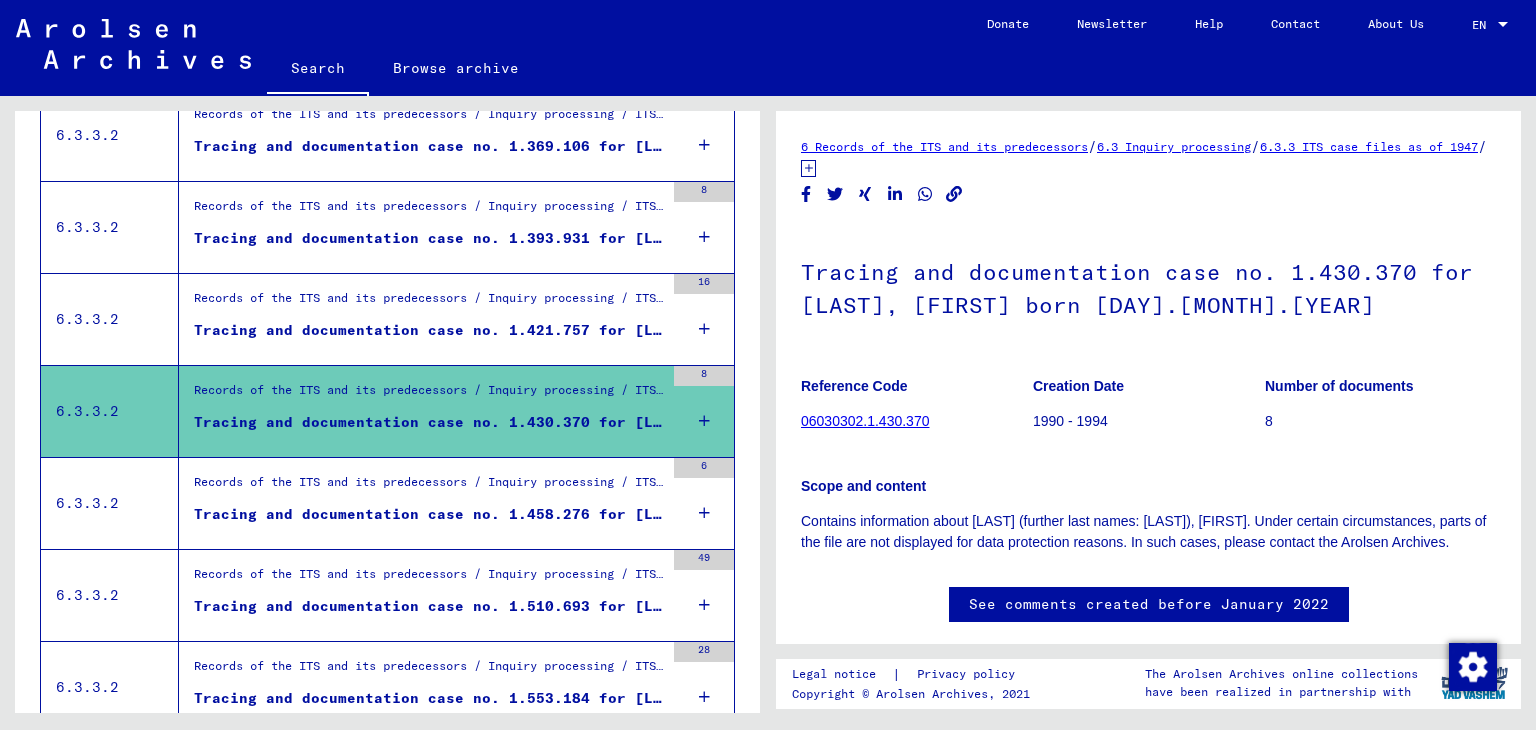 click on "Records of the ITS and its predecessors / Inquiry processing / ITS case files as of 1947 / Repository of T/D cases / Tracing and documentation cases with (T/D) numbers between 1.250.000 and 1.499.999 / Tracing and documentation cases with (T/D) numbers between 1.421.500 and 1.421.999" at bounding box center (429, 303) 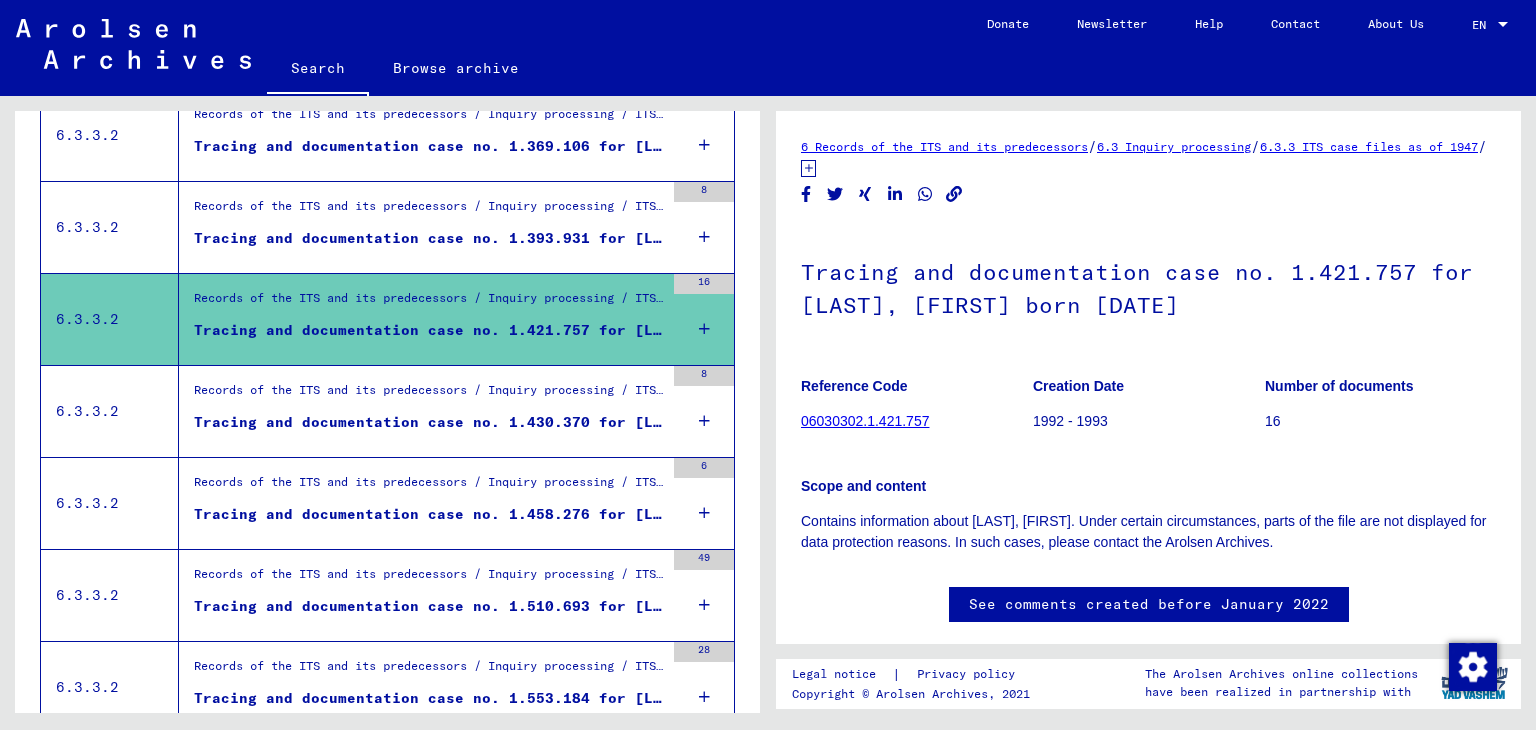 click on "8" at bounding box center [704, 227] 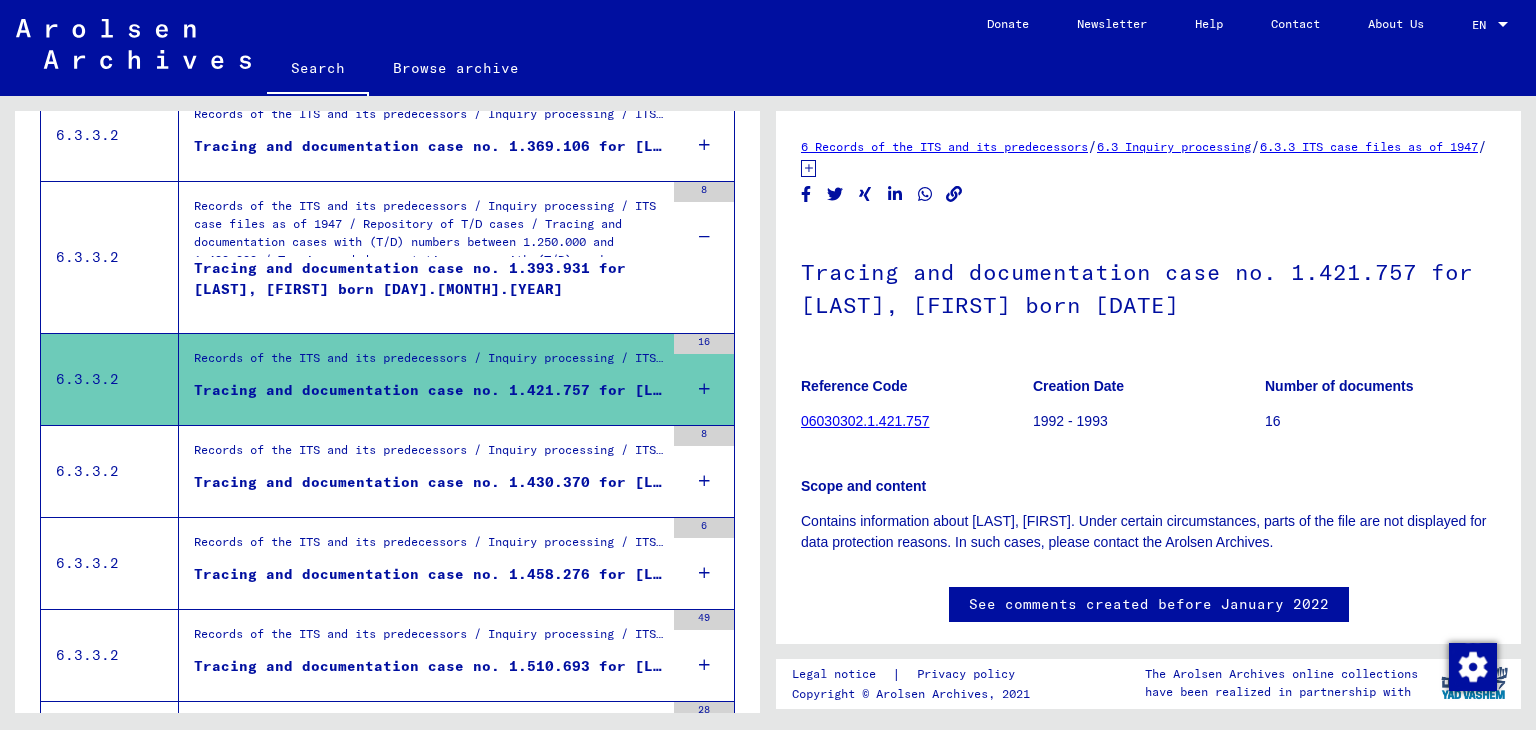 click on "Records of the ITS and its predecessors / Inquiry processing / ITS case files as of 1947 / Repository of T/D cases / Tracing and documentation cases with (T/D) numbers between 1.250.000 and 1.499.999 / Tracing and documentation cases with (T/D) numbers between 1.393.500 and 1.393.999" at bounding box center (429, 232) 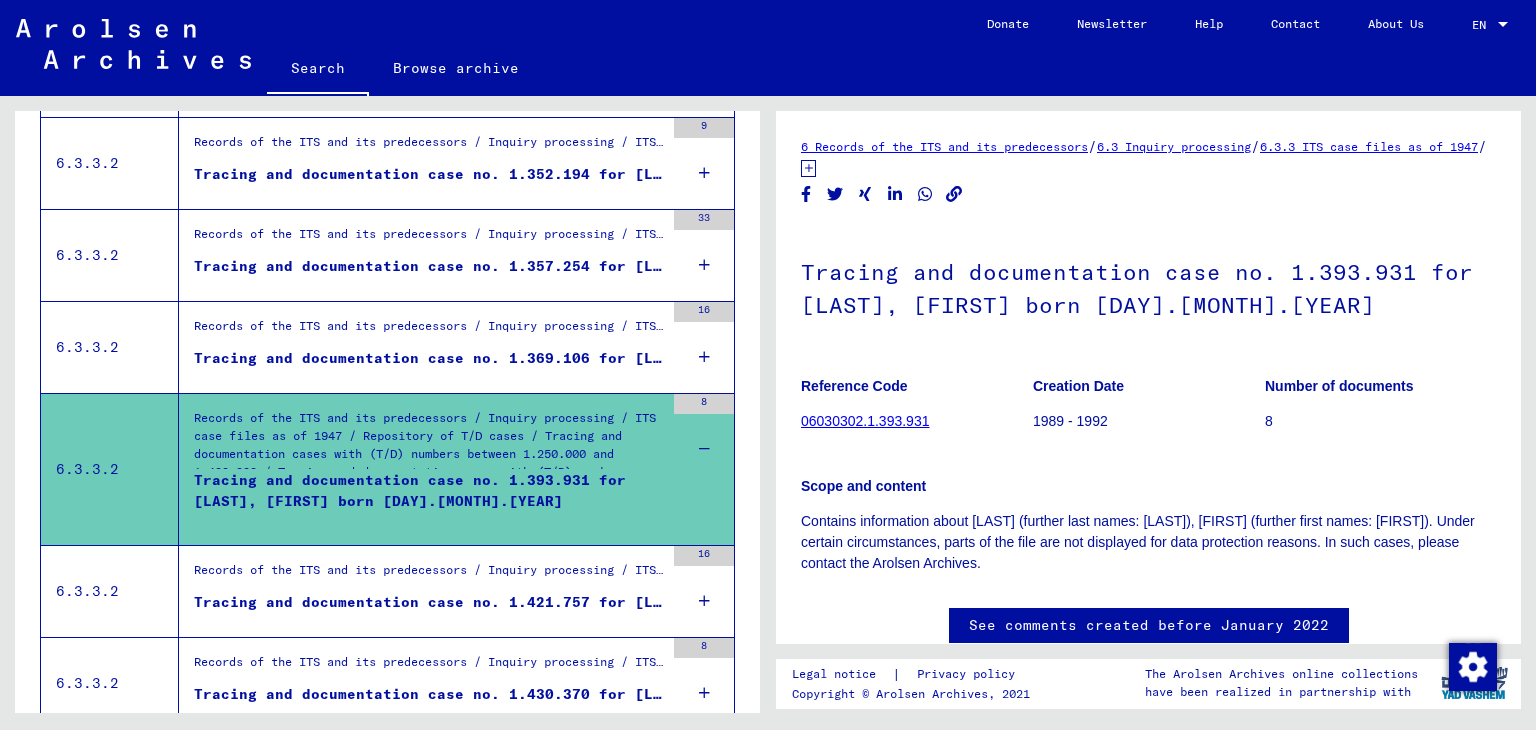 scroll, scrollTop: 1368, scrollLeft: 0, axis: vertical 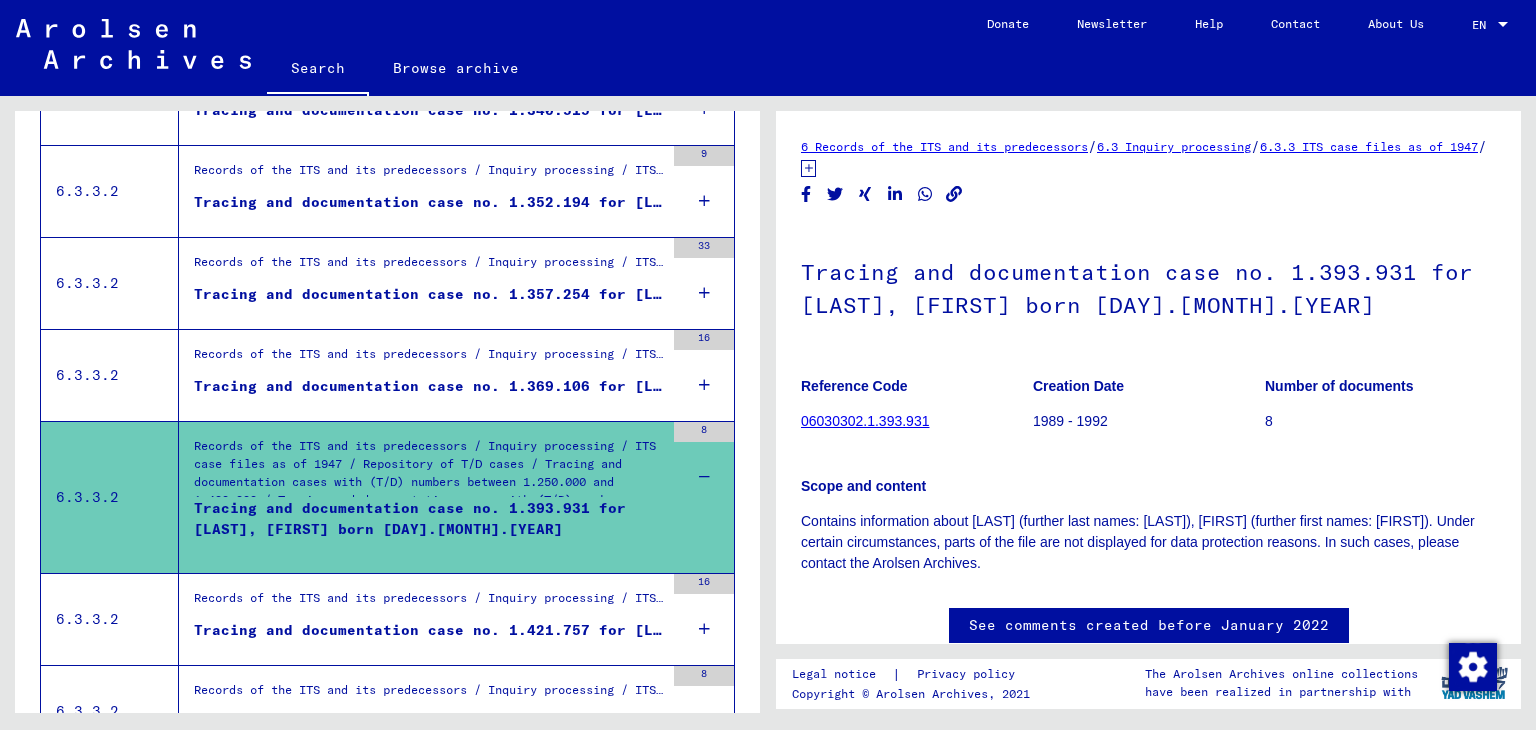 click on "Records of the ITS and its predecessors / Inquiry processing / ITS case files as of 1947 / Repository of T/D cases / Tracing and documentation cases with (T/D) numbers between 1.250.000 and 1.499.999 / Tracing and documentation cases with (T/D) numbers between 1.369.000 and 1.369.499 Tracing and documentation case no. 1.369.106 for [LAST], [FIRST] born [DAY].[MONTH].[YEAR]" at bounding box center [421, 375] 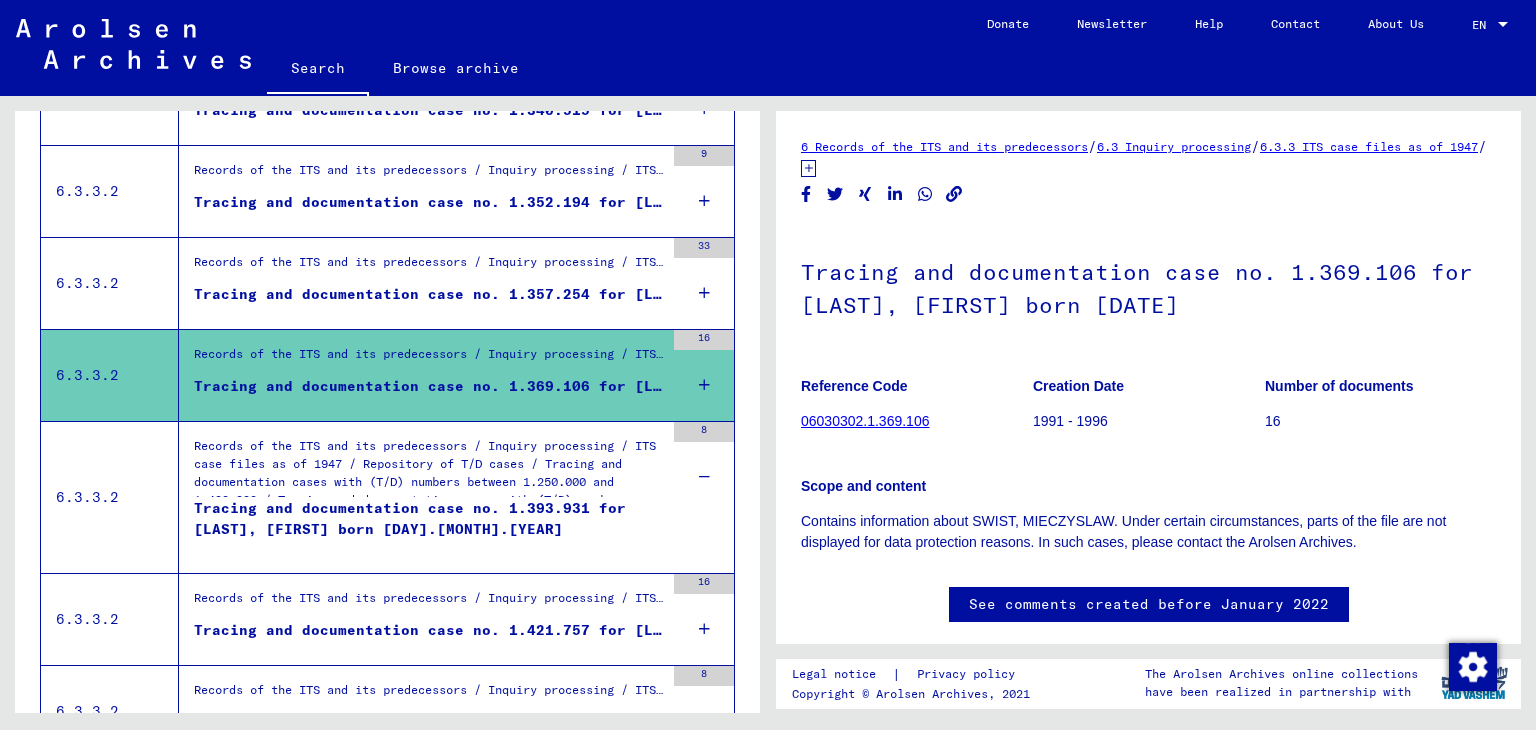 click on "Tracing and documentation case no. 1.357.254 for [LAST], [FIRST] born [DAY].[MONTH].[YEAR]" at bounding box center (429, 294) 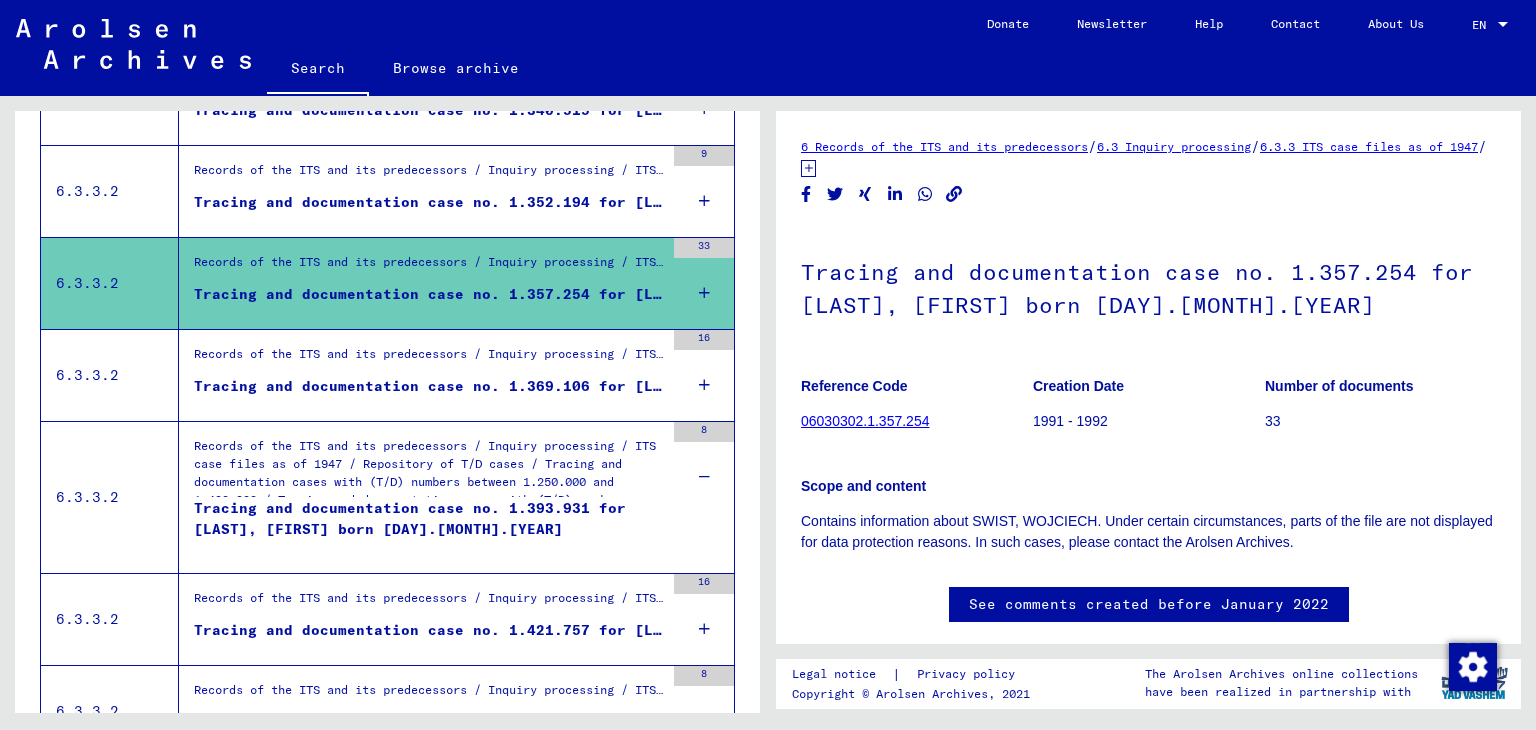 click on "Tracing and documentation case no. 1.352.194 for [LAST], [FIRST] born [DATE]" at bounding box center (429, 202) 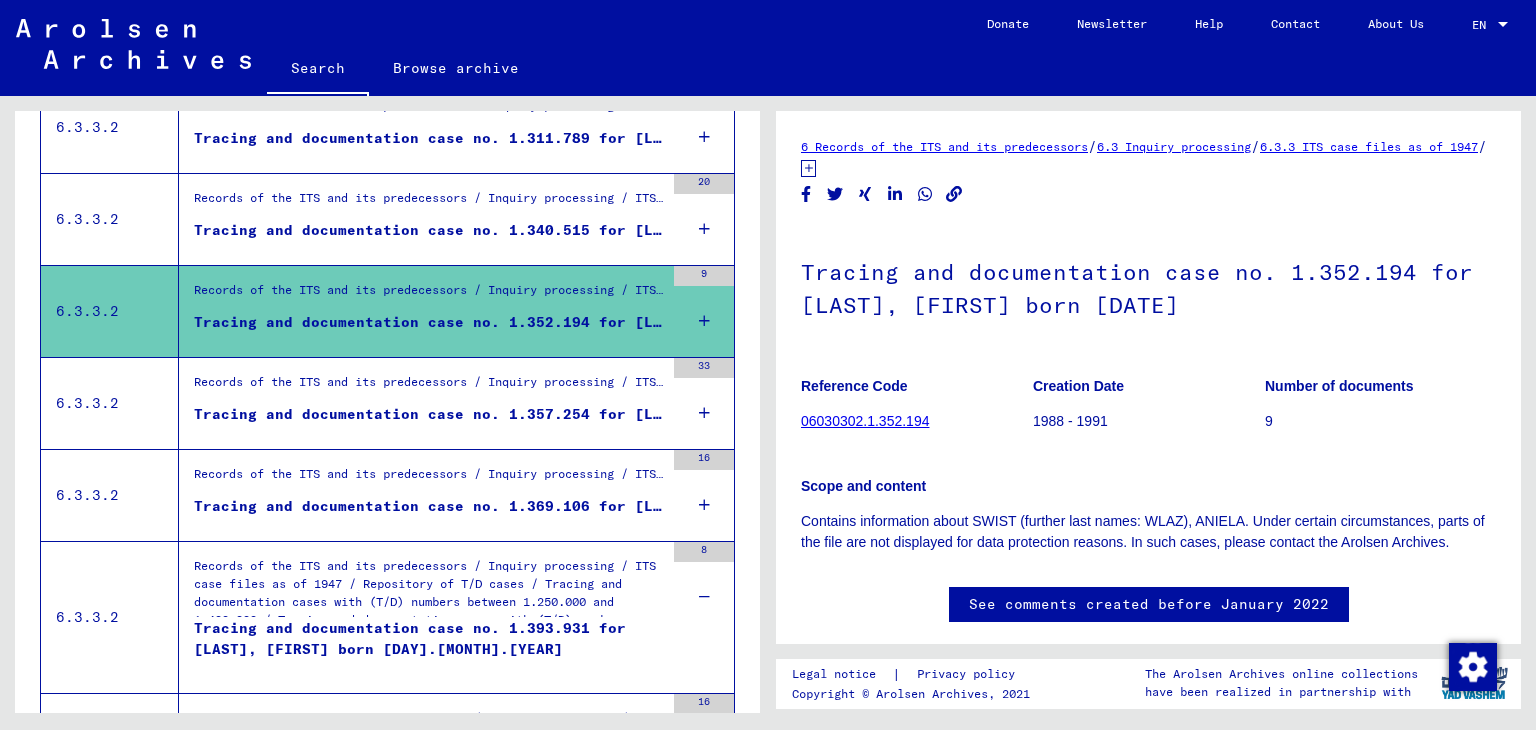 scroll, scrollTop: 1208, scrollLeft: 0, axis: vertical 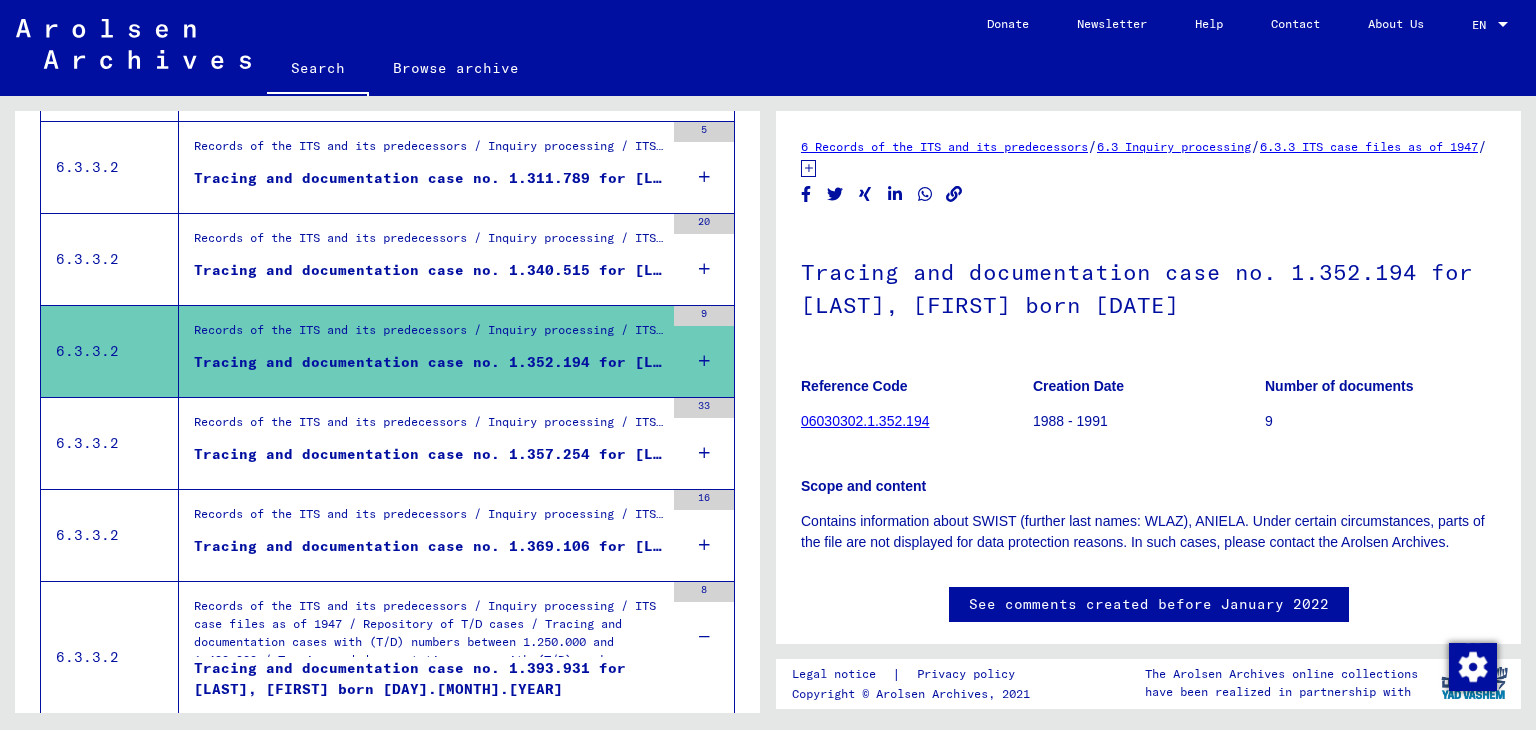 click on "Records of the ITS and its predecessors / Inquiry processing / ITS case files as of 1947 / Repository of T/D cases / Tracing and documentation cases with (T/D) numbers between 1.250.000 and 1.499.999 / Tracing and documentation cases with (T/D) numbers between 1.340.500 and 1.340.999" at bounding box center [429, 243] 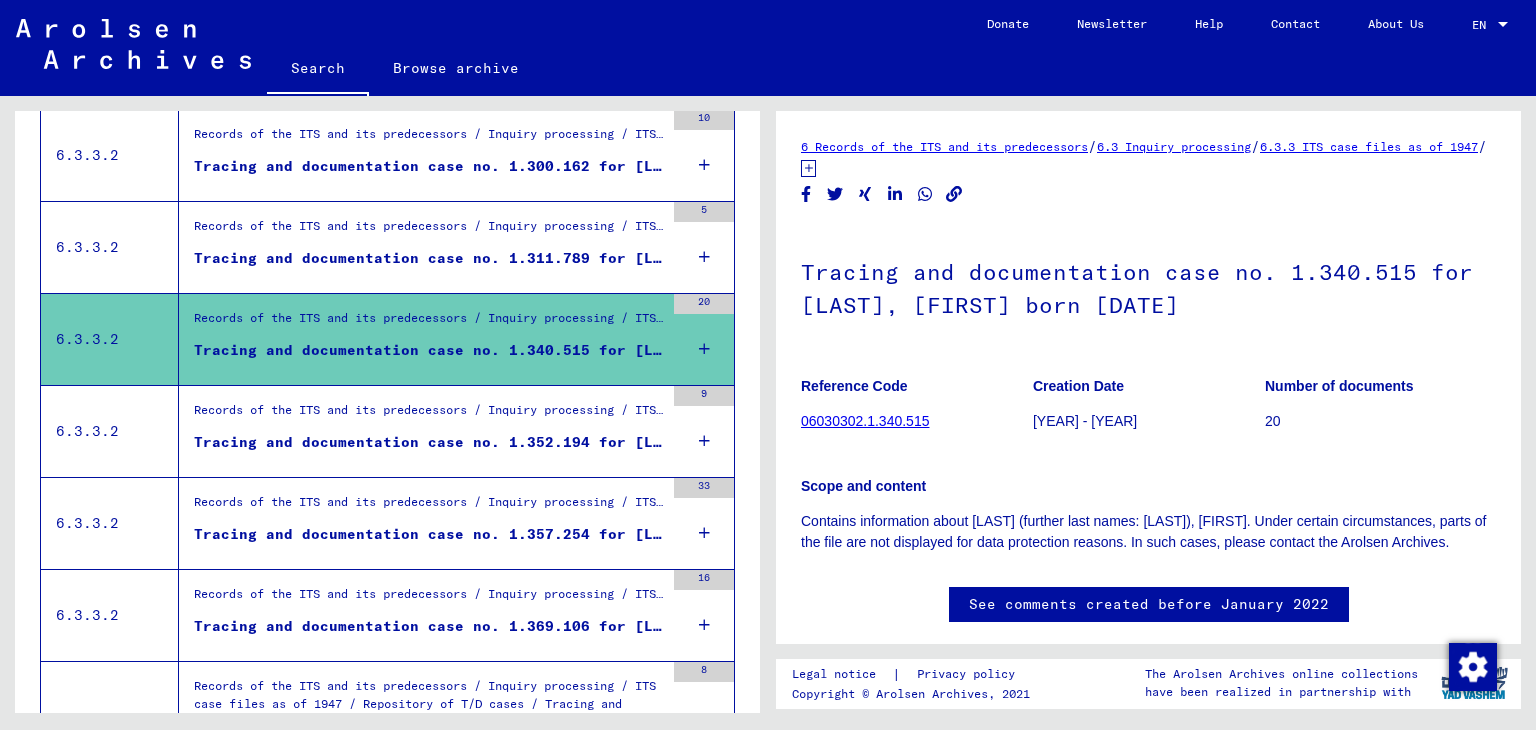 scroll, scrollTop: 1088, scrollLeft: 0, axis: vertical 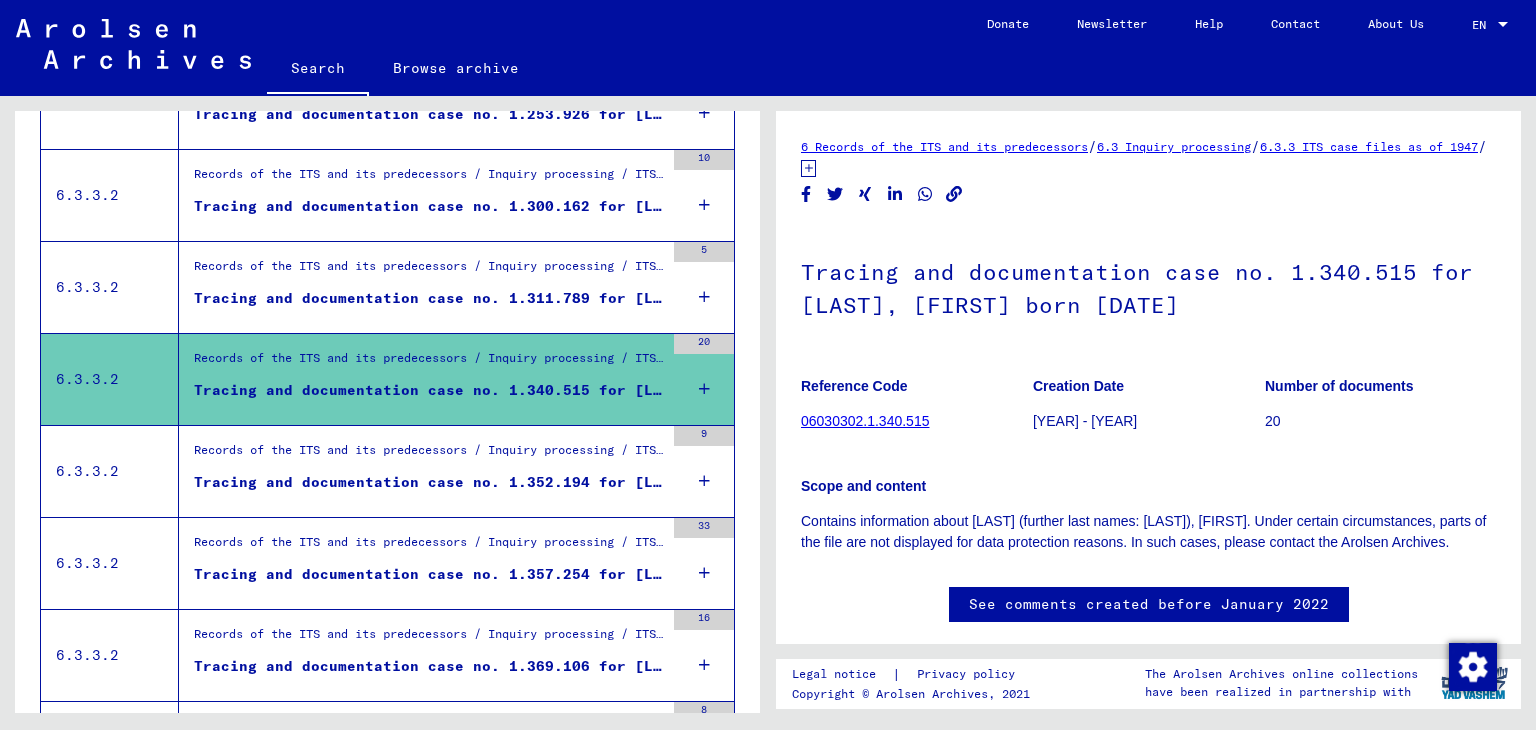 click on "Records of the ITS and its predecessors / Inquiry processing / ITS case files as of 1947 / Repository of T/D cases / Tracing and documentation cases with (T/D) numbers between 1.250.000 and 1.499.999 / Tracing and documentation cases with (T/D) numbers between 1.311.500 and 1.311.999" at bounding box center [429, 271] 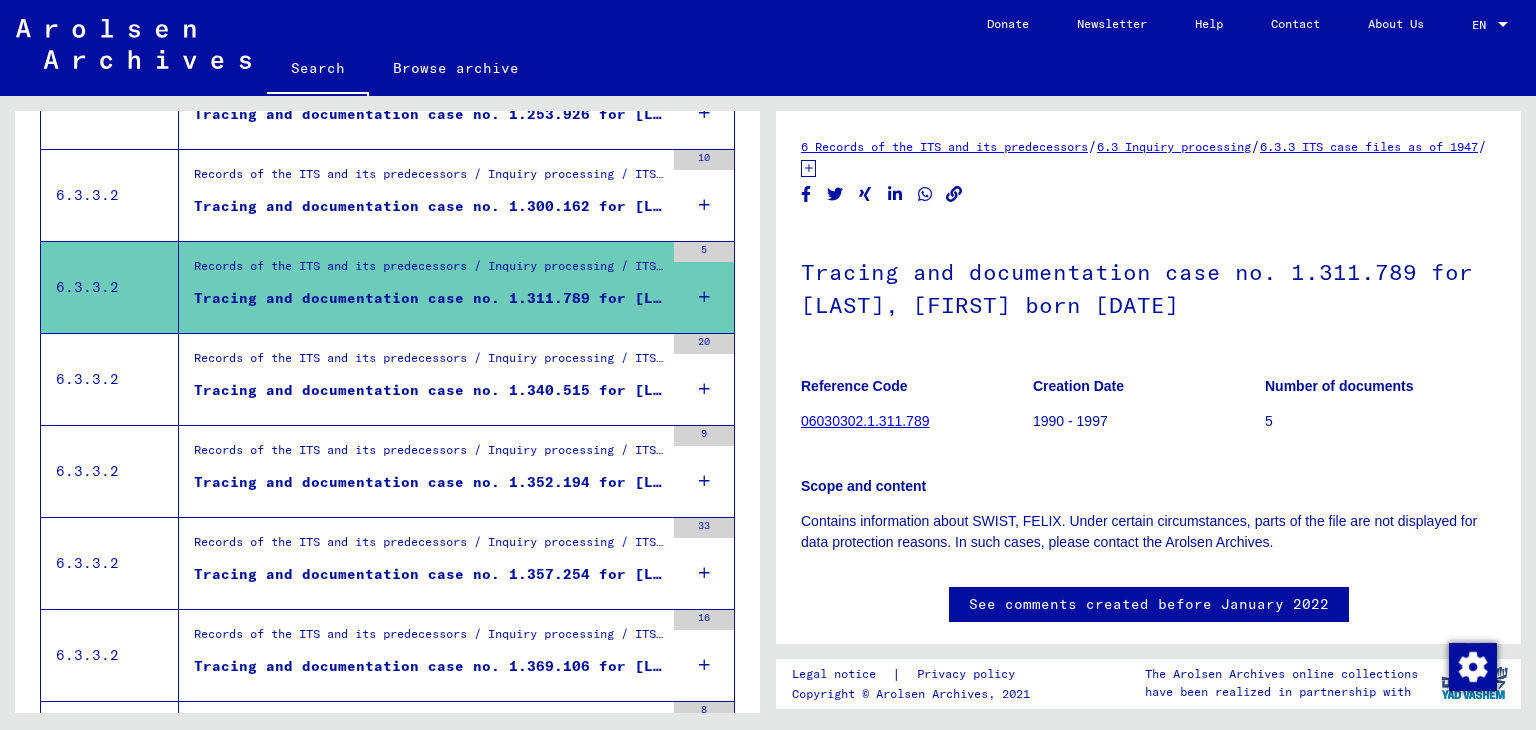 click on "Tracing and documentation case no. 1.300.162 for [LAST], [FIRST] born [DATE] or[DATE]" at bounding box center (429, 211) 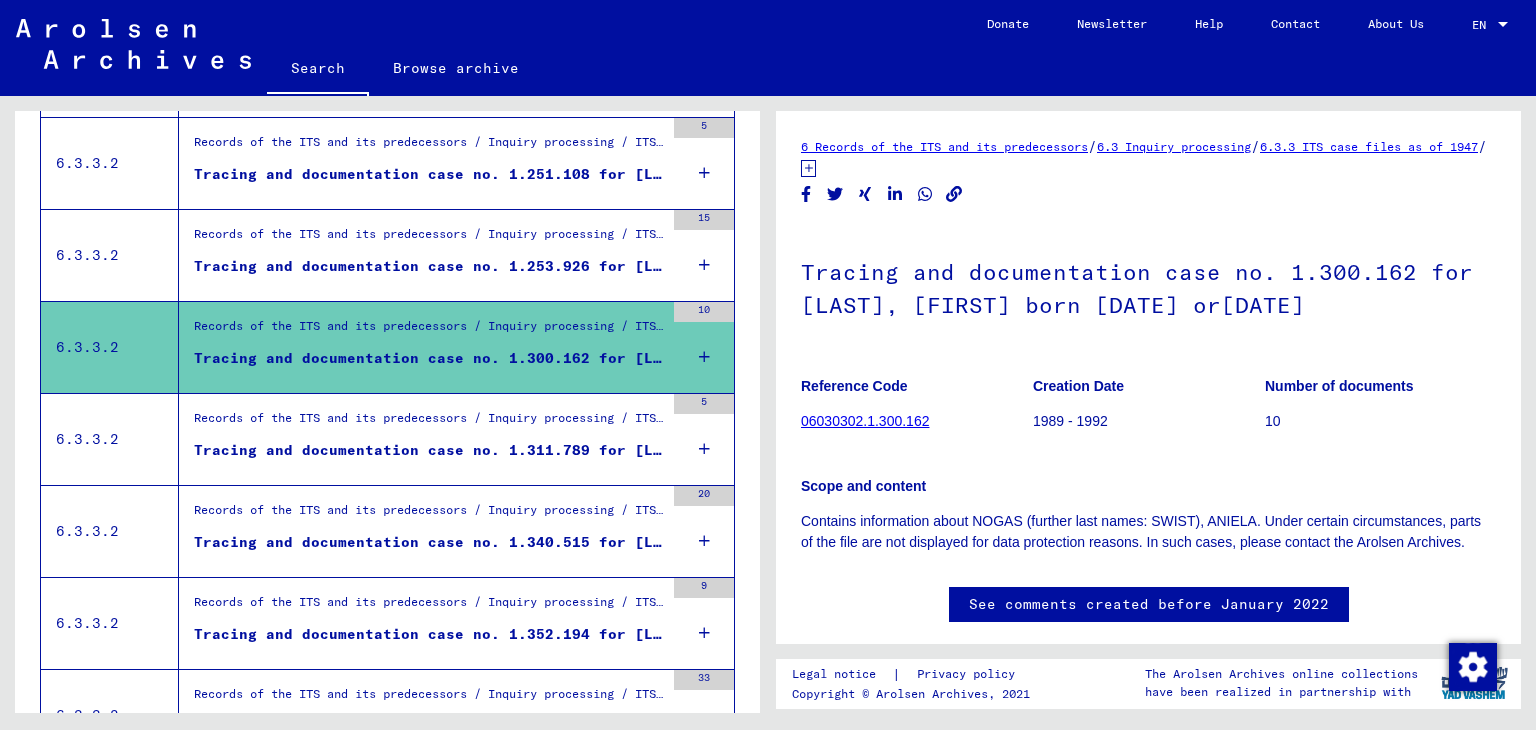 scroll, scrollTop: 888, scrollLeft: 0, axis: vertical 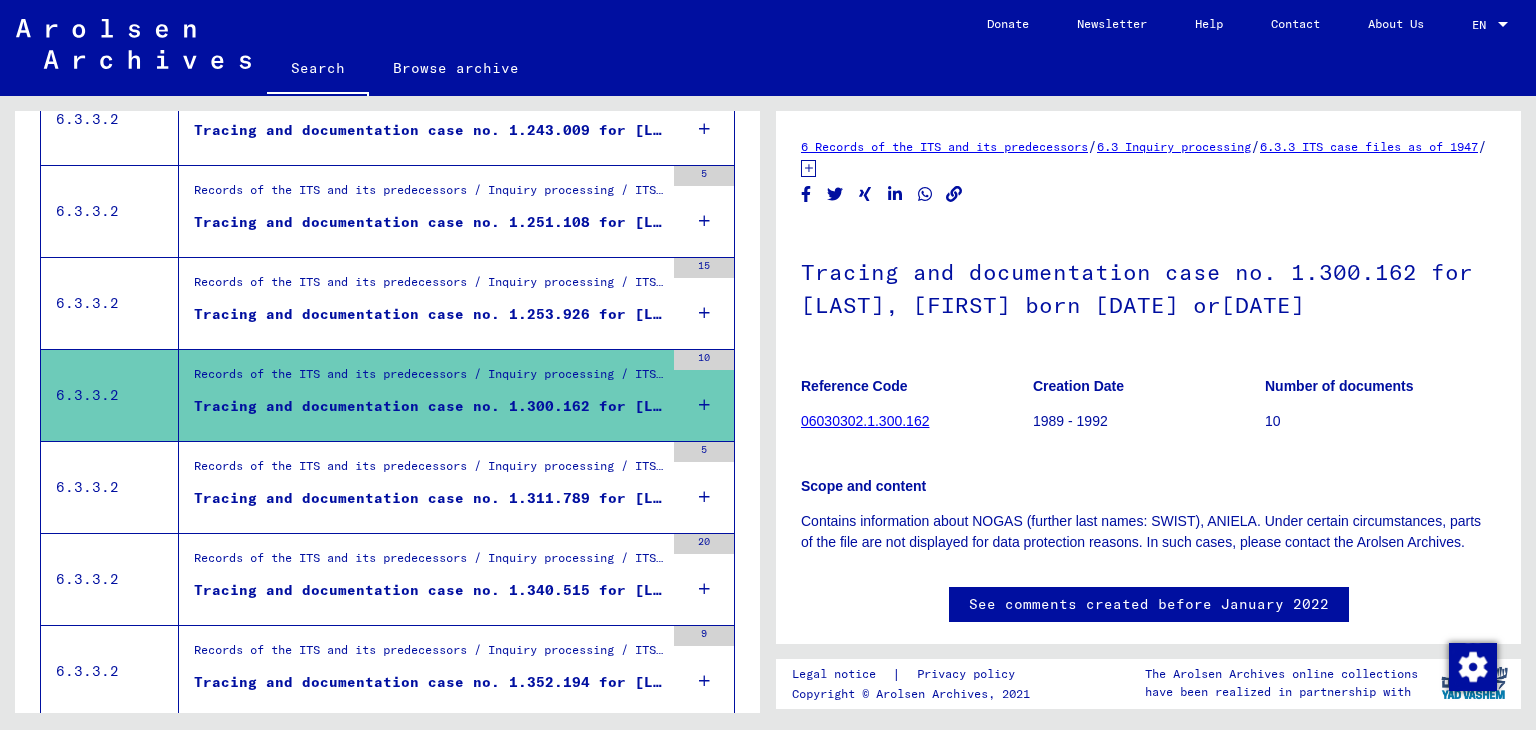click on "Records of the ITS and its predecessors / Inquiry processing / ITS case files as of 1947 / Repository of T/D cases / Tracing and documentation cases with (T/D) numbers between 1.250.000 and 1.499.999 / Tracing and documentation cases with (T/D) numbers between 1.253.500 and 1.253.999" at bounding box center [429, 287] 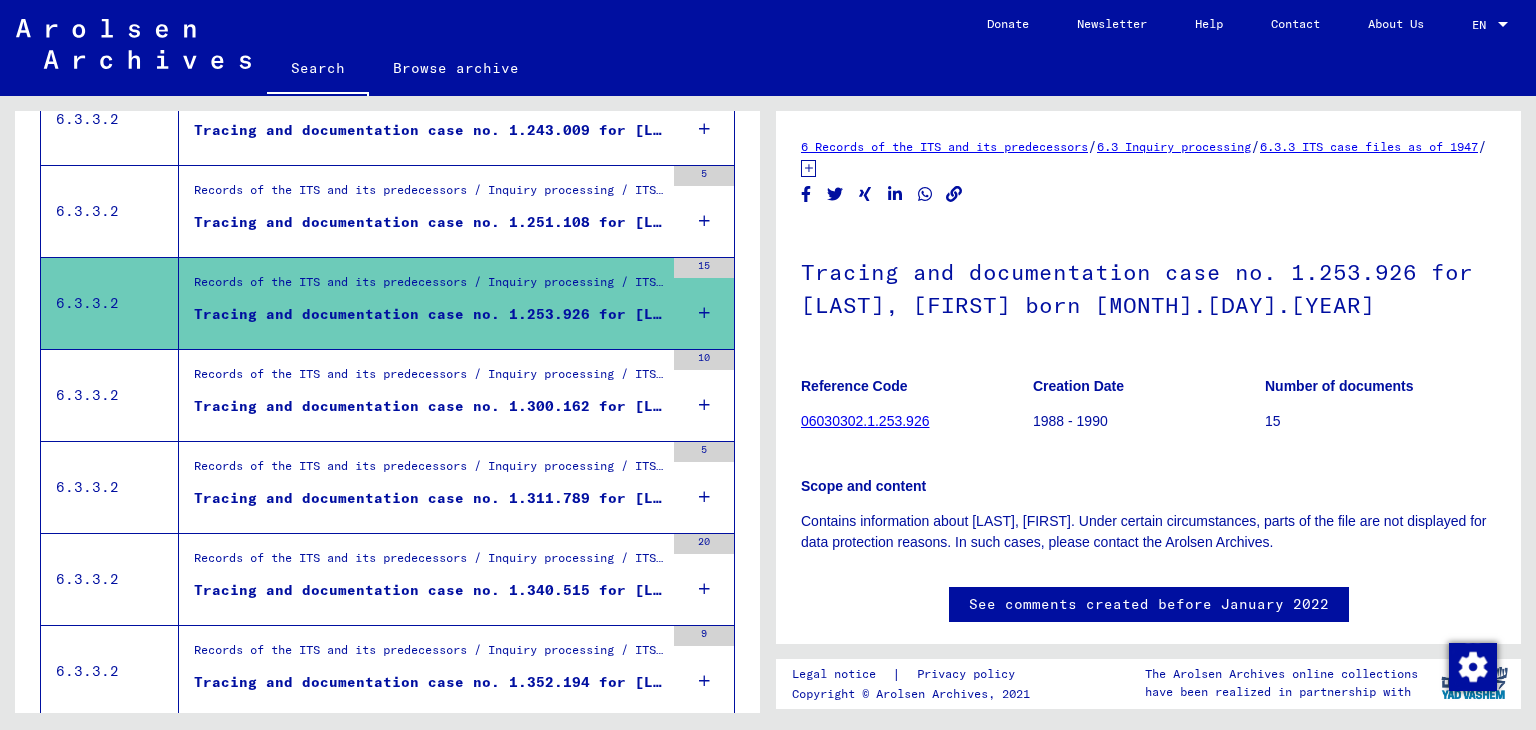click on "Tracing and documentation case no. 1.251.108 for [LAST], [FIRST] born [DATE]" at bounding box center (429, 227) 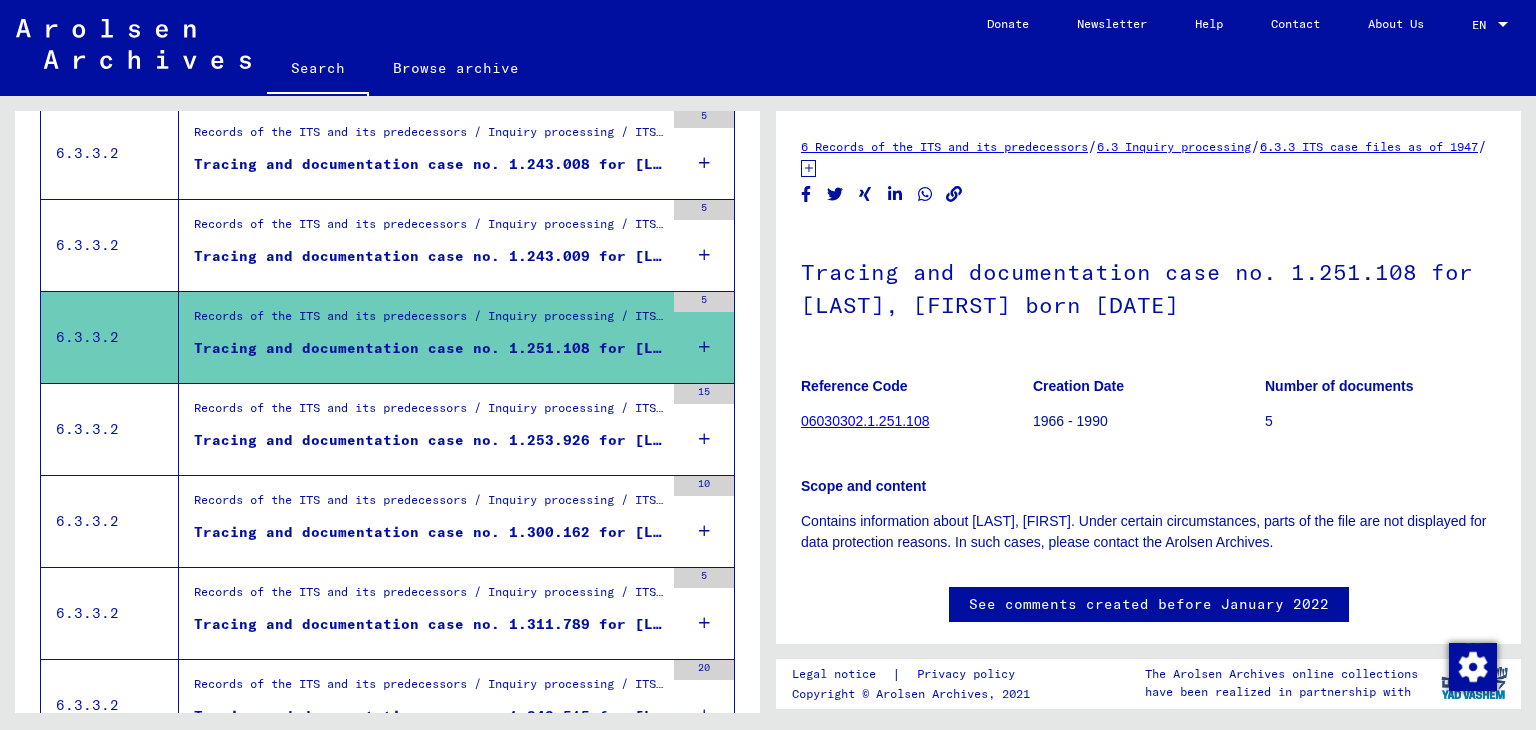 scroll, scrollTop: 728, scrollLeft: 0, axis: vertical 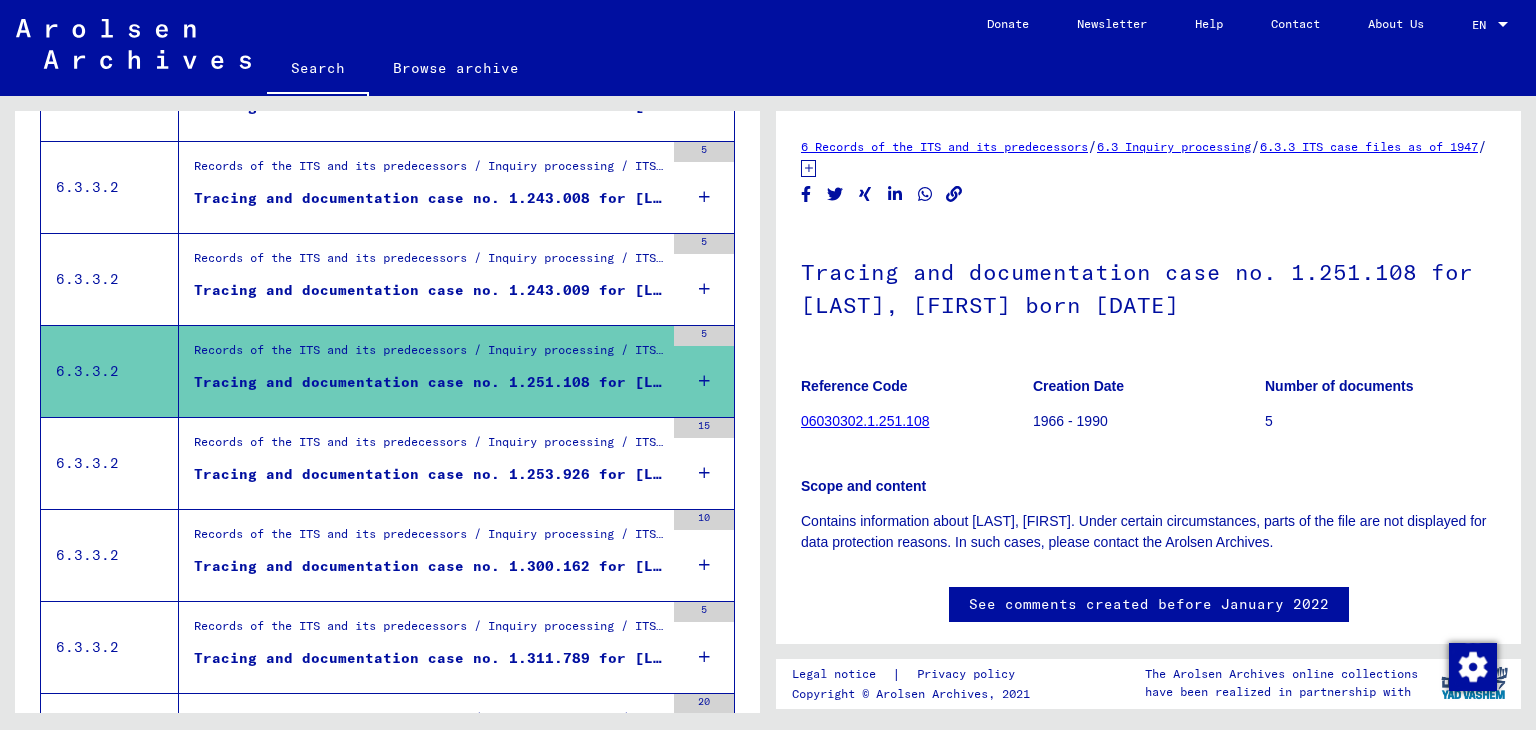 click on "Records of the ITS and its predecessors / Inquiry processing / ITS case files as of 1947 / Repository of T/D cases / Tracing and documentation cases with (T/D) numbers between 1.000.000 and 1.249.999 / Tracing and documentation cases with (T/D) numbers between 1.243.000 and 1.243.499" at bounding box center (429, 263) 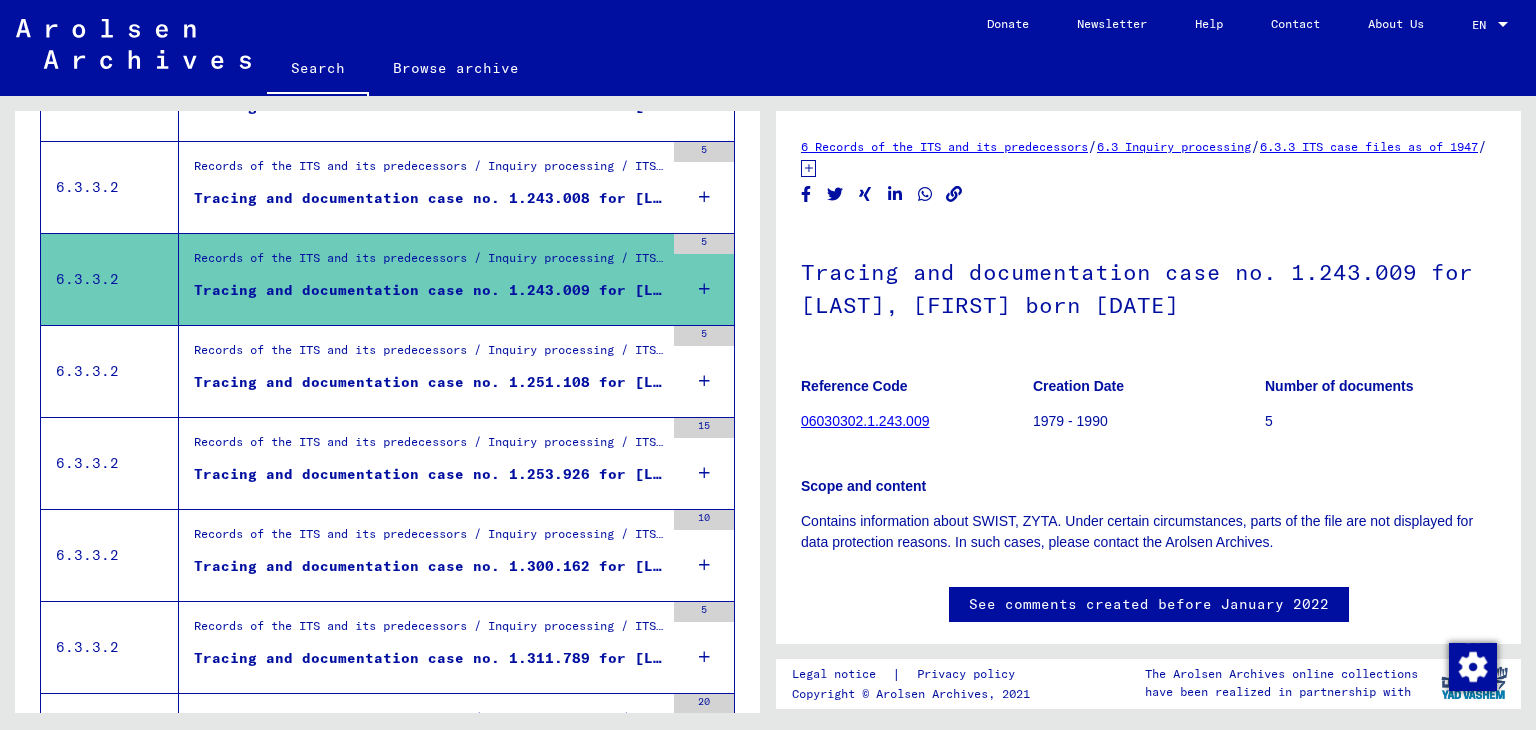 click on "Tracing and documentation case no. 1.243.008 for [LAST], [FIRST] born [DATE]" at bounding box center (429, 198) 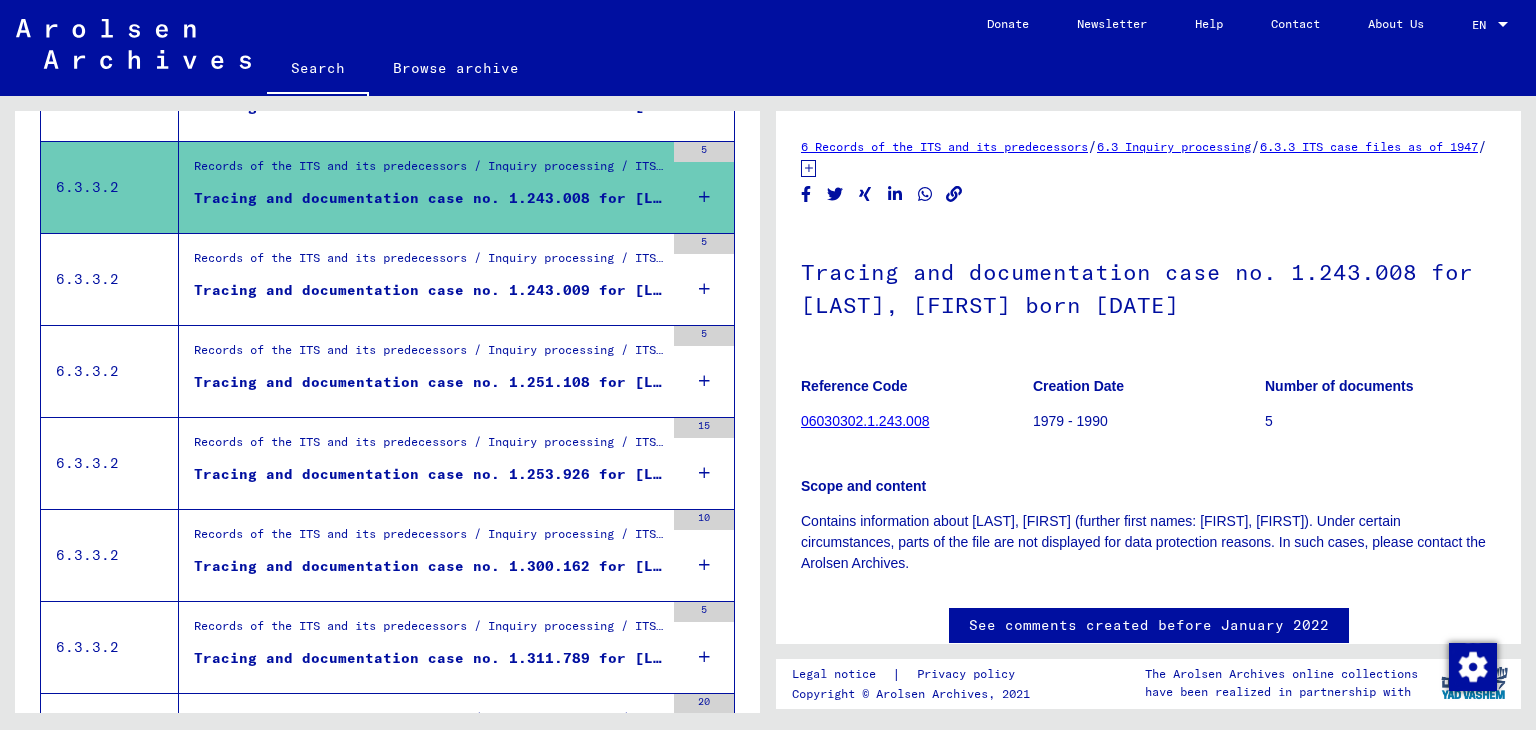 click on "Signature   Title   6.3.3.2  Records of the ITS and its predecessors / Inquiry processing / ITS case files as of 1947 / Repository of T/D cases / Tracing and documentation cases with (T/D) numbers between 1.000.000 and 1.249.999 / Tracing and documentation cases with (T/D) numbers between 1.215.500 and 1.215.999 Tracing and documentation case no. 1.215.760 for [LAST], [FIRST] born [DATE] 17  6.3.3.2  Records of the ITS and its predecessors / Inquiry processing / ITS case files as of 1947 / Repository of T/D cases / Tracing and documentation cases with (T/D) numbers between 1.000.000 and 1.249.999 / Tracing and documentation cases with (T/D) numbers between 1.230.500 and 1.230.999 Tracing and documentation case no. 1.230.836 for [LAST], [FIRST] born [DATE] 11  6.3.3.2  Tracing and documentation case no. 1.241.369 for [LAST], [FIRST] born [DATE] 29  6.3.3.2  Tracing and documentation case no. 1.243.007 for [LAST], [FIRST] born [DATE] 19  6.3.3.2  5  6.3.3.2  5  6.3.3.2  5  6.3.3.2  15  6.3.3.2  10" at bounding box center [387, 1000] 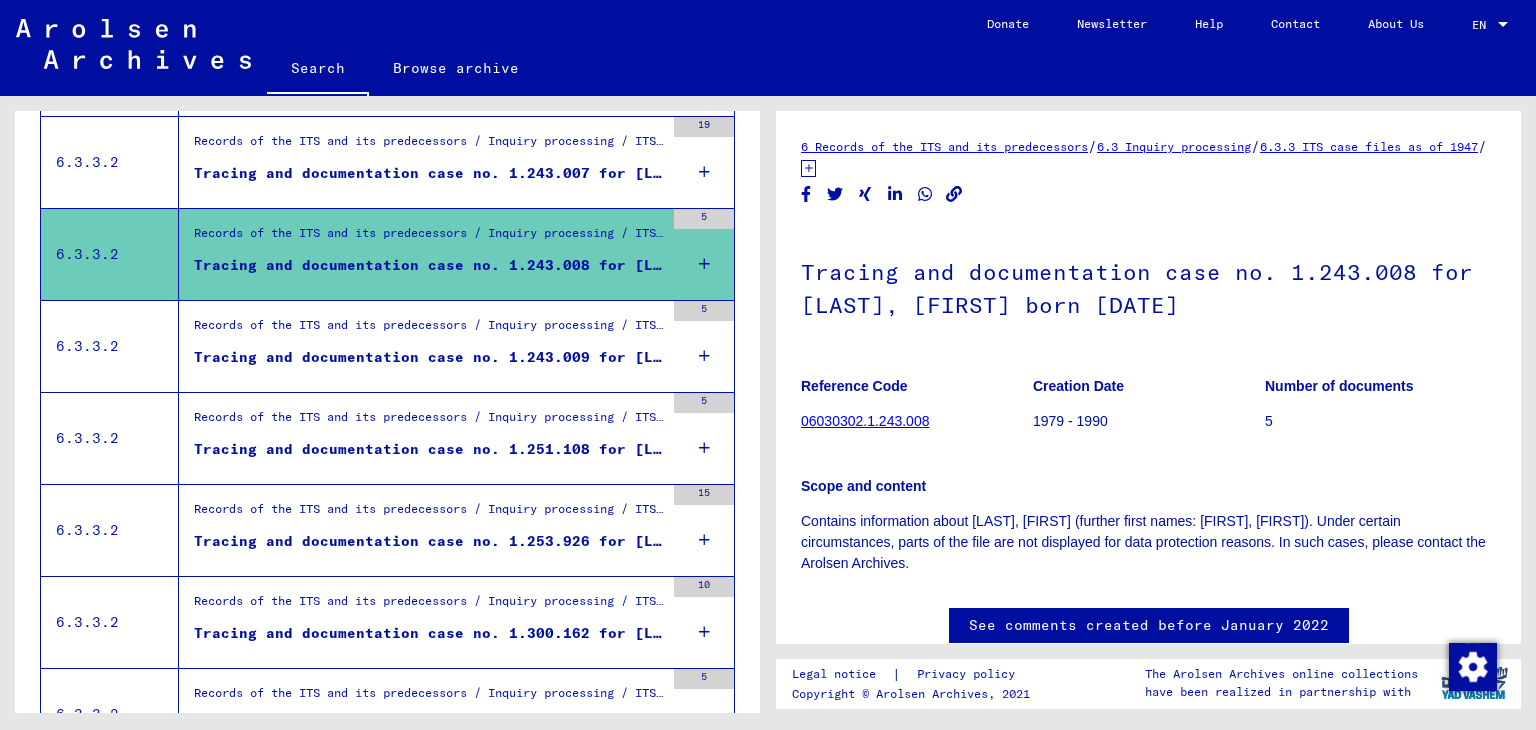 scroll, scrollTop: 648, scrollLeft: 0, axis: vertical 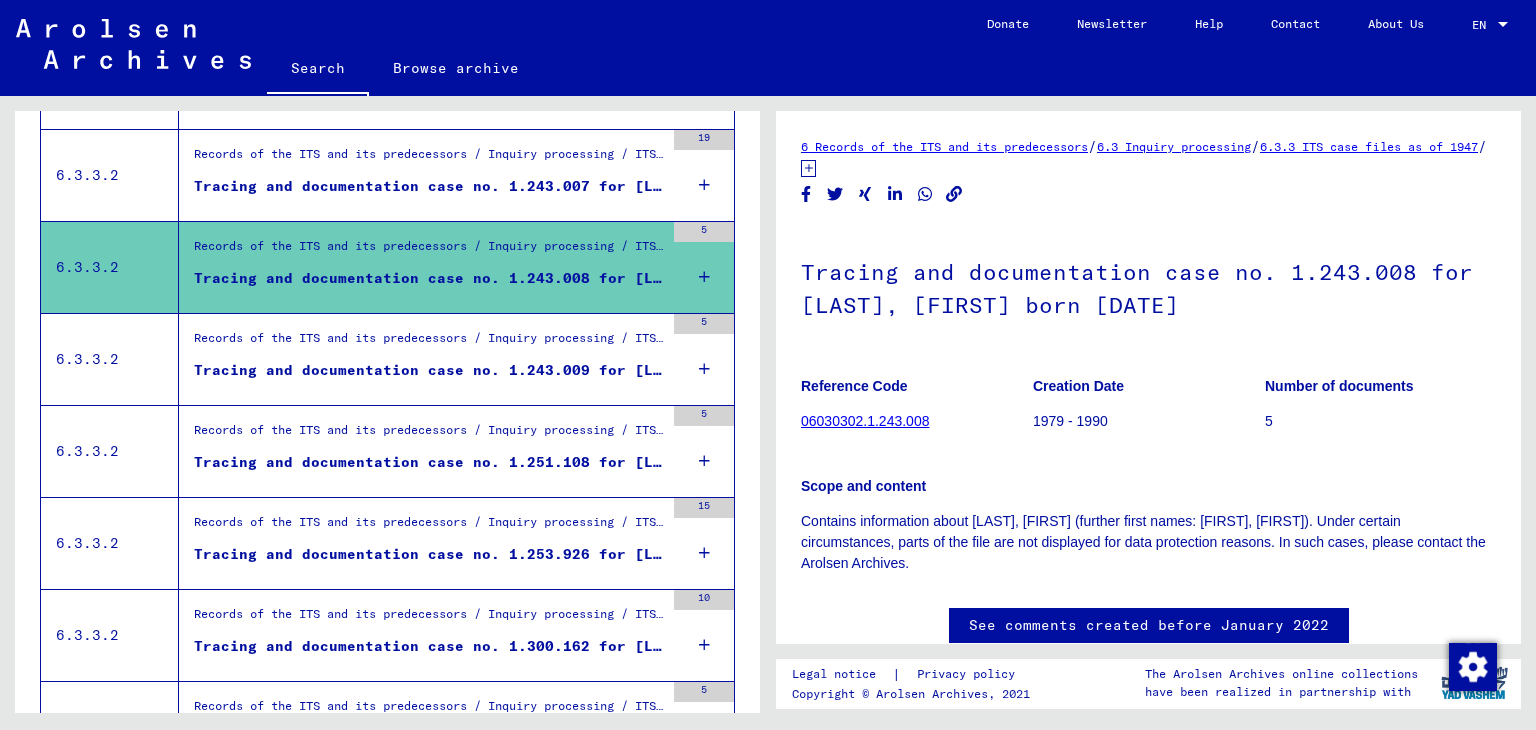 click on "Tracing and documentation case no. 1.243.008 for [LAST], [FIRST] born [DATE]" at bounding box center [429, 278] 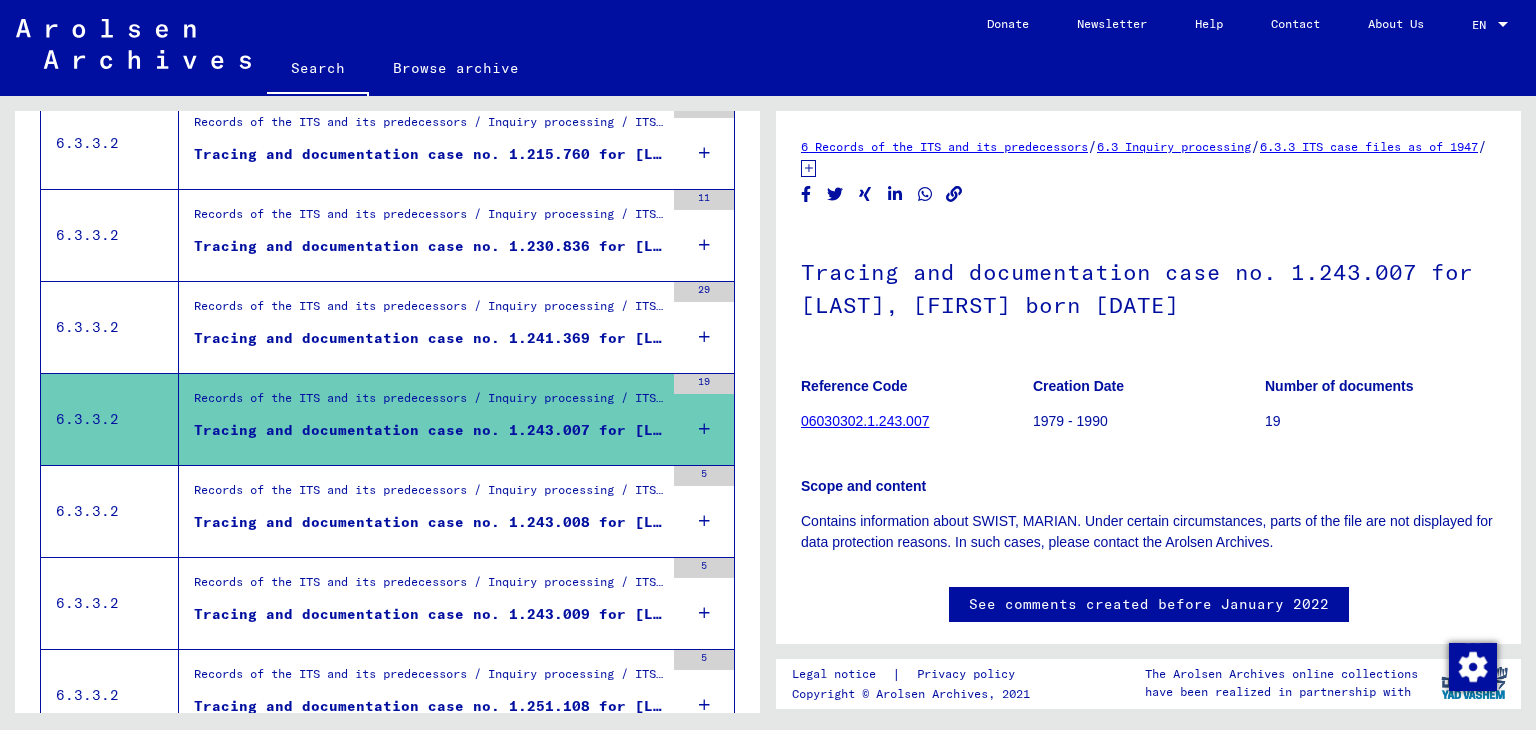 scroll, scrollTop: 368, scrollLeft: 0, axis: vertical 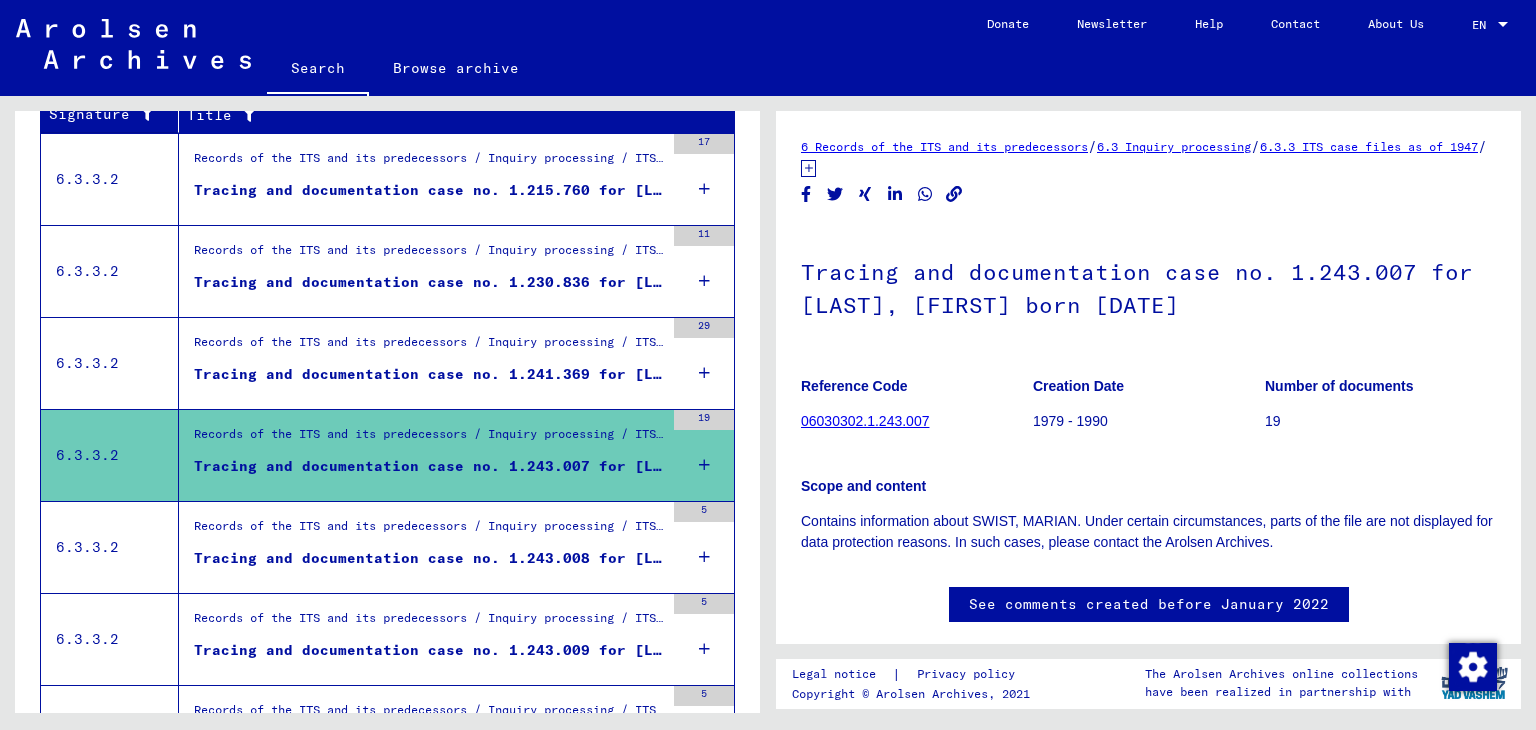 click on "Records of the ITS and its predecessors / Inquiry processing / ITS case files as of 1947 / Repository of T/D cases / Tracing and documentation cases with (T/D) numbers between 1.000.000 and 1.249.999 / Tracing and documentation cases with (T/D) numbers between 1.241.000 and 1.241.499" at bounding box center [429, 347] 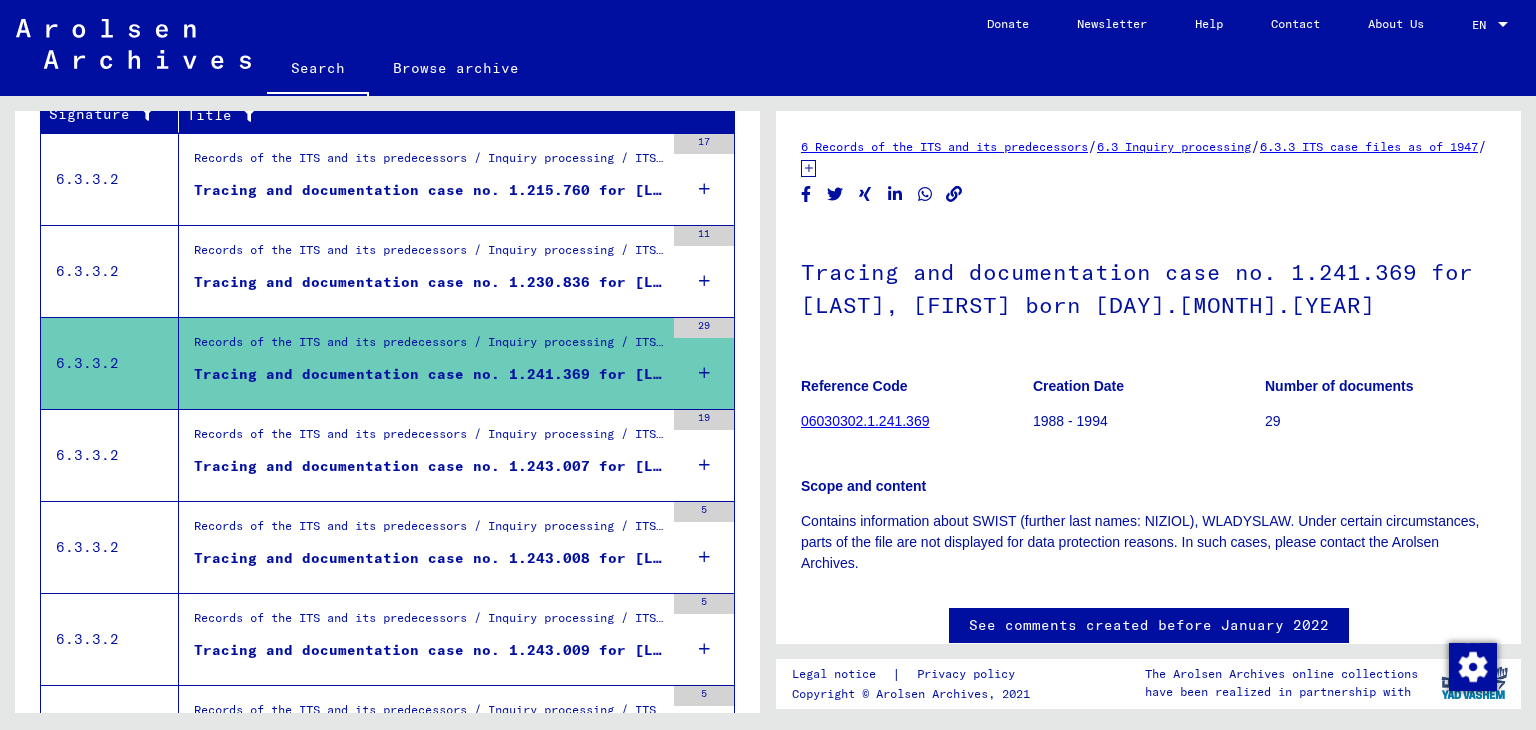 click on "Tracing and documentation case no. 1.230.836 for [LAST], [FIRST] born [DAY].[MONTH].[YEAR]" at bounding box center [429, 282] 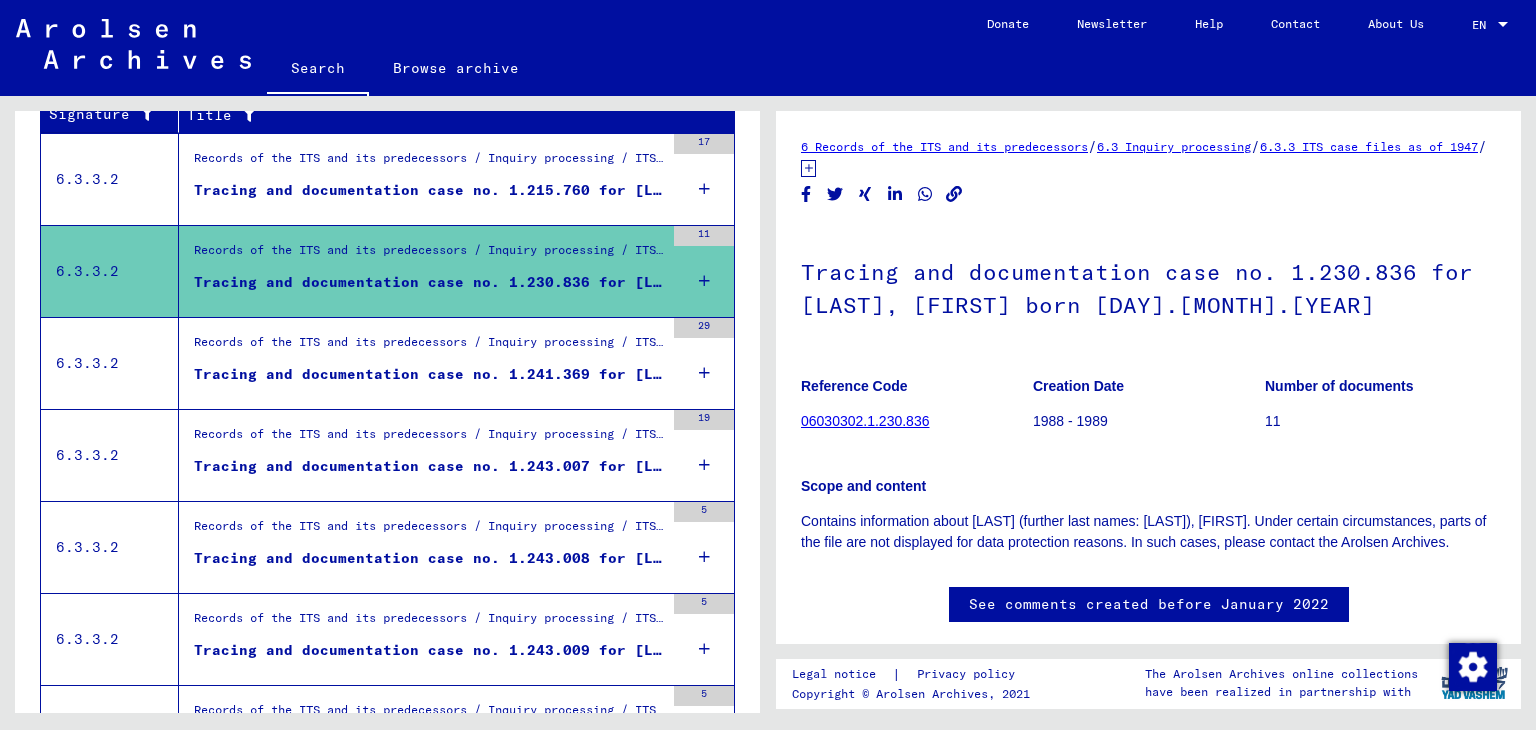 click on "Tracing and documentation case no. 1.215.760 for [LAST], [FIRST] born [DATE]" at bounding box center (429, 195) 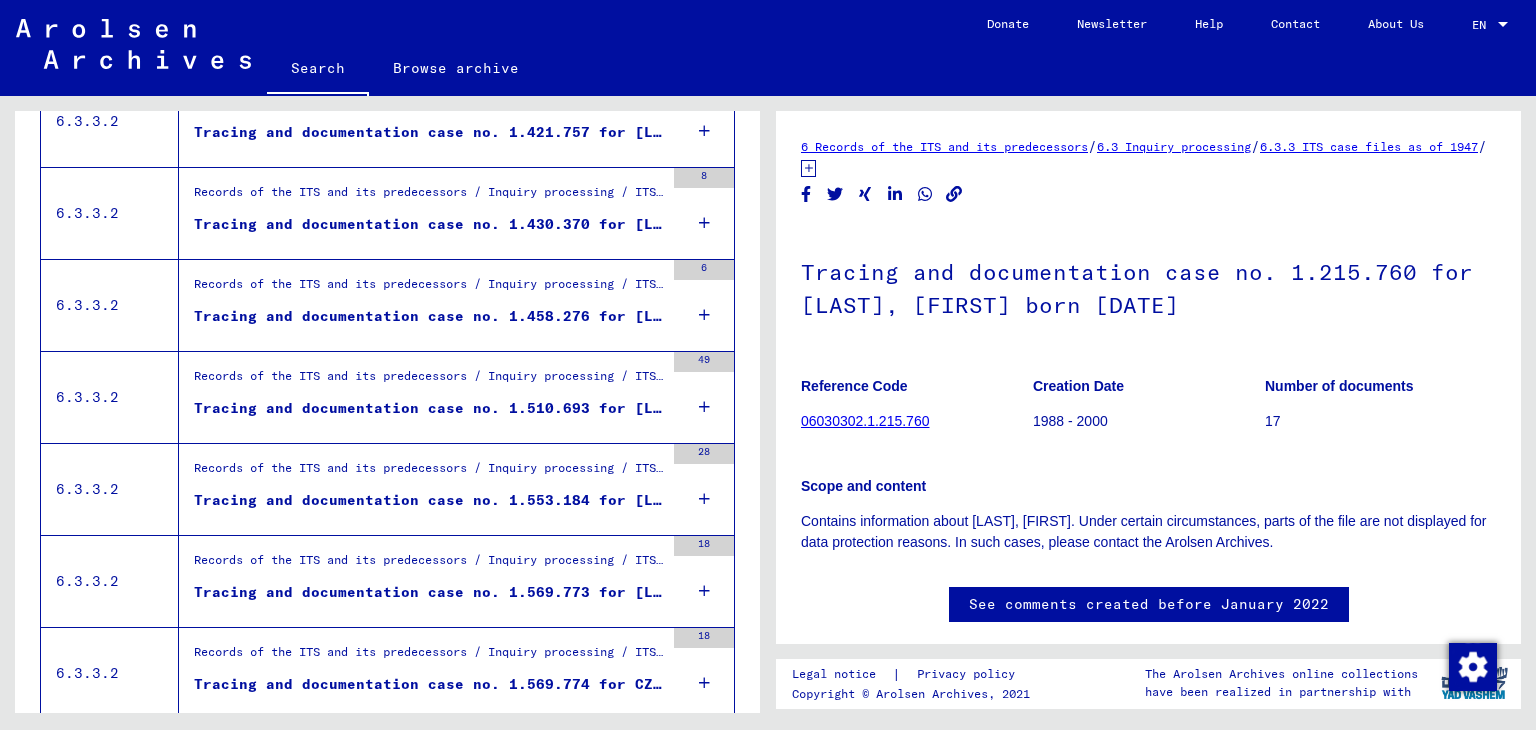 scroll, scrollTop: 2255, scrollLeft: 0, axis: vertical 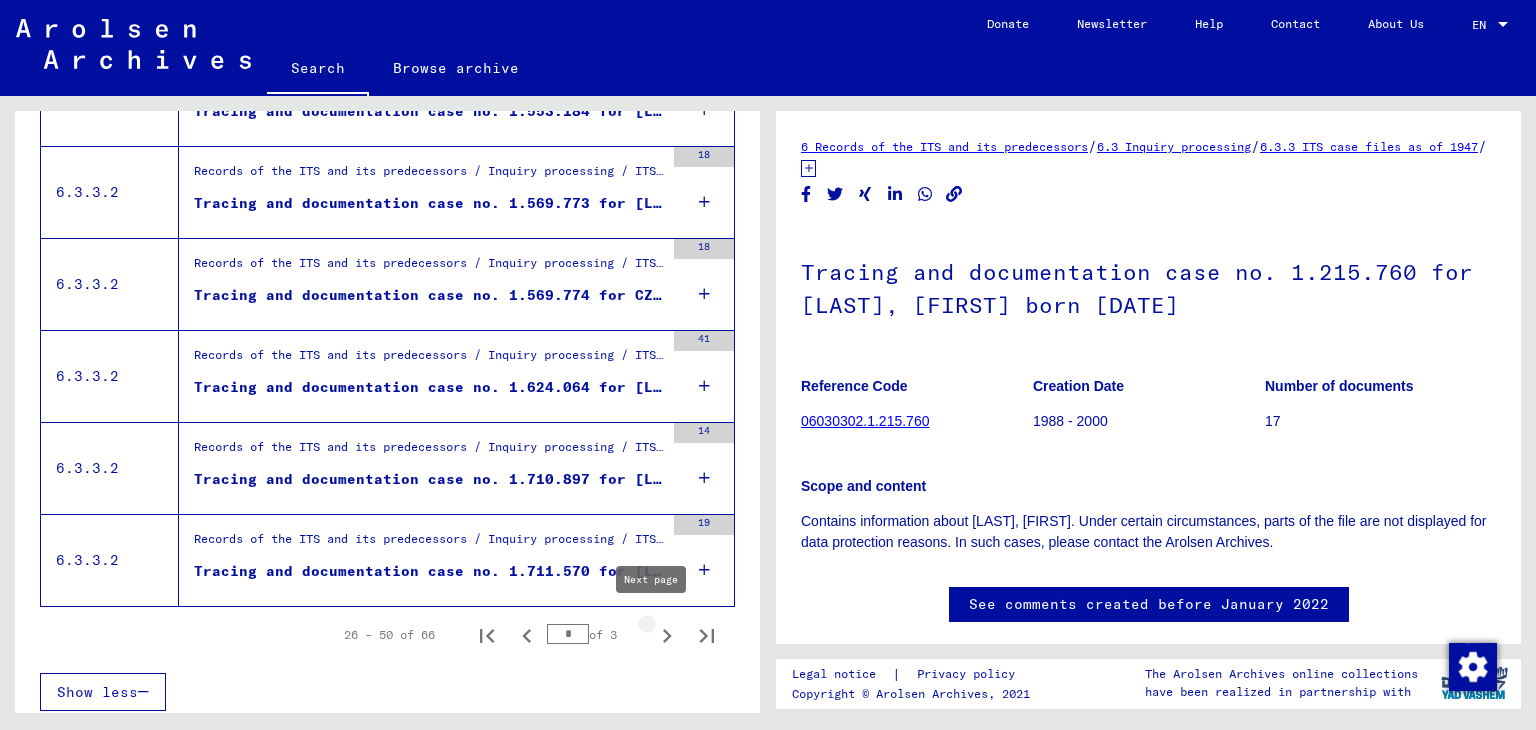 click 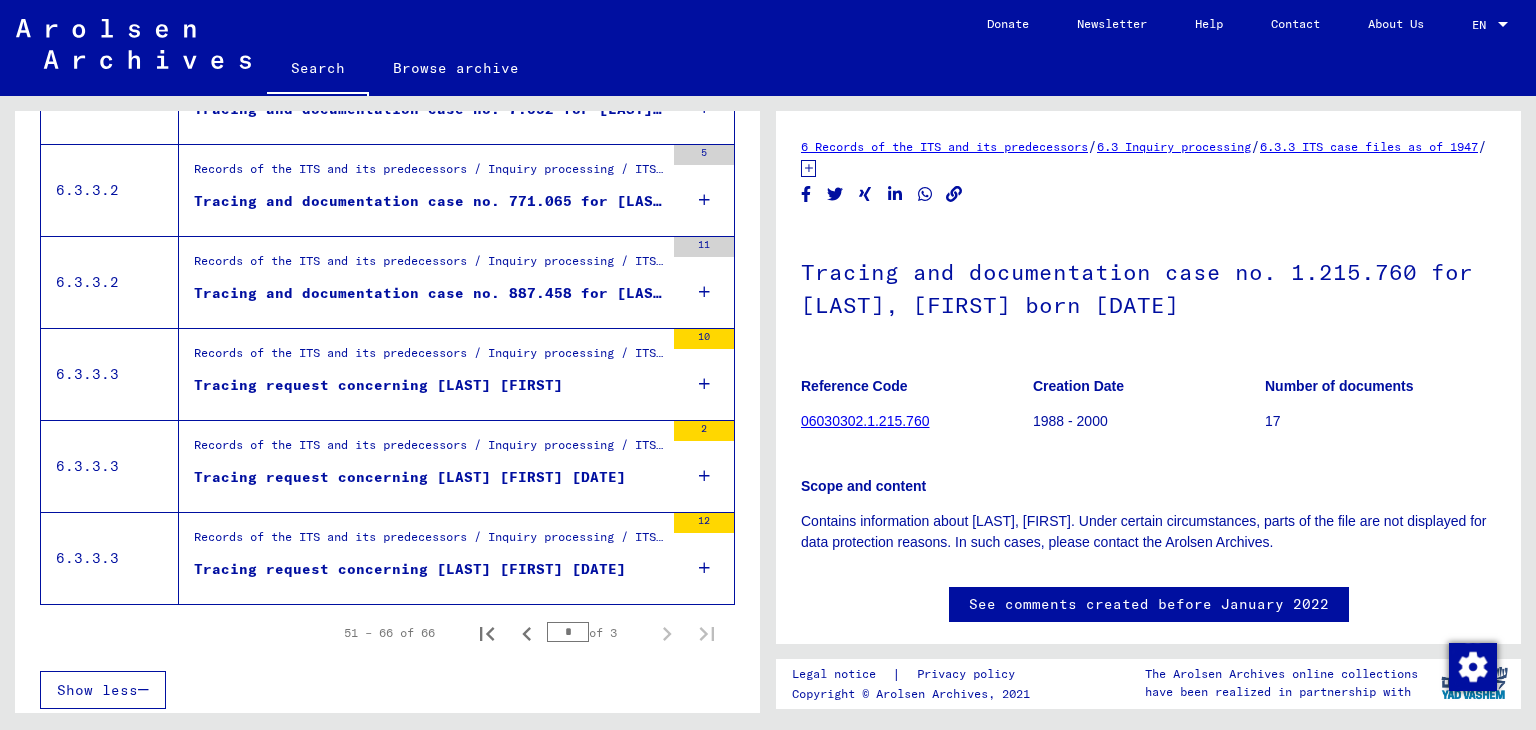click on "Records of the ITS and its predecessors / Inquiry processing / ITS case files as of 1947 / Deposit of negatively checked enquiries filed under a "Briefnummer" / Files with "Briefnummer" from B193501 to B194000" at bounding box center [429, 542] 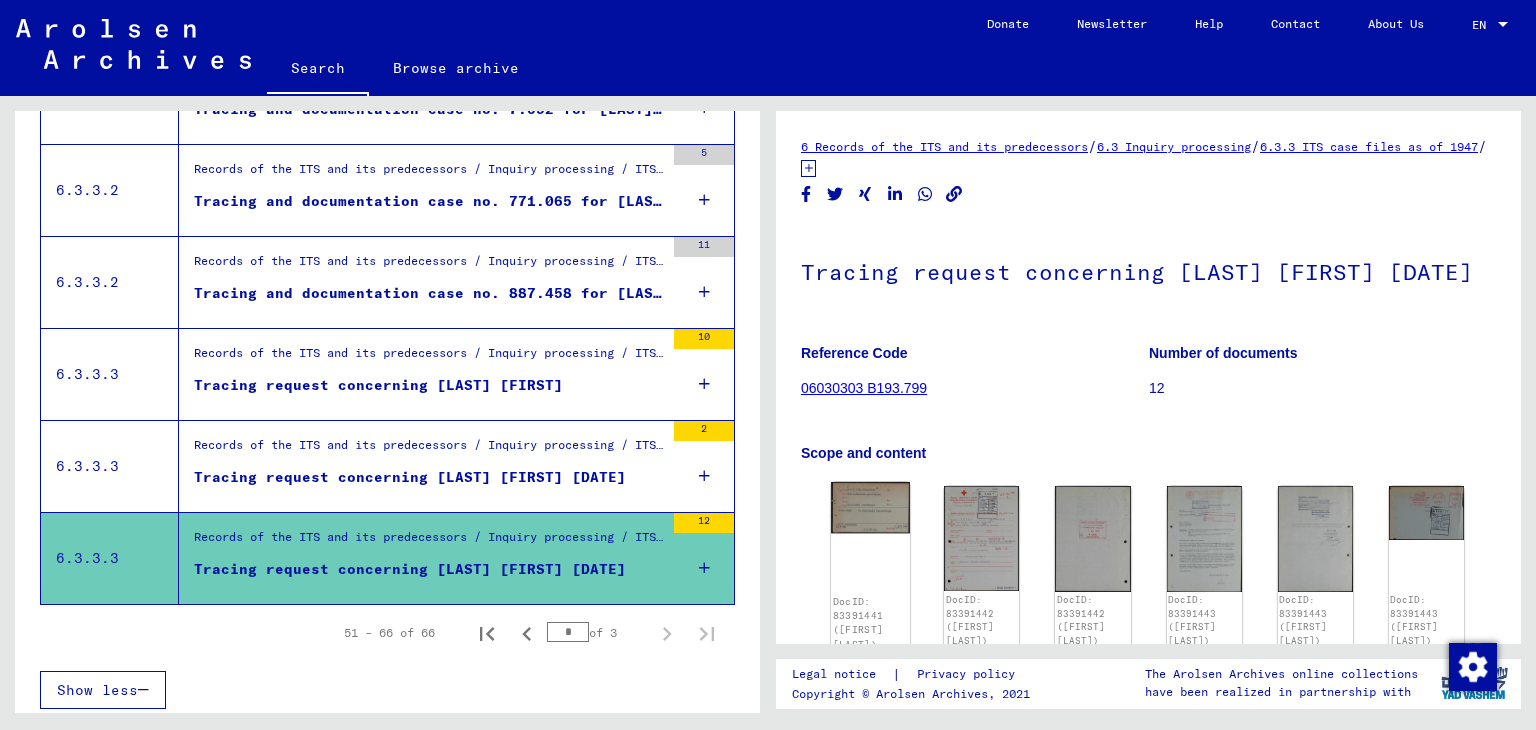click on "DocID: 83391441 ([FIRST] [LAST])" 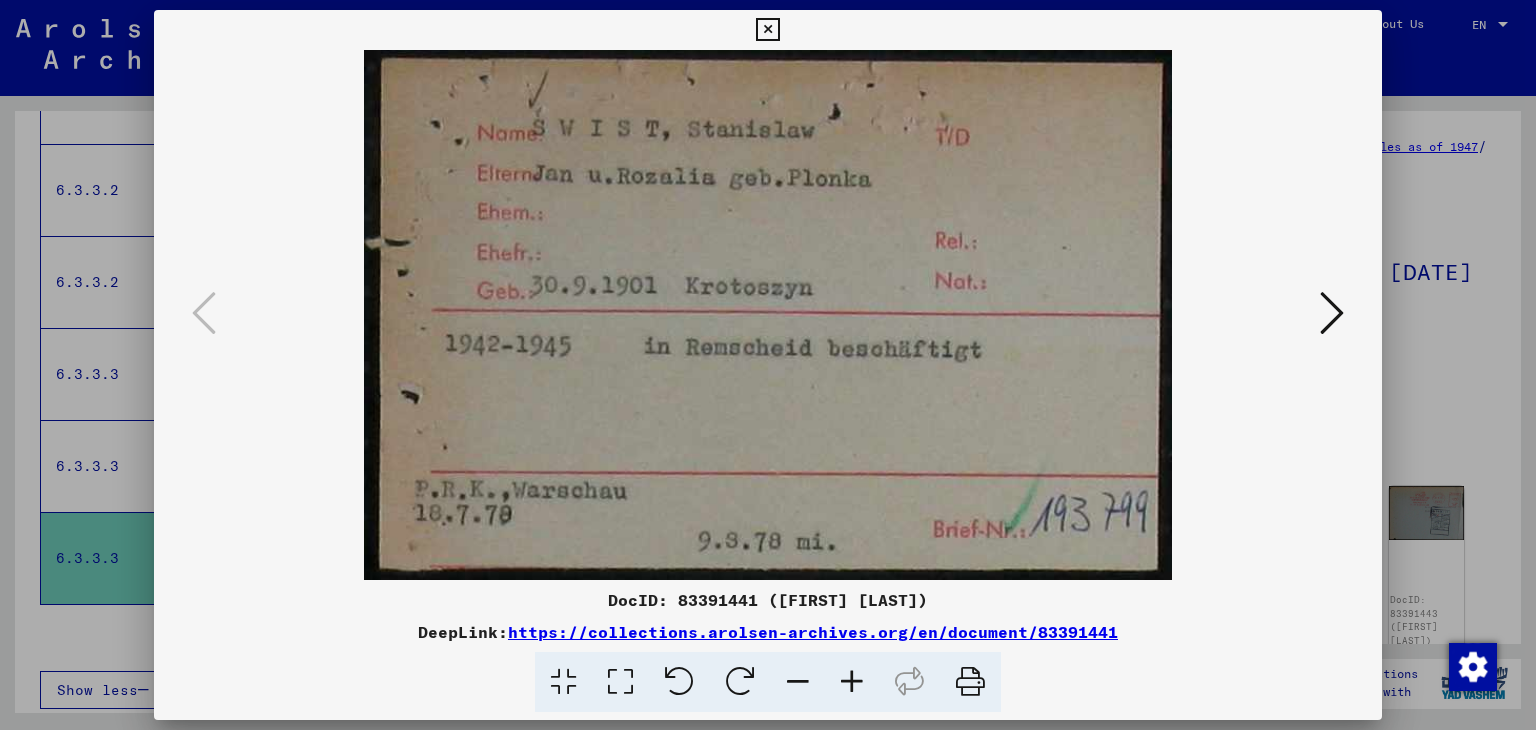 click at bounding box center [1332, 314] 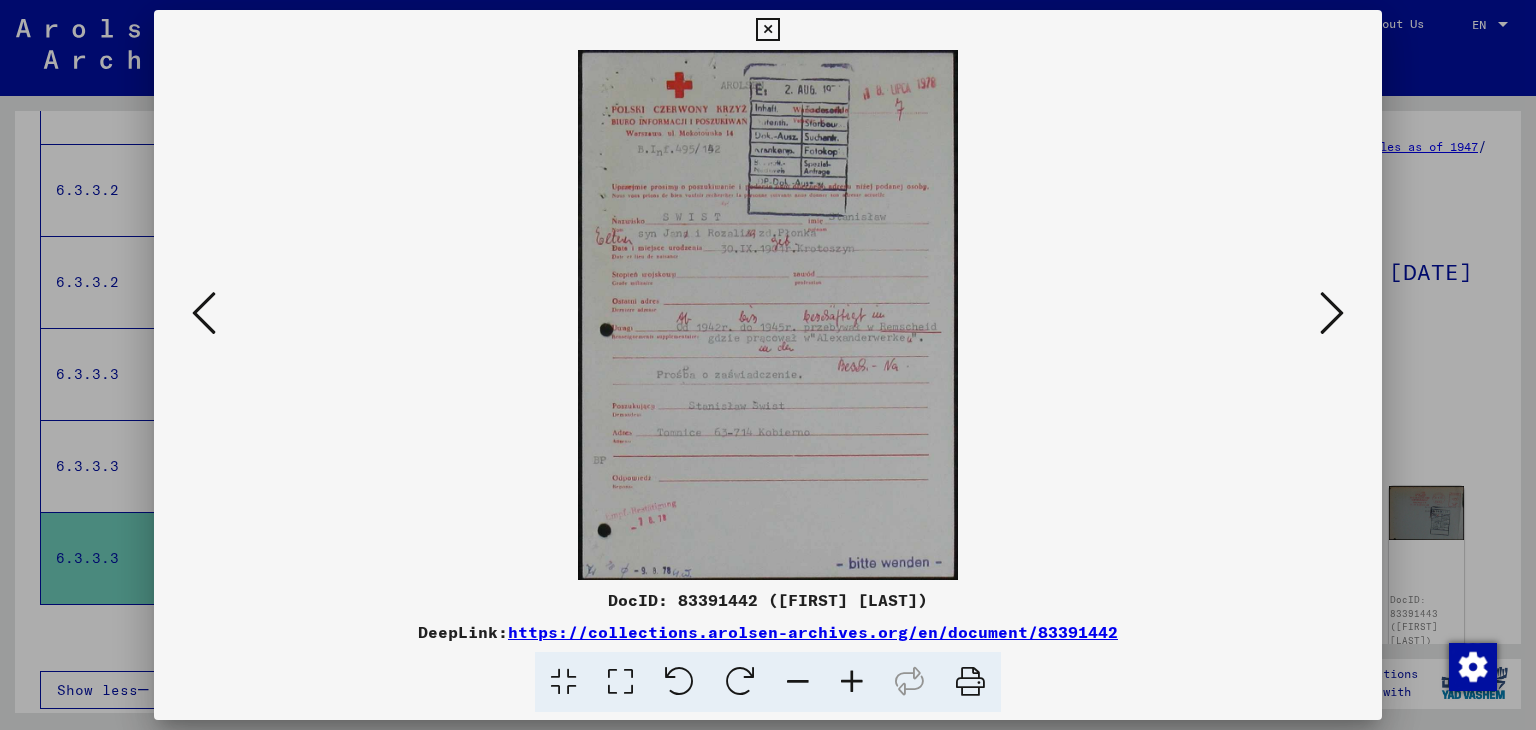 click at bounding box center [1332, 314] 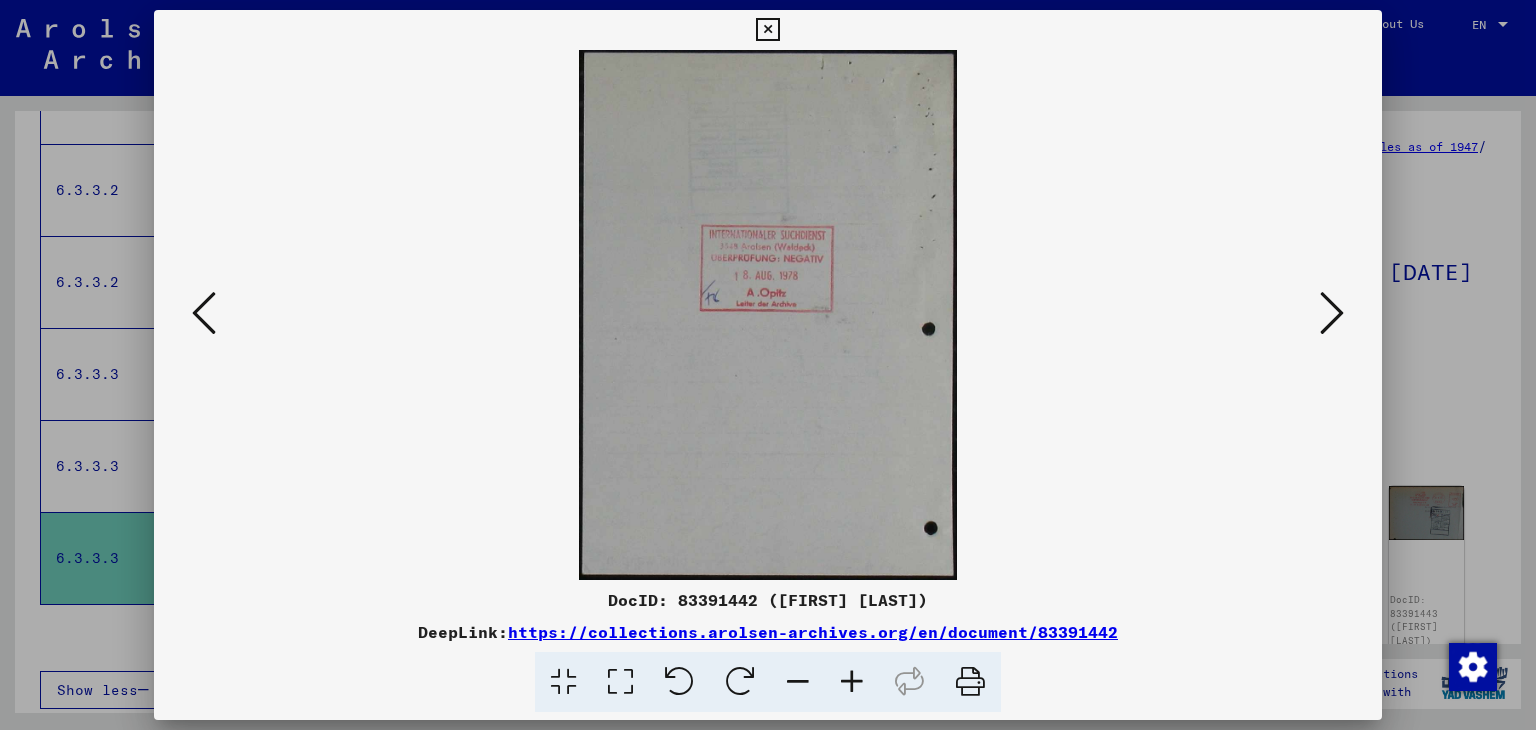 click at bounding box center [1332, 314] 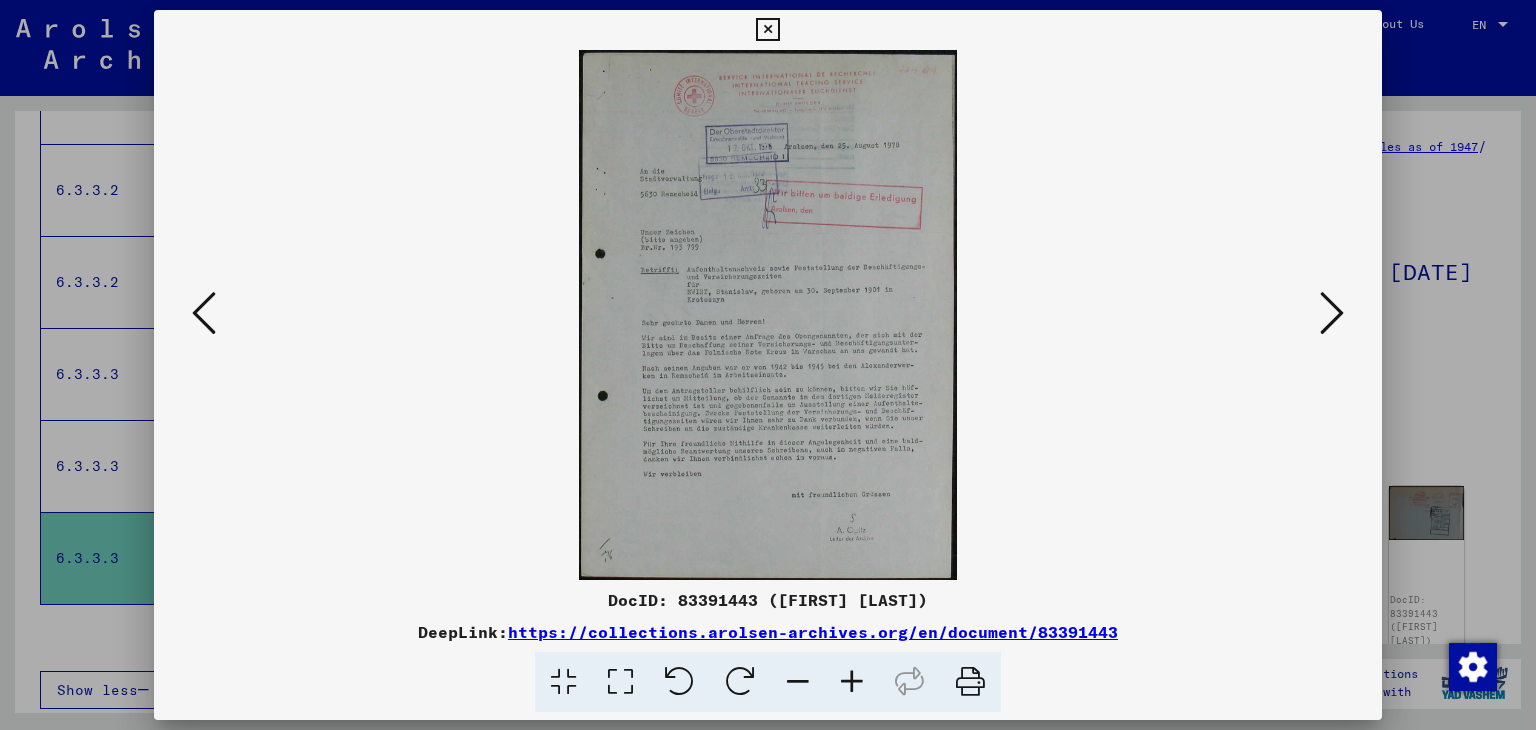 click at bounding box center (767, 30) 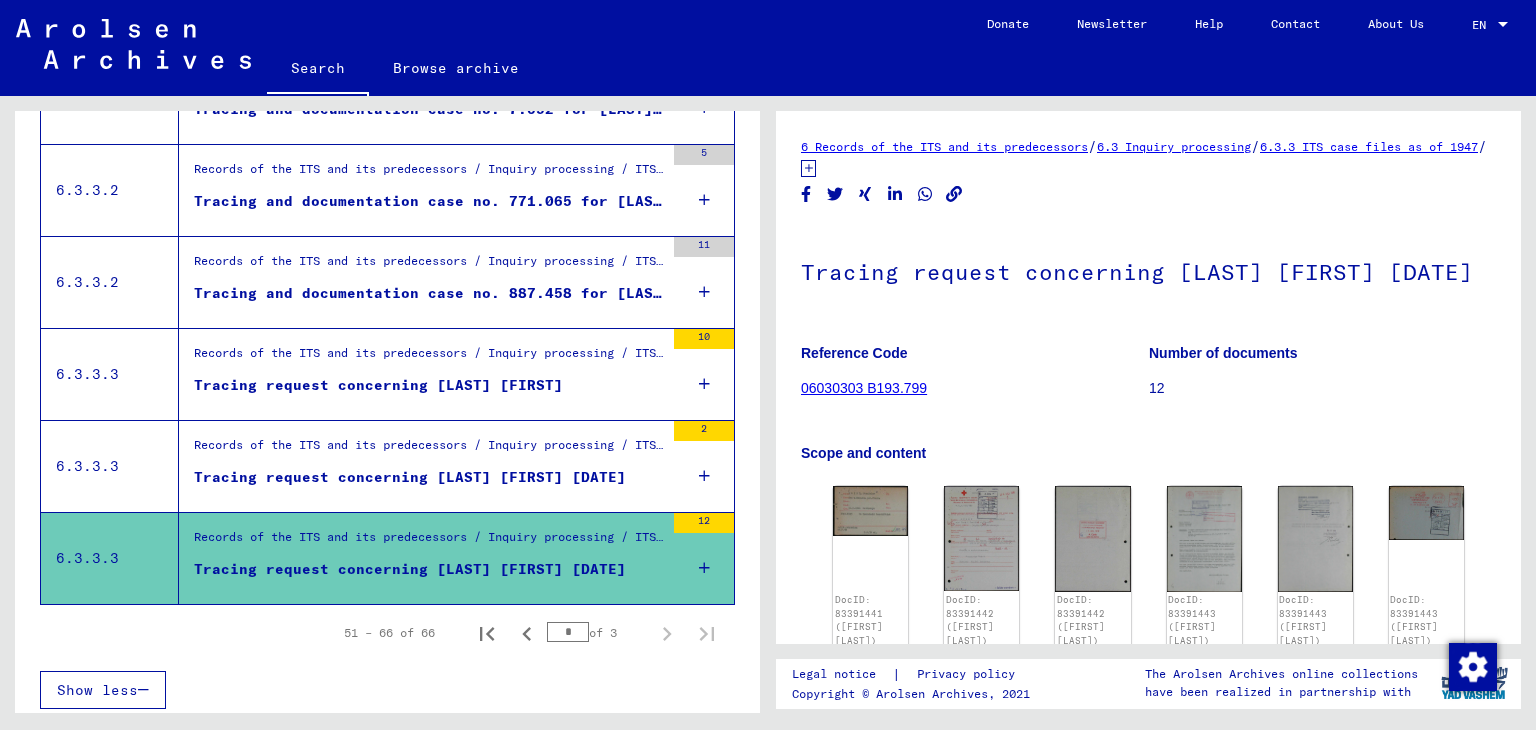 click on "Records of the ITS and its predecessors / Inquiry processing / ITS case files as of 1947 / Deposit of negatively checked enquiries filed under a "Briefnummer" / Files with "Briefnummer" from B21001 to B21500" at bounding box center [429, 450] 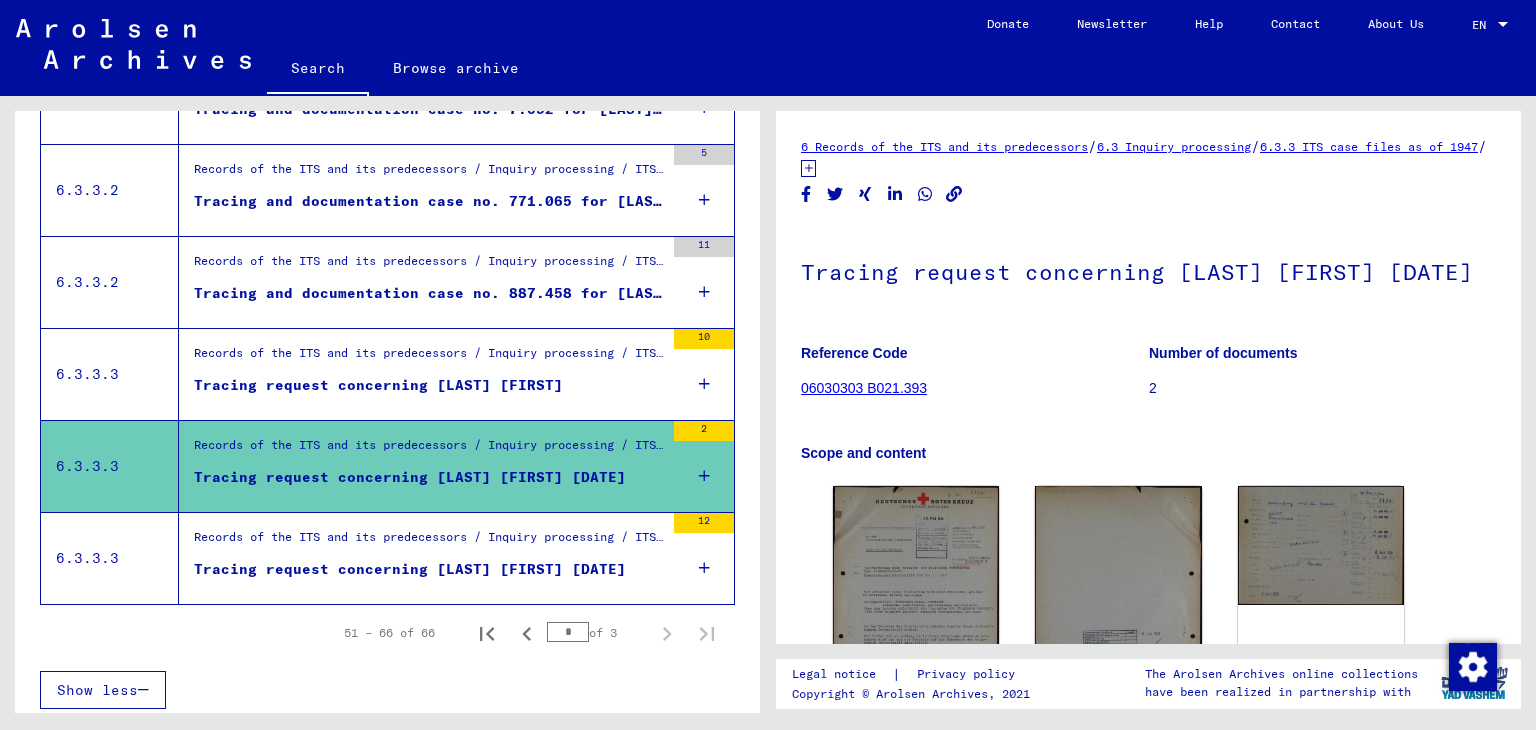 click on "Tracing request concerning [LAST] [FIRST]" at bounding box center [378, 385] 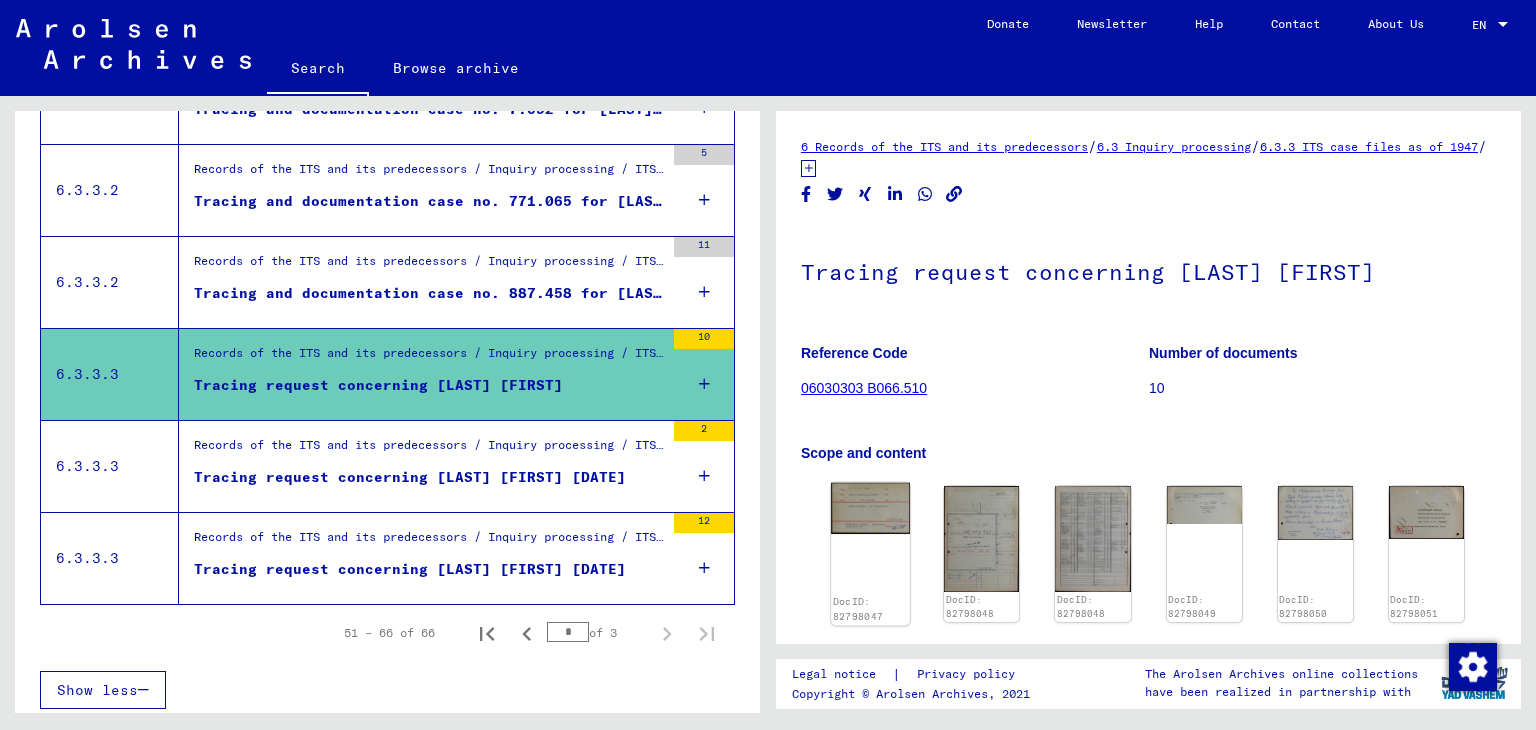 click 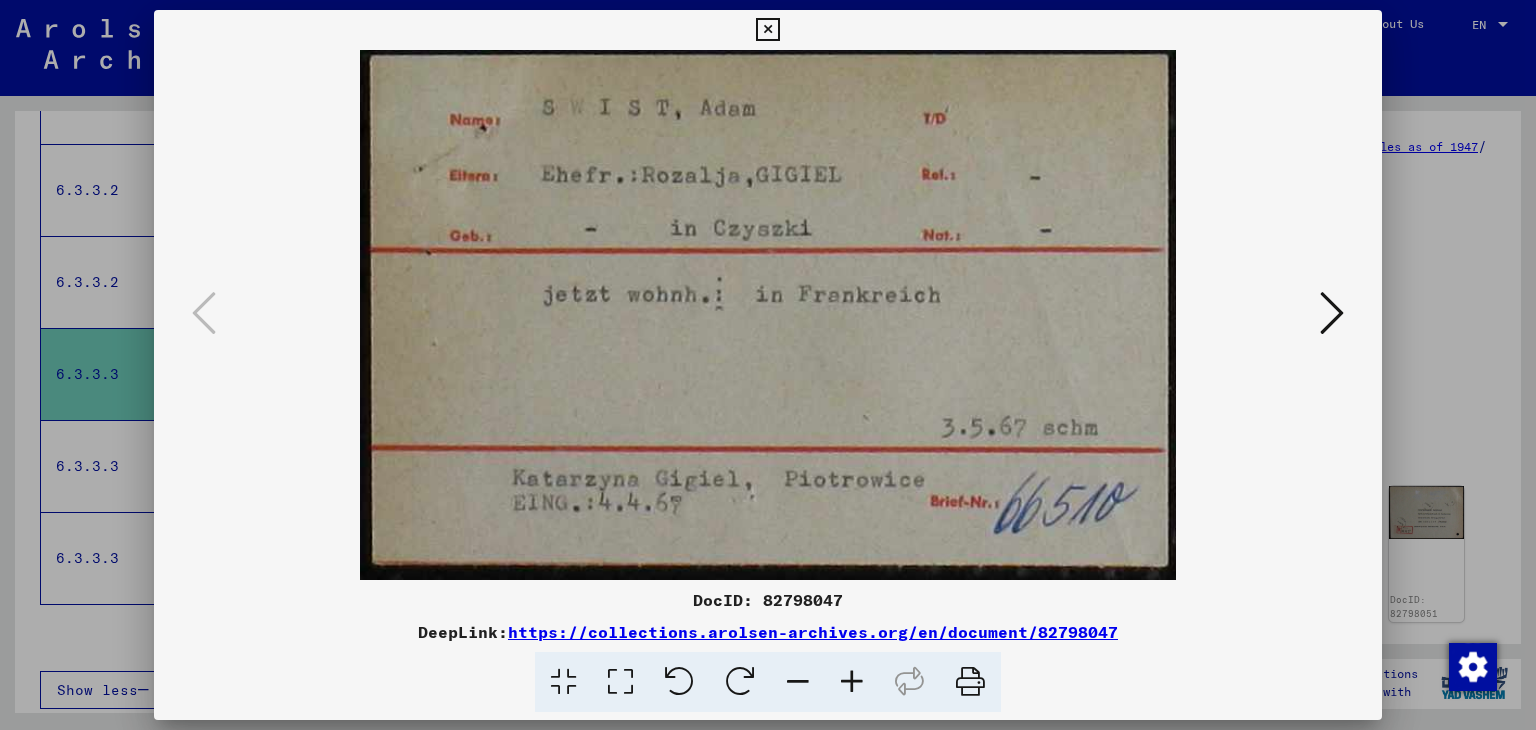 click at bounding box center [1332, 313] 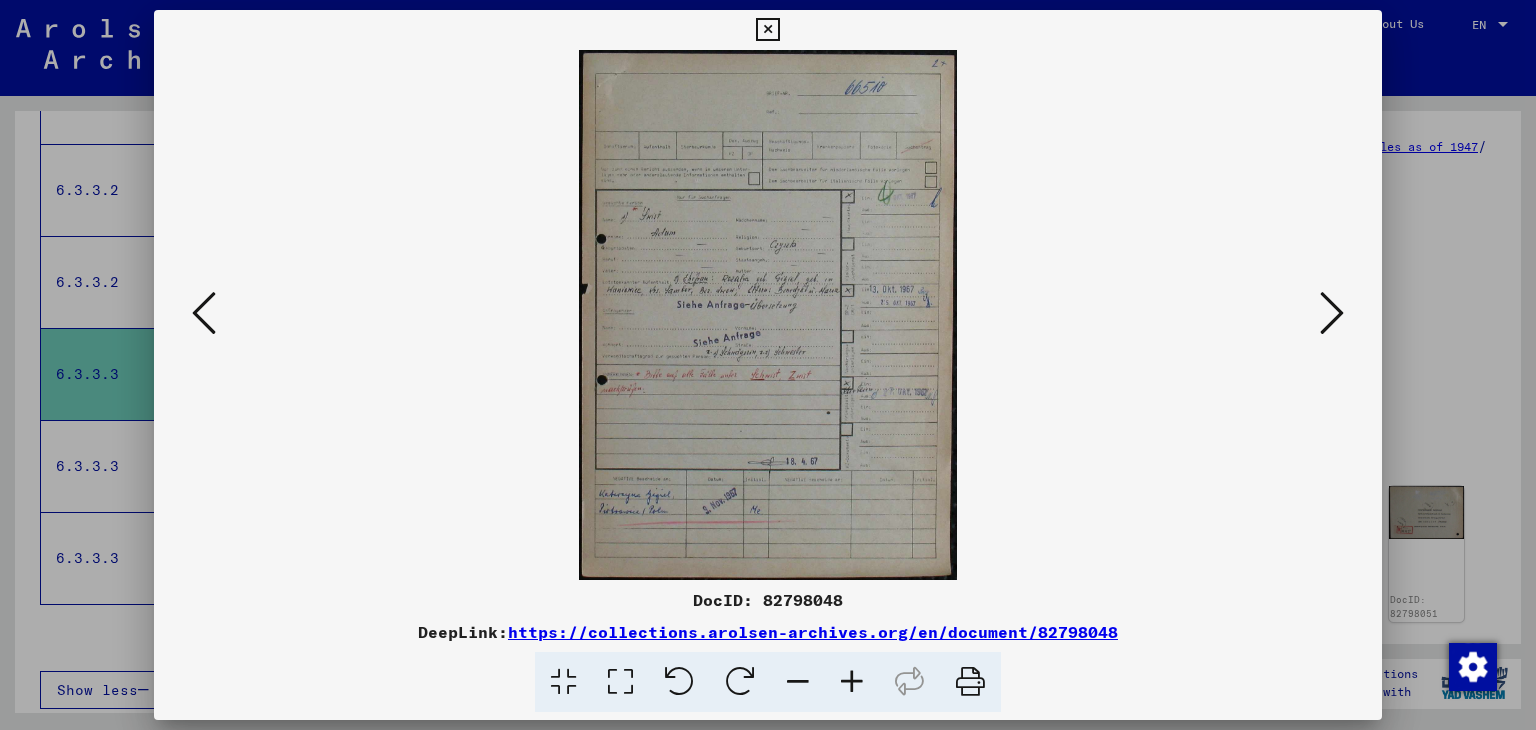 click at bounding box center [1332, 313] 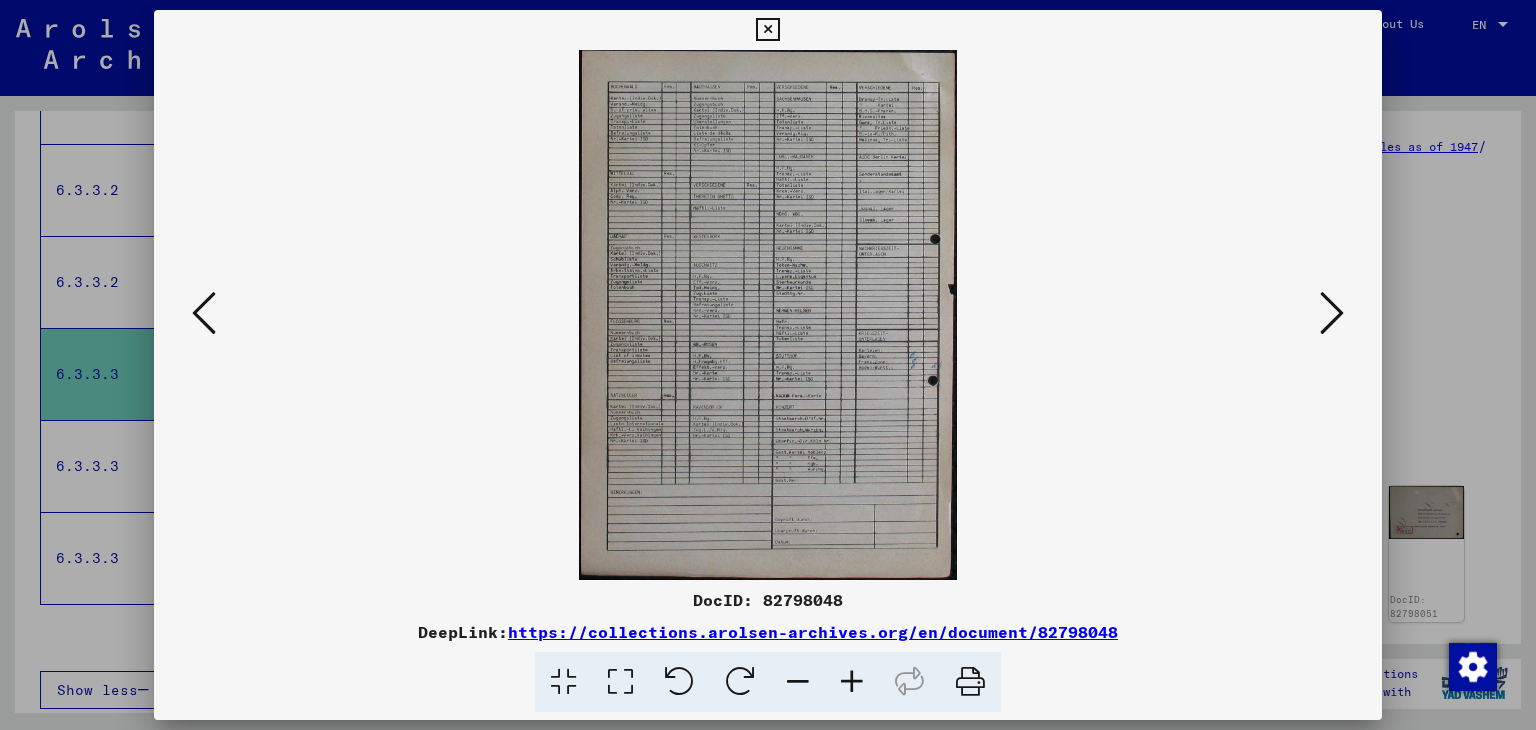 click at bounding box center [1332, 313] 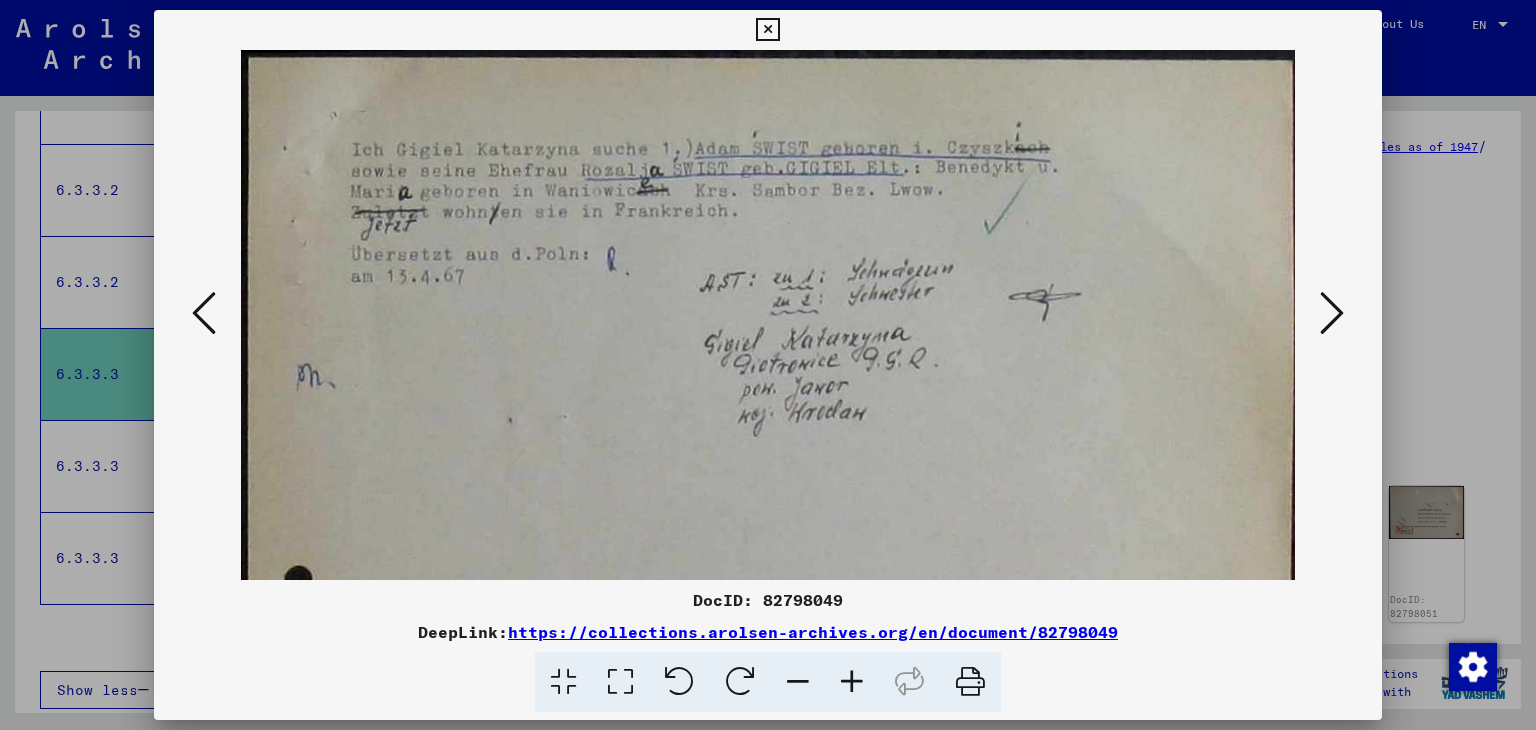 click at bounding box center (767, 30) 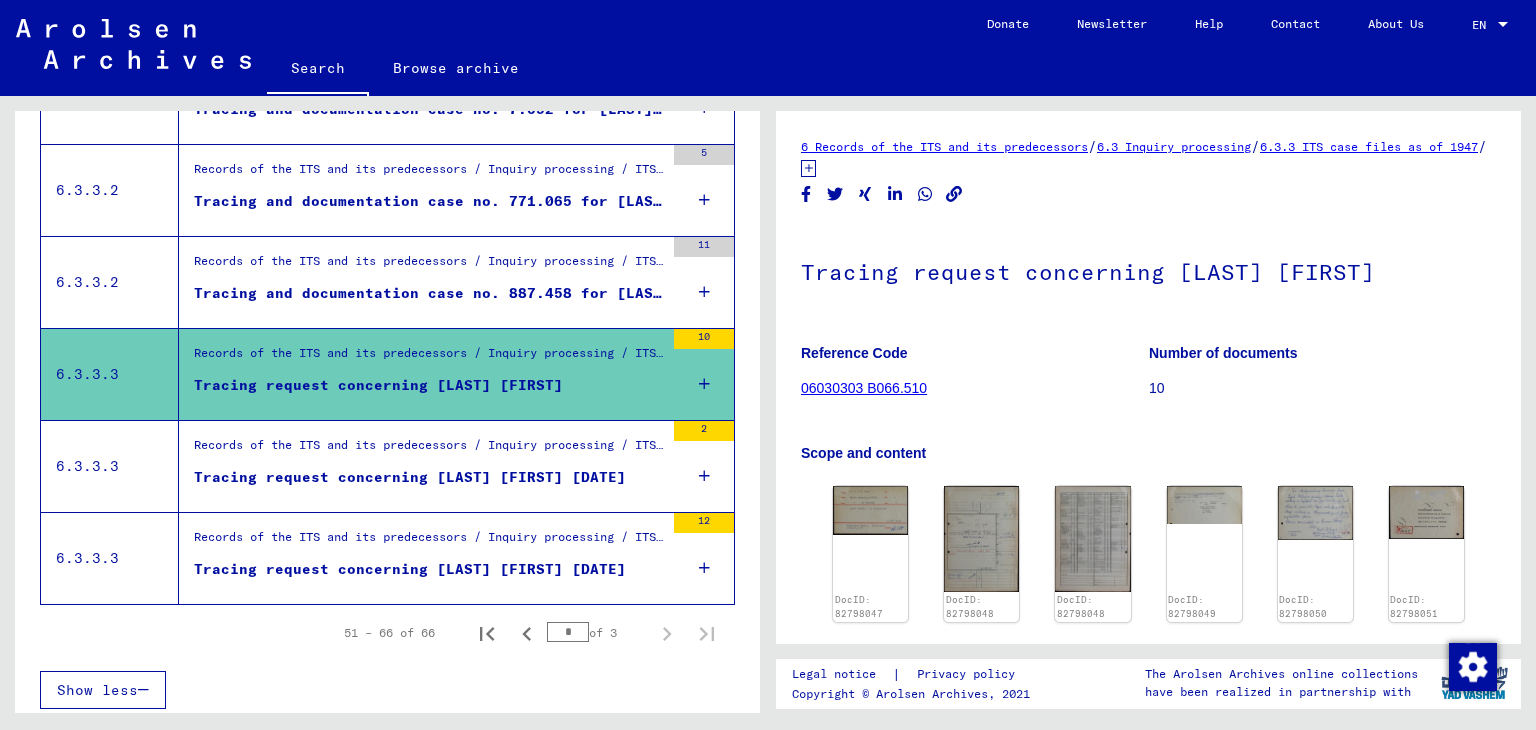 click on "Records of the ITS and its predecessors / Inquiry processing / ITS case files as of 1947 / Repository of T/D cases / Tracing and documentation cases with (T/D) numbers between 750.000 and 999.999 / Tracing and documentation cases with (T/D) numbers between 887.000 and 887.499" at bounding box center (429, 266) 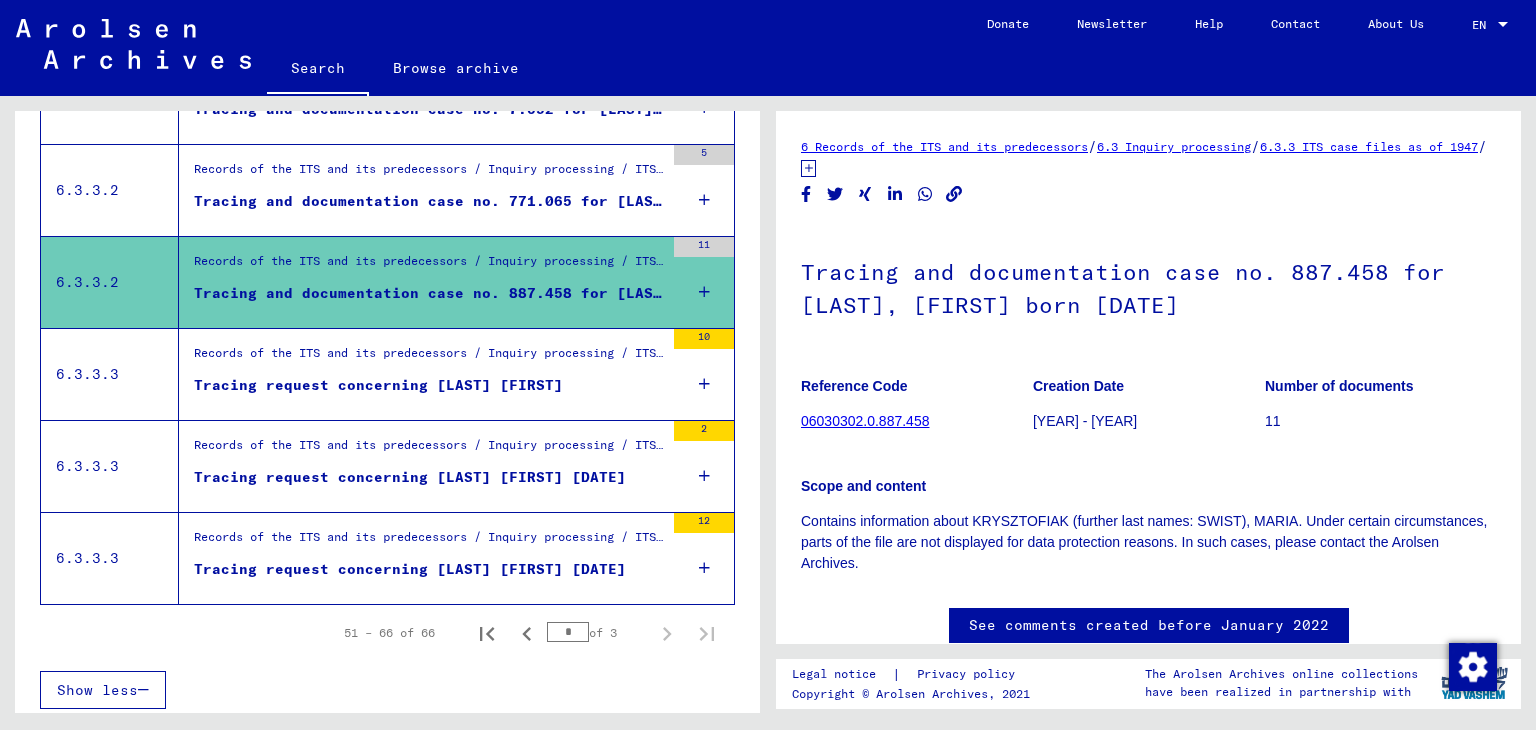 click on "Tracing and documentation case no. 771.065 for [LAST], [FIRST] born [DATE]" at bounding box center [429, 206] 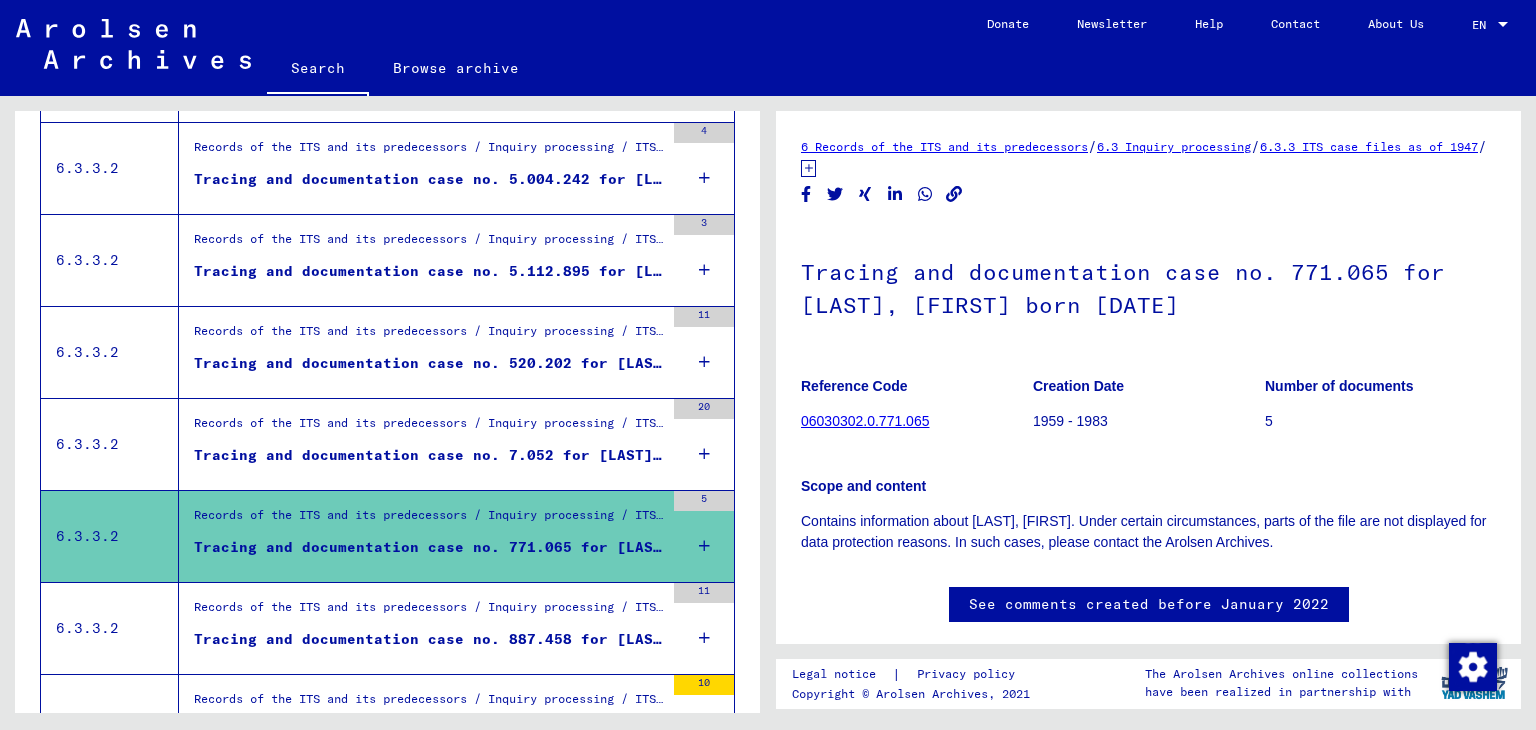 scroll, scrollTop: 1009, scrollLeft: 0, axis: vertical 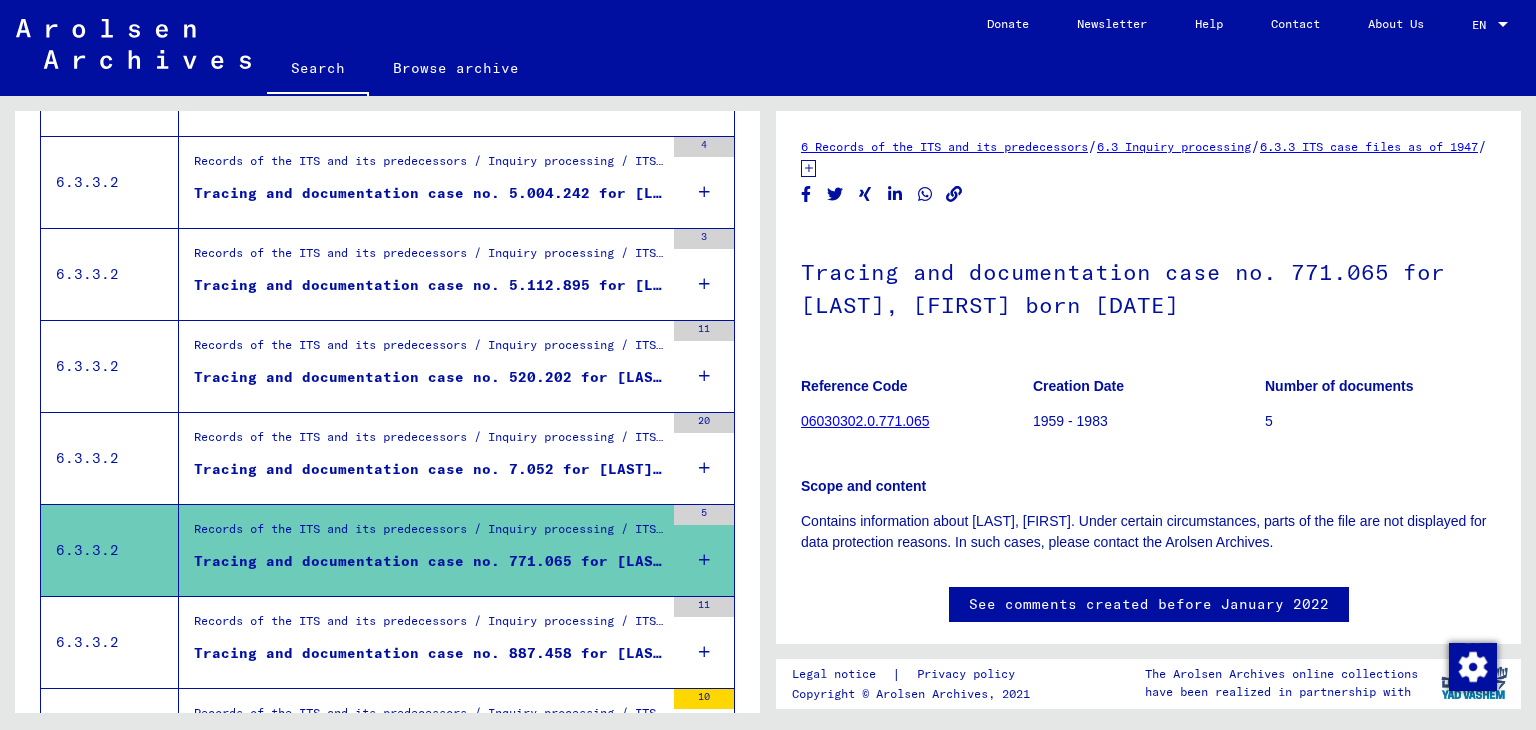 click on "Tracing and documentation case no. 7.052 for [LAST], [FIRST] born [DATE] or[DATE]" at bounding box center [429, 469] 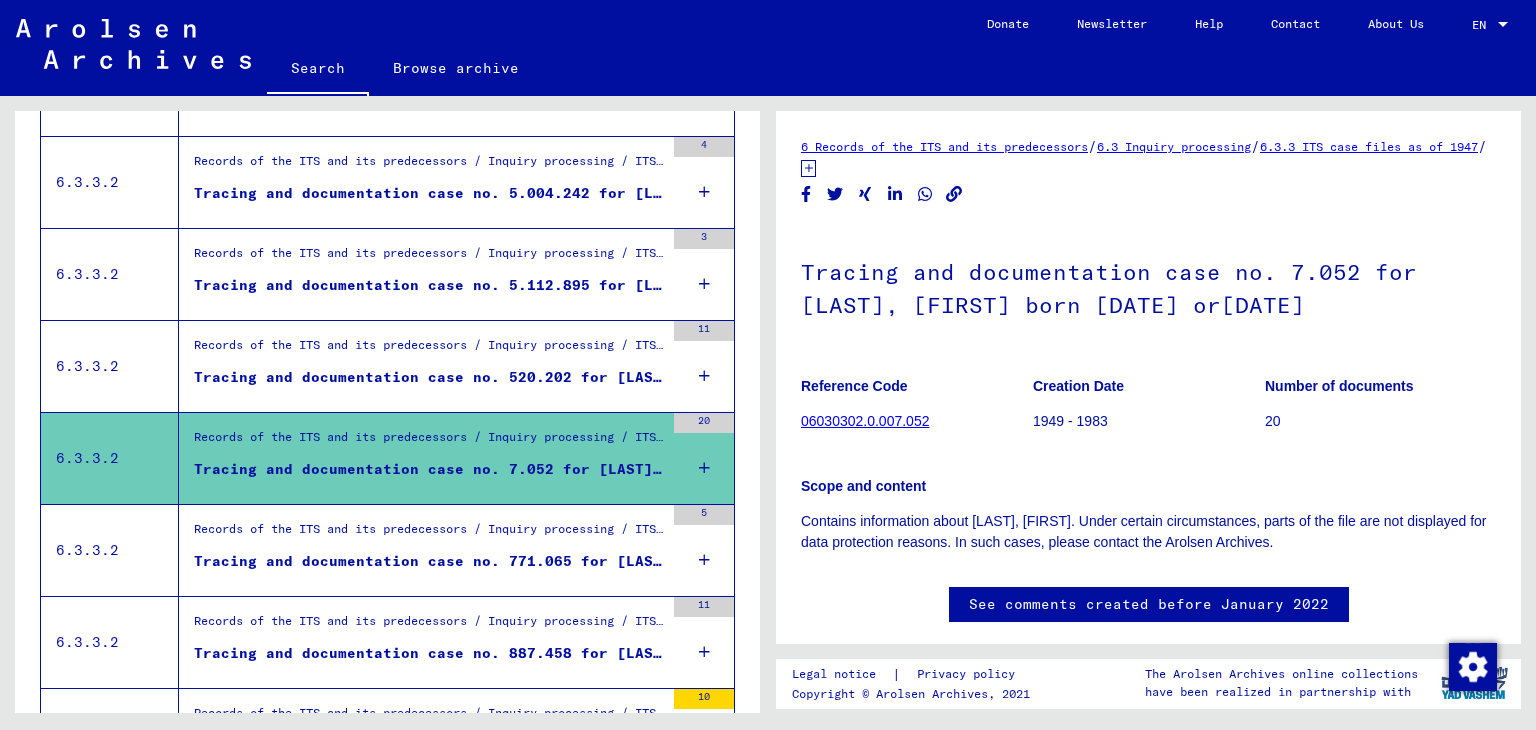 click on "Tracing and documentation case no. 520.202 for [LAST], [FIRST] born [DAY].[MONTH].[YEAR]" at bounding box center [429, 377] 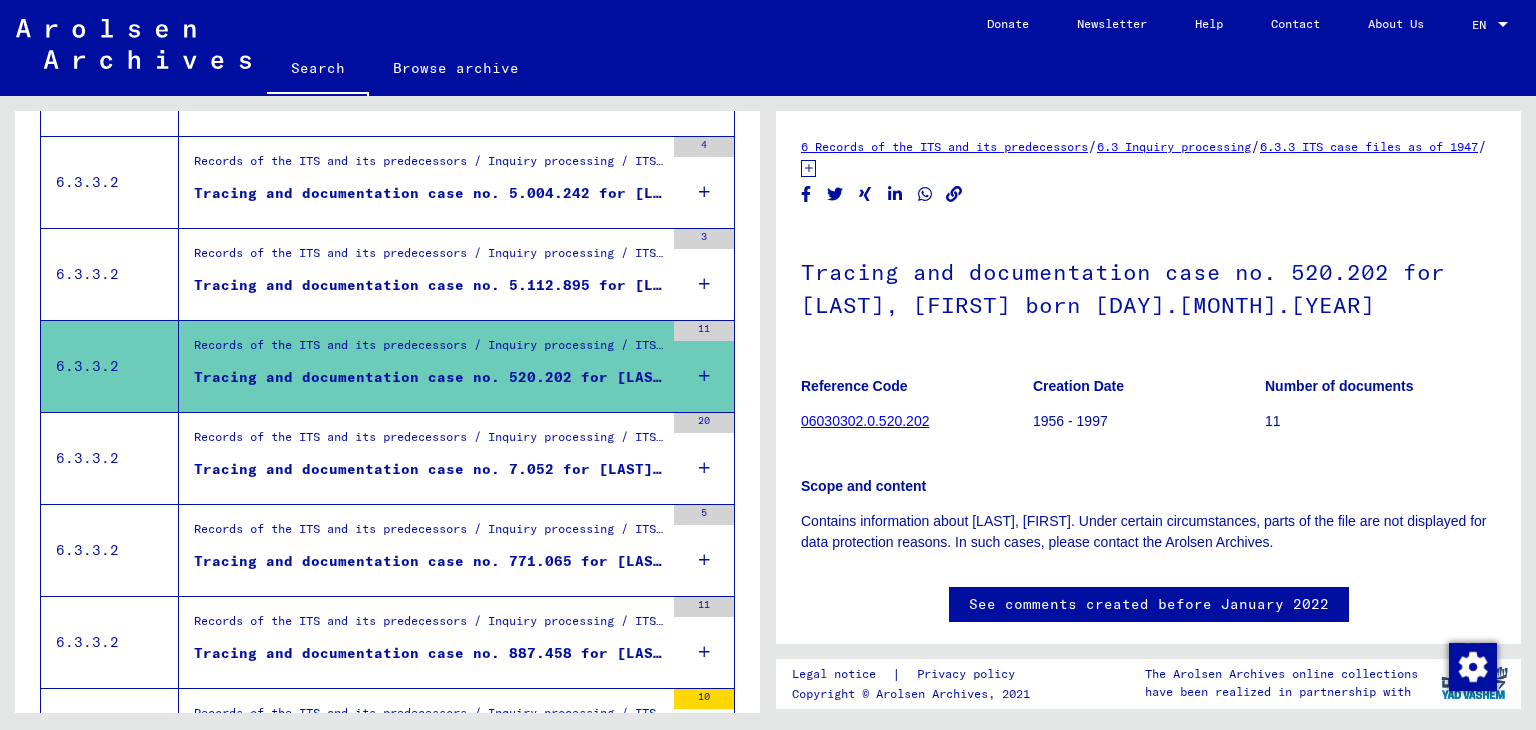 click on "Tracing and documentation case no. 5.112.895 for [LAST], [FIRST] born [DATE]" at bounding box center [429, 285] 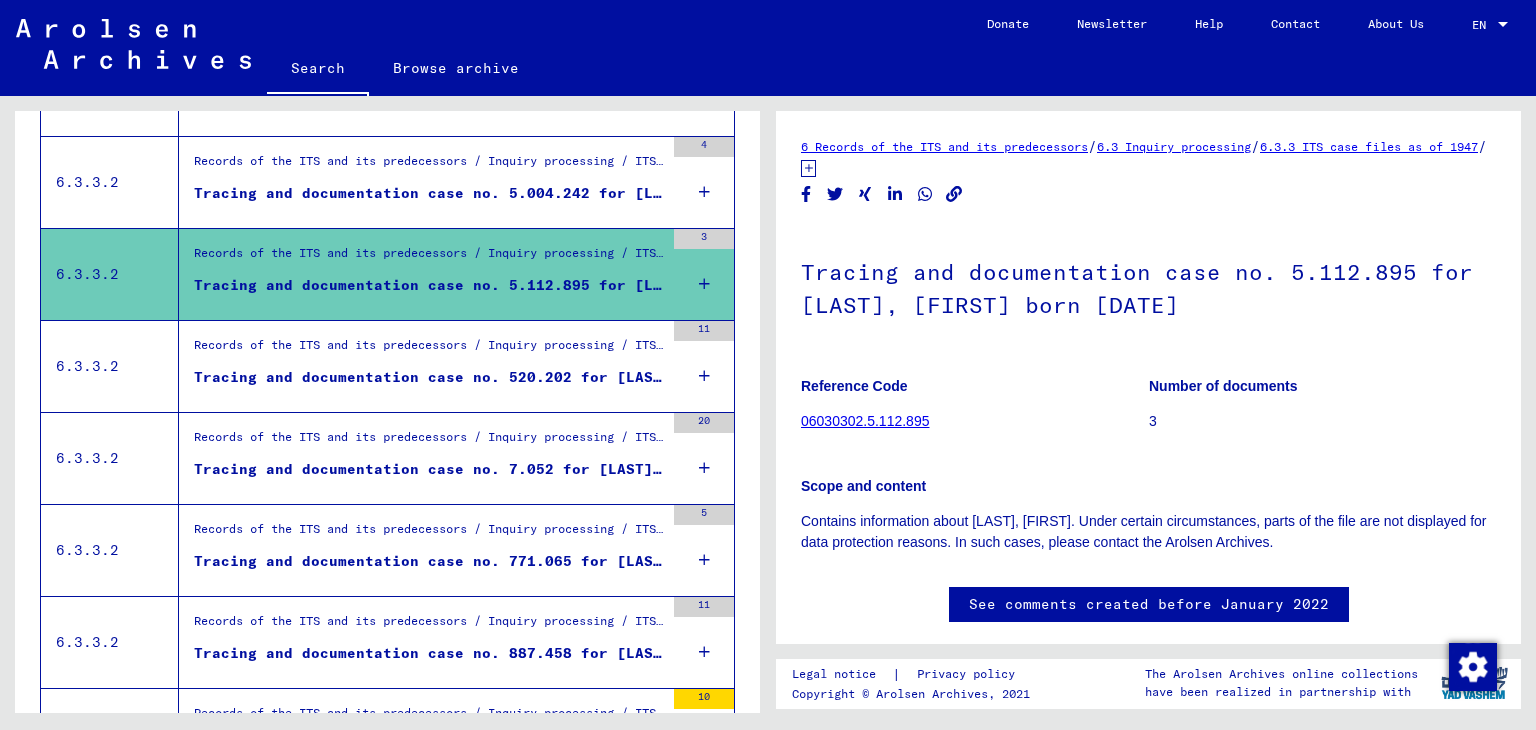 click on "Tracing and documentation case no. 5.004.242 for [LAST], [FIRST]" at bounding box center (429, 193) 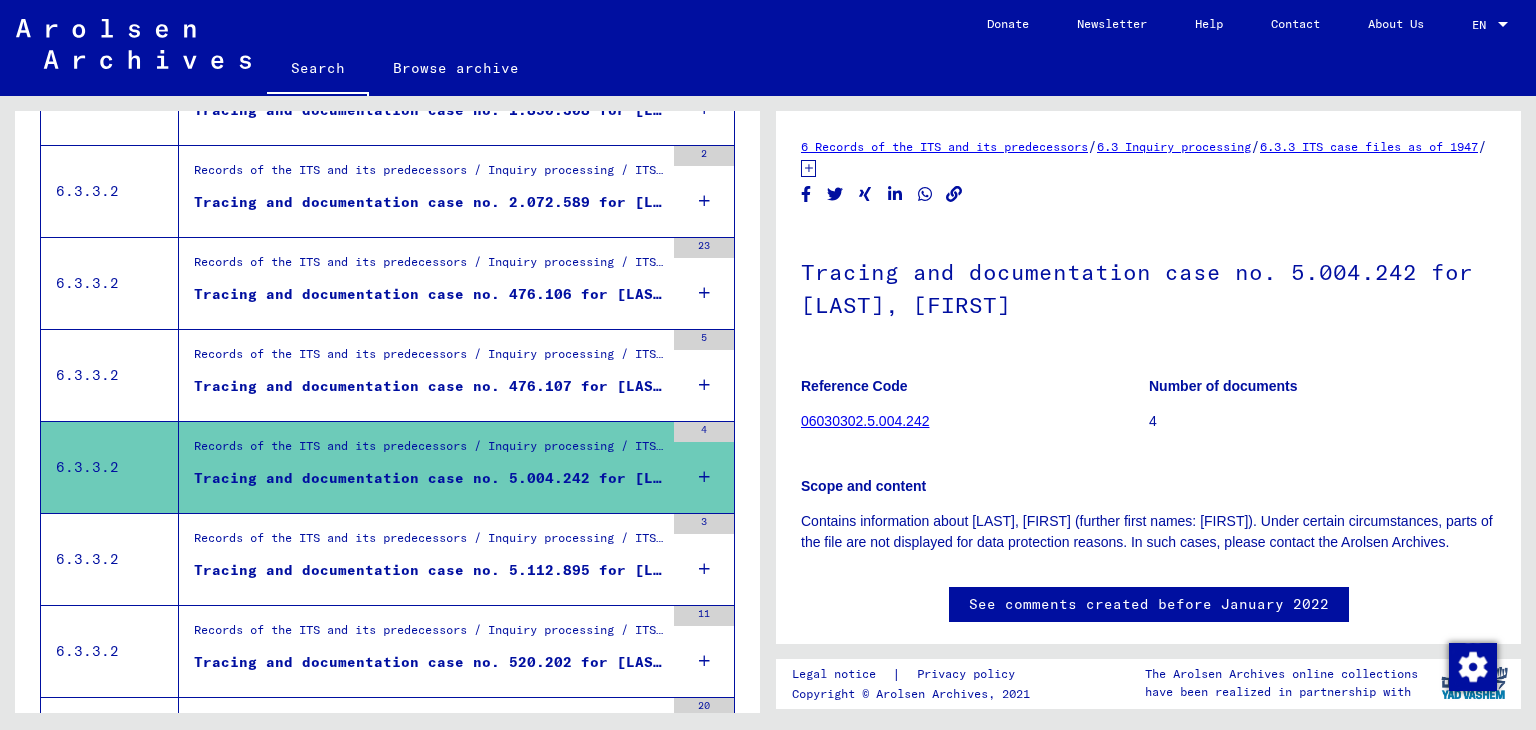 scroll, scrollTop: 716, scrollLeft: 0, axis: vertical 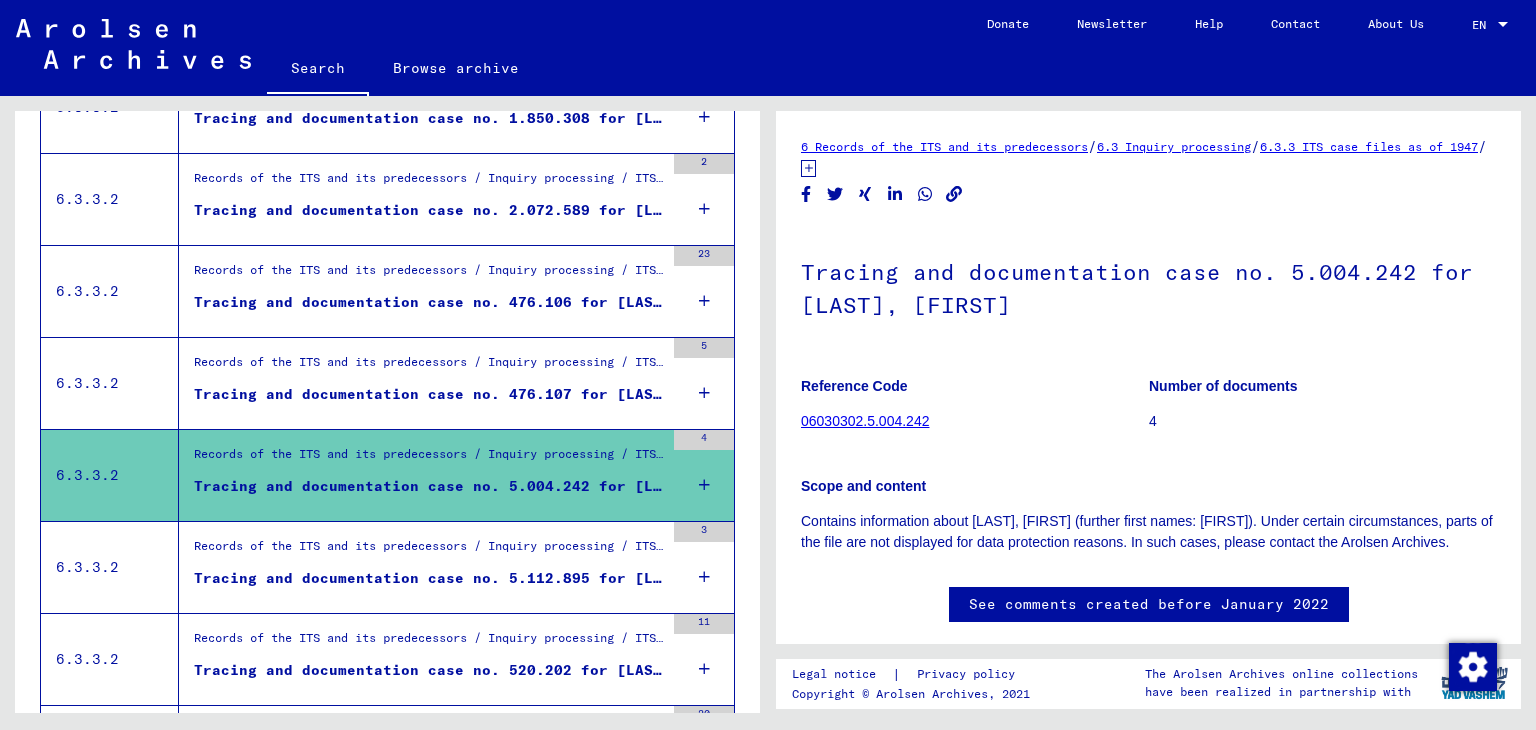 click on "Records of the ITS and its predecessors / Inquiry processing / ITS case files as of 1947 / Repository of T/D cases / Tracing and documentation cases with (T/D) numbers between 250.000 and 499.999 / Tracing and documentation cases with (T/D) numbers between 476.000 and 476.499" at bounding box center [429, 367] 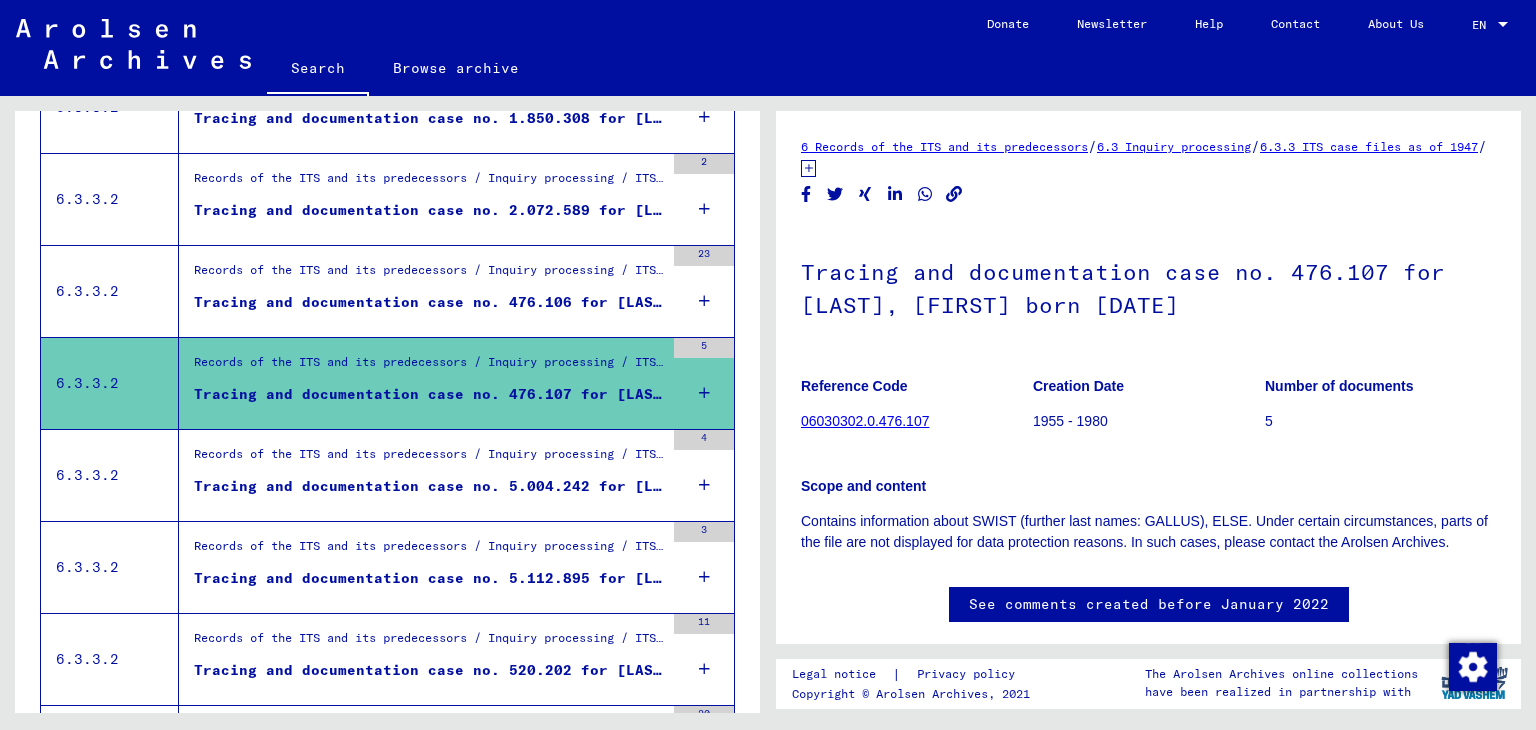 click on "Records of the ITS and its predecessors / Inquiry processing / ITS case files as of 1947 / Repository of T/D cases / Tracing and documentation cases with (T/D) numbers between 250.000 and 499.999 / Tracing and documentation cases with (T/D) numbers between 476.000 and 476.499" at bounding box center [429, 275] 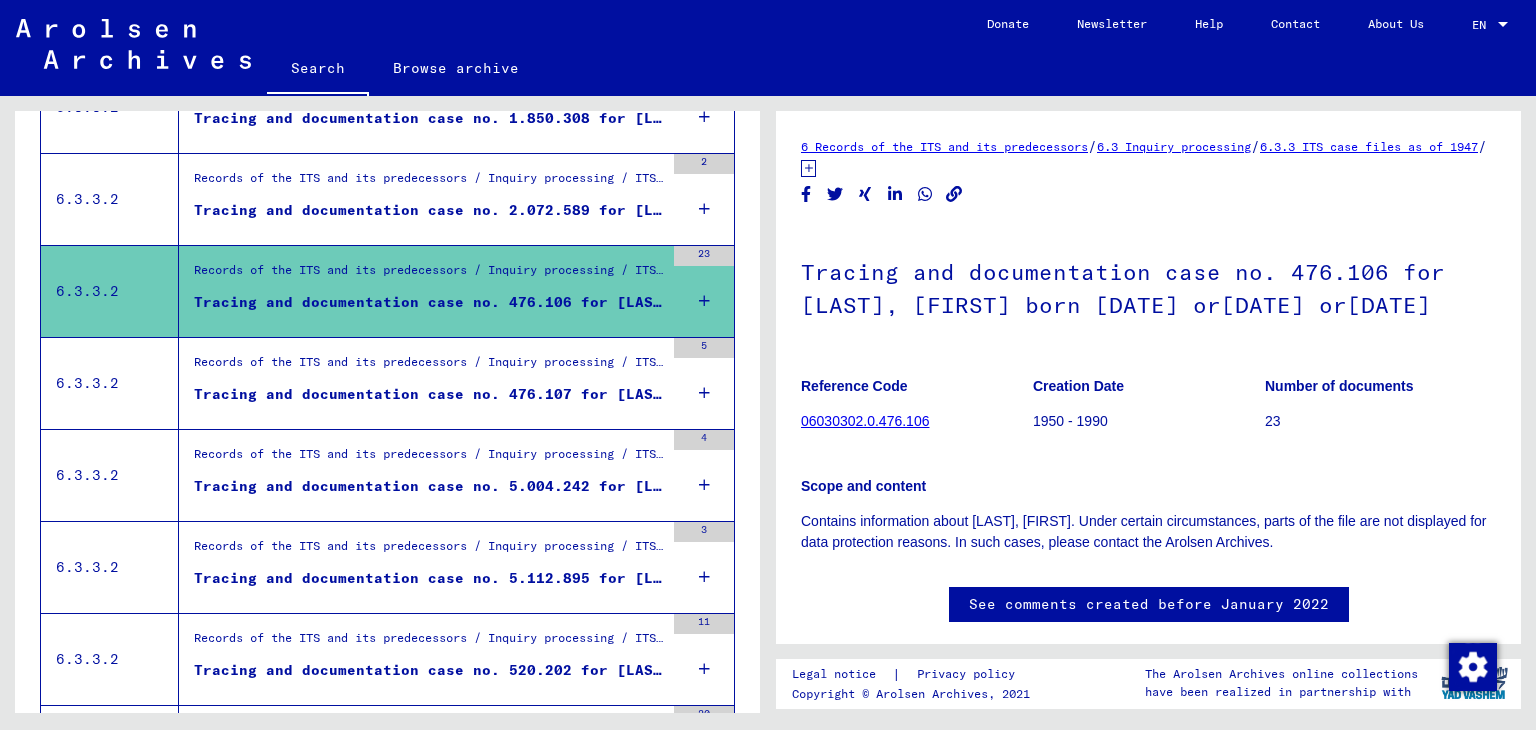click on "Tracing and documentation case no. 2.072.589 for [LAST], [FIRST] born [DATE]" at bounding box center [429, 210] 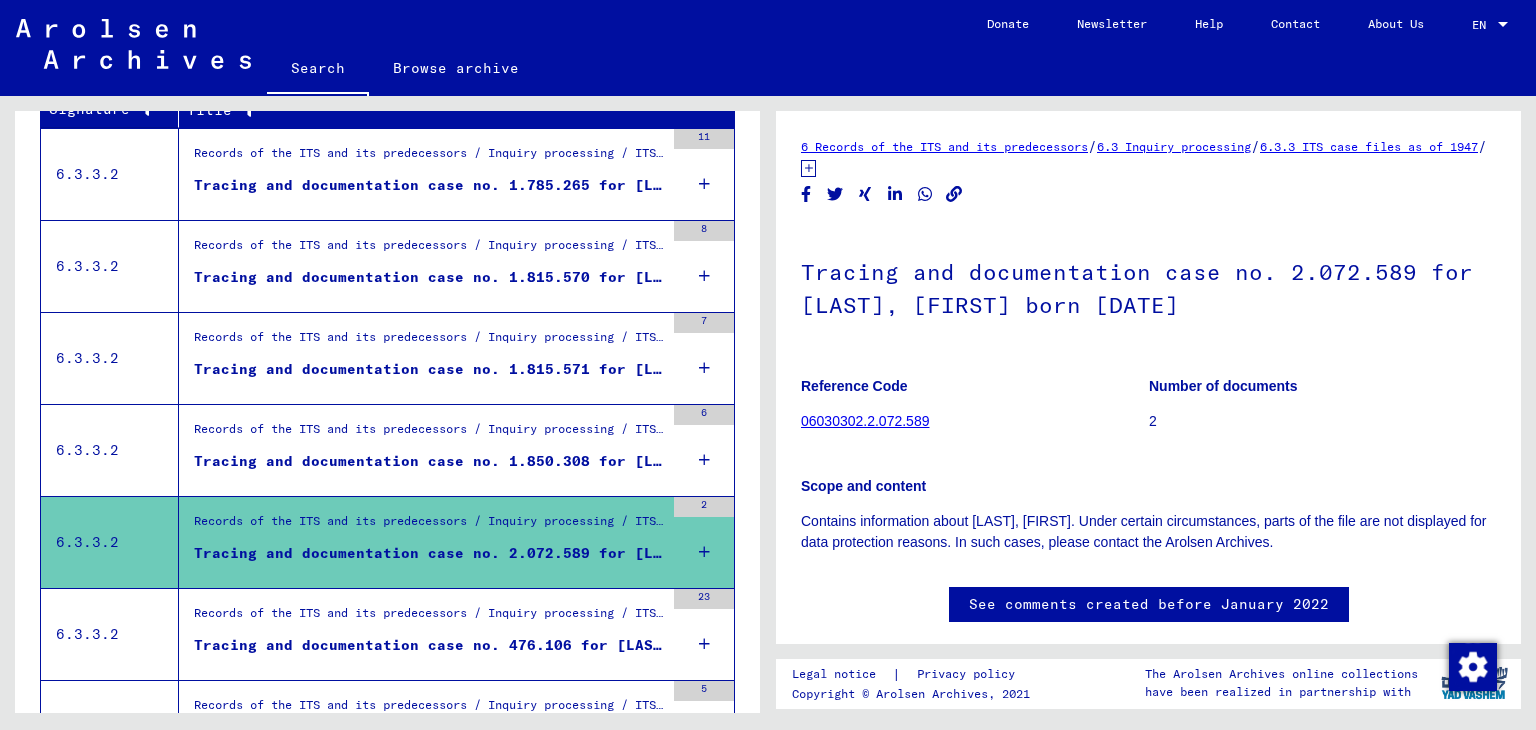 scroll, scrollTop: 356, scrollLeft: 0, axis: vertical 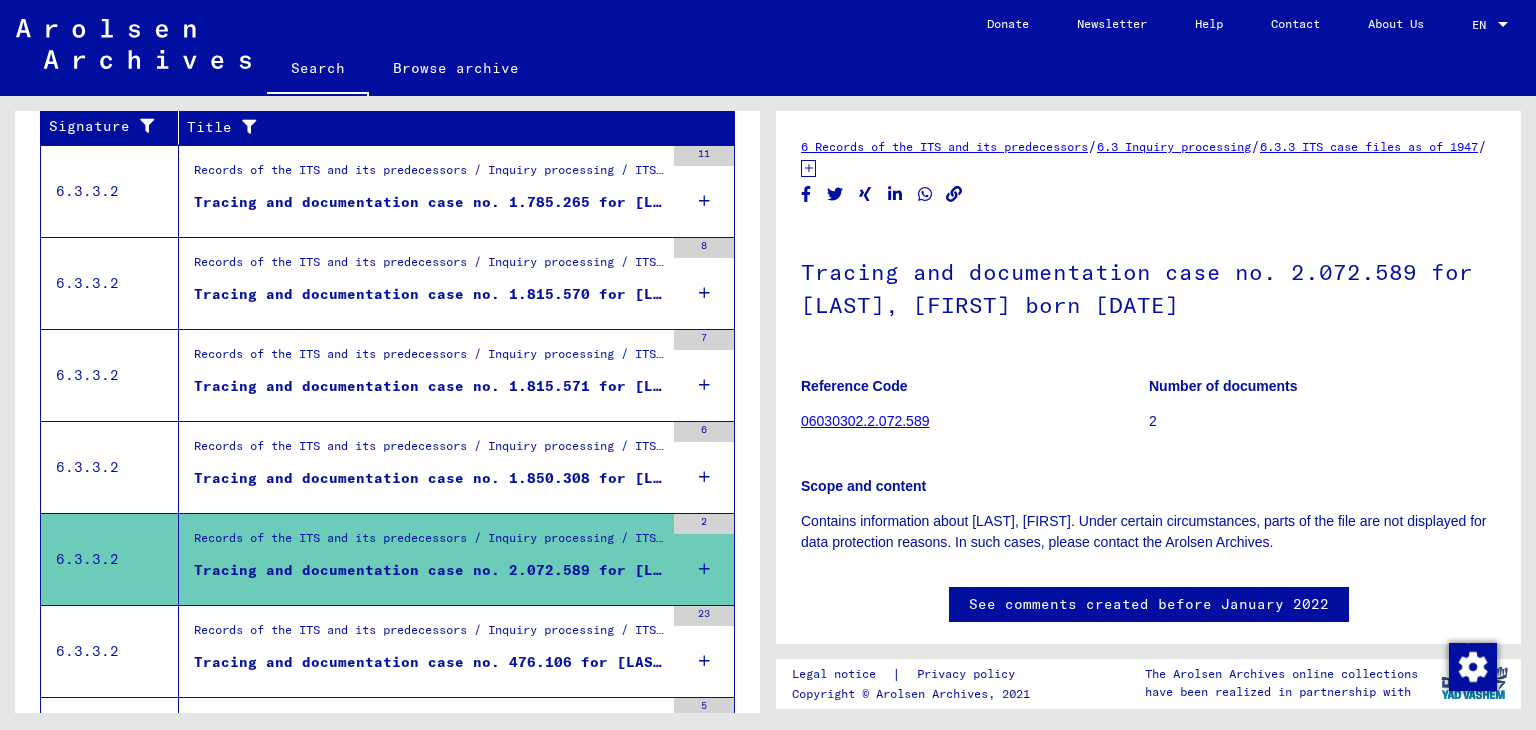 click on "Tracing and documentation case no. 1.850.308 for [LAST], [FIRST] born [DAY].[MONTH].[YEAR]" at bounding box center [429, 478] 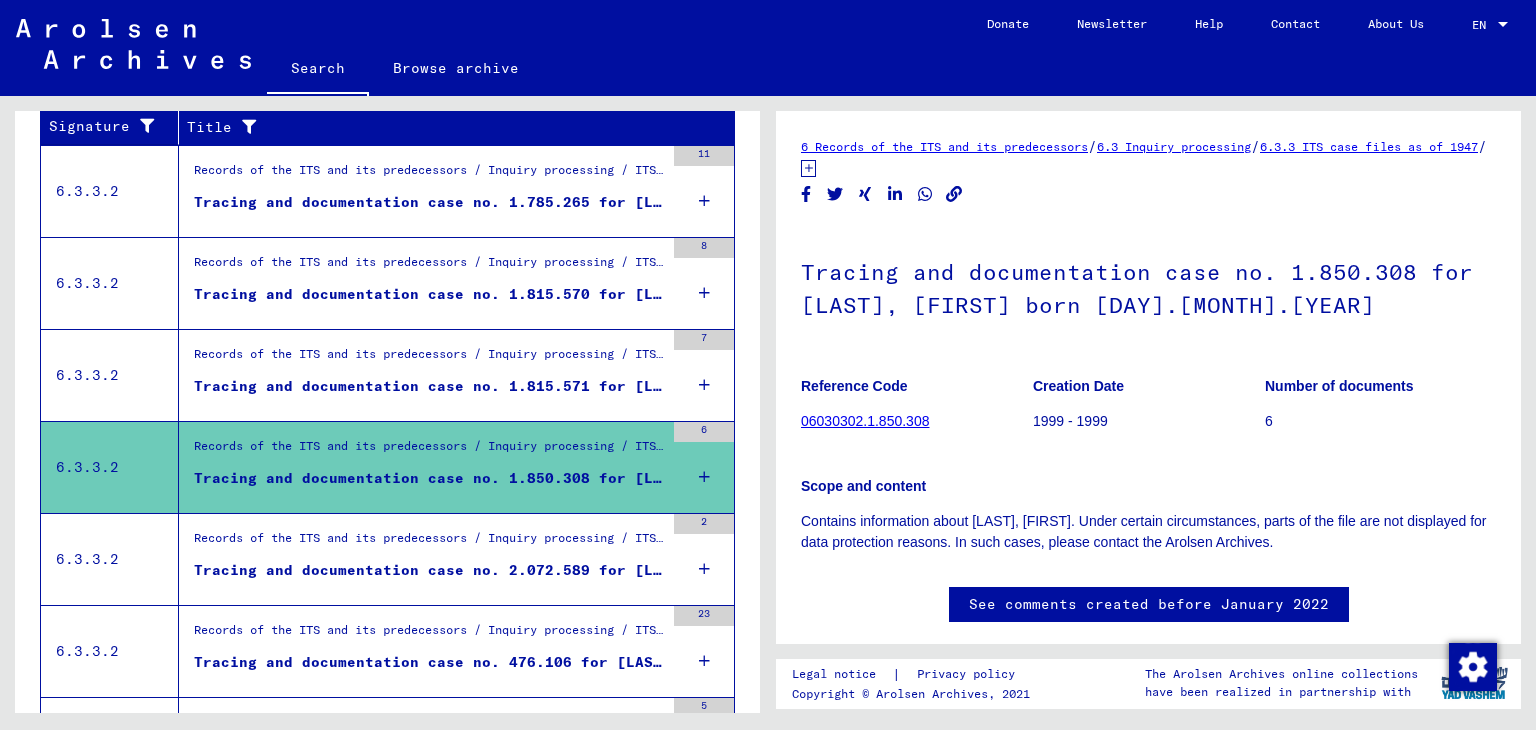 click on "Records of the ITS and its predecessors / Inquiry processing / ITS case files as of 1947 / Repository of T/D cases / Tracing and documentation cases with (T/D) numbers between 1.750.000 and 1.999.999 / Tracing and documentation cases with (T/D) numbers between 1.815.500 and 1.815.999" at bounding box center [429, 359] 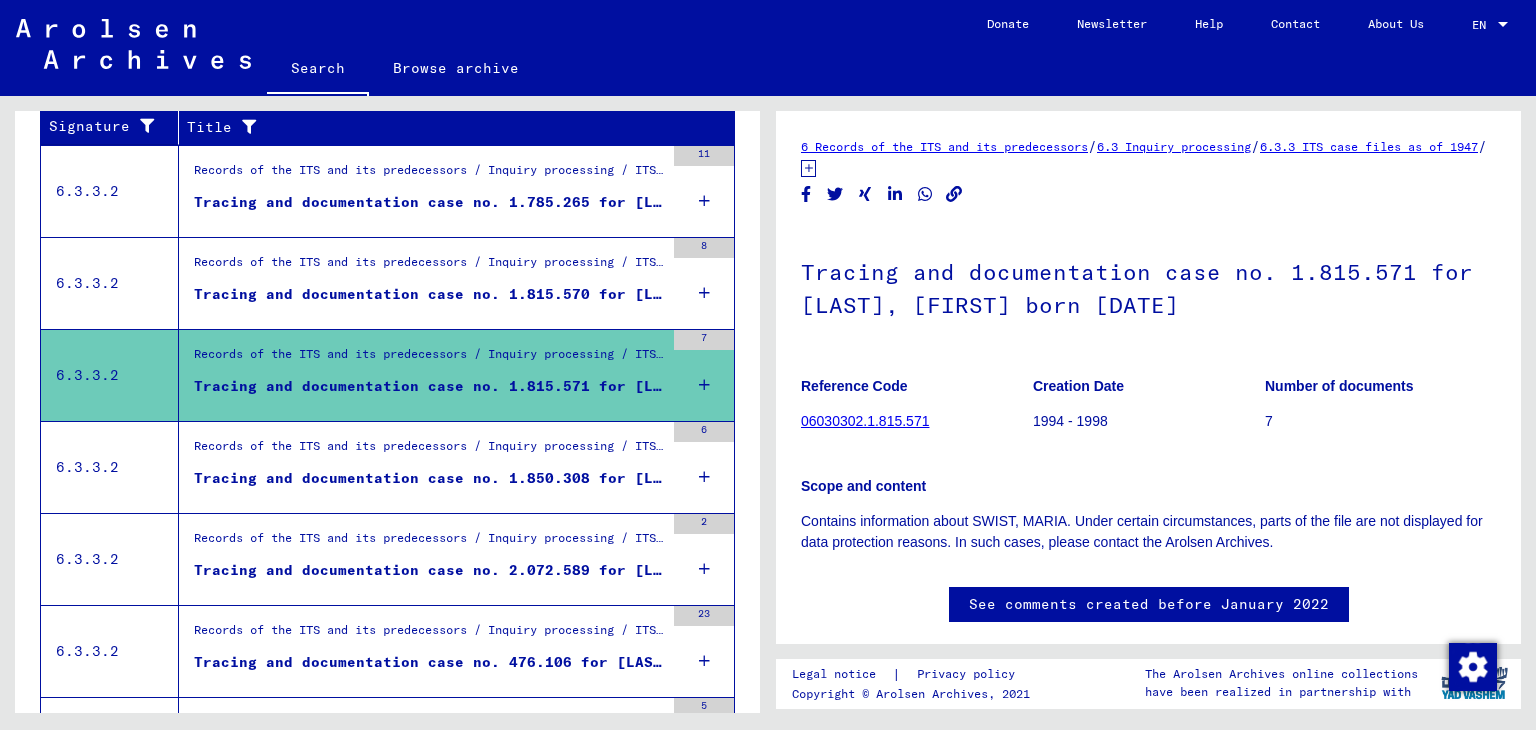 click on "Records of the ITS and its predecessors / Inquiry processing / ITS case files as of 1947 / Repository of T/D cases / Tracing and documentation cases with (T/D) numbers between 1.750.000 and 1.999.999 / Tracing and documentation cases with (T/D) numbers between 1.815.500 and 1.815.999" at bounding box center (429, 268) 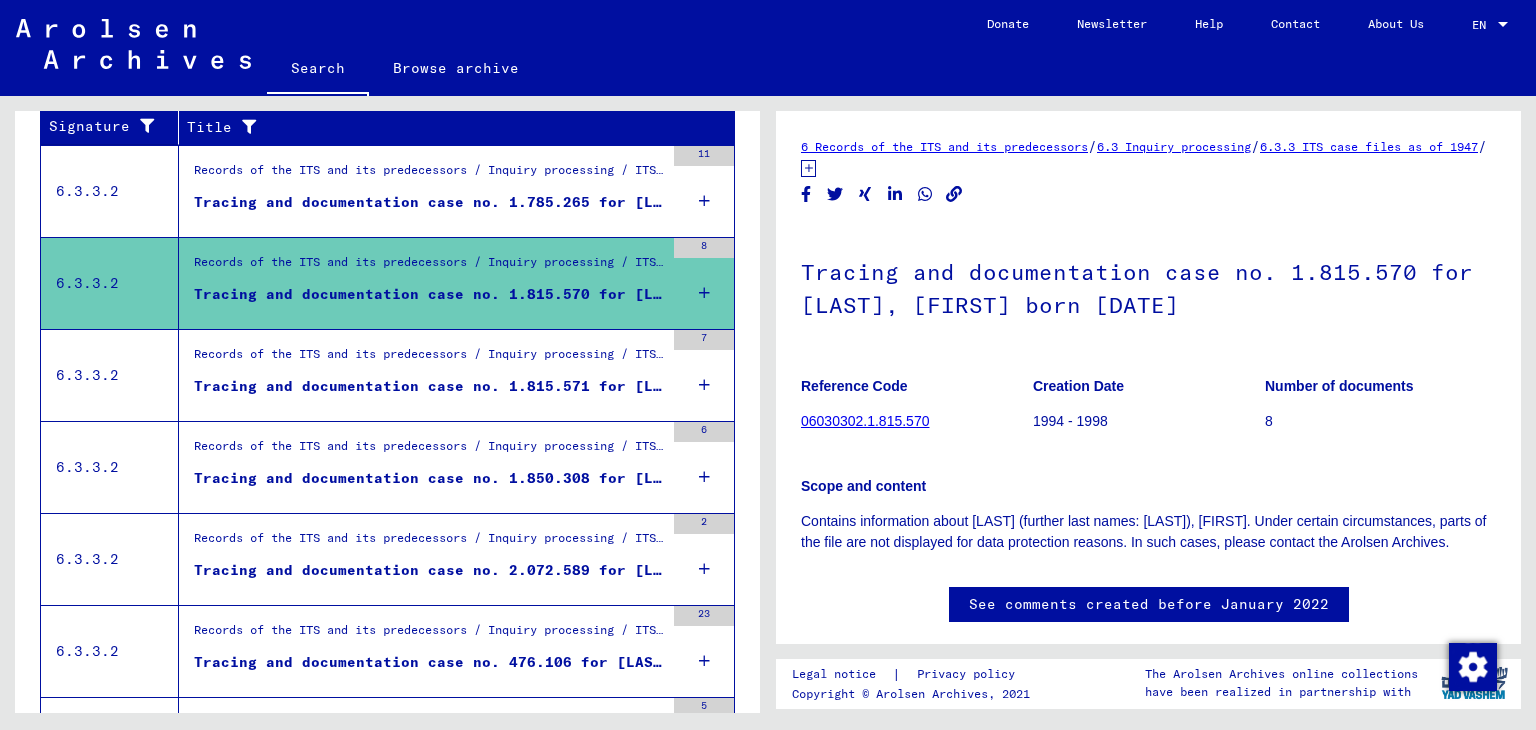 click on "Tracing and documentation case no. 1.785.265 for [LAST], [FIRST] born [DAY].[MONTH].[YEAR]" at bounding box center (429, 202) 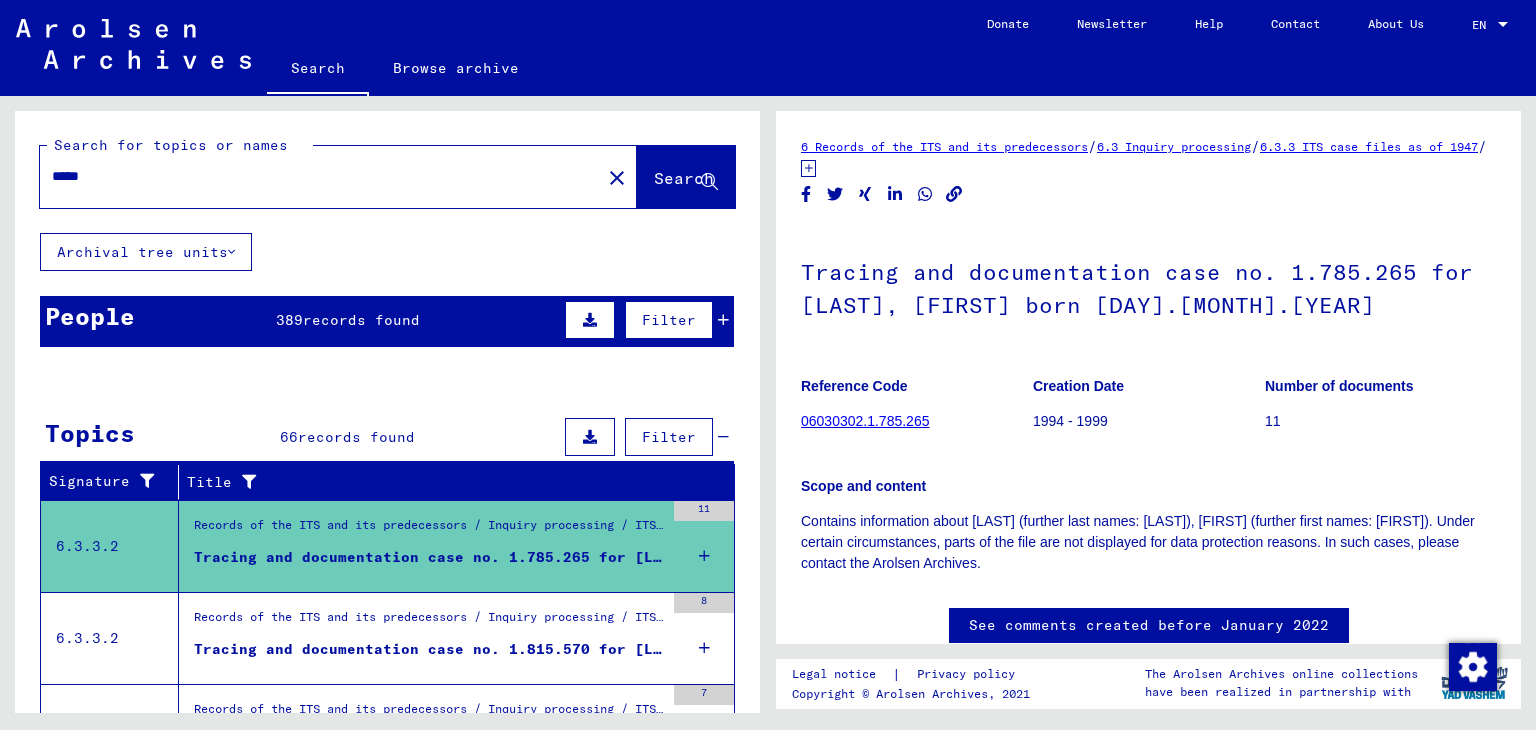 scroll, scrollTop: 0, scrollLeft: 0, axis: both 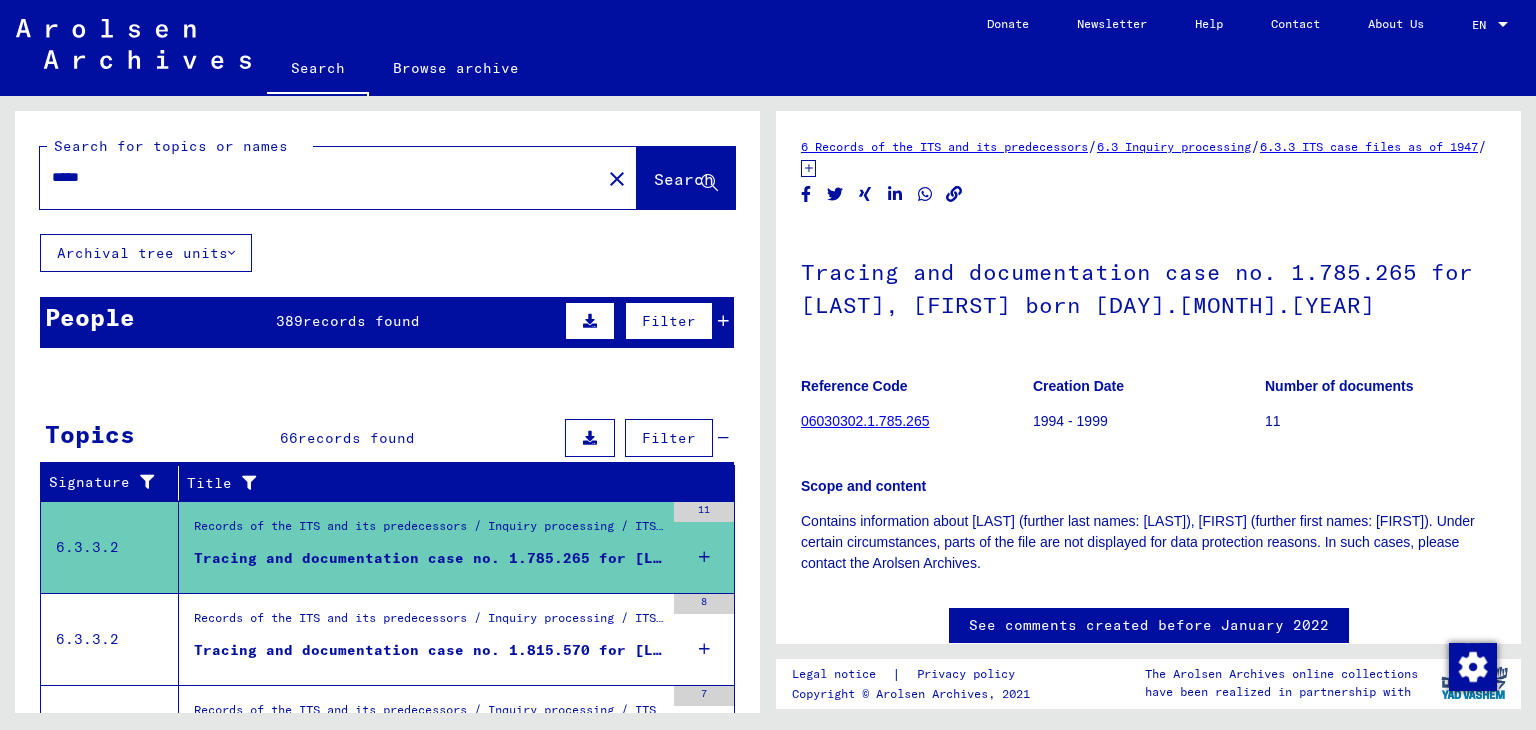 click on "records found" at bounding box center [361, 321] 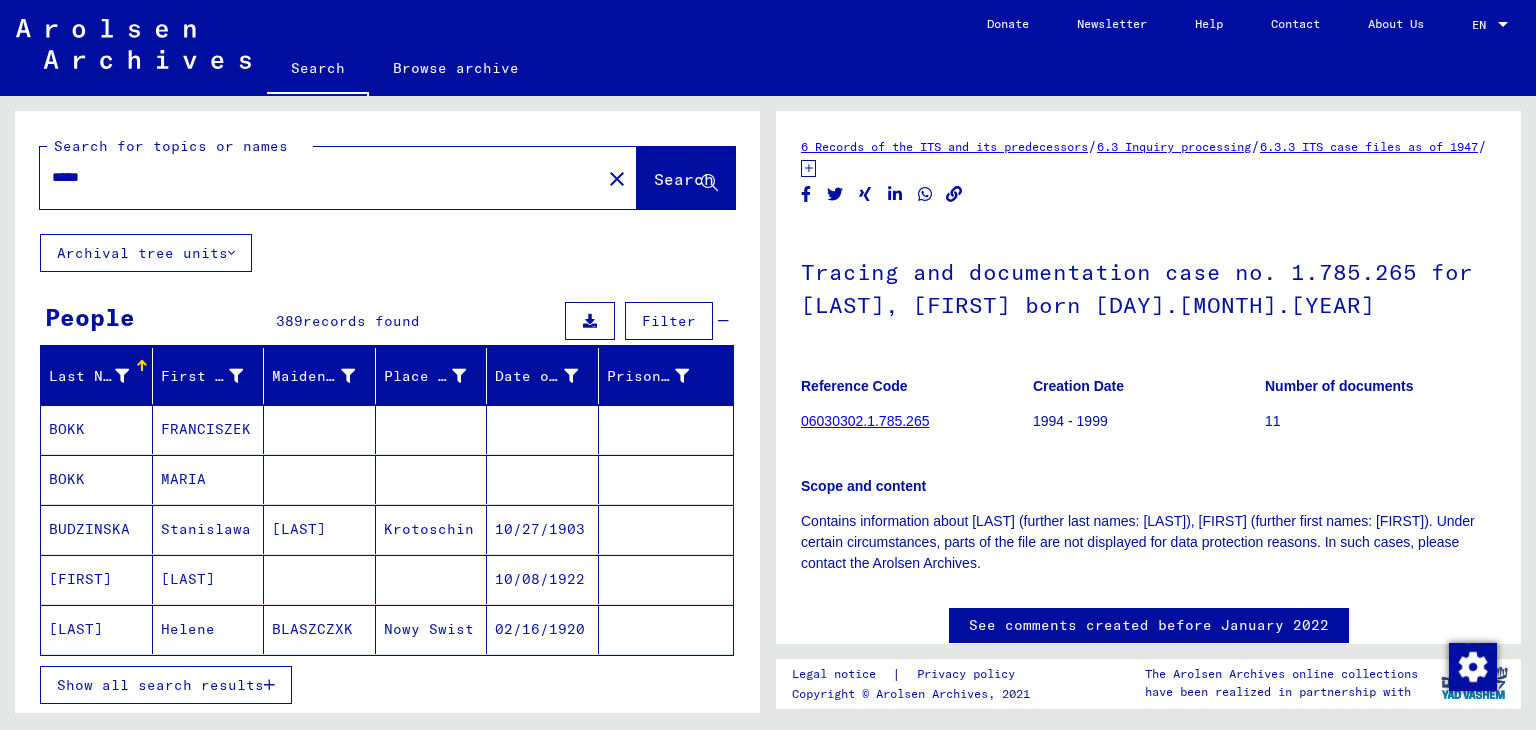 click at bounding box center (269, 685) 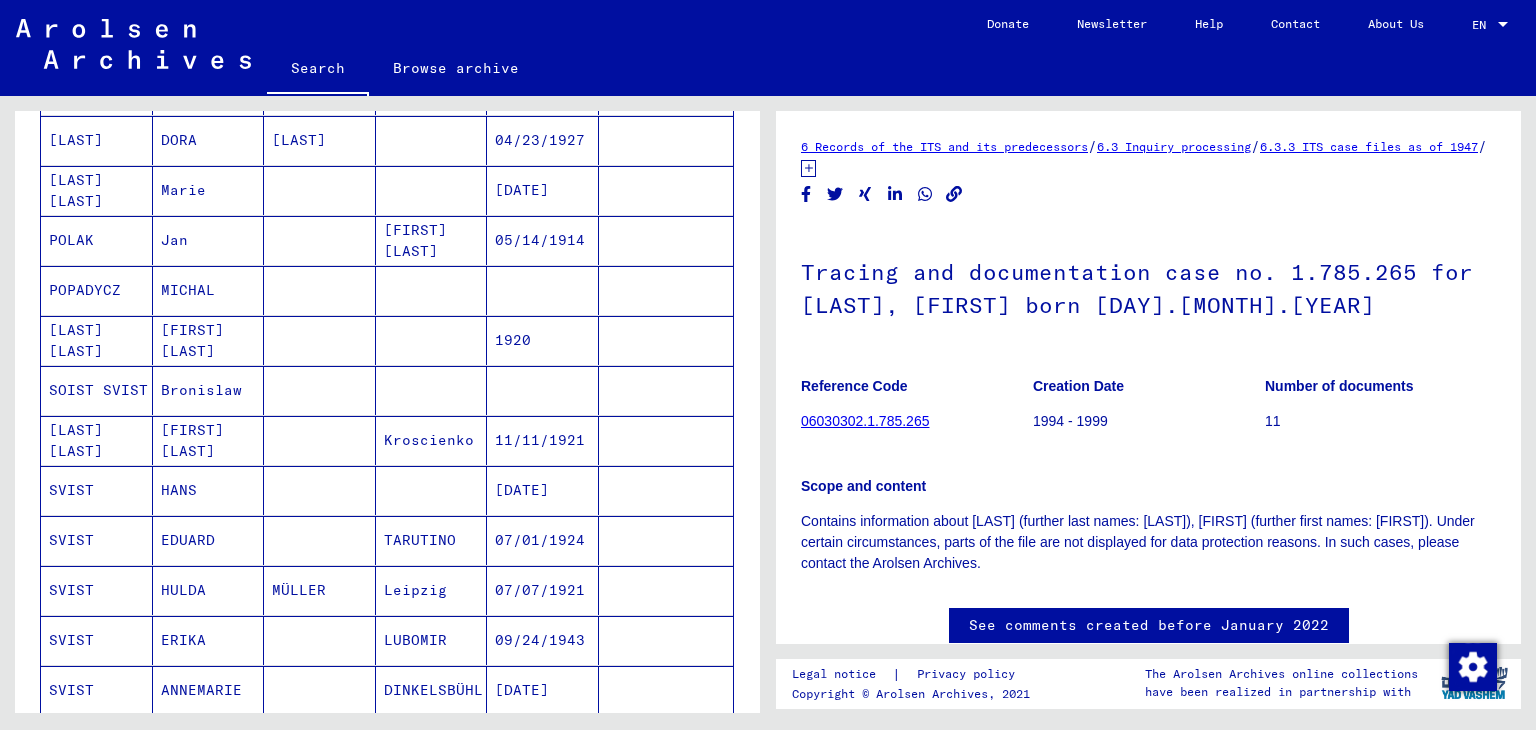 scroll, scrollTop: 1078, scrollLeft: 0, axis: vertical 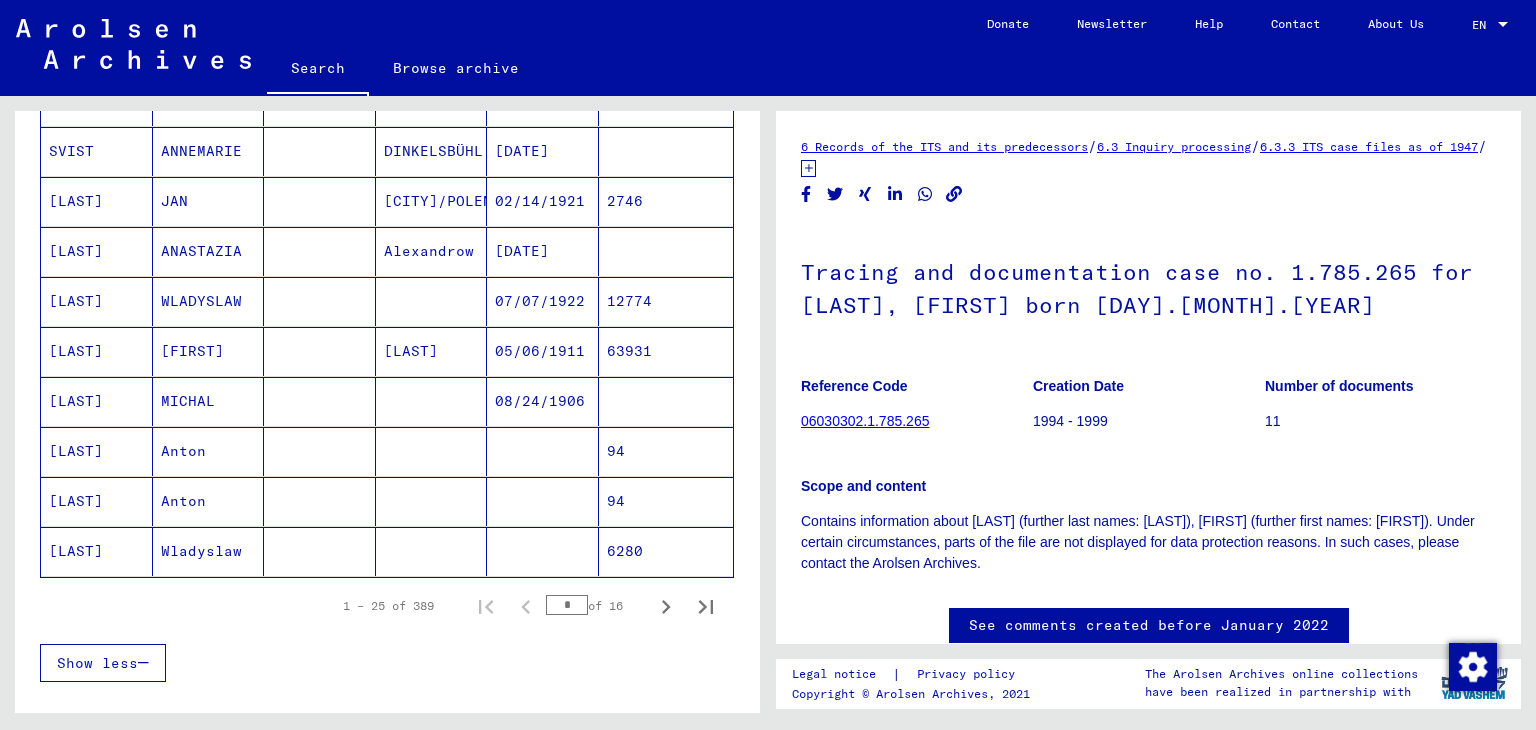 click on "[LAST]" at bounding box center [432, 401] 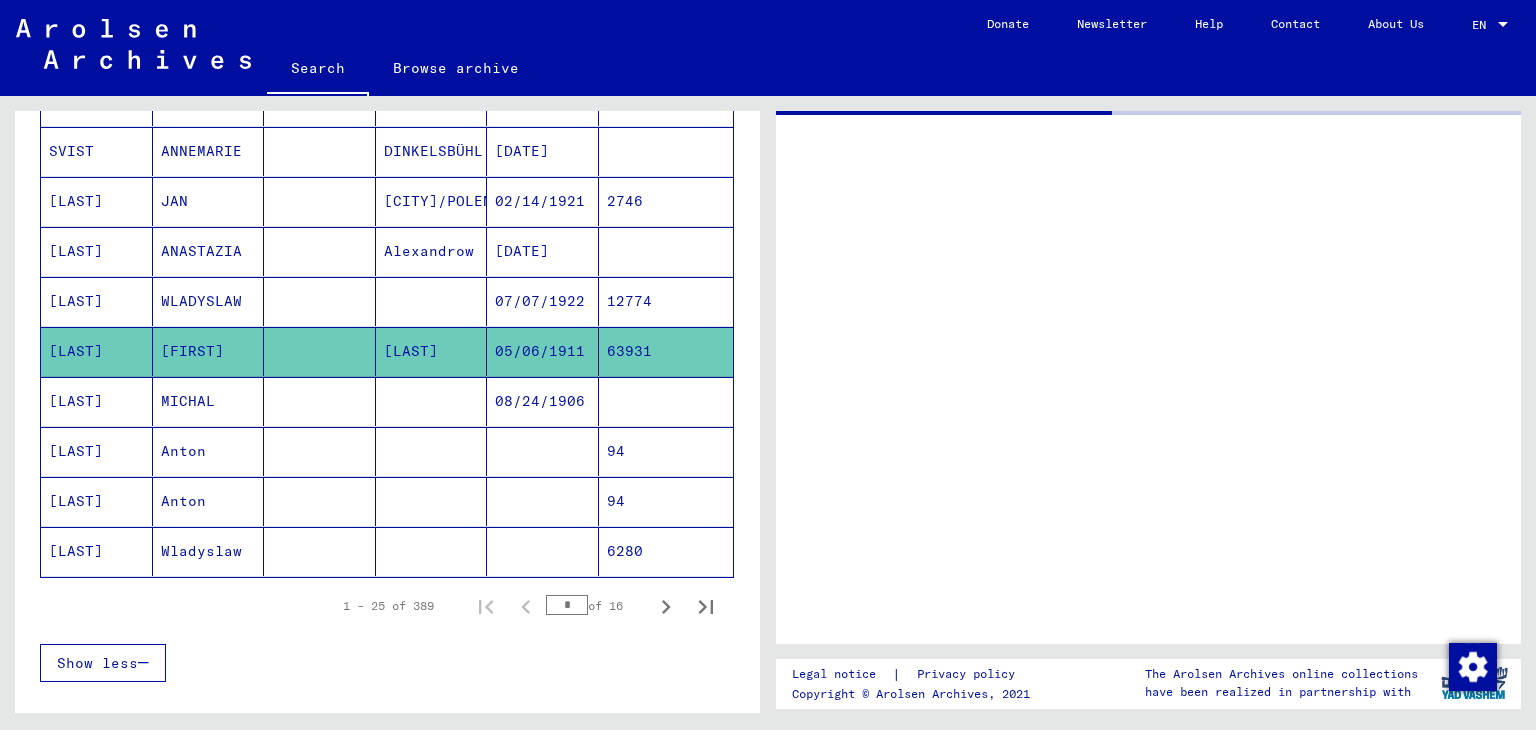 click on "[LAST]" 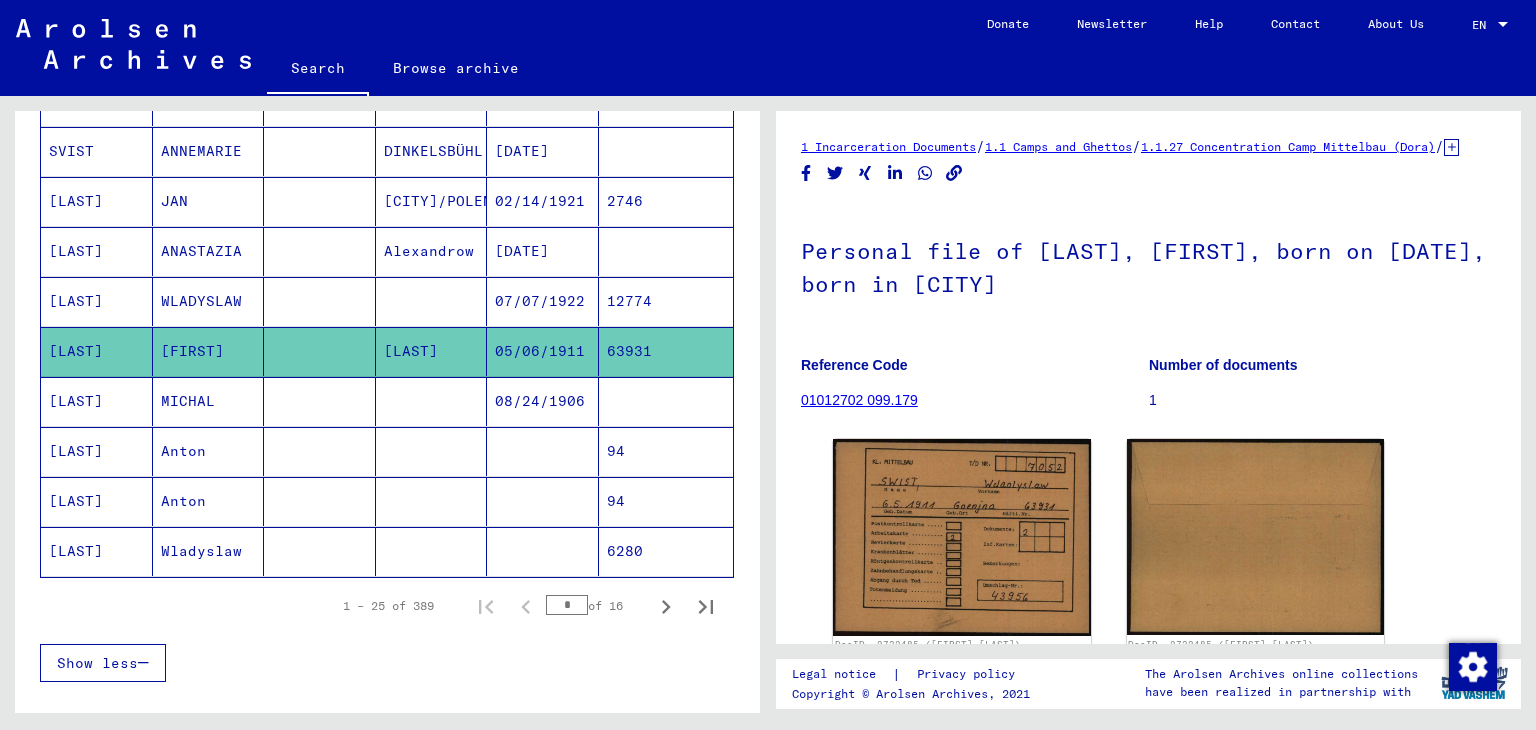 click at bounding box center [432, 351] 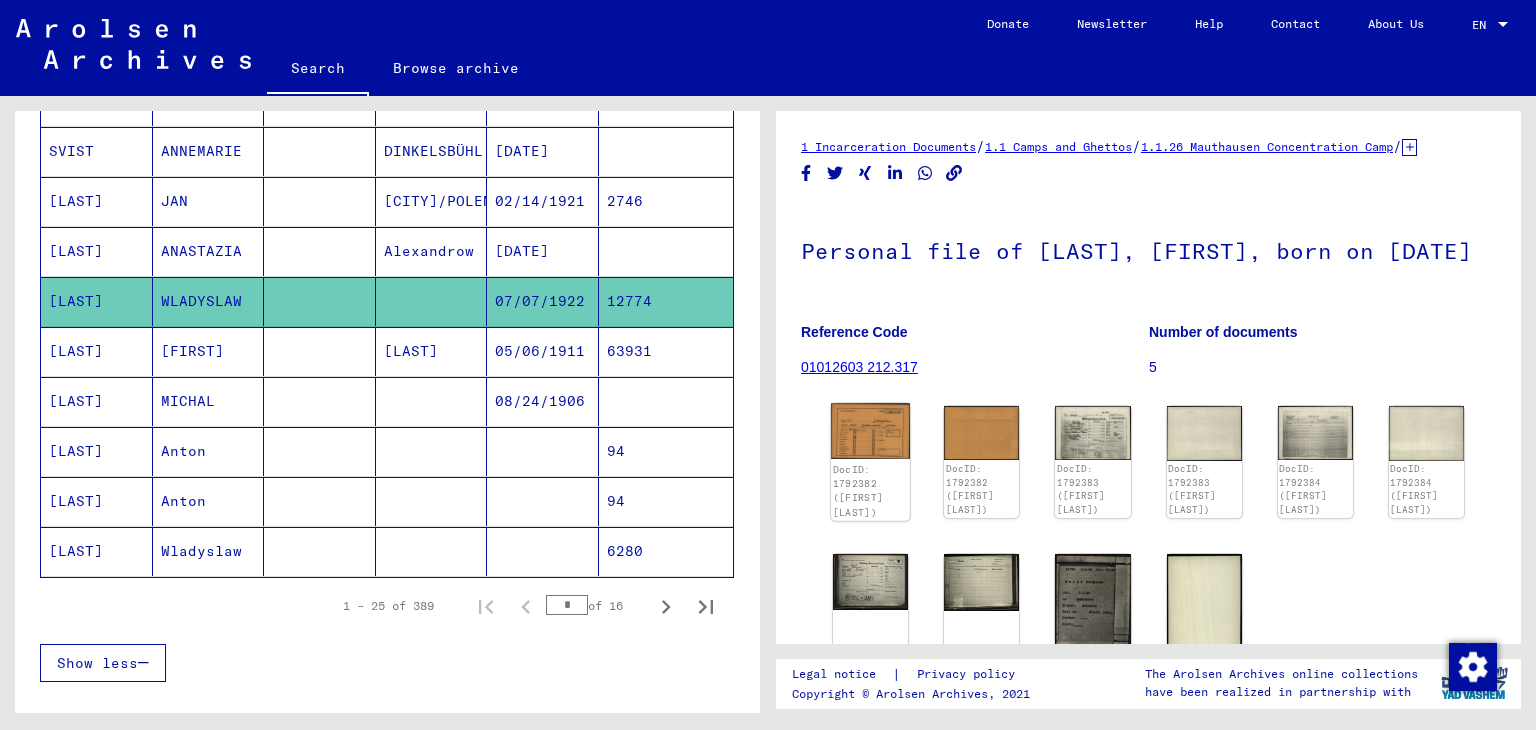 click 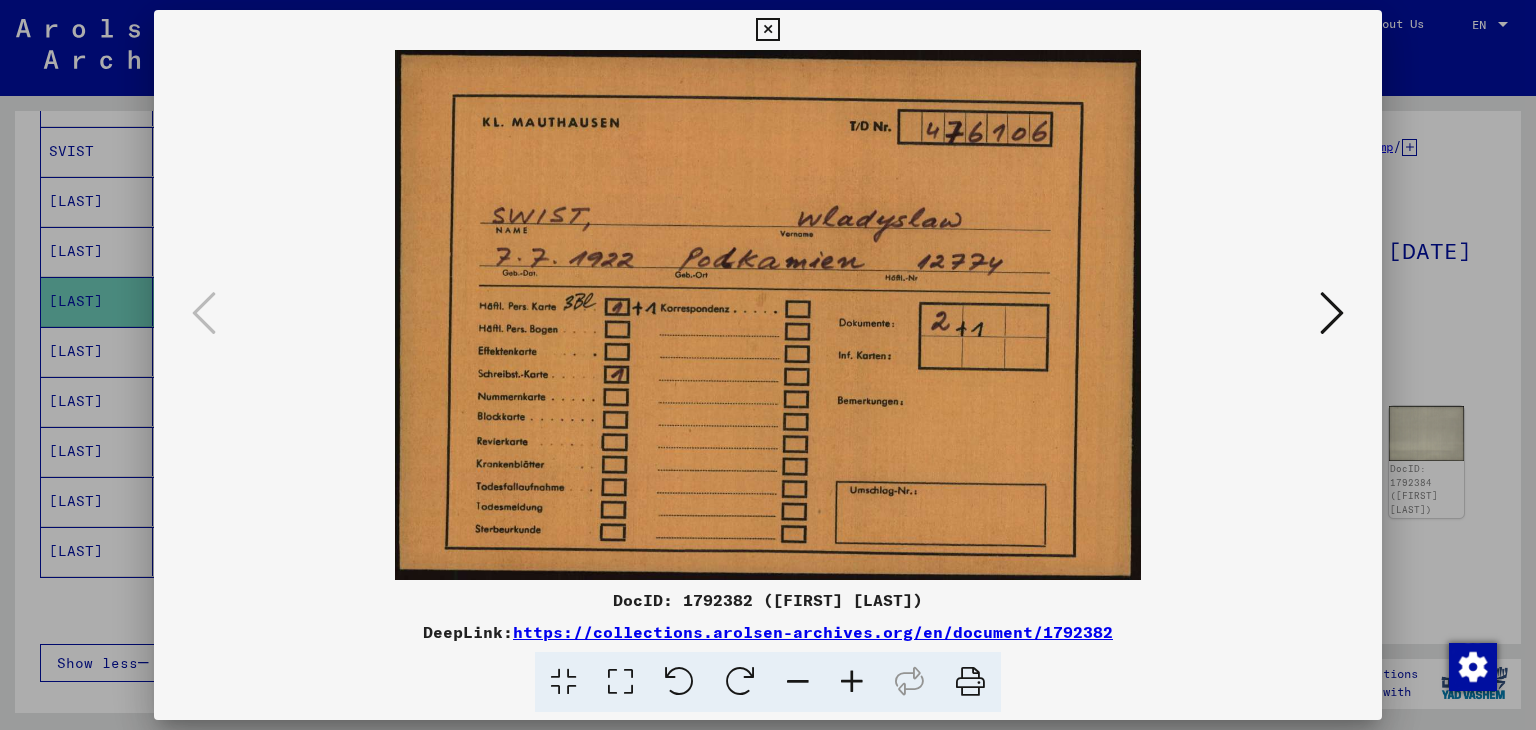 click at bounding box center (767, 30) 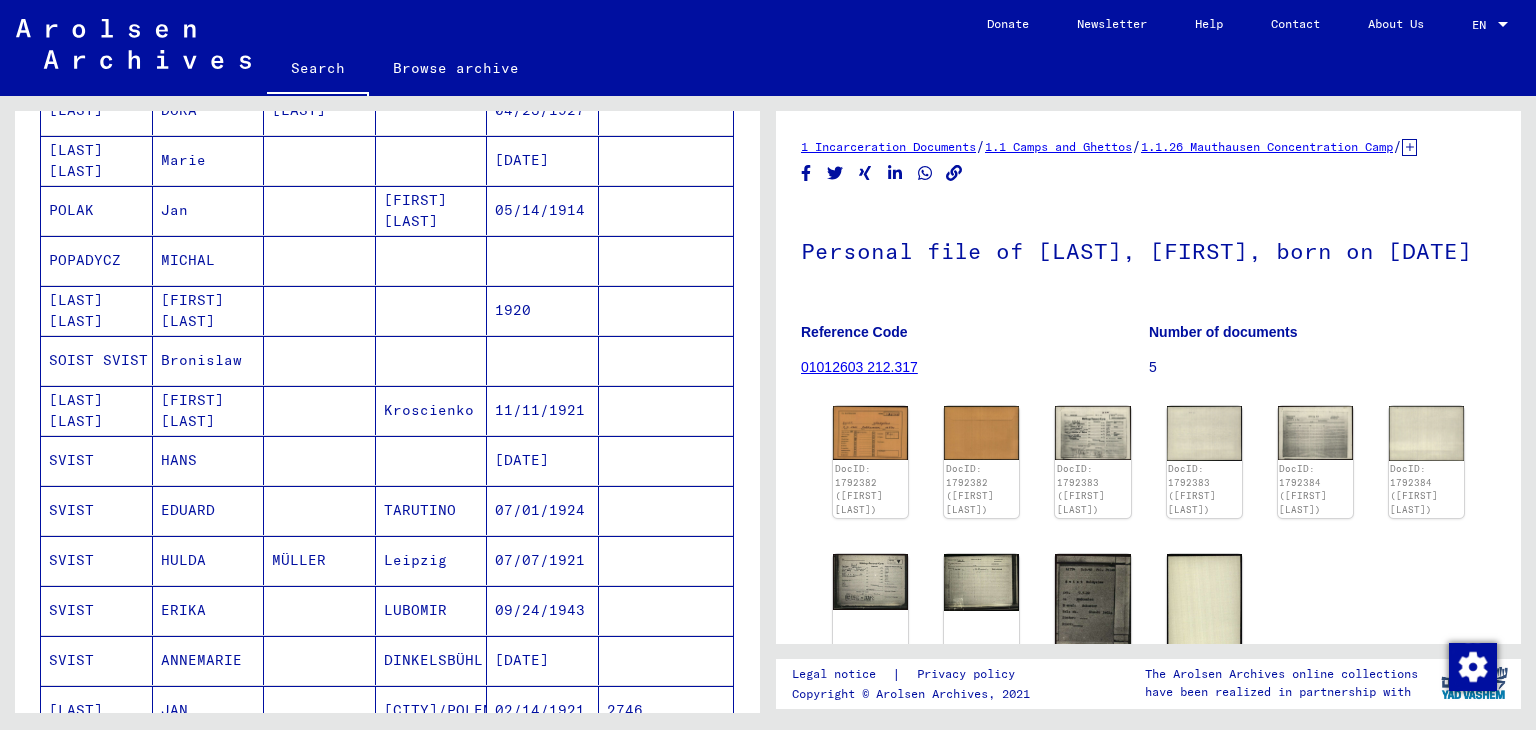 scroll, scrollTop: 558, scrollLeft: 0, axis: vertical 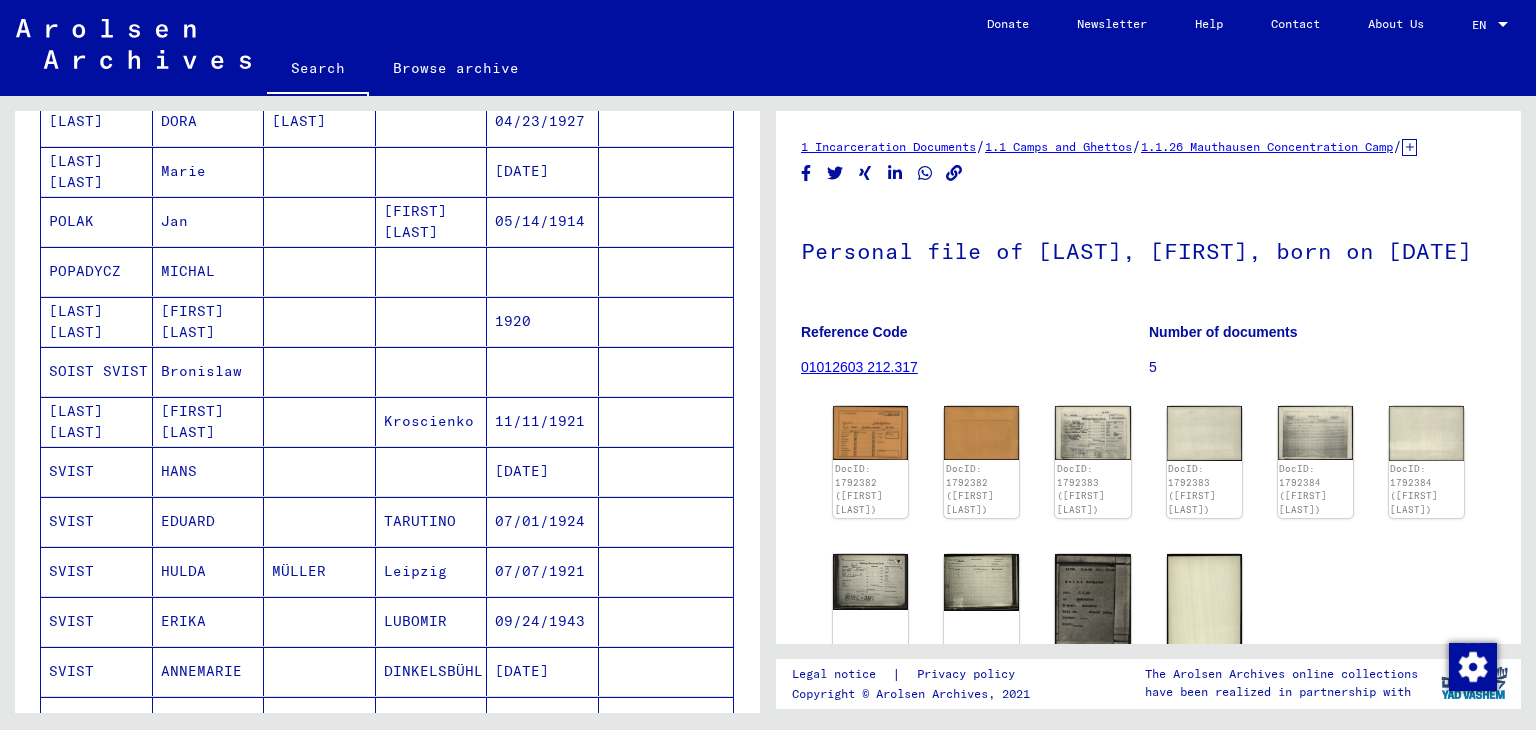 click on "05/14/1914" at bounding box center (543, 271) 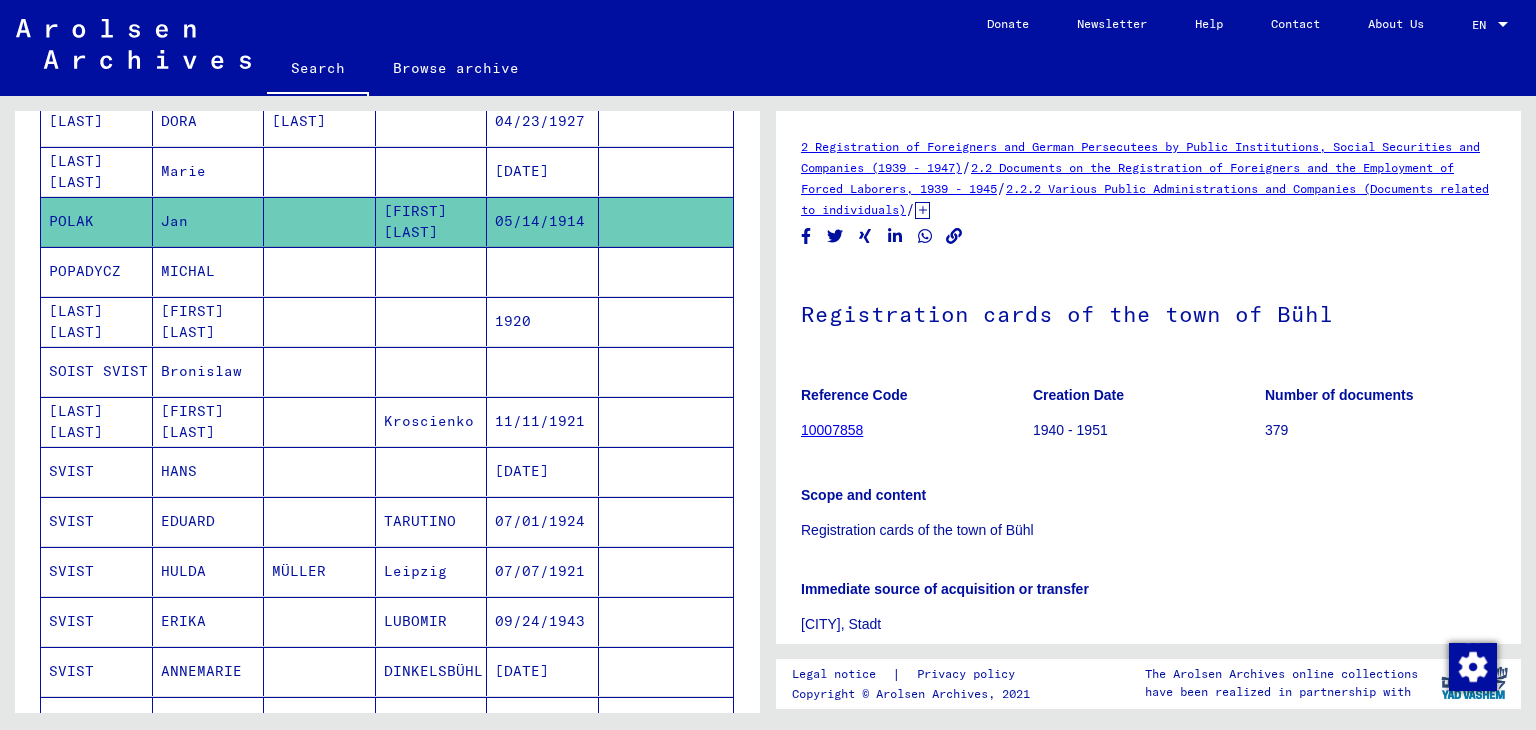 click on "[DATE]" at bounding box center (543, 221) 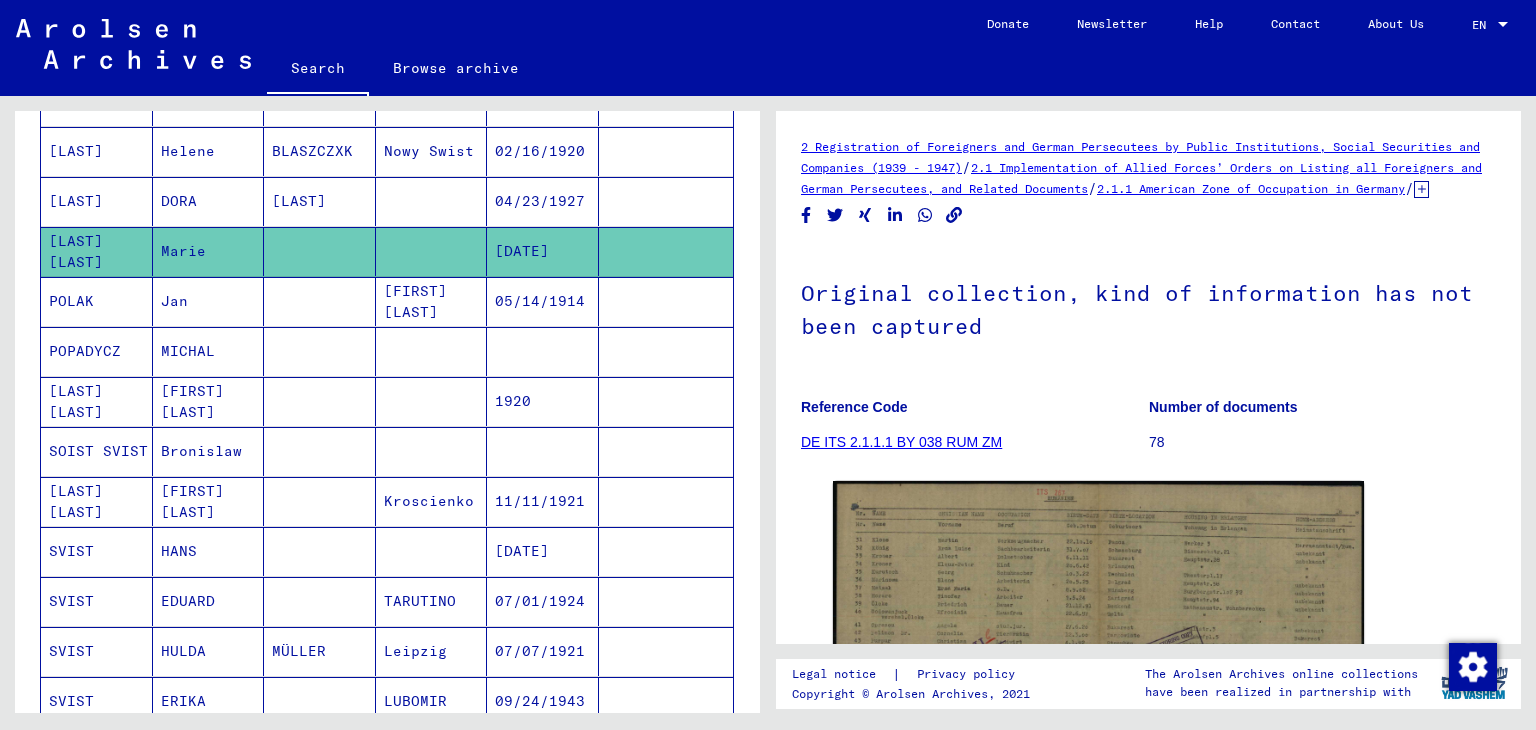 scroll, scrollTop: 1017, scrollLeft: 0, axis: vertical 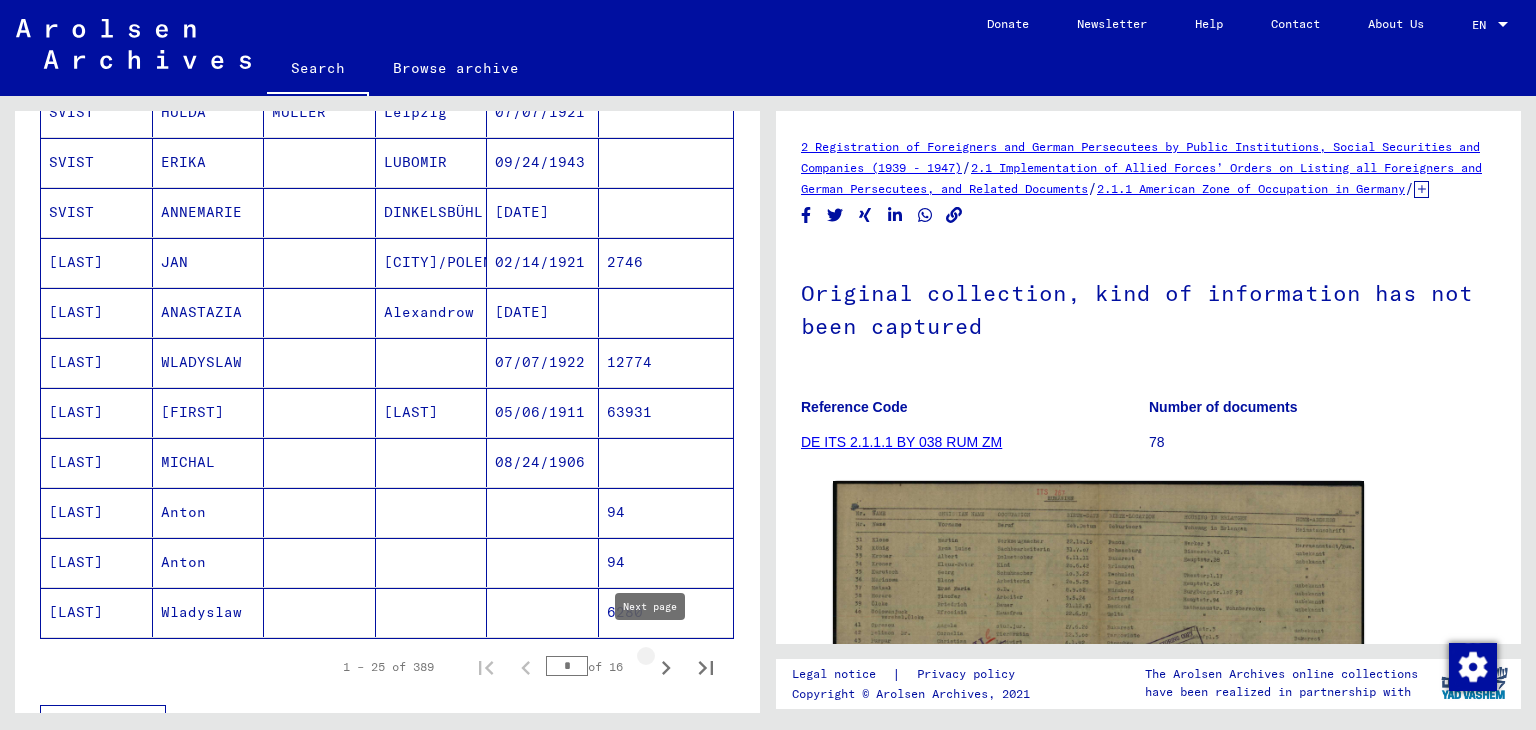 click 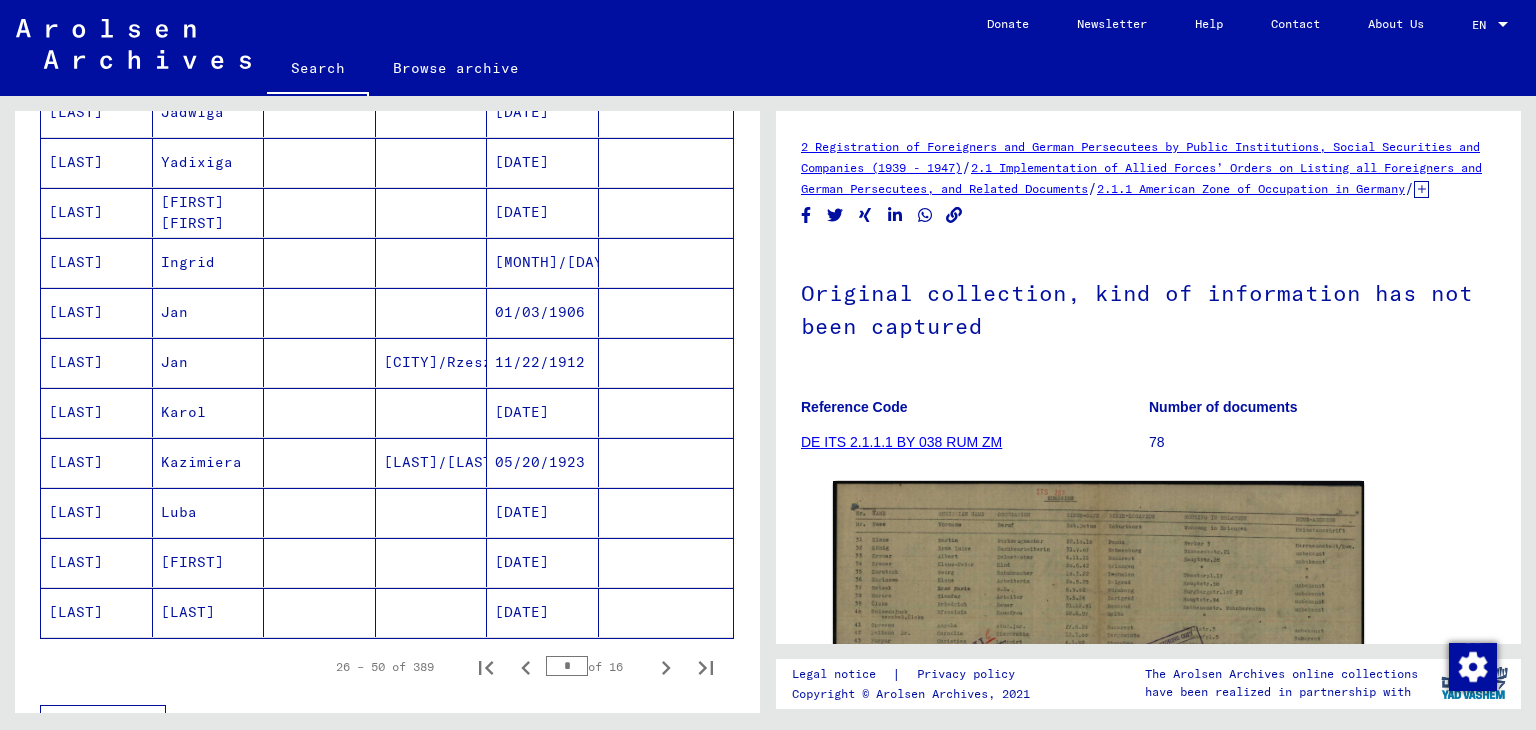 click on "05/20/1923" at bounding box center (543, 512) 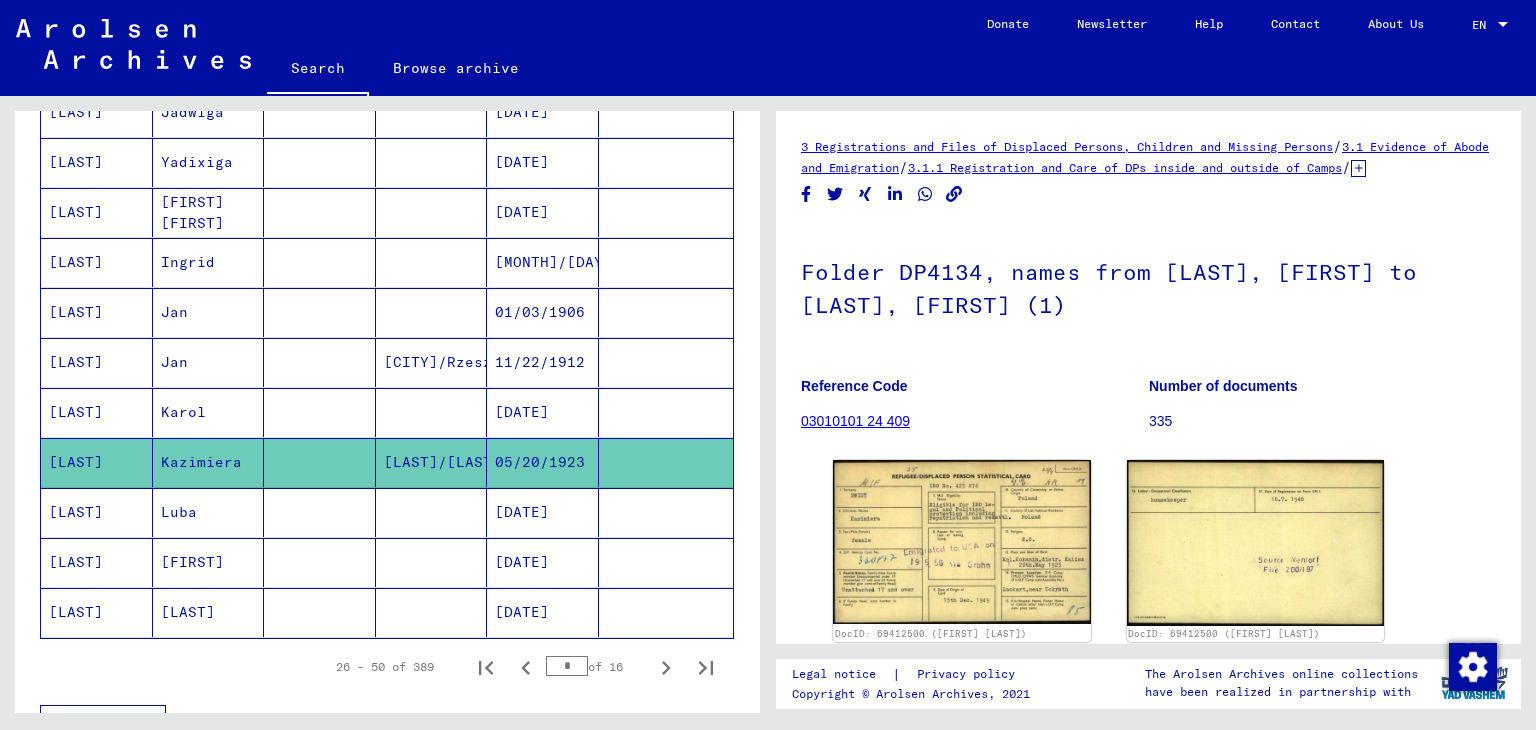 click on "[DATE]" at bounding box center (543, 462) 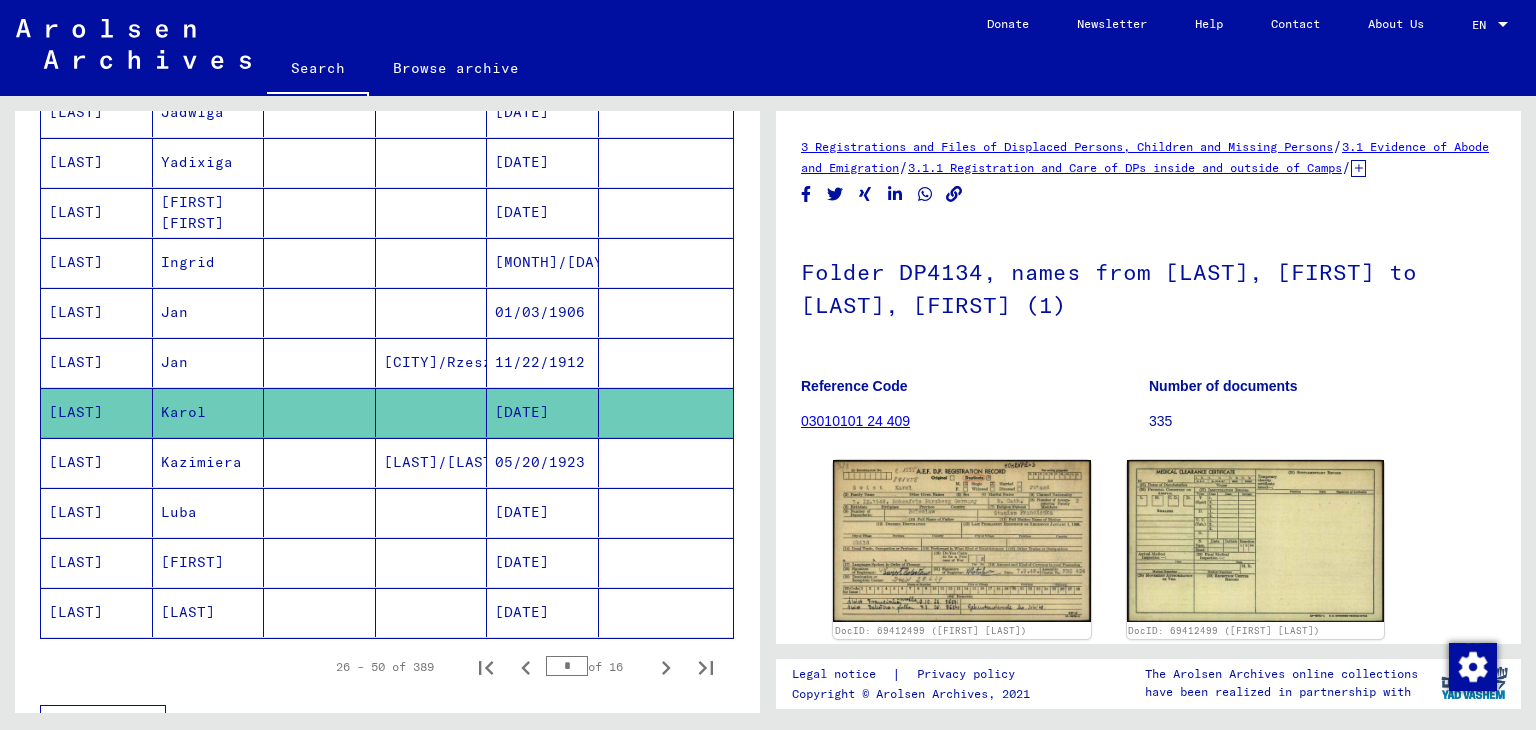click on "11/22/1912" at bounding box center [543, 412] 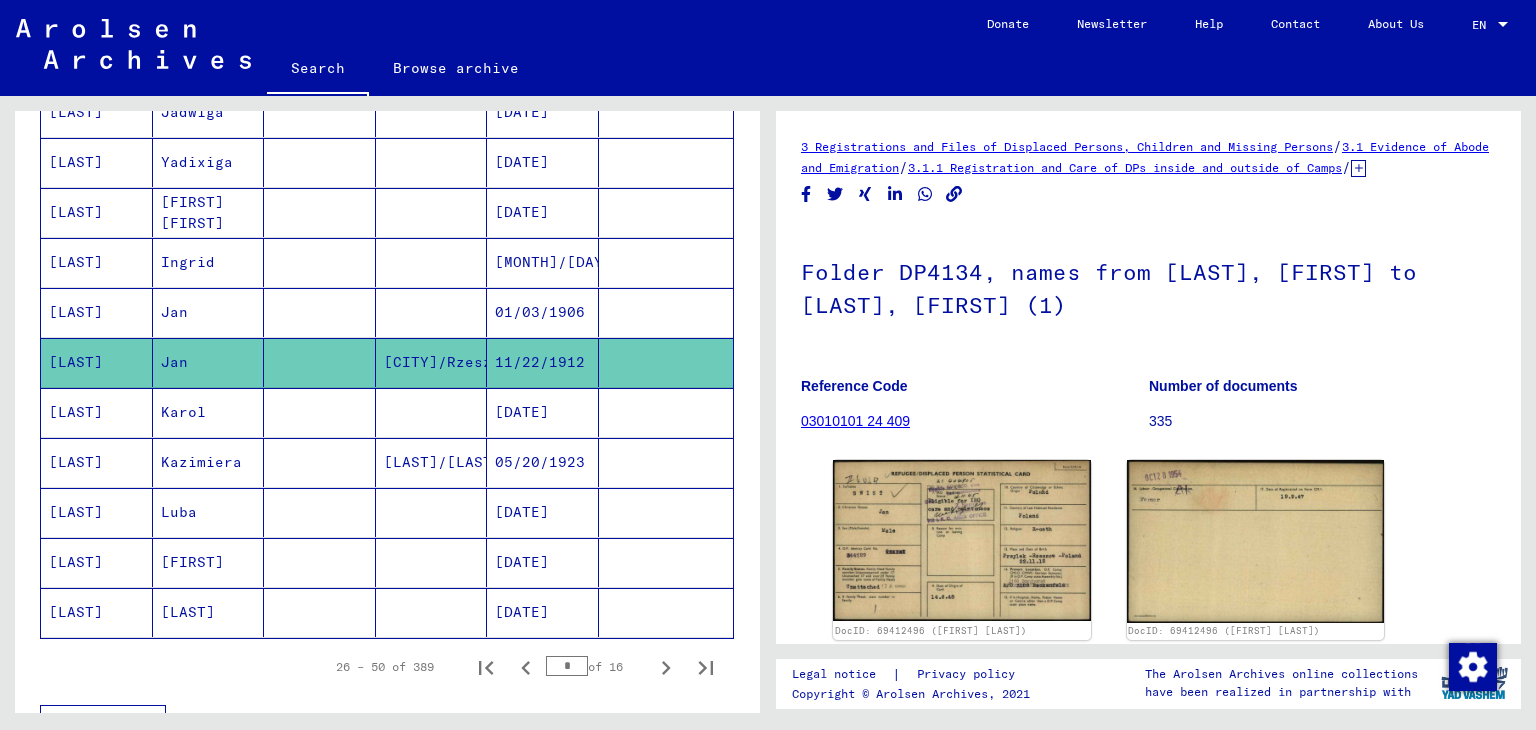 click on "01/03/1906" at bounding box center [543, 362] 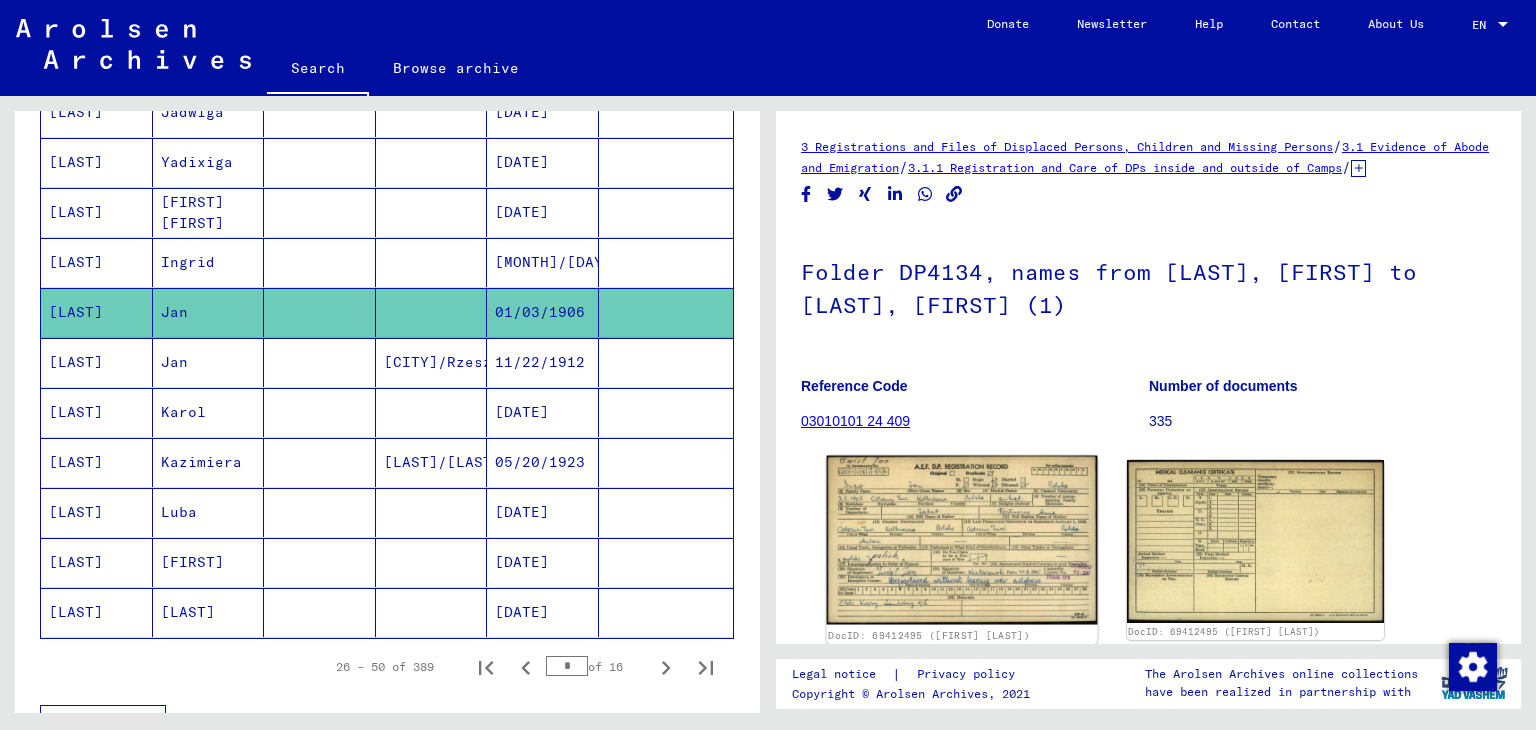 click 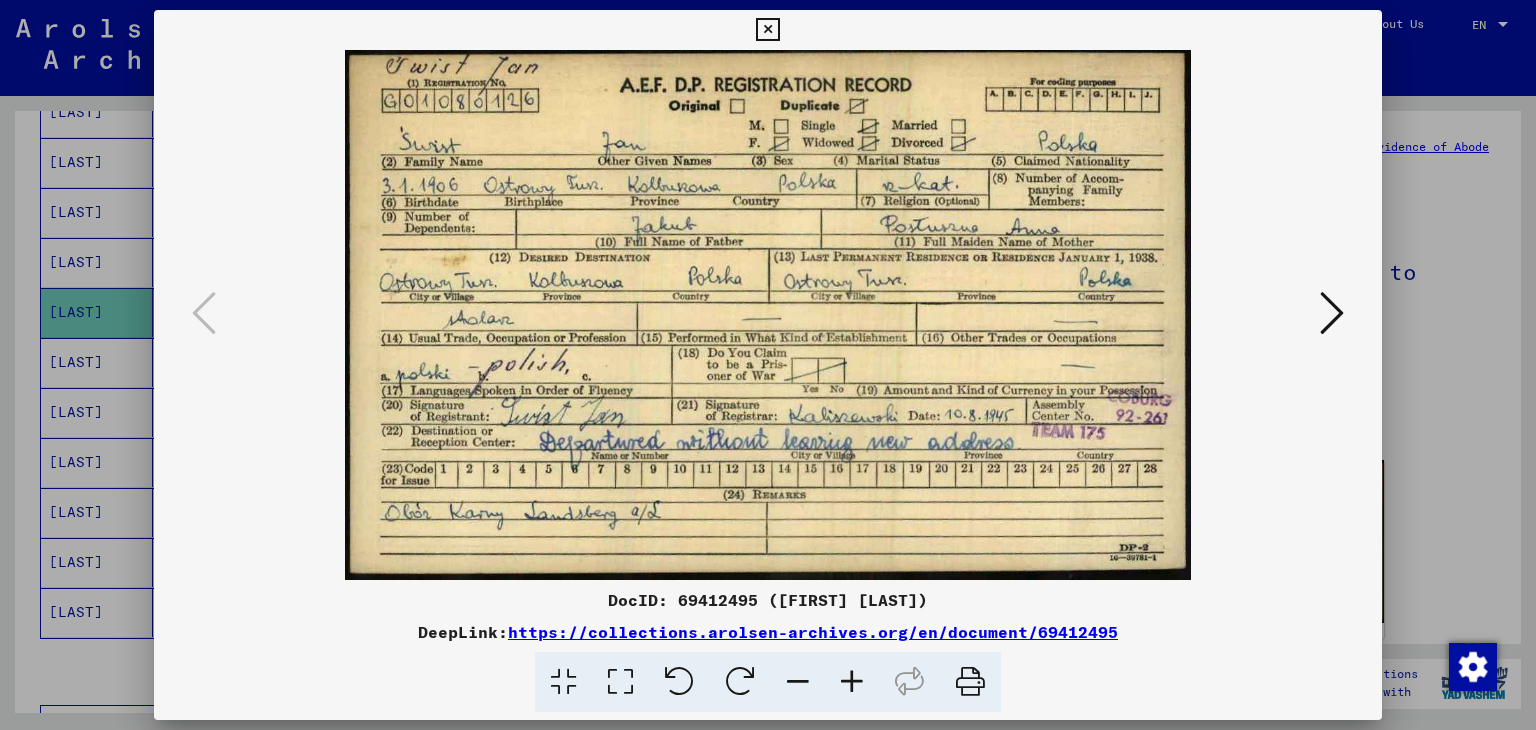 click at bounding box center (767, 30) 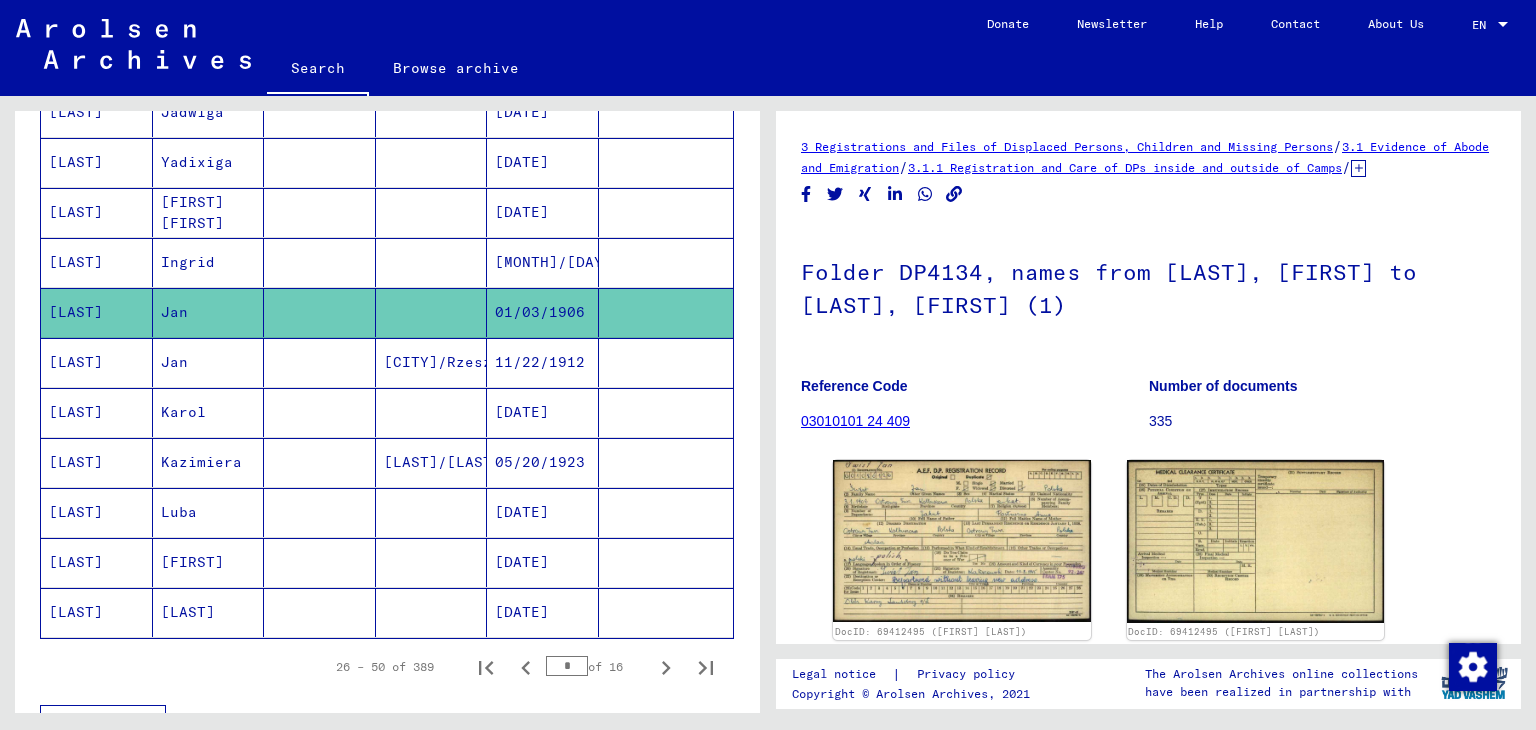 click on "[DATE]" at bounding box center (543, 262) 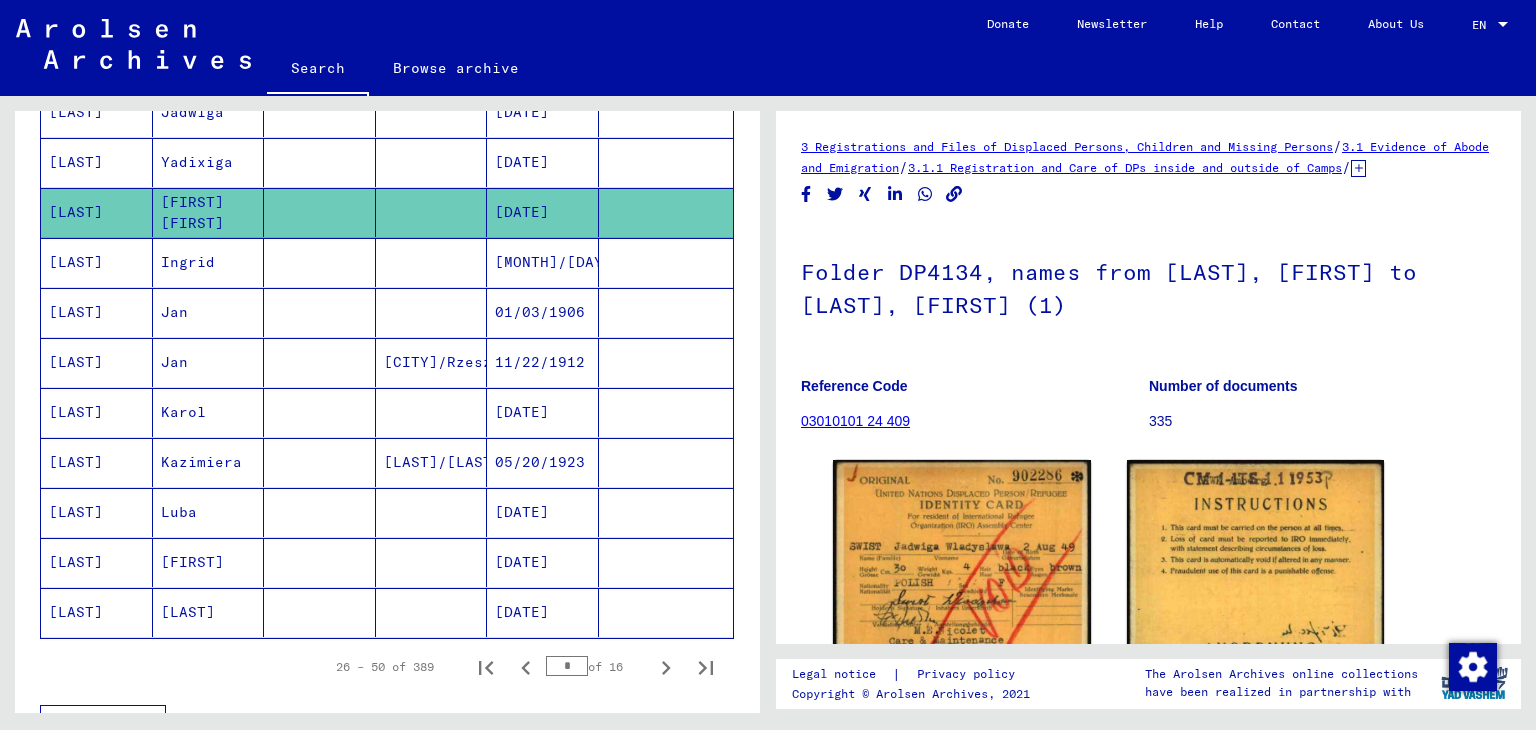 click on "[DATE]" at bounding box center (543, 212) 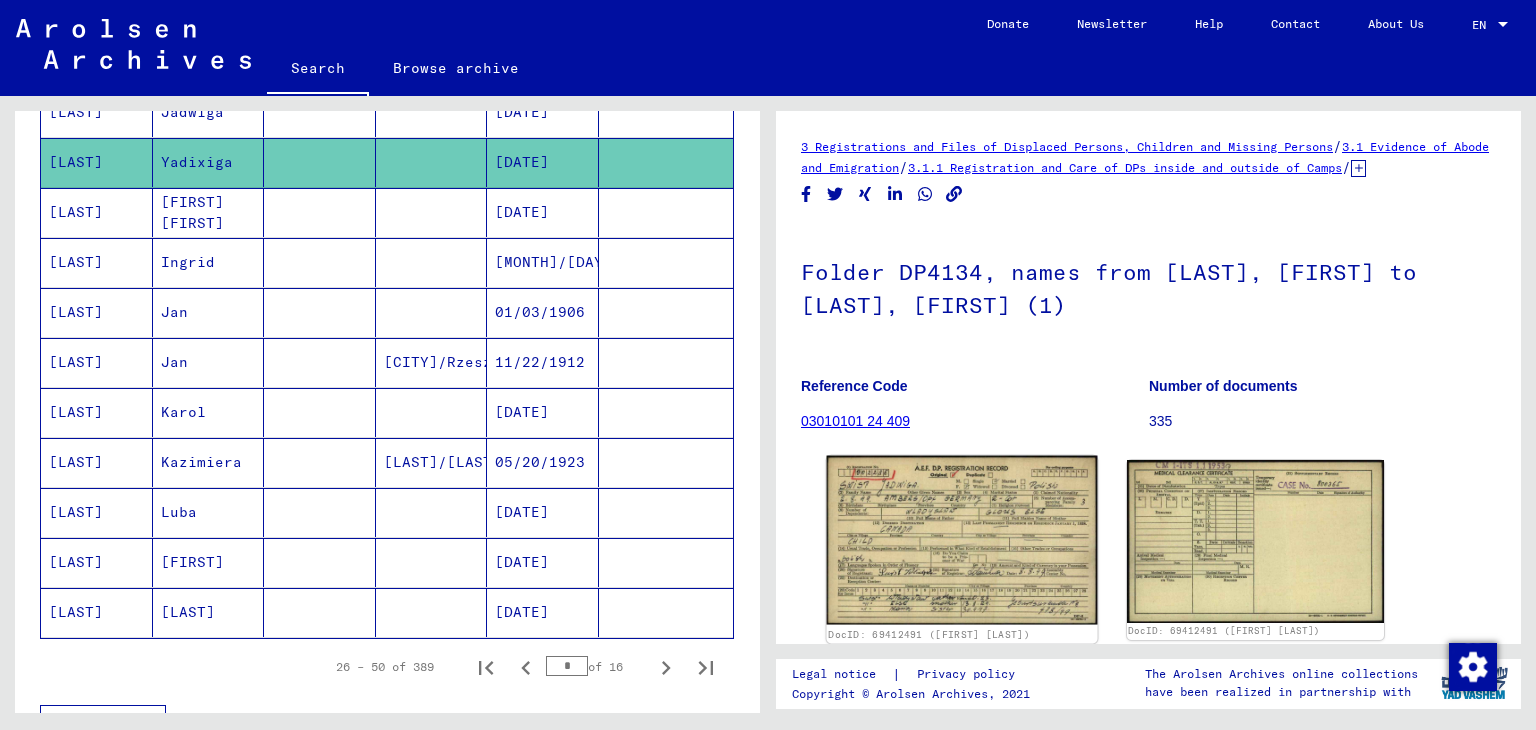 click 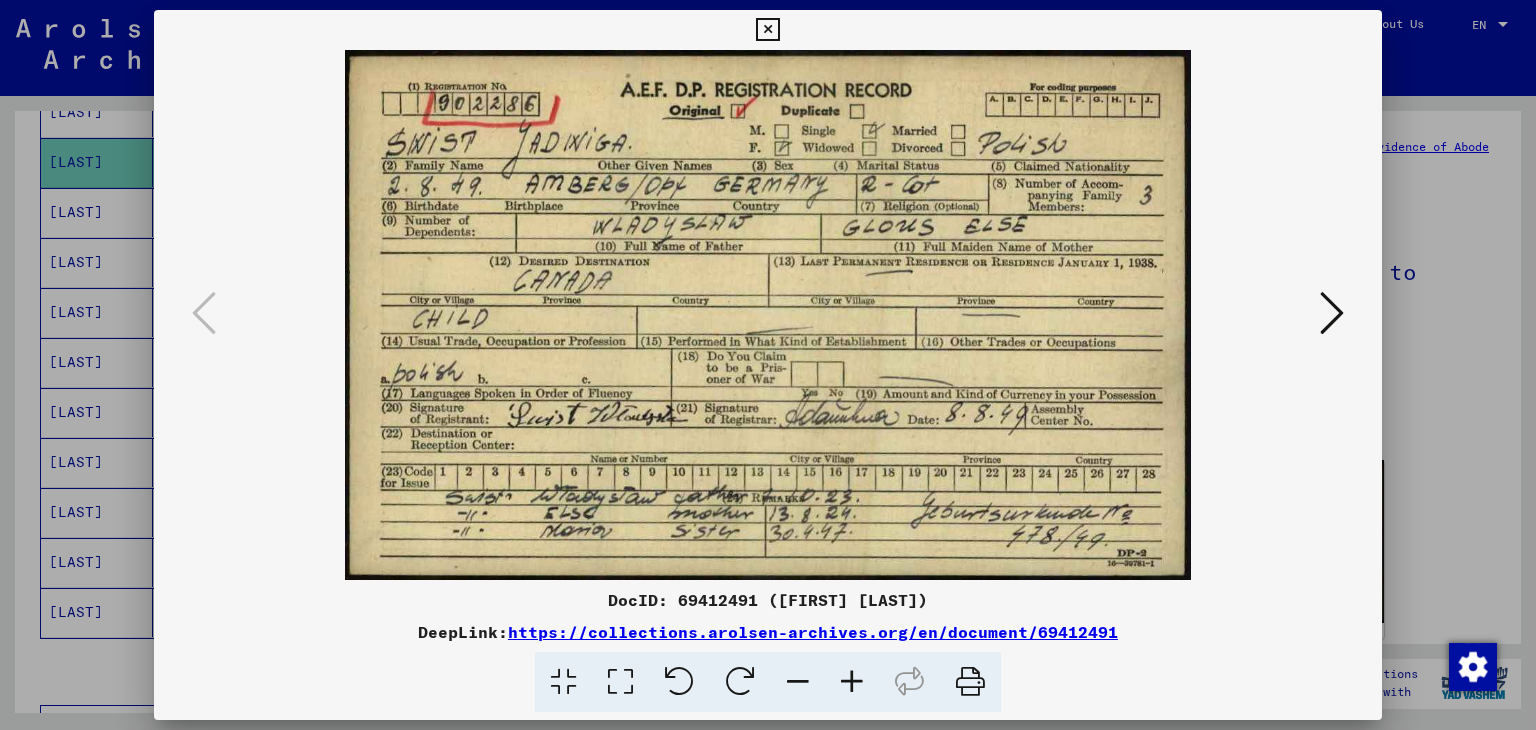 click at bounding box center [767, 30] 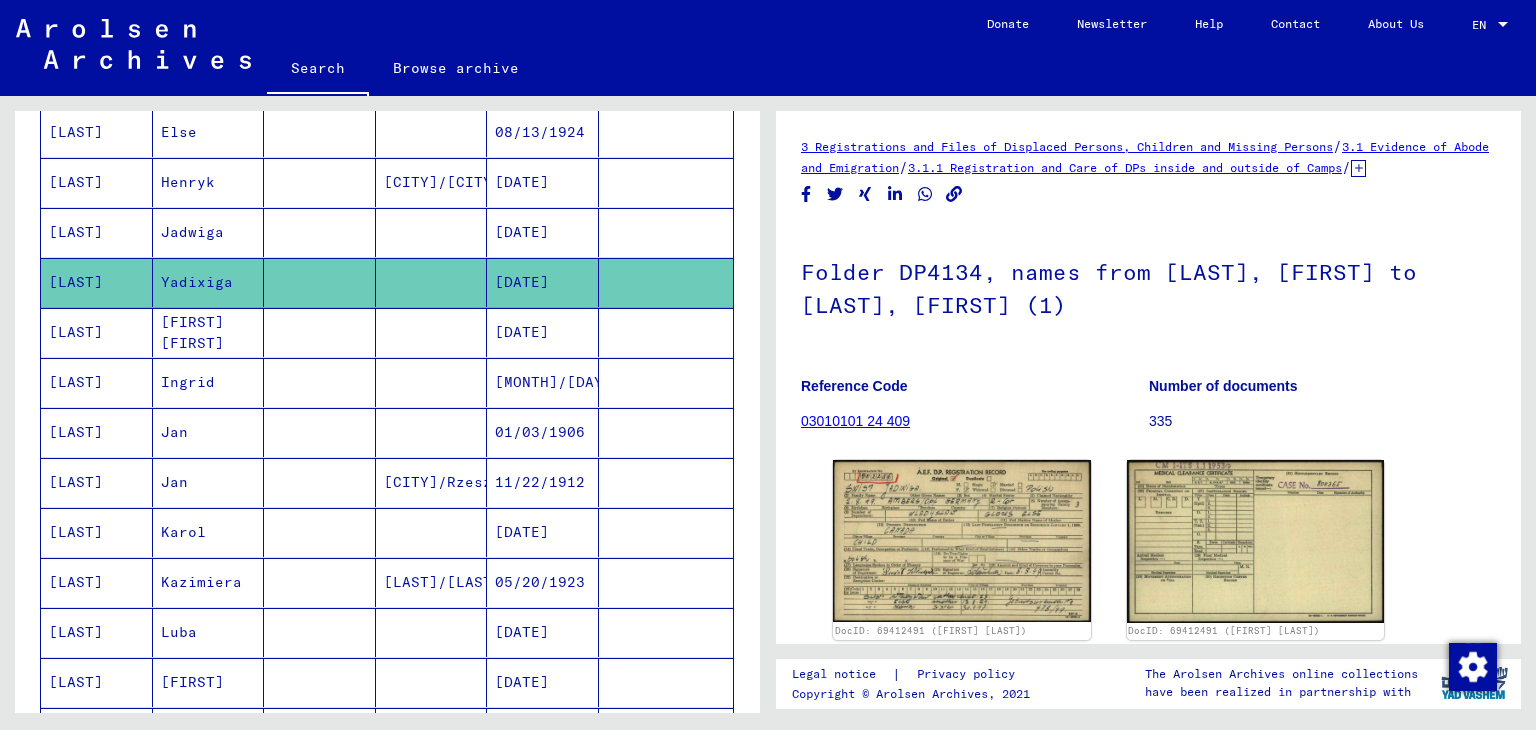 scroll, scrollTop: 857, scrollLeft: 0, axis: vertical 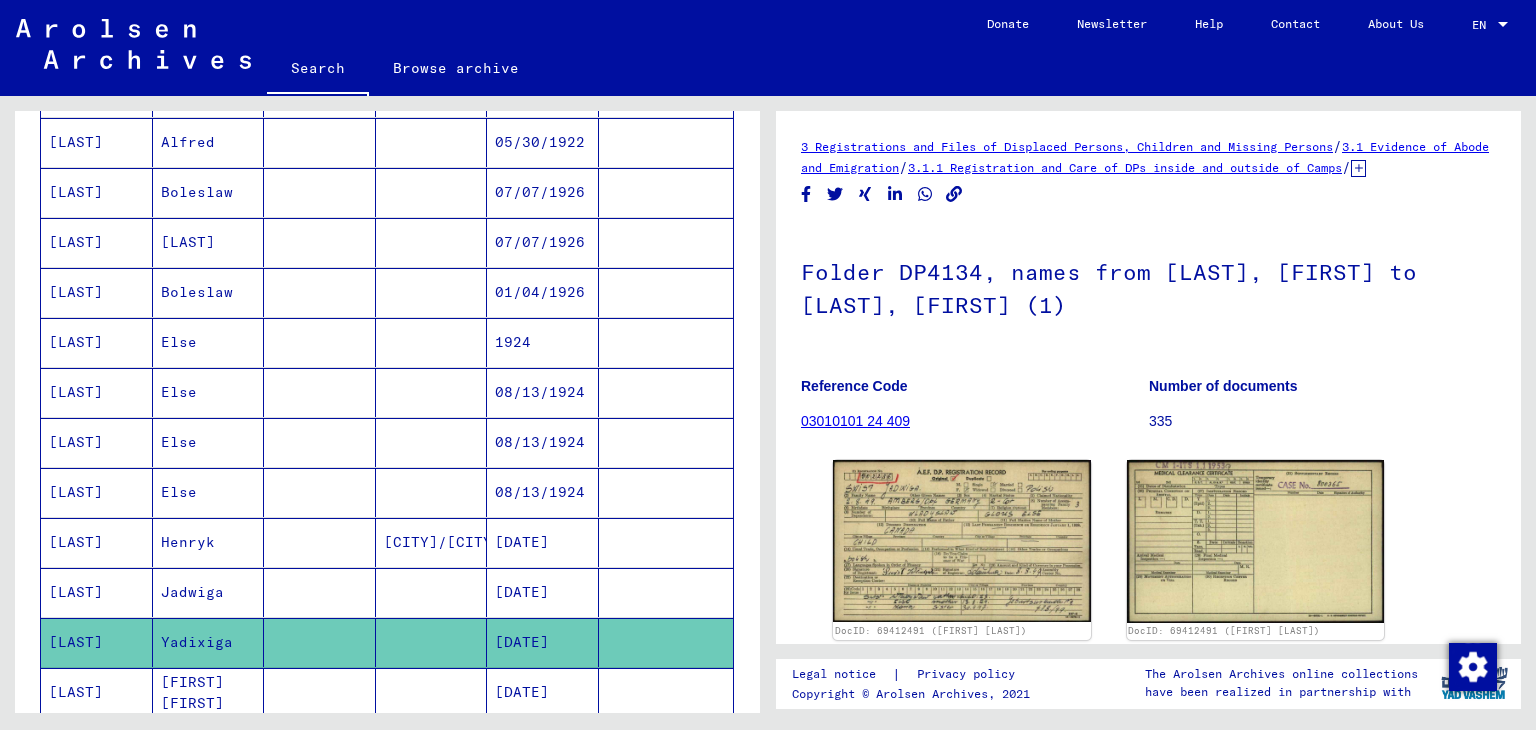 click on "01/04/1926" at bounding box center [543, 342] 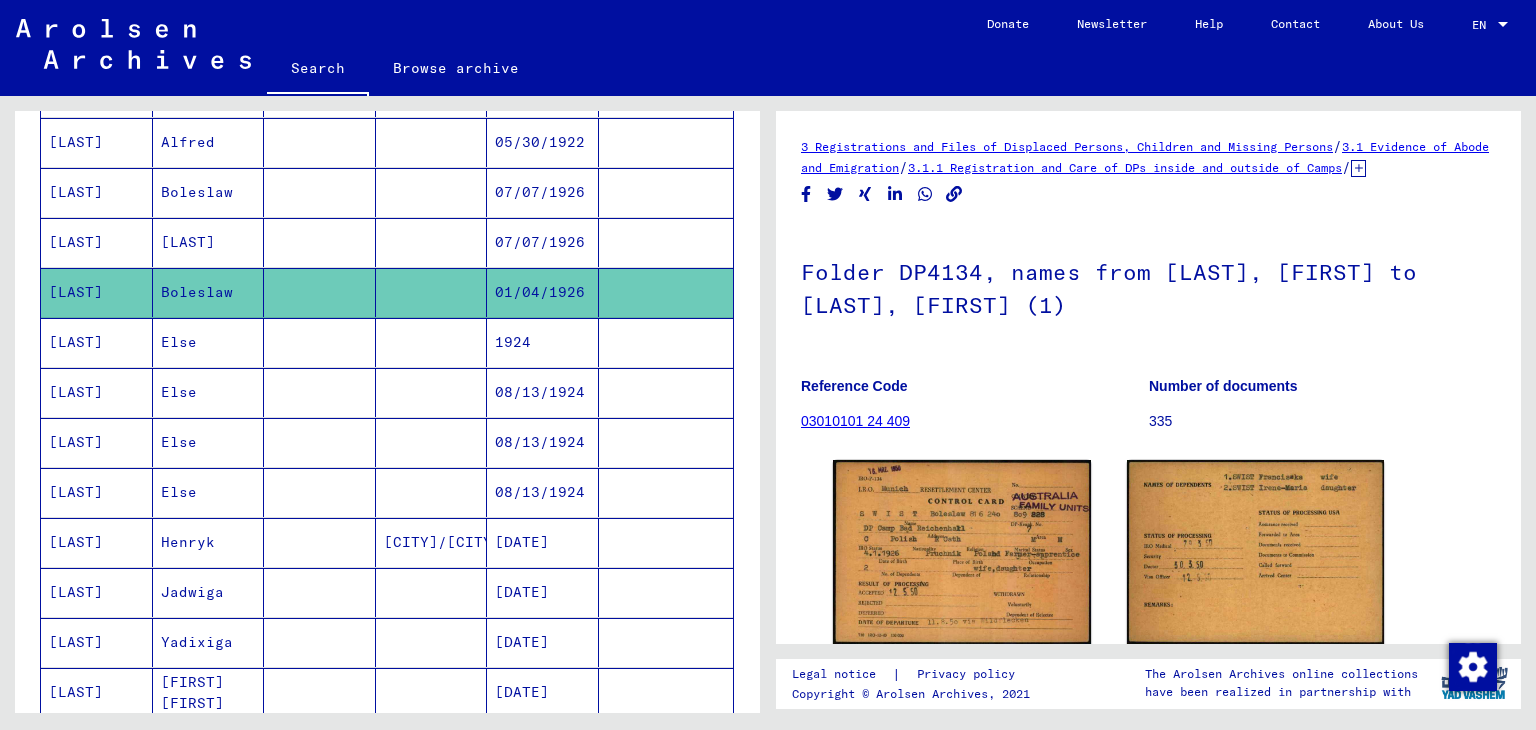 click on "05/30/1922" at bounding box center [543, 192] 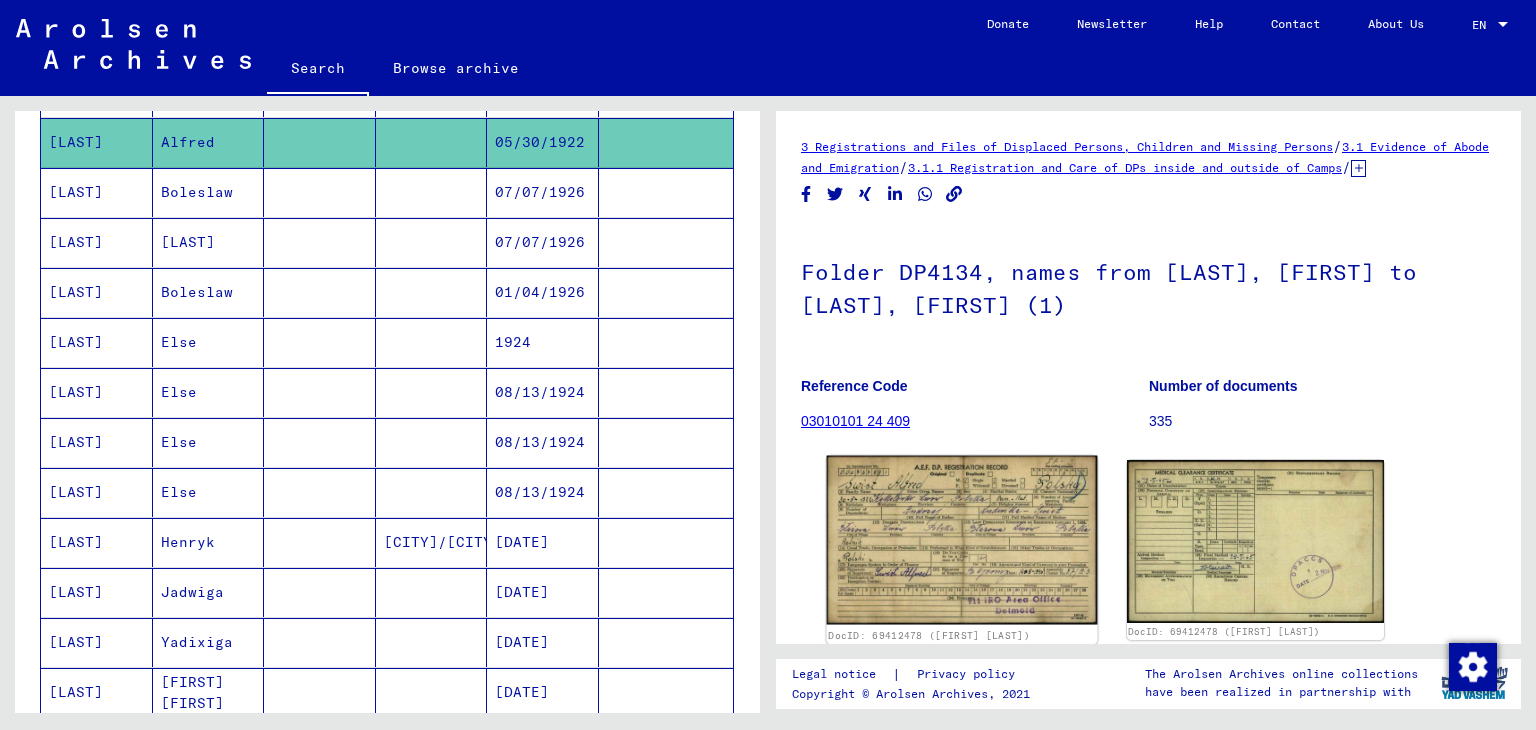 click 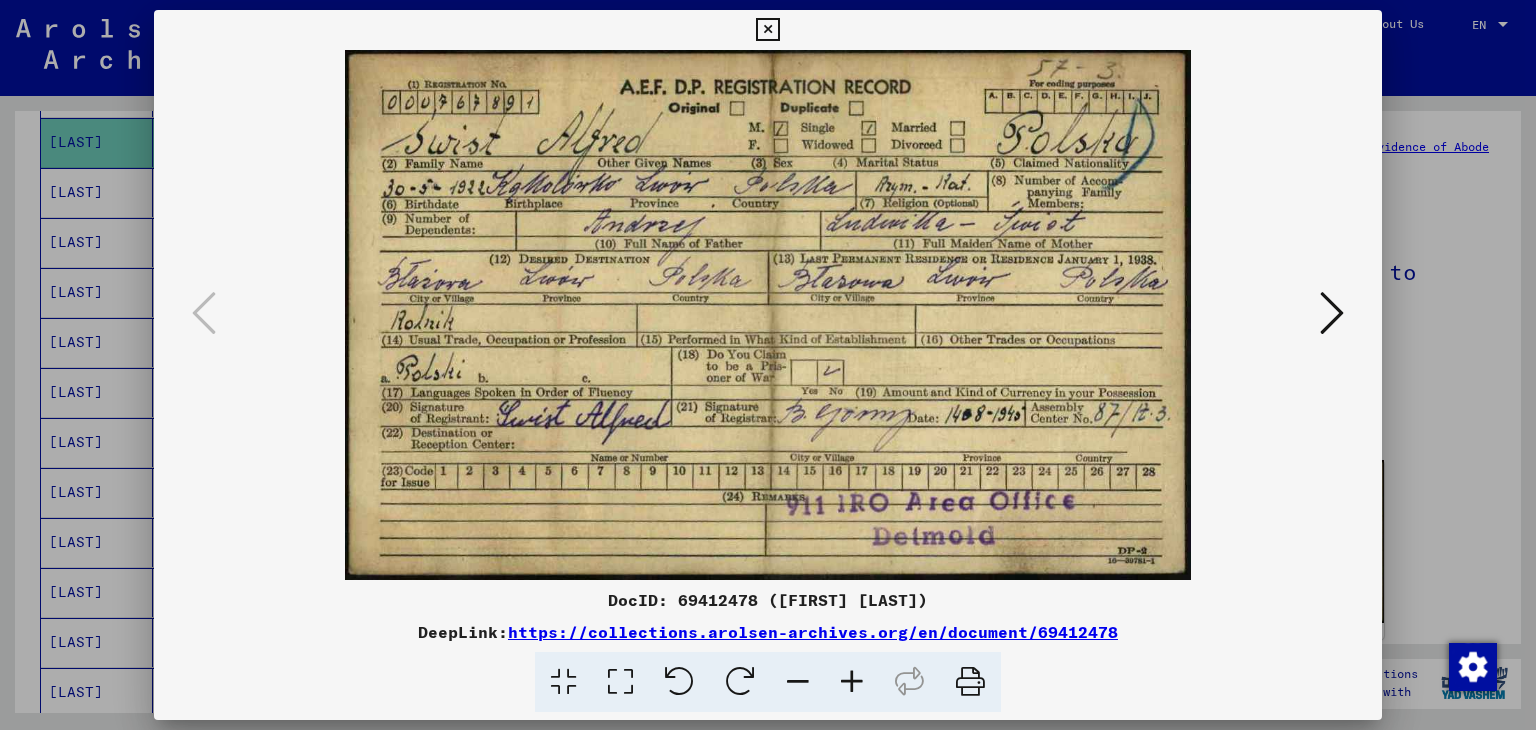 click at bounding box center (767, 30) 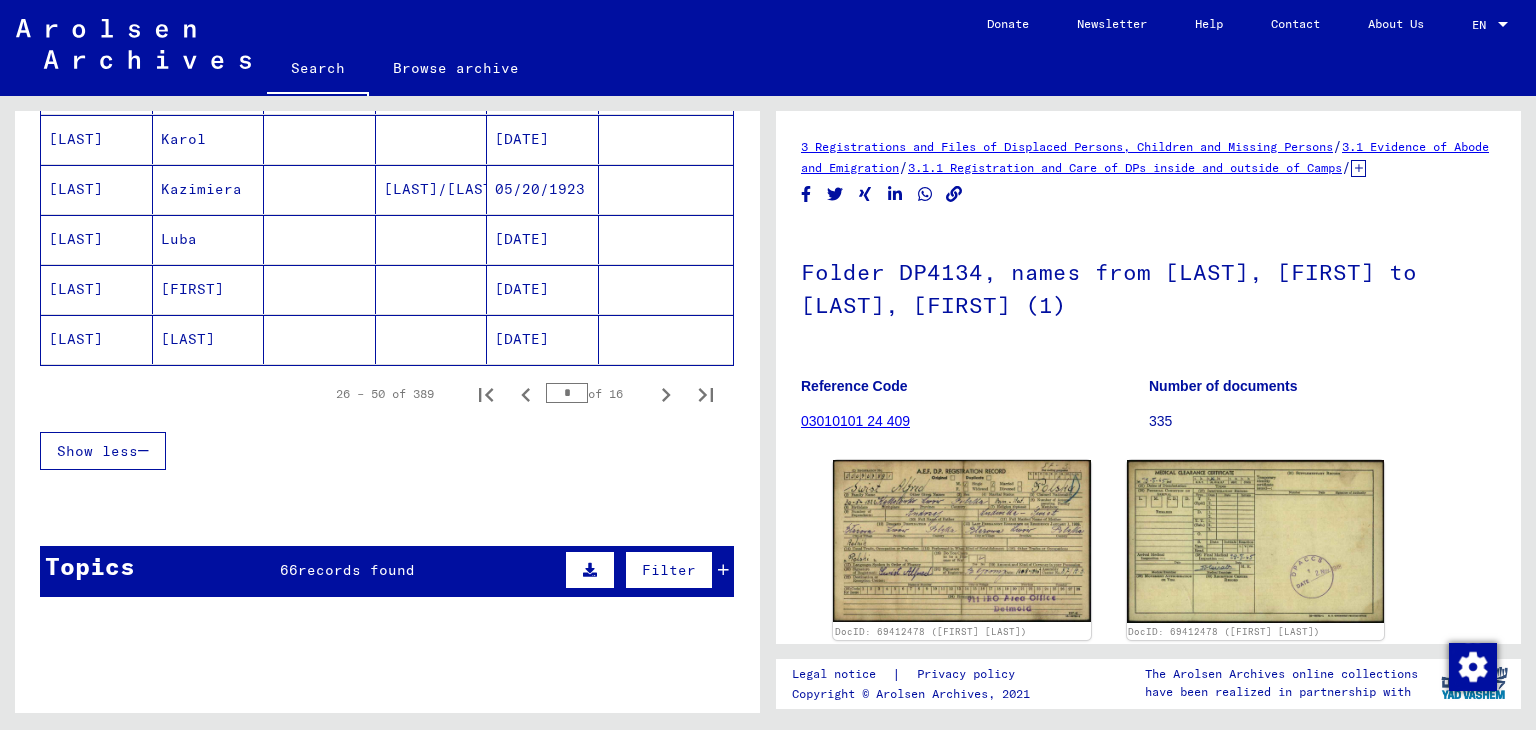scroll, scrollTop: 1244, scrollLeft: 0, axis: vertical 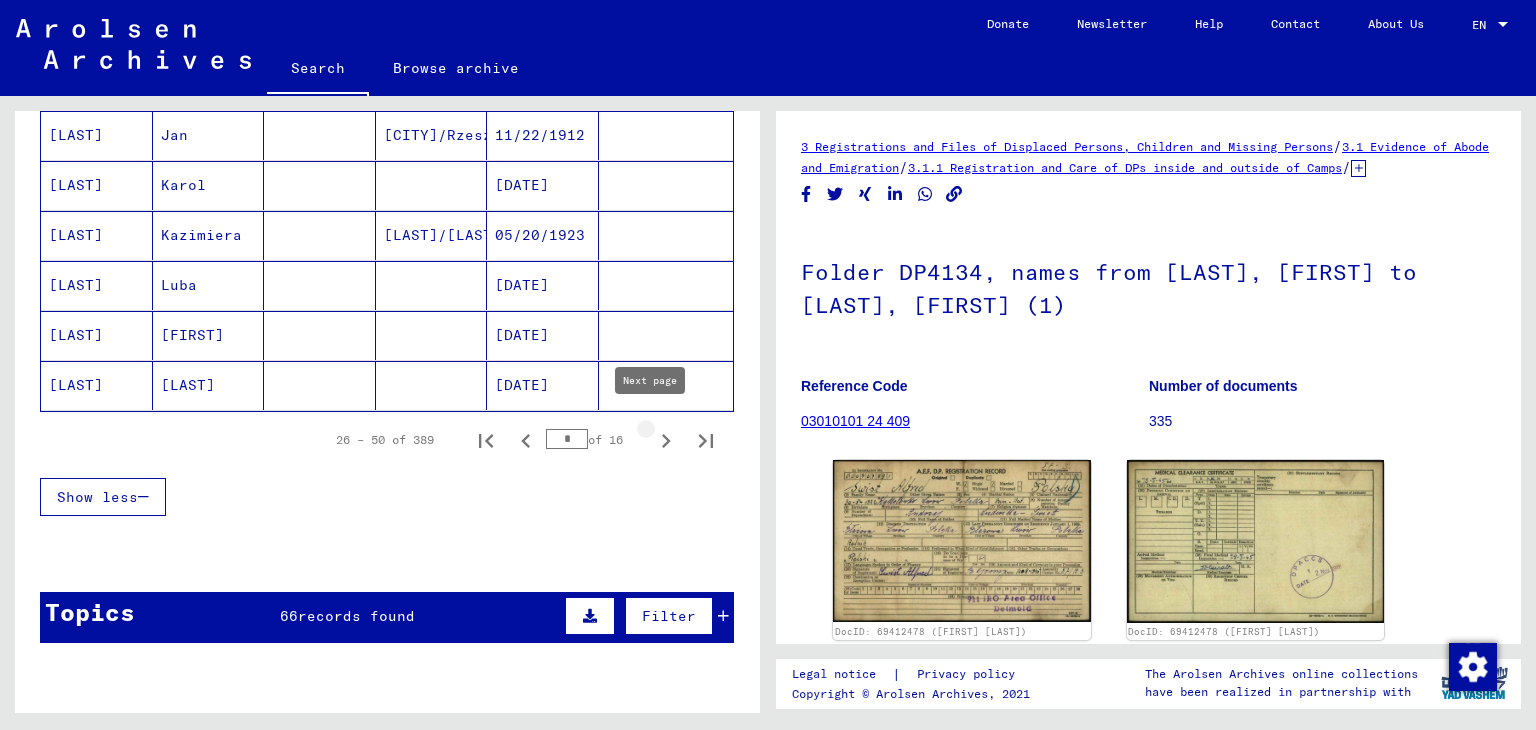 click 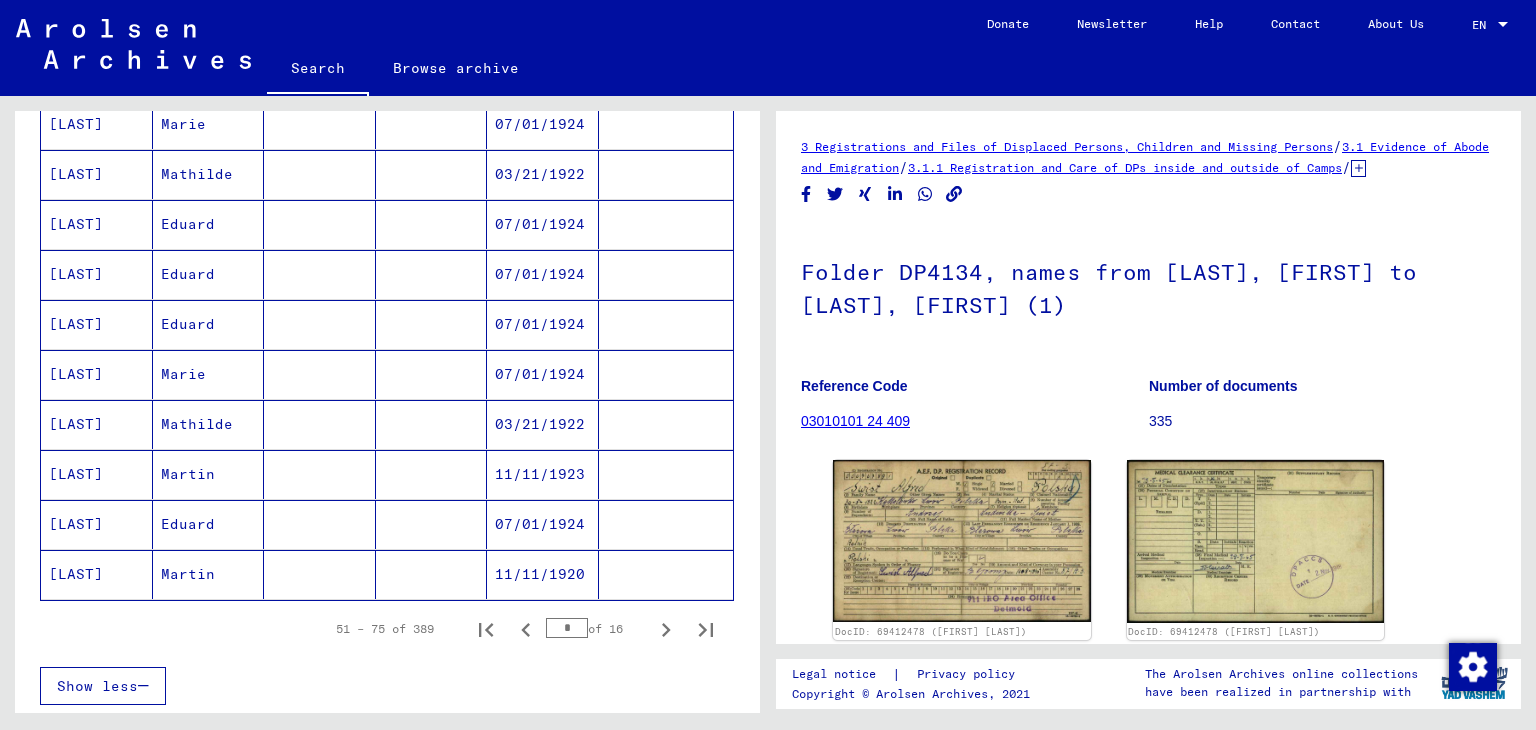 scroll, scrollTop: 1044, scrollLeft: 0, axis: vertical 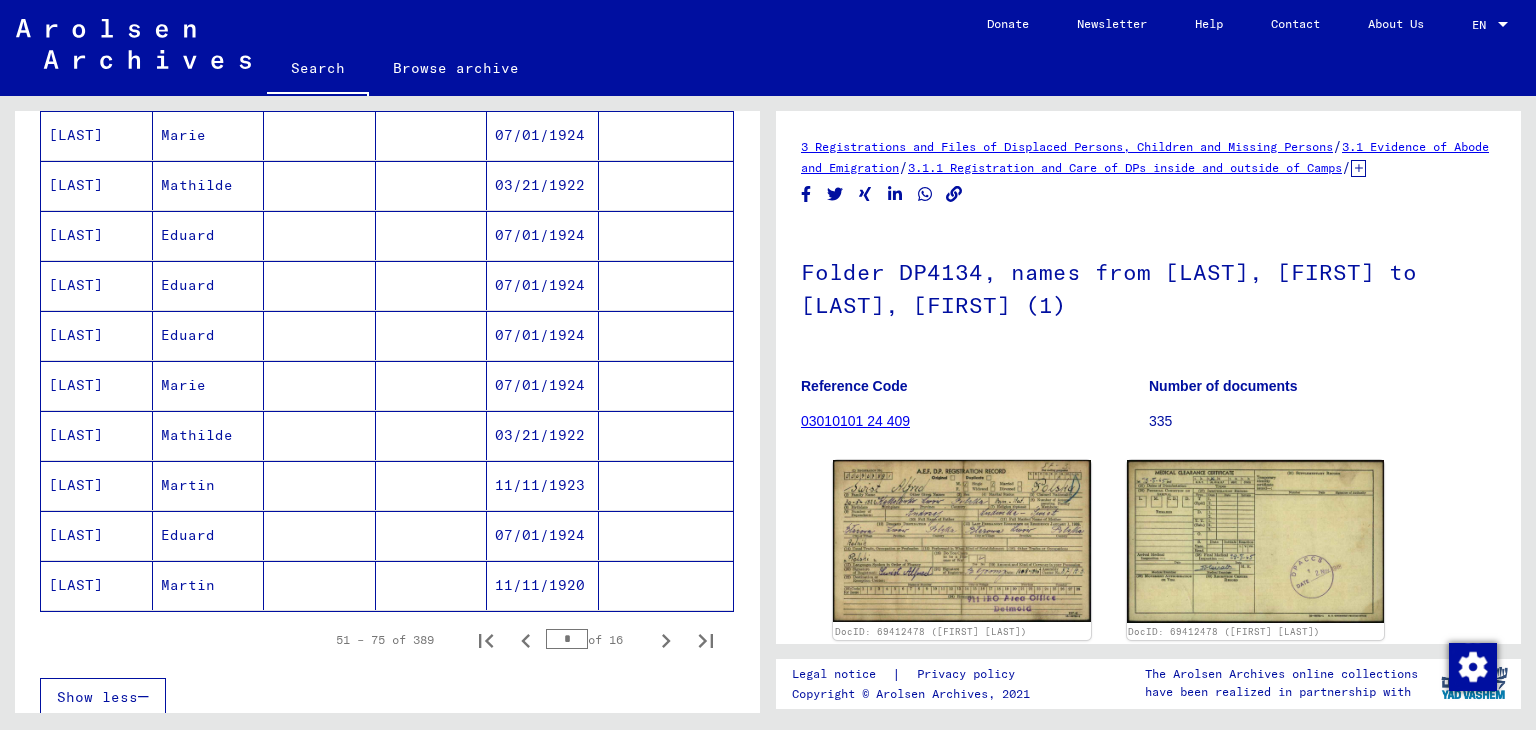 click on "11/11/1920" 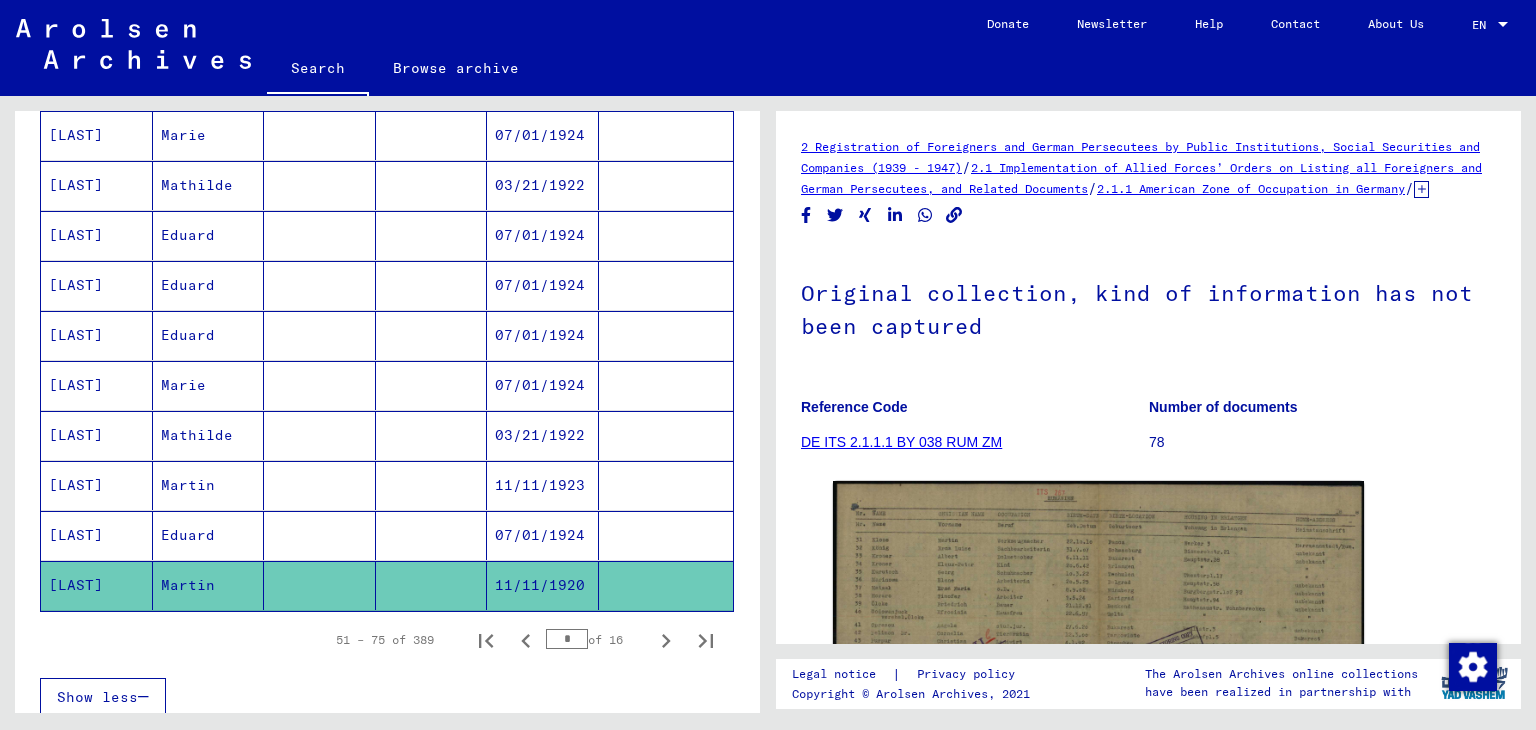 click on "07/01/1924" at bounding box center (543, 585) 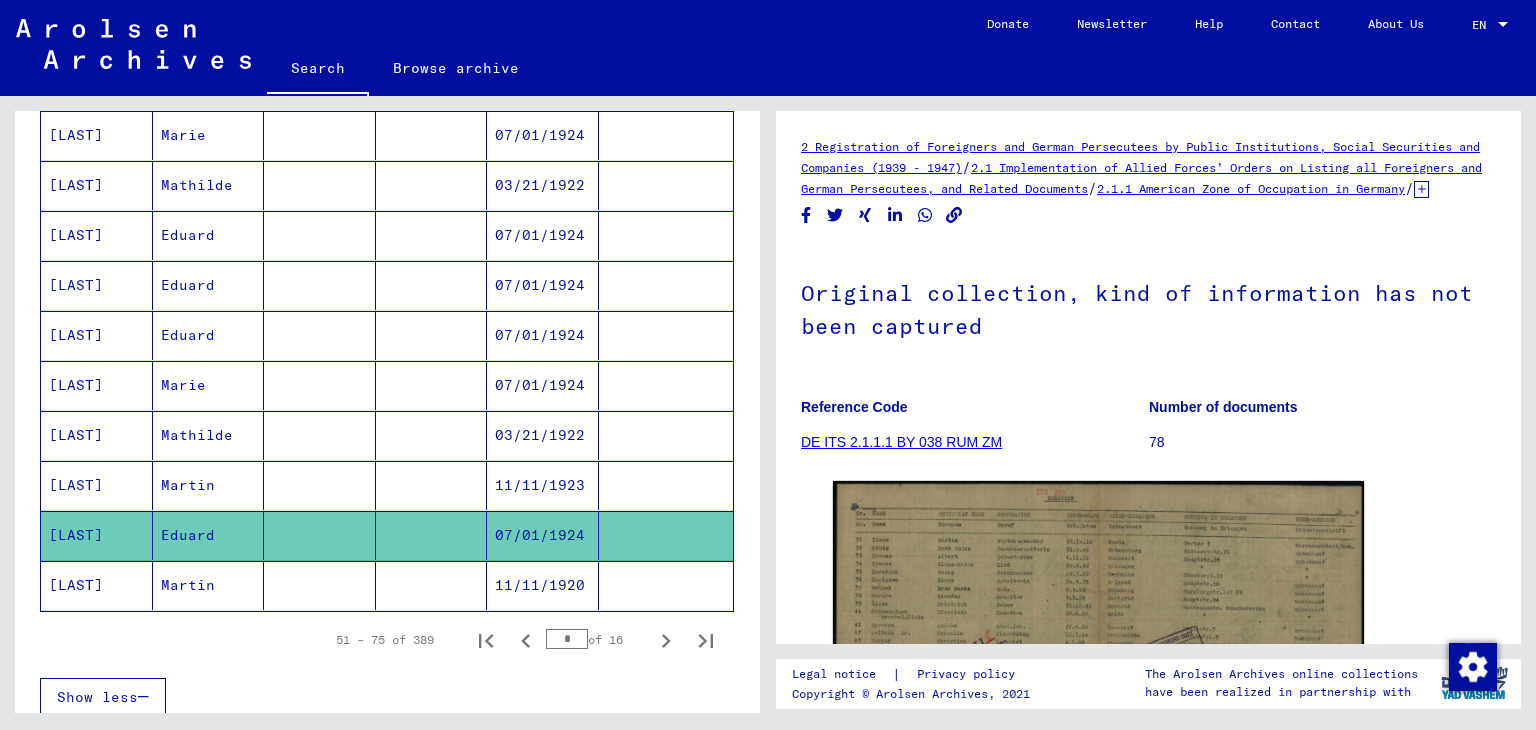 click on "07/01/1924" 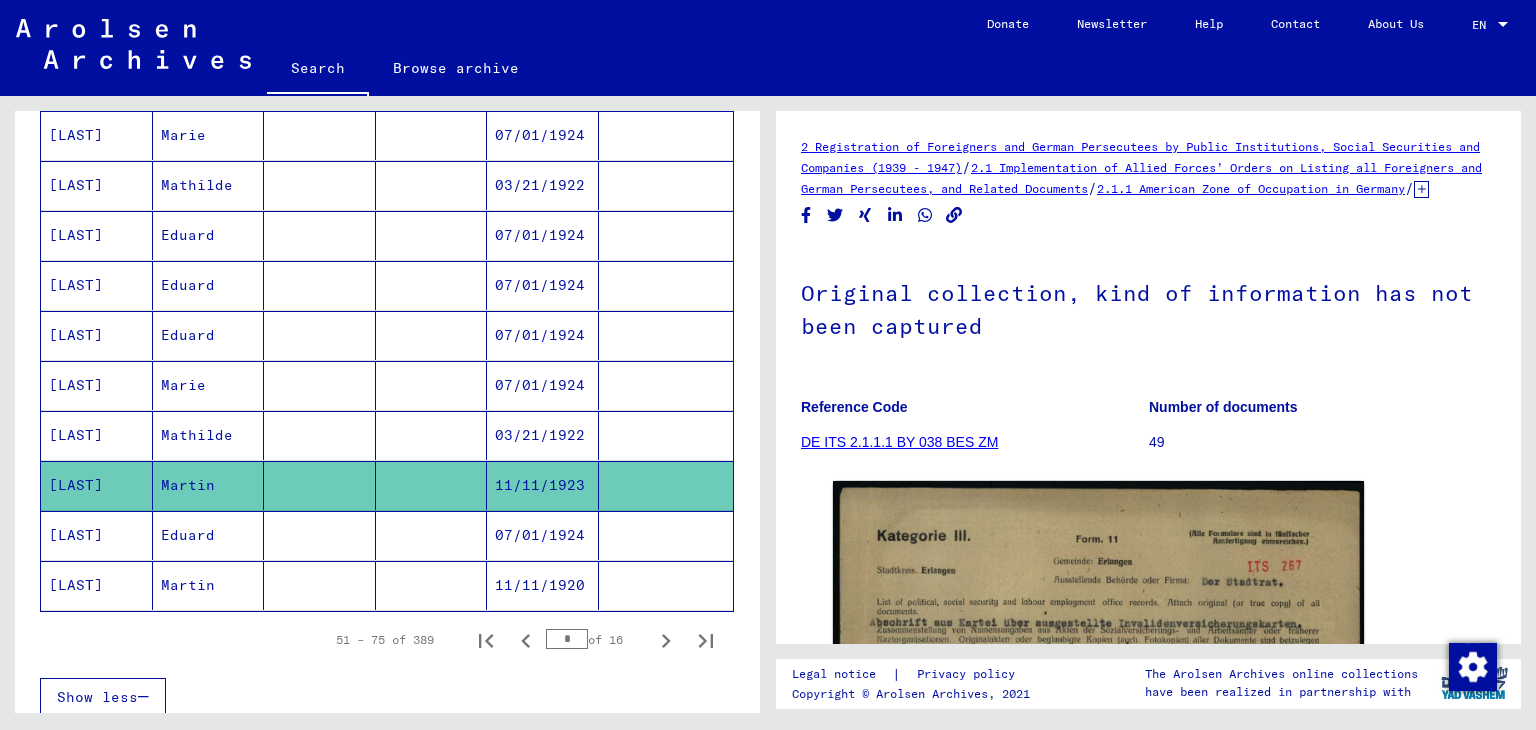 click on "07/01/1924" at bounding box center (543, 435) 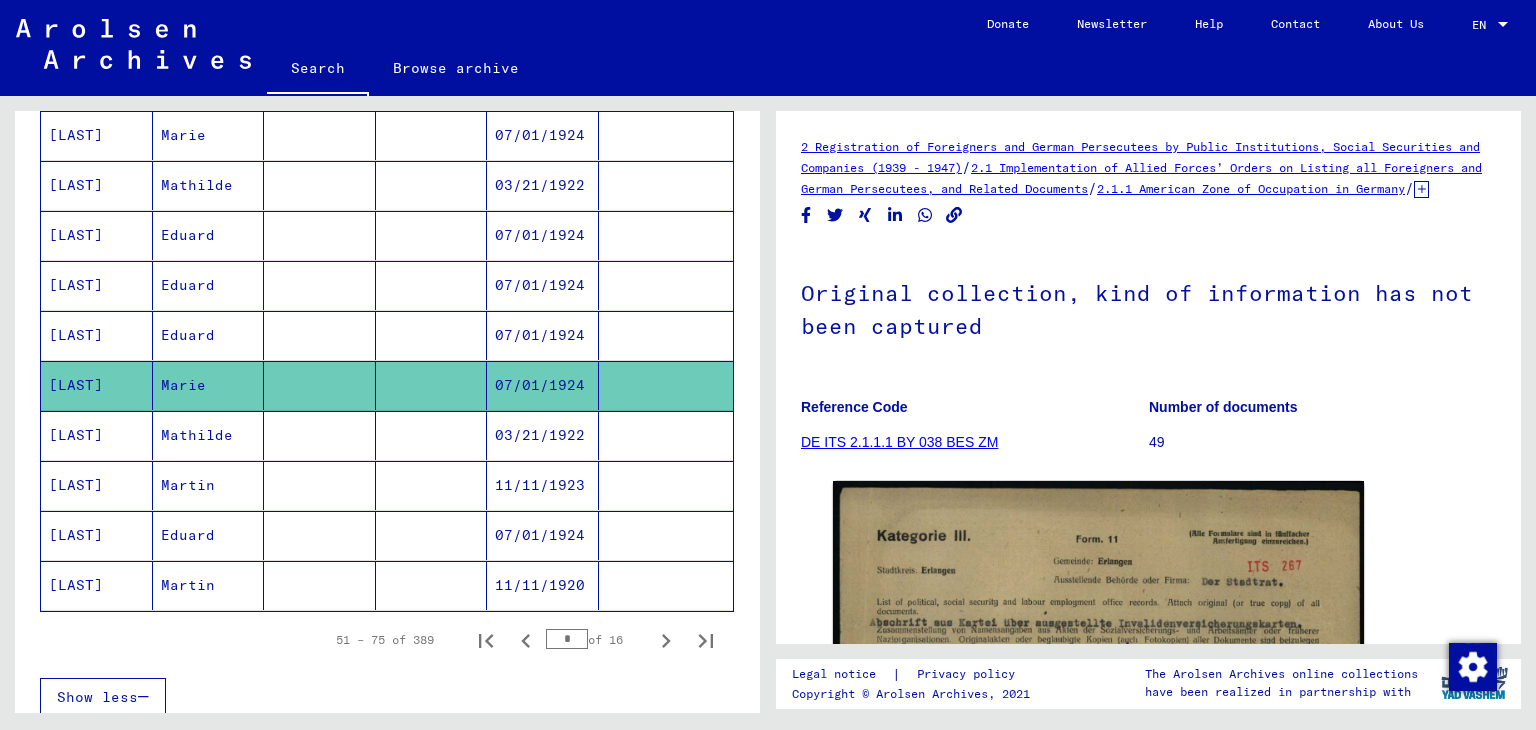 click on "07/01/1924" at bounding box center (543, 385) 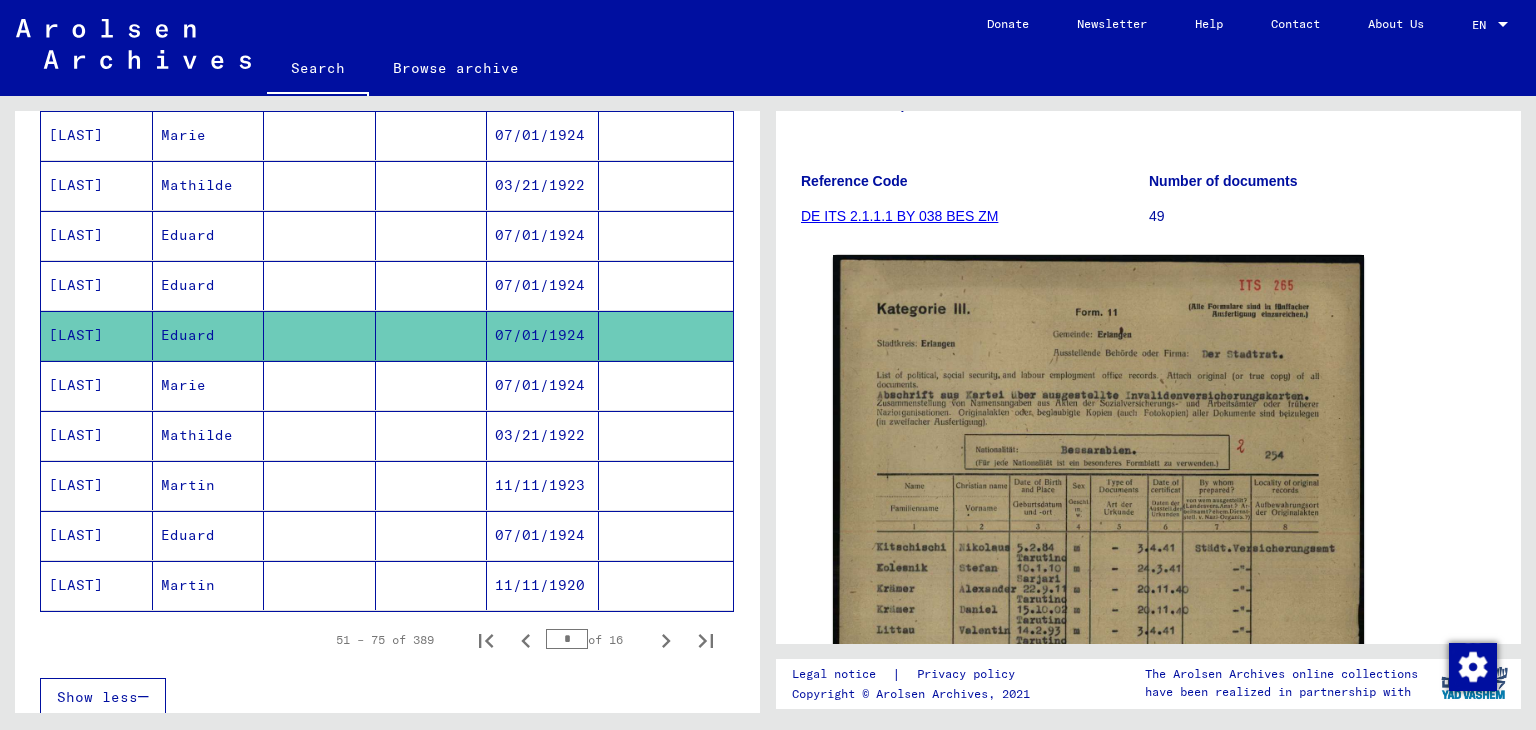 scroll, scrollTop: 426, scrollLeft: 0, axis: vertical 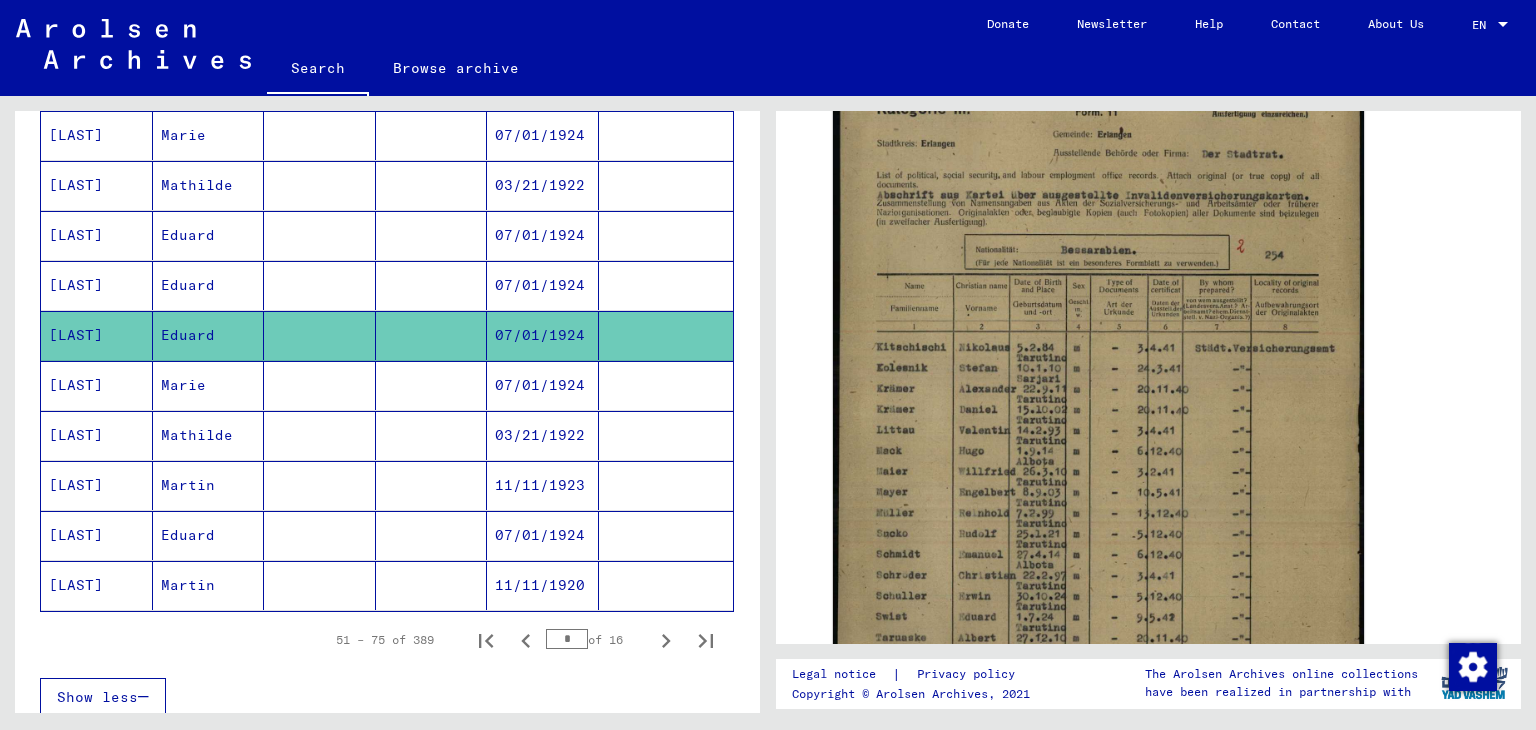 click on "03/21/1922" at bounding box center [543, 235] 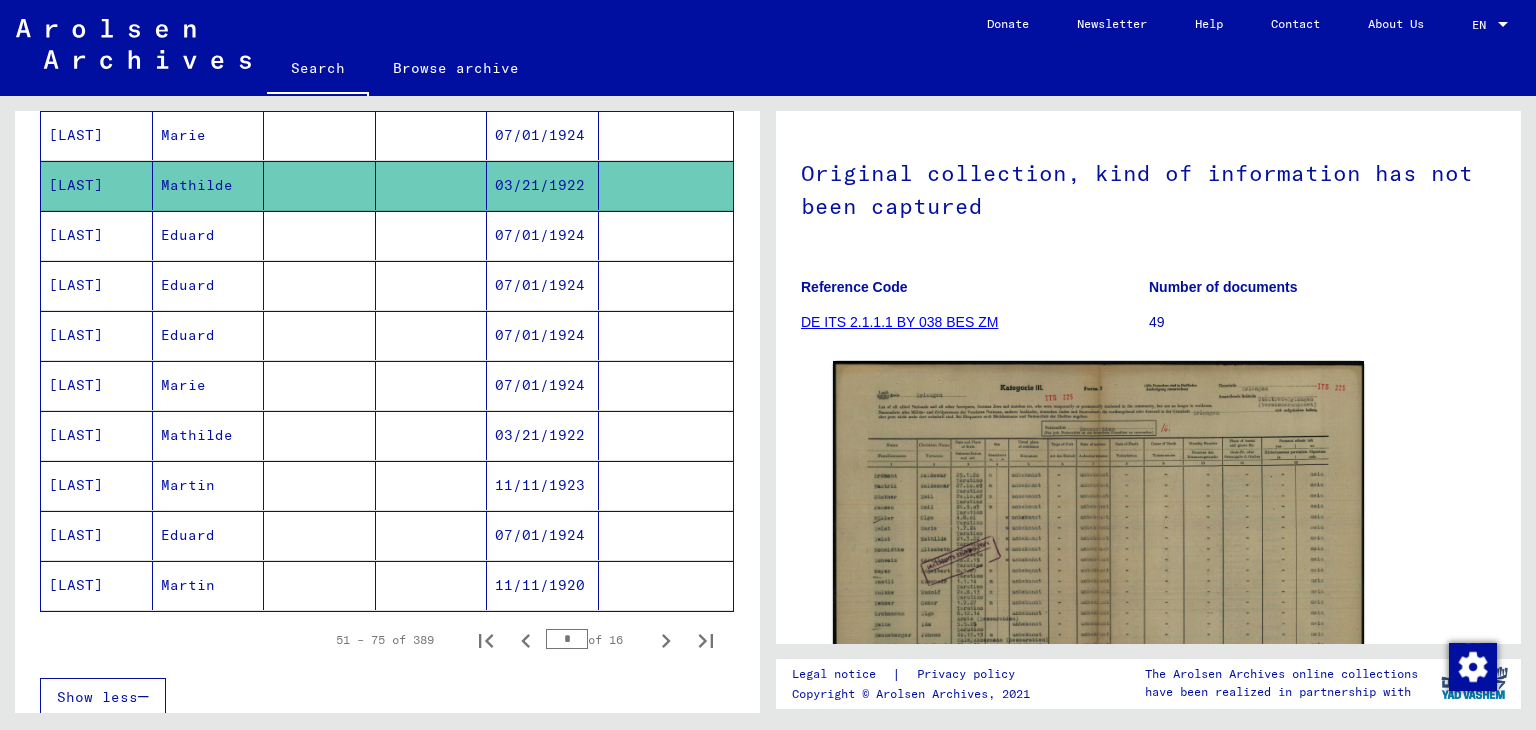 scroll, scrollTop: 320, scrollLeft: 0, axis: vertical 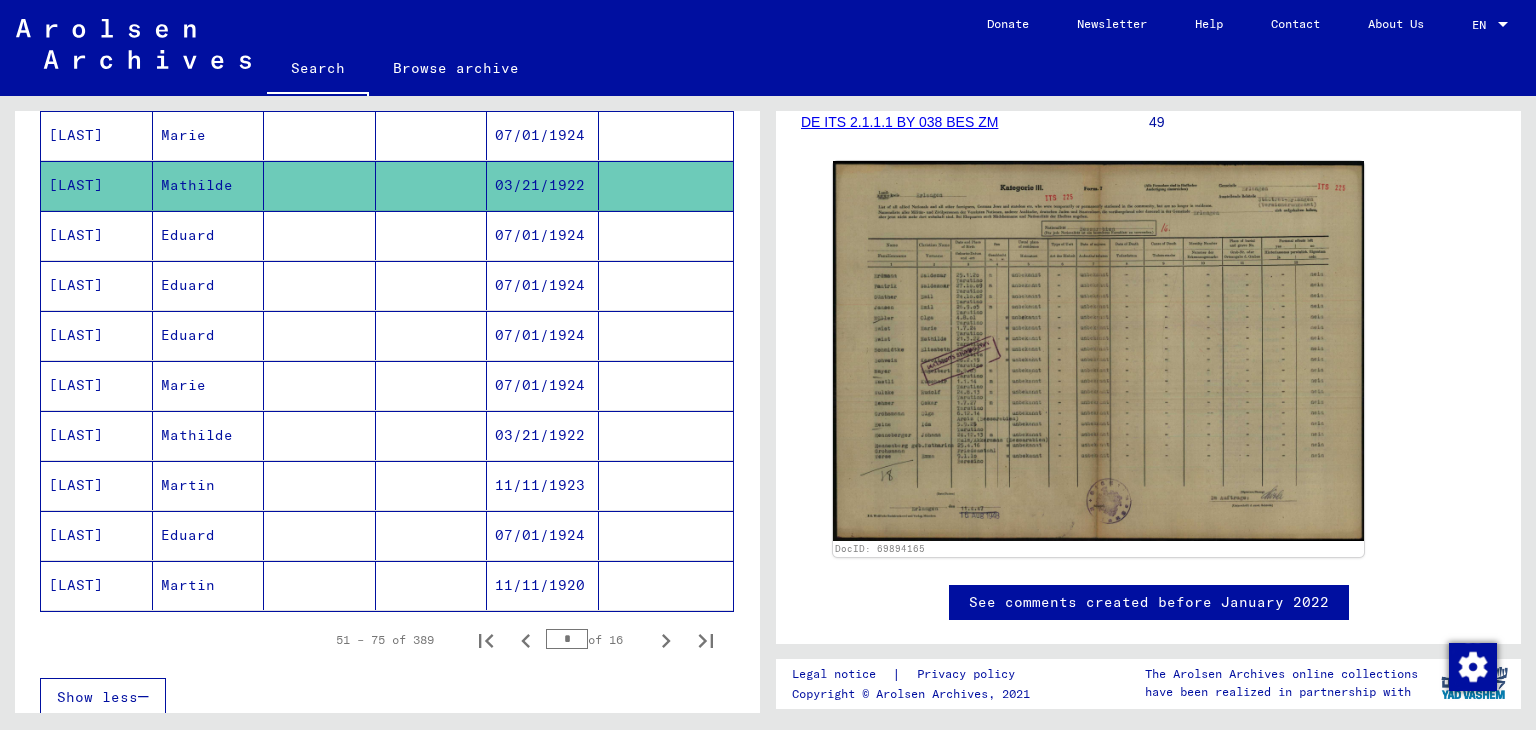 click on "07/01/1924" at bounding box center [543, 185] 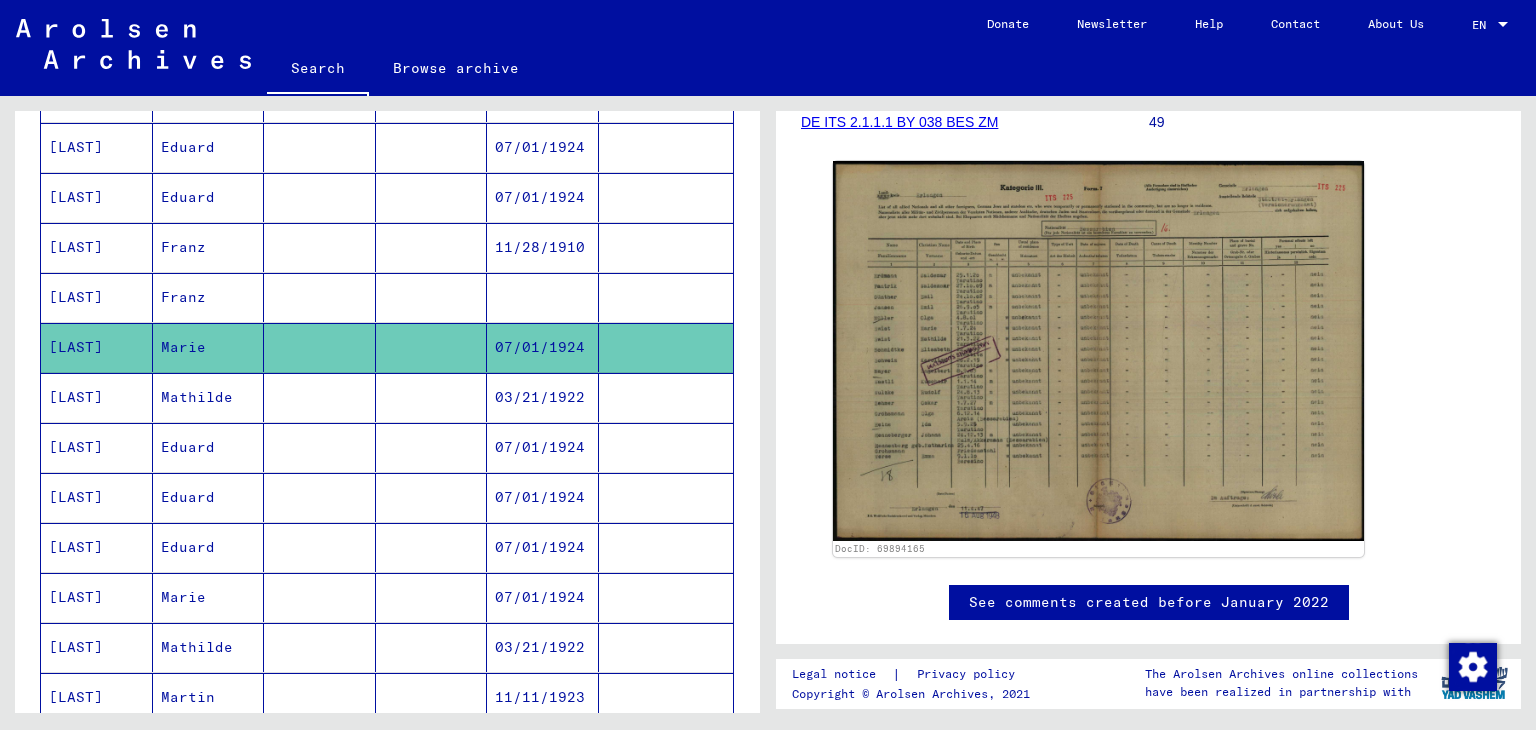 scroll, scrollTop: 804, scrollLeft: 0, axis: vertical 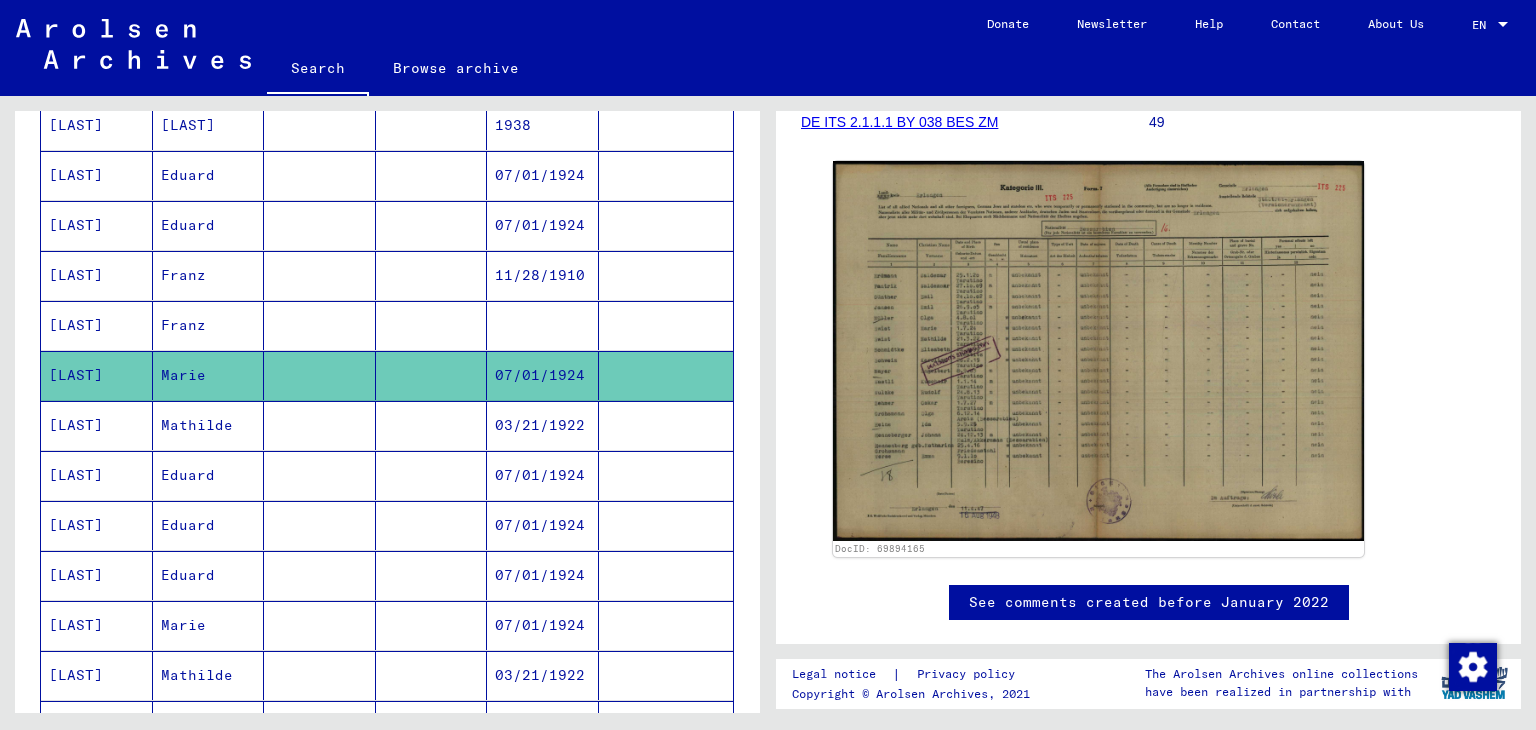 click on "07/01/1924" 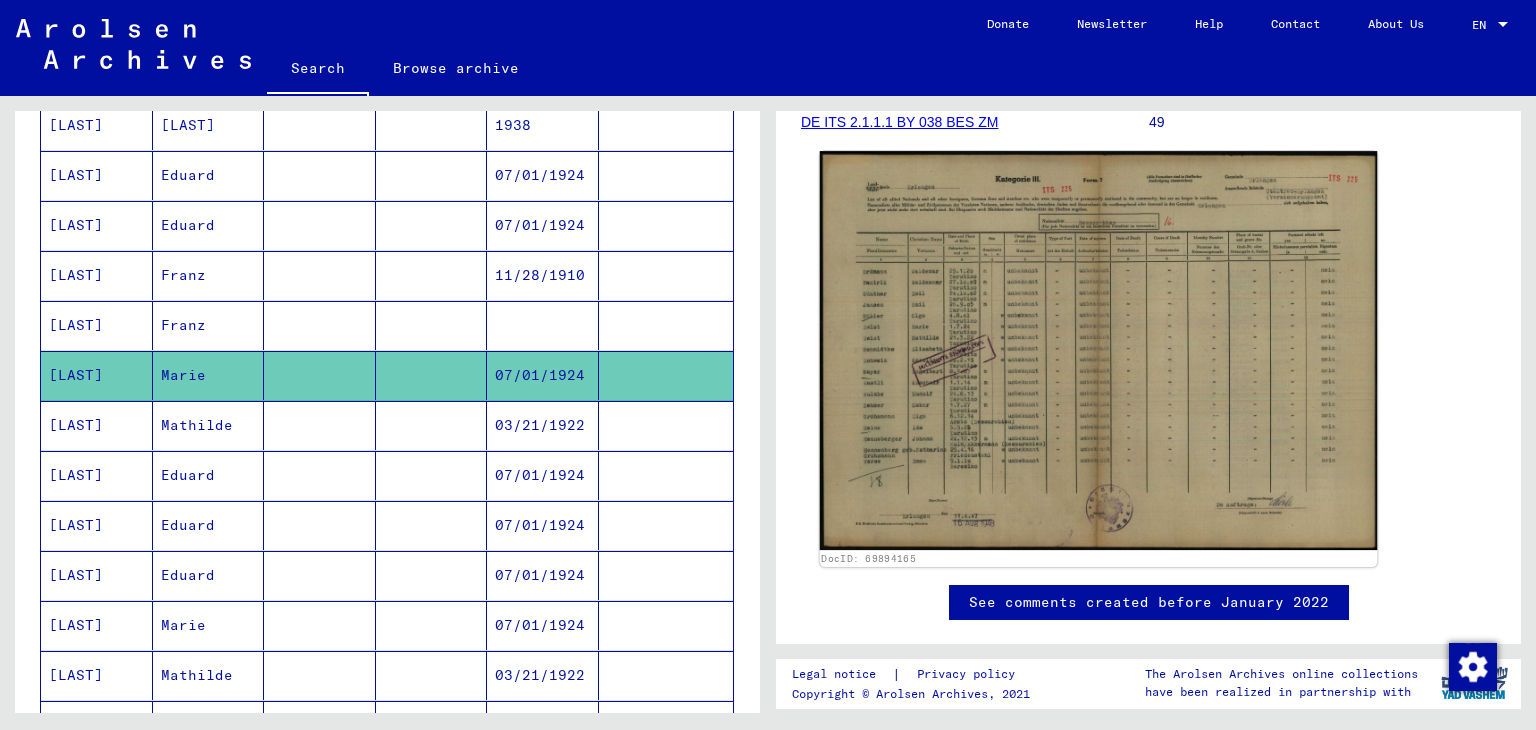 click 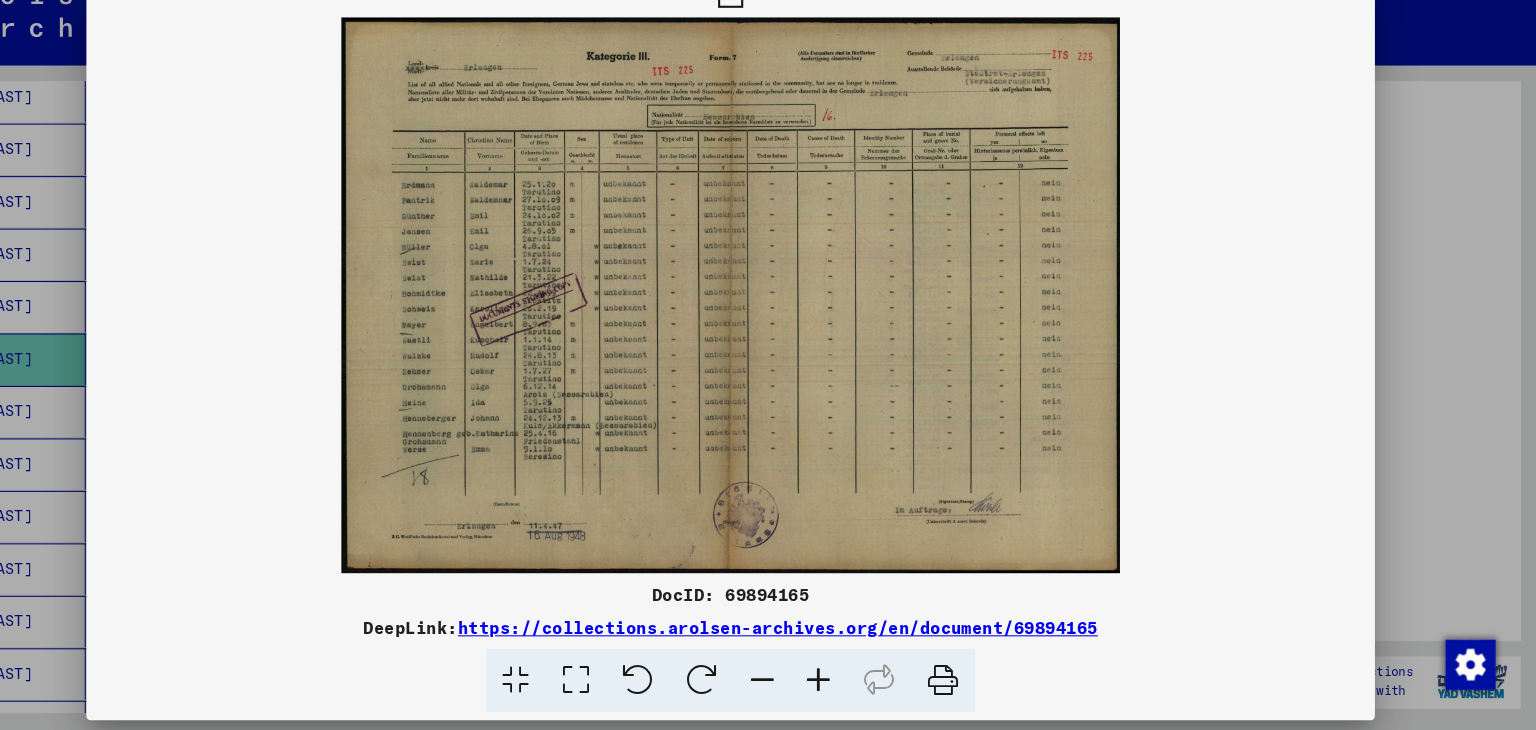 scroll, scrollTop: 0, scrollLeft: 0, axis: both 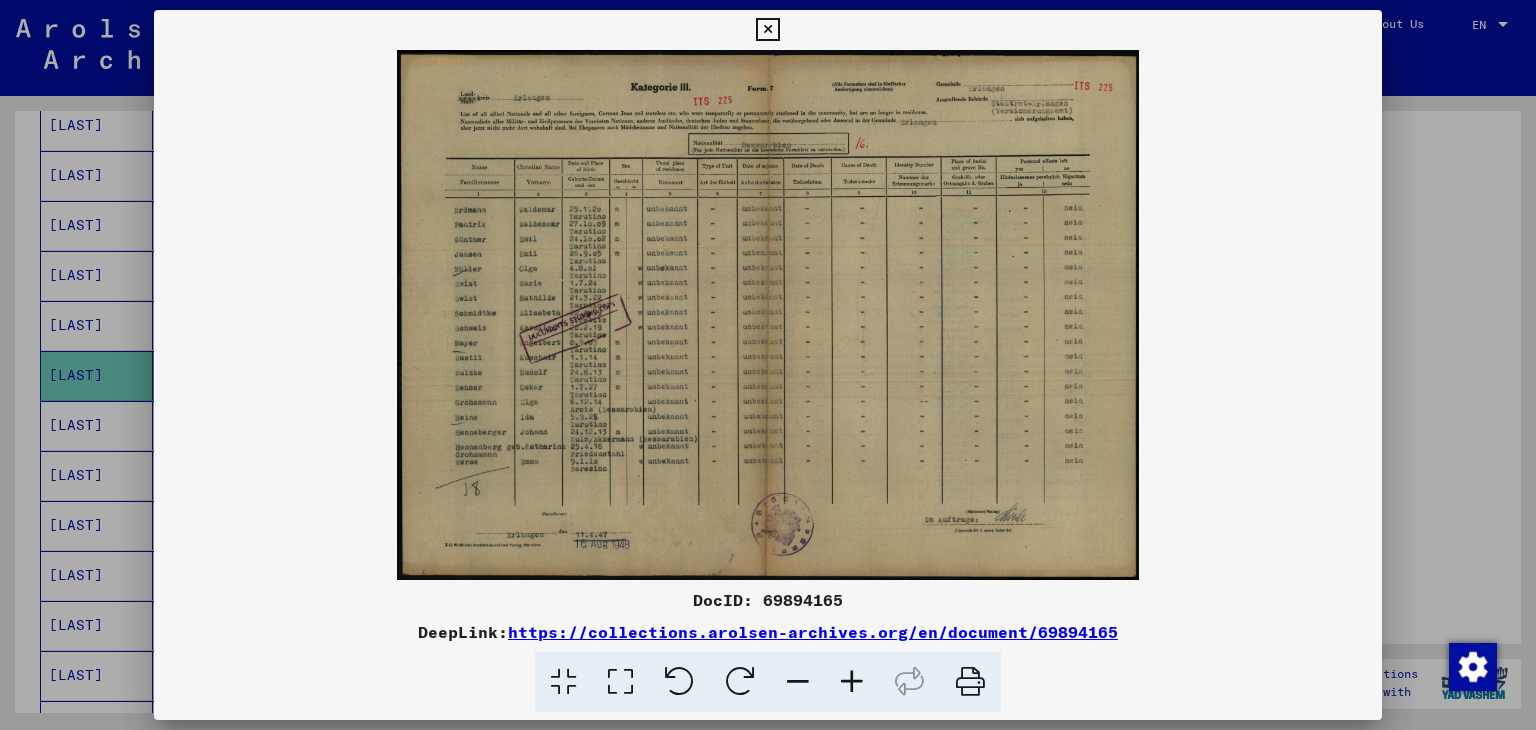 click at bounding box center (767, 30) 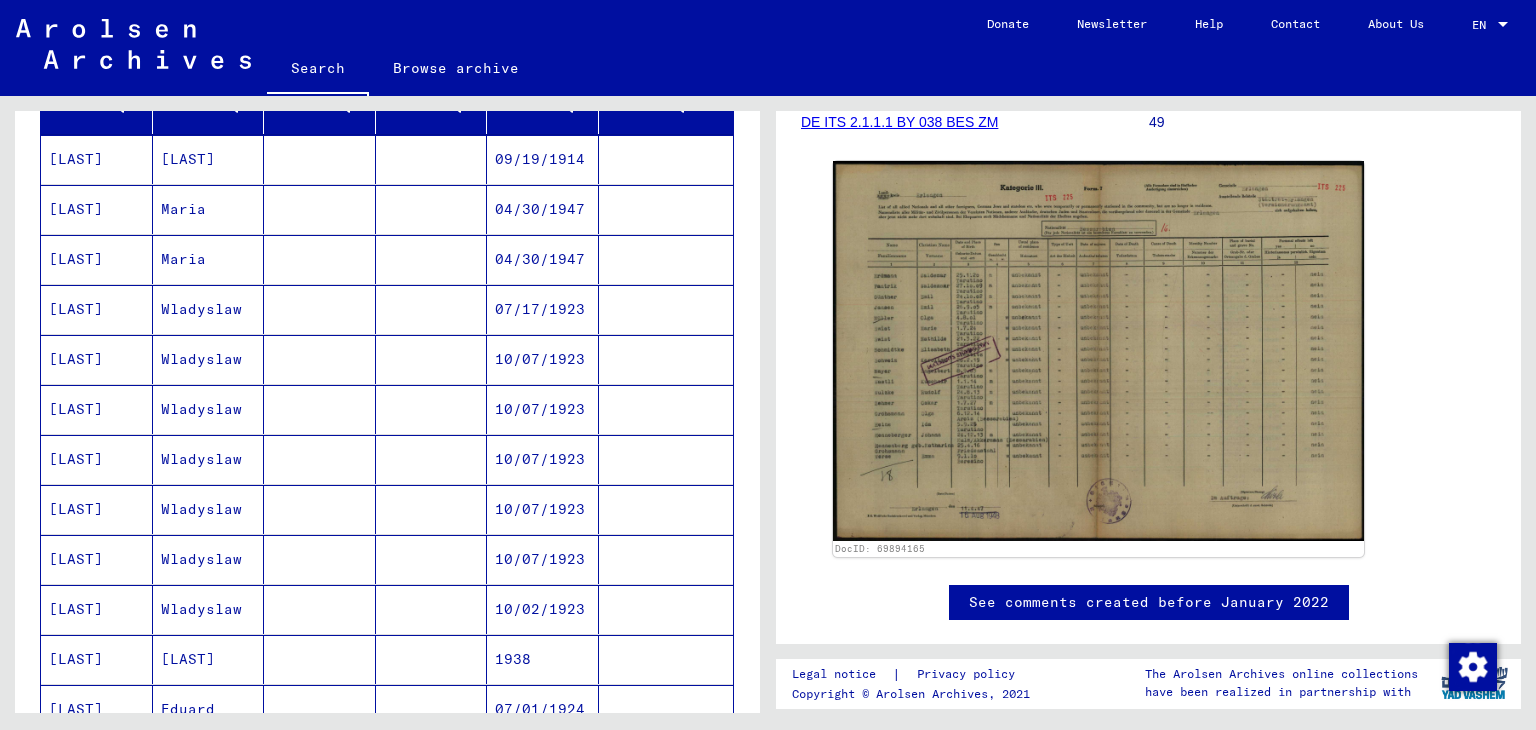 scroll, scrollTop: 230, scrollLeft: 0, axis: vertical 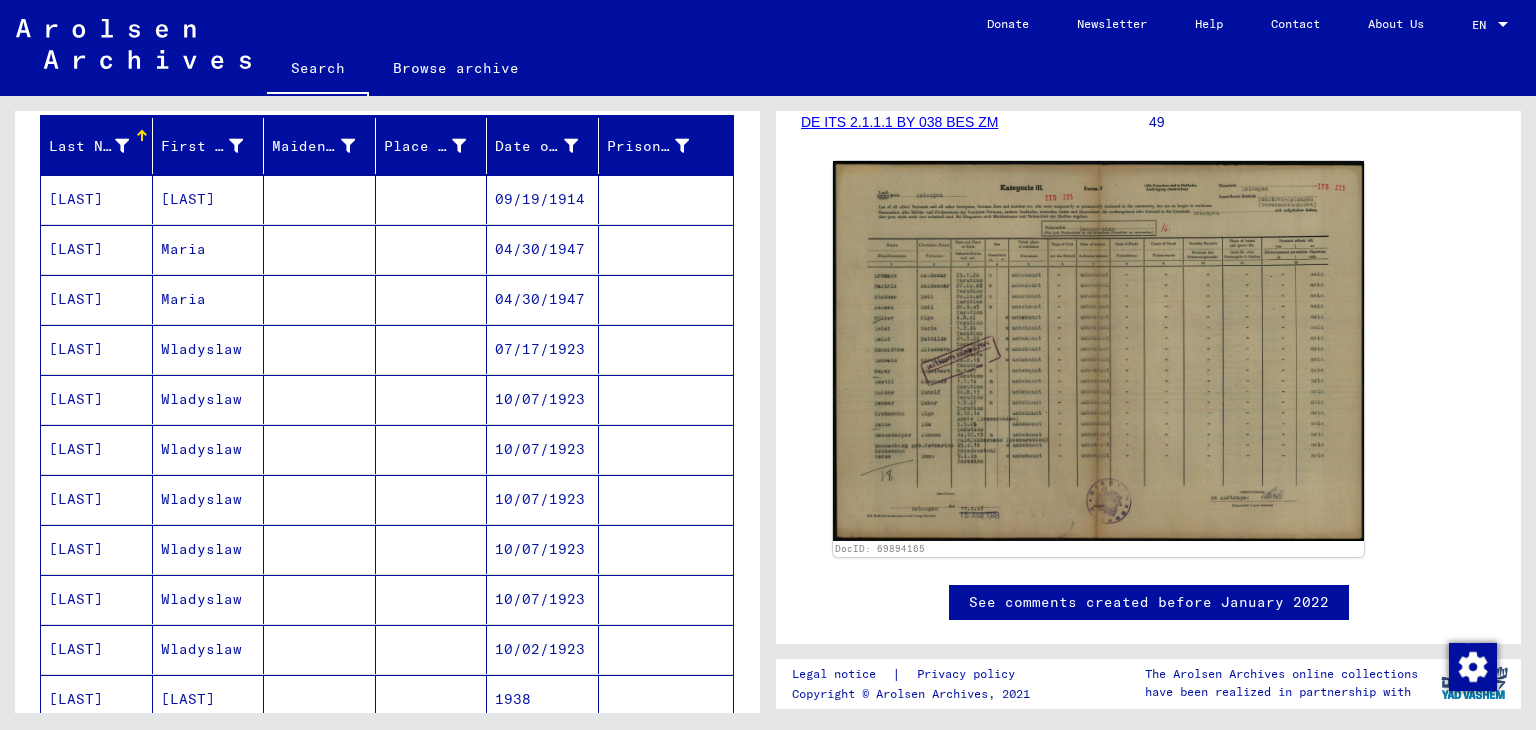 click on "04/30/1947" at bounding box center (543, 299) 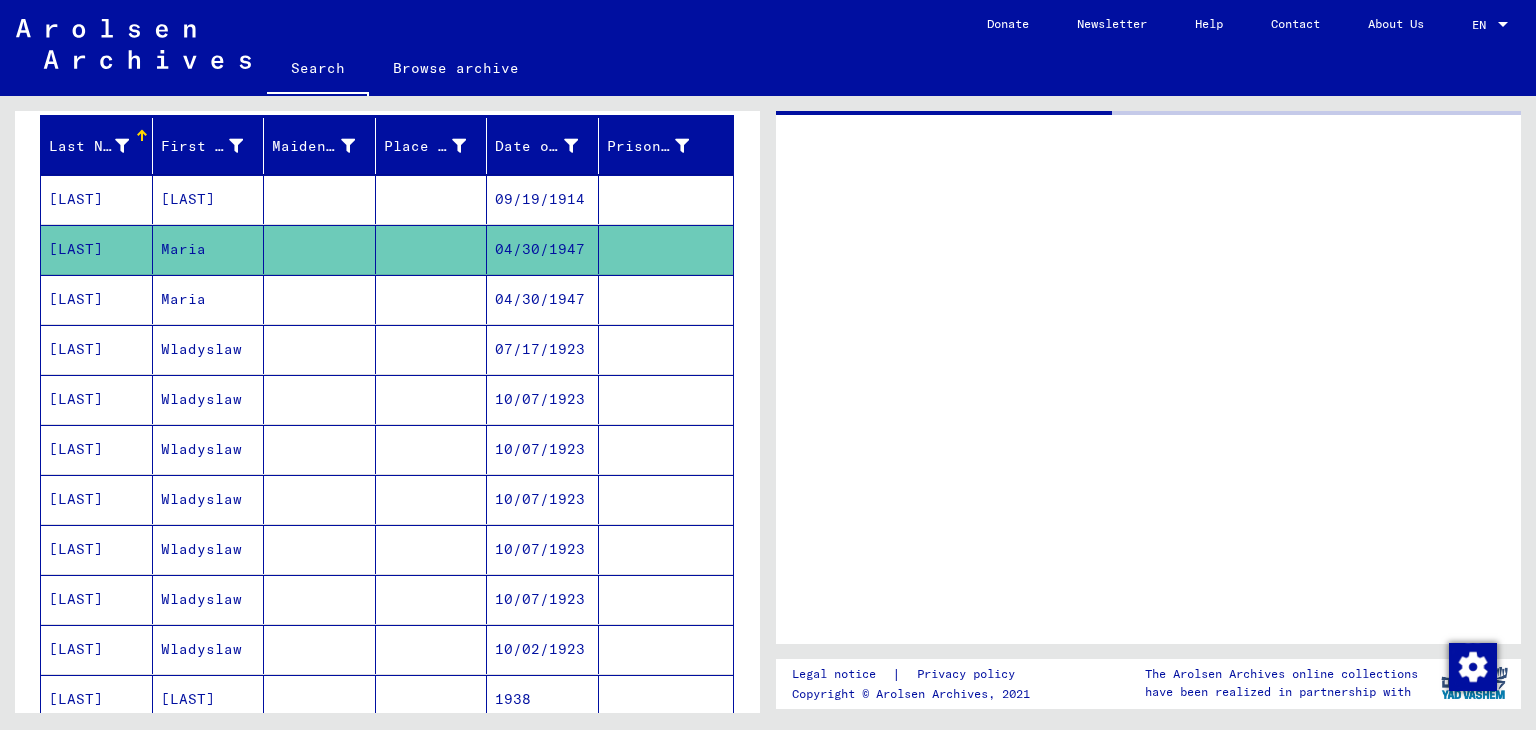 scroll, scrollTop: 0, scrollLeft: 0, axis: both 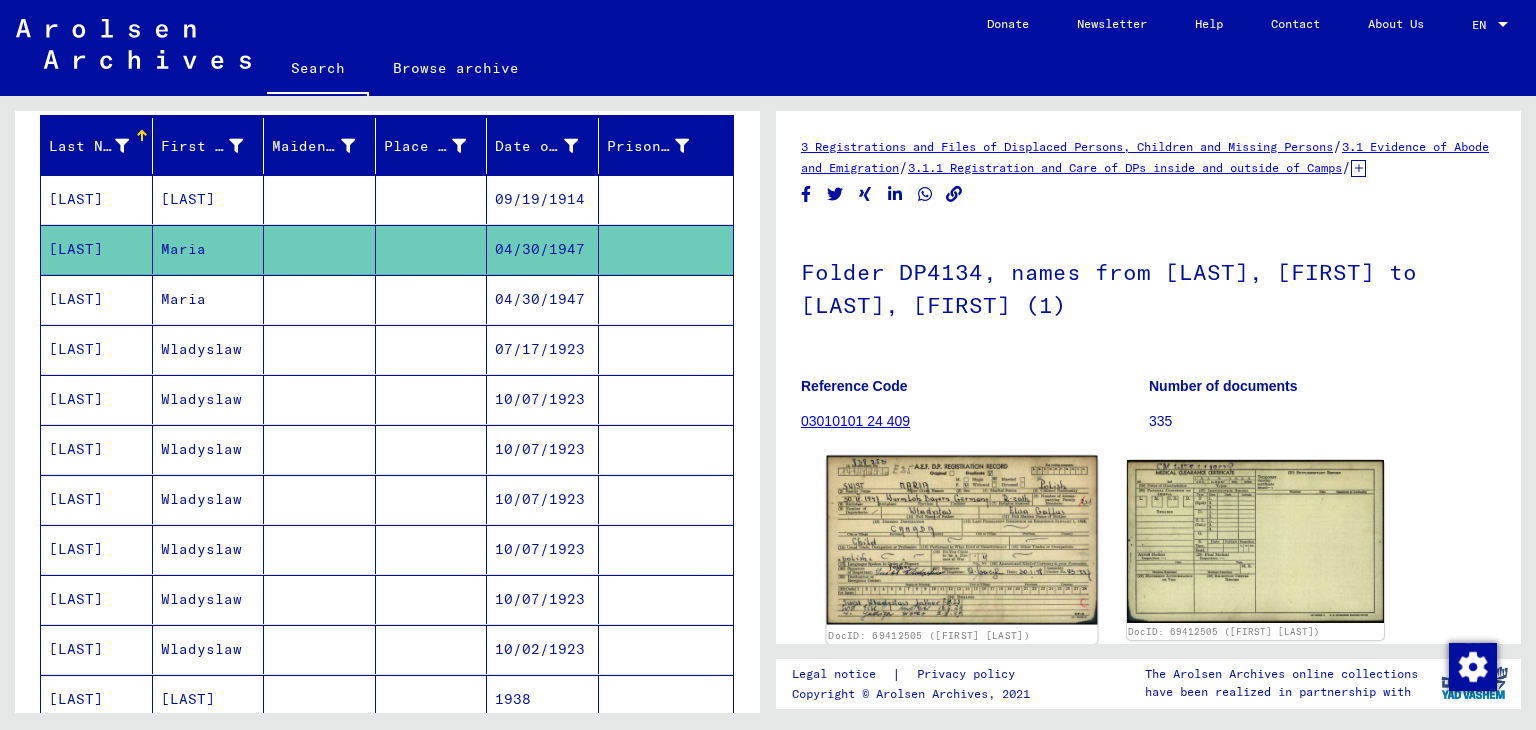 click 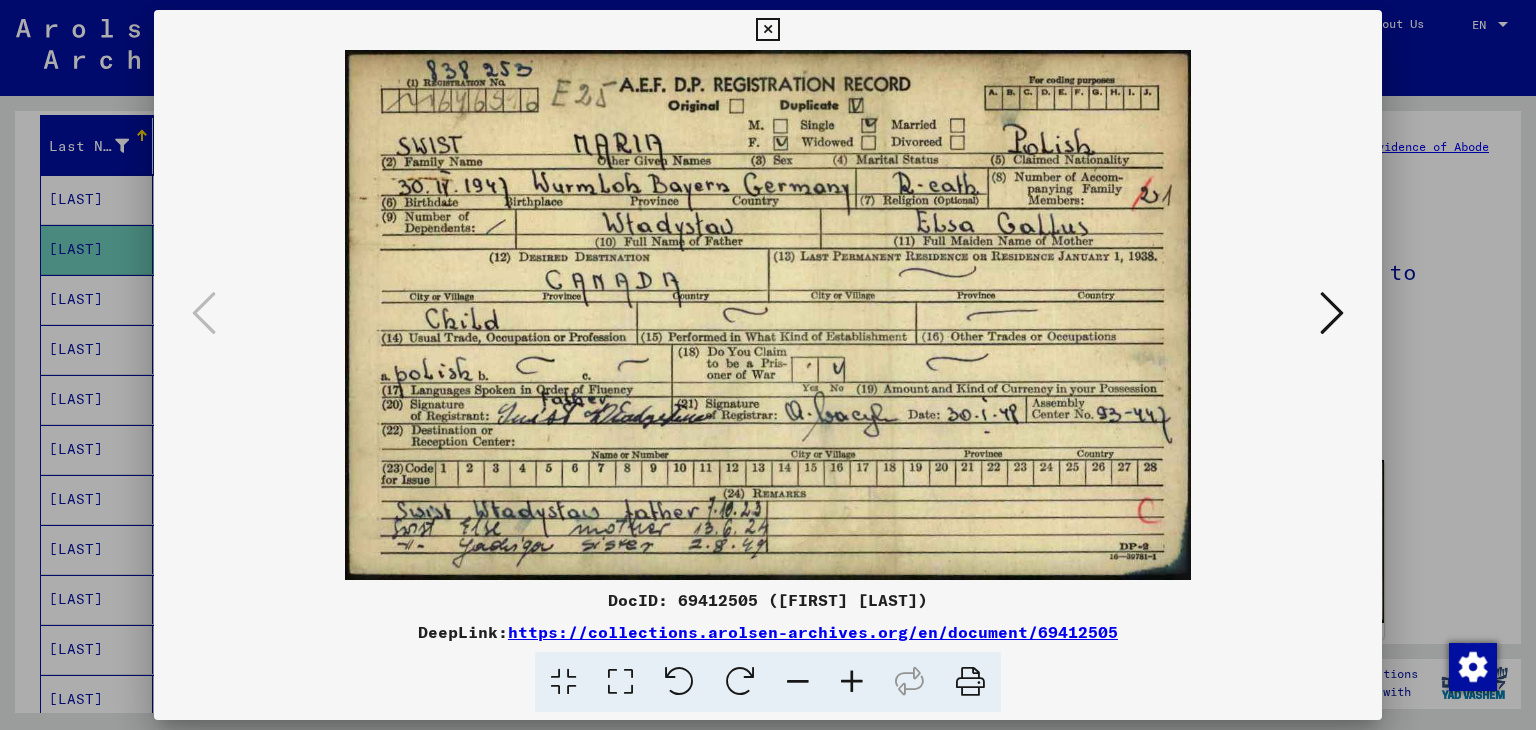 click at bounding box center (767, 30) 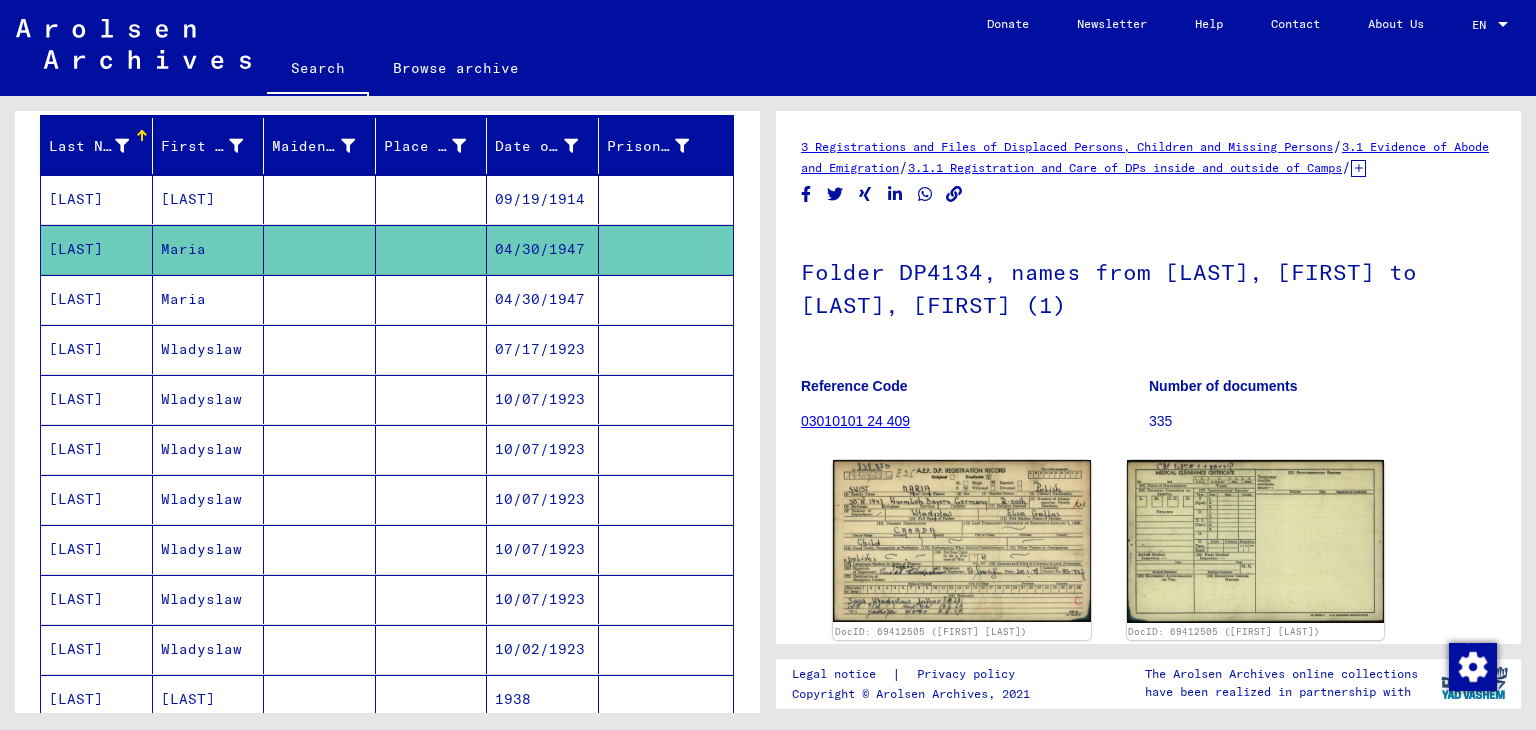 click on "07/17/1923" at bounding box center (543, 399) 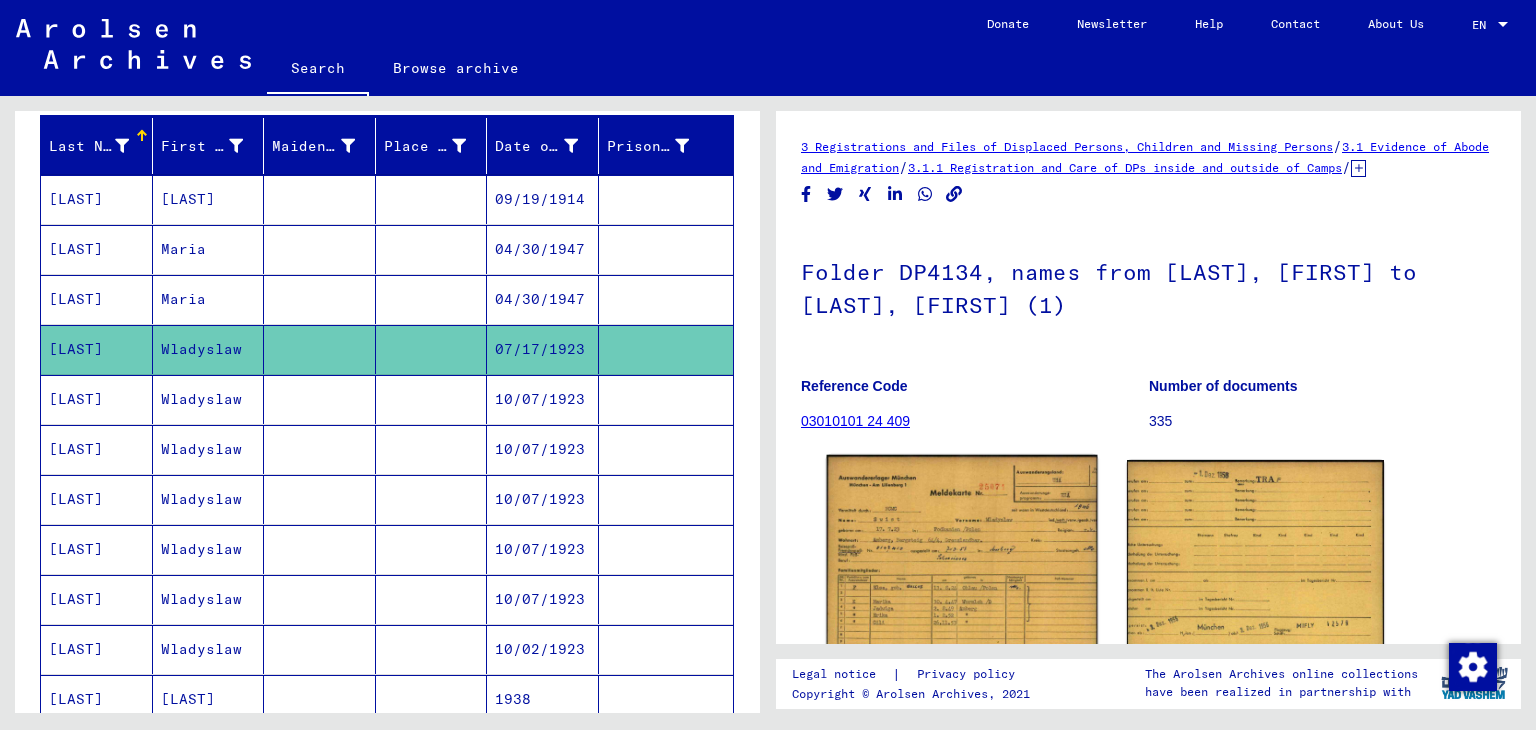 click 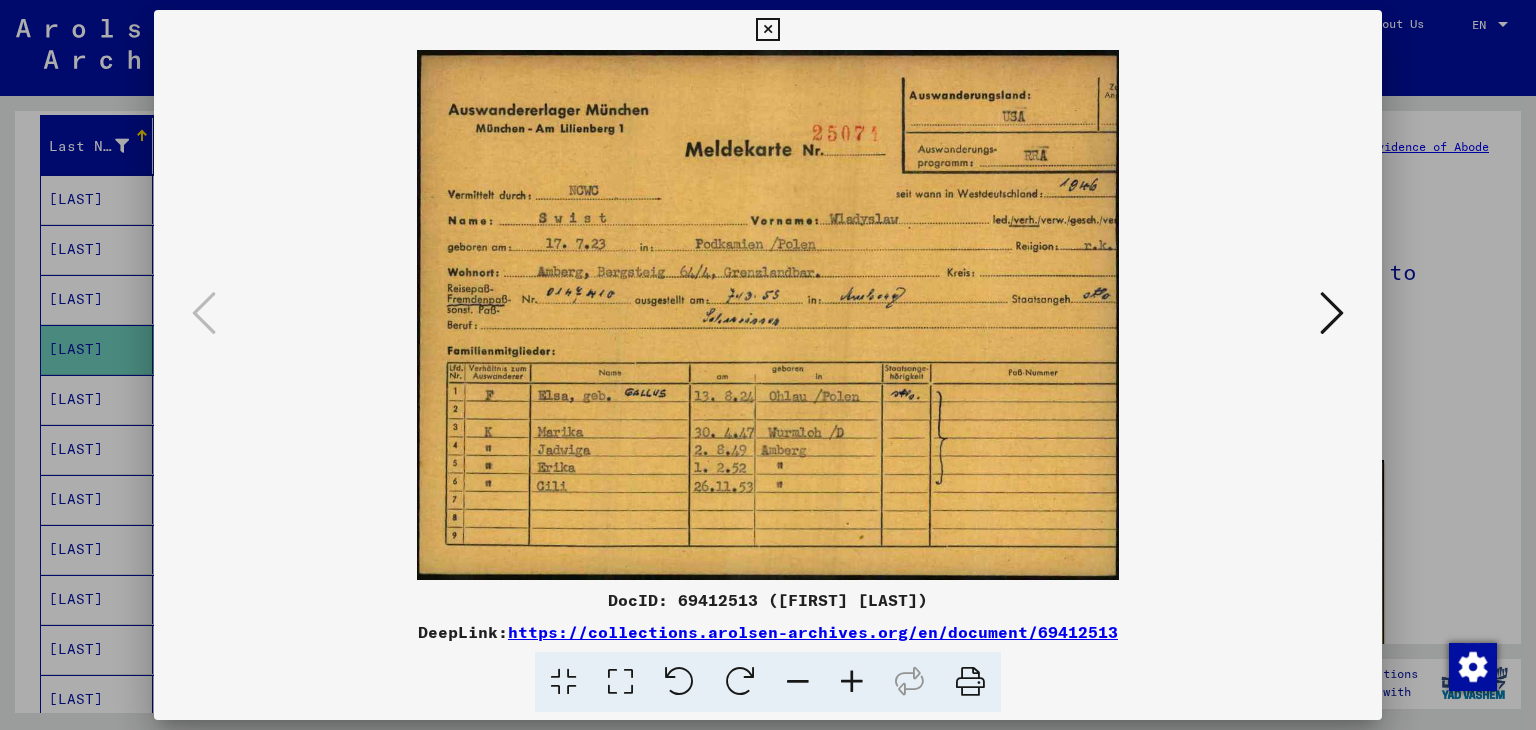 click at bounding box center [767, 30] 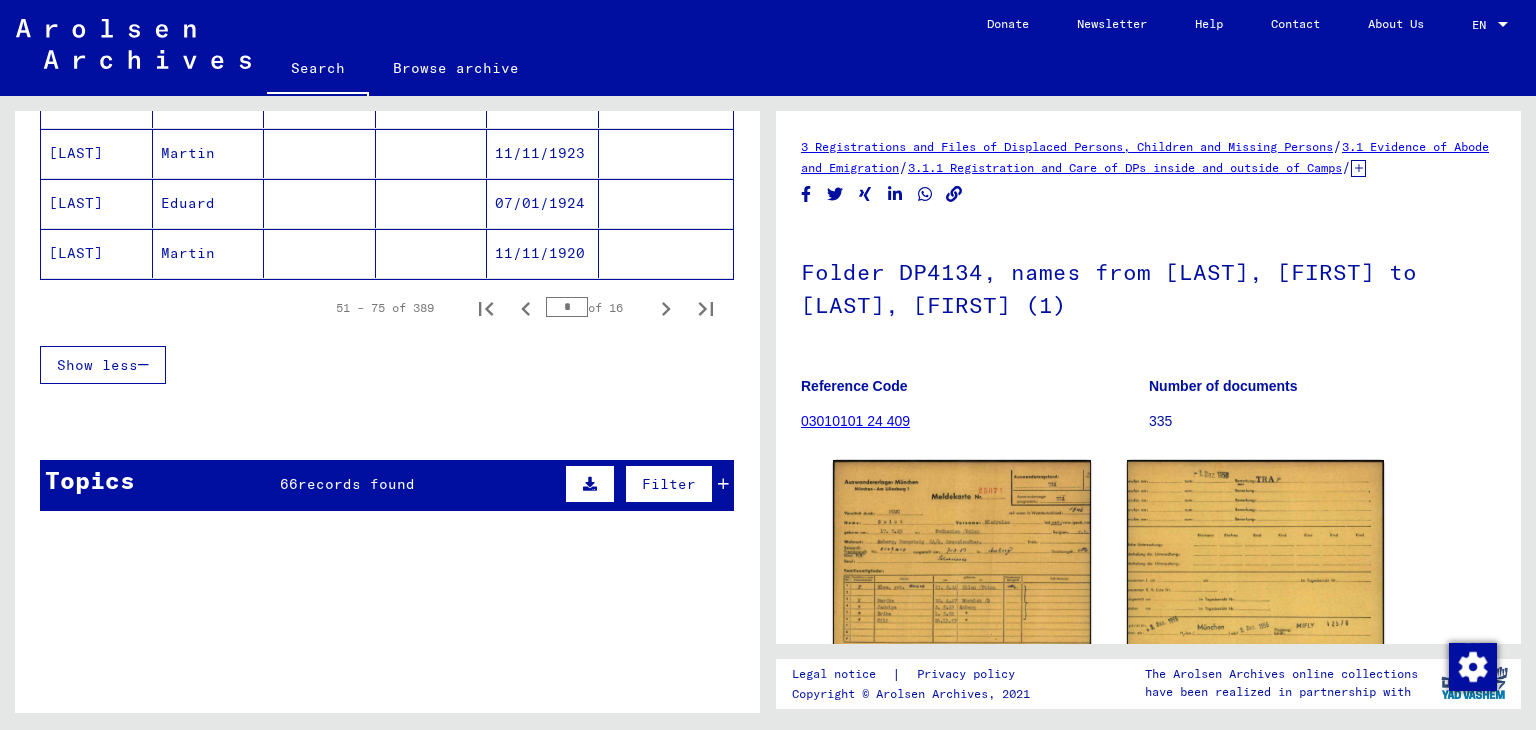 scroll, scrollTop: 1334, scrollLeft: 0, axis: vertical 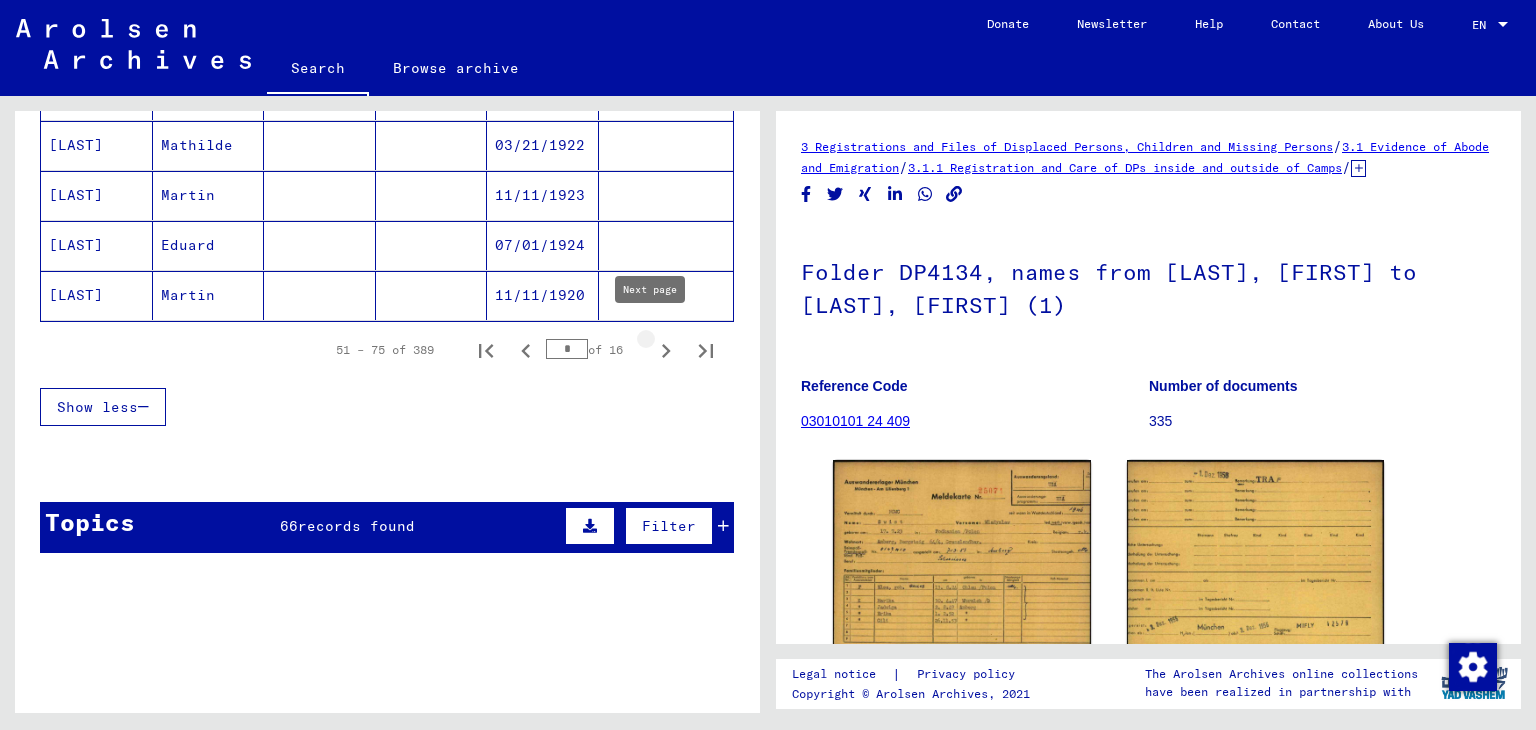 click 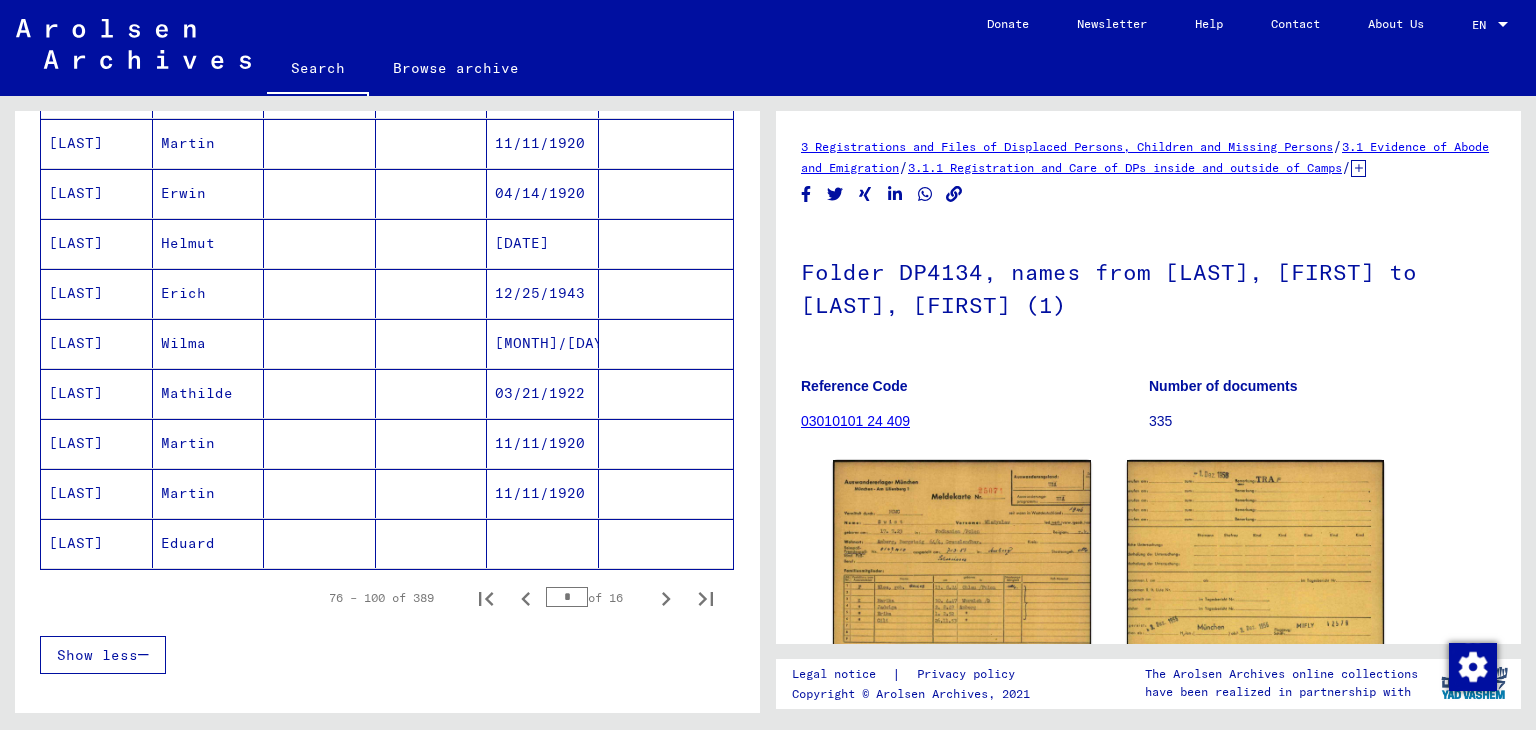 scroll, scrollTop: 1094, scrollLeft: 0, axis: vertical 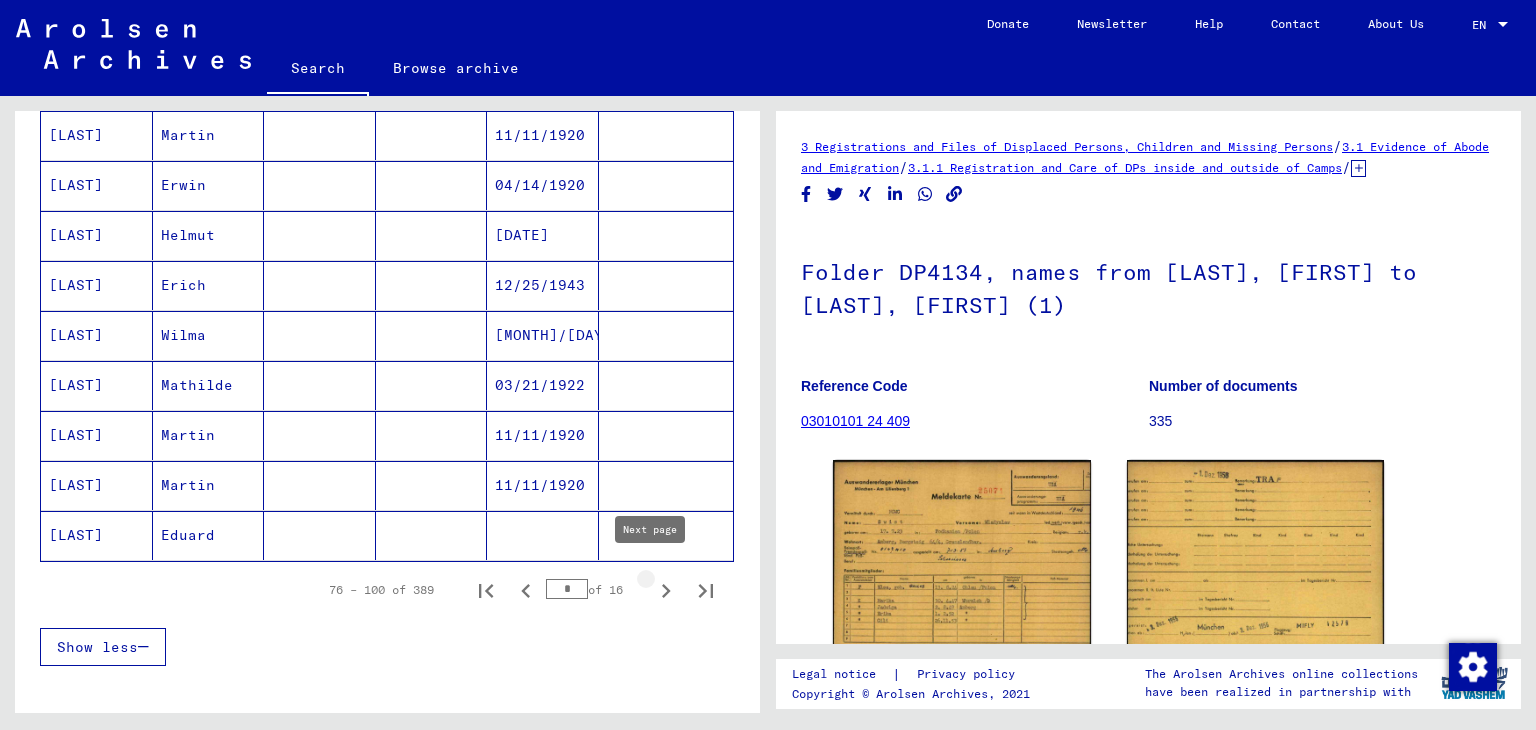 click 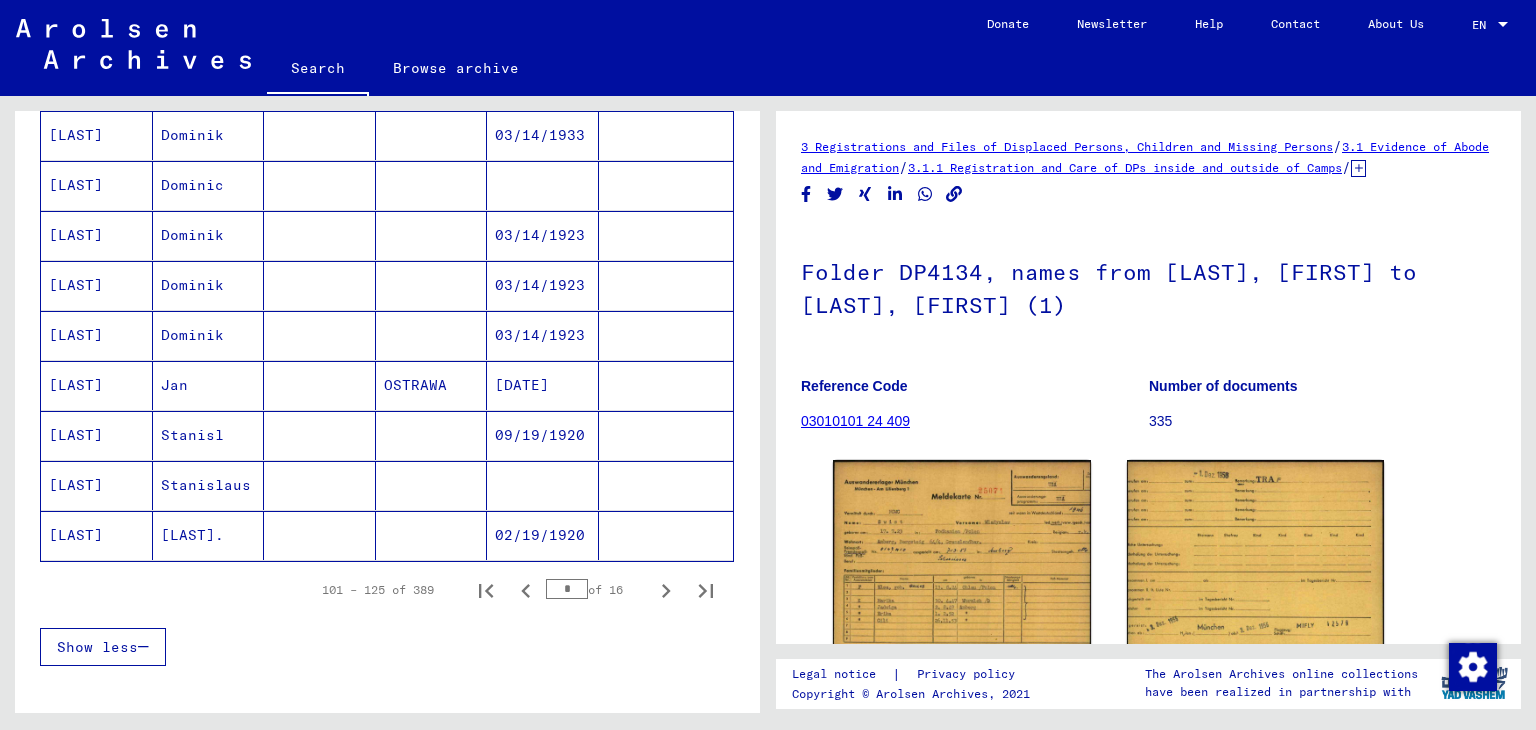 click at bounding box center (543, 535) 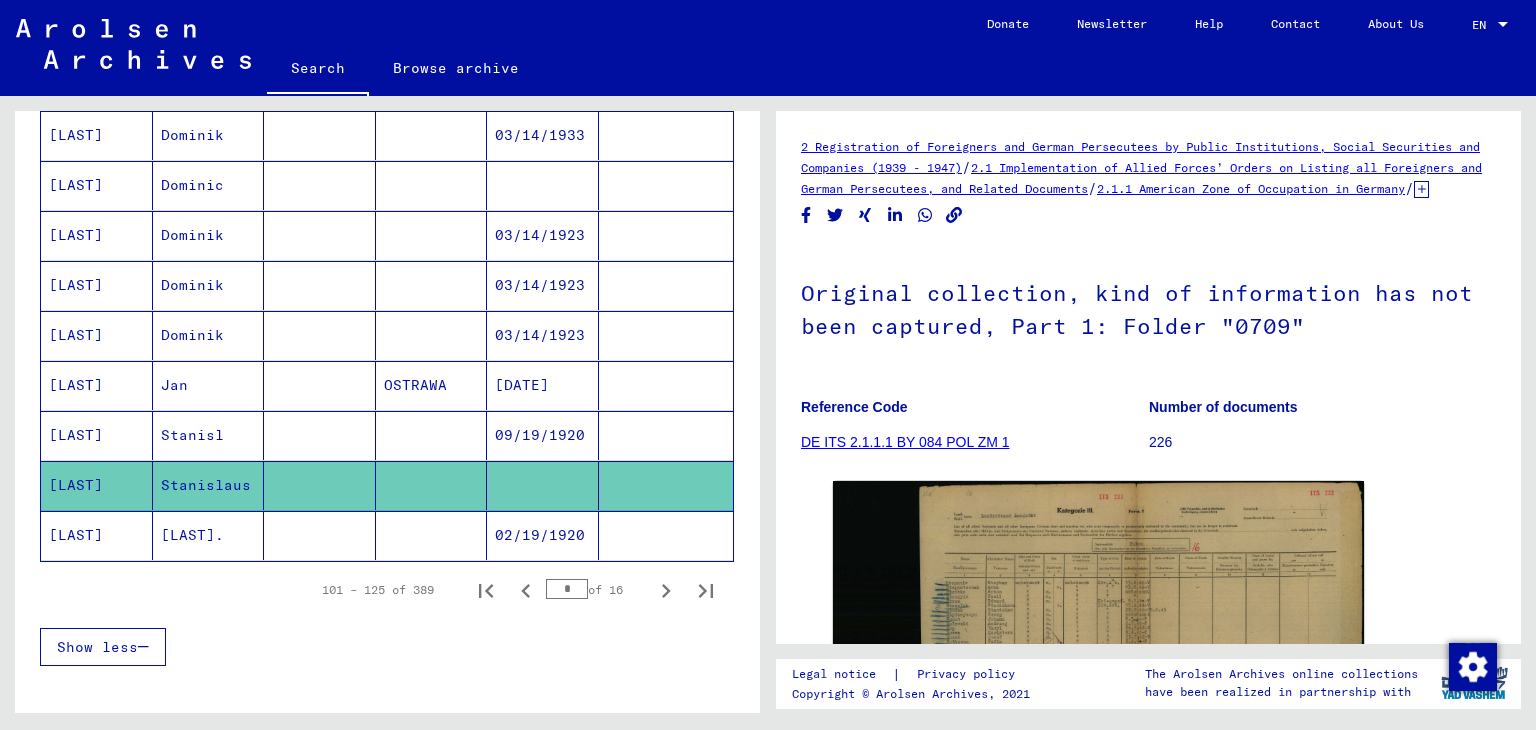 click on "09/19/1920" at bounding box center [543, 485] 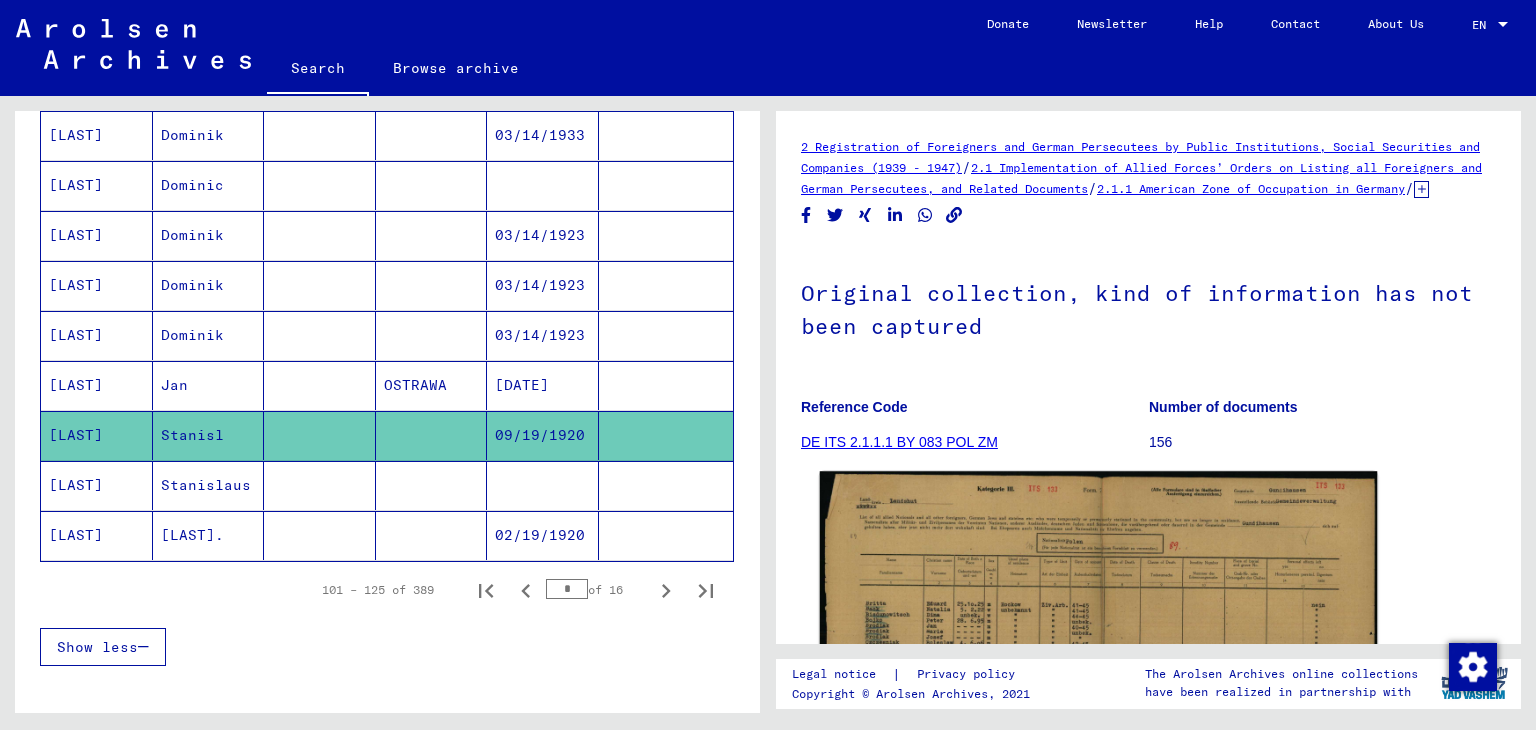click 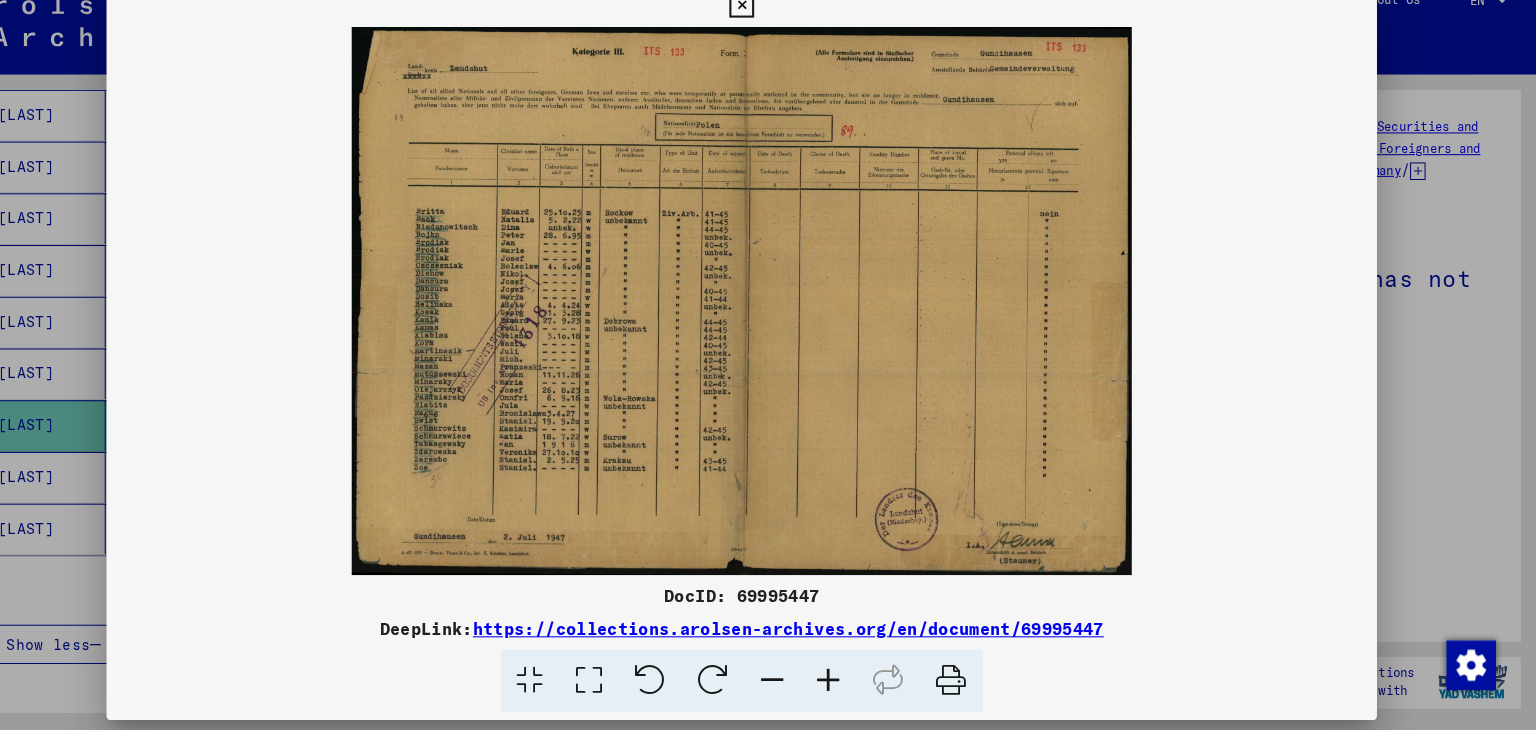 scroll, scrollTop: 0, scrollLeft: 0, axis: both 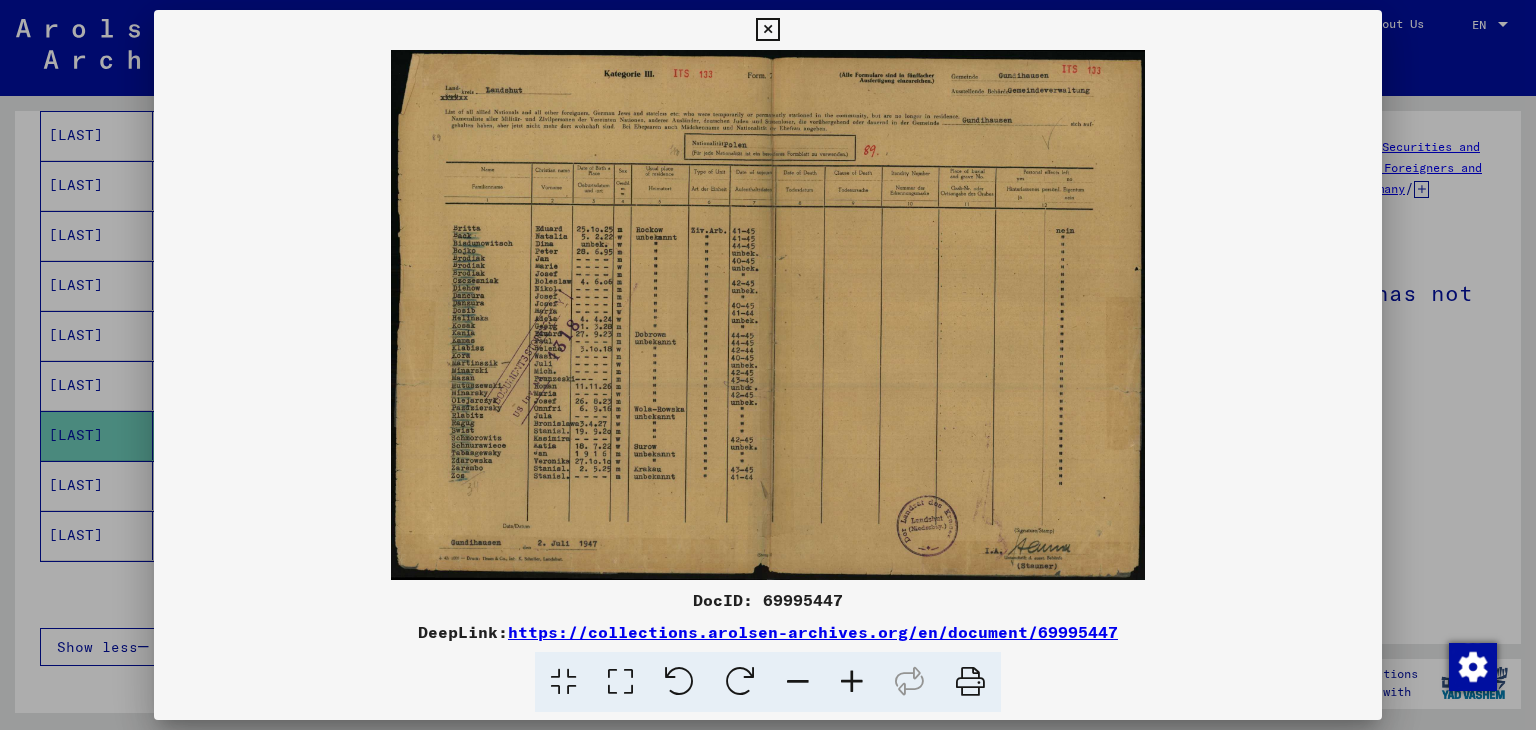 click at bounding box center [767, 30] 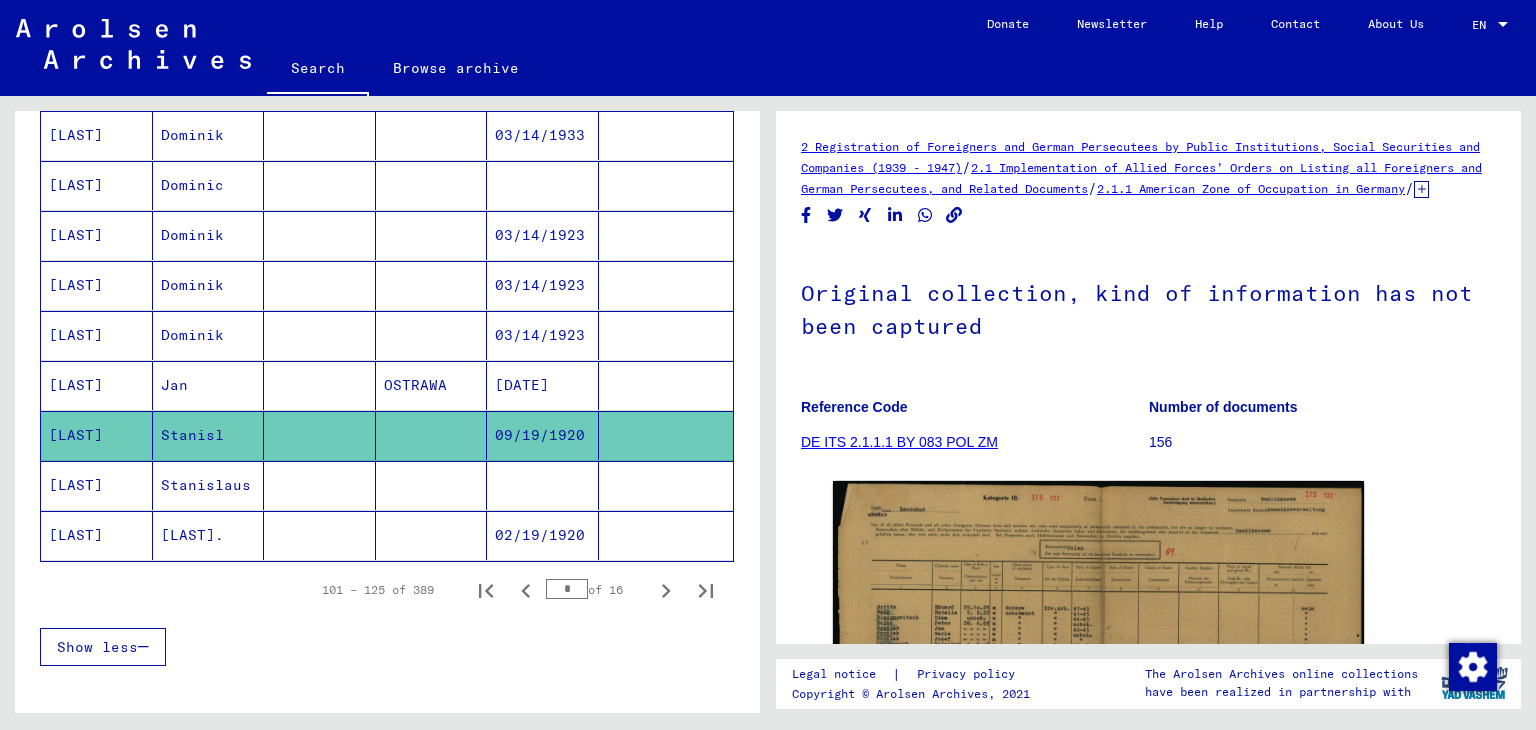 click on "[DATE]" at bounding box center (543, 435) 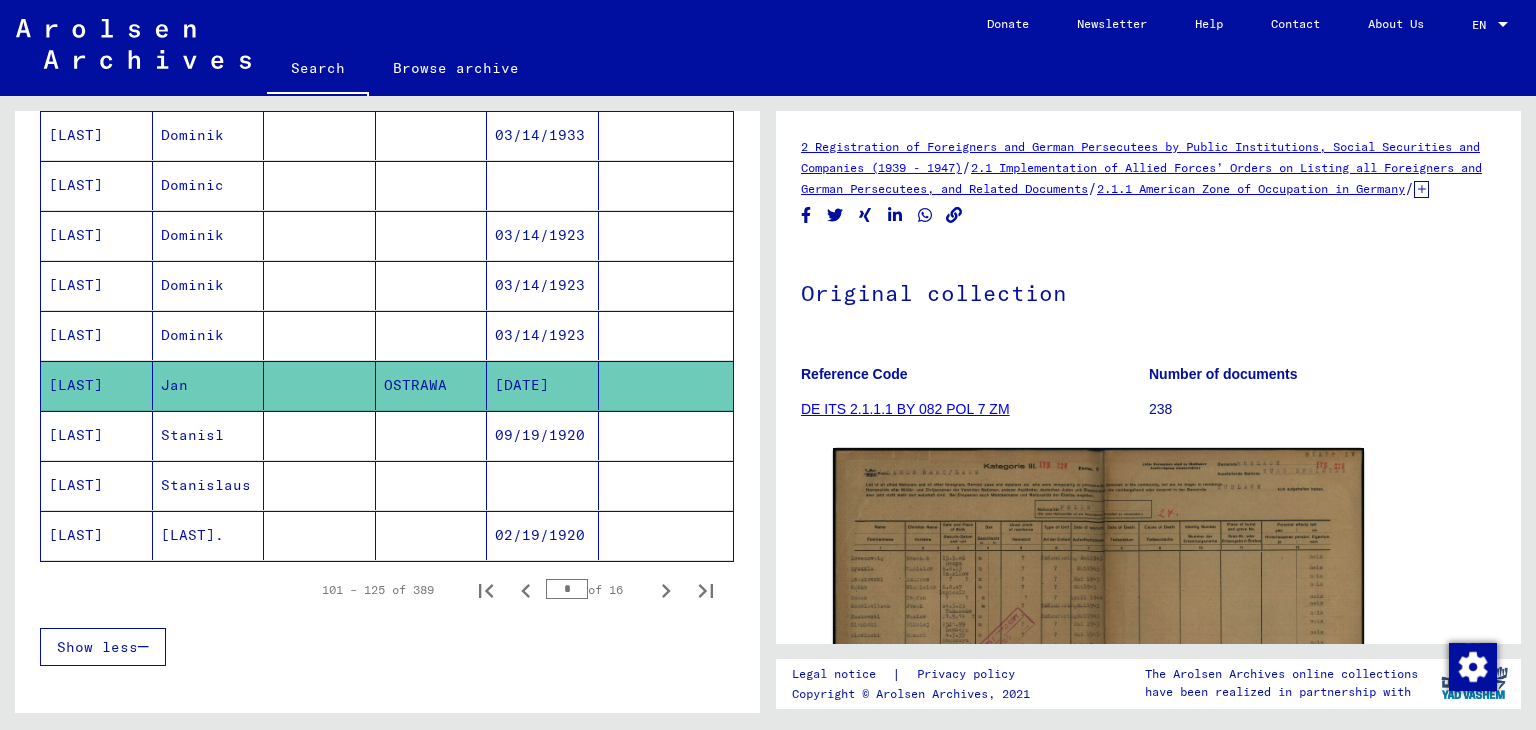 click on "03/14/1923" at bounding box center [543, 385] 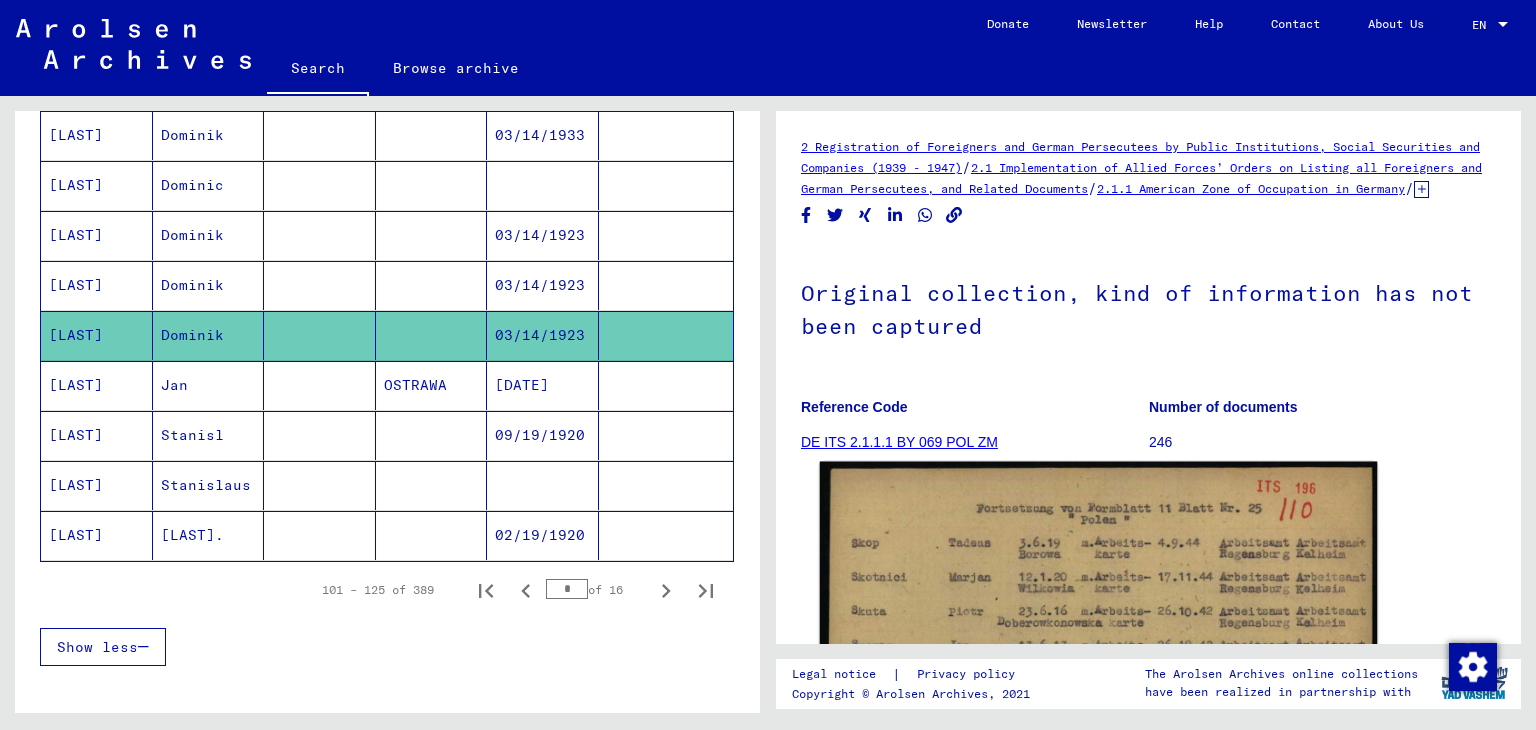 click 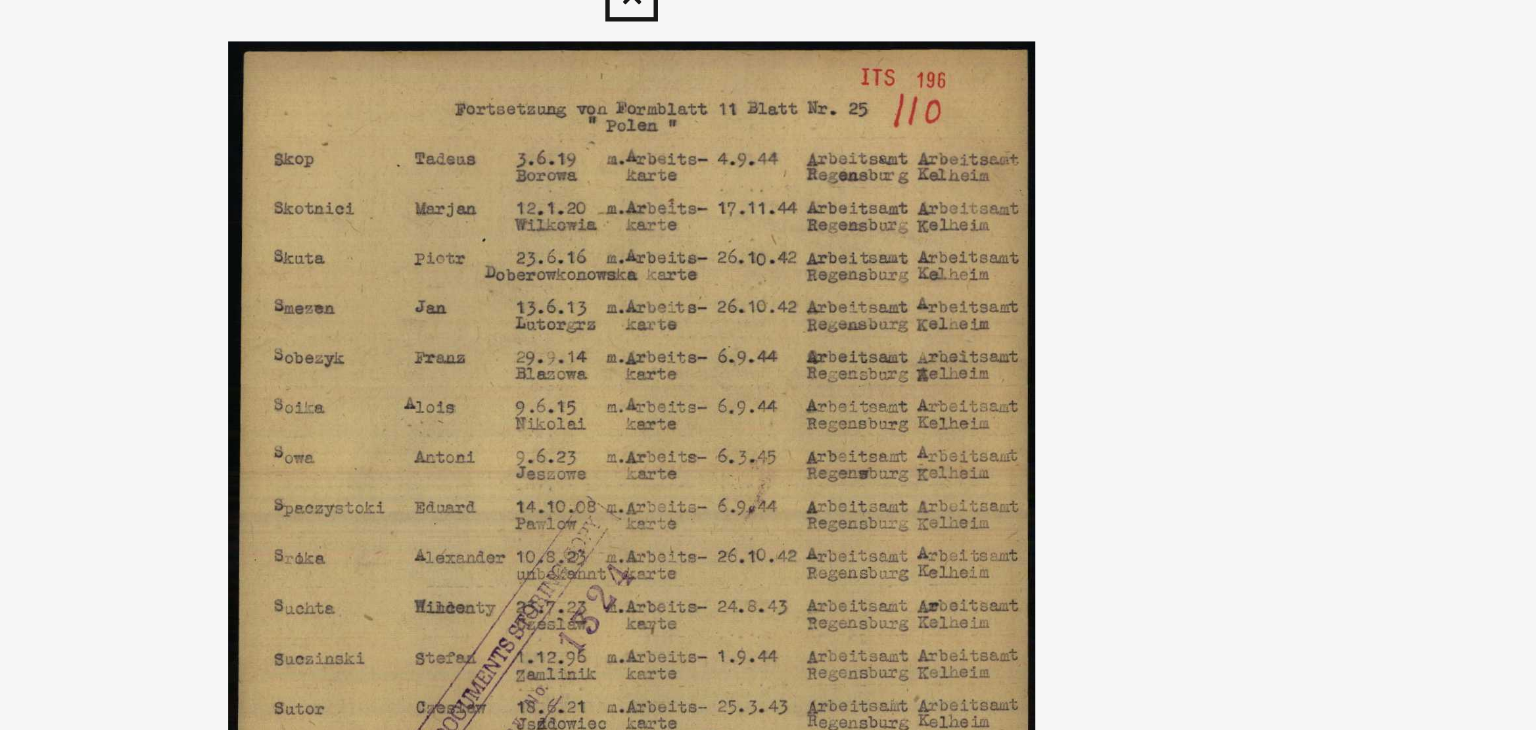 click at bounding box center (767, 30) 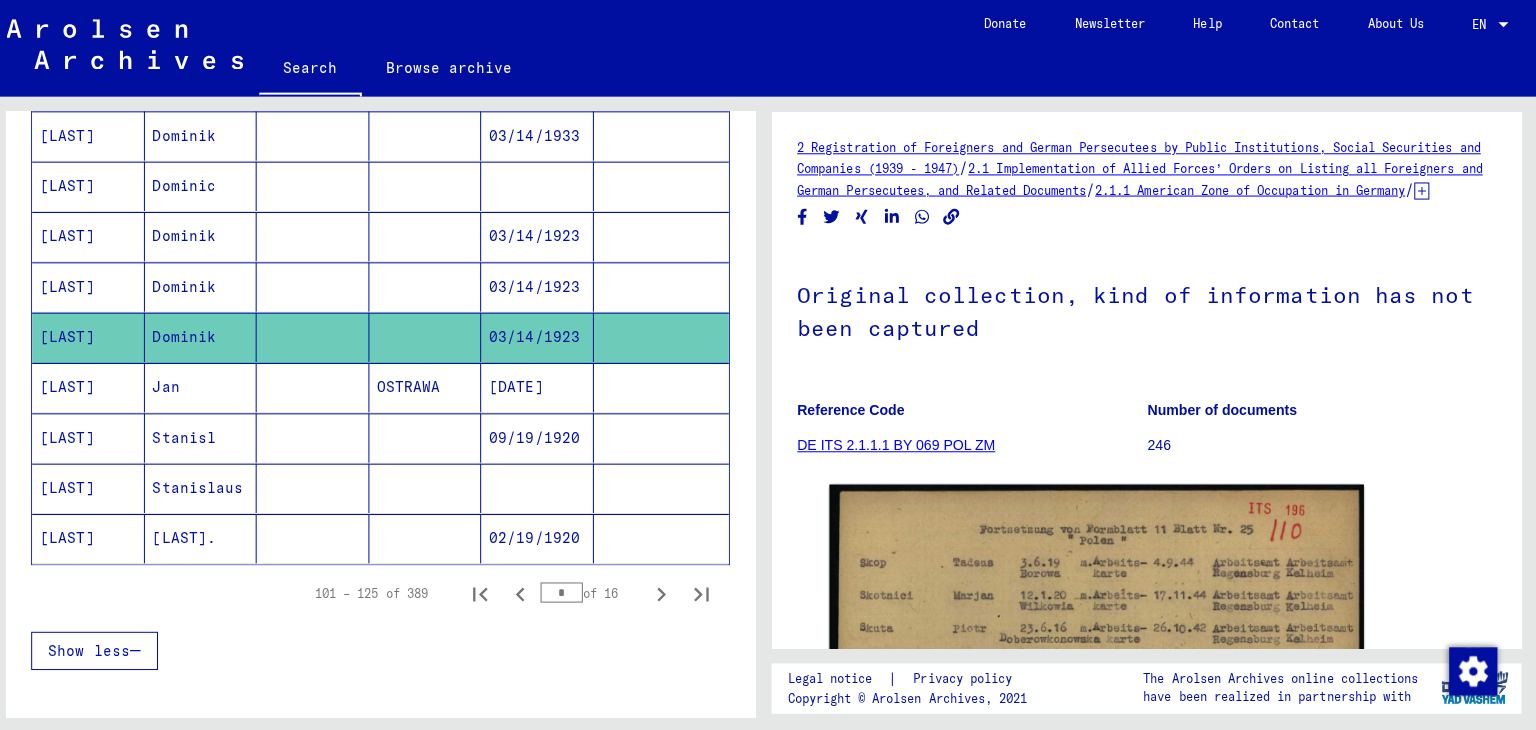 scroll, scrollTop: 0, scrollLeft: 0, axis: both 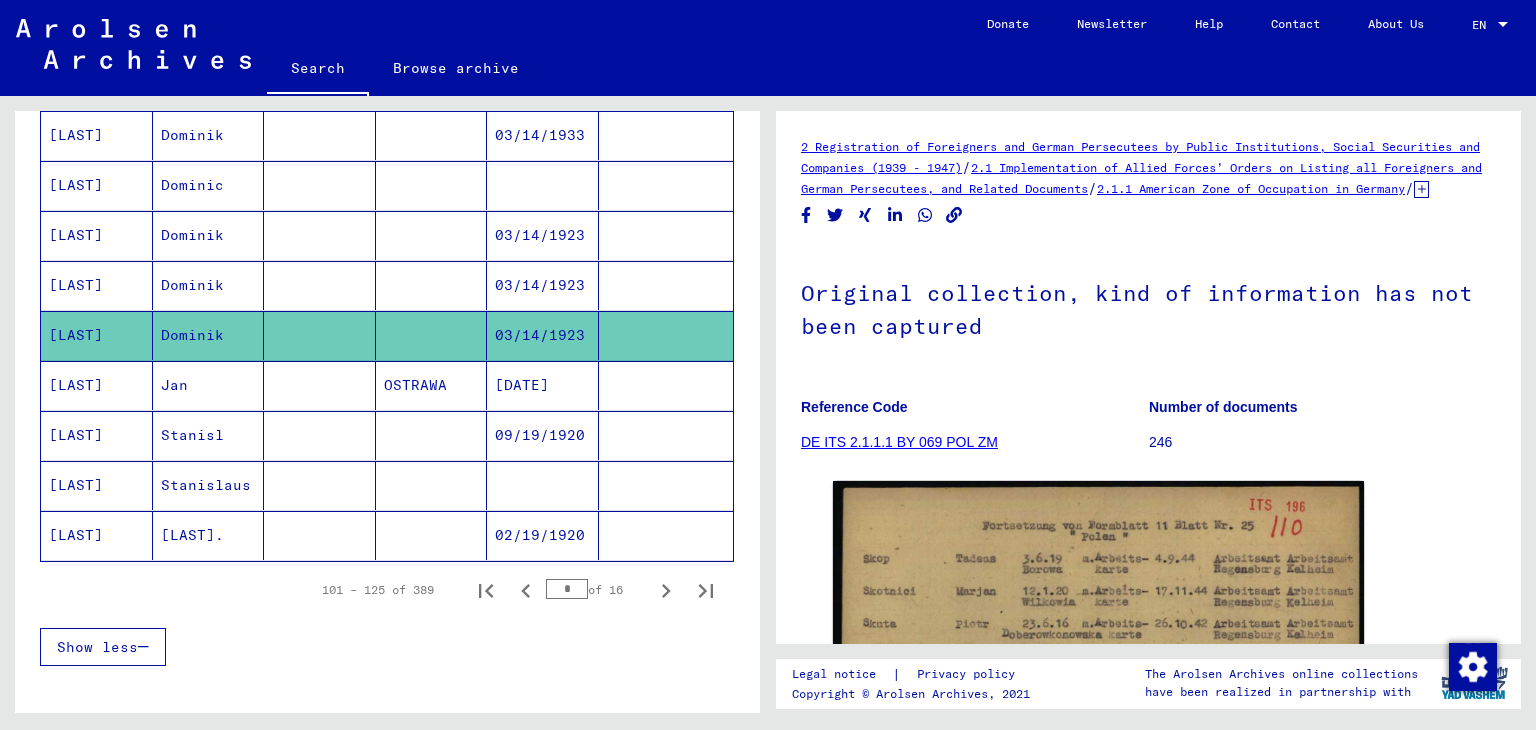click on "03/14/1923" at bounding box center [543, 335] 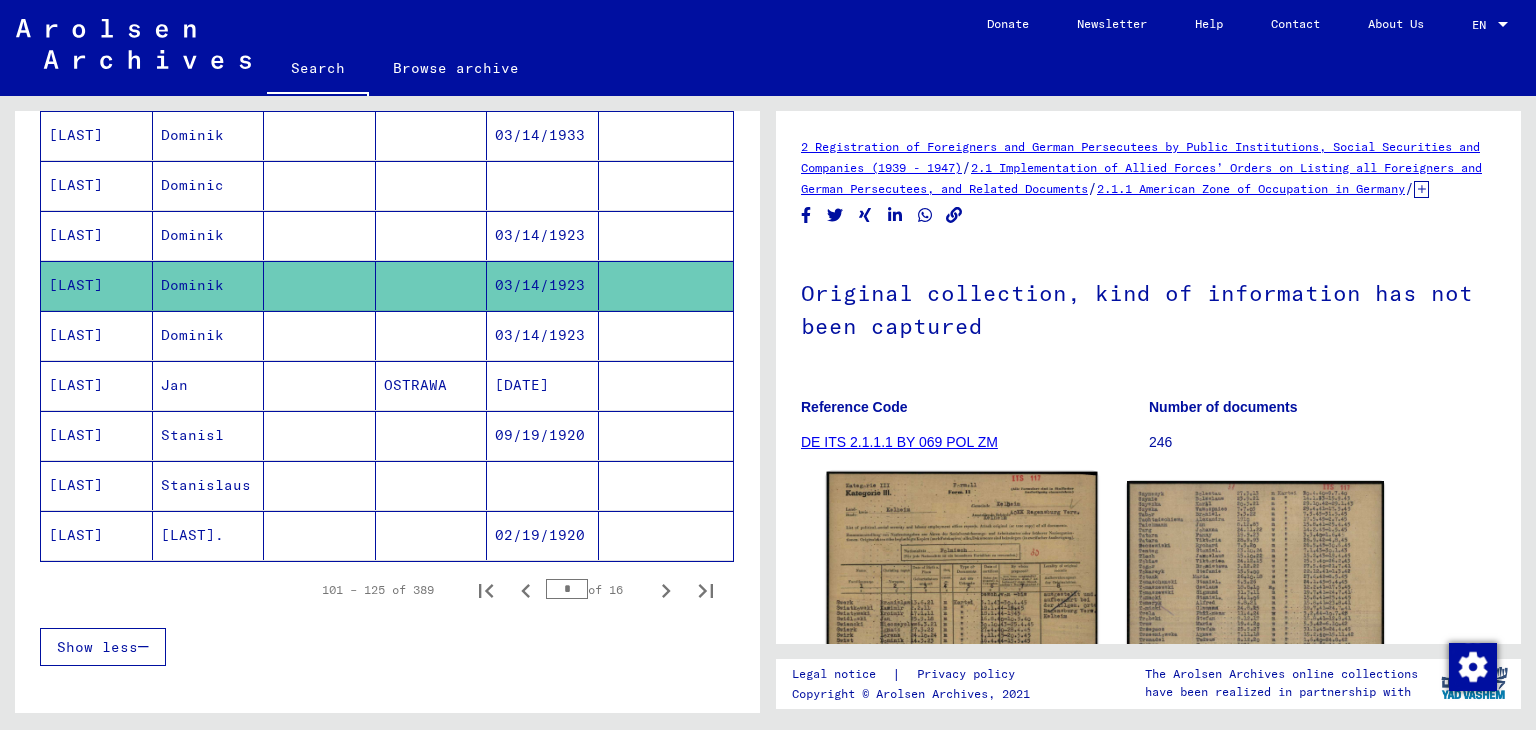 click 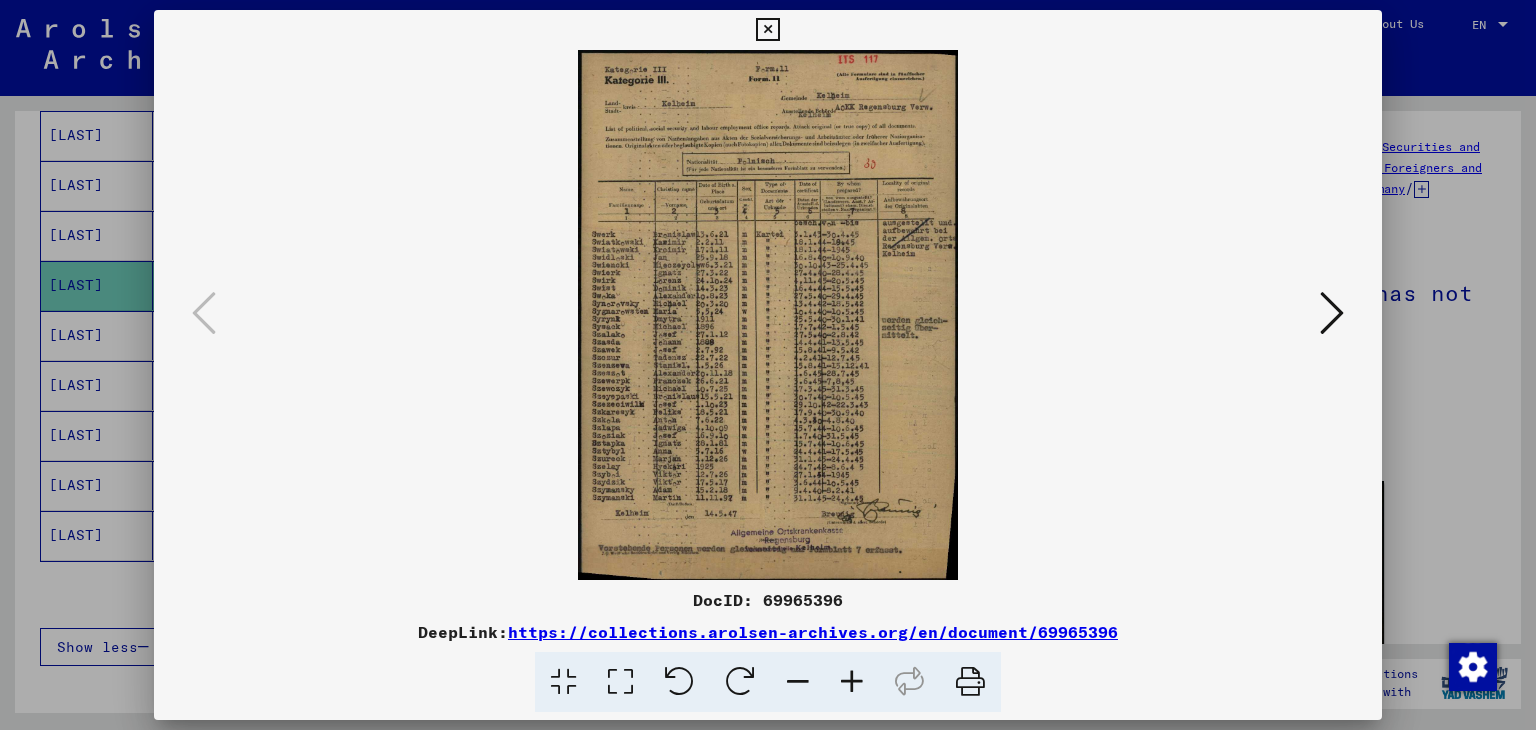 click at bounding box center (767, 30) 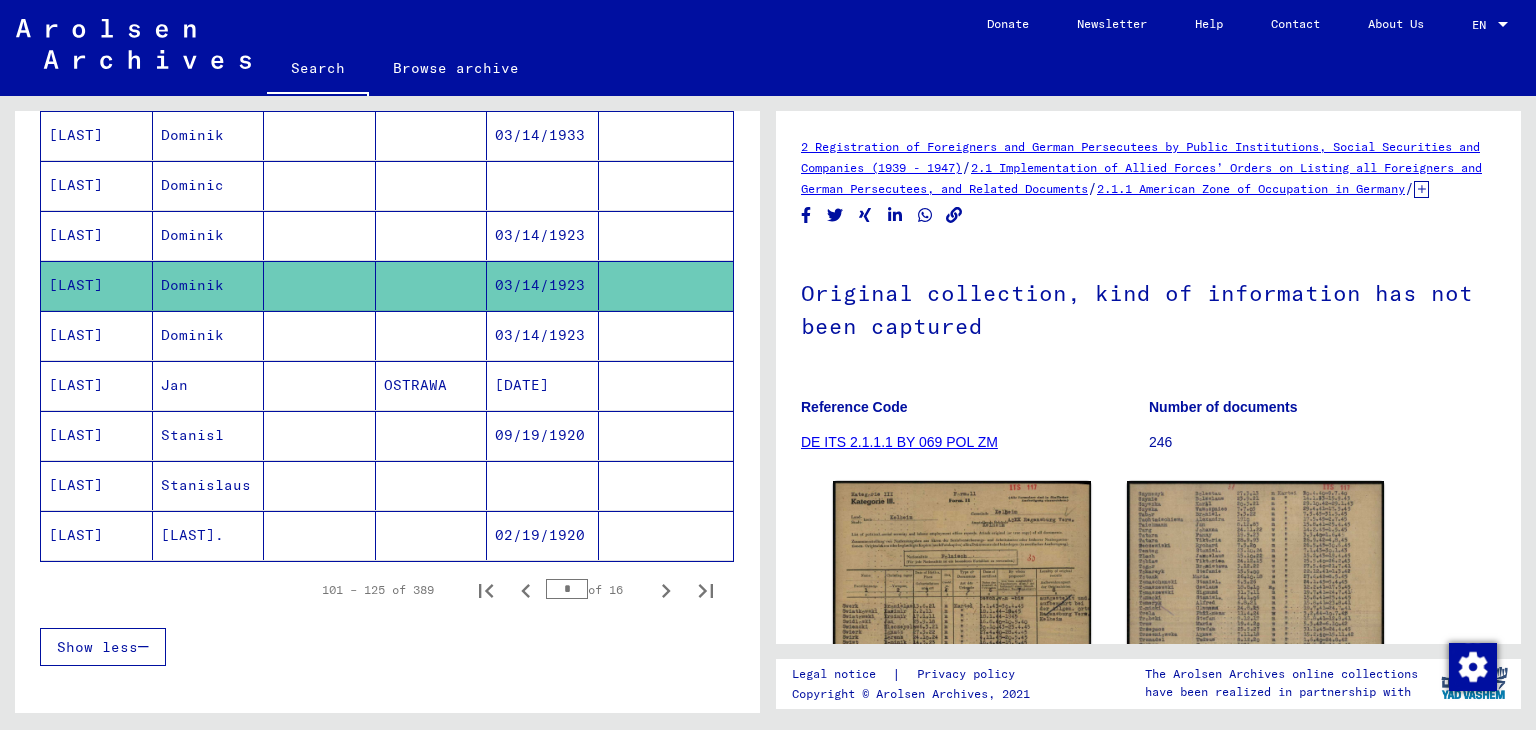 click on "03/14/1923" at bounding box center [543, 285] 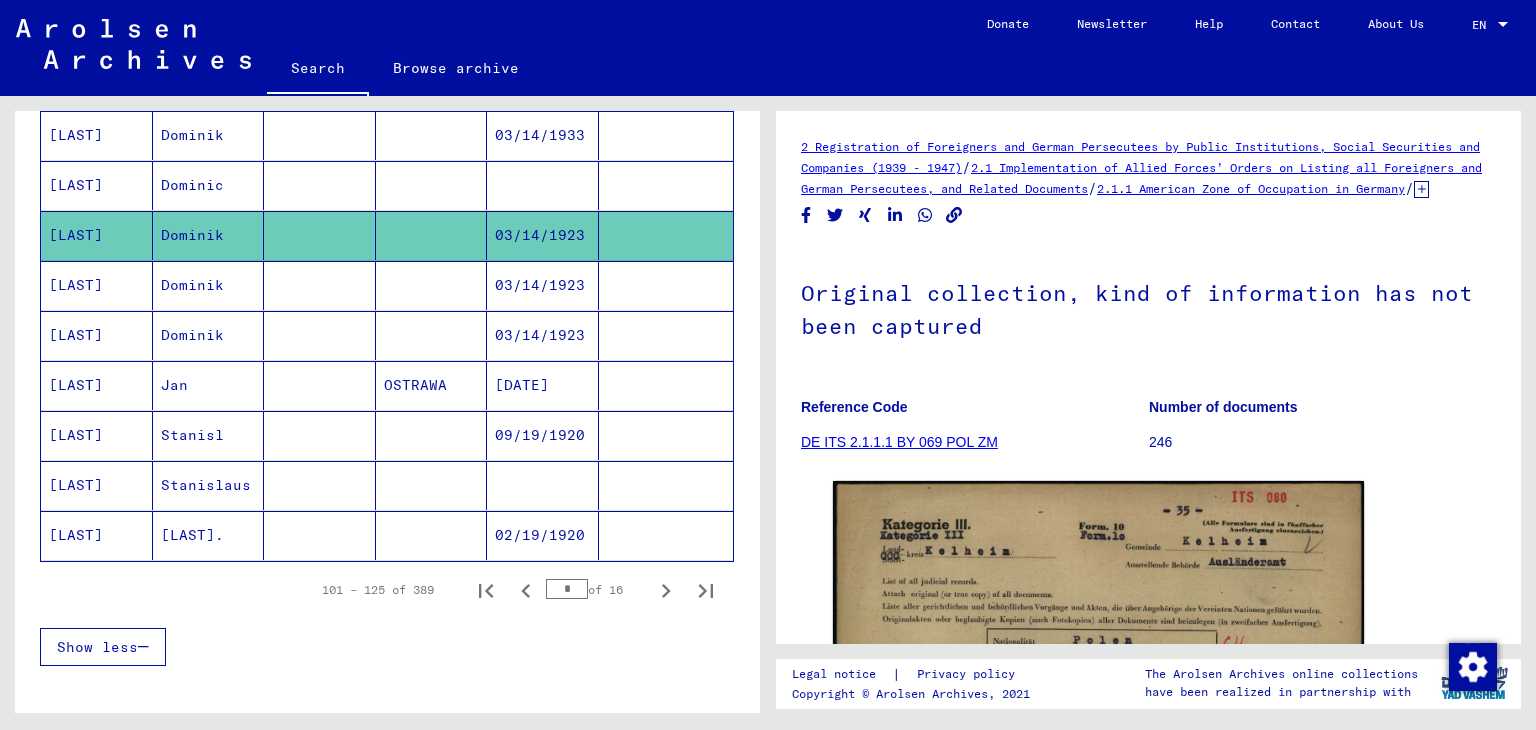 click at bounding box center (543, 235) 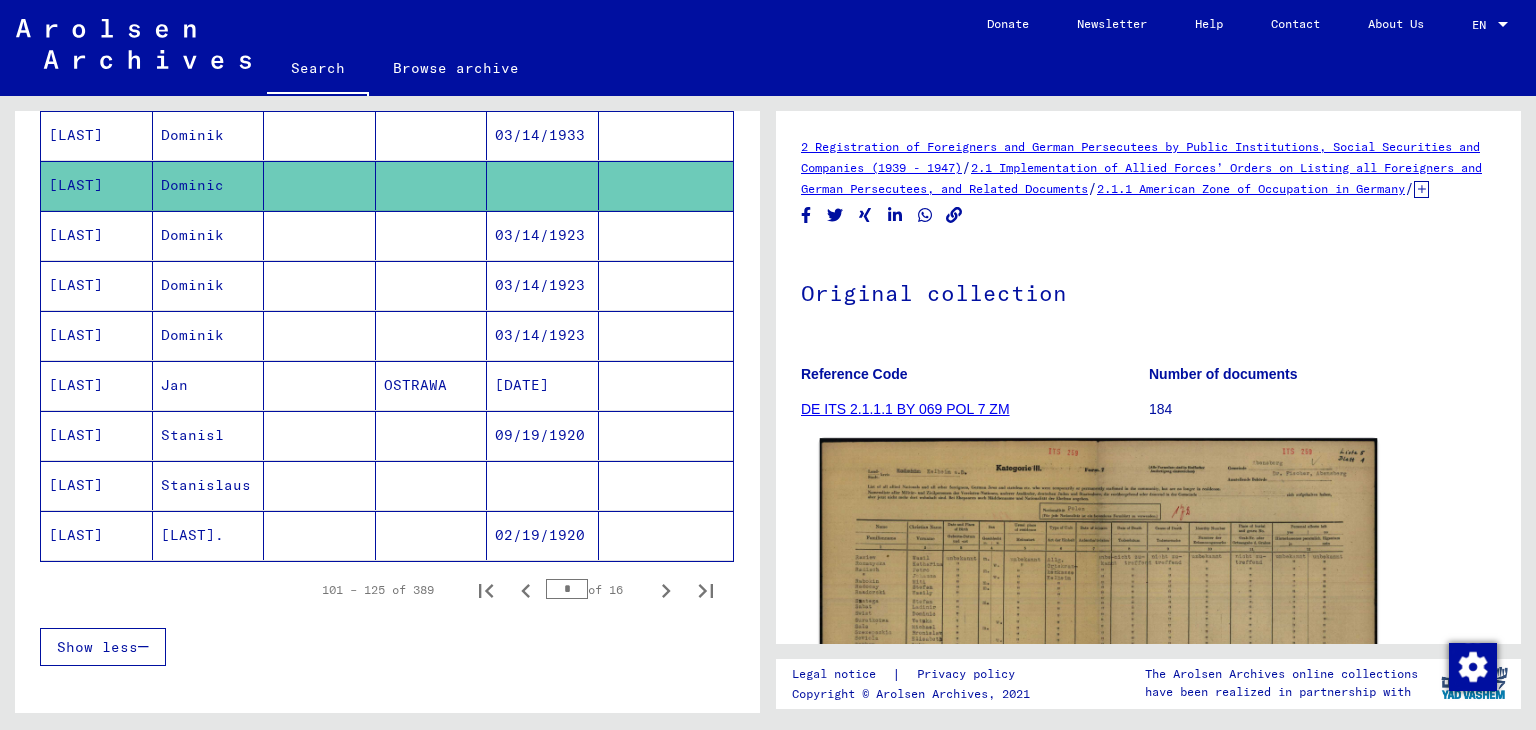 click 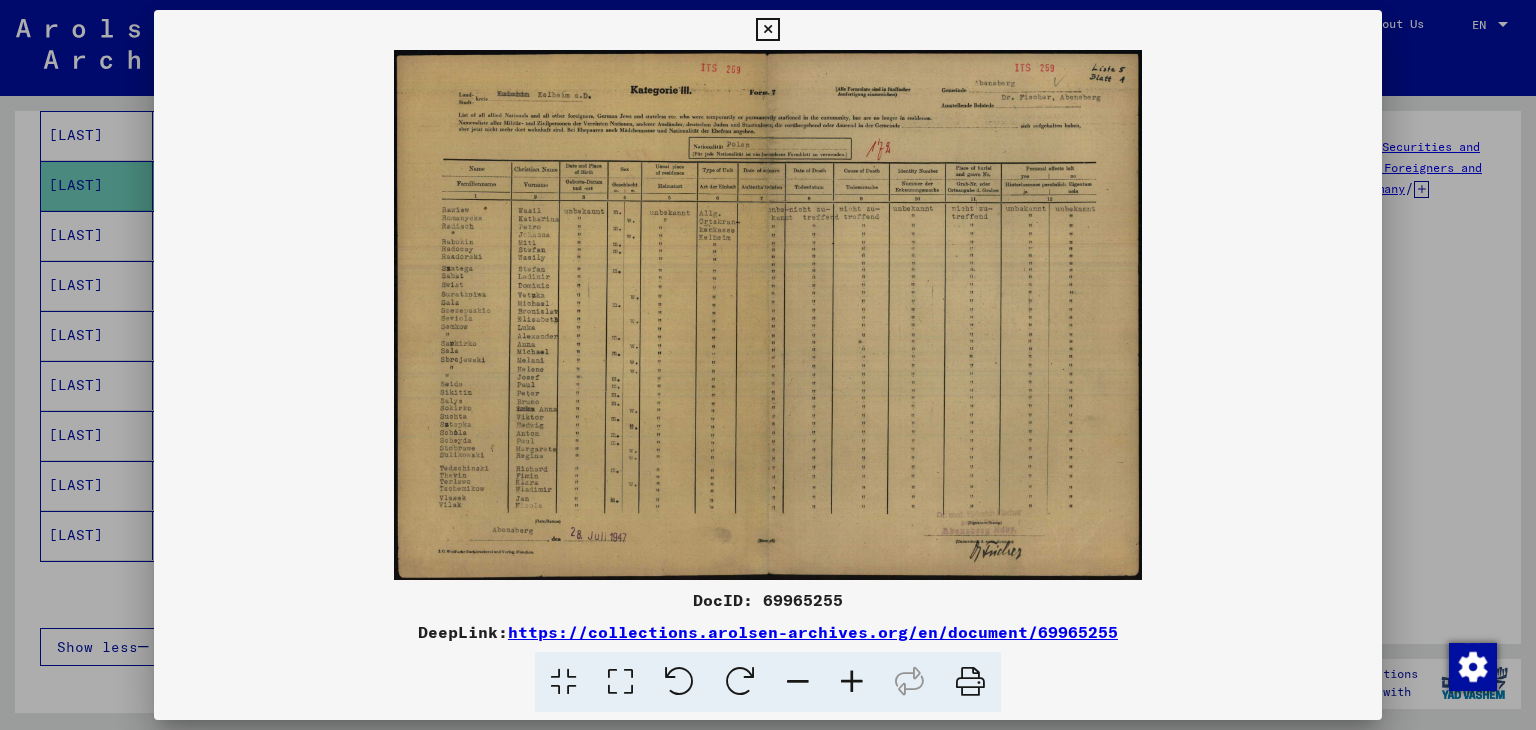 click at bounding box center (768, 315) 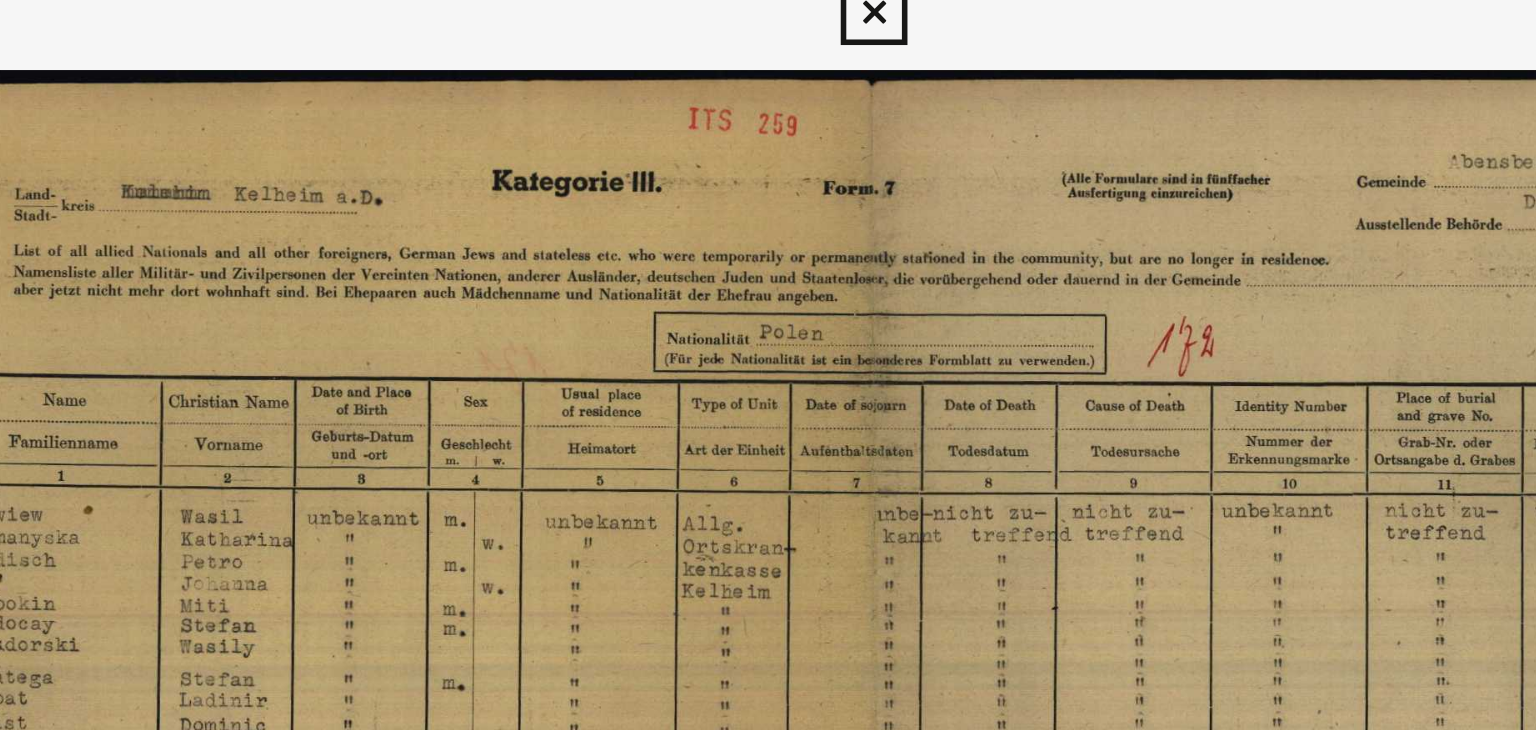 click at bounding box center [767, 30] 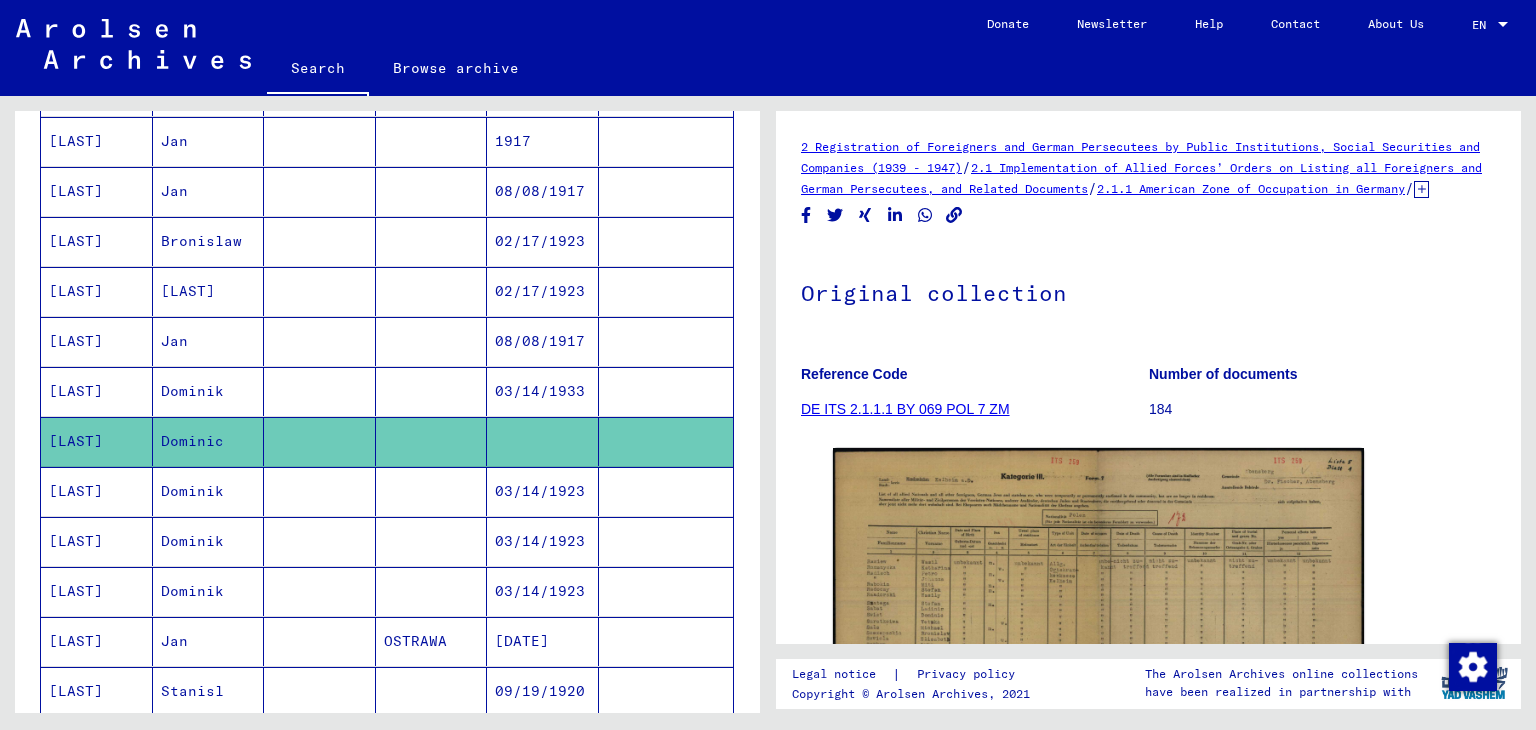scroll, scrollTop: 800, scrollLeft: 0, axis: vertical 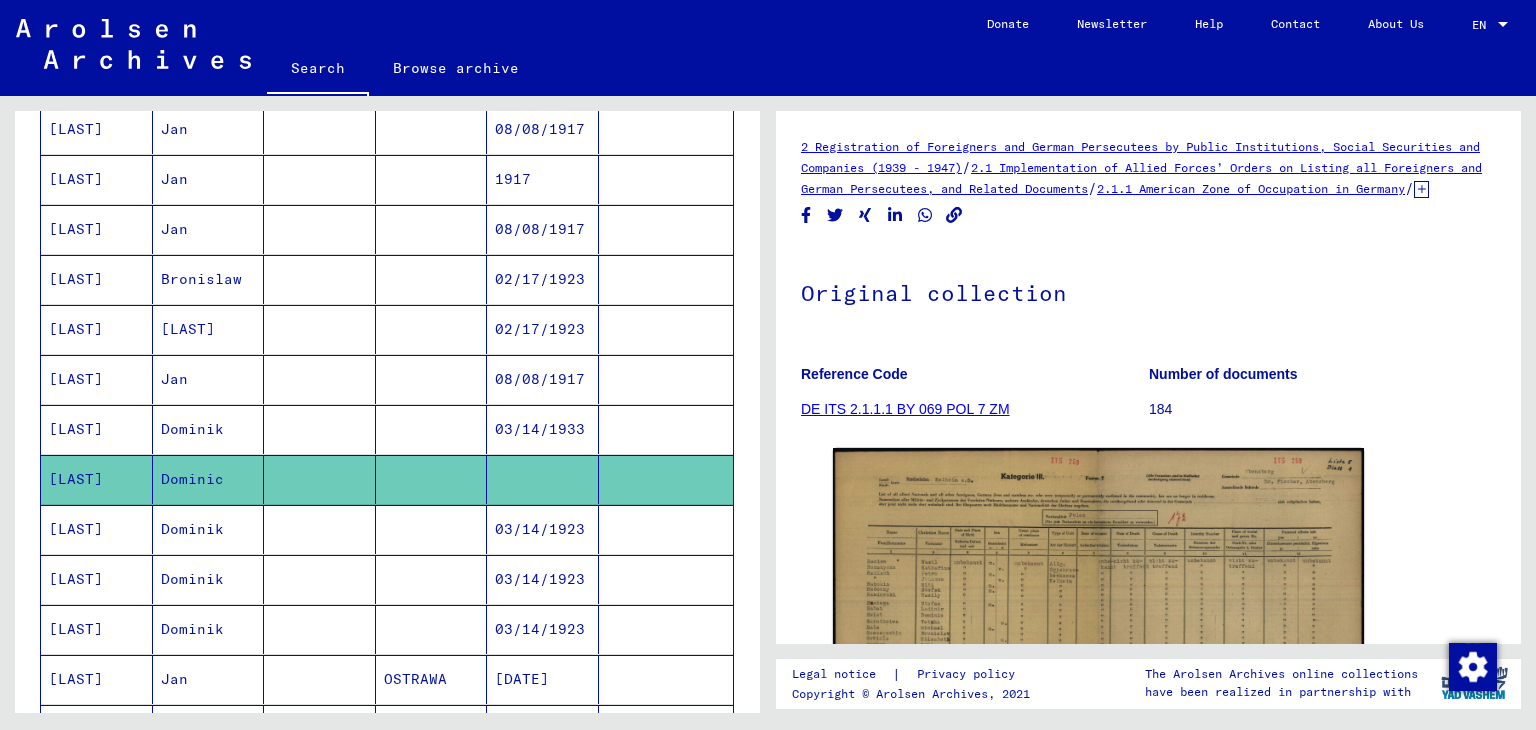click on "03/14/1933" at bounding box center [543, 479] 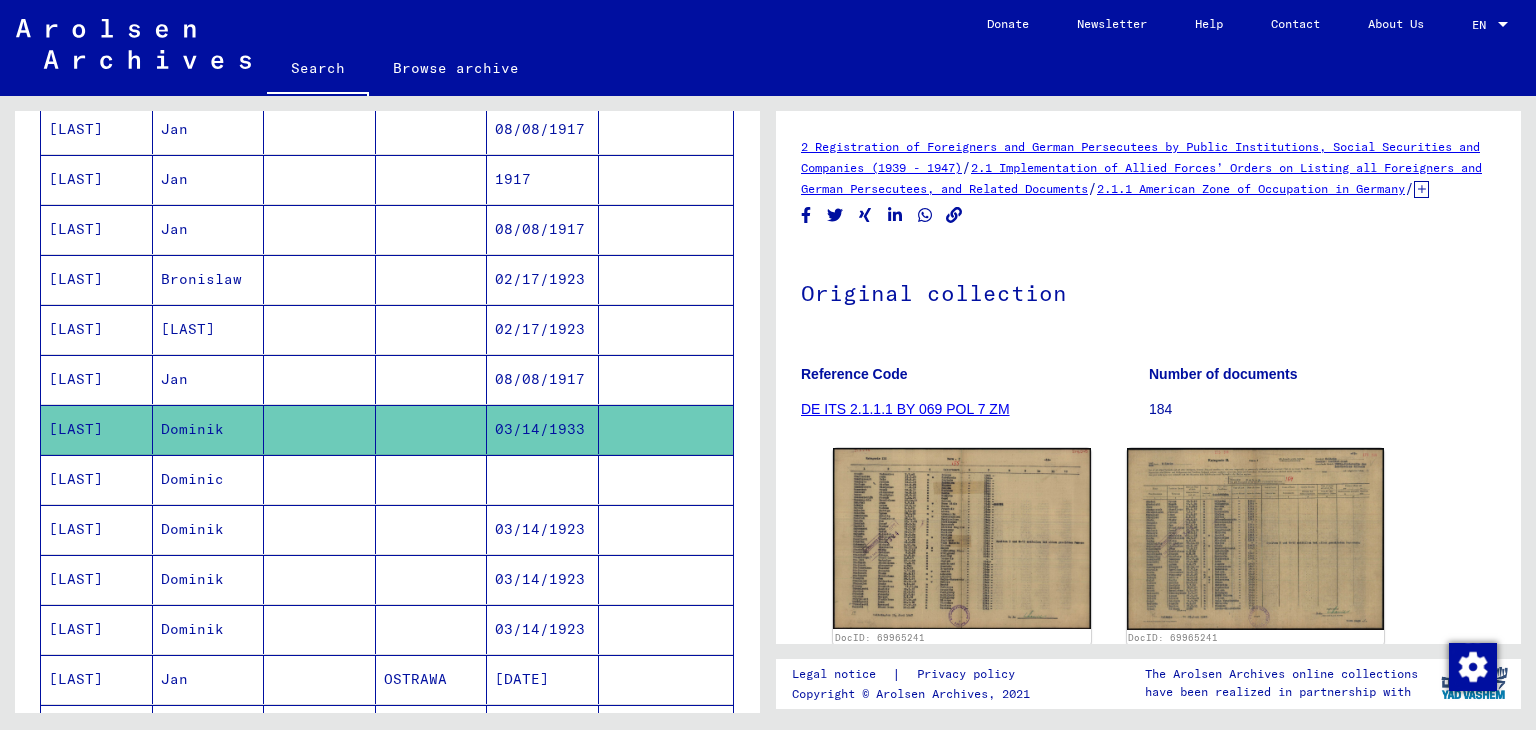 click on "08/08/1917" at bounding box center [543, 429] 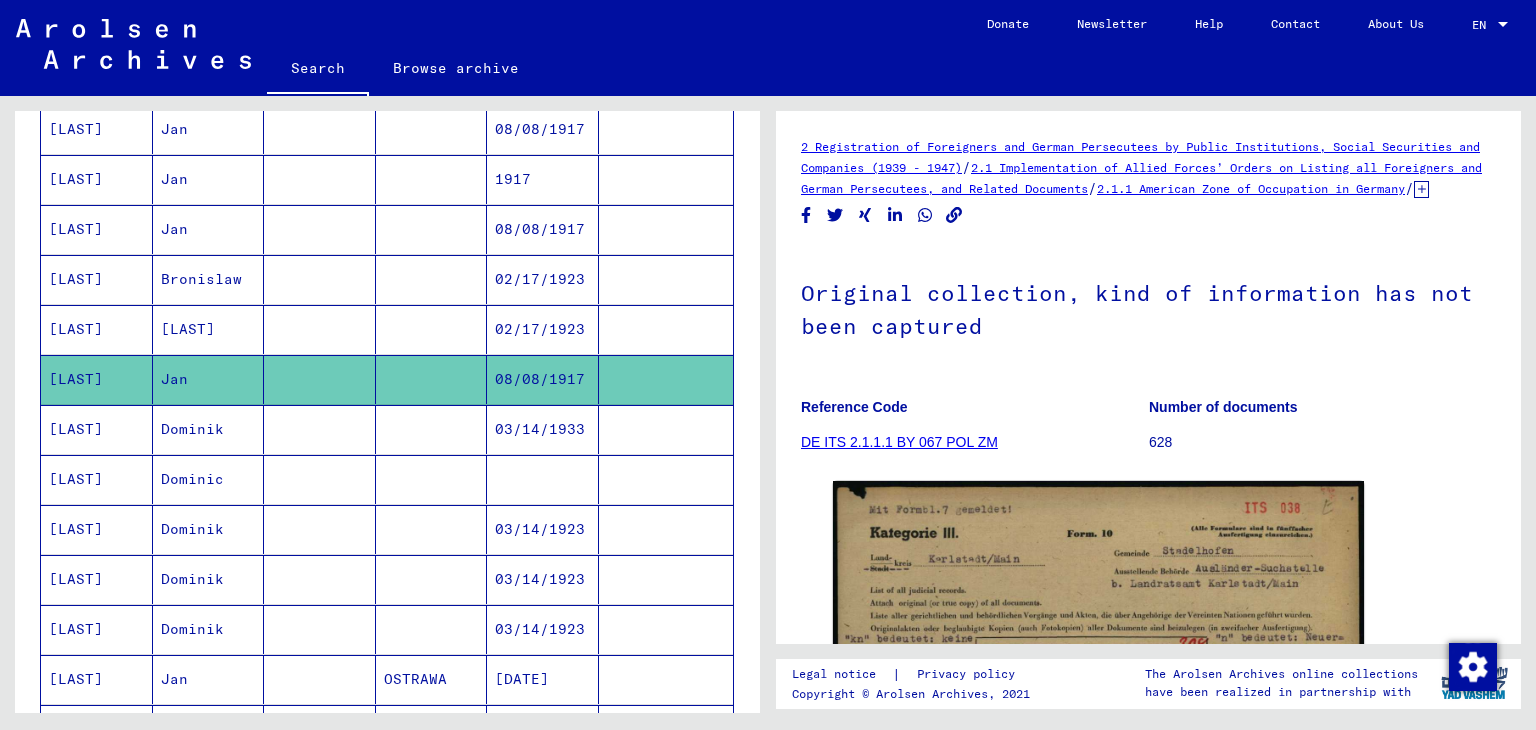click on "02/17/1923" at bounding box center [543, 379] 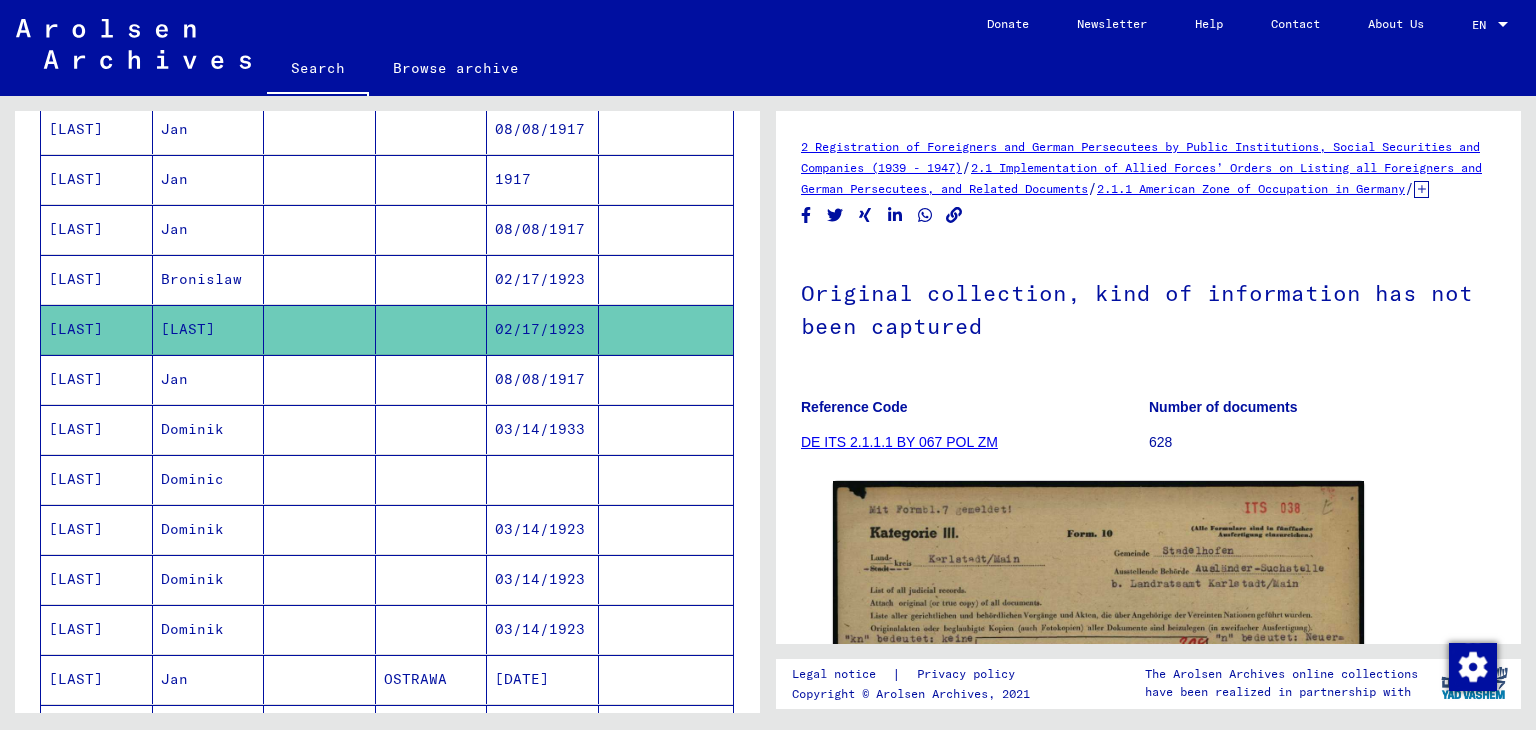 click on "02/17/1923" at bounding box center (543, 329) 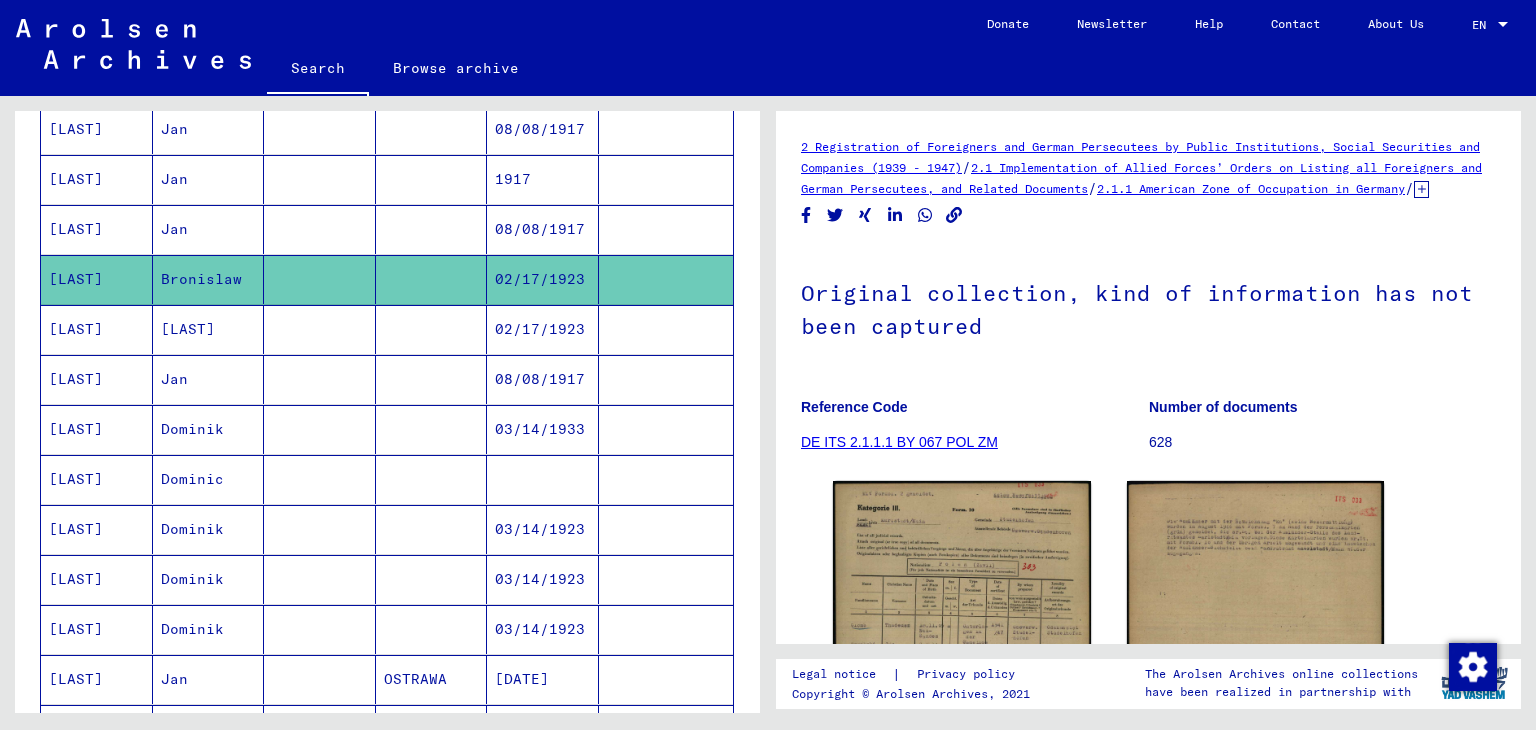 click on "08/08/1917" at bounding box center (543, 279) 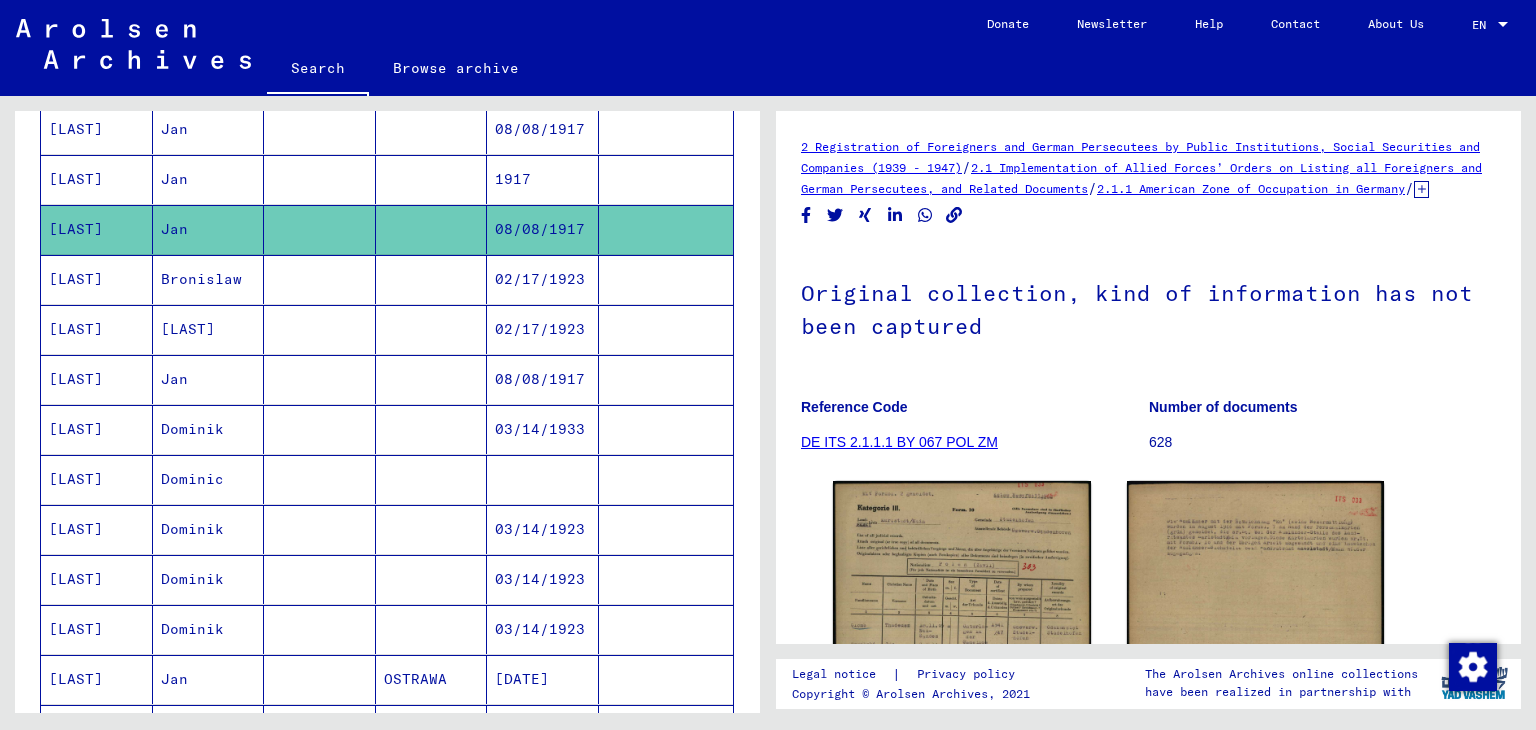 click on "1917" at bounding box center (543, 229) 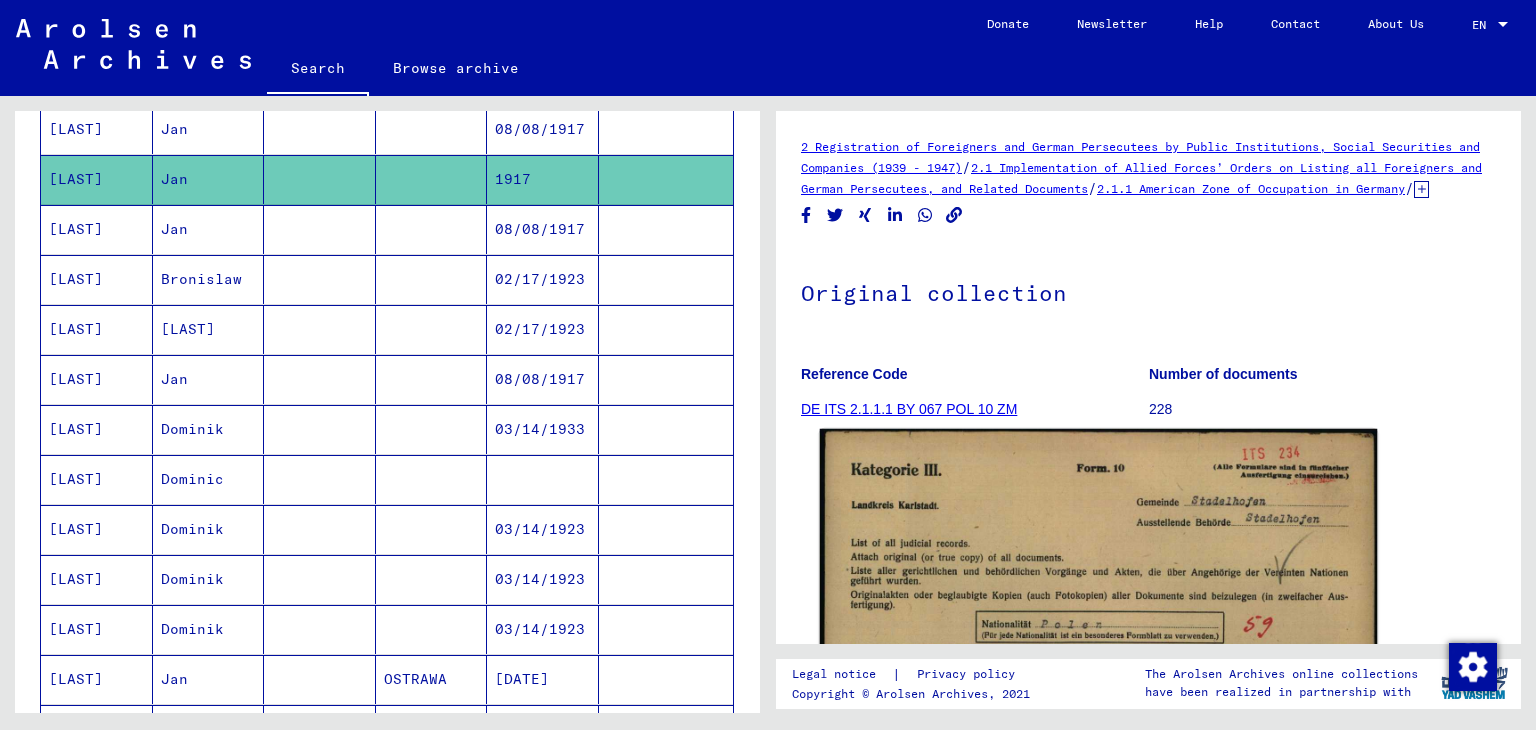 click 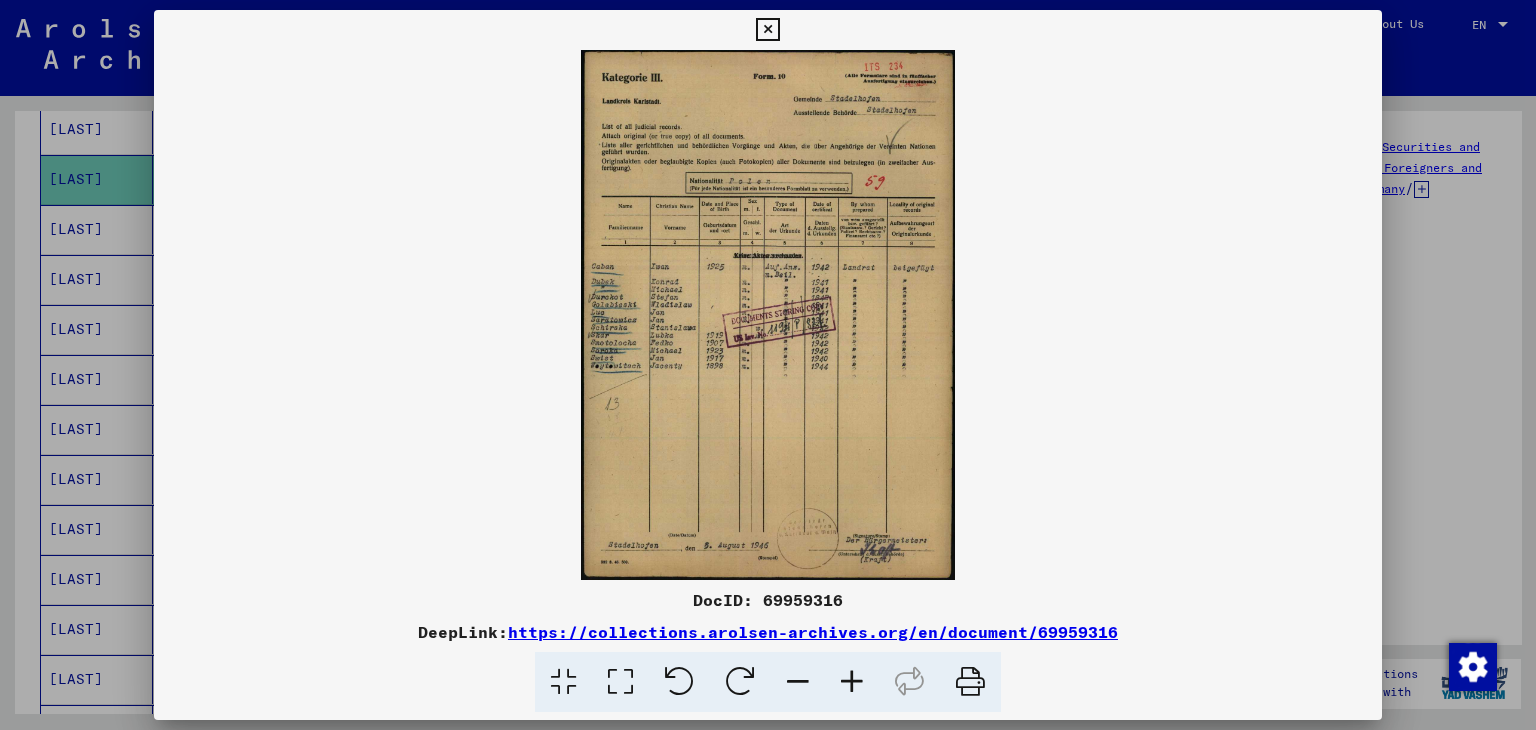 click at bounding box center (767, 30) 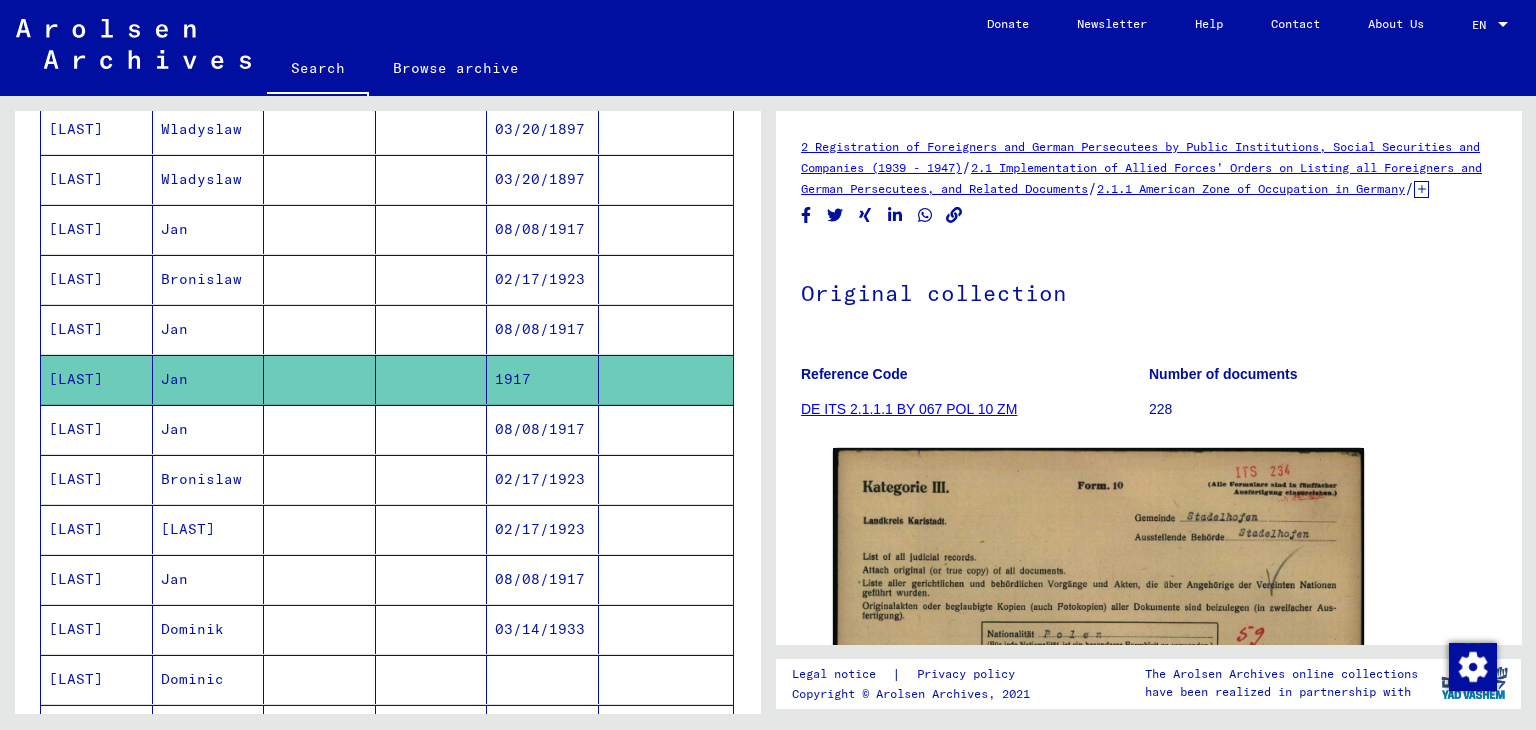 scroll, scrollTop: 560, scrollLeft: 0, axis: vertical 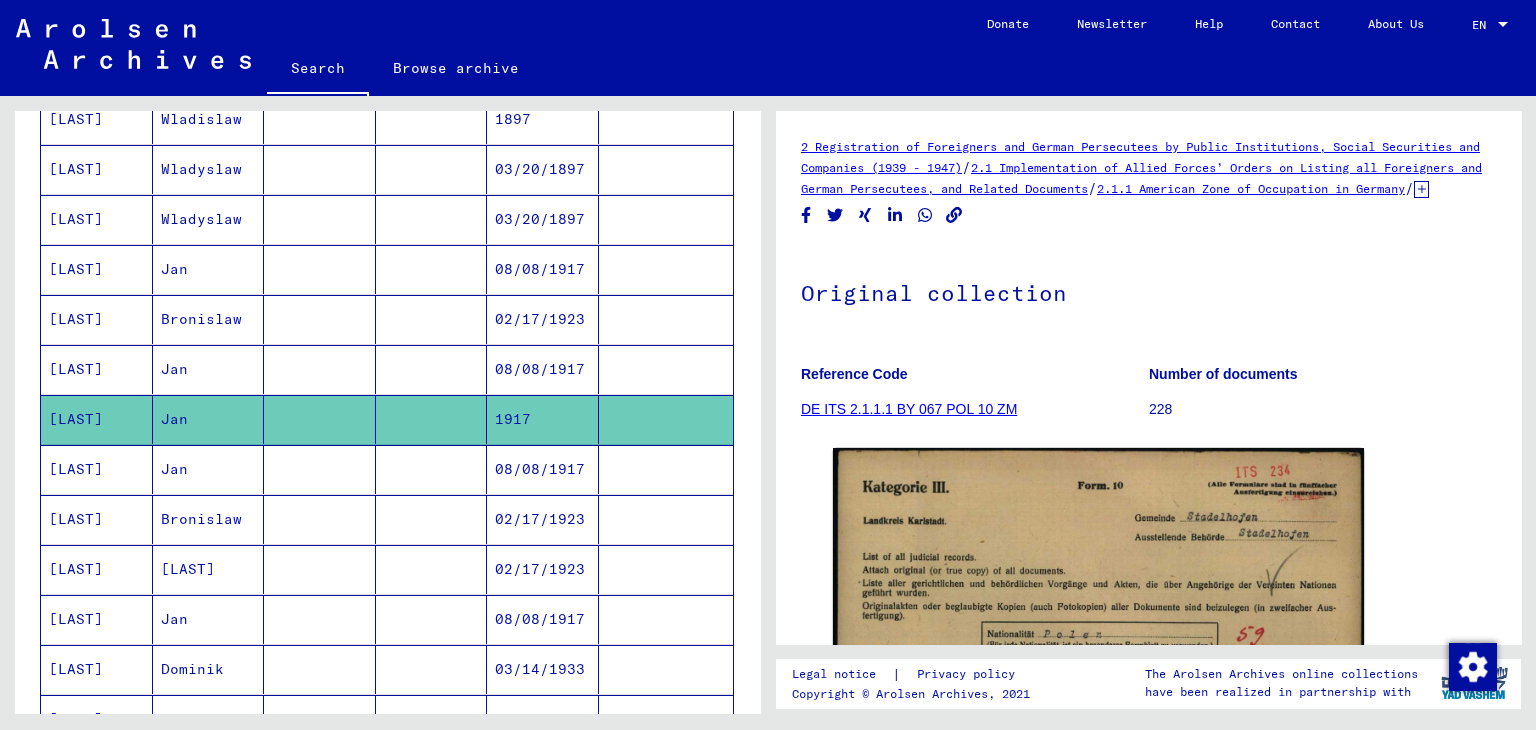 click on "08/08/1917" at bounding box center [543, 419] 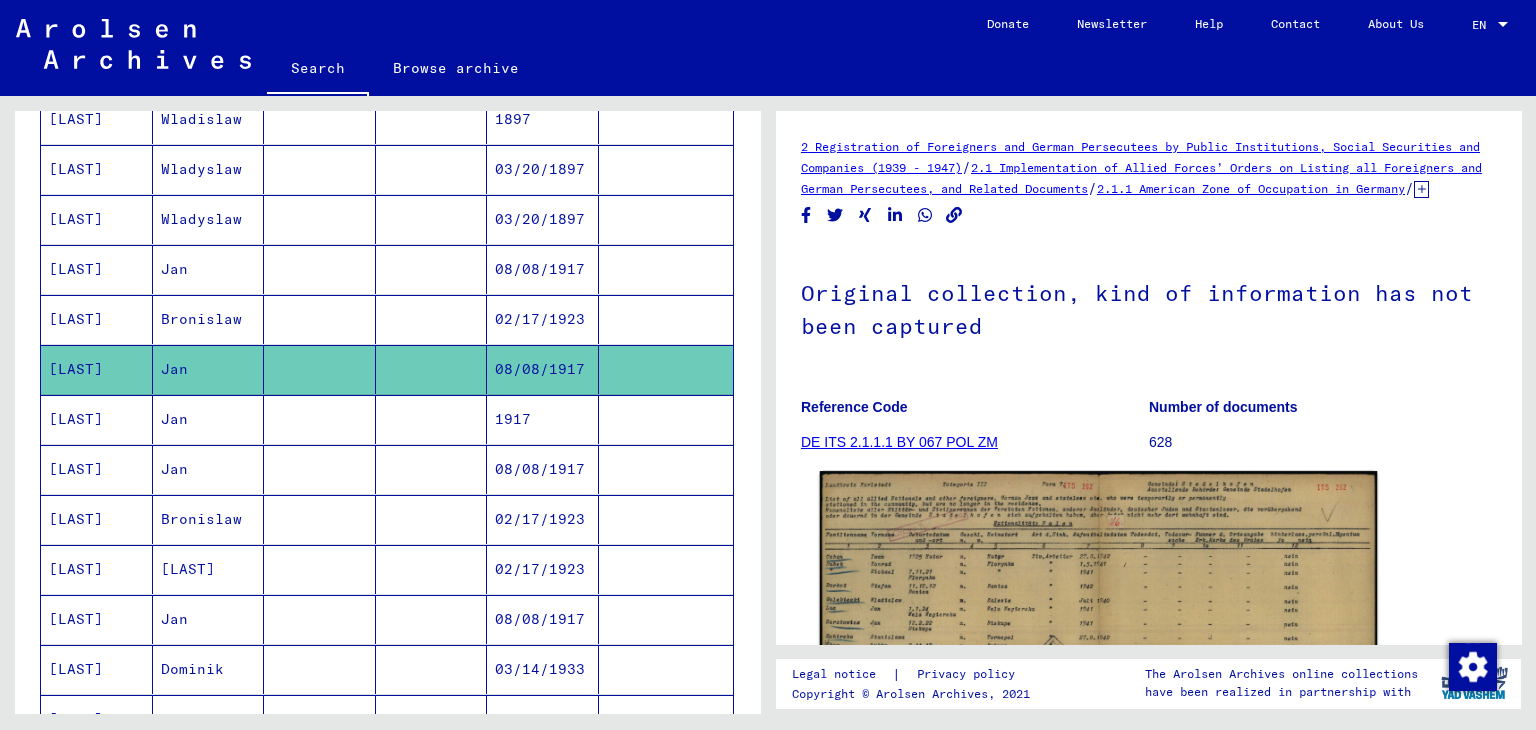 click 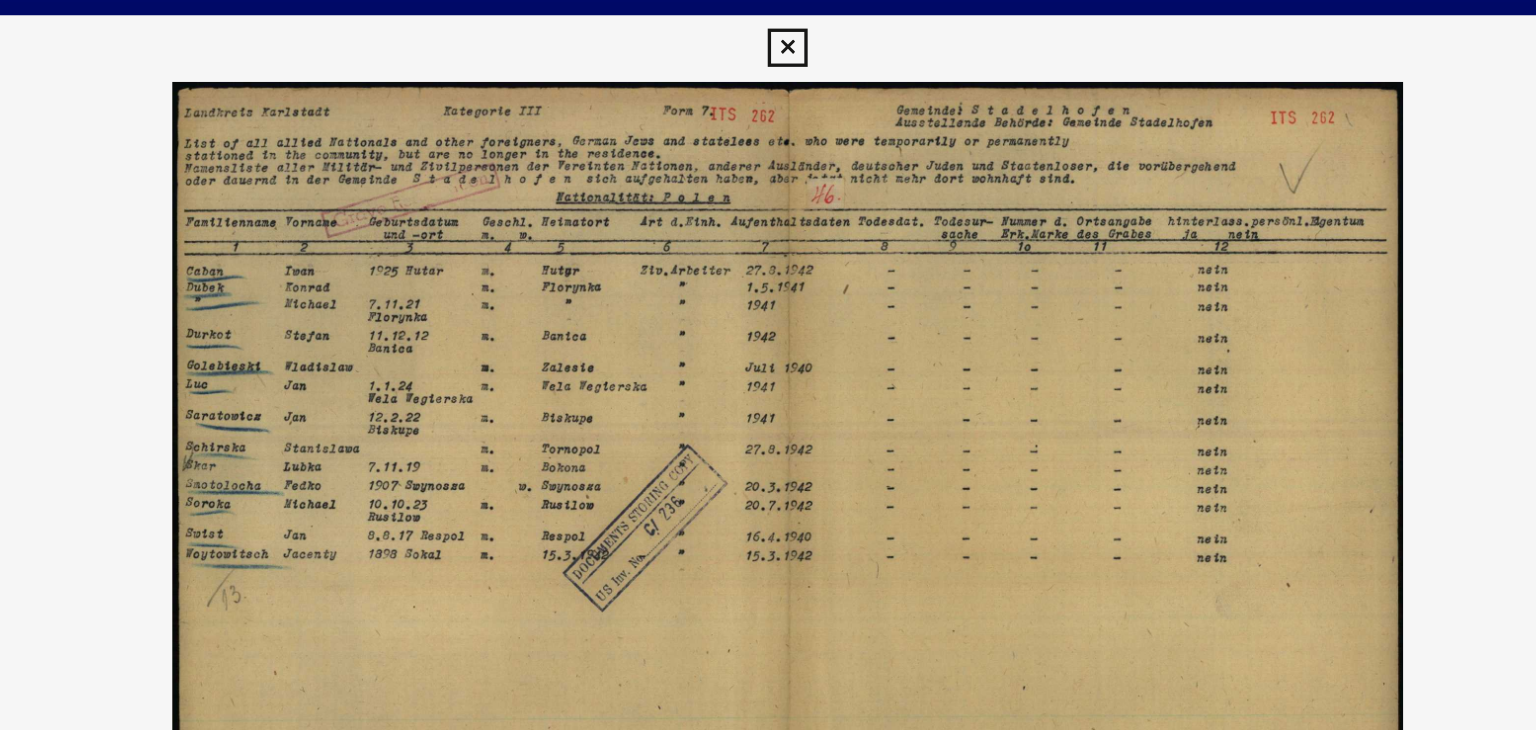 click at bounding box center [767, 30] 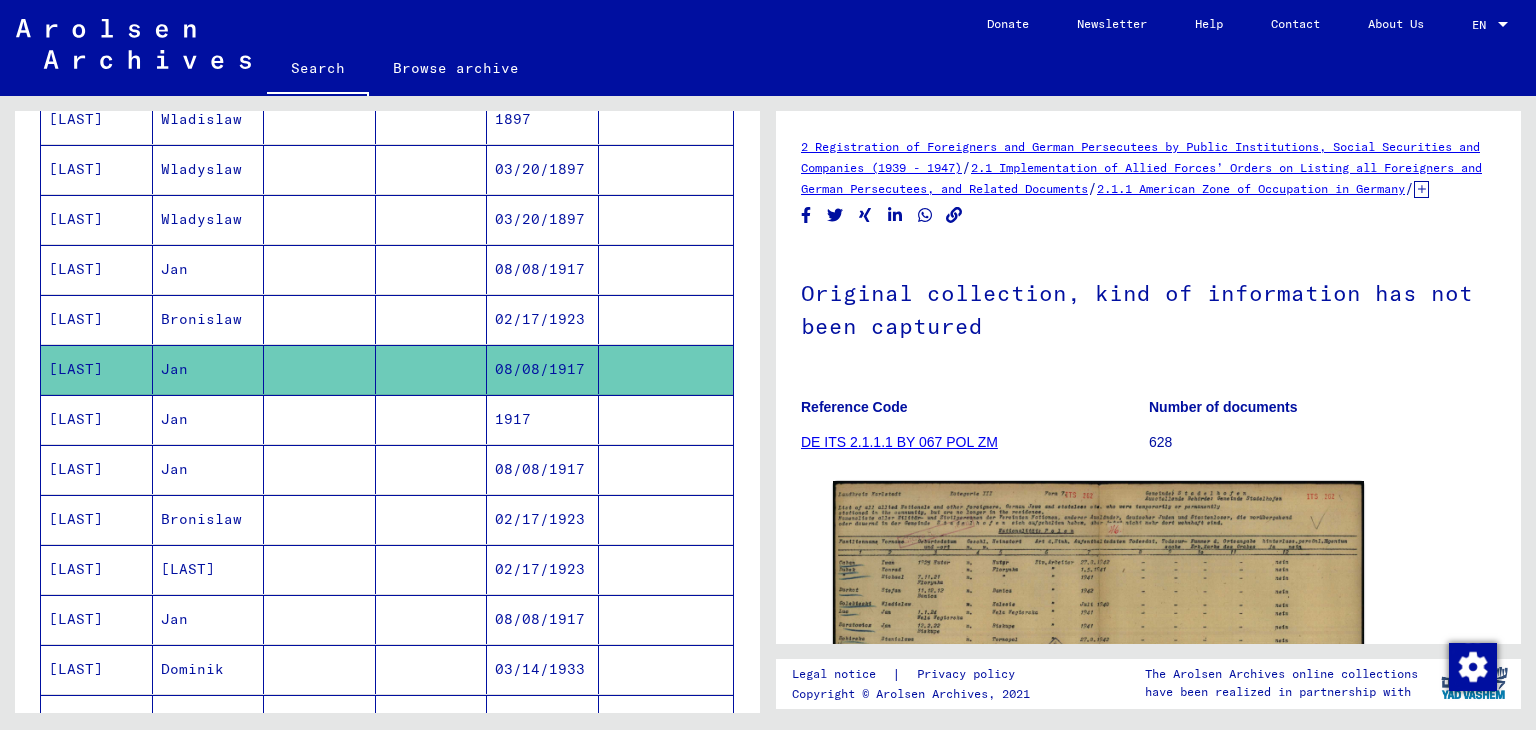 click on "02/17/1923" at bounding box center (543, 369) 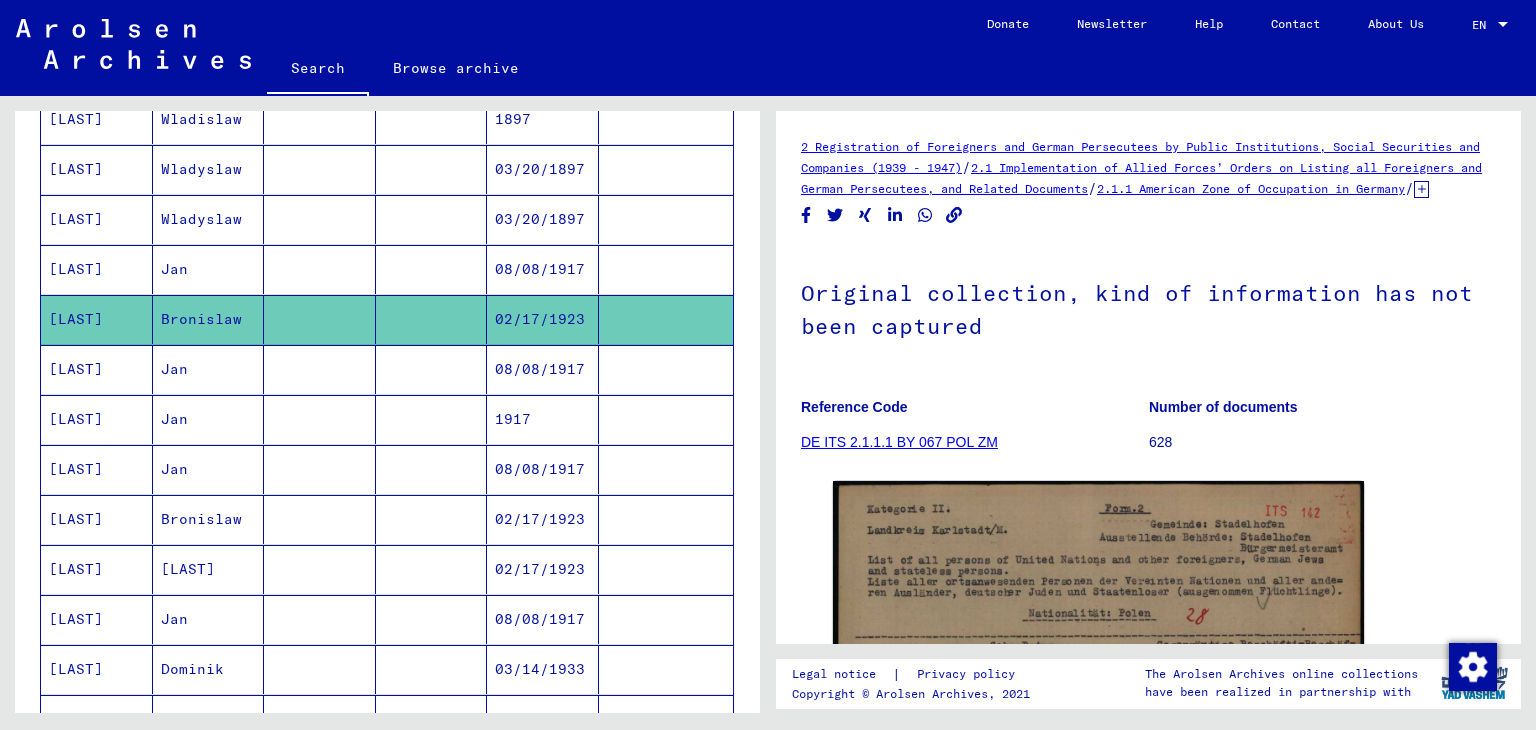 click on "08/08/1917" at bounding box center (543, 319) 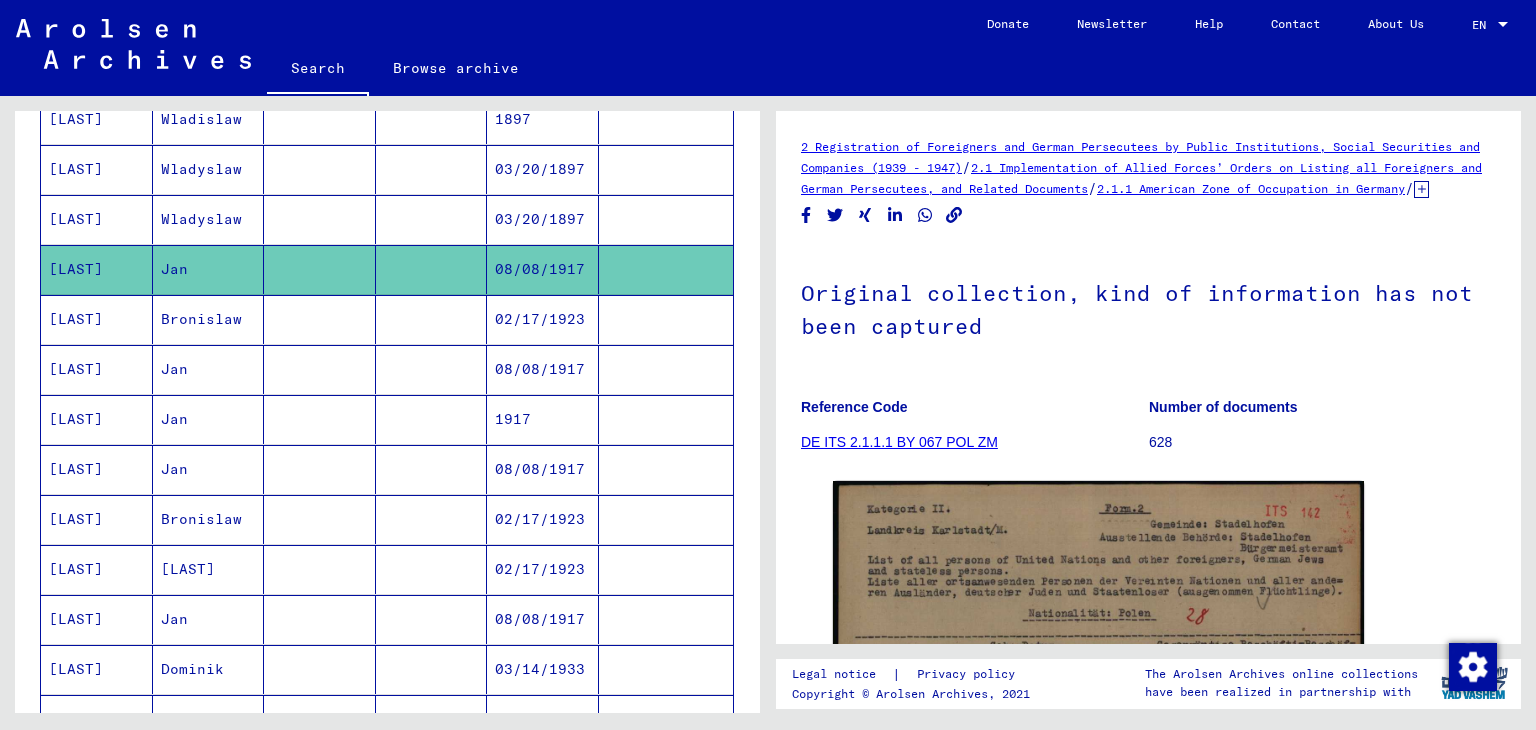 click on "03/20/1897" at bounding box center [543, 269] 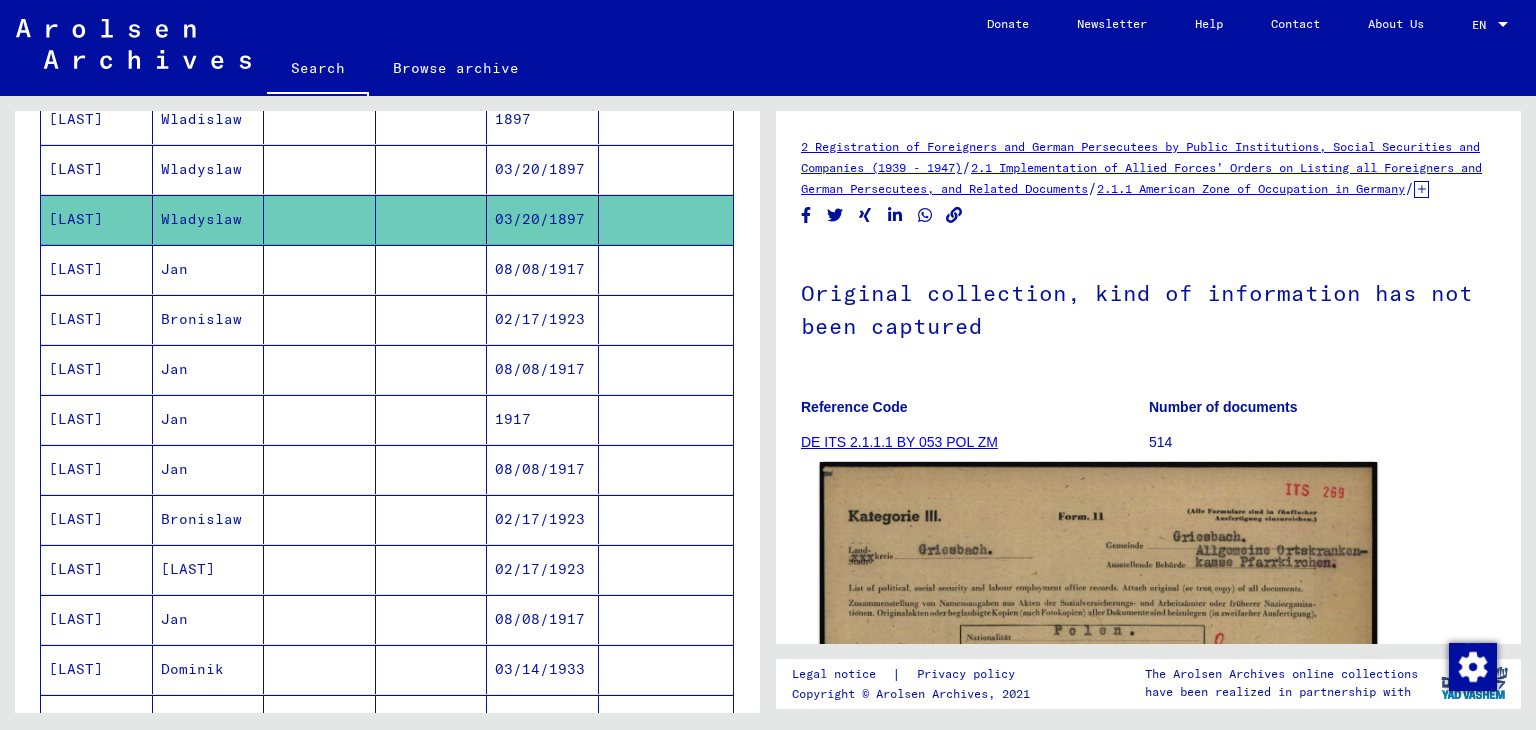 click 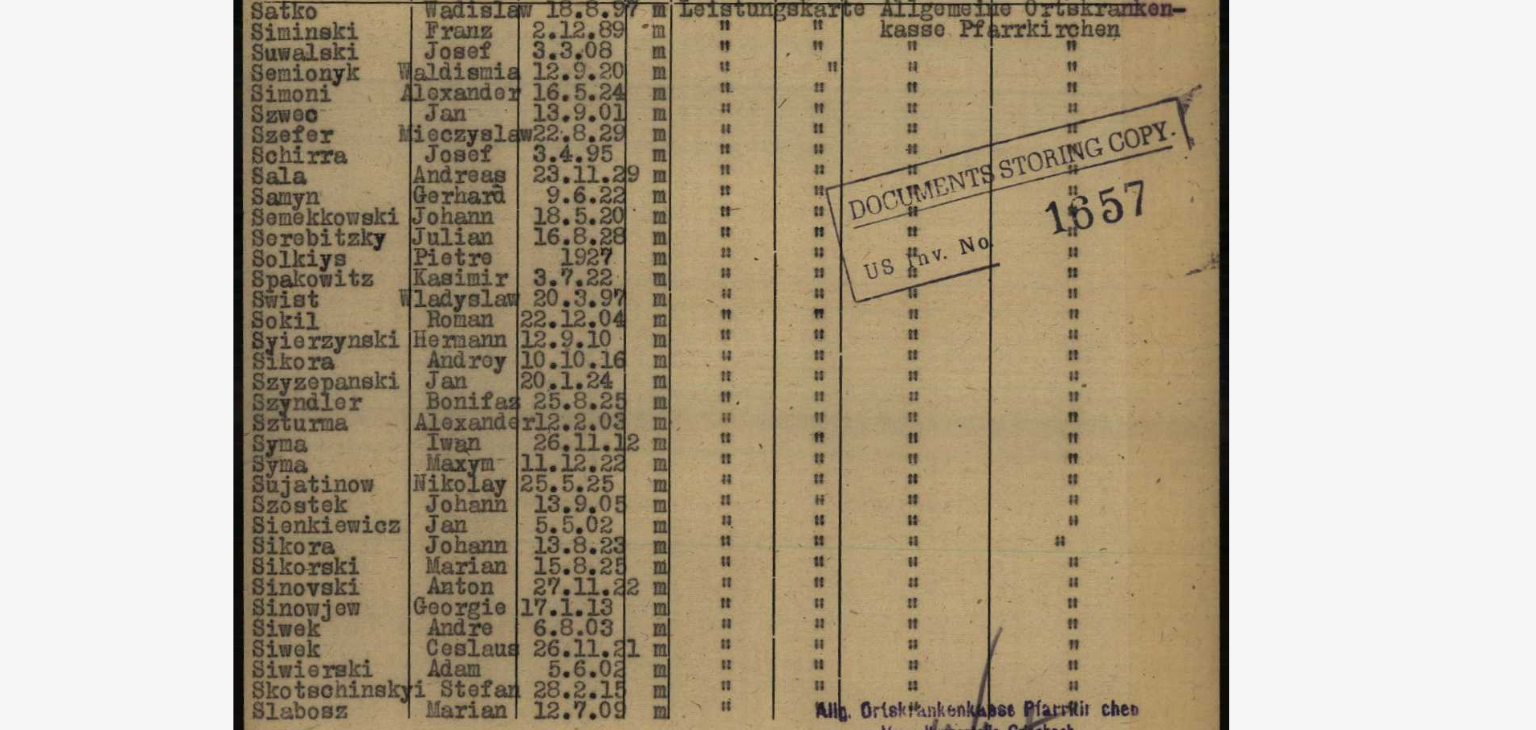 click at bounding box center [768, 315] 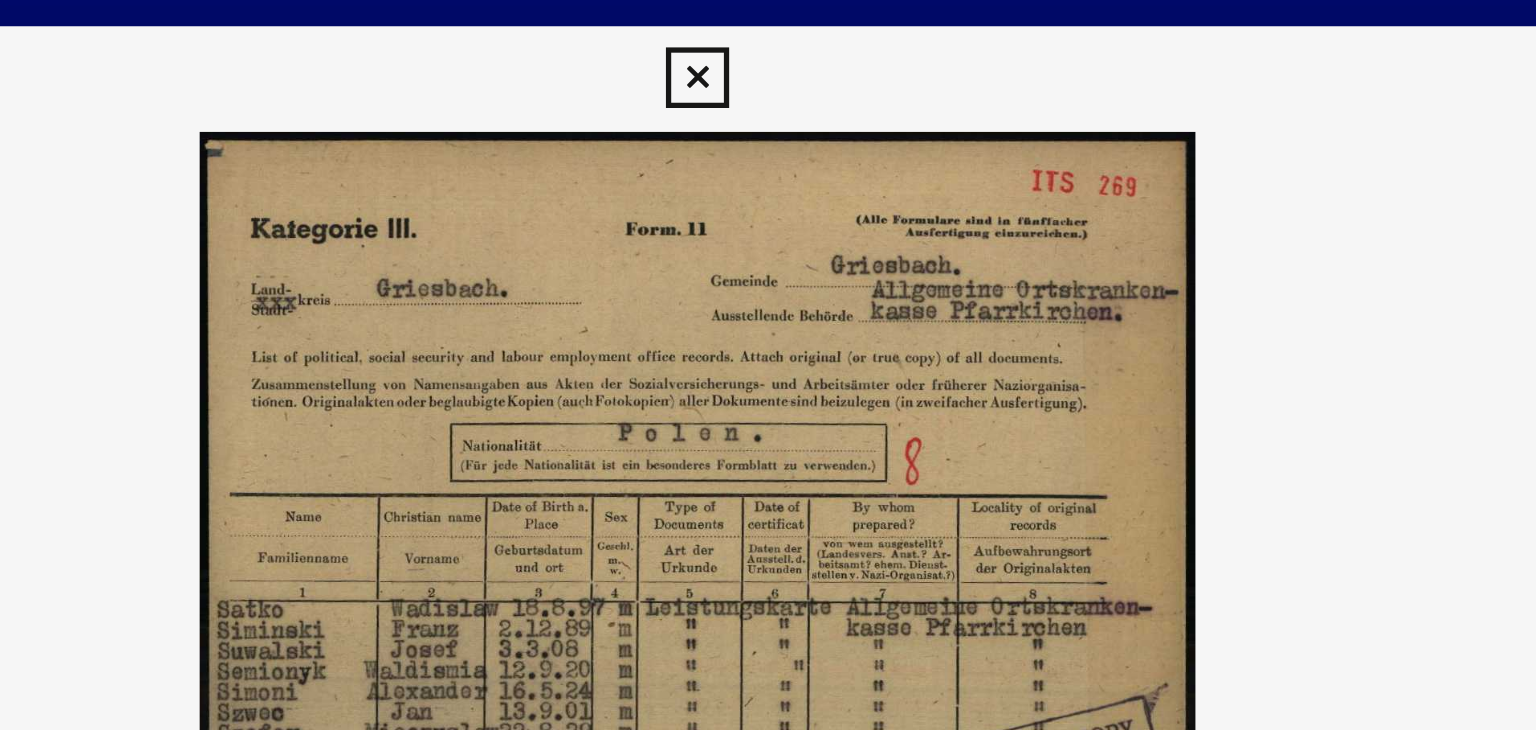 click at bounding box center (767, 30) 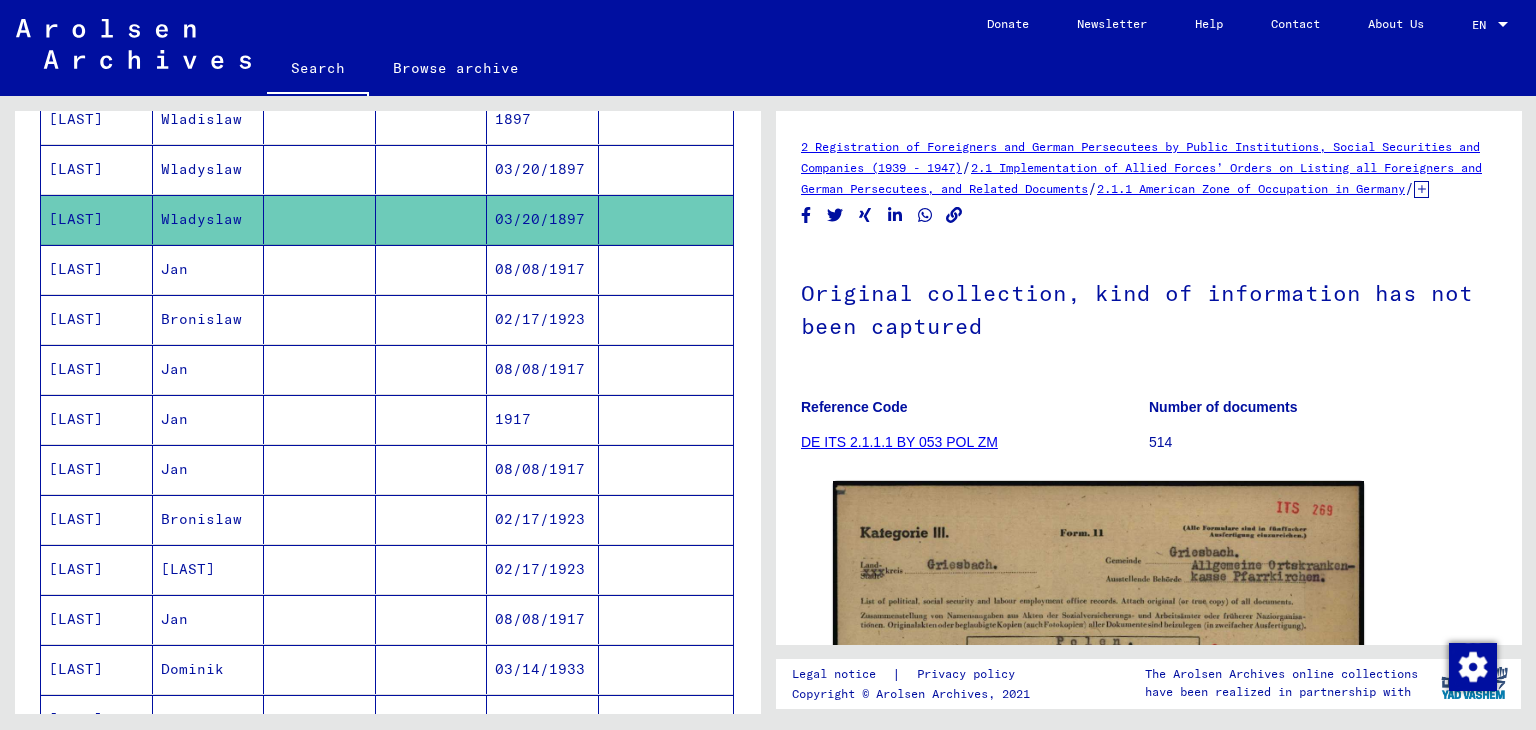click on "03/20/1897" at bounding box center [543, 219] 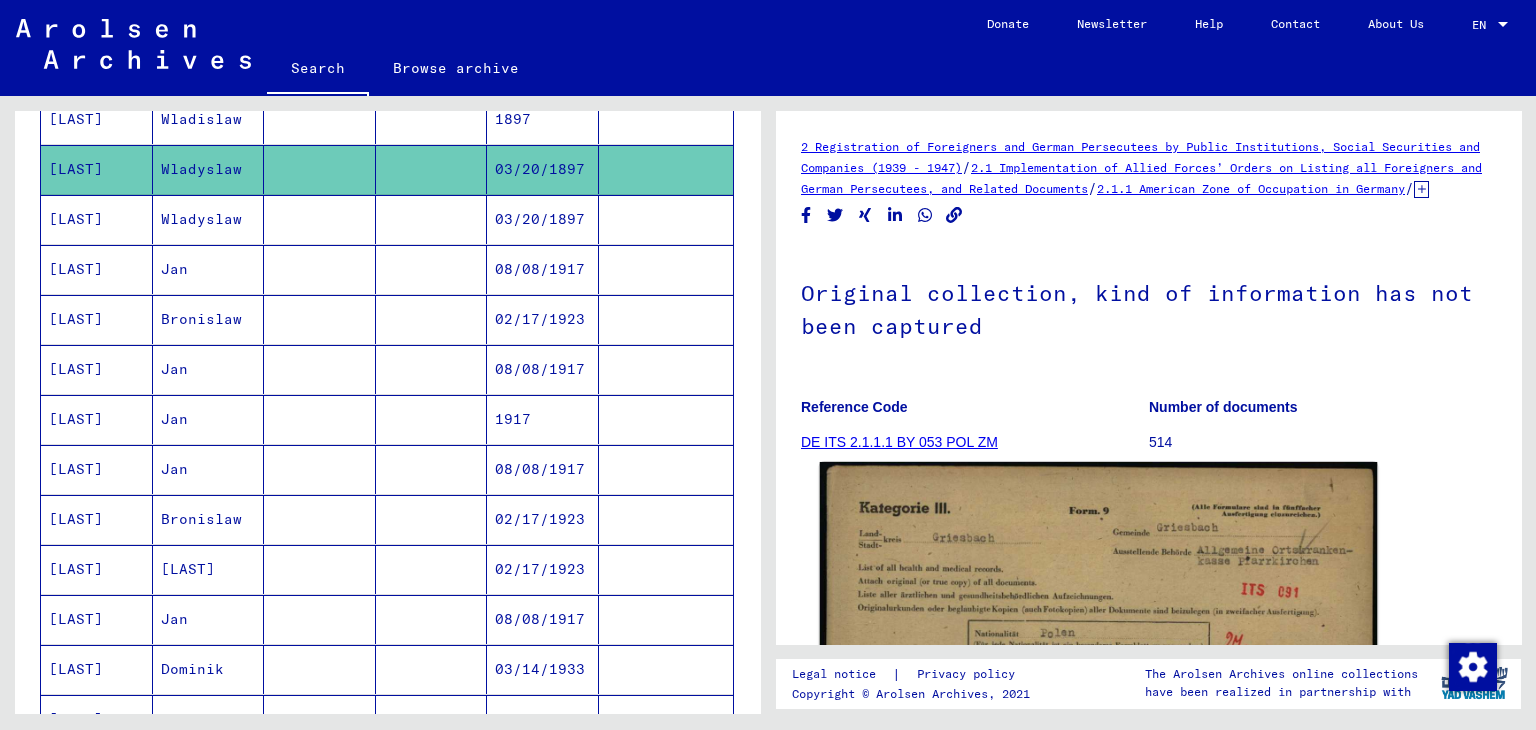 click 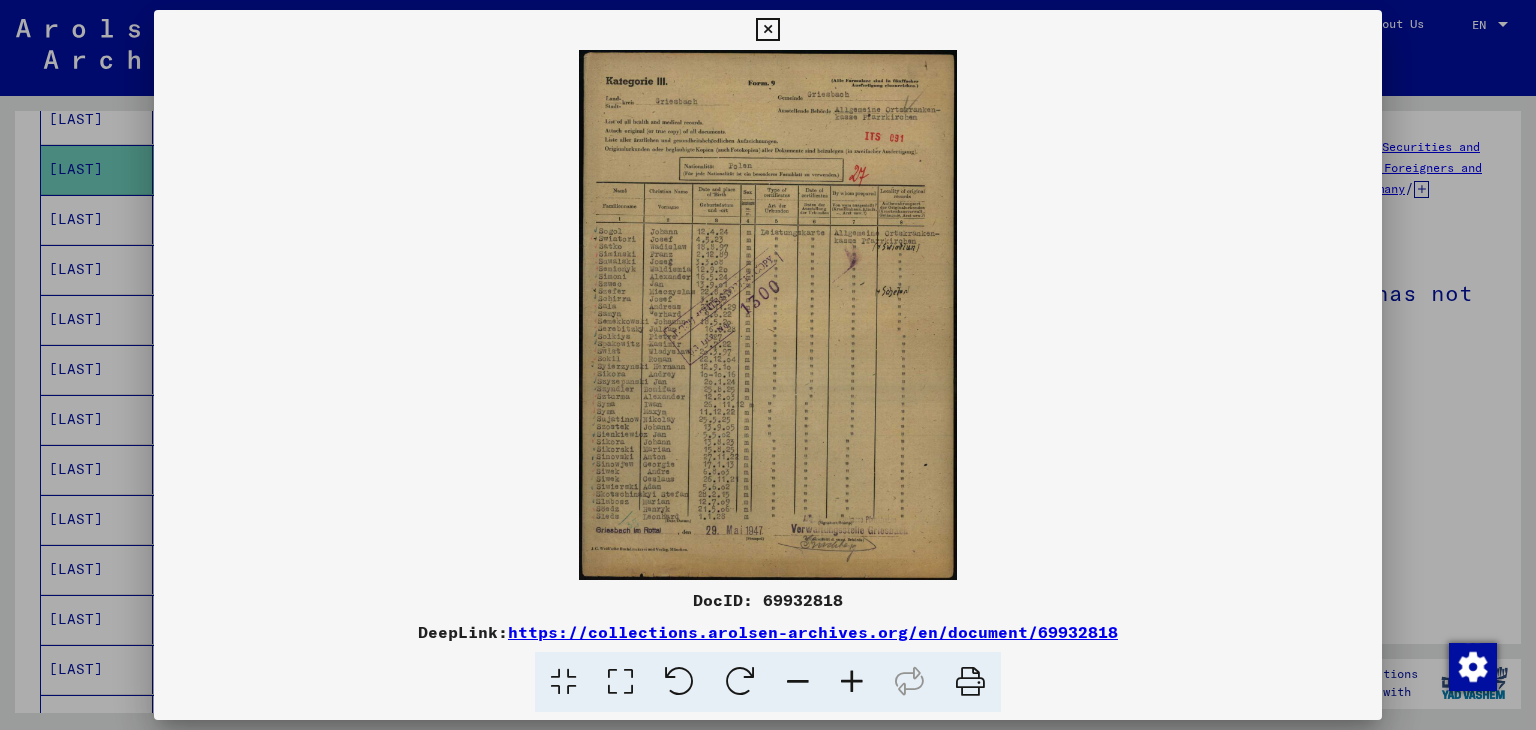 click at bounding box center (767, 30) 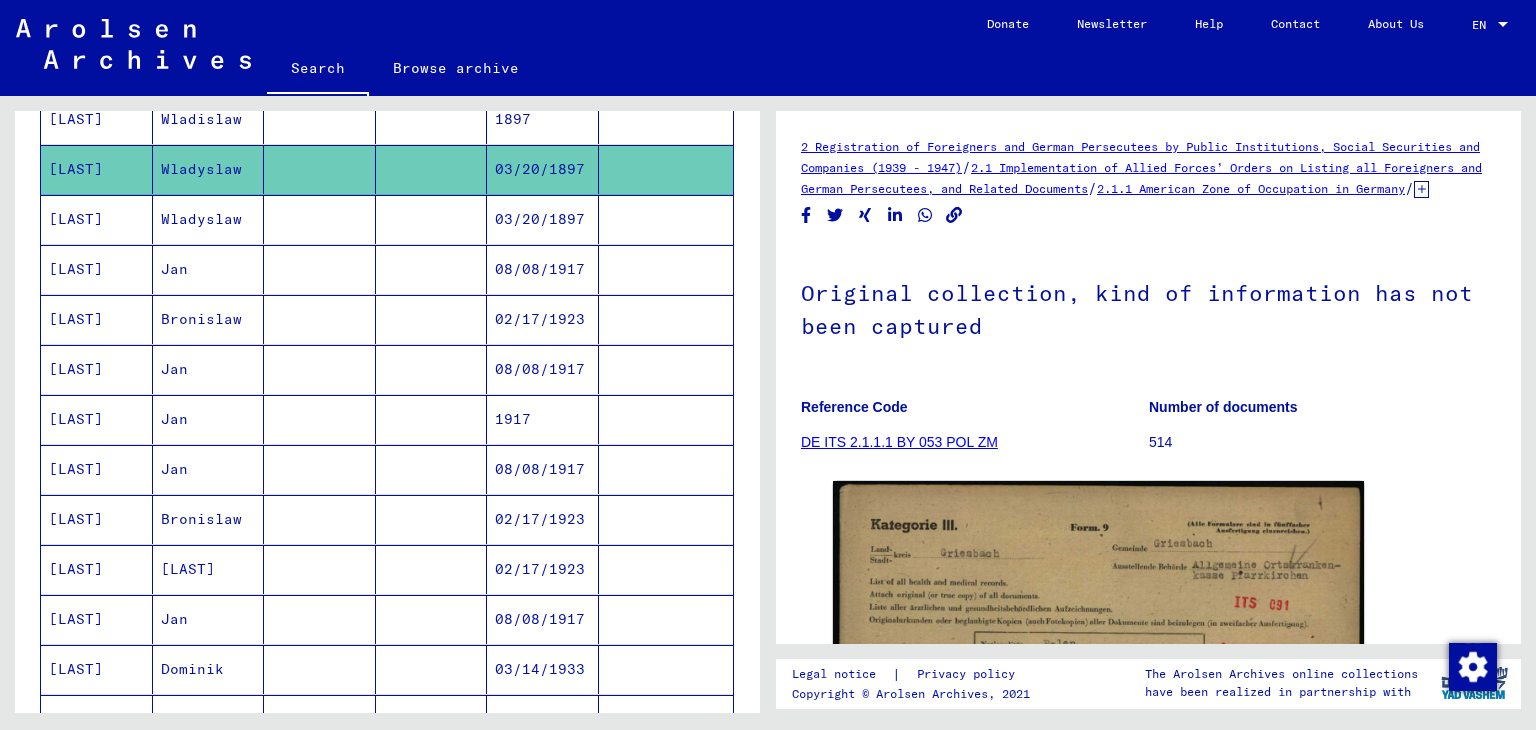 click on "1897" at bounding box center (543, 169) 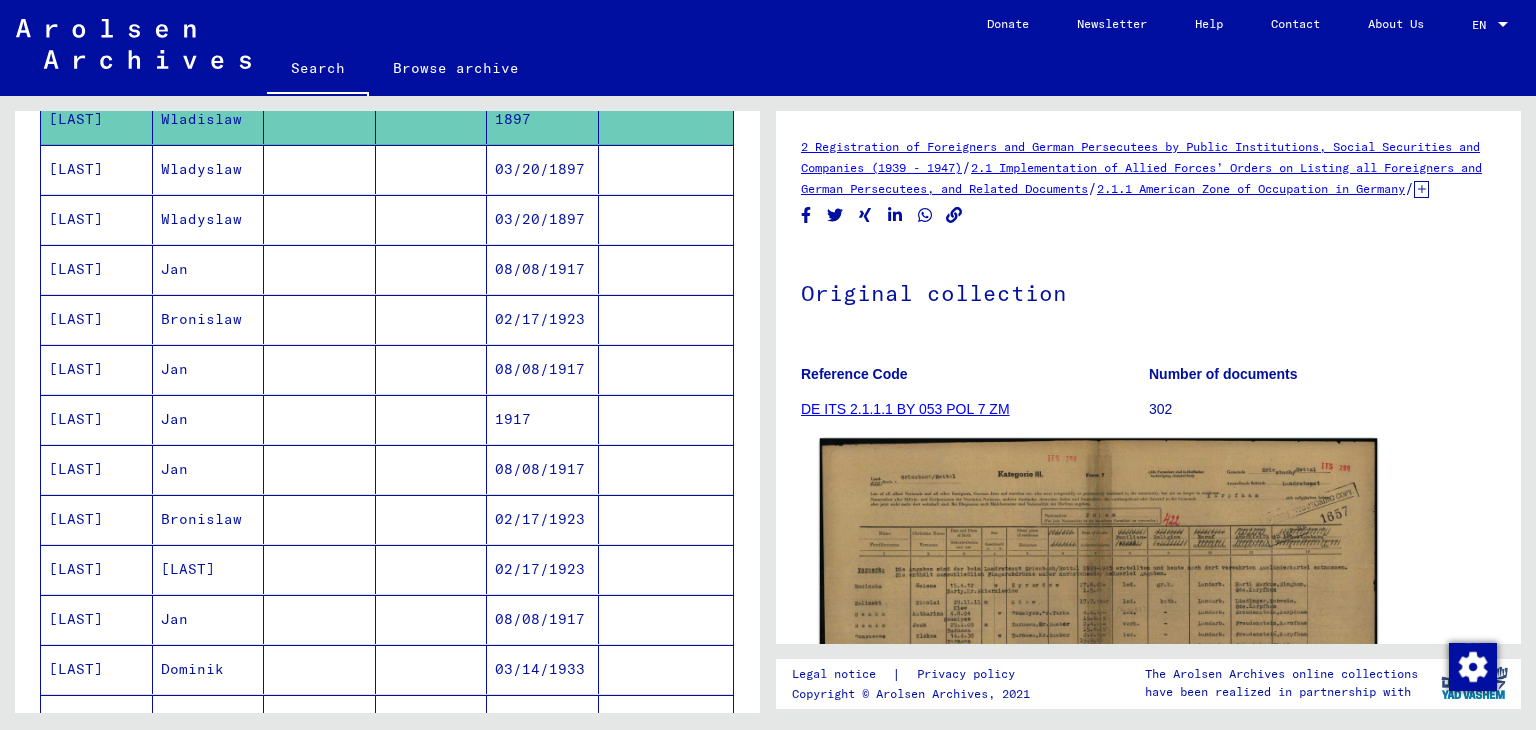 click 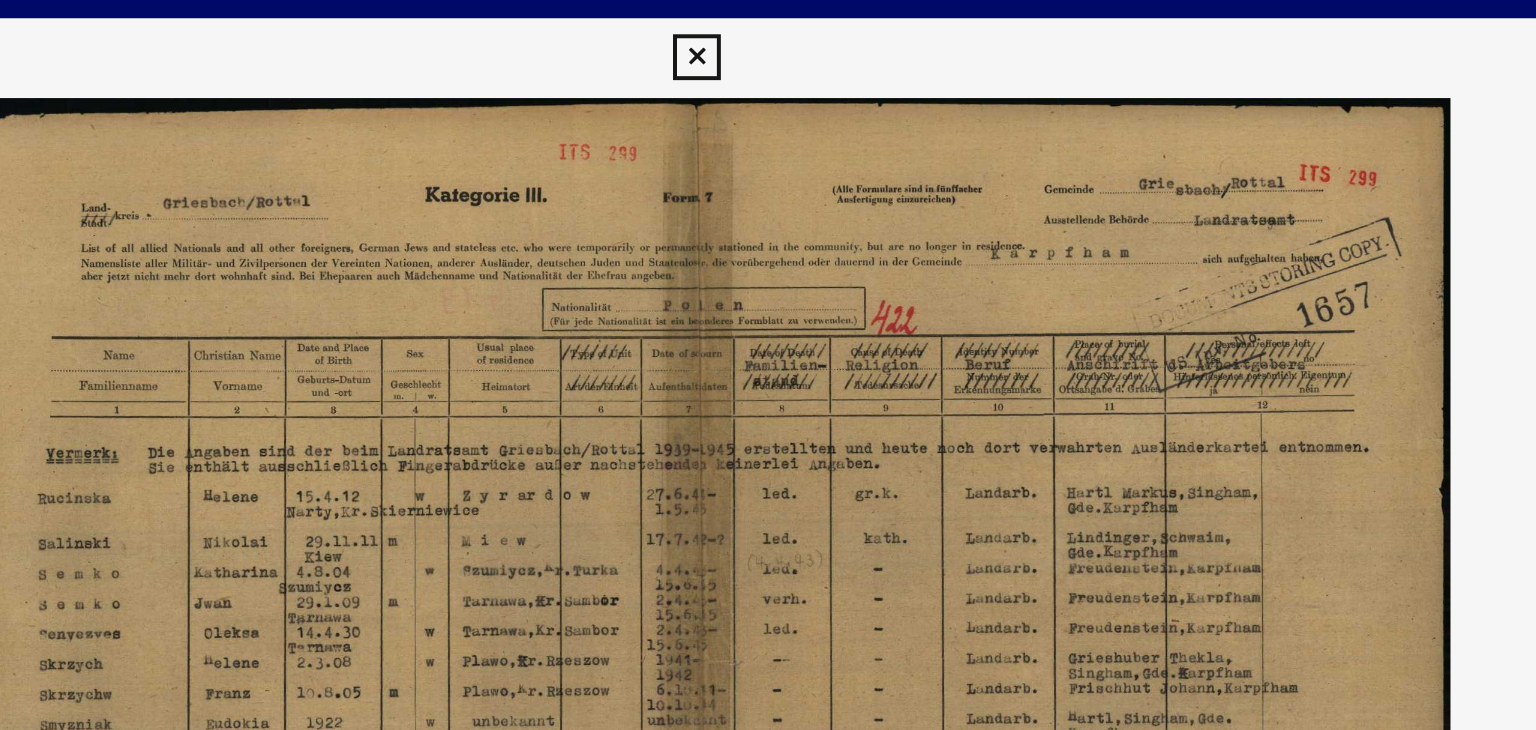 click at bounding box center (767, 30) 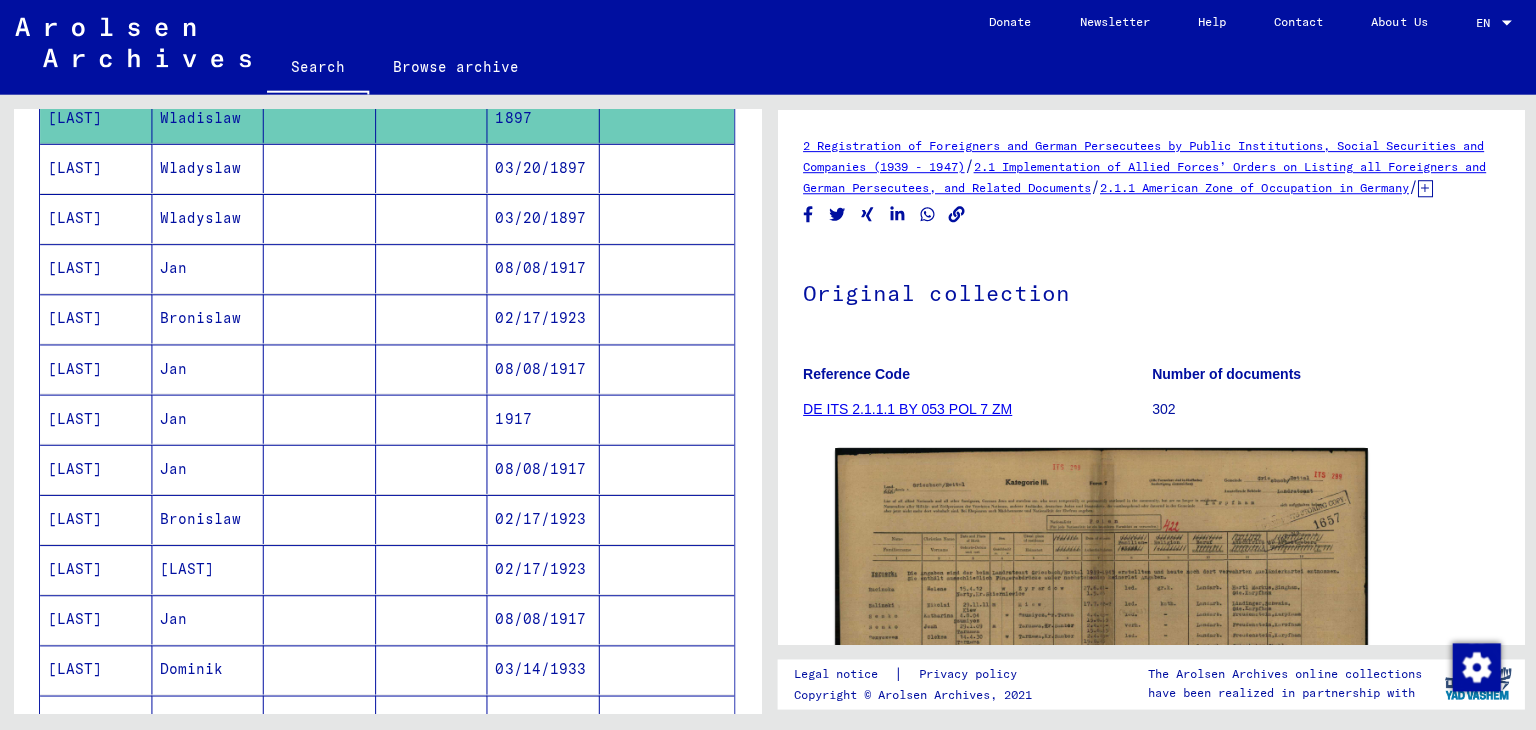 scroll, scrollTop: 0, scrollLeft: 0, axis: both 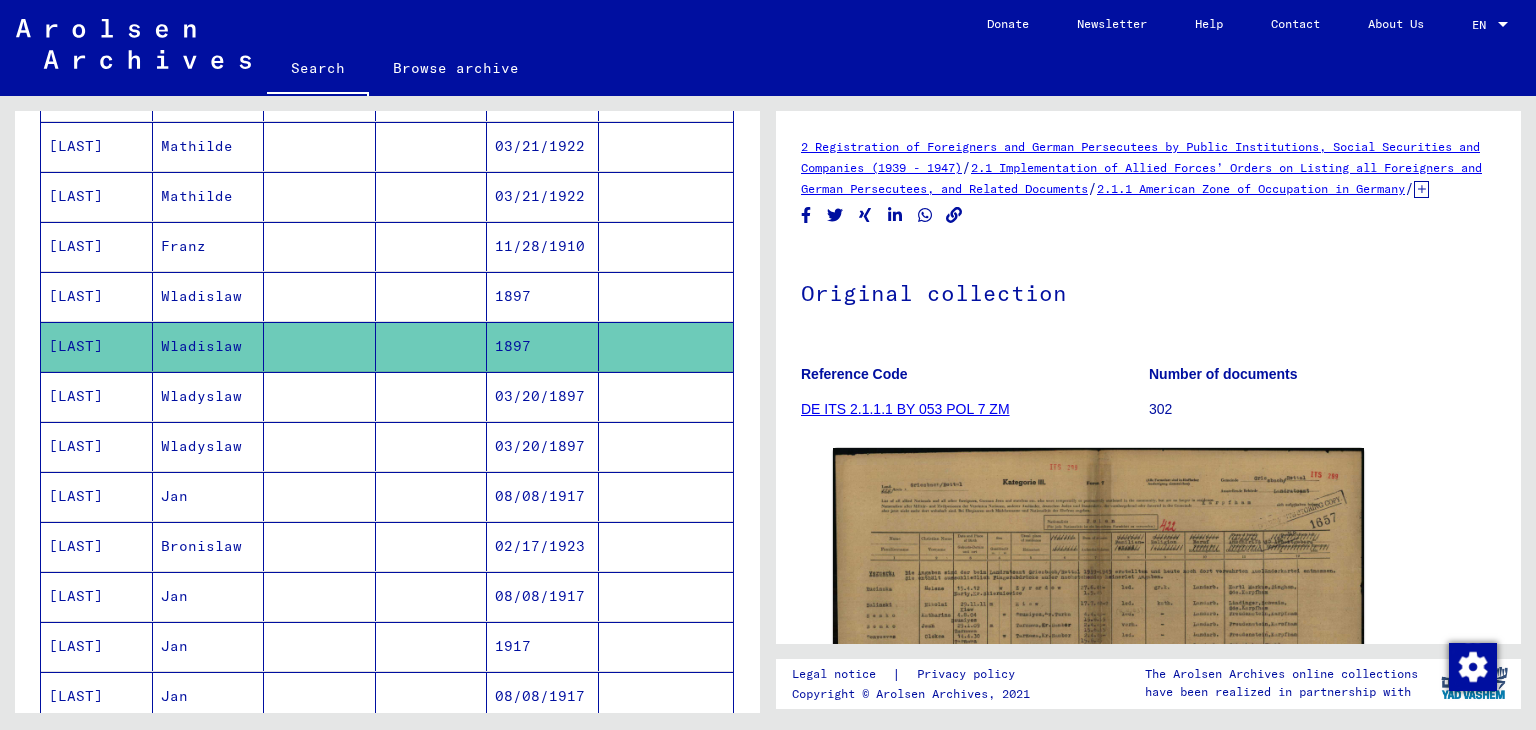 click on "1897" at bounding box center (543, 346) 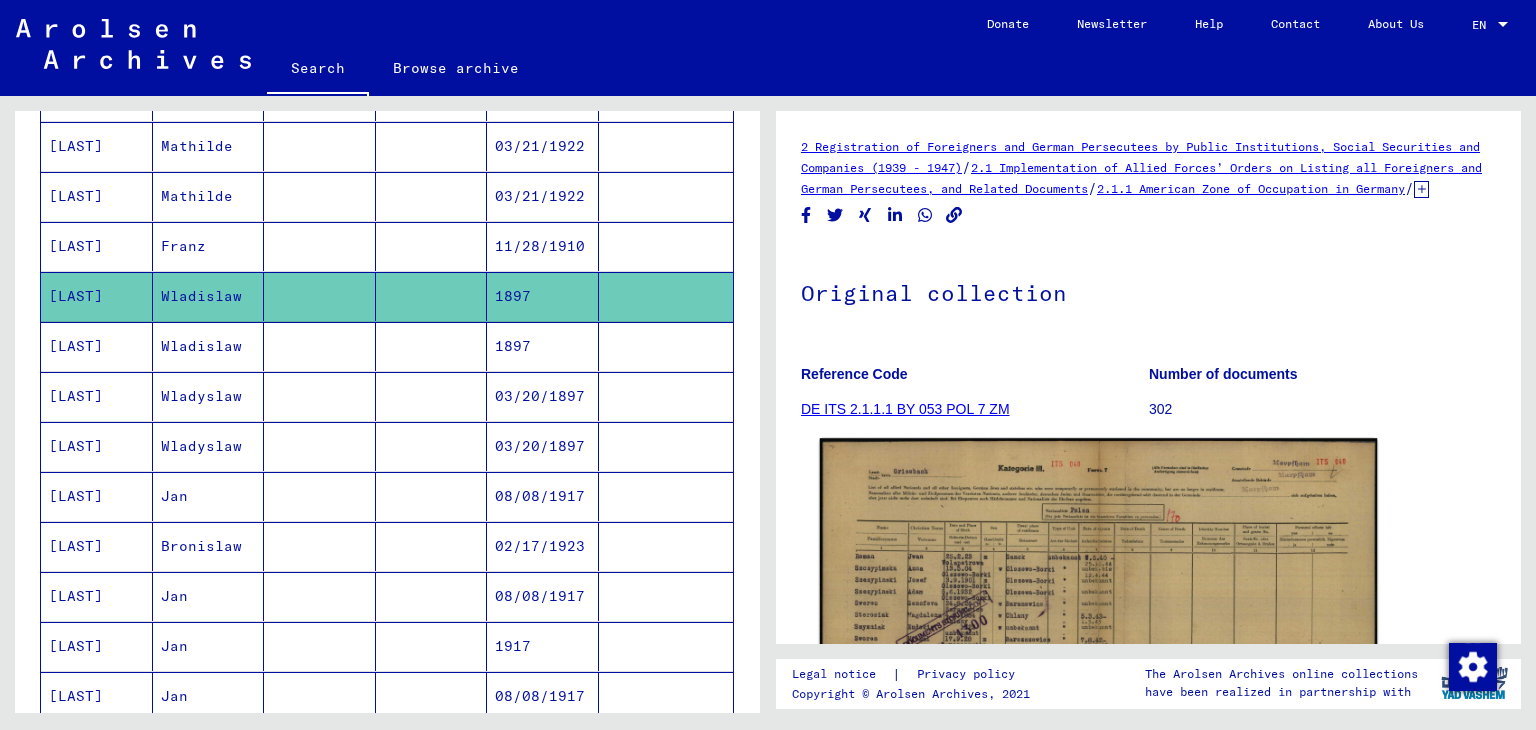 click 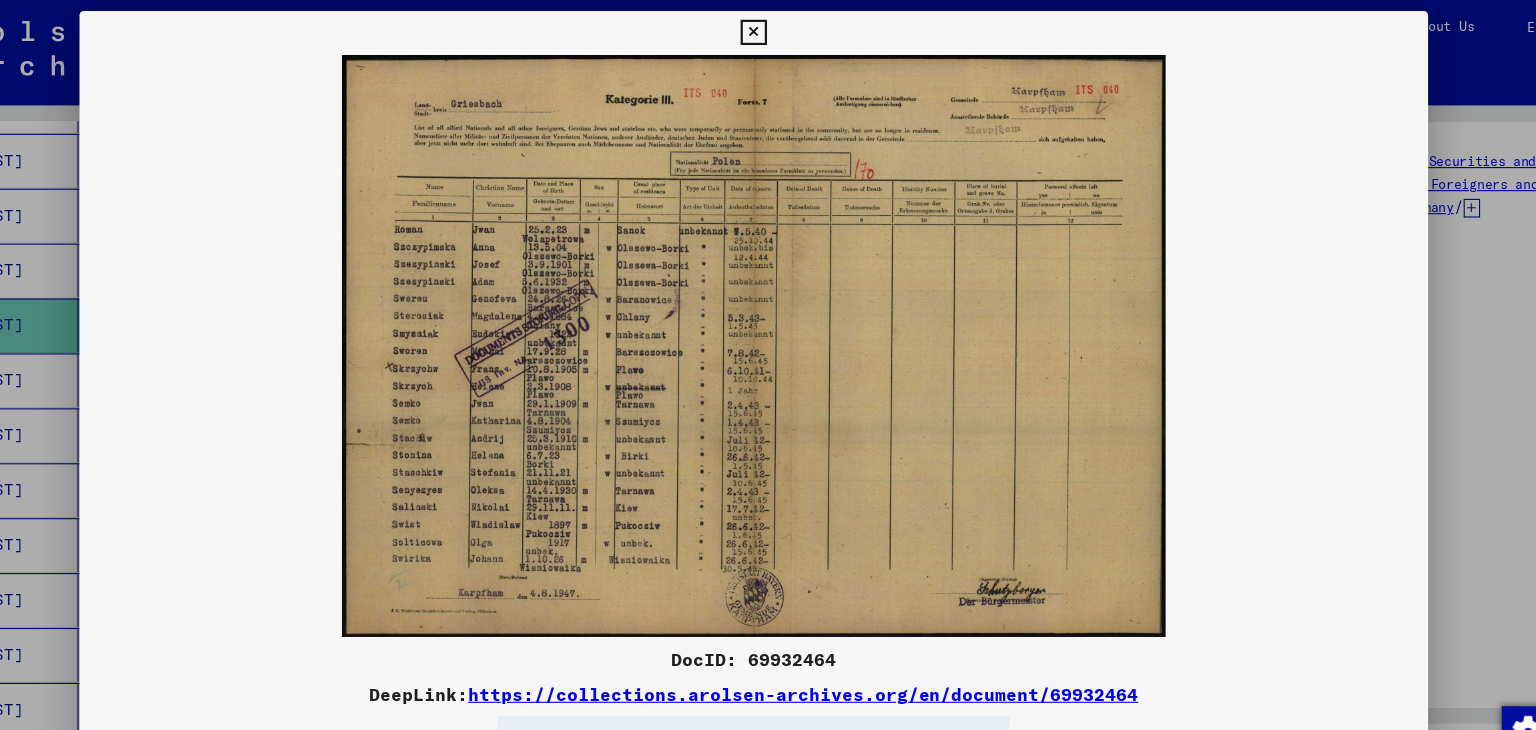 click at bounding box center (767, 30) 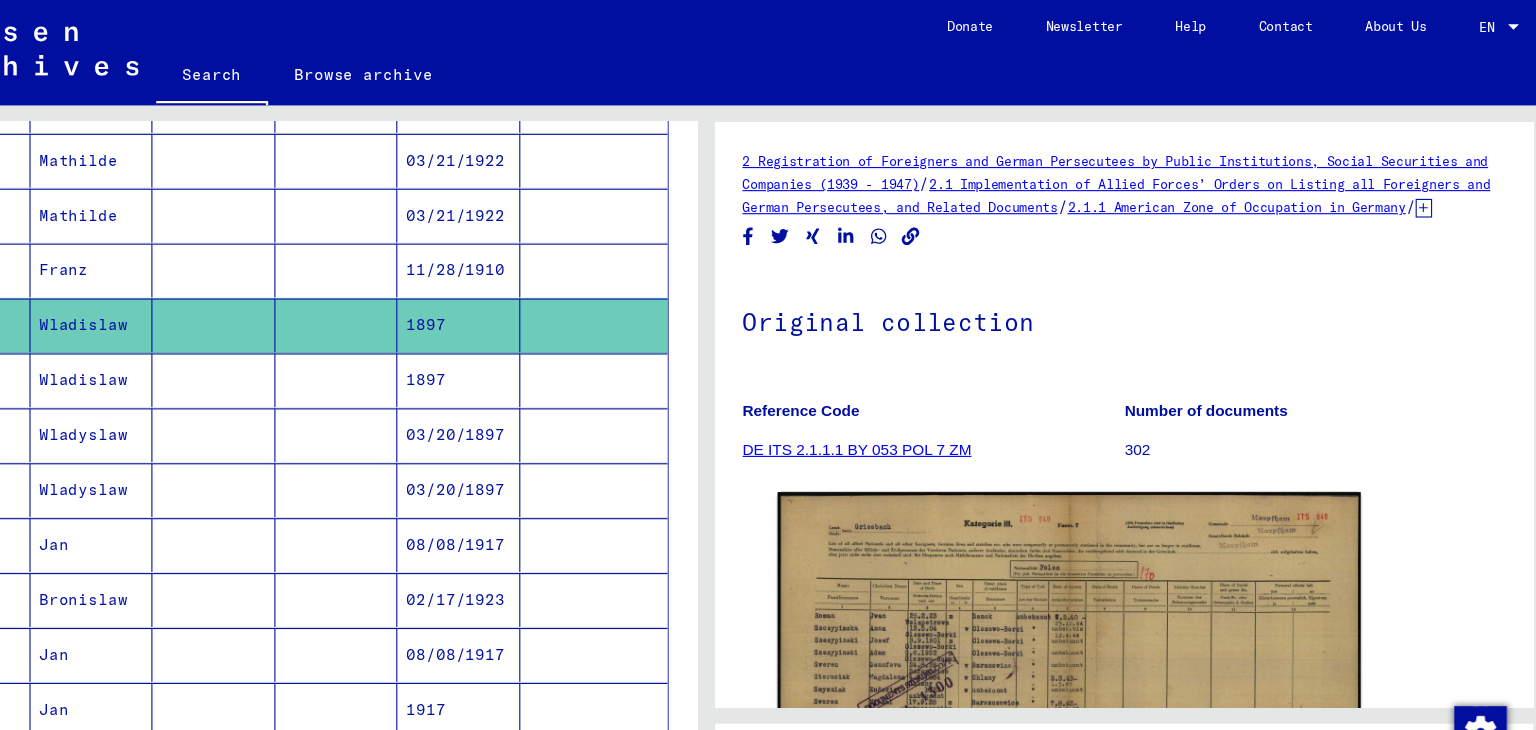 click on "11/28/1910" at bounding box center [543, 296] 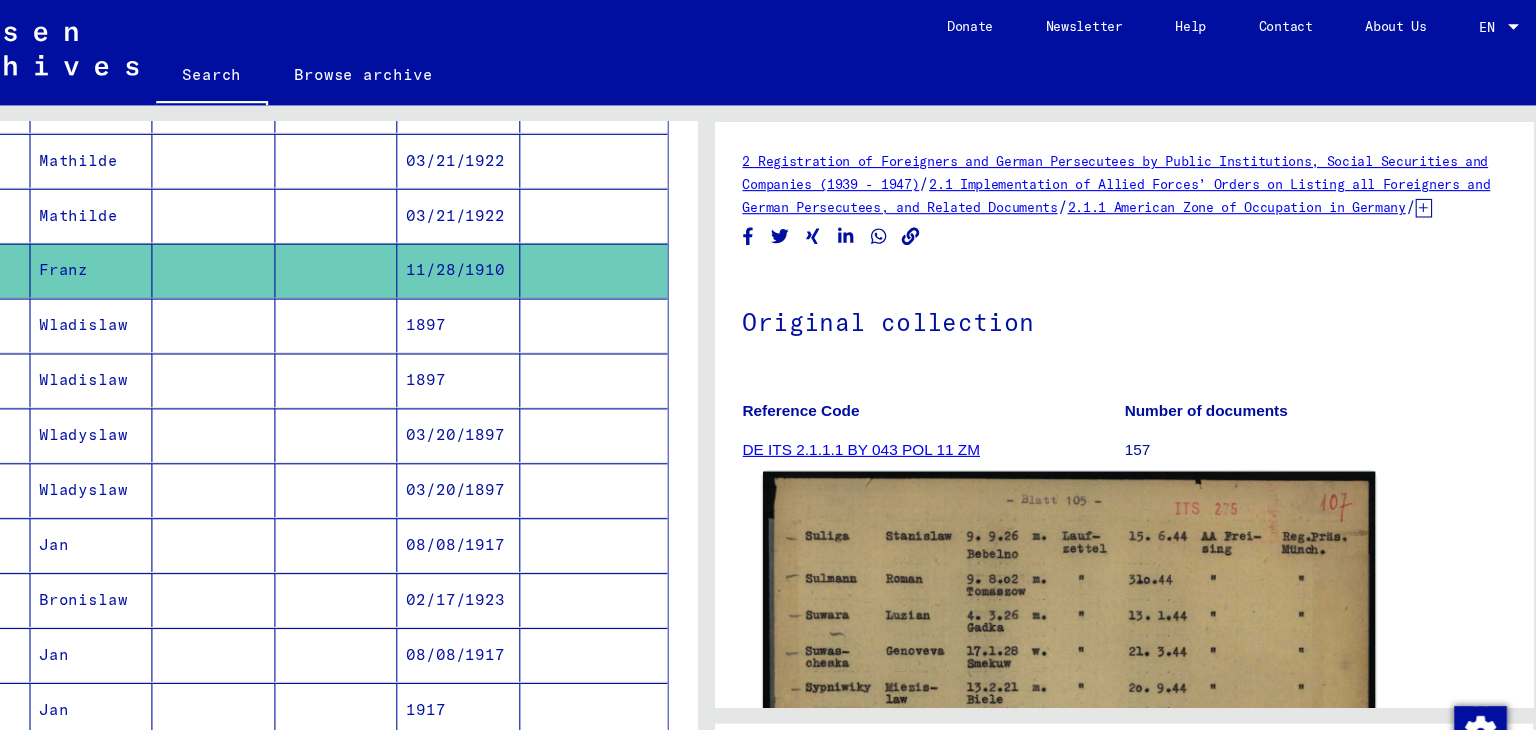 click 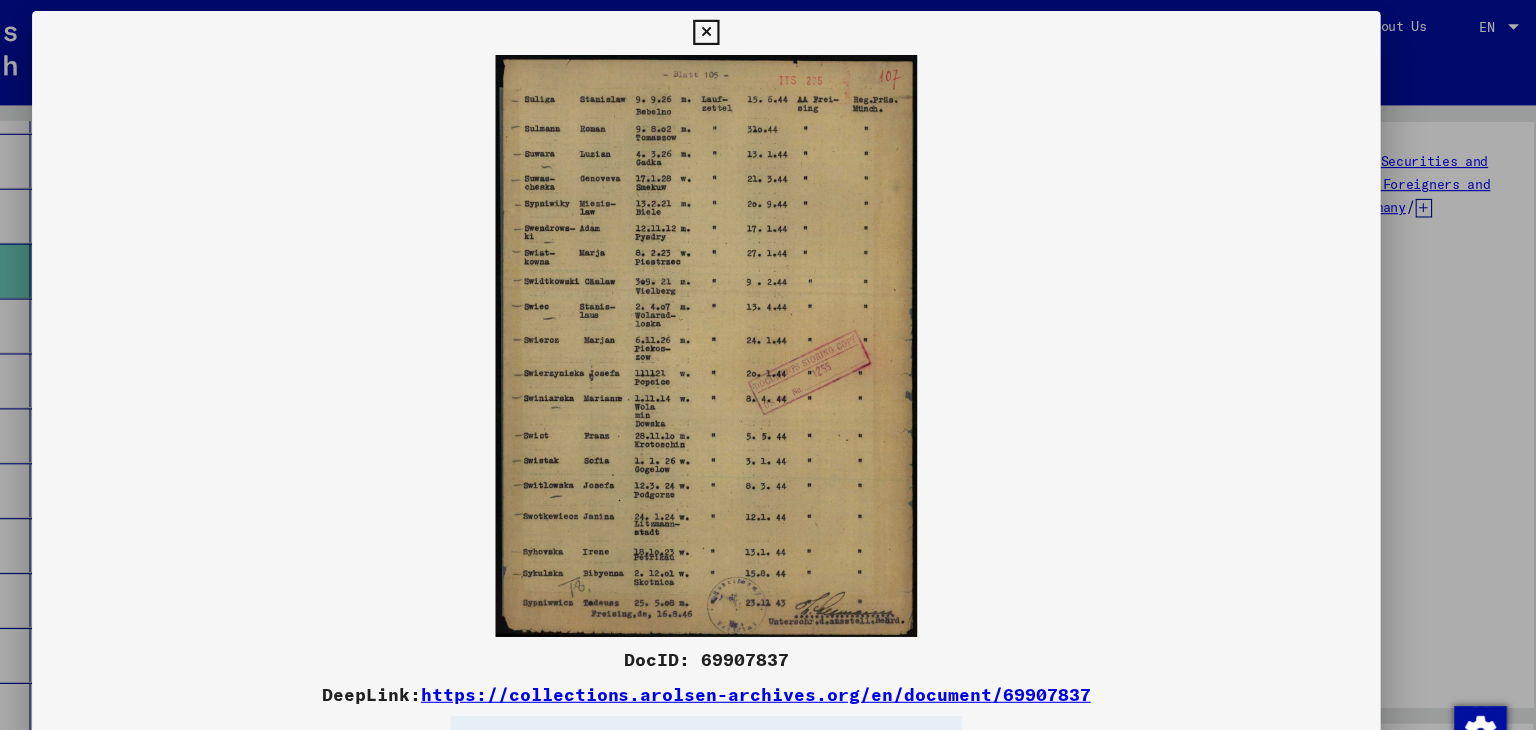 click at bounding box center [767, 30] 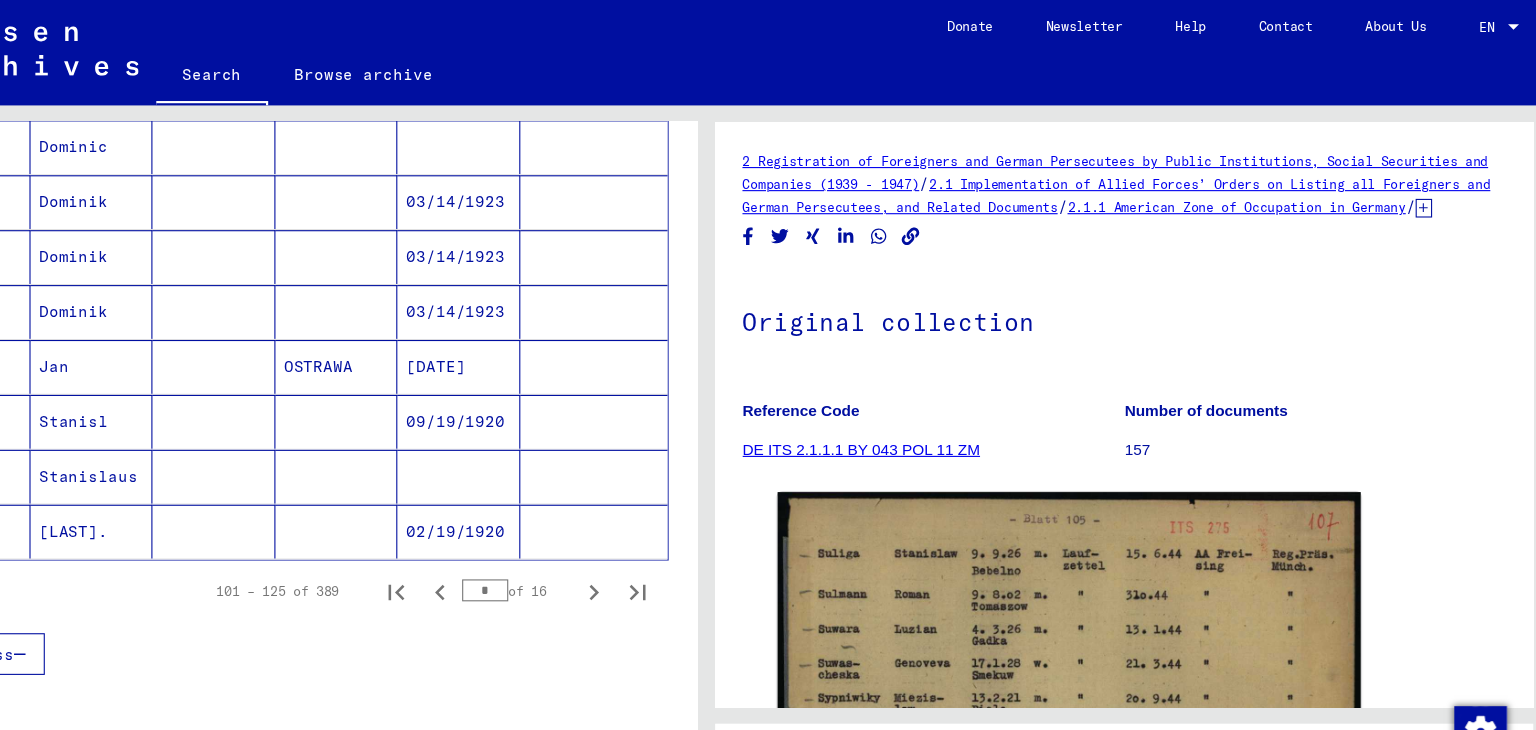 scroll, scrollTop: 1146, scrollLeft: 0, axis: vertical 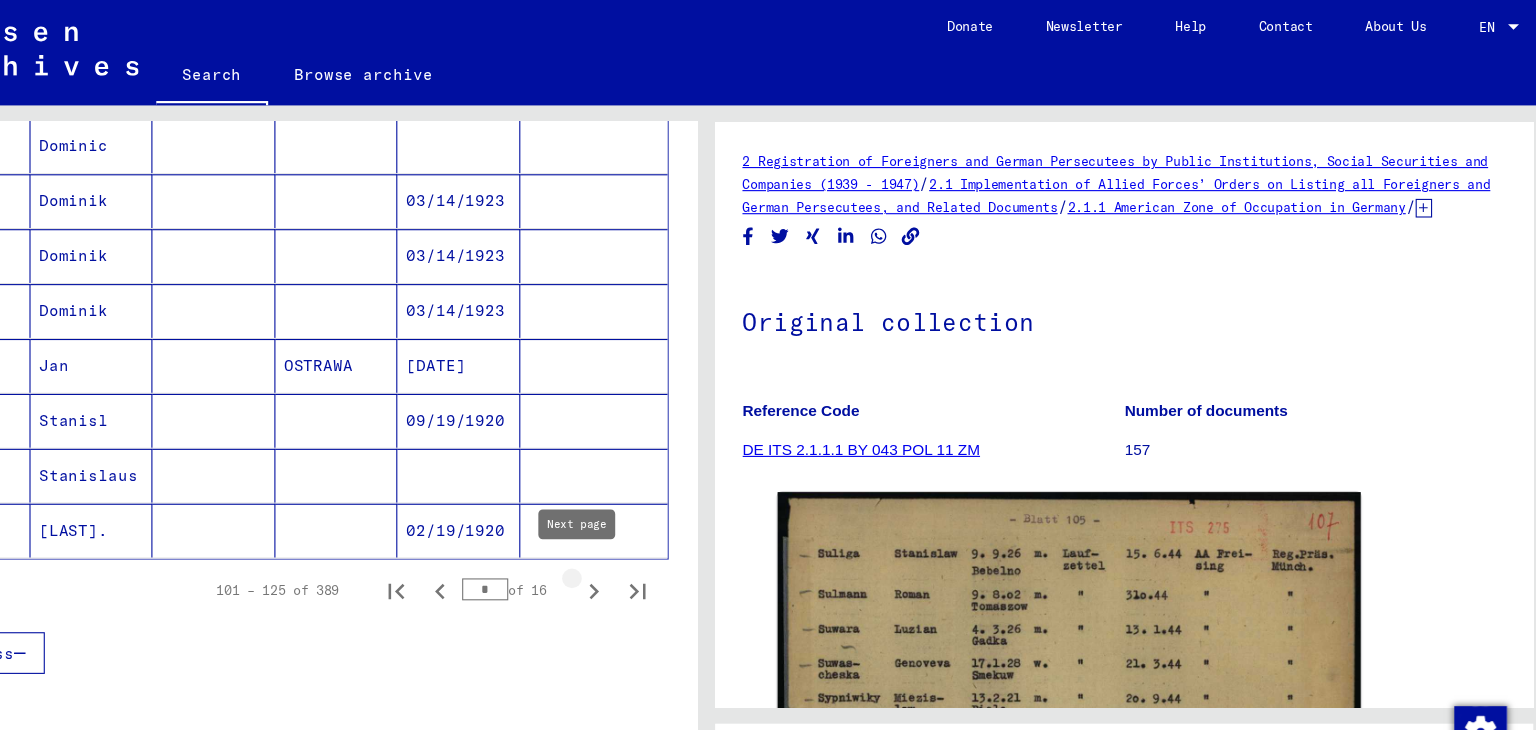 click 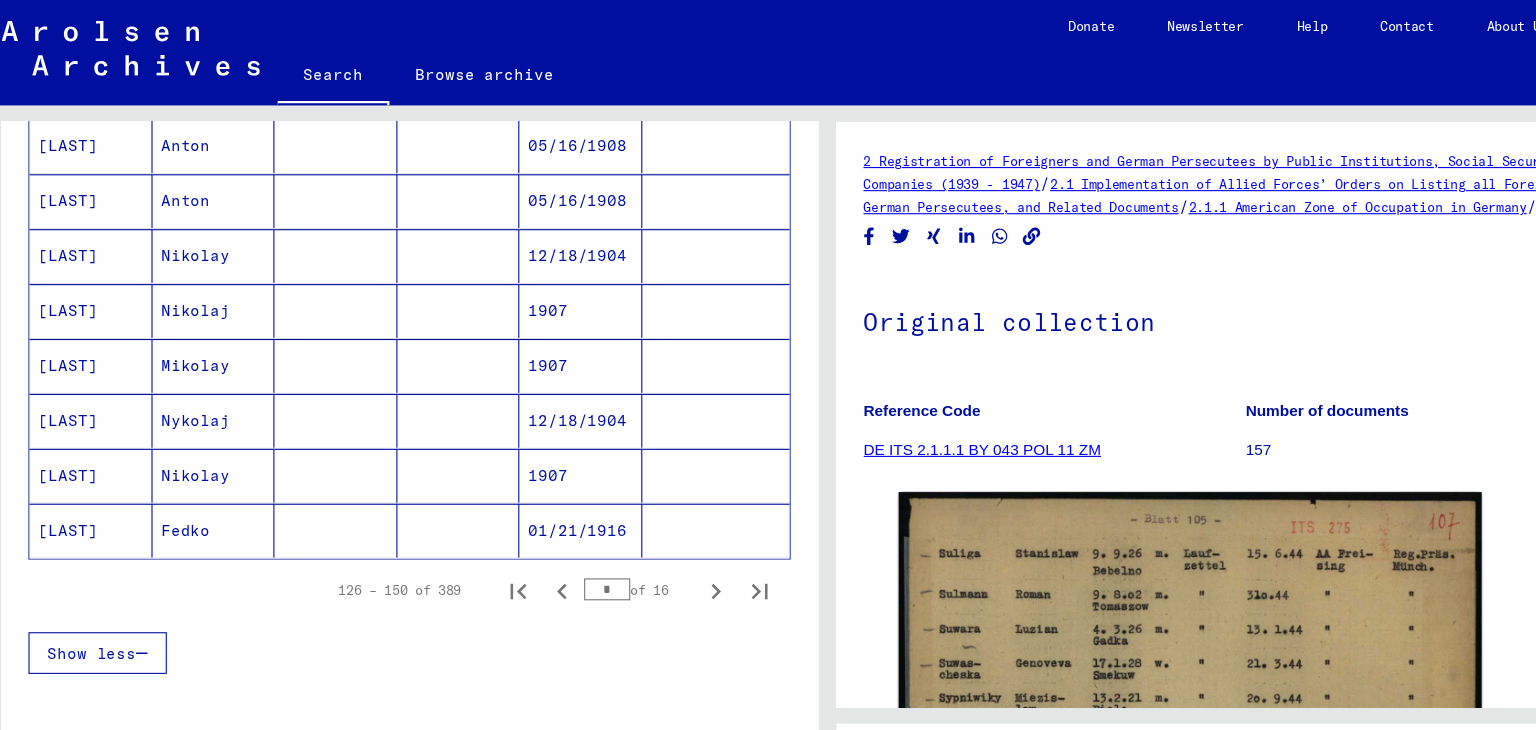 click on "01/21/1916" 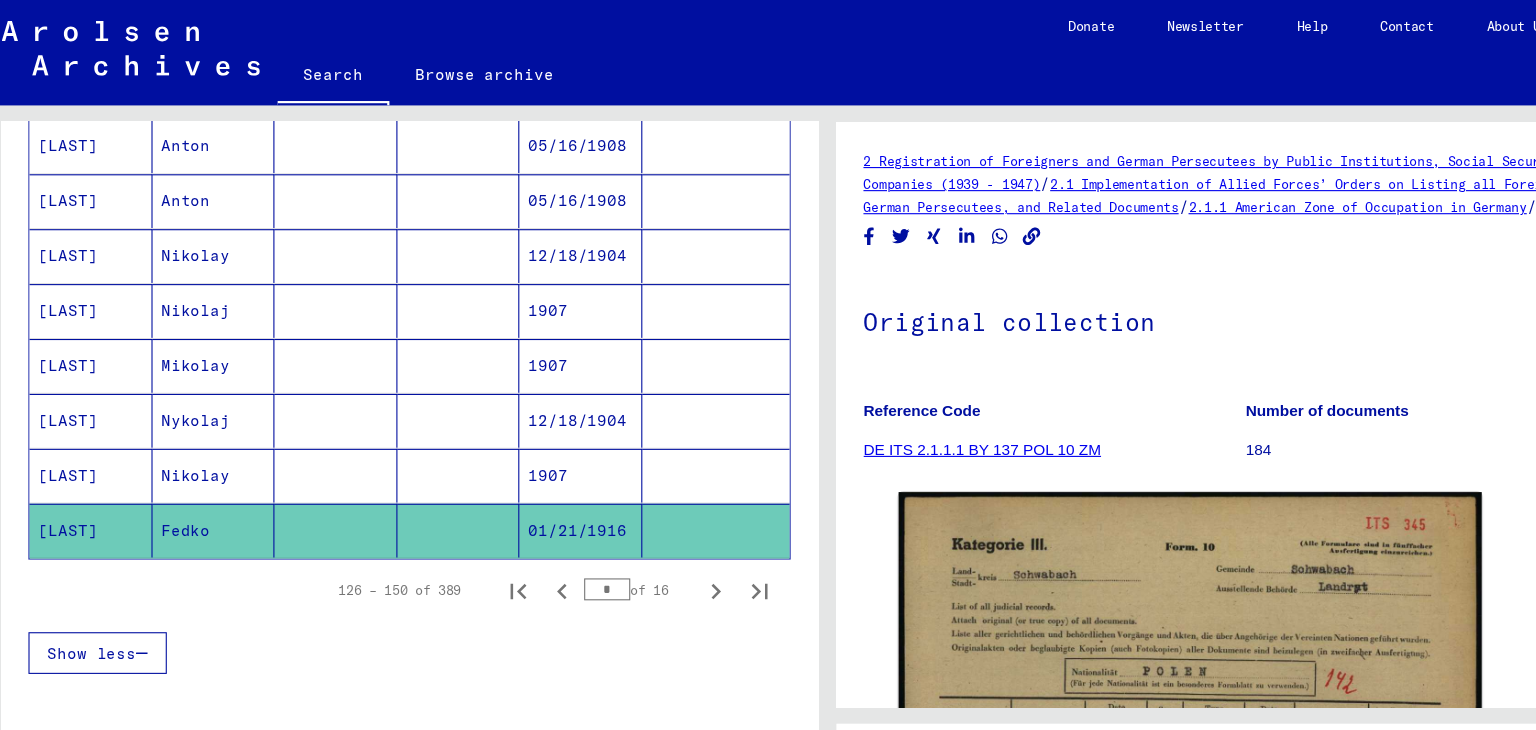click on "1907" at bounding box center [543, 483] 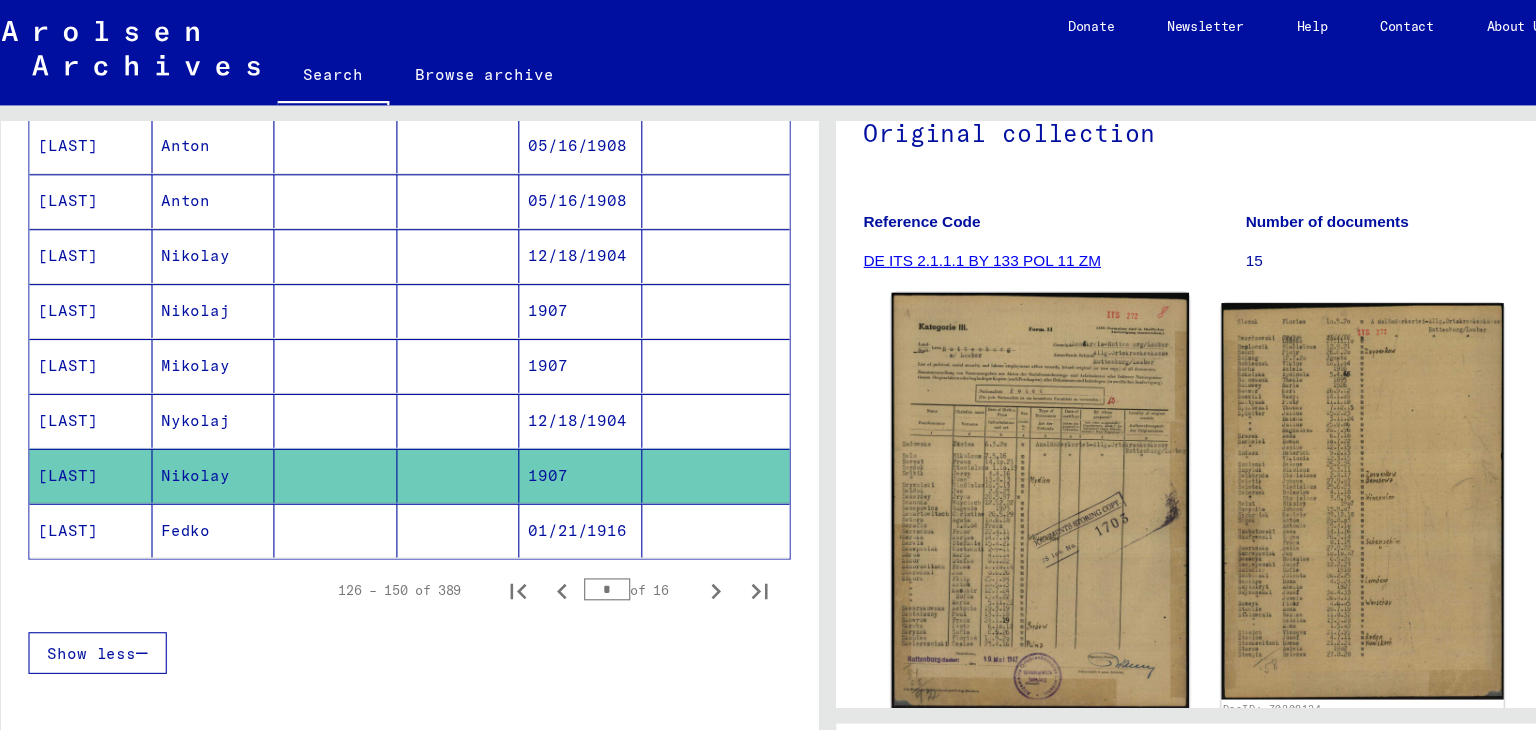 scroll, scrollTop: 172, scrollLeft: 0, axis: vertical 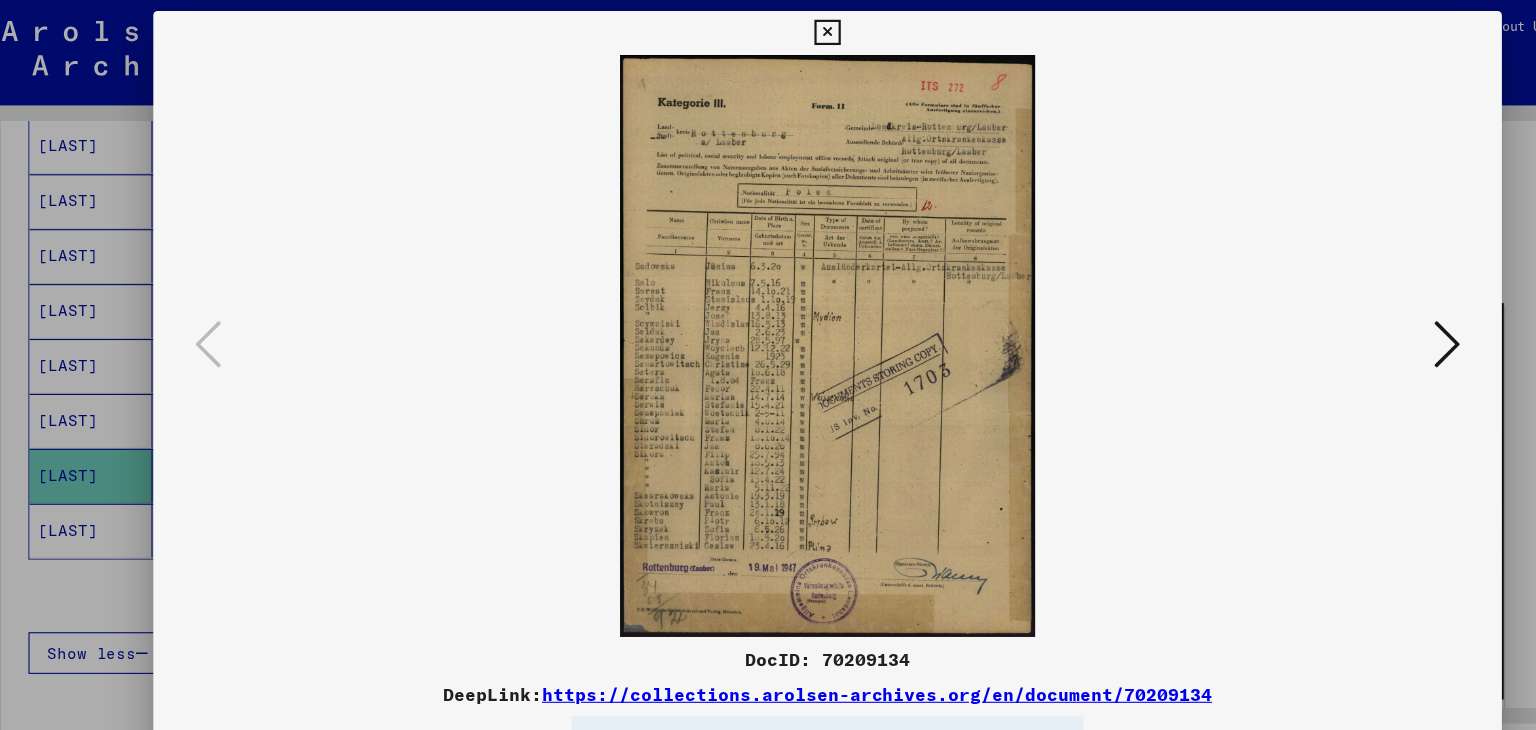 click at bounding box center [768, 315] 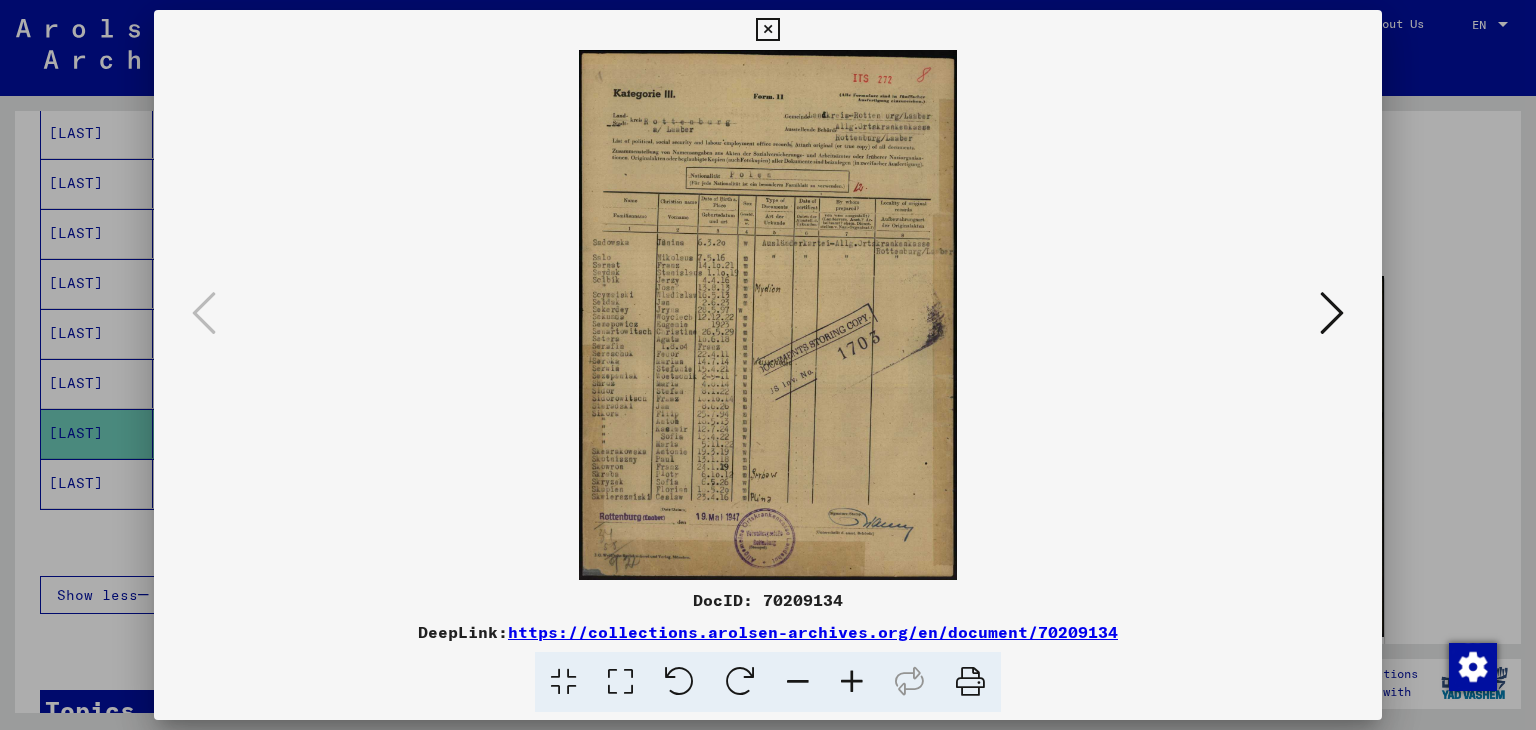 click at bounding box center (1332, 314) 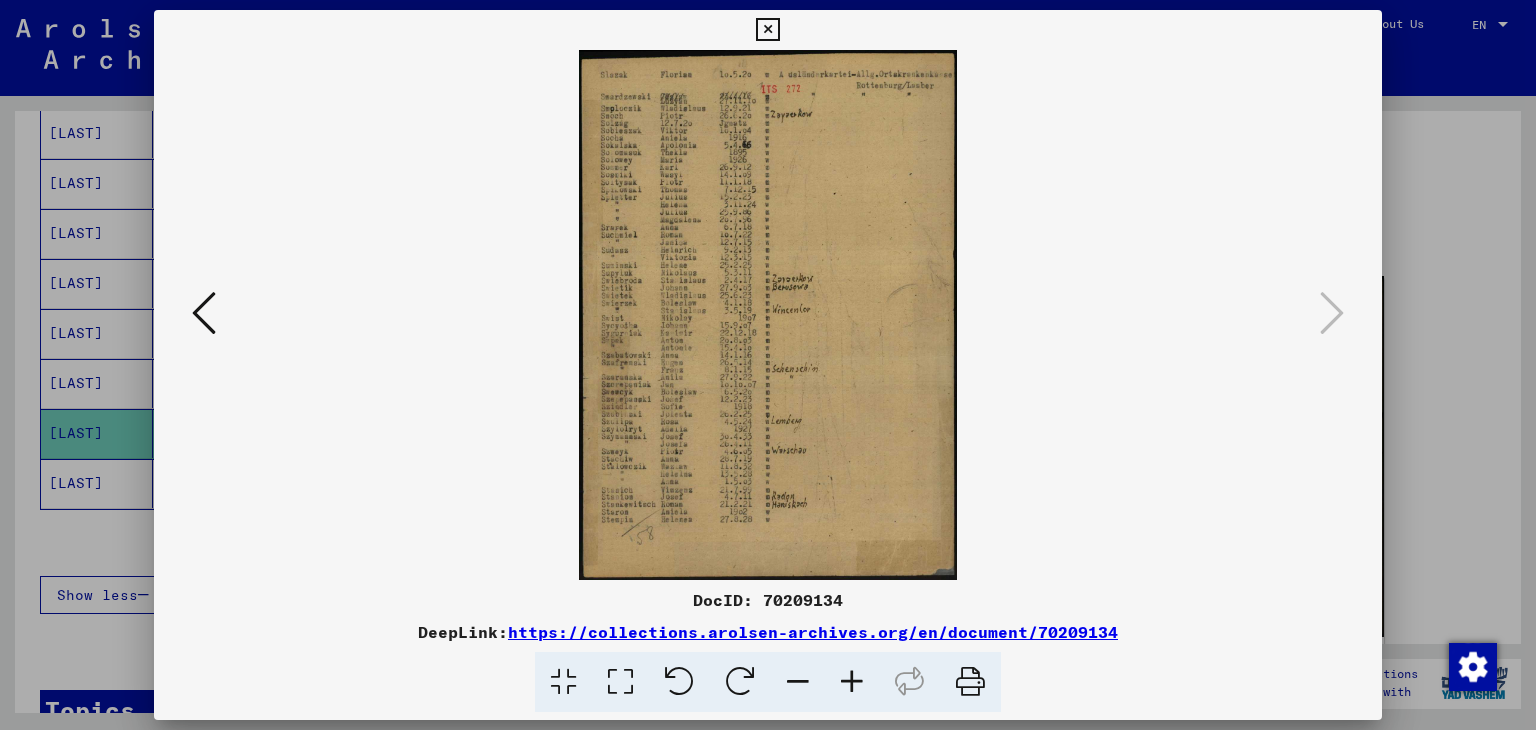click at bounding box center [767, 30] 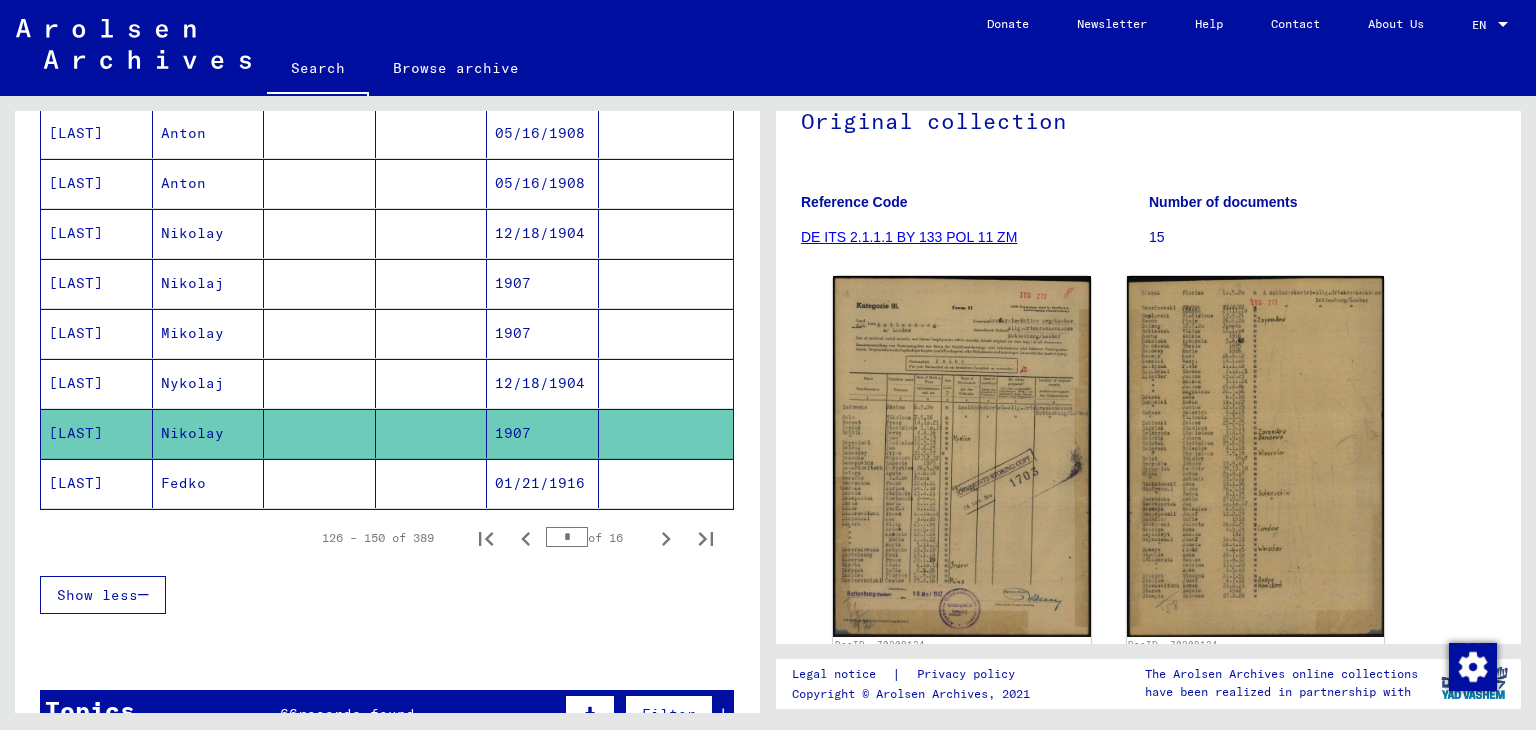 click on "12/18/1904" at bounding box center (543, 433) 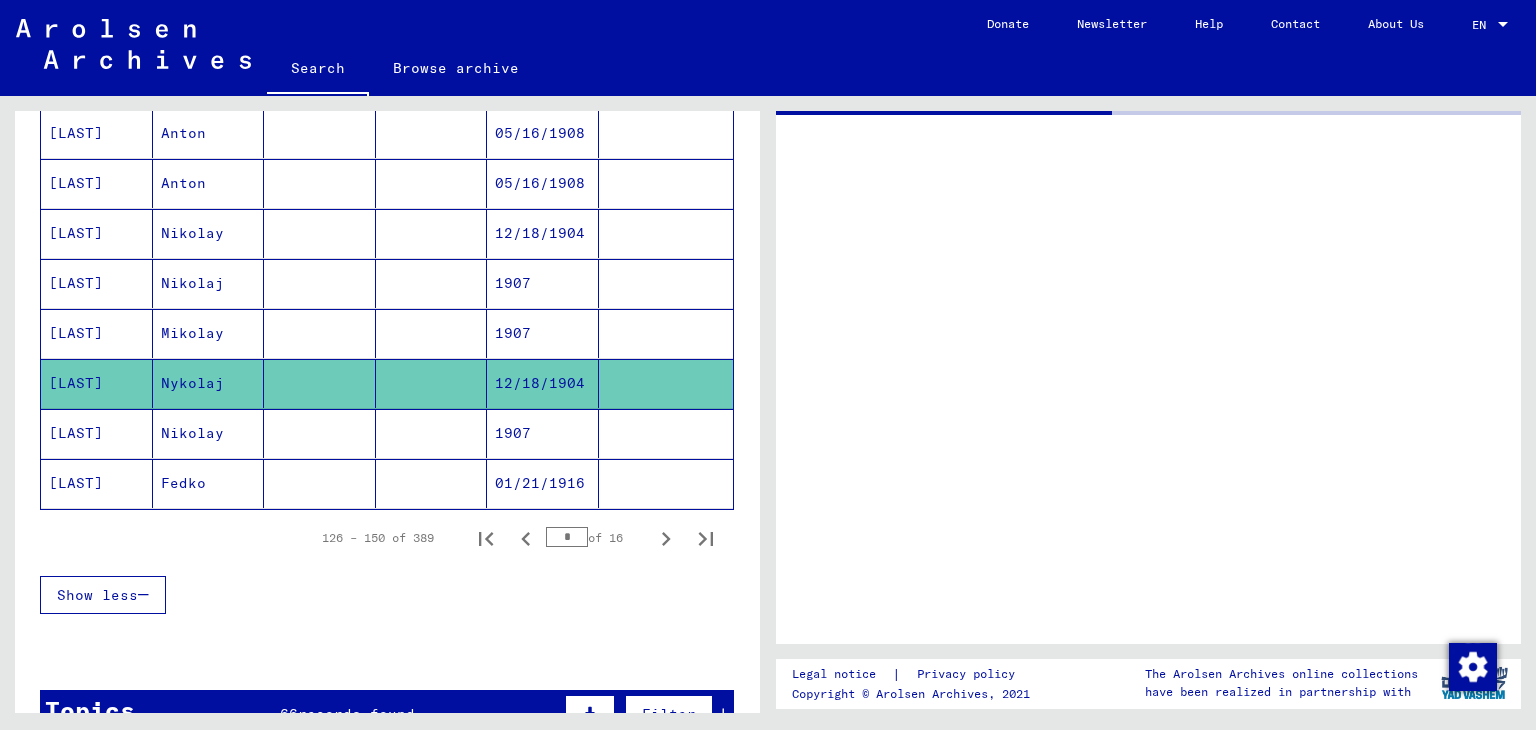 scroll, scrollTop: 0, scrollLeft: 0, axis: both 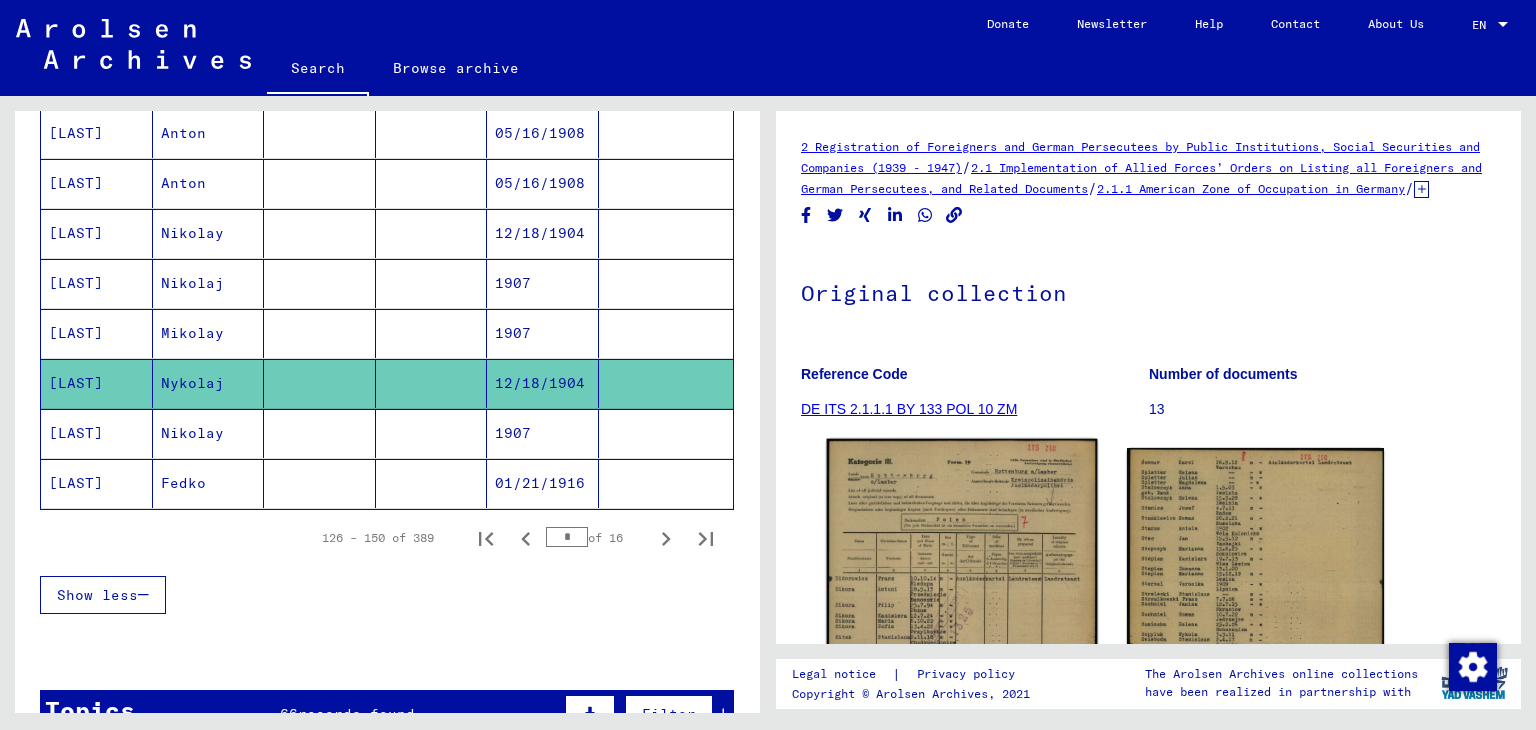 click 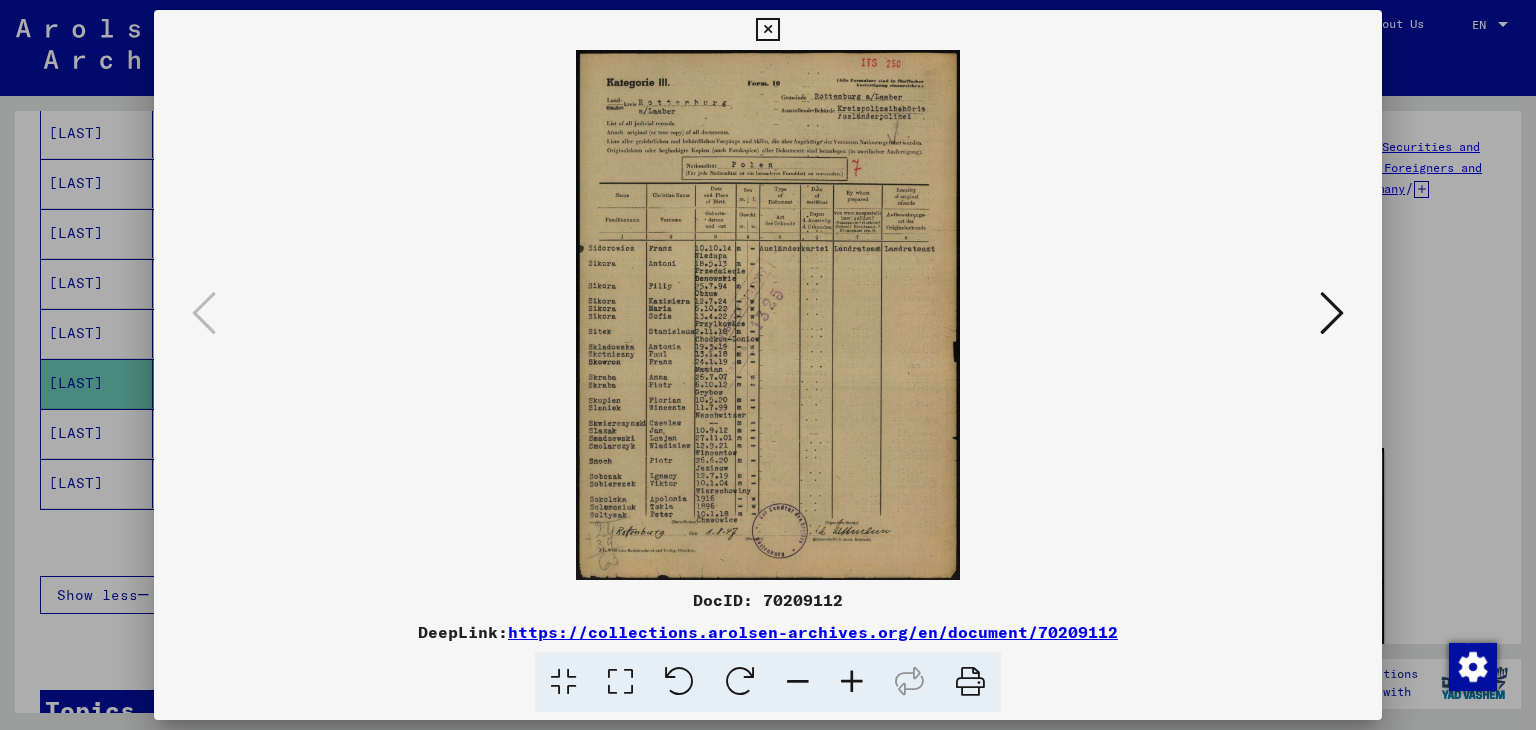 click at bounding box center [1332, 313] 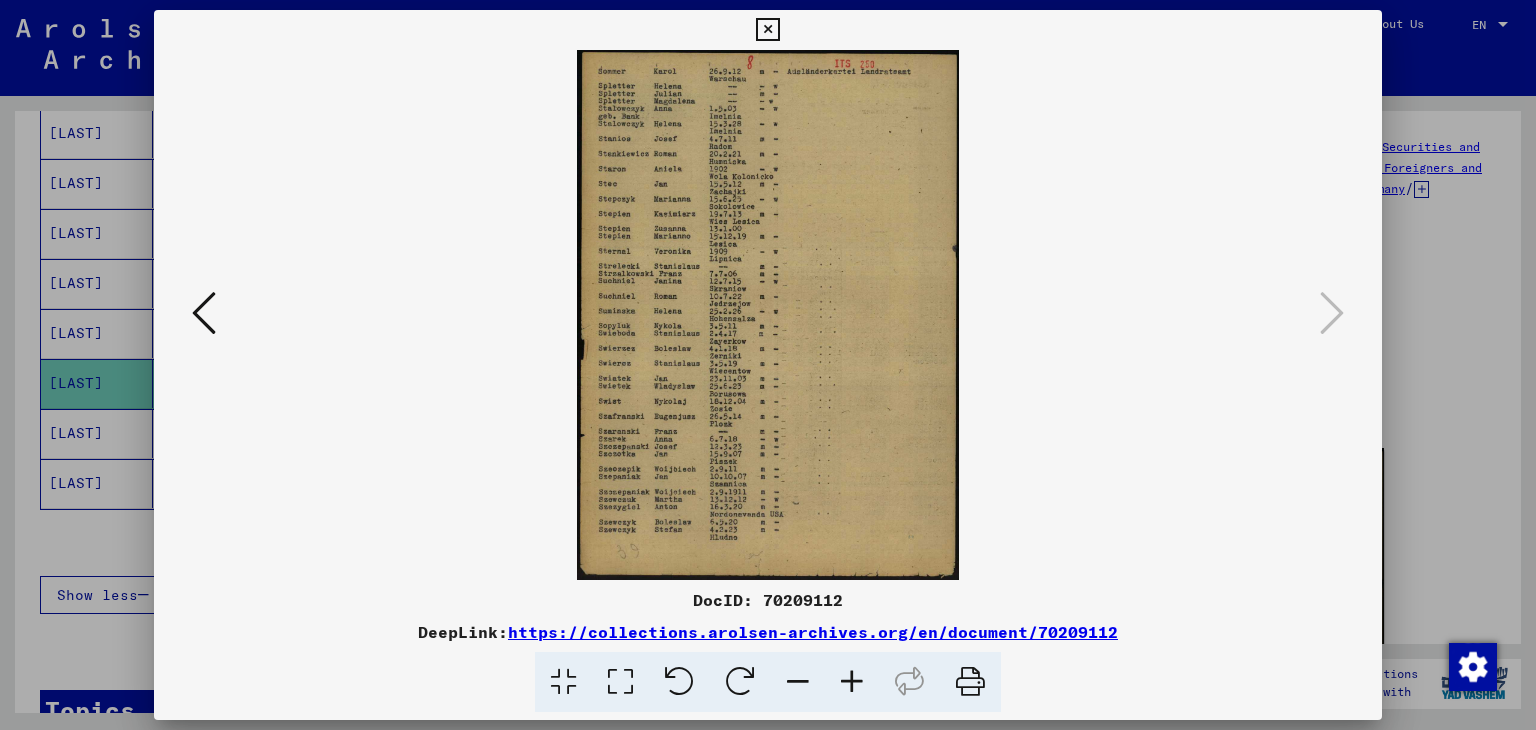 click at bounding box center (767, 30) 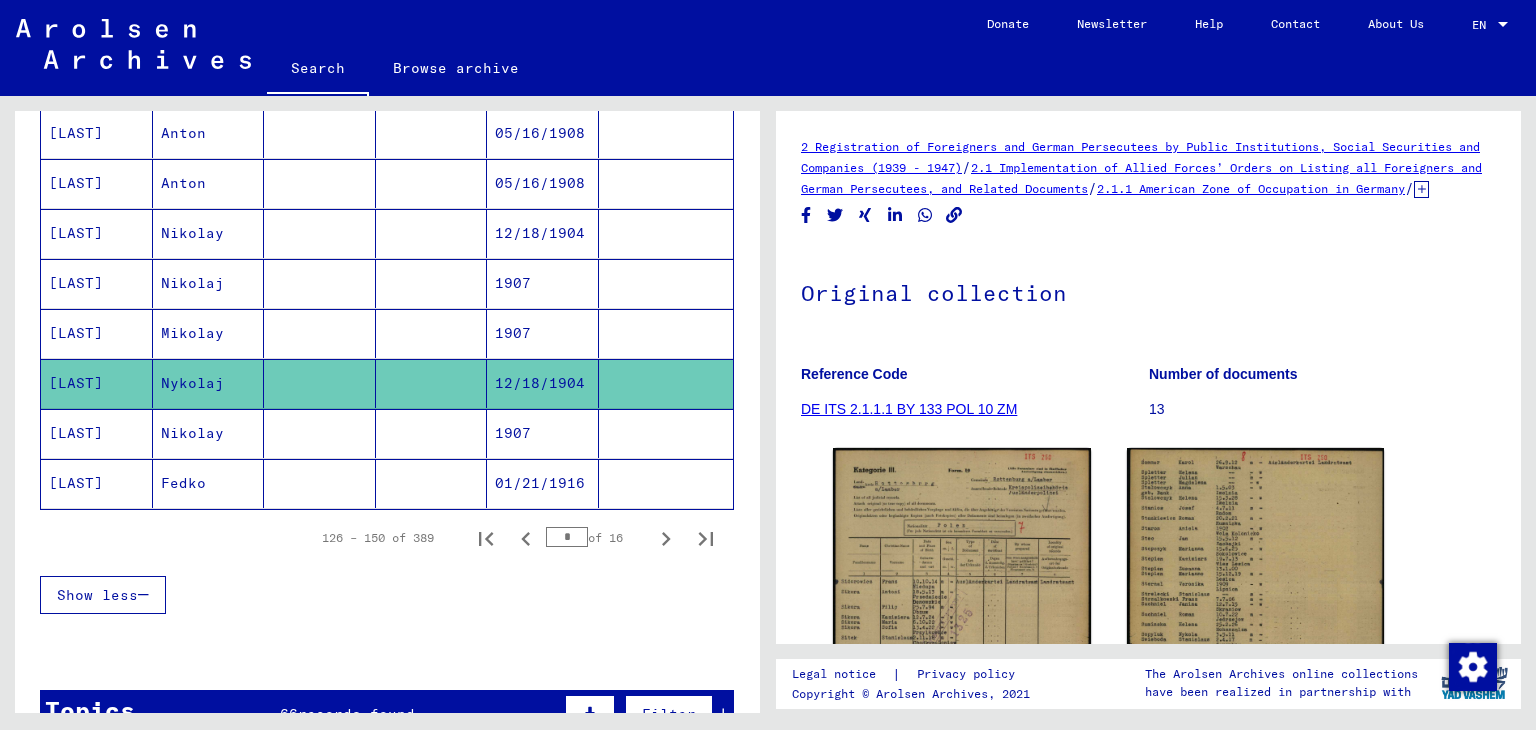 click on "05/16/1908" at bounding box center [543, 233] 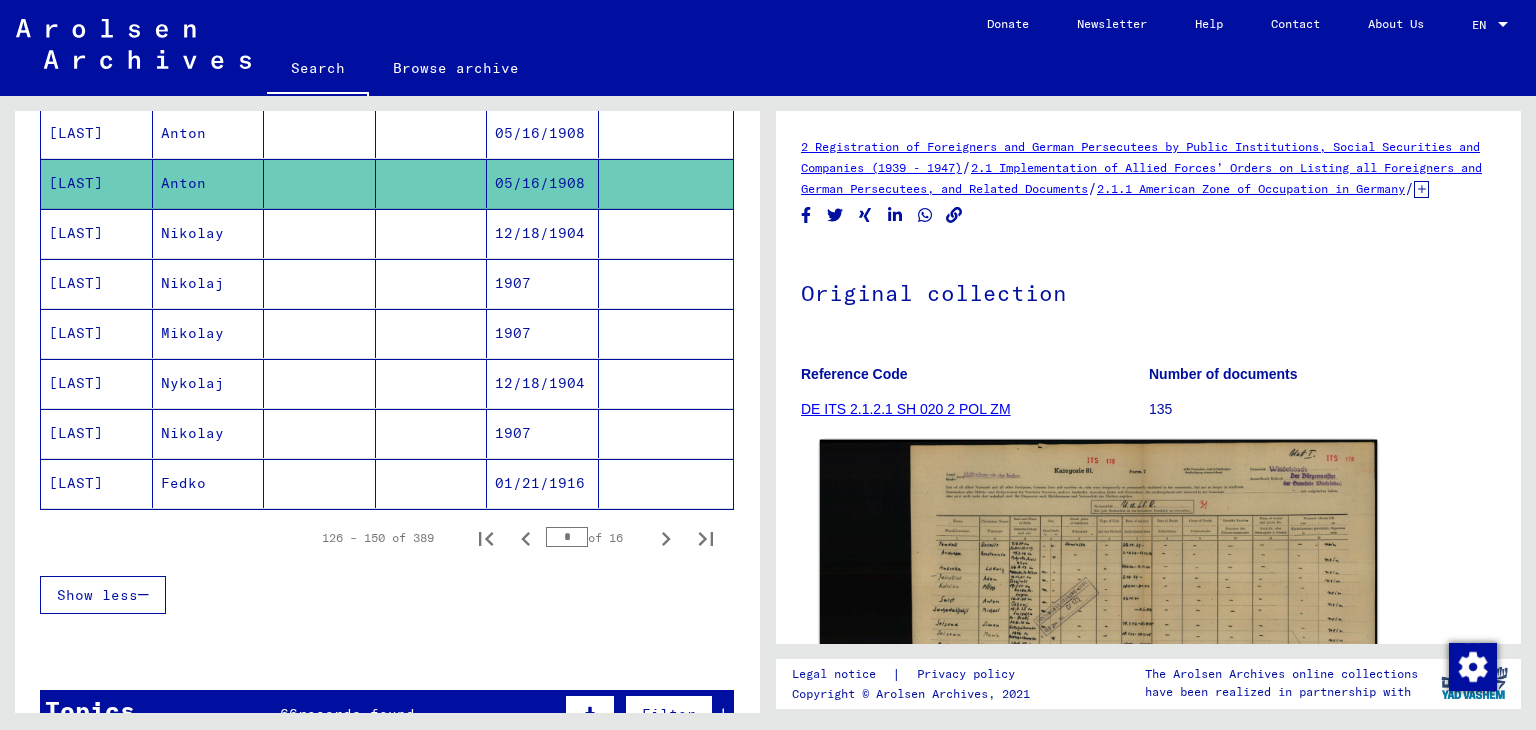 click 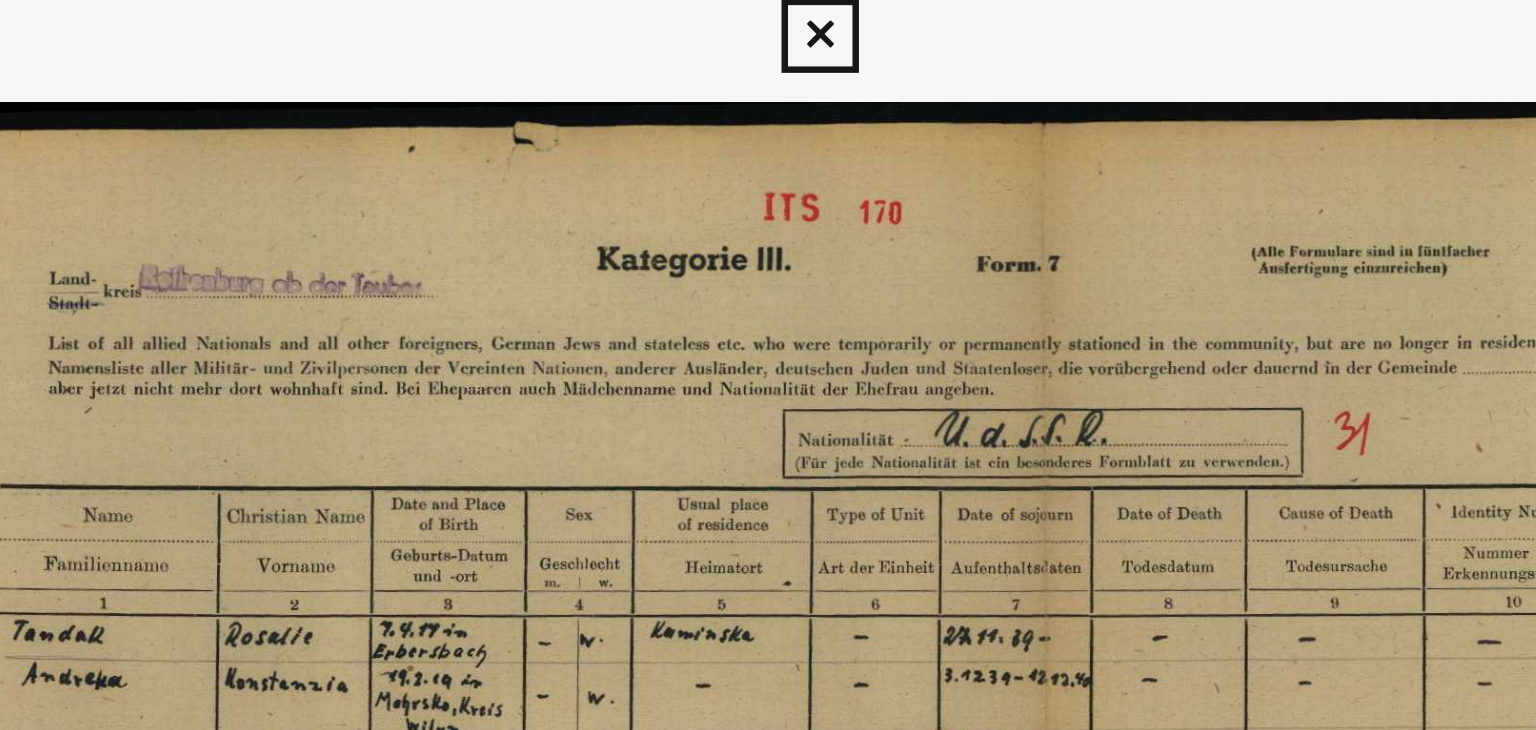 click at bounding box center (767, 30) 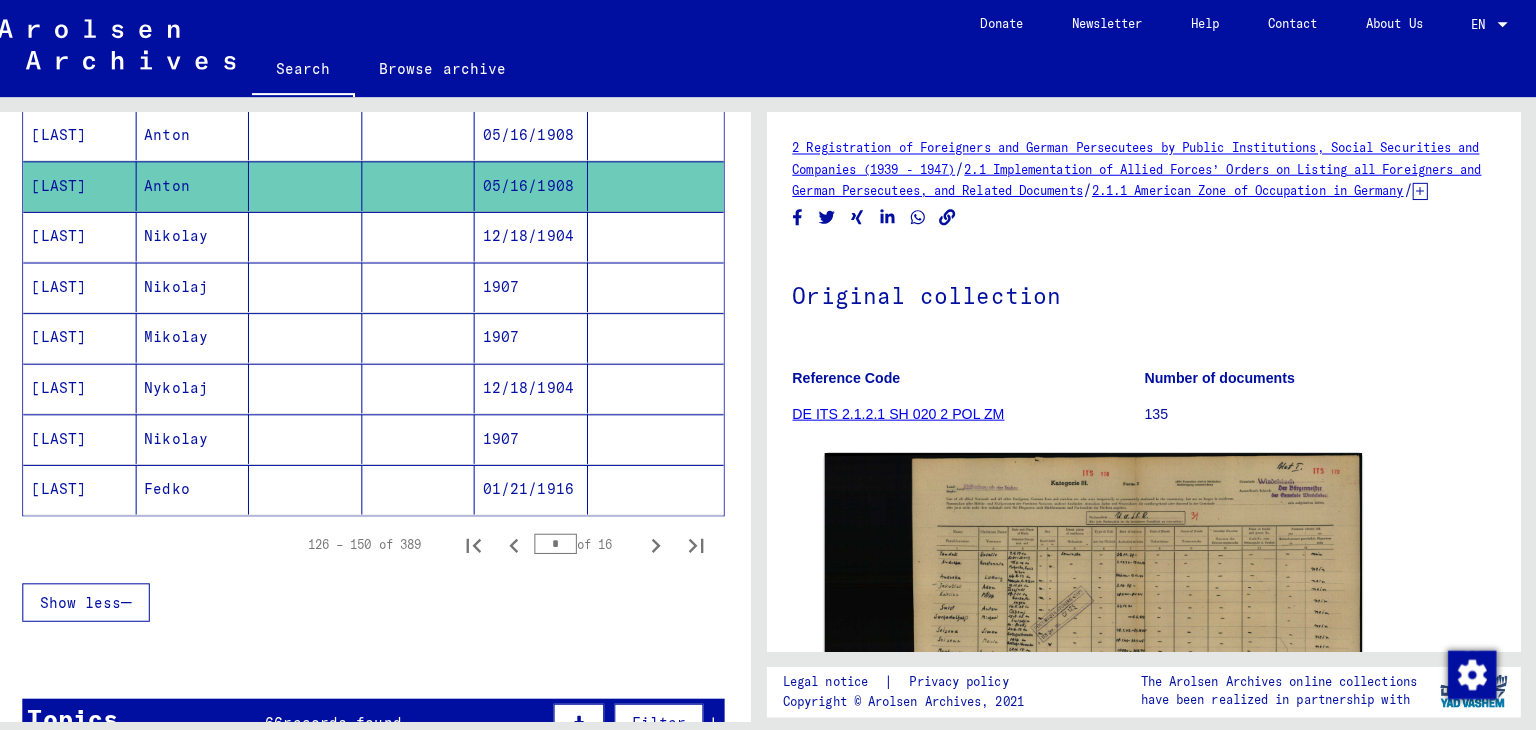 scroll, scrollTop: 0, scrollLeft: 0, axis: both 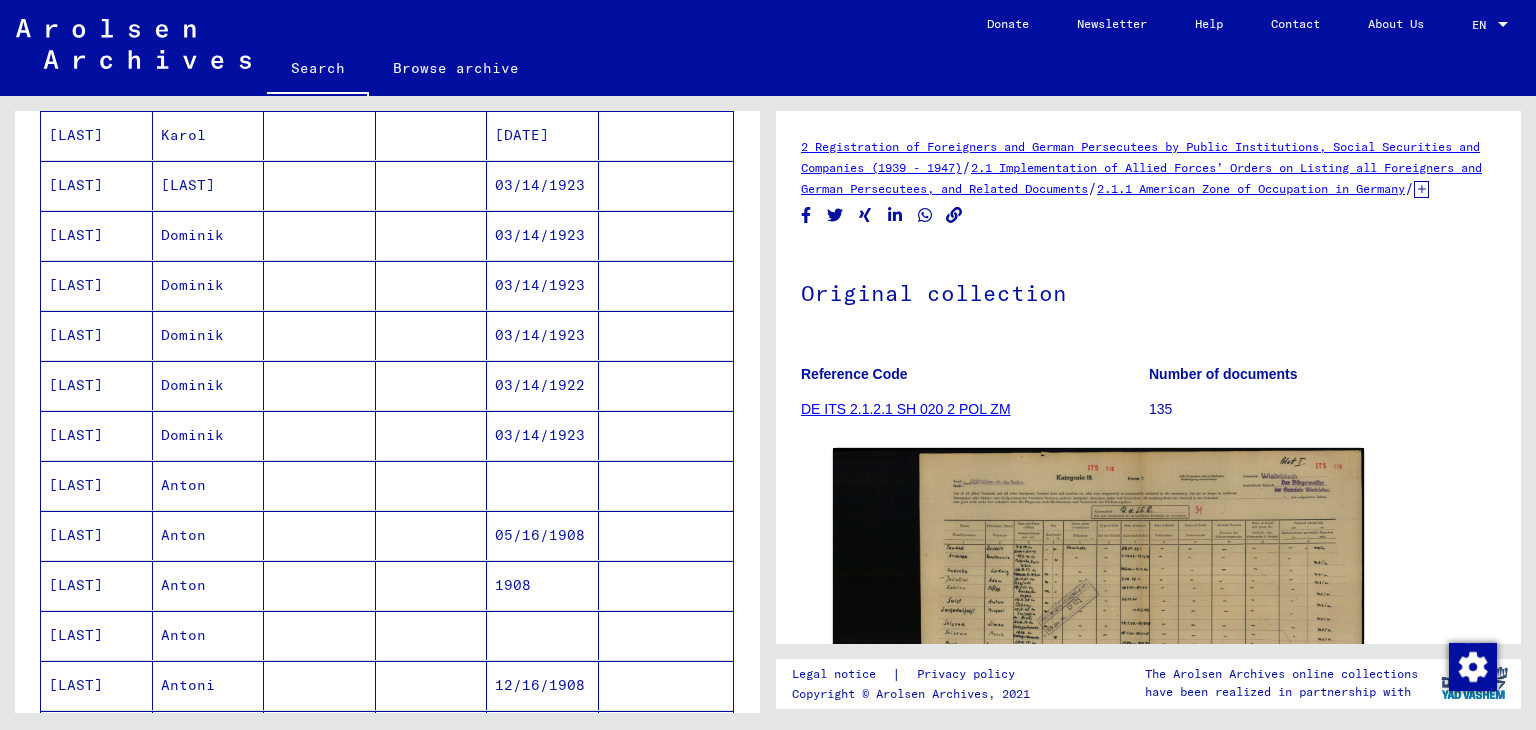 click on "03/14/1923" at bounding box center [543, 485] 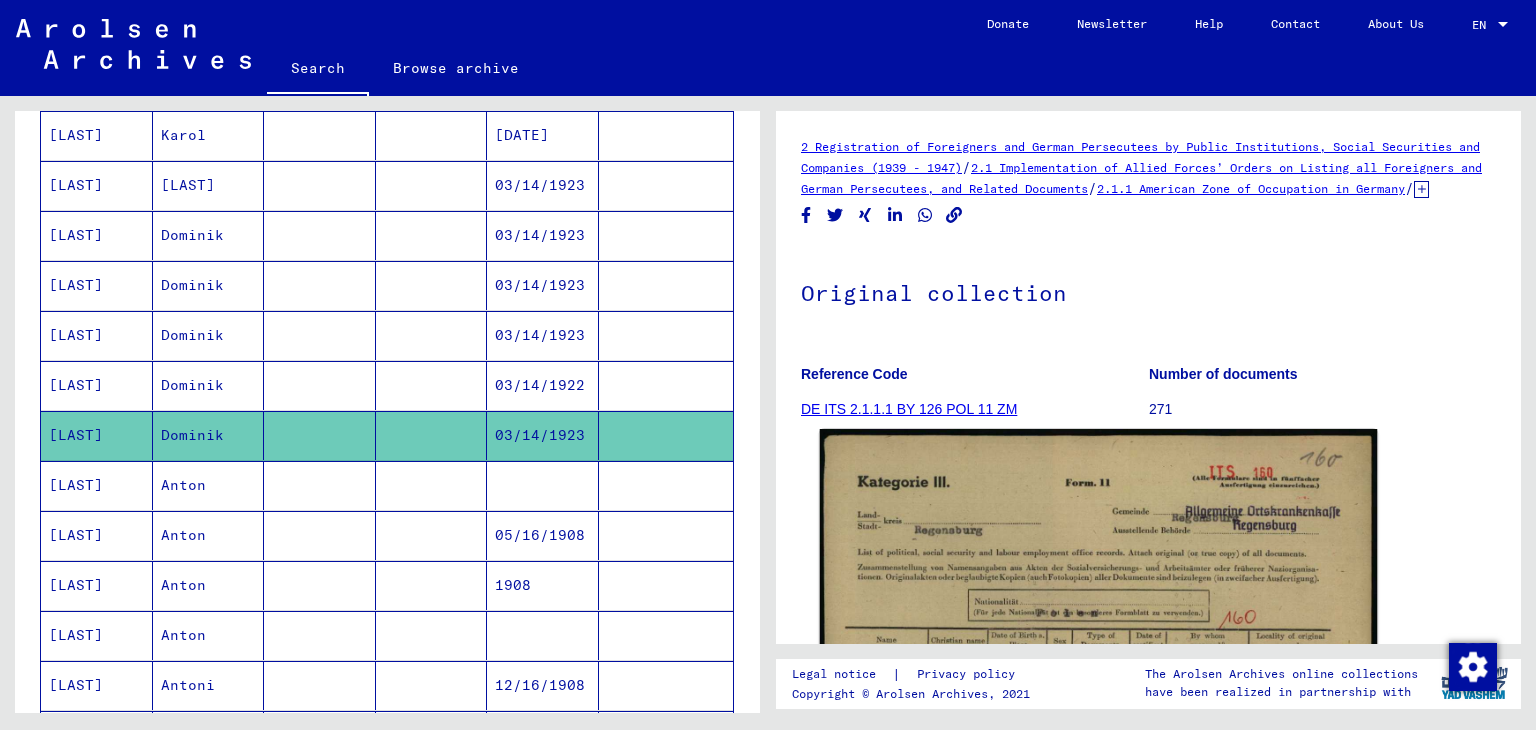 click 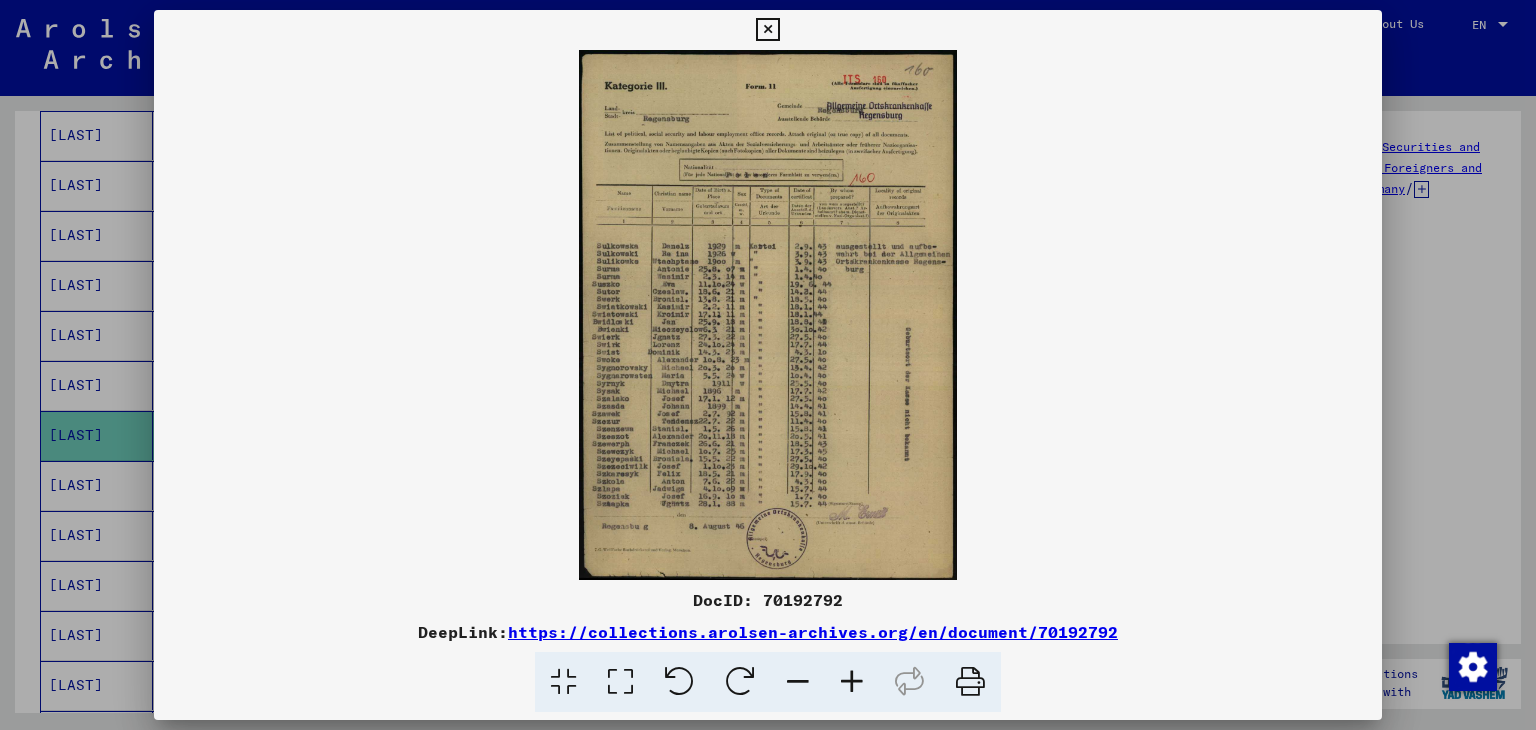 drag, startPoint x: 717, startPoint y: 460, endPoint x: 766, endPoint y: 29, distance: 433.77643 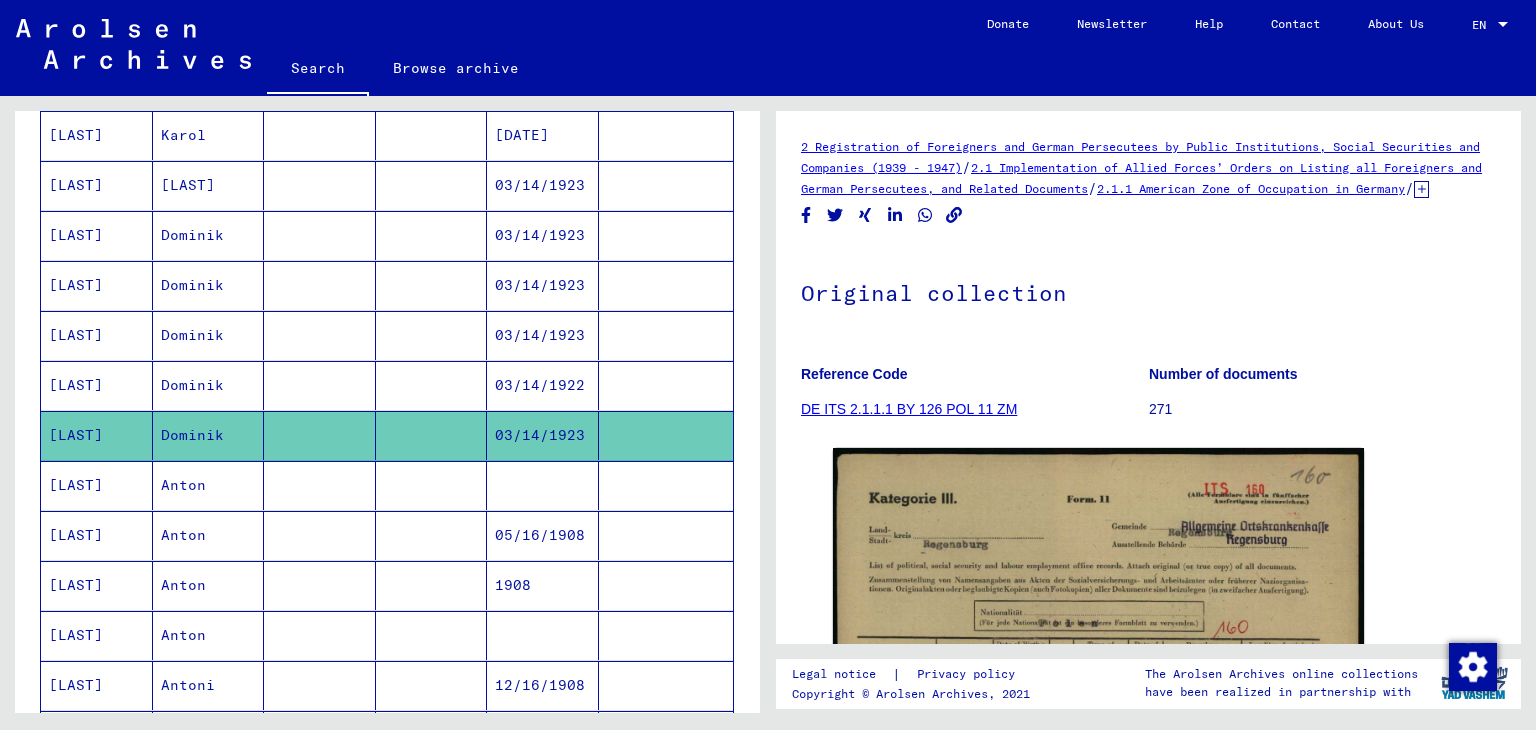 click on "03/14/1922" at bounding box center (543, 435) 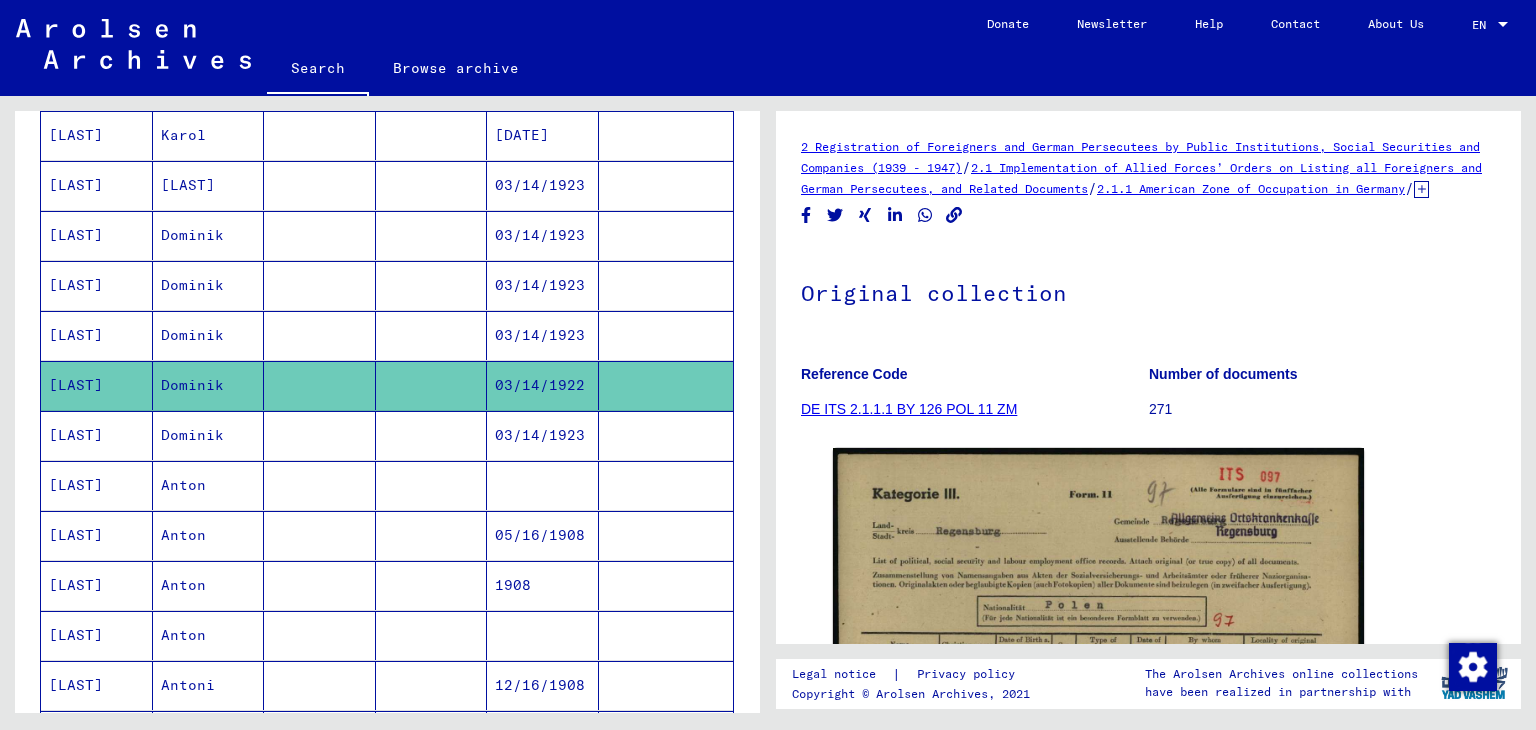 click on "03/14/1923" at bounding box center [543, 385] 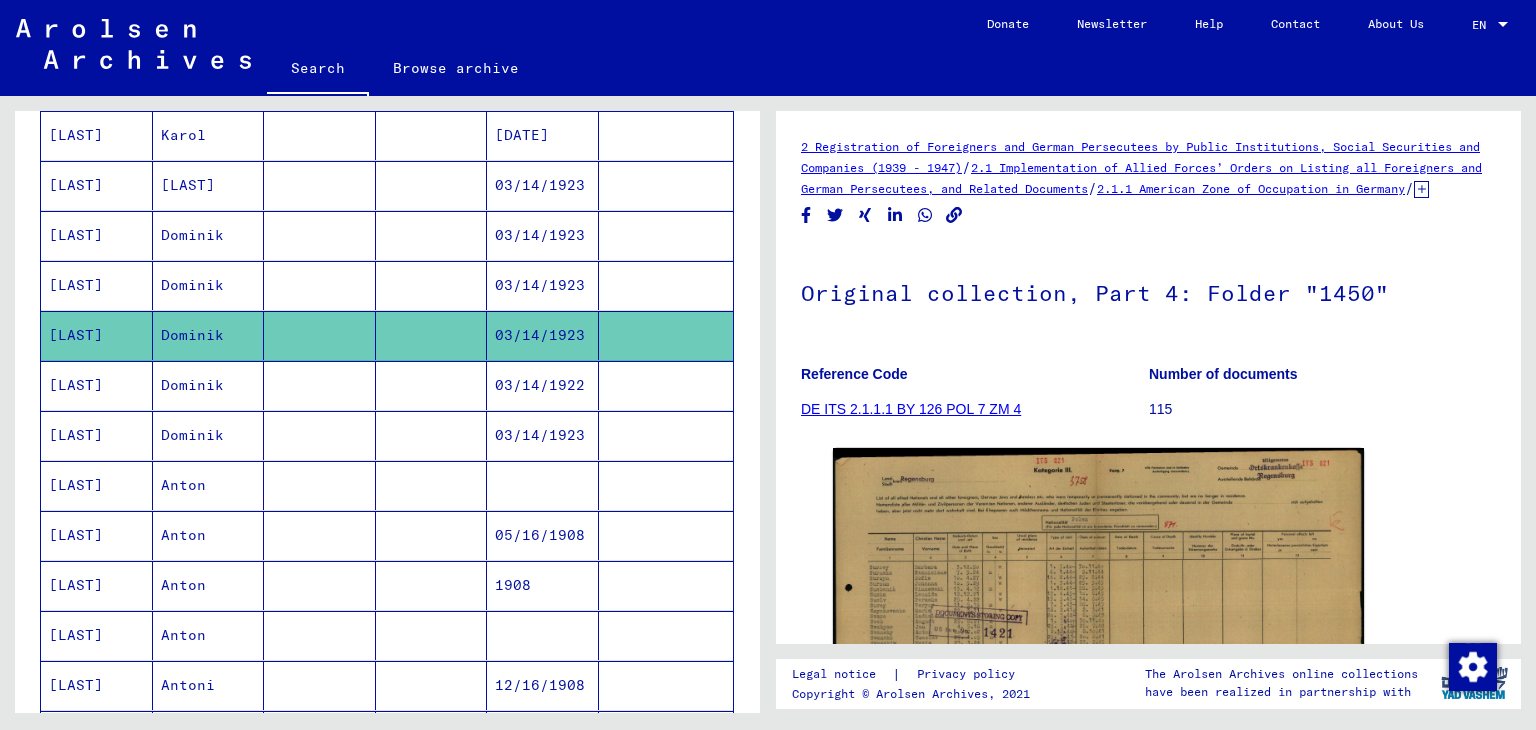 click on "03/14/1923" at bounding box center (543, 335) 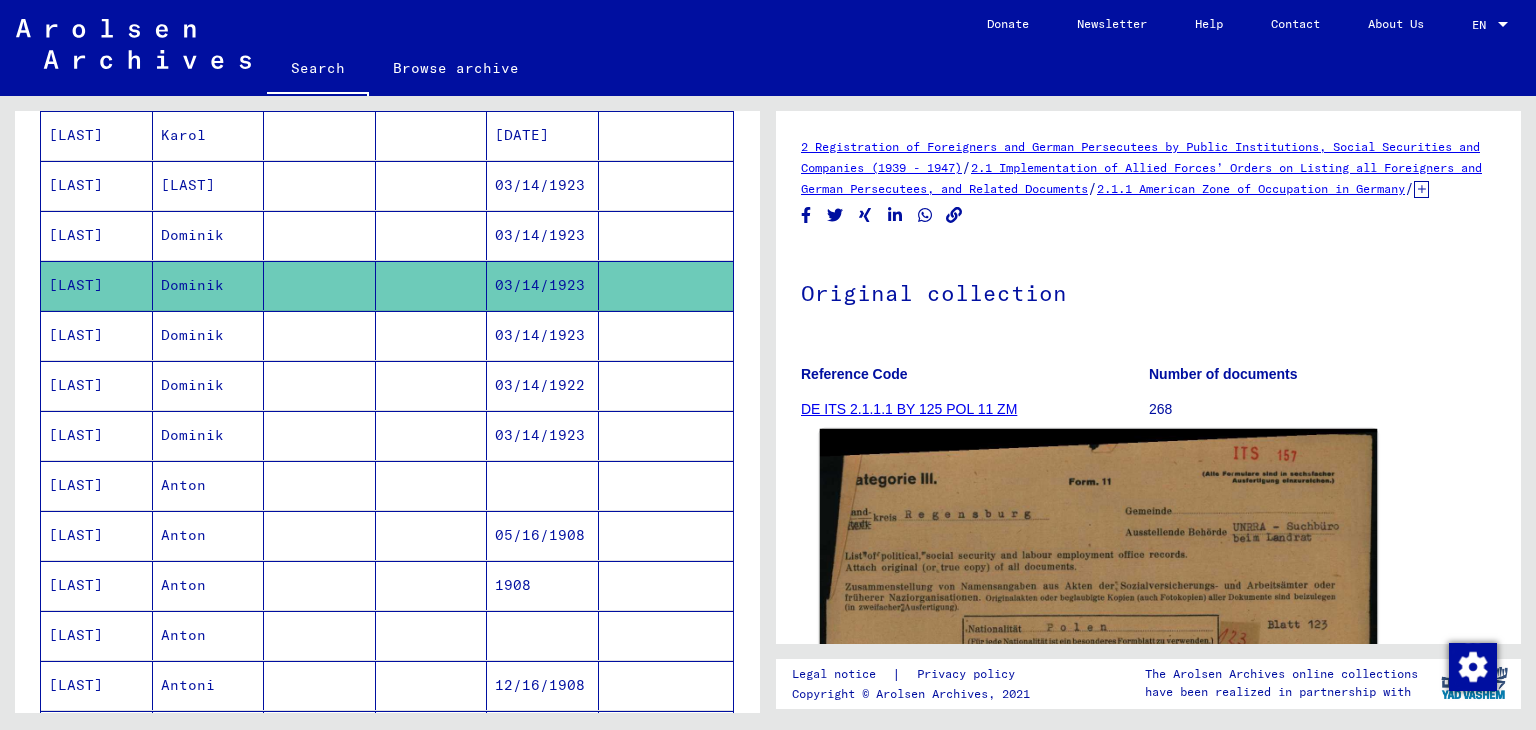 click 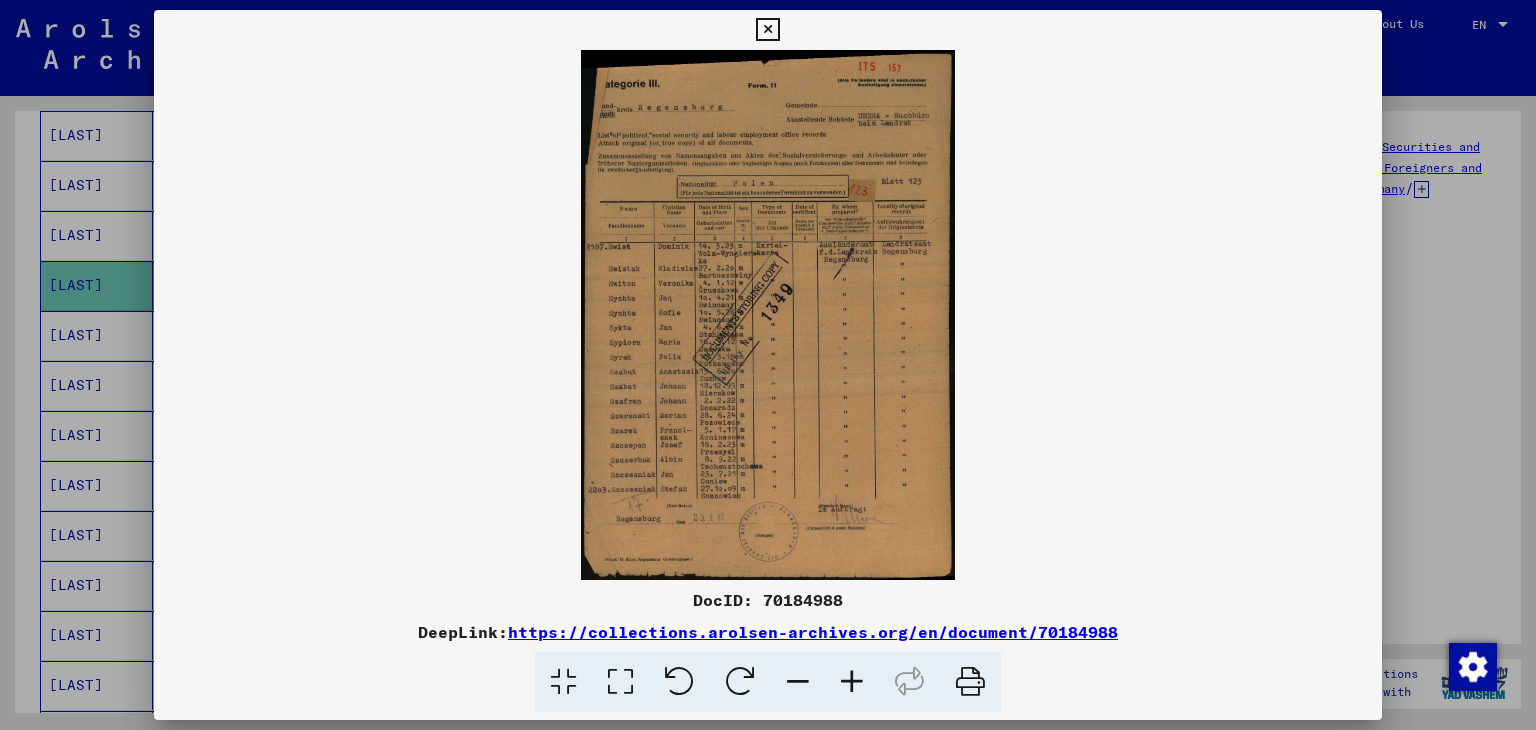 click at bounding box center (767, 30) 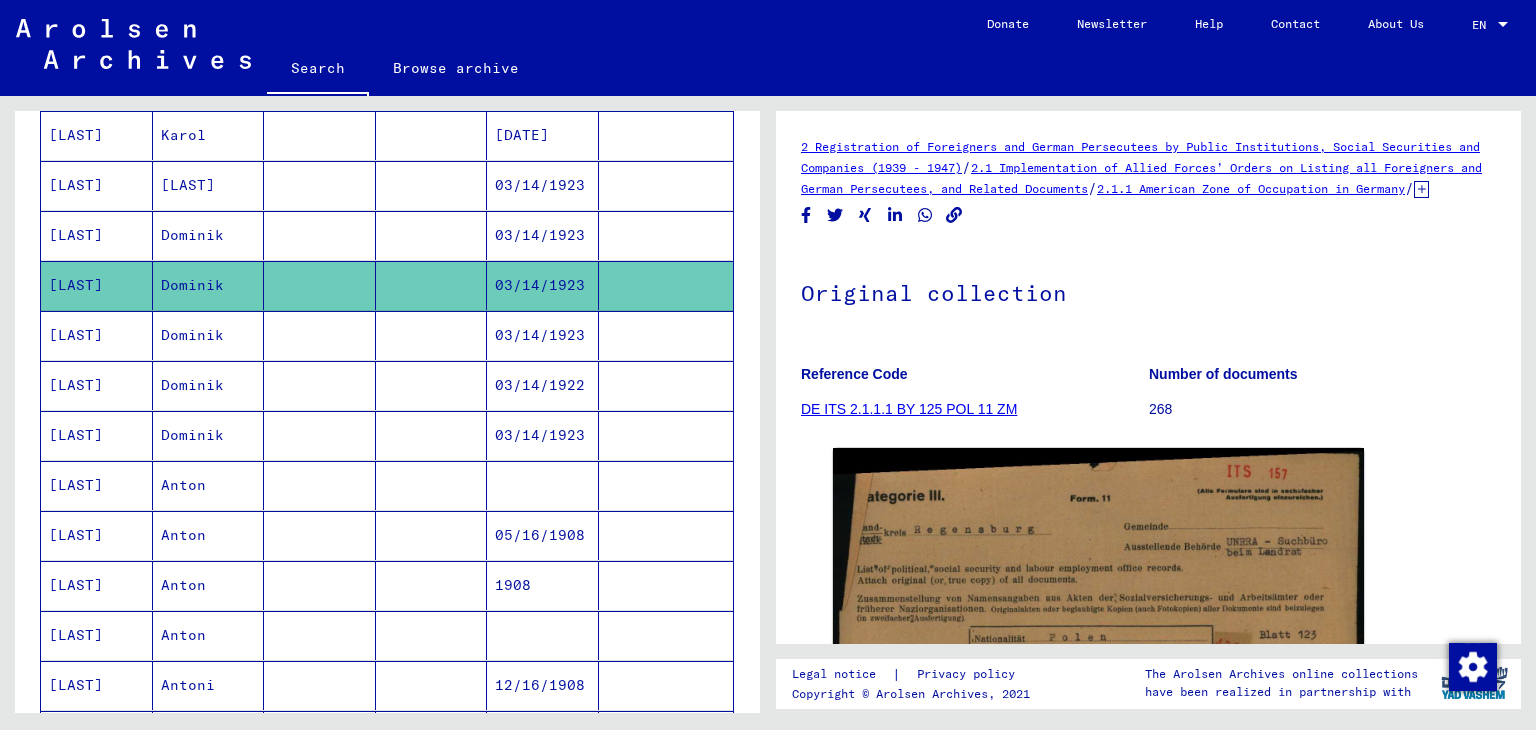 click on "03/14/1923" at bounding box center [543, 285] 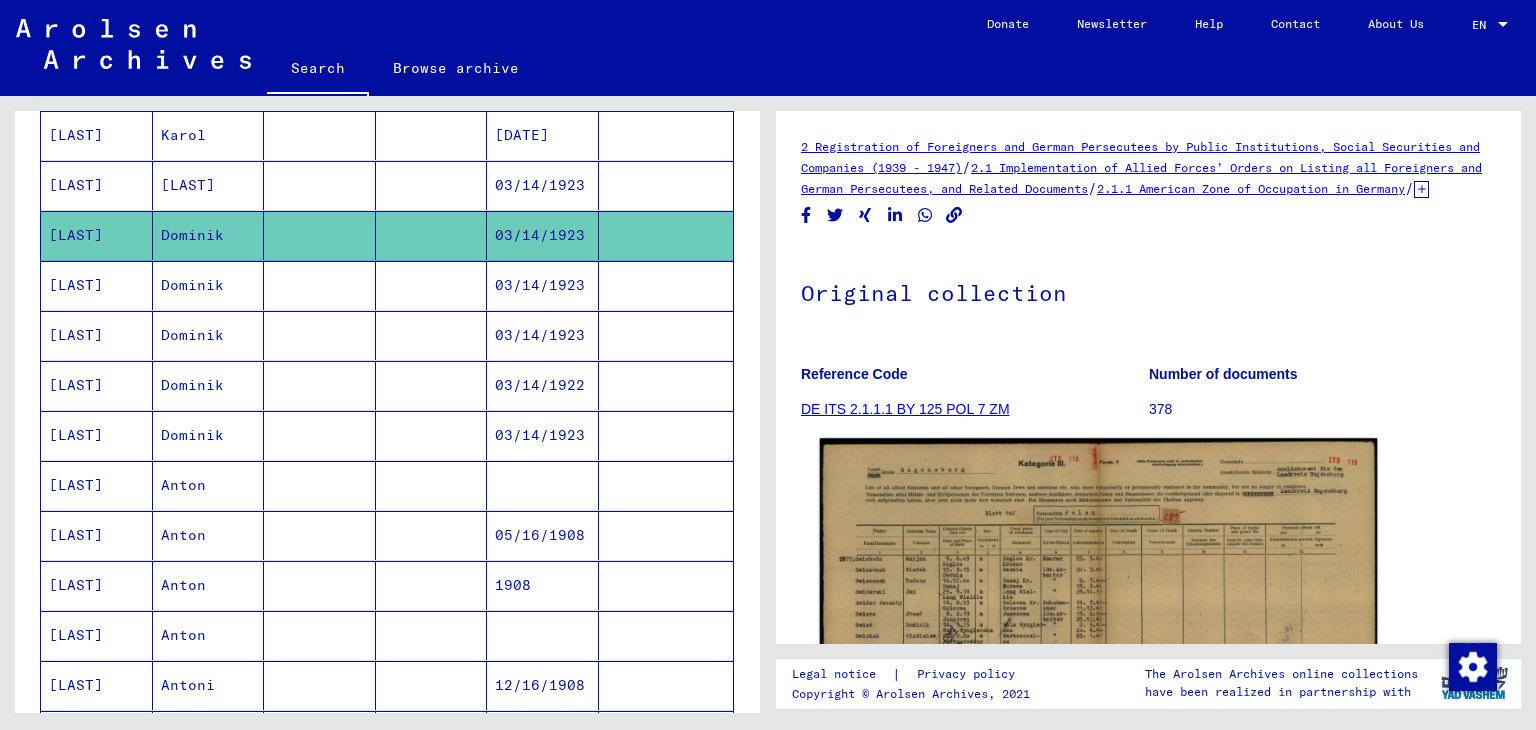 click 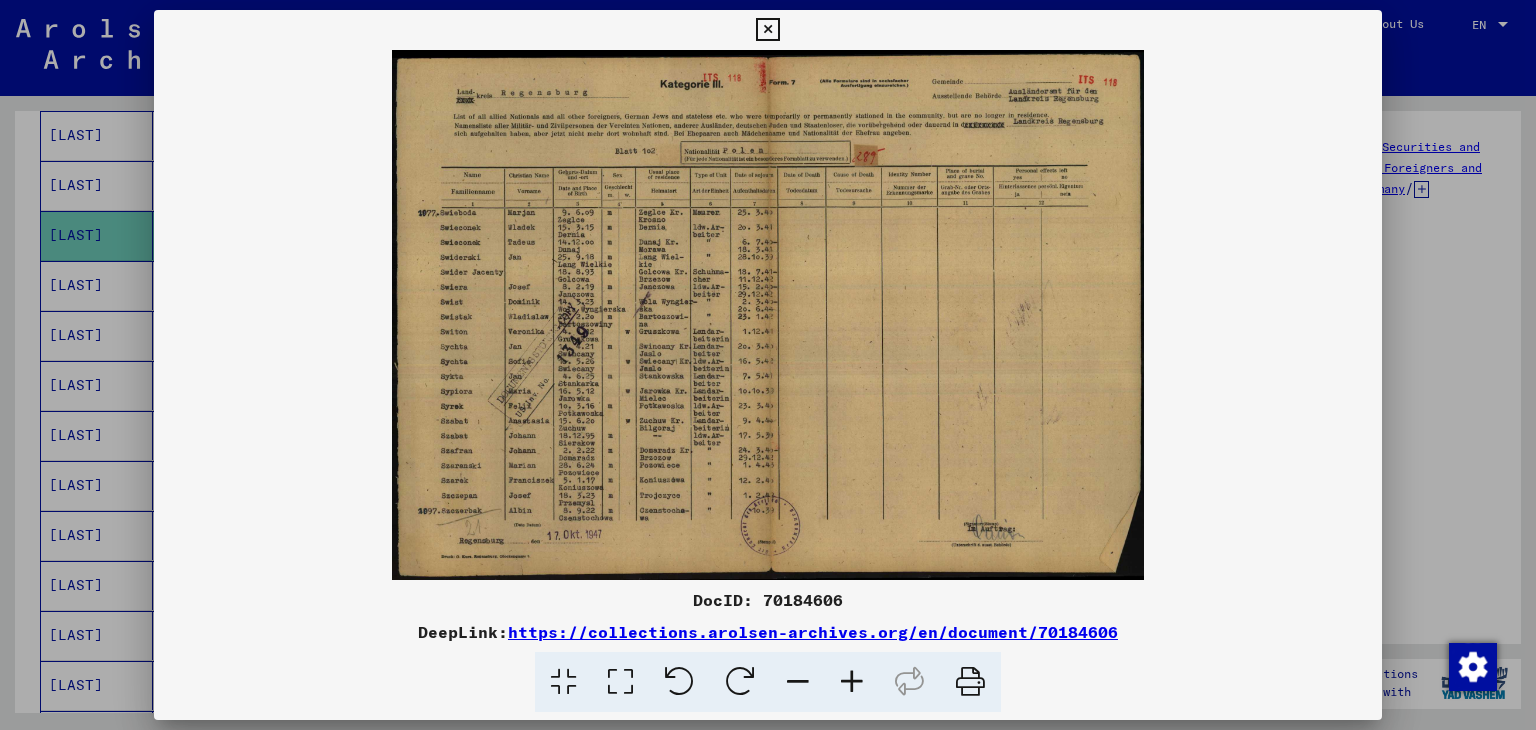 click at bounding box center (768, 315) 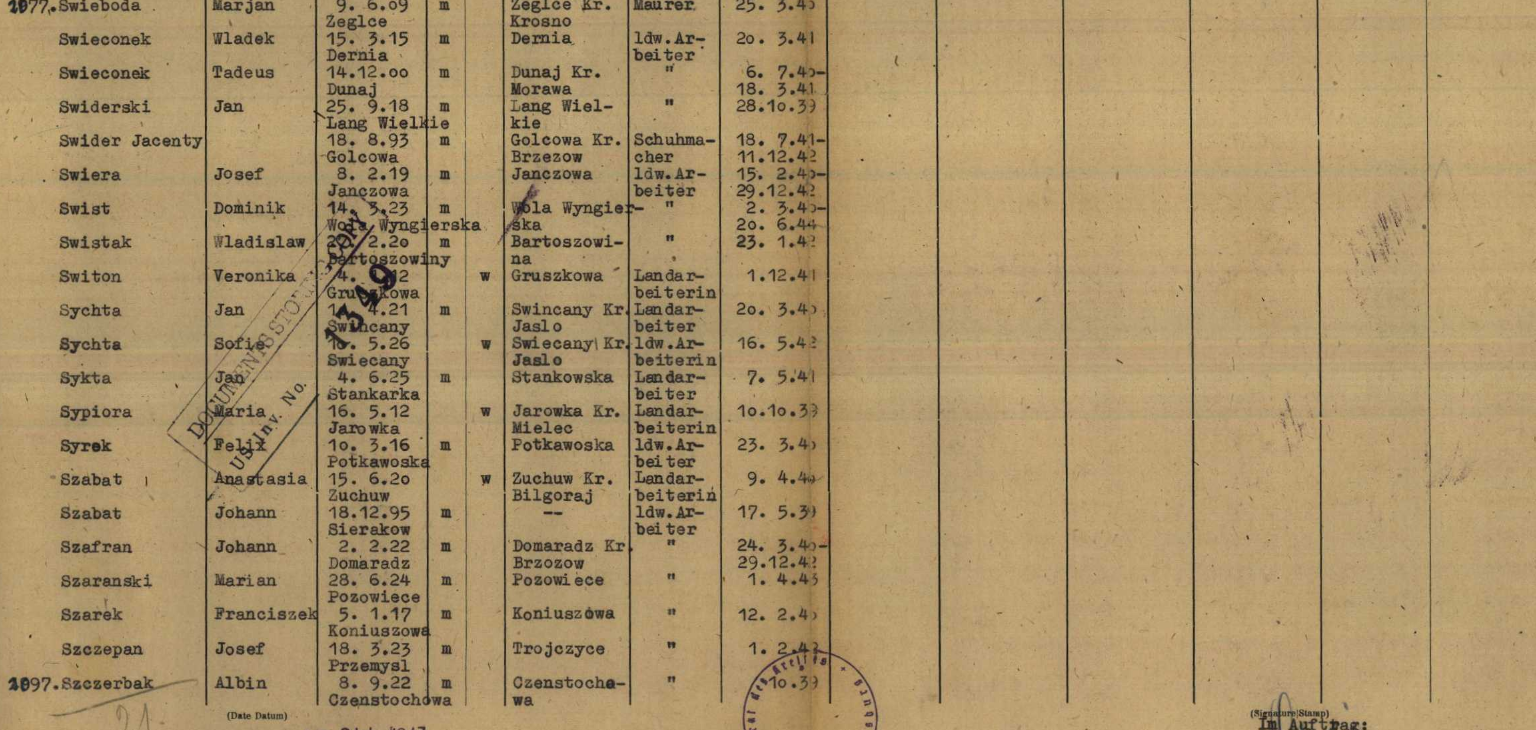 click at bounding box center [768, 315] 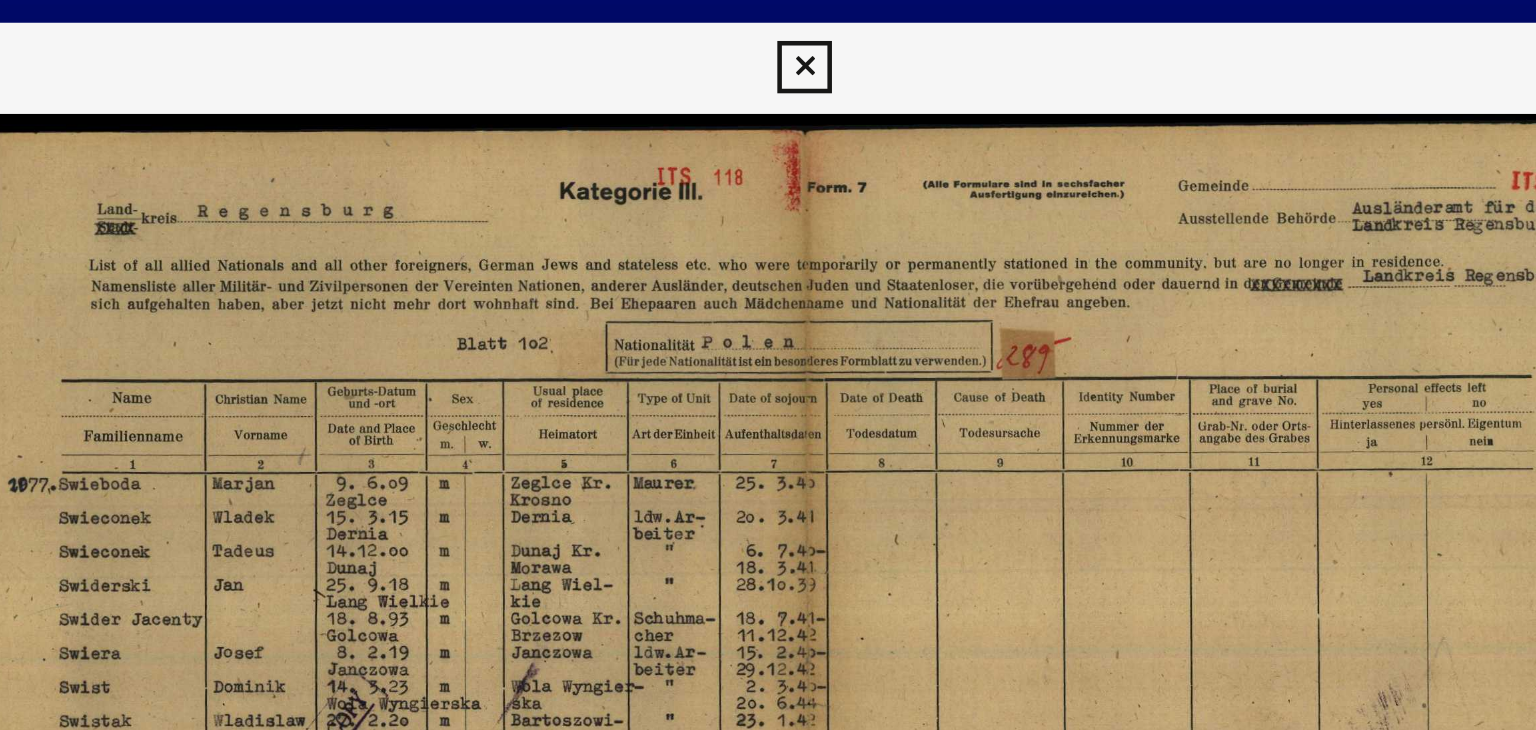 click at bounding box center (767, 30) 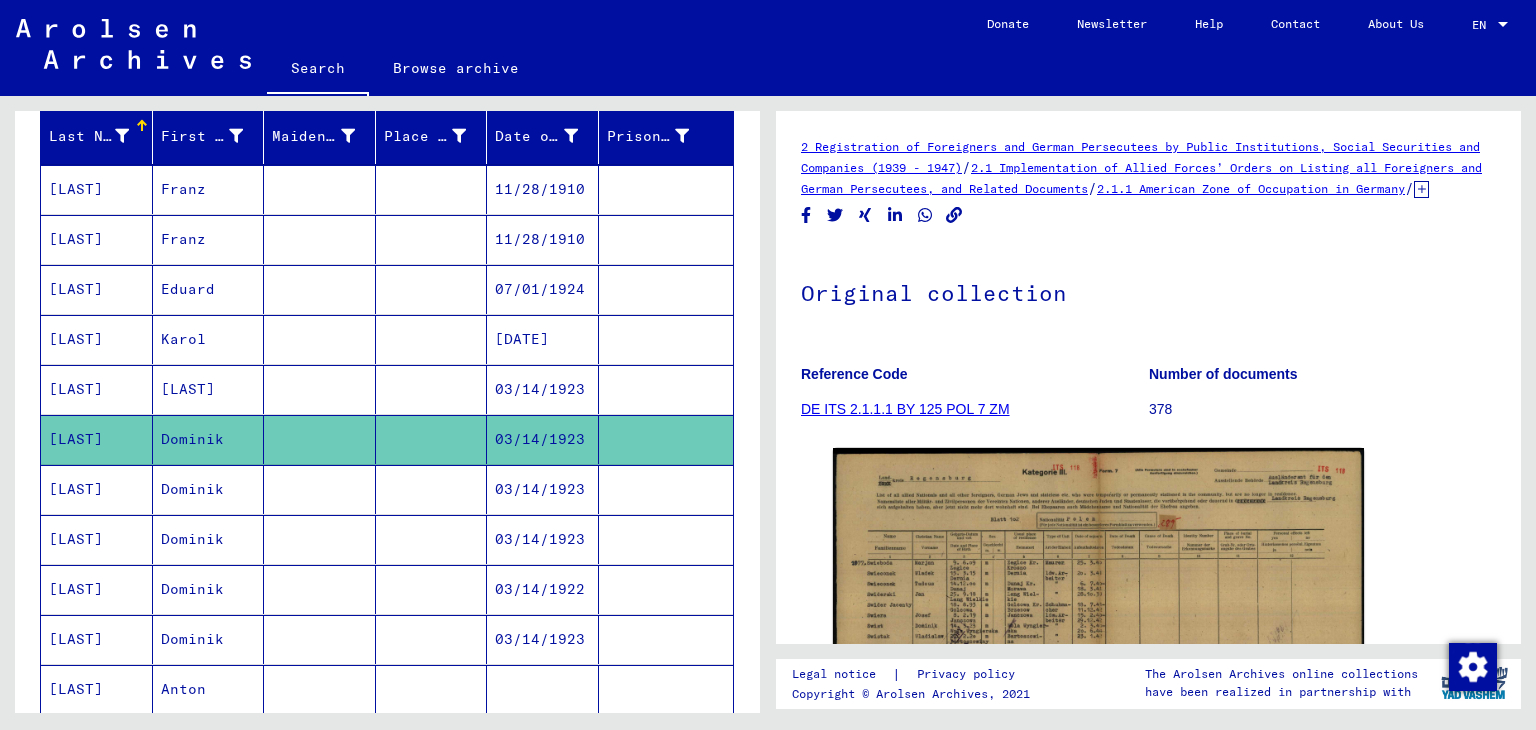 scroll, scrollTop: 238, scrollLeft: 0, axis: vertical 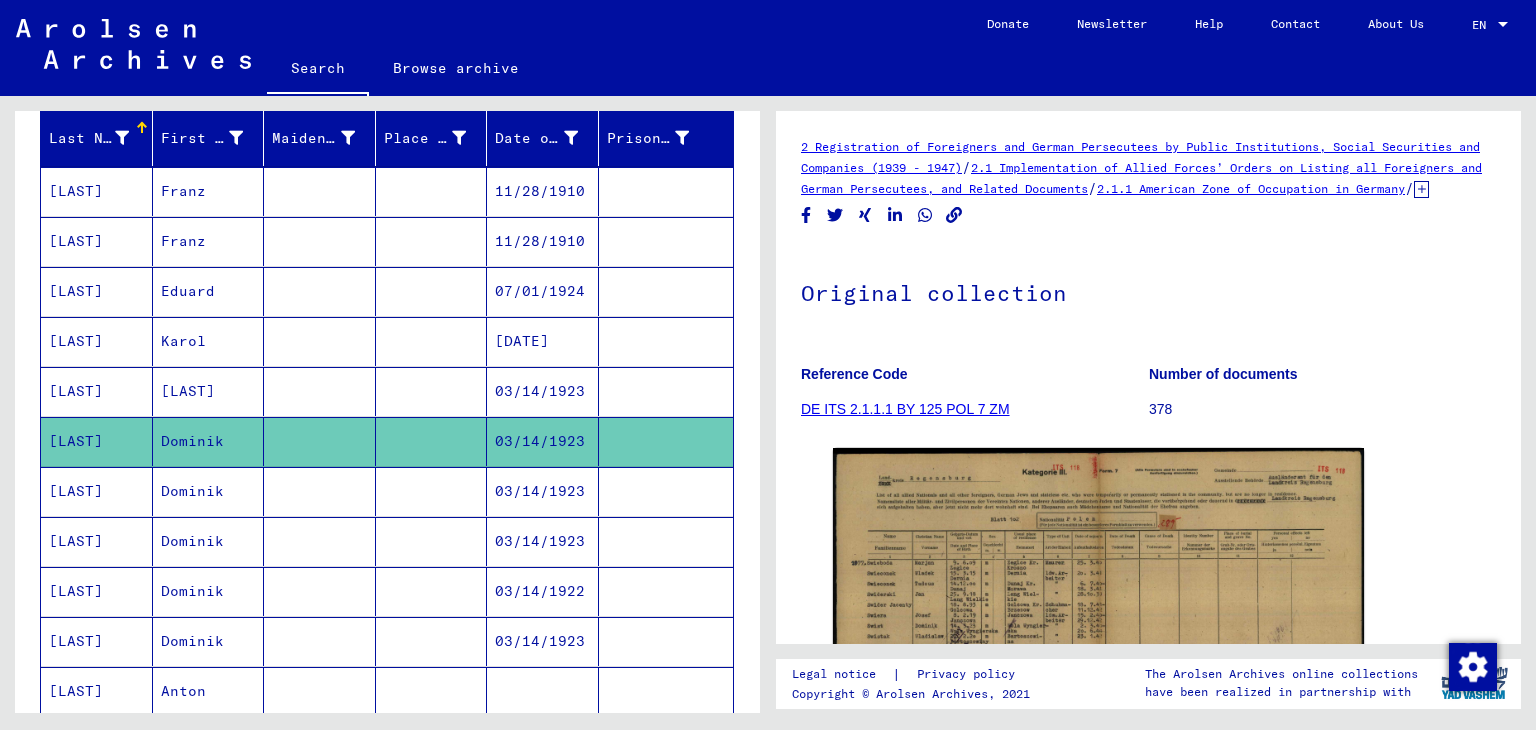 click on "[DATE]" at bounding box center (543, 391) 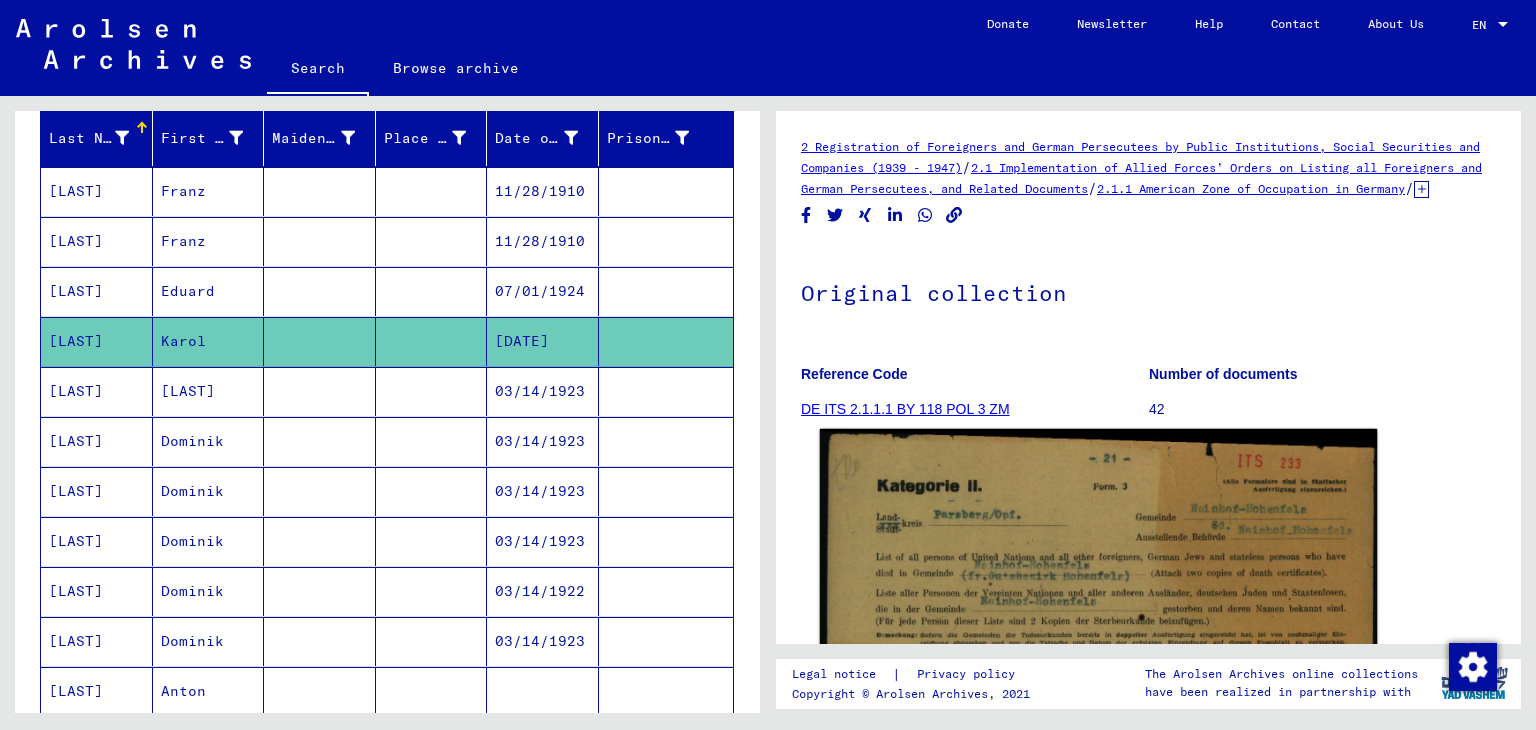 click 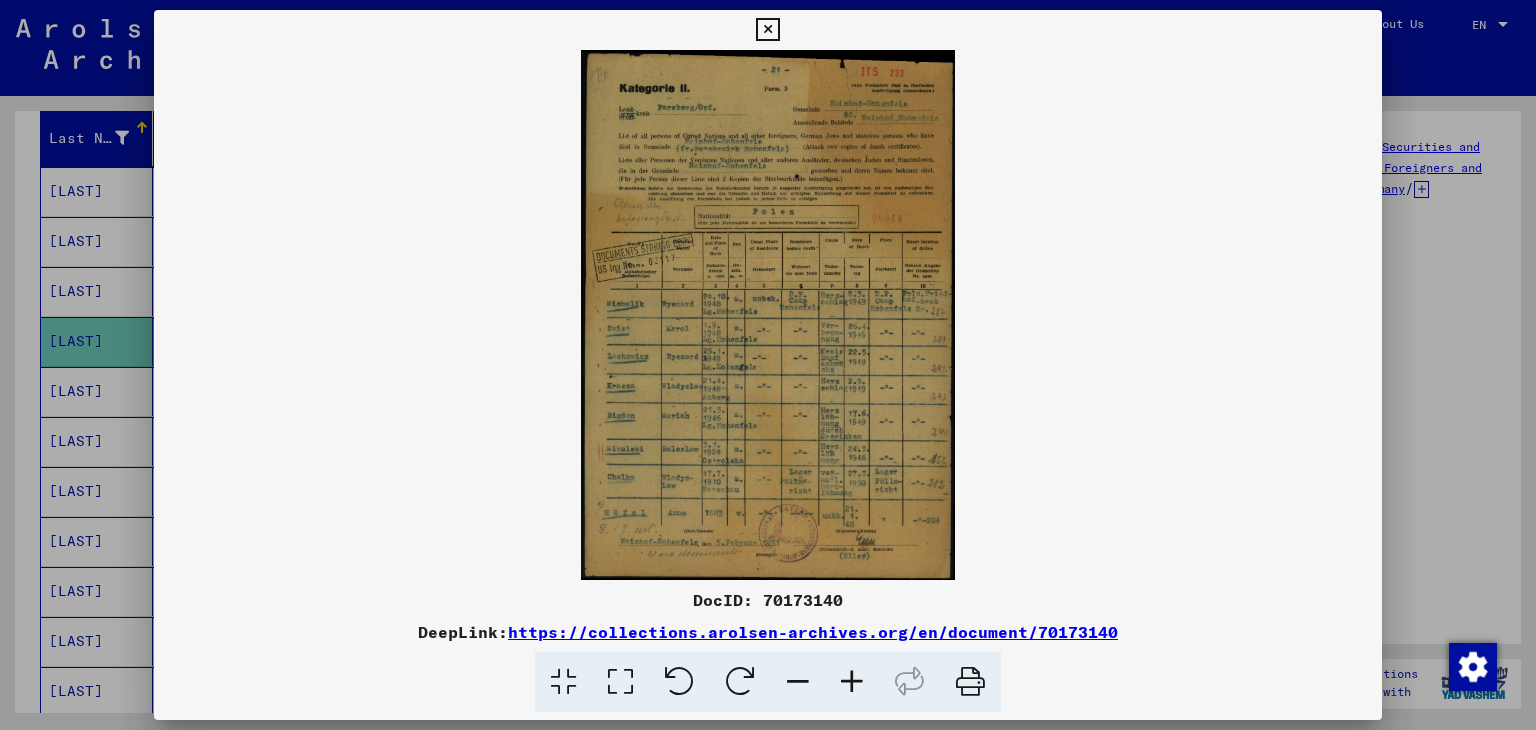 click at bounding box center (767, 30) 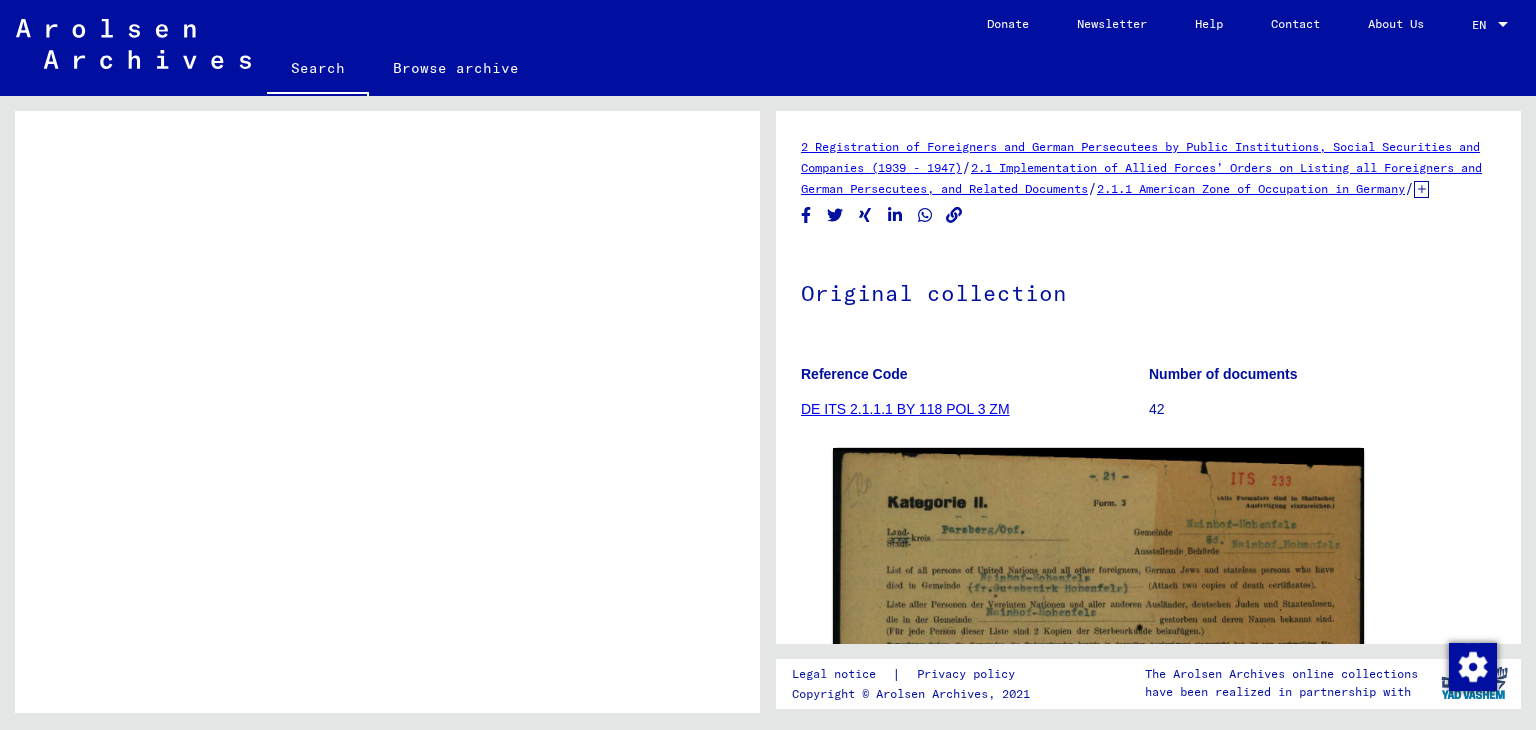 scroll, scrollTop: 2764, scrollLeft: 0, axis: vertical 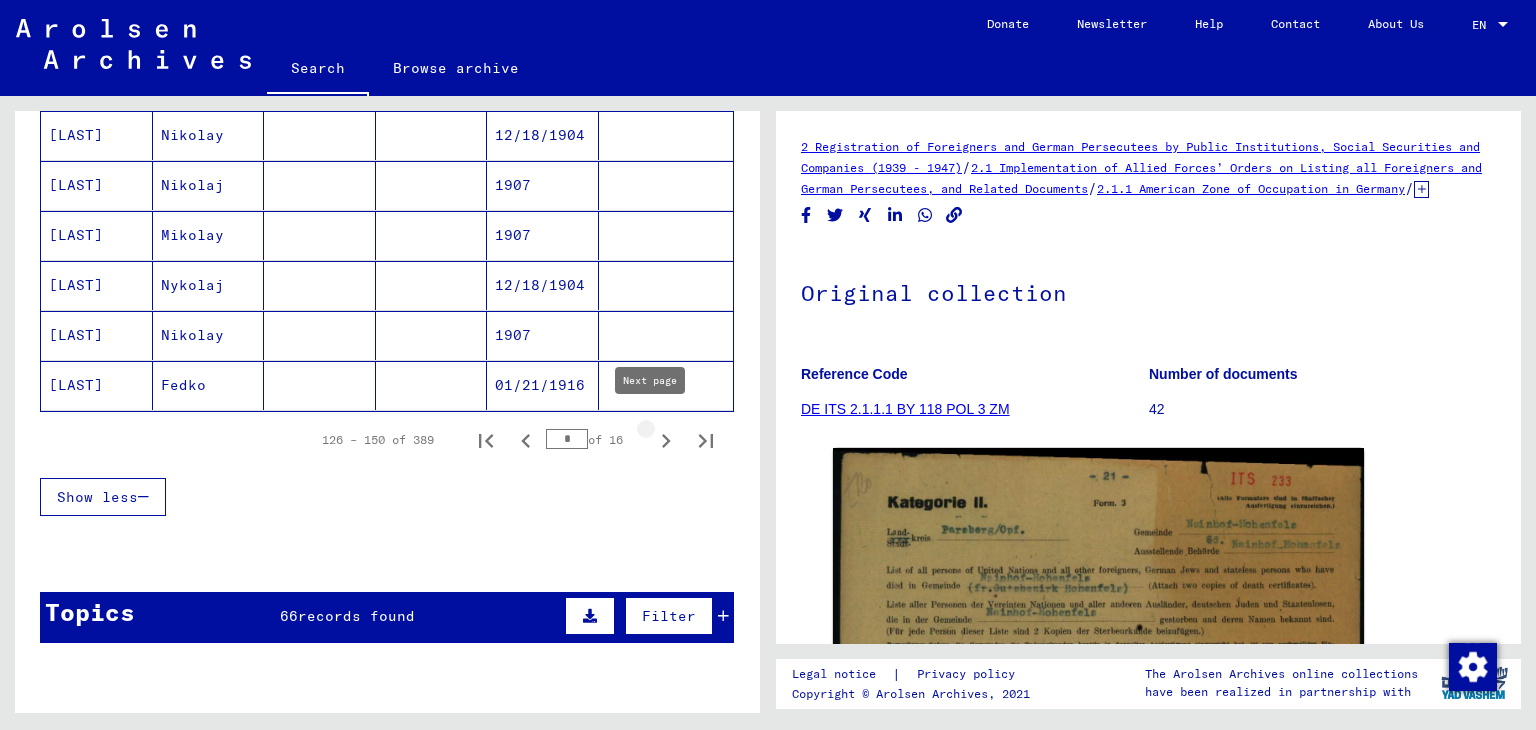 click 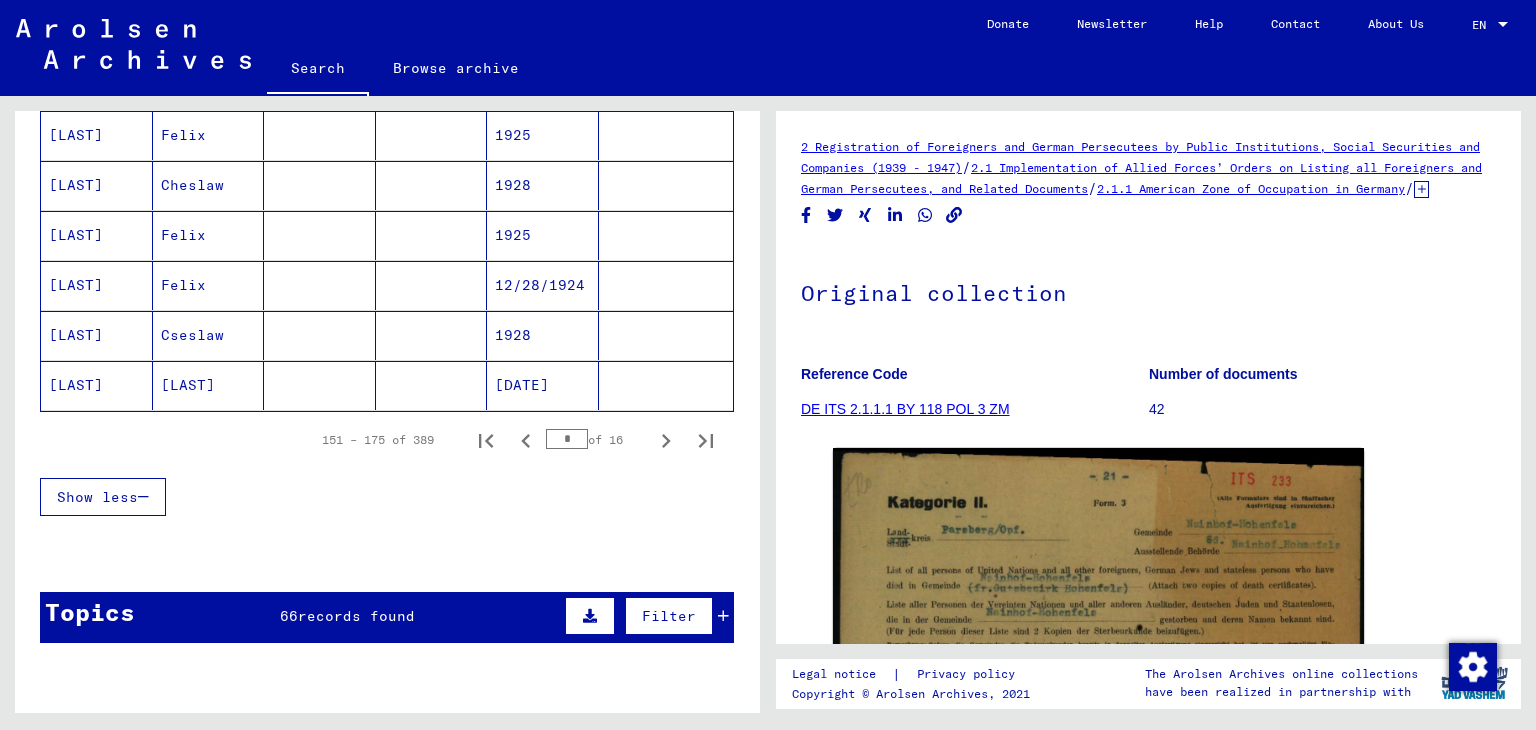 click on "[DATE]" 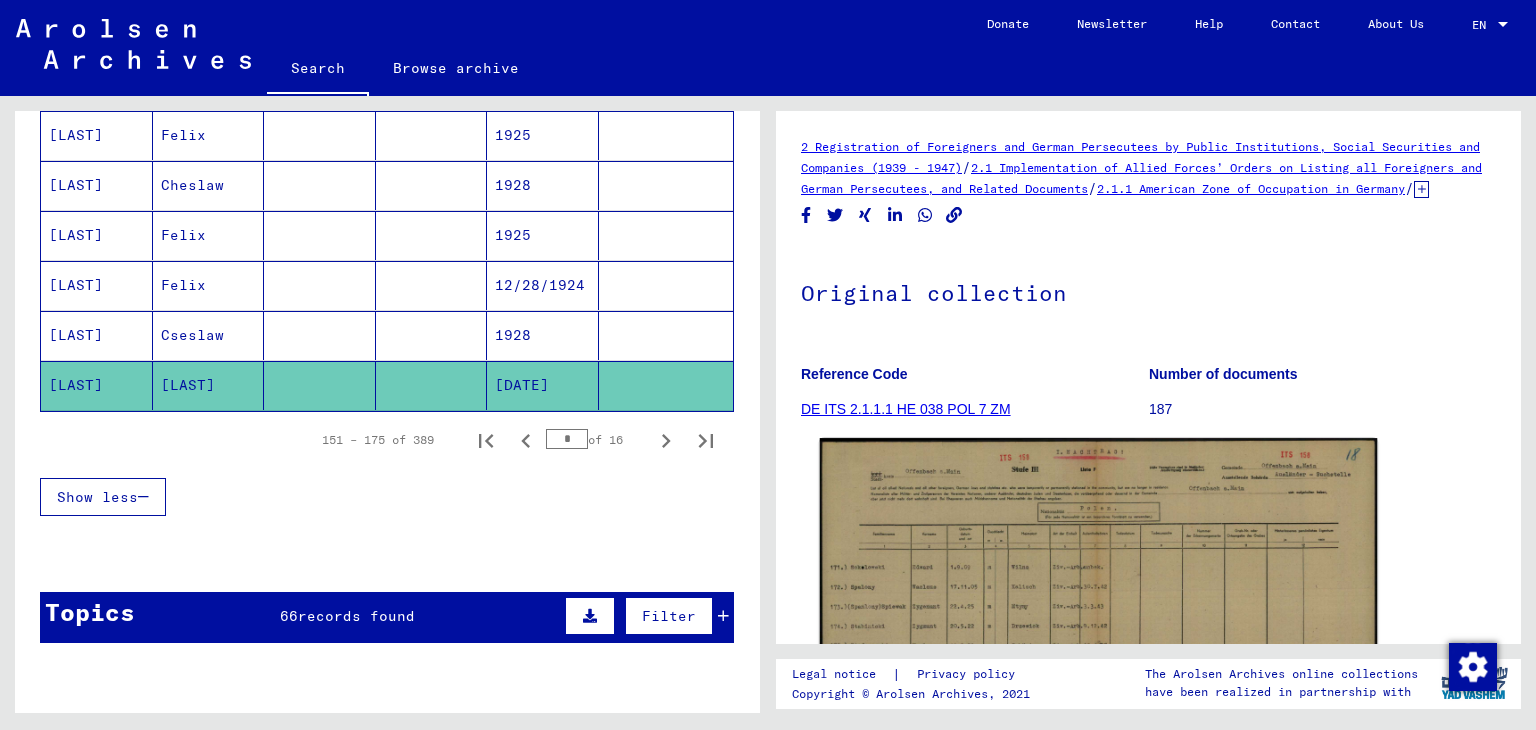 click 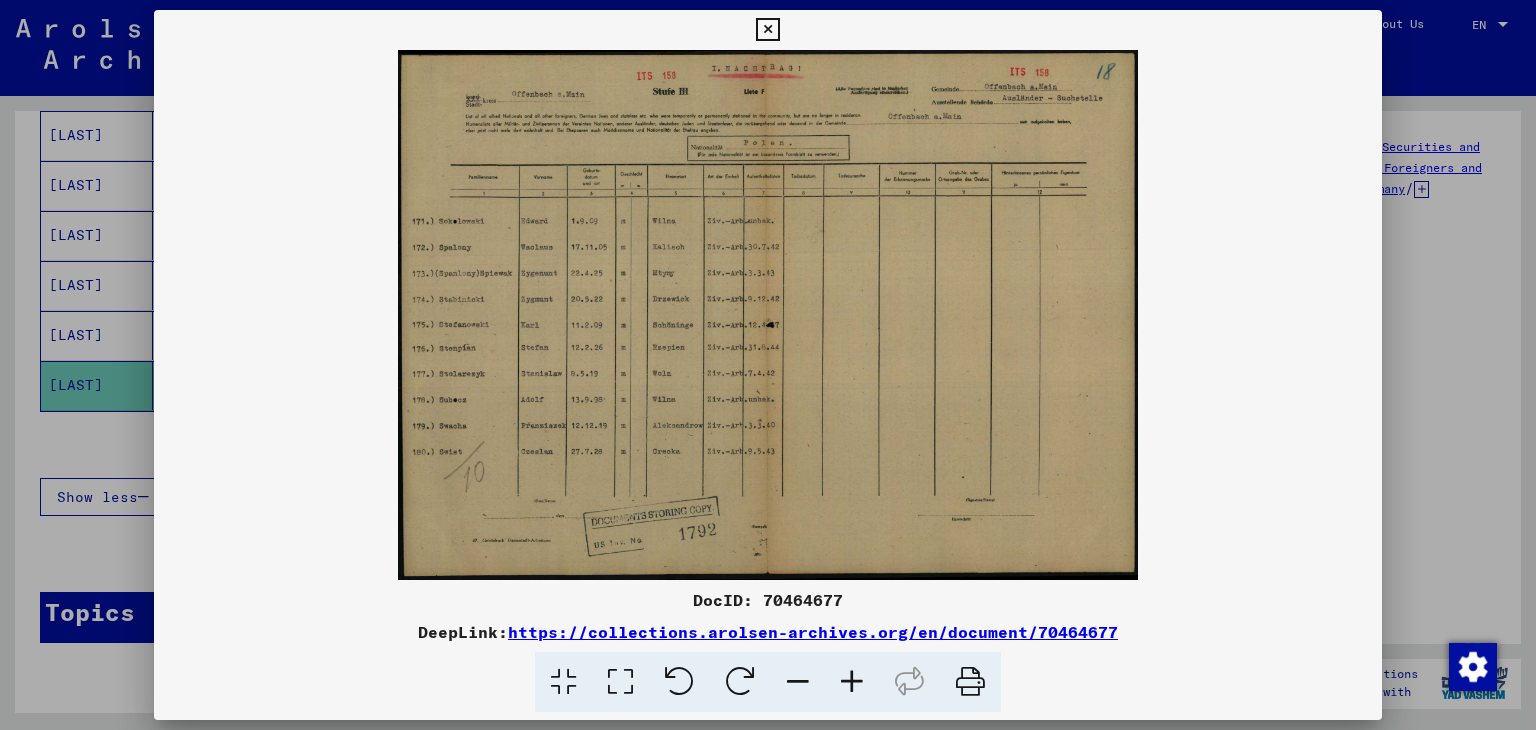 click at bounding box center [767, 30] 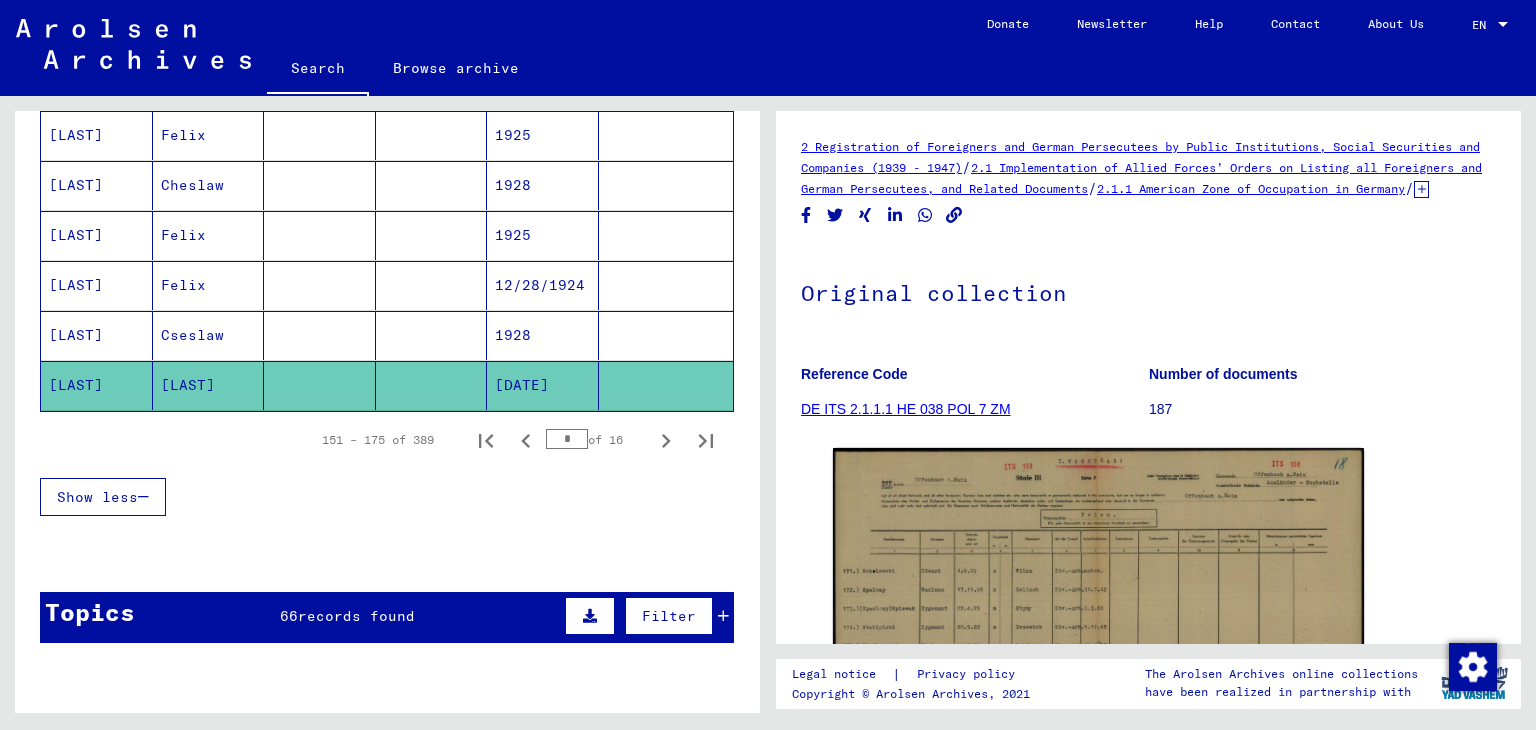 click on "12/28/1924" at bounding box center (543, 335) 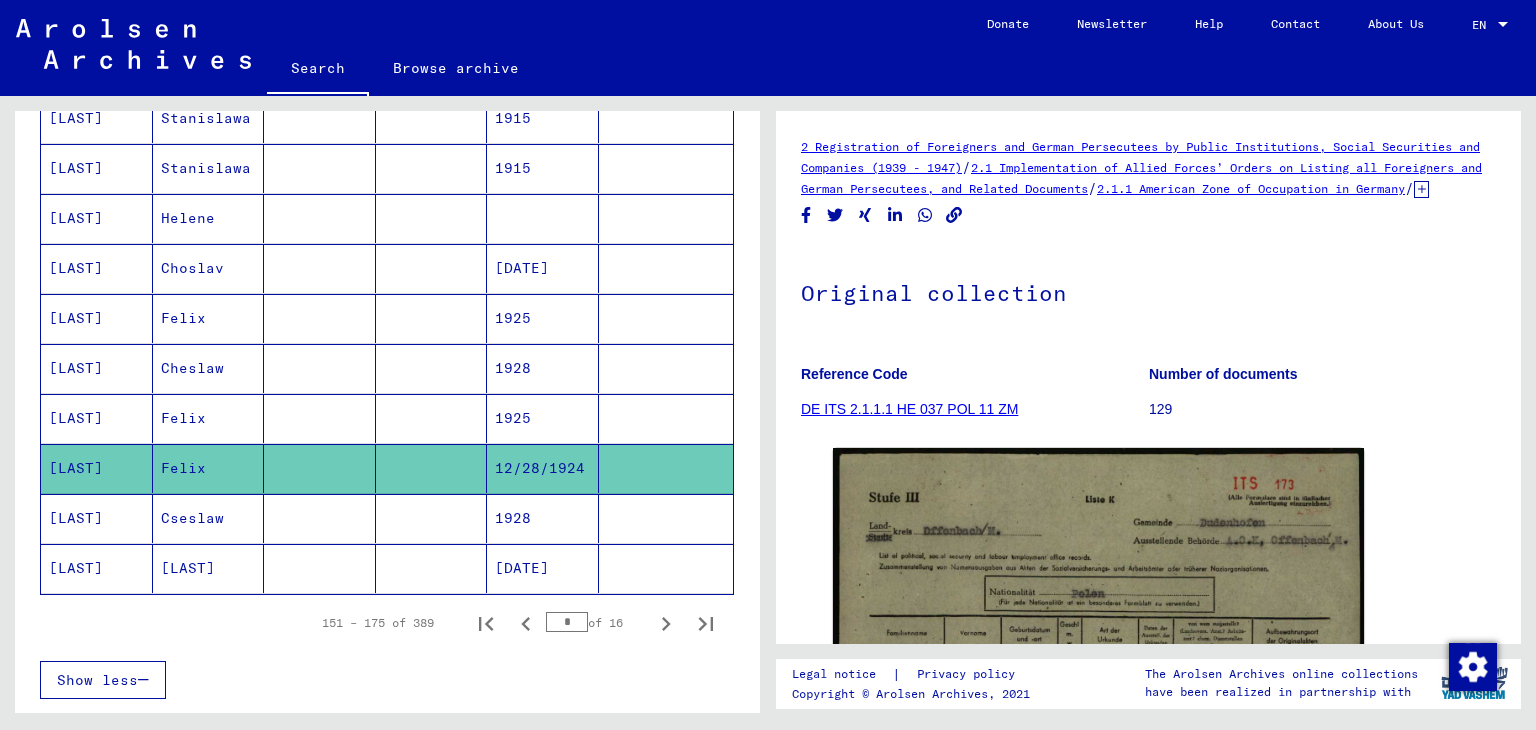 scroll, scrollTop: 1044, scrollLeft: 0, axis: vertical 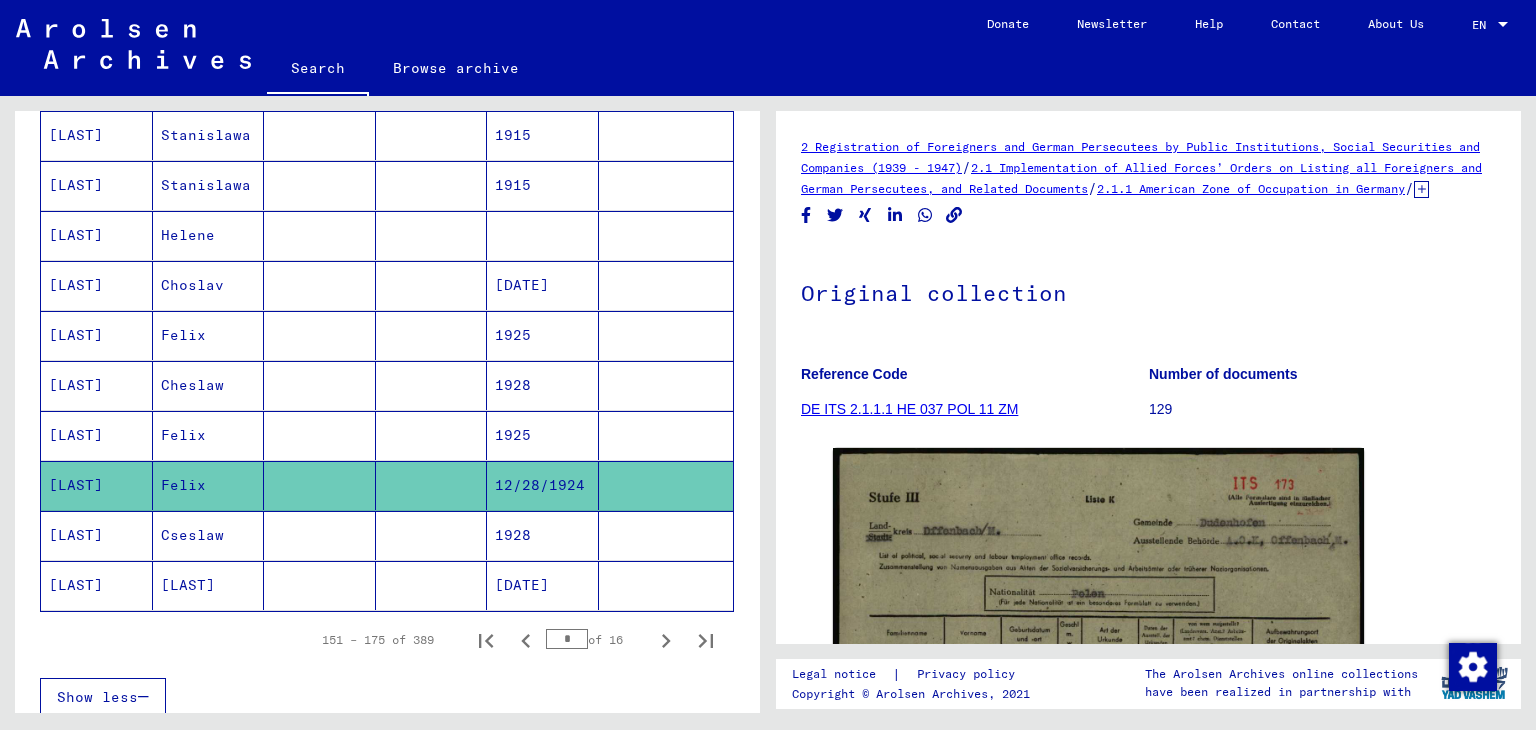 click at bounding box center [543, 285] 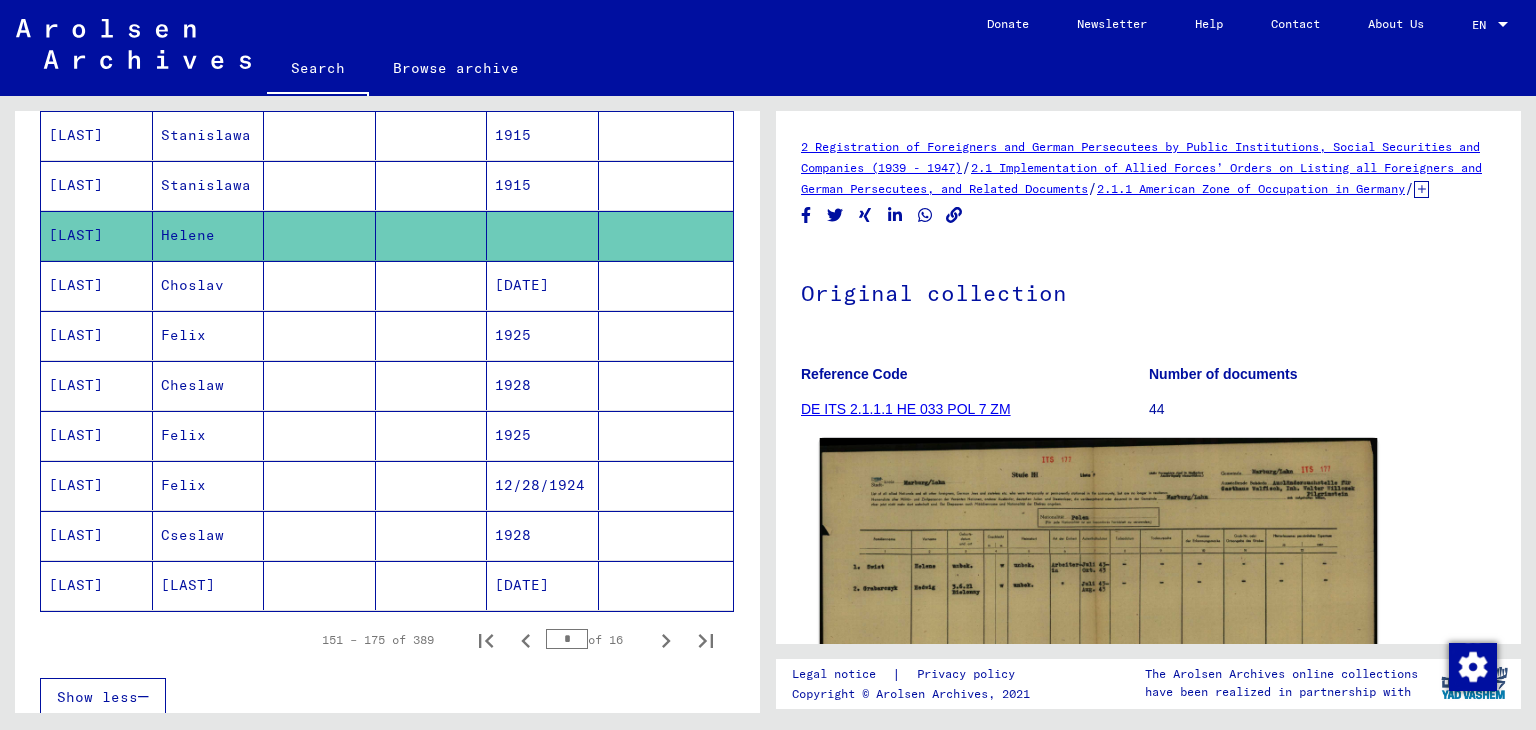 click 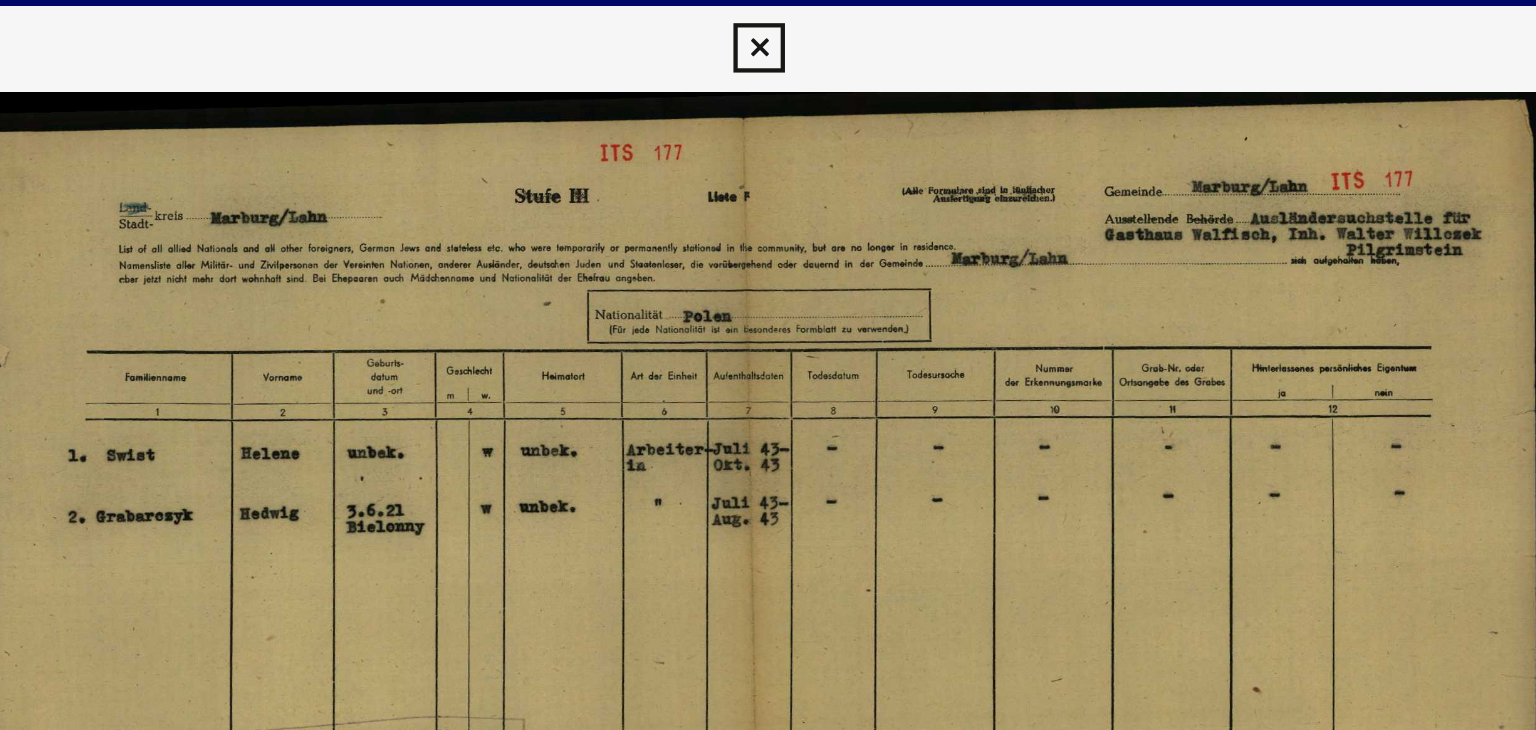 click at bounding box center [768, 315] 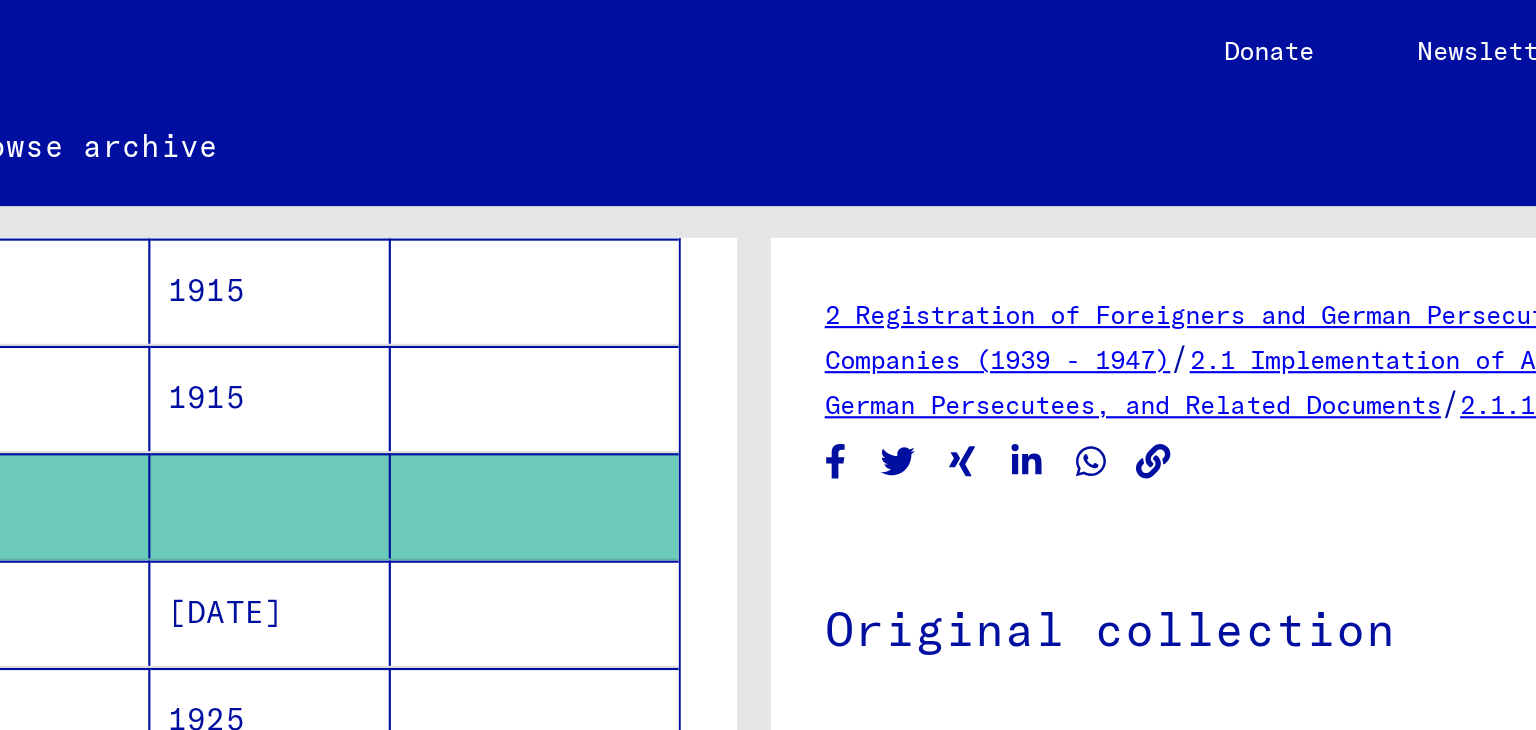 scroll, scrollTop: 1044, scrollLeft: 0, axis: vertical 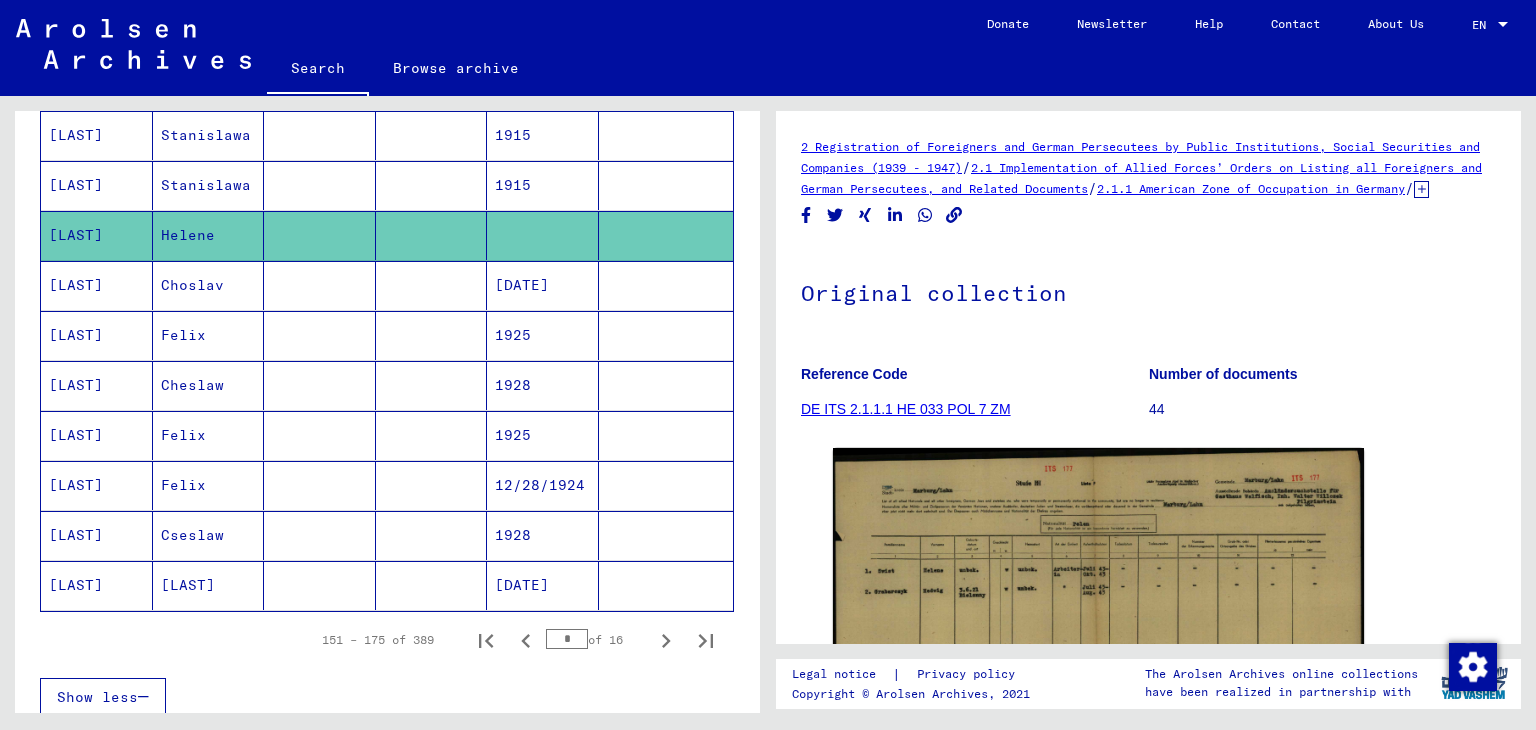click at bounding box center [320, 385] 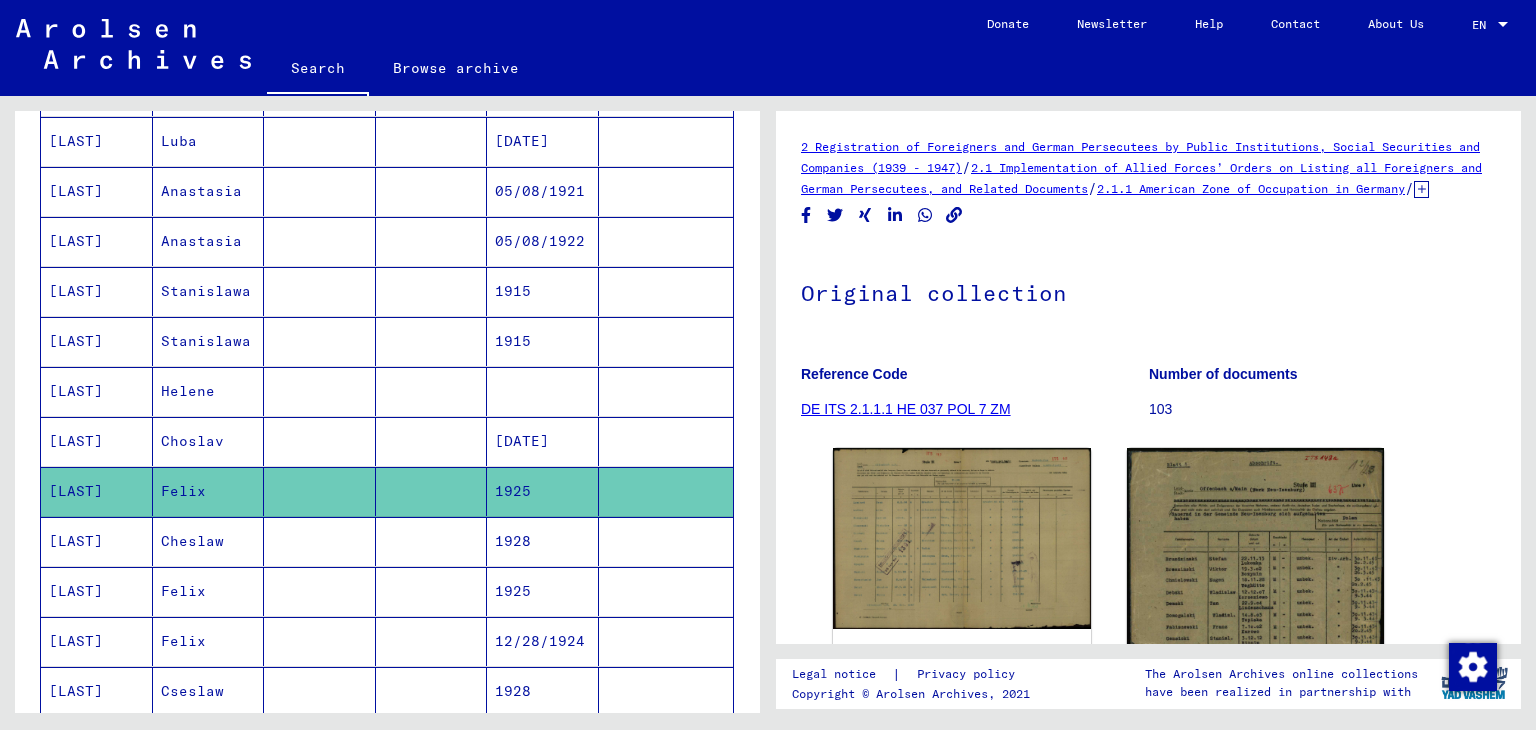 scroll, scrollTop: 887, scrollLeft: 0, axis: vertical 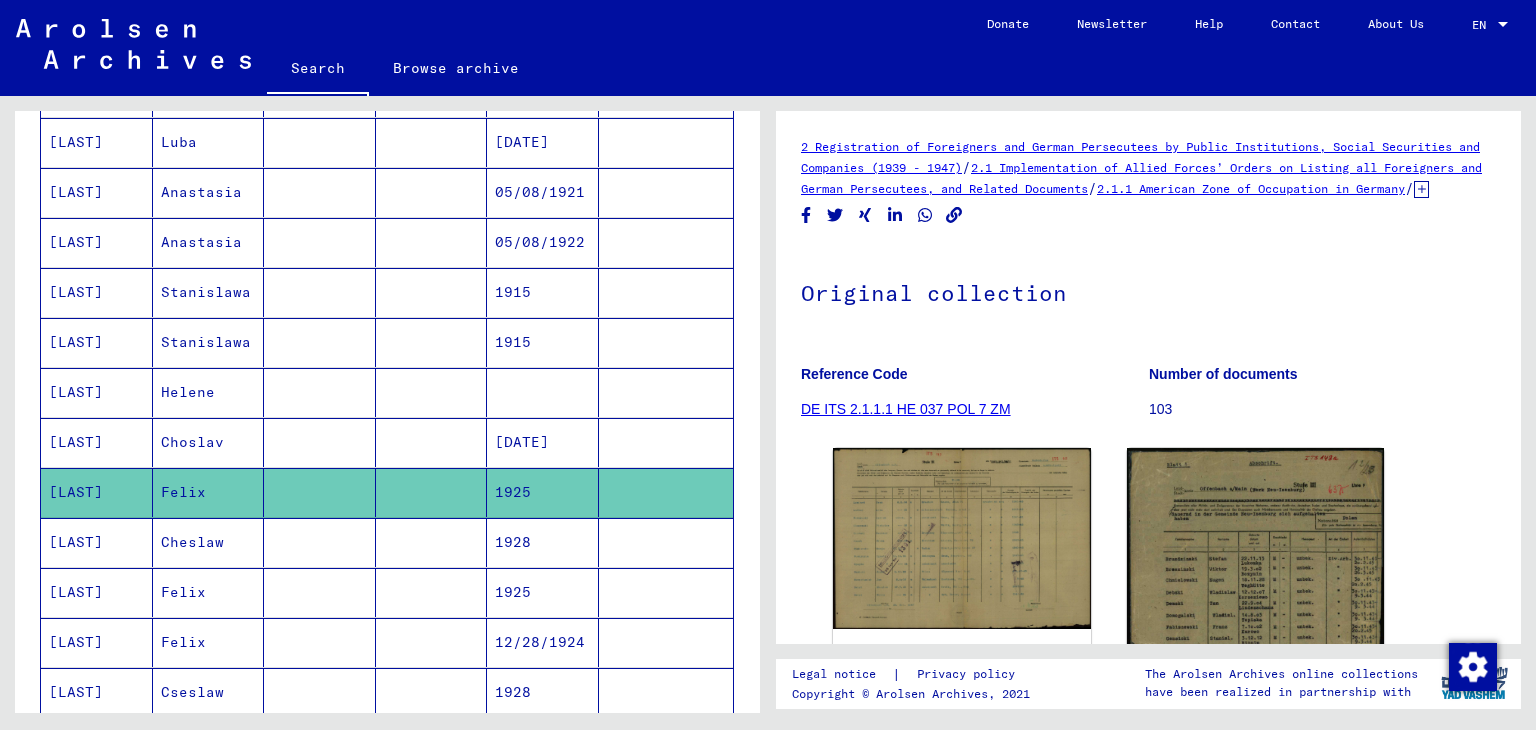 click on "1915" at bounding box center (543, 392) 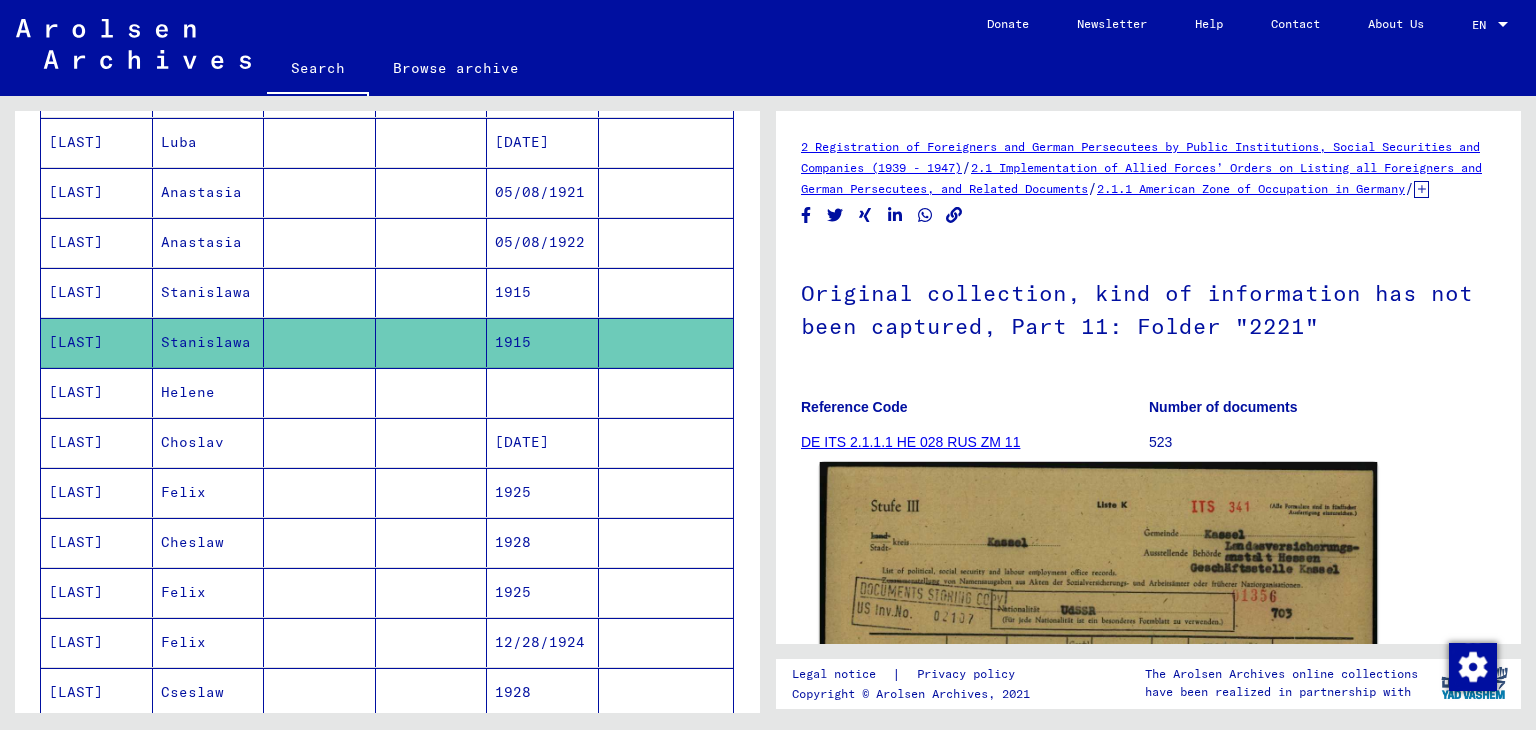 click 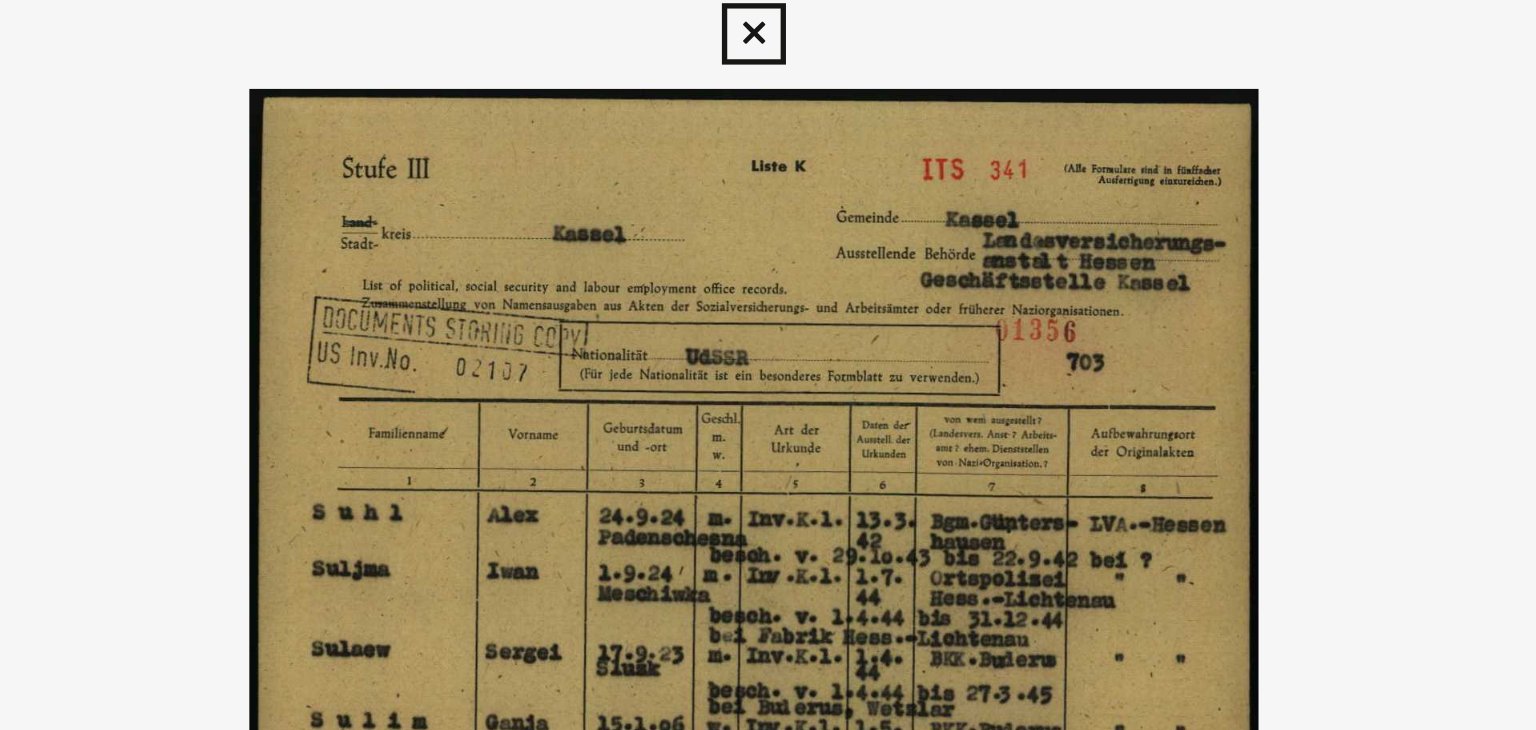 click at bounding box center (767, 30) 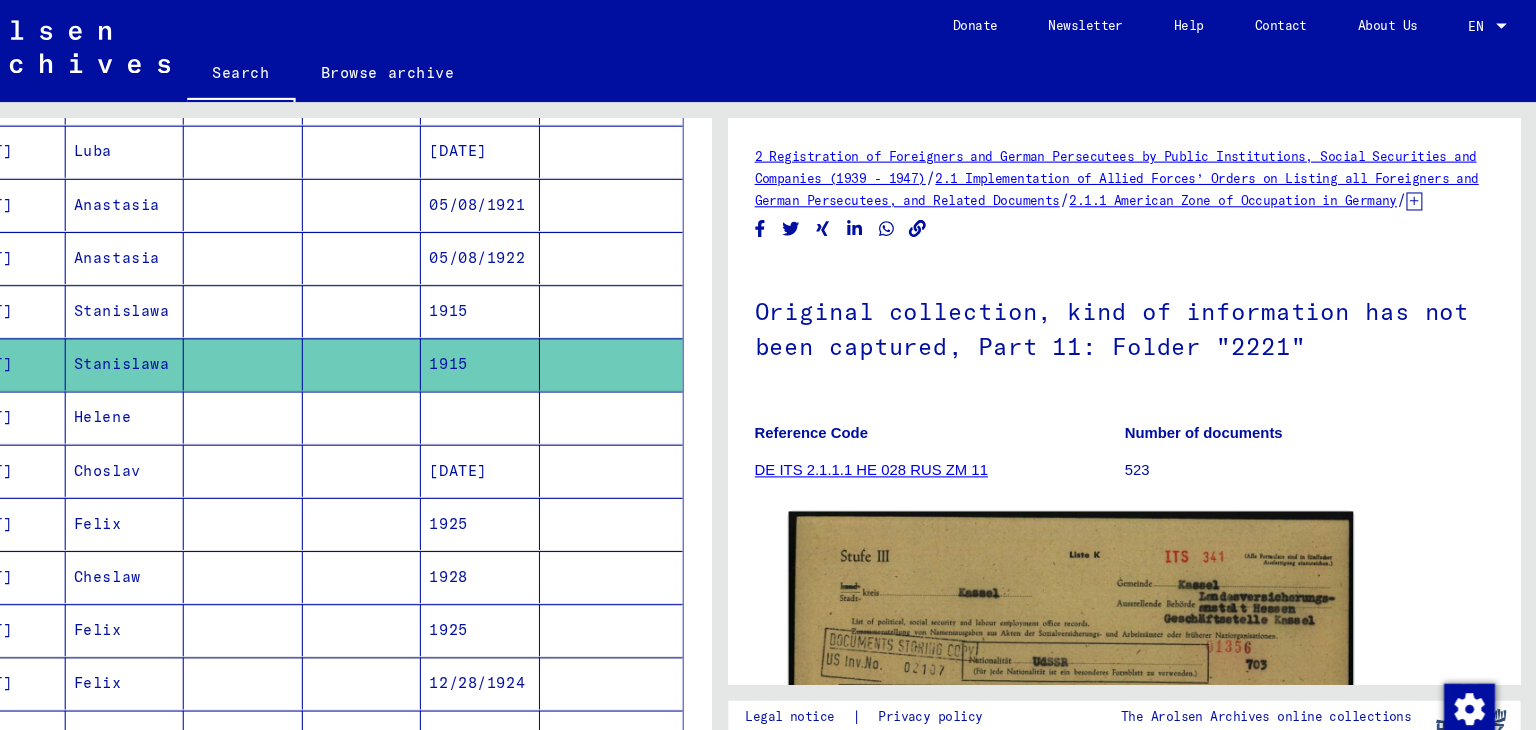 scroll, scrollTop: 0, scrollLeft: 0, axis: both 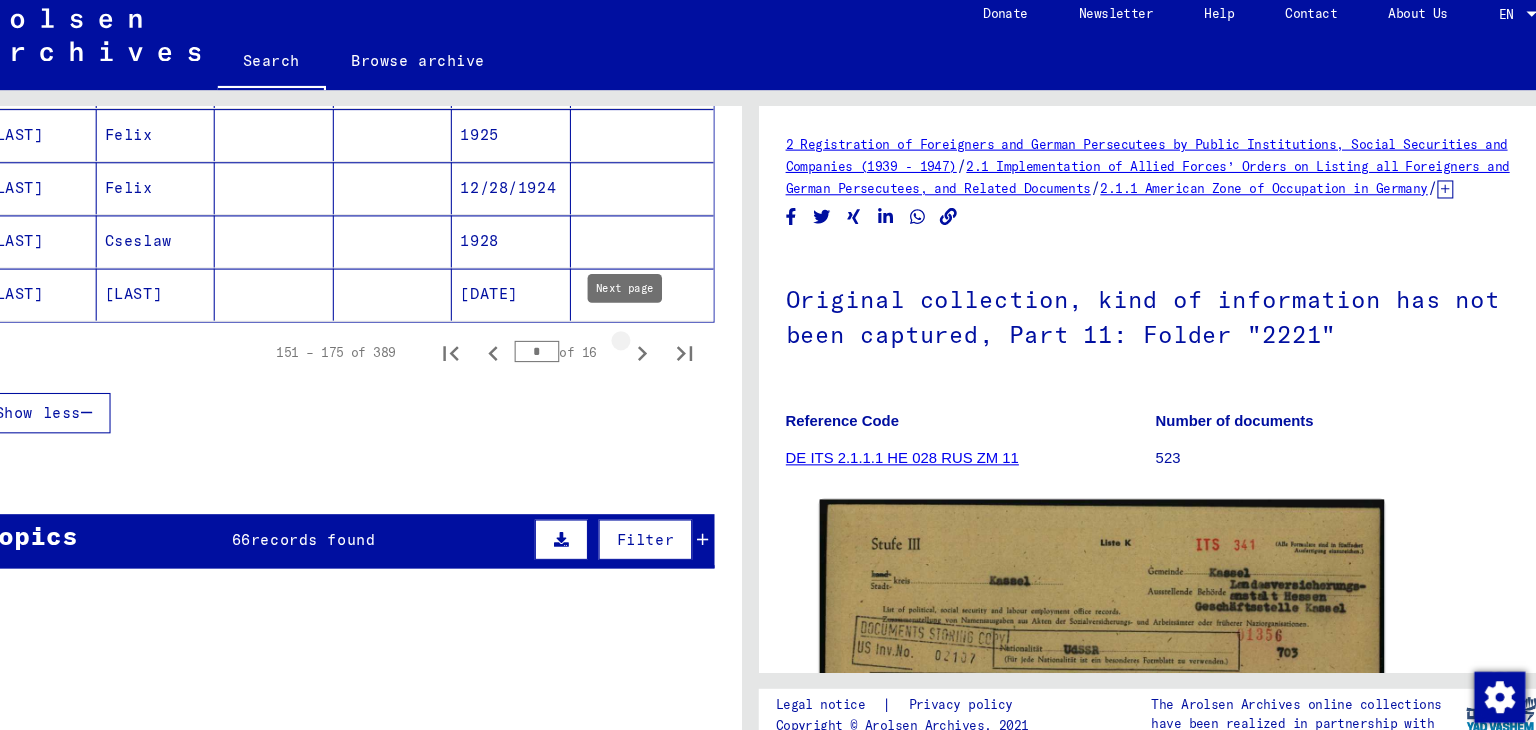 click 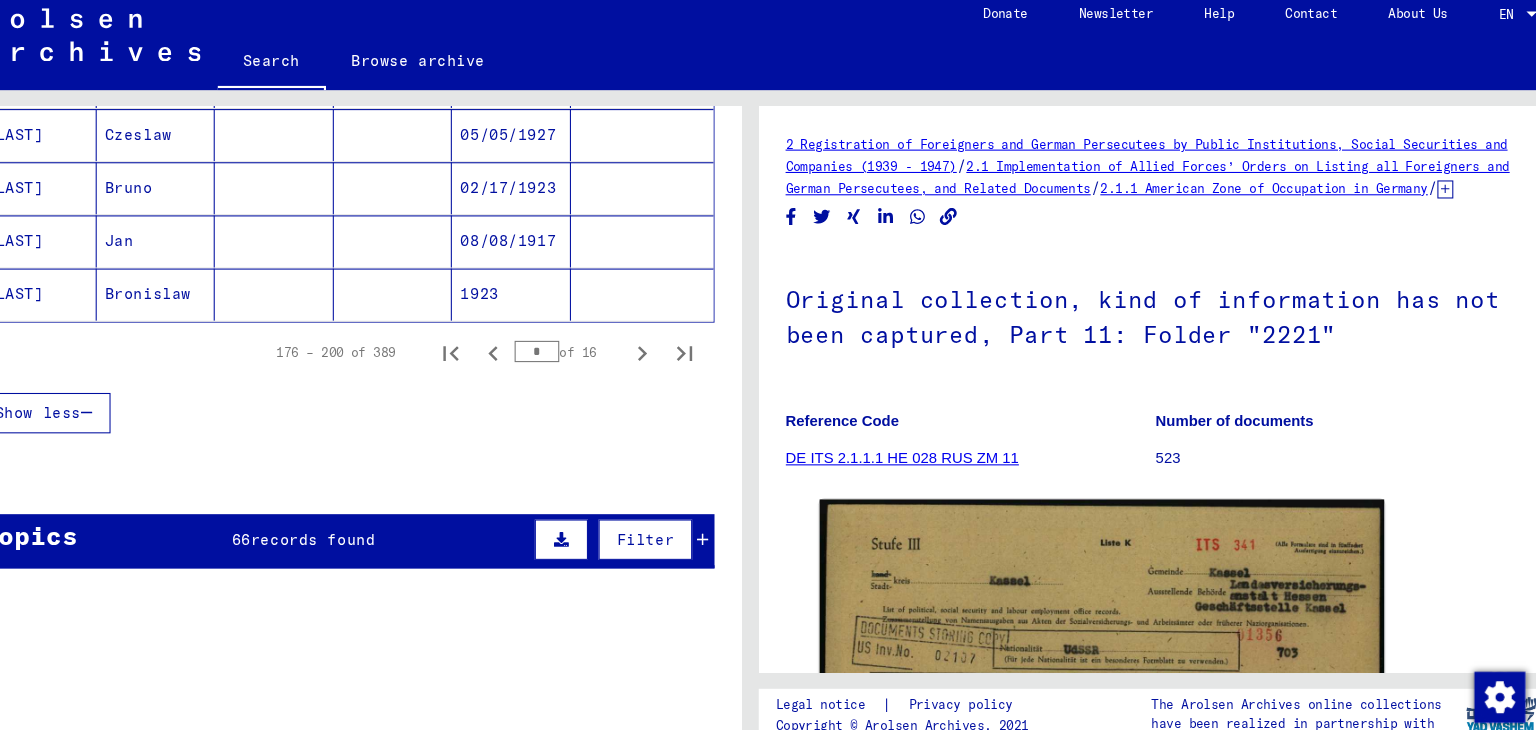 click on "Show less" at bounding box center [387, 400] 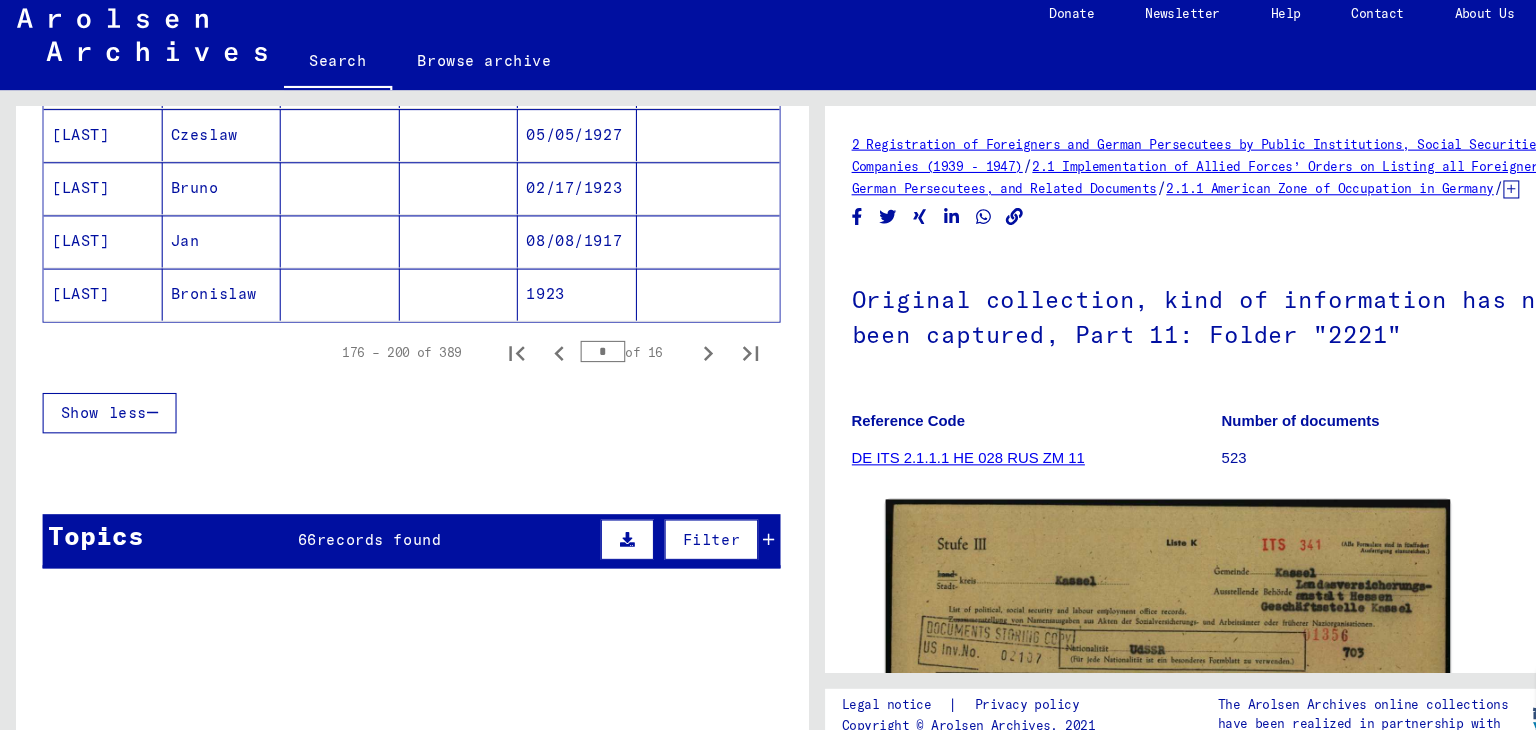 click on "1923" 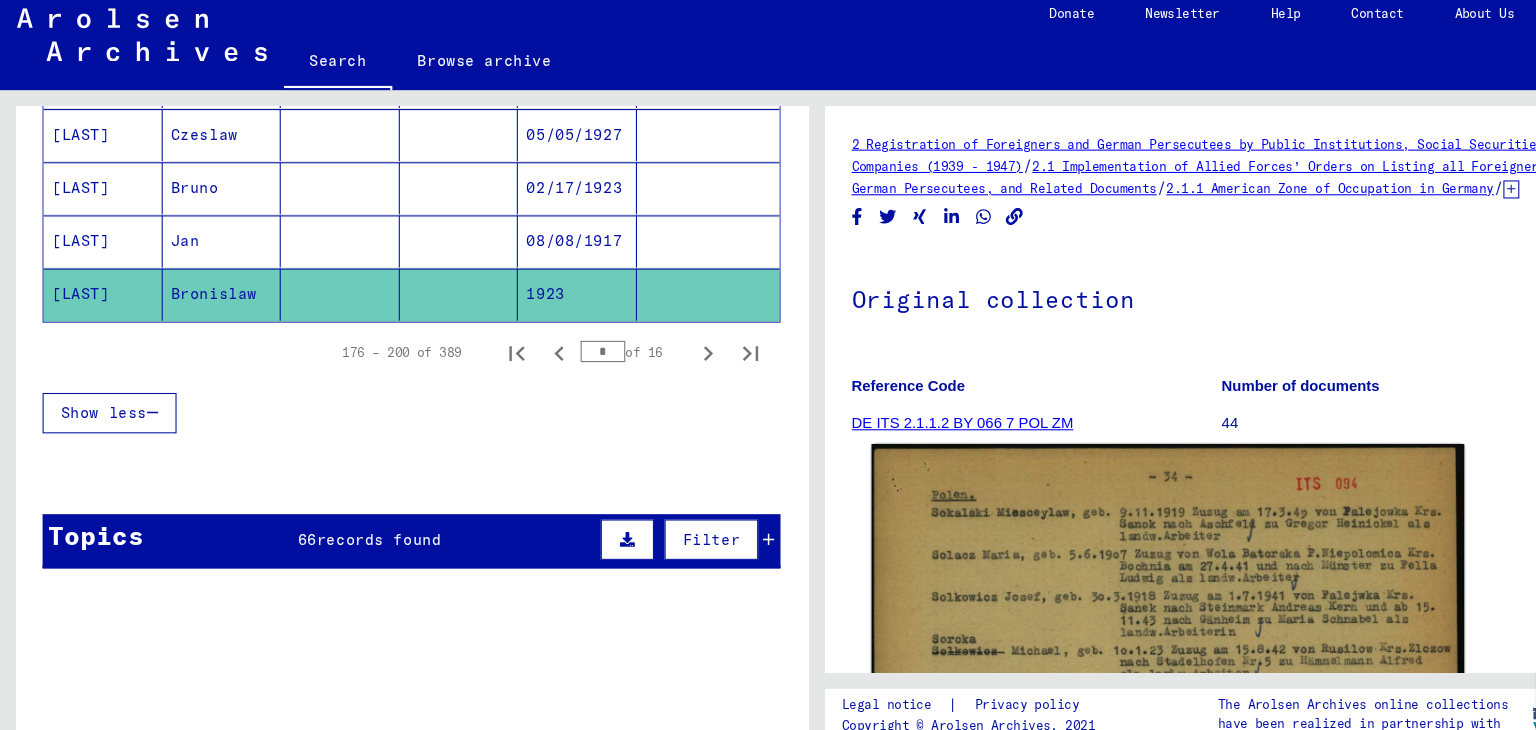 click 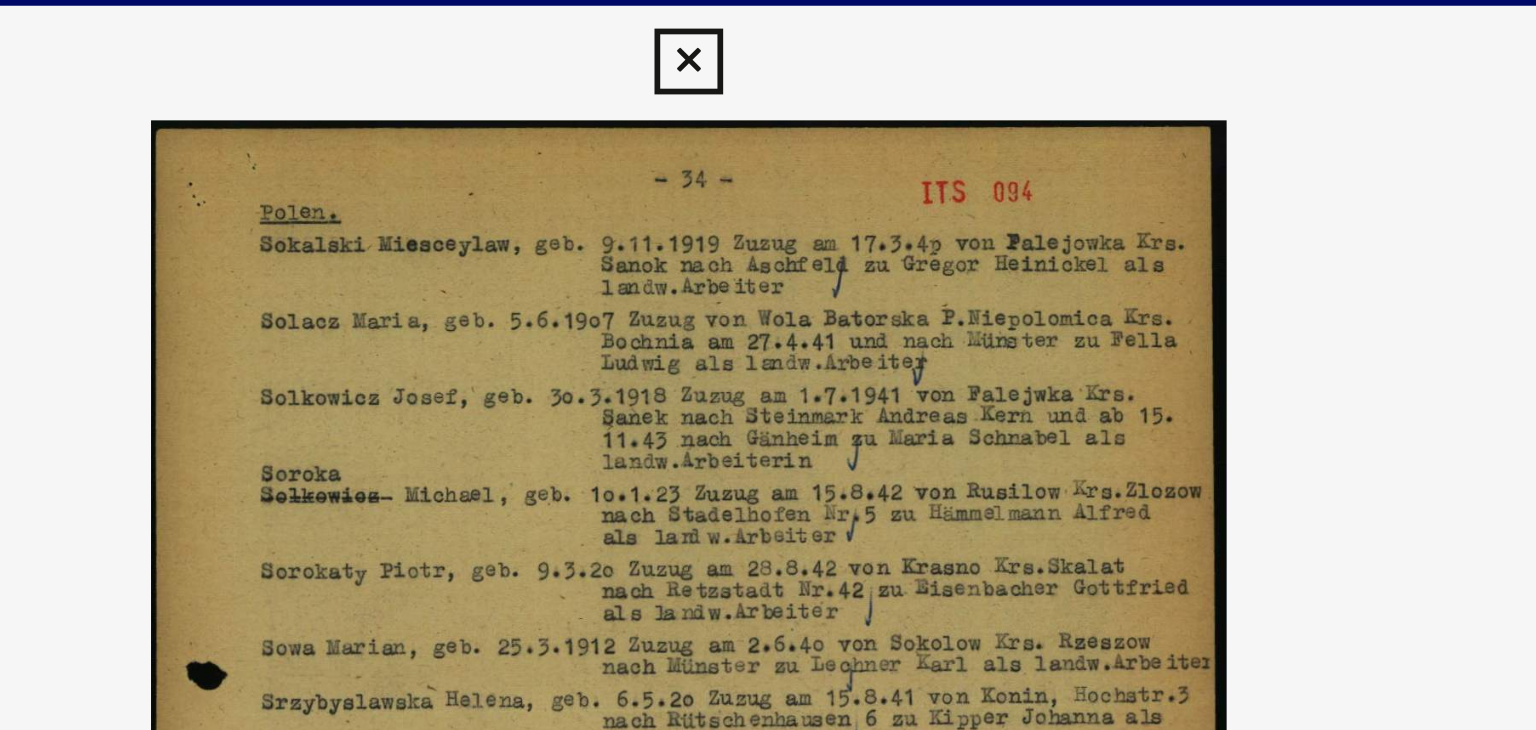 click at bounding box center [767, 30] 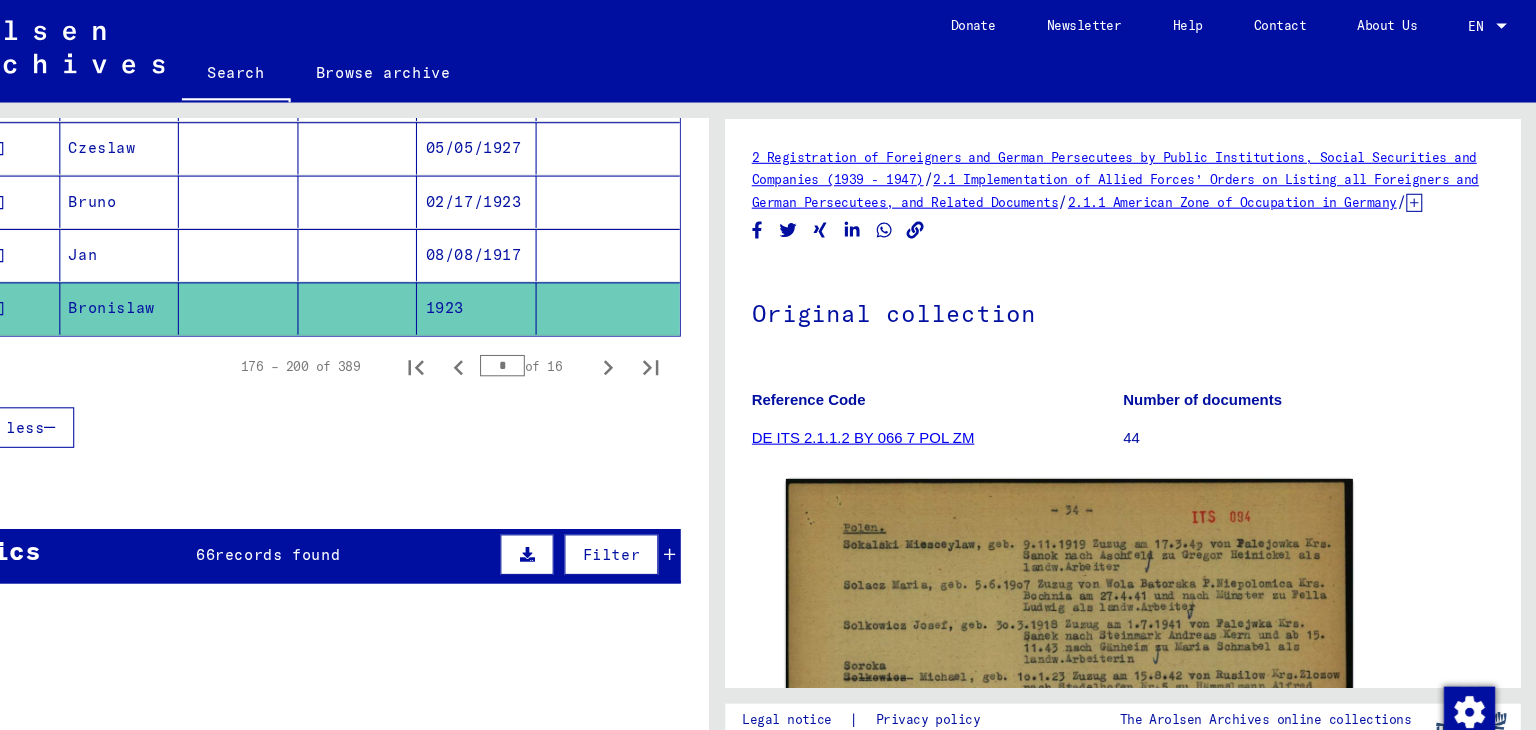scroll, scrollTop: 0, scrollLeft: 0, axis: both 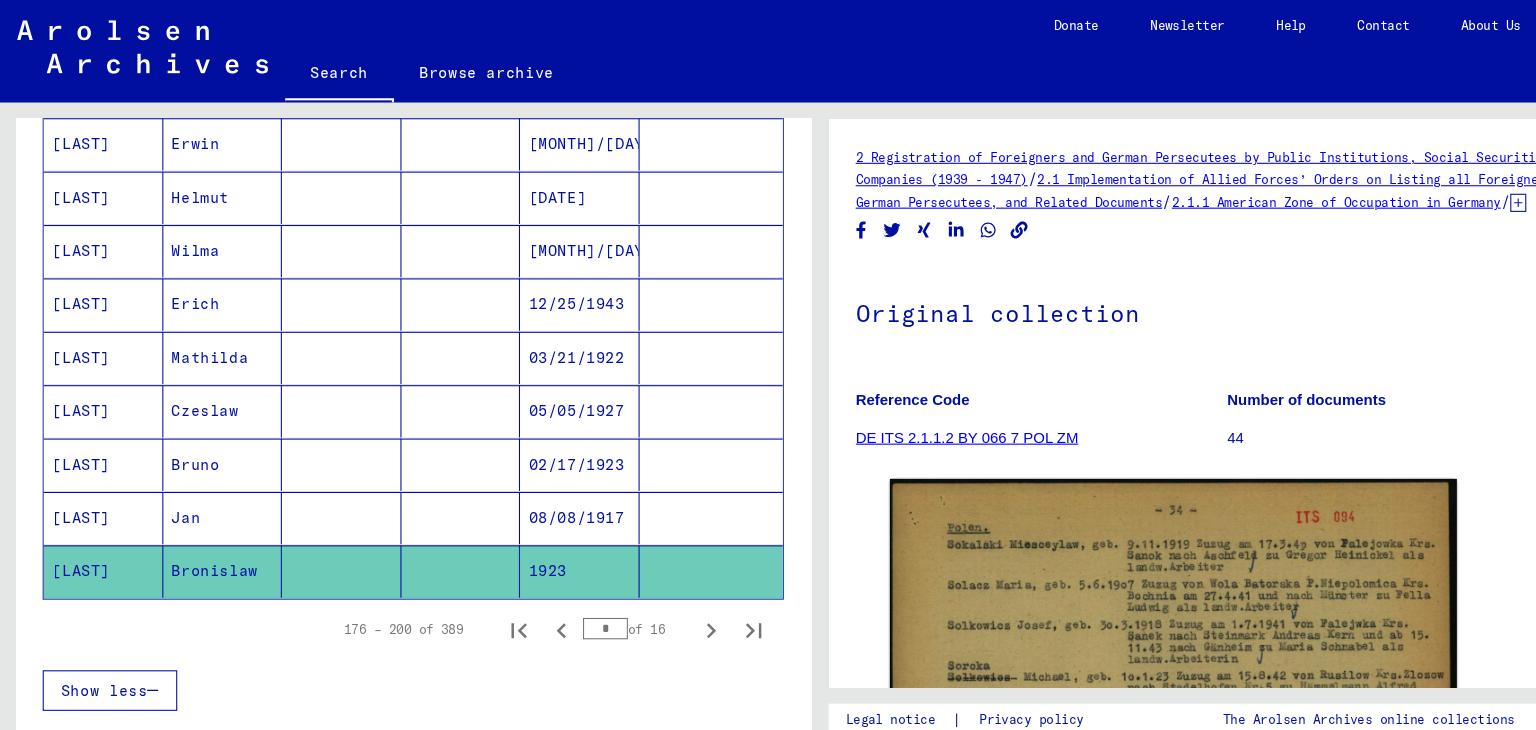 click on "02/17/1923" at bounding box center [543, 485] 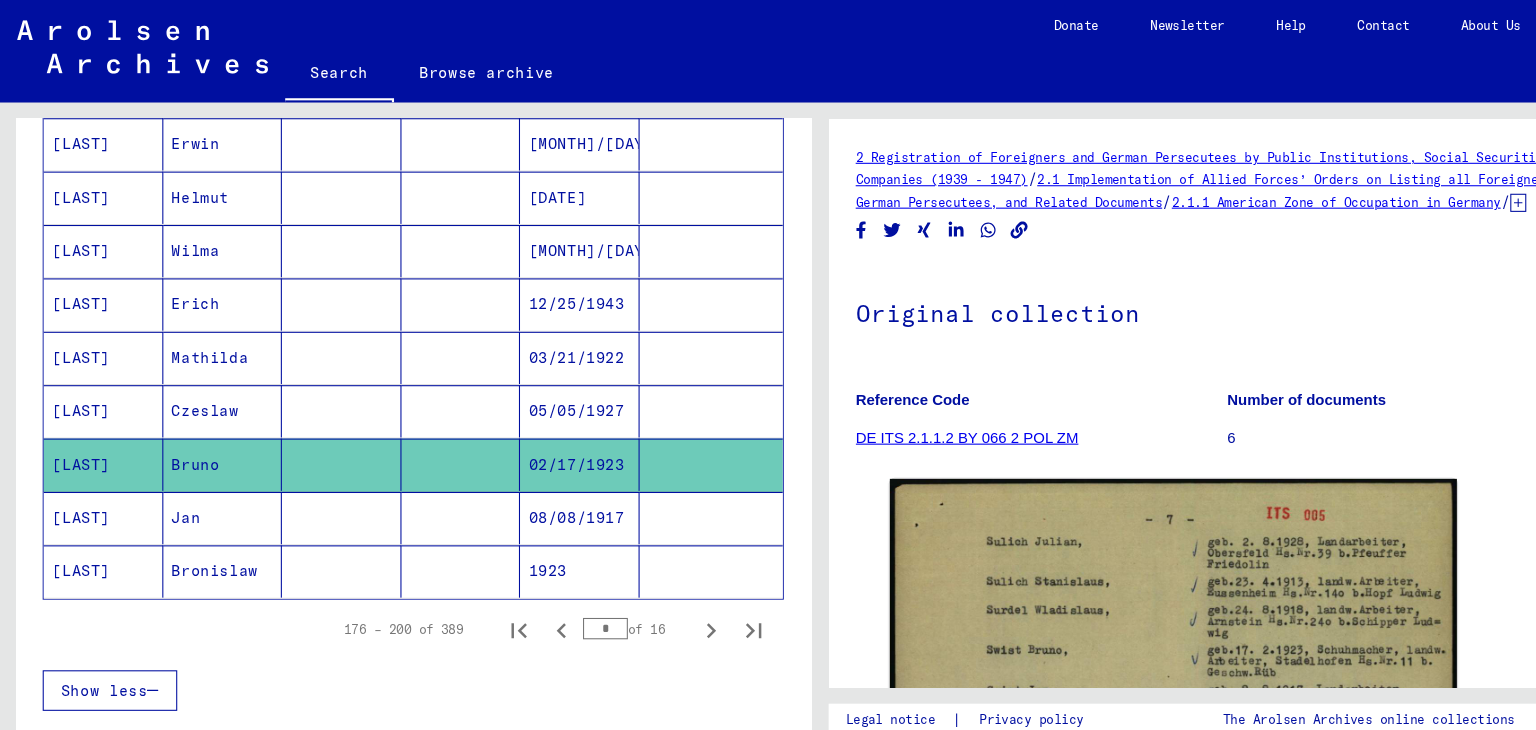 drag, startPoint x: 499, startPoint y: 424, endPoint x: 717, endPoint y: 442, distance: 218.74185 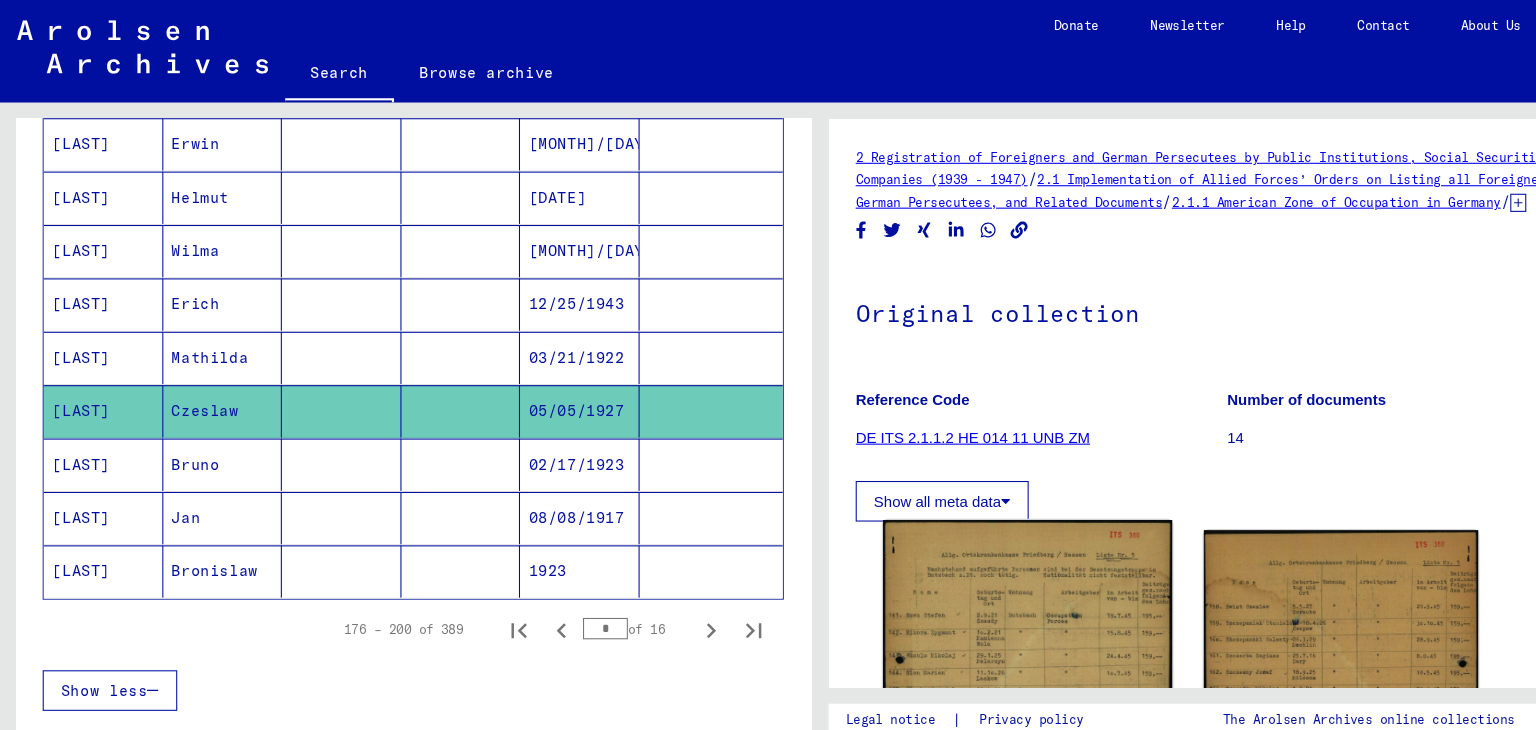 click 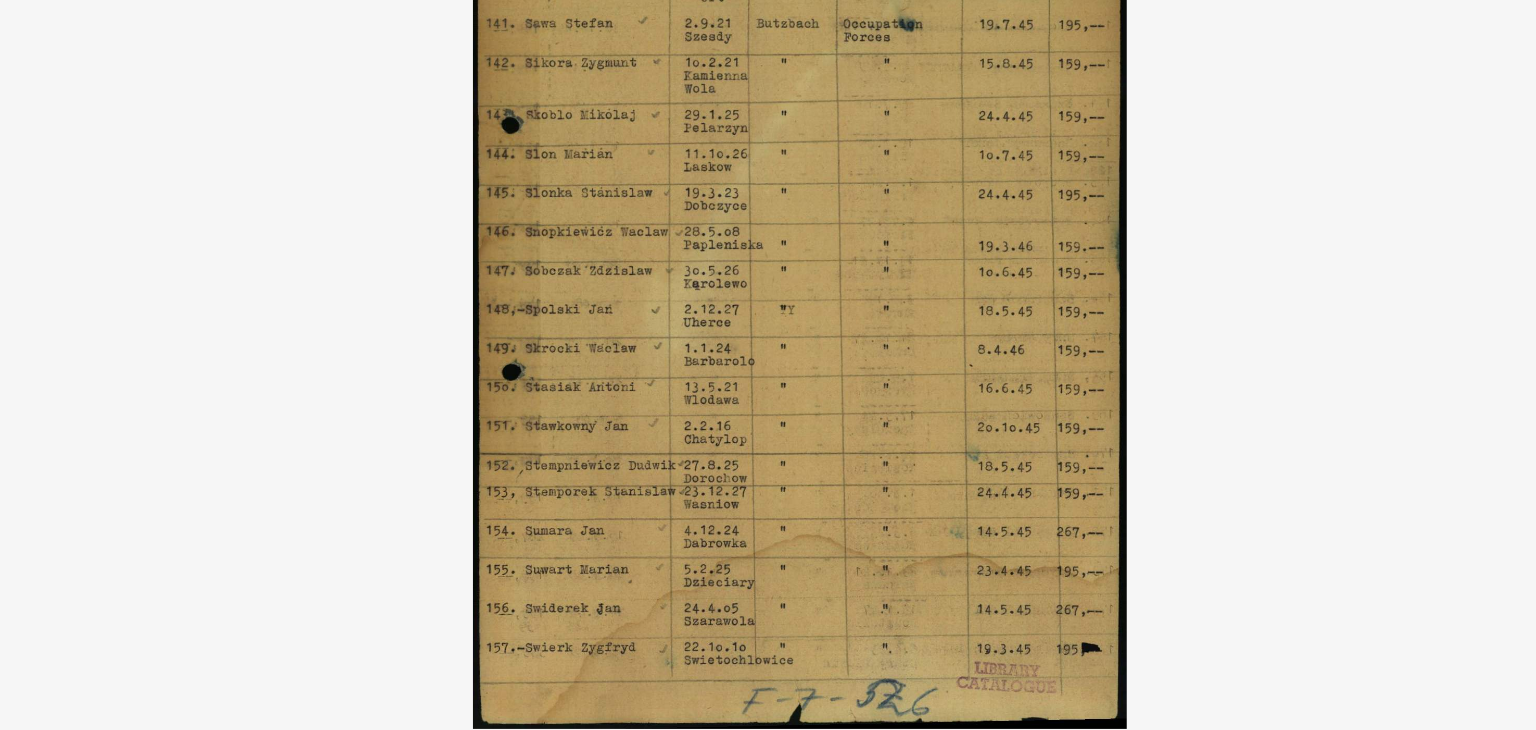 click at bounding box center [768, 315] 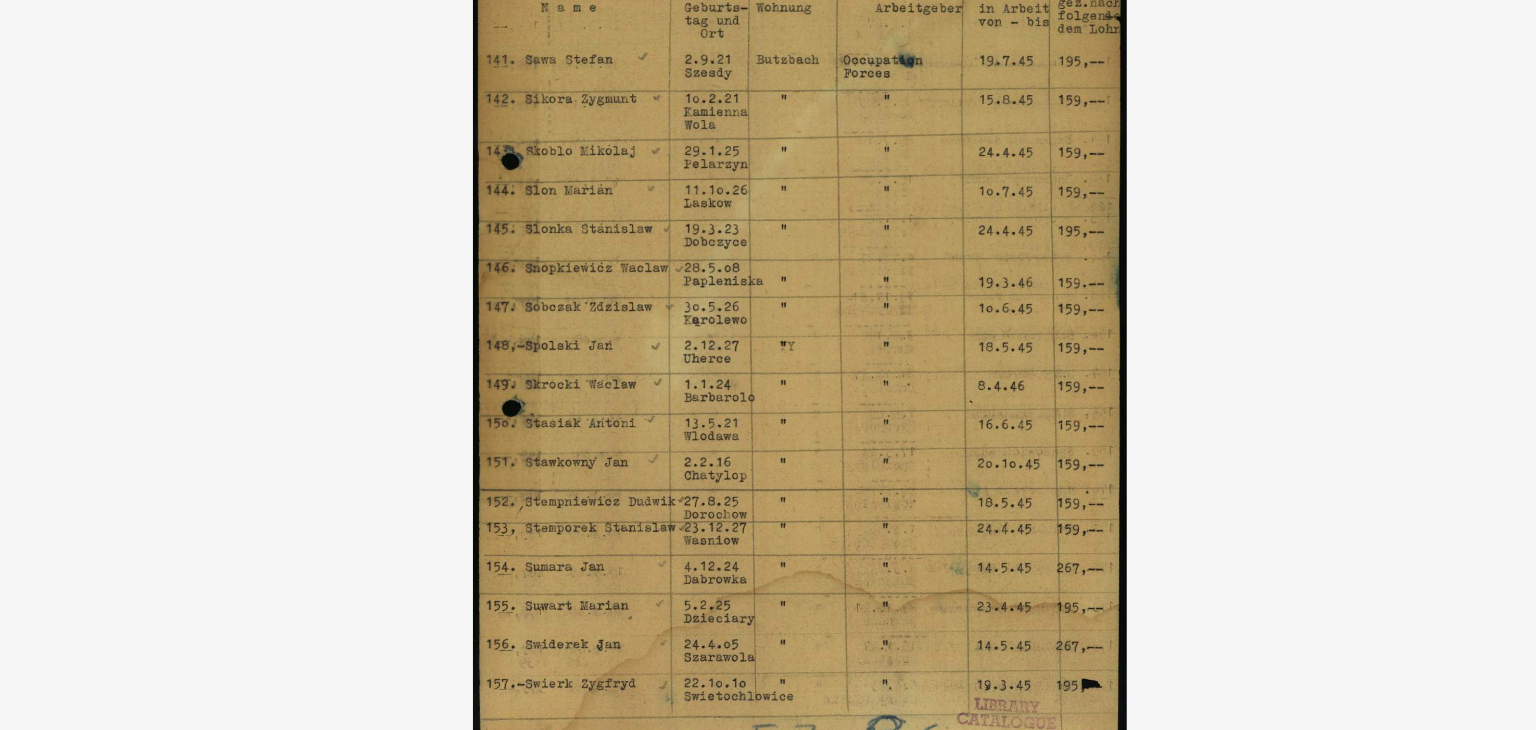 click at bounding box center [768, 315] 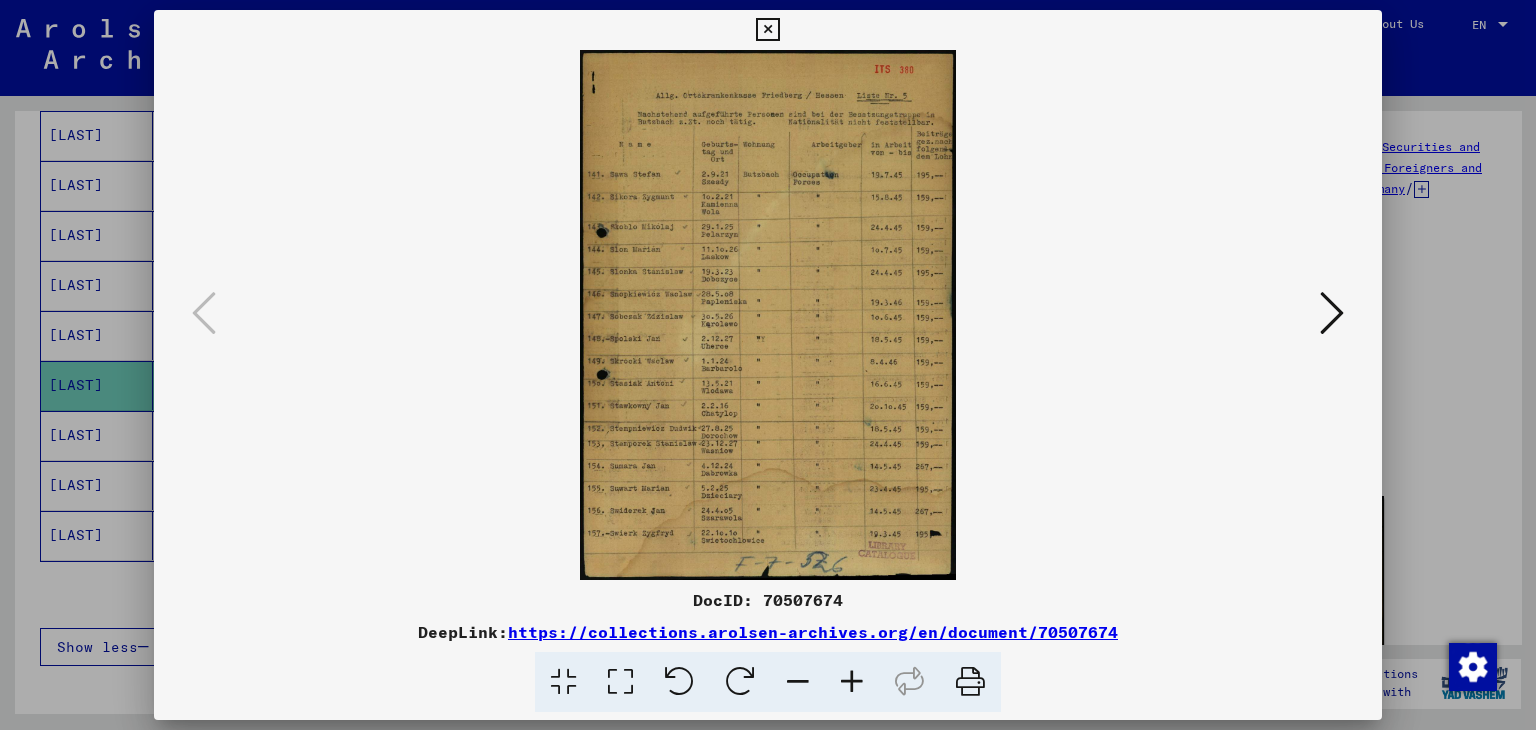 click at bounding box center (1332, 313) 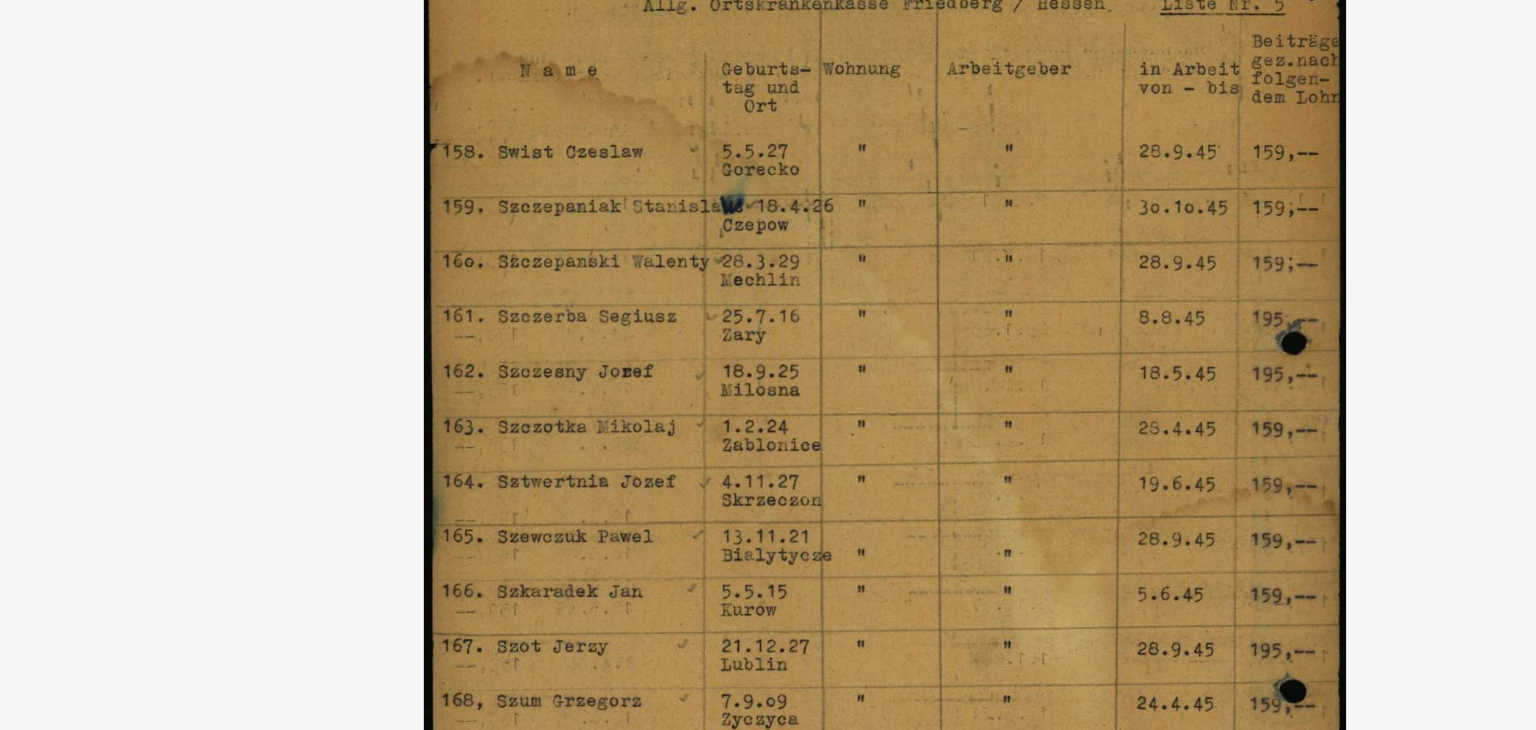 click at bounding box center [768, 315] 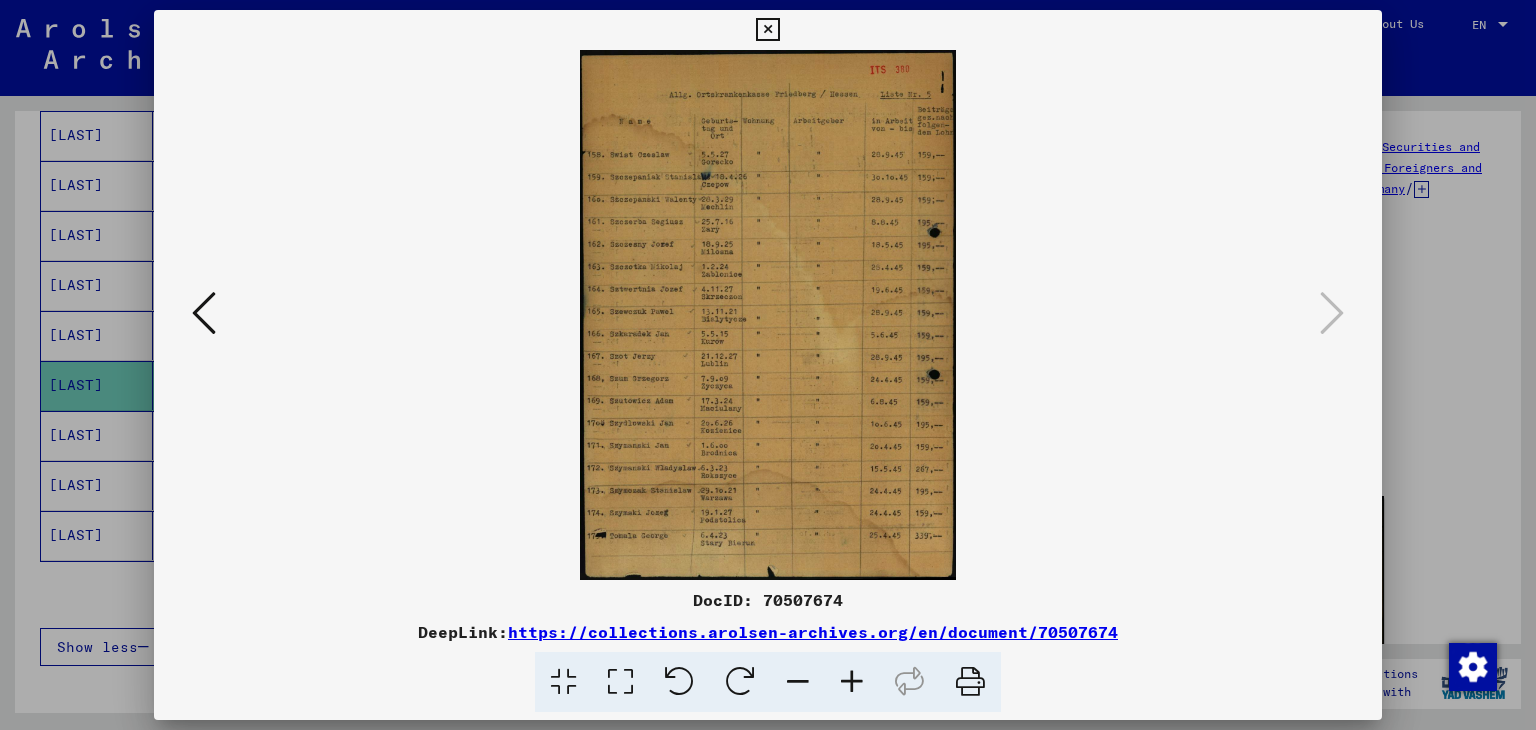 click at bounding box center (767, 30) 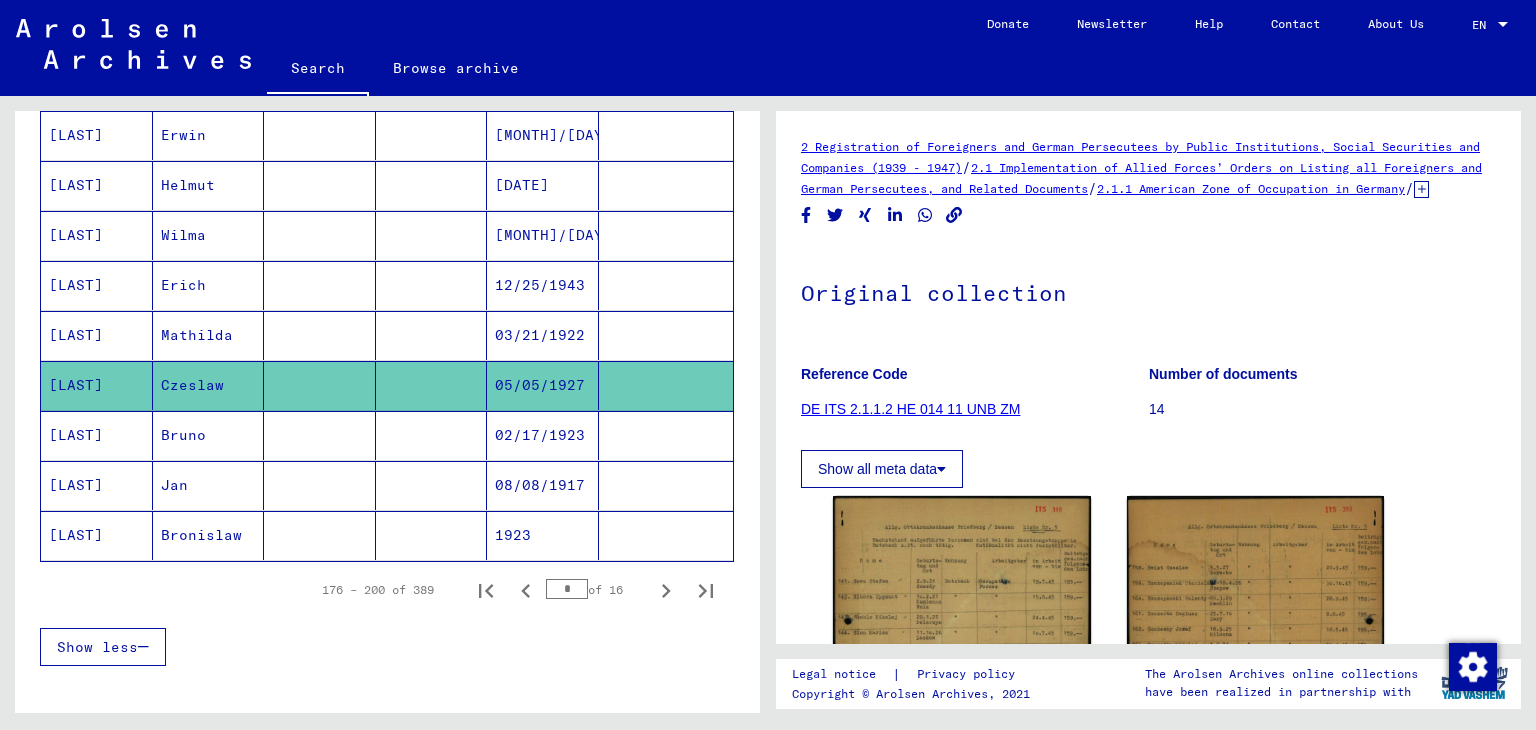 click on "[MONTH]/[DAY]/[YEAR]" at bounding box center (543, 285) 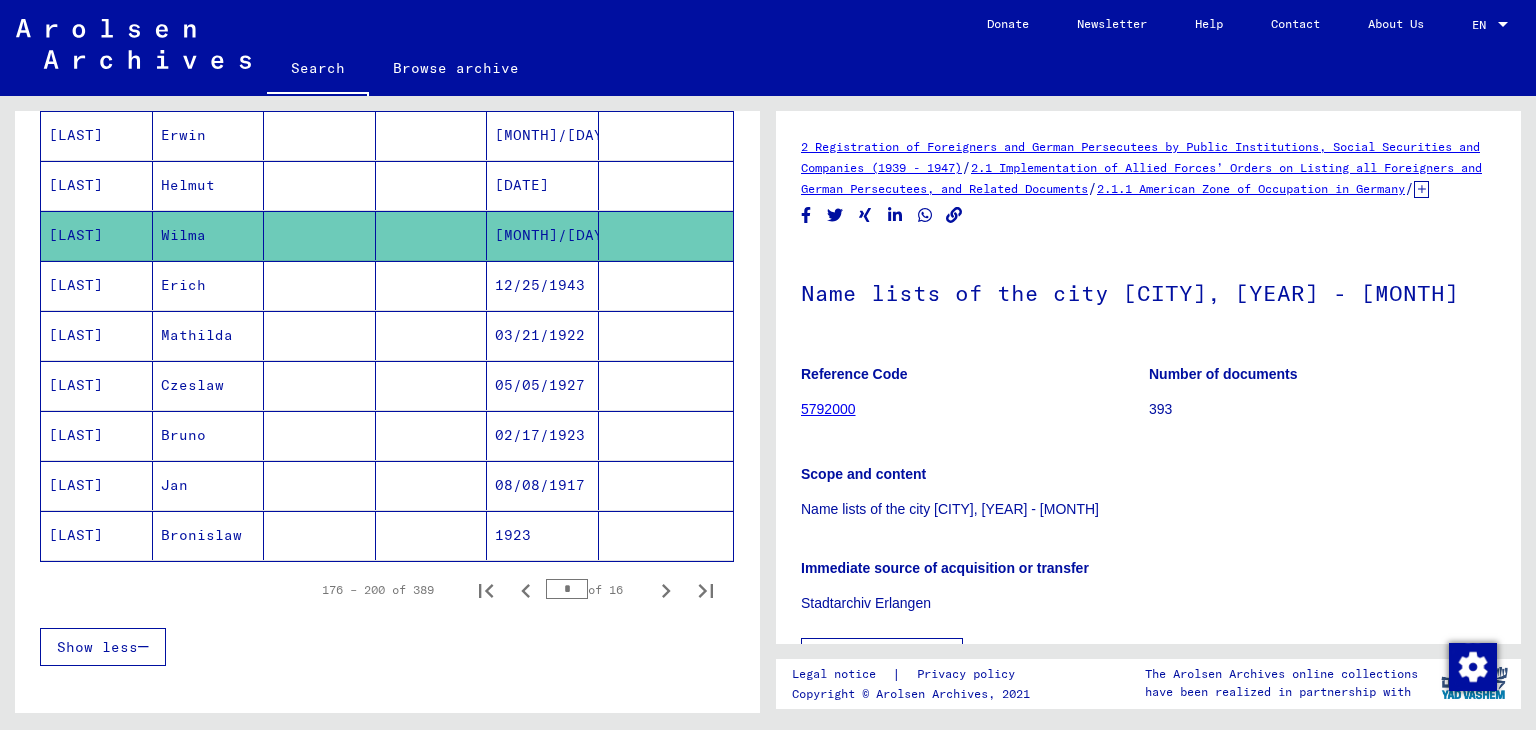 click on "[DATE]" at bounding box center (543, 235) 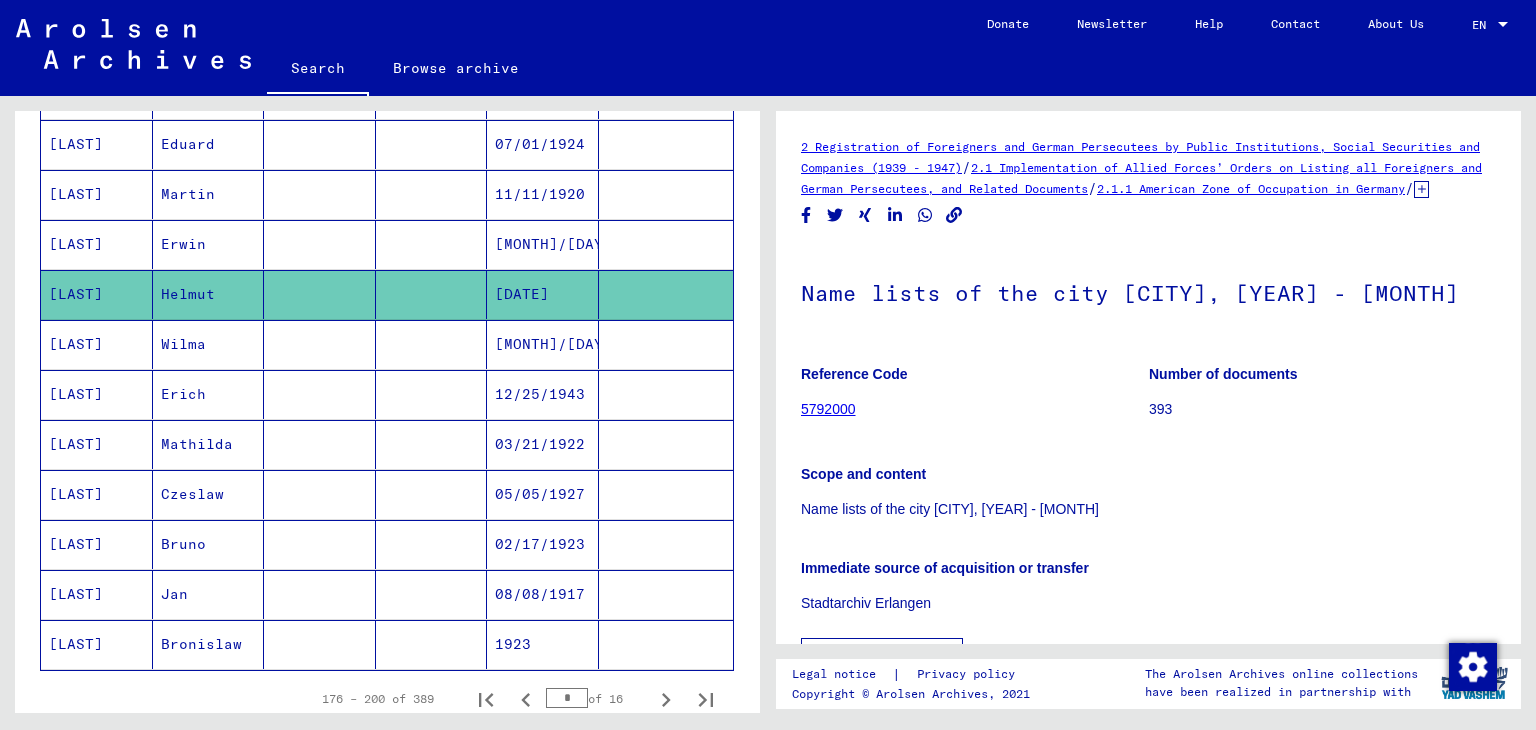 scroll, scrollTop: 1065, scrollLeft: 0, axis: vertical 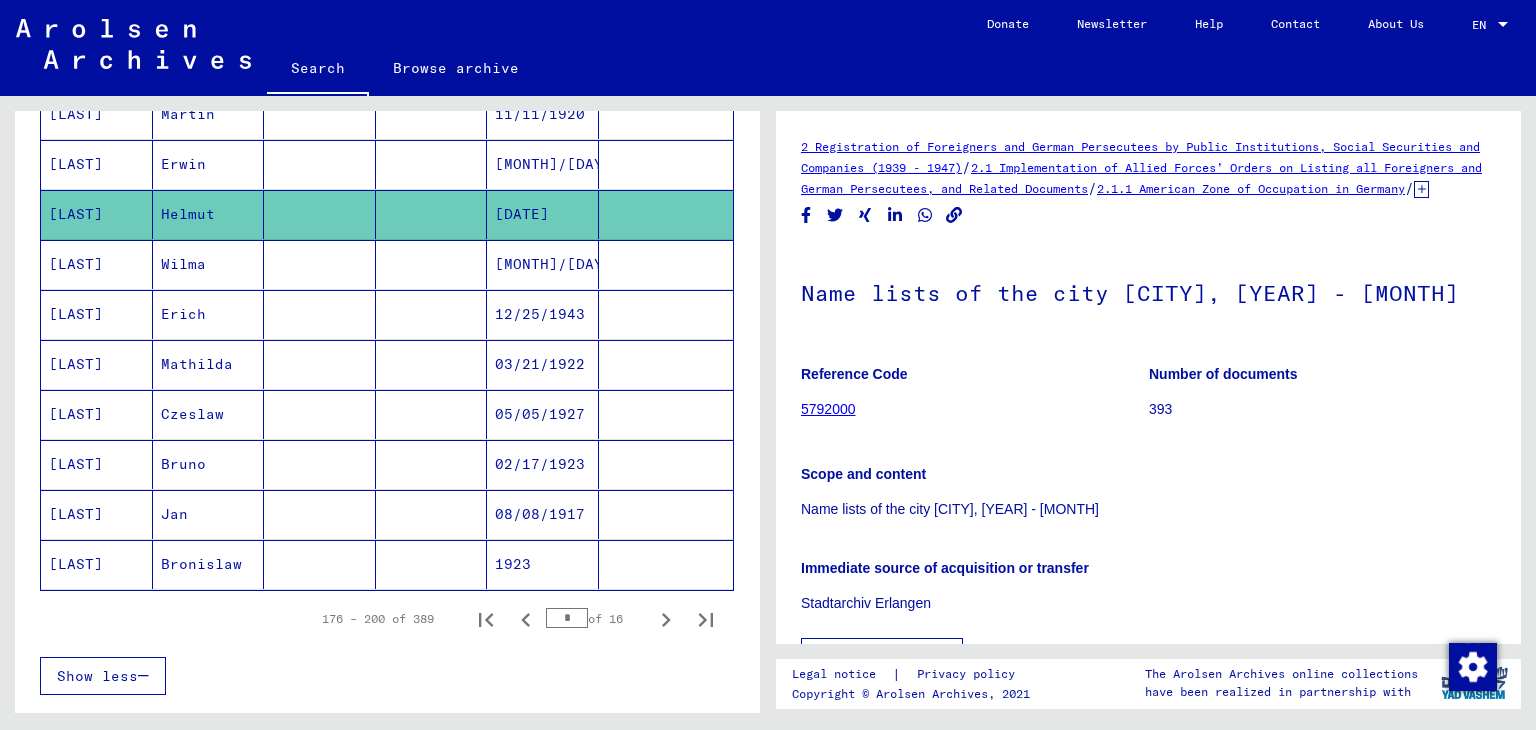 click on "12/25/1943" at bounding box center (543, 364) 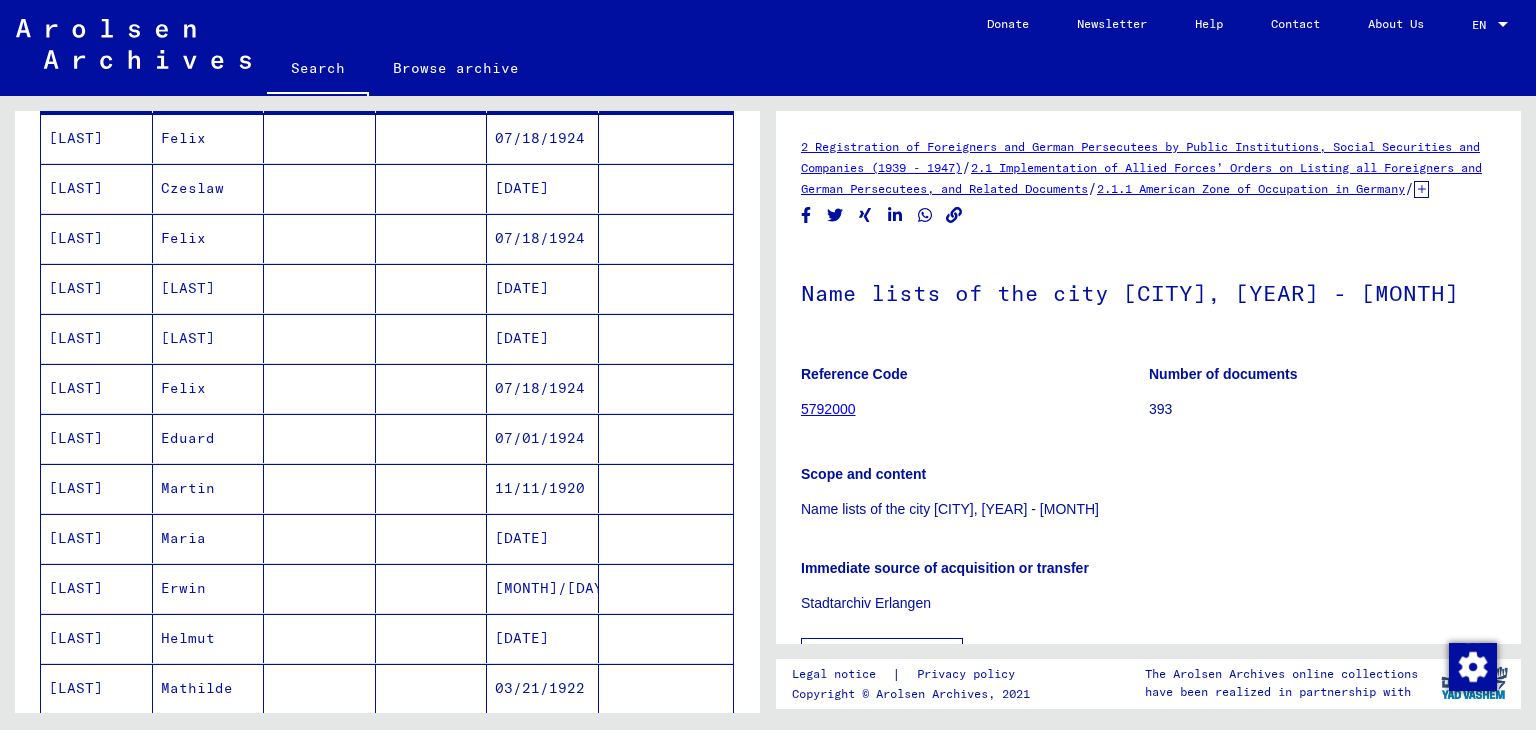 scroll, scrollTop: 286, scrollLeft: 0, axis: vertical 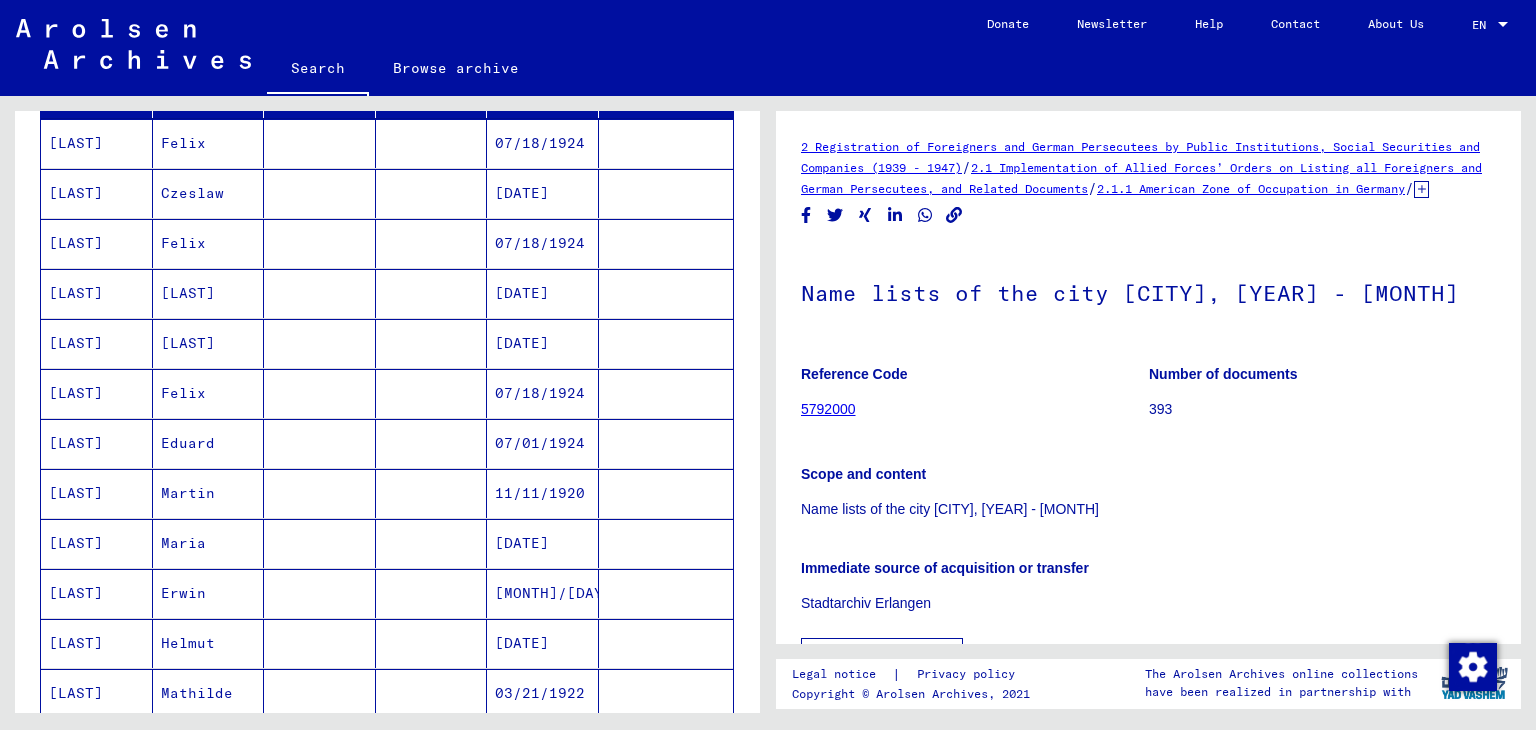 click on "[DATE]" at bounding box center (543, 343) 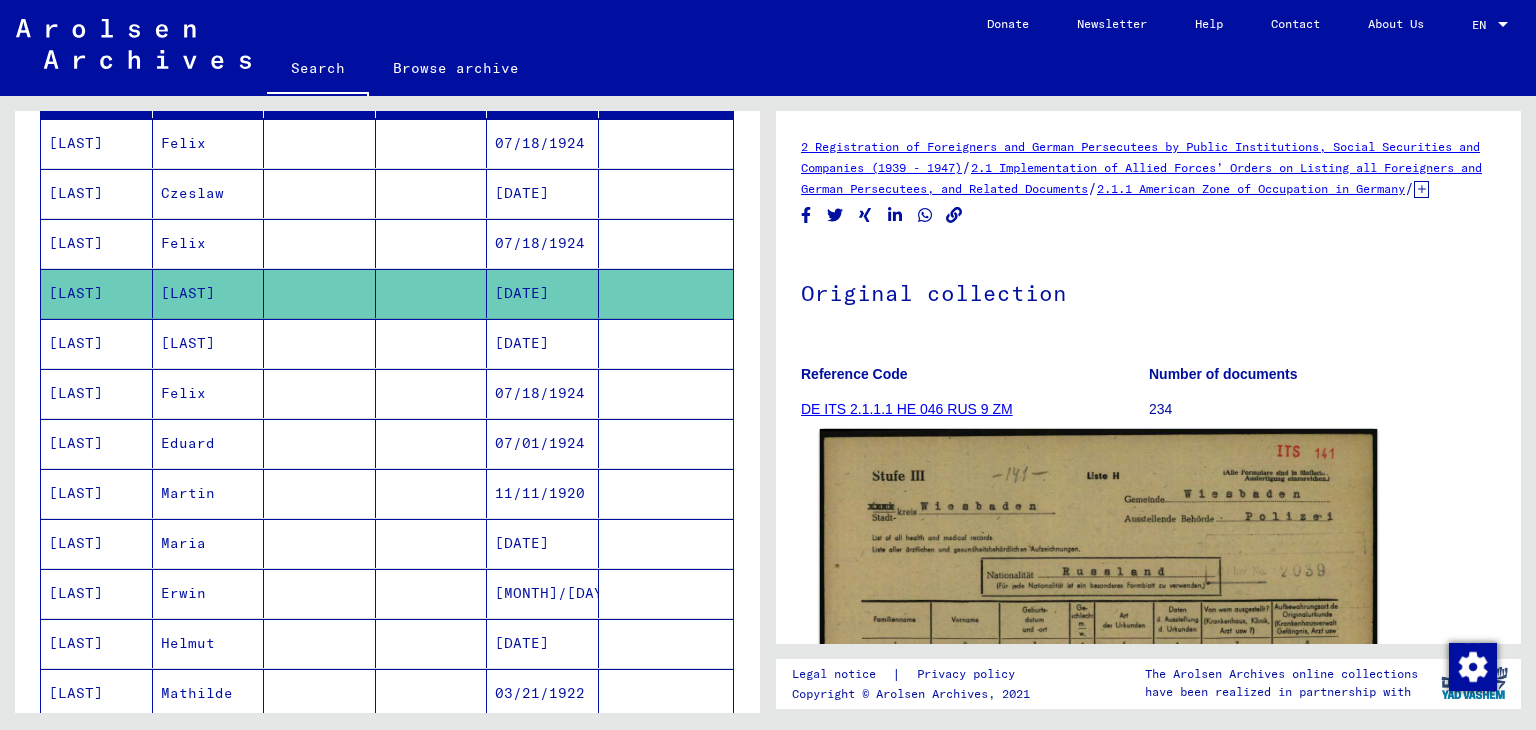 click 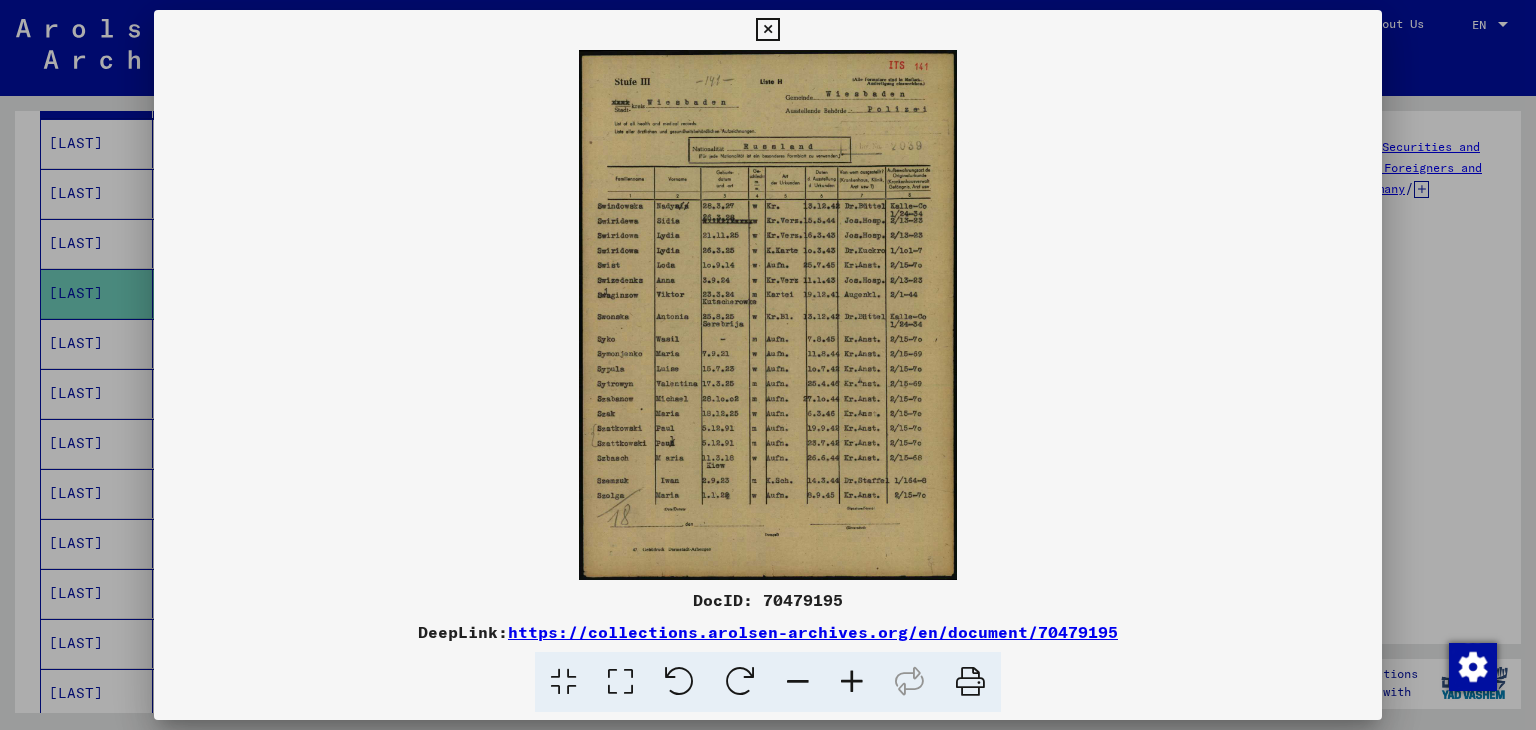 click at bounding box center [767, 30] 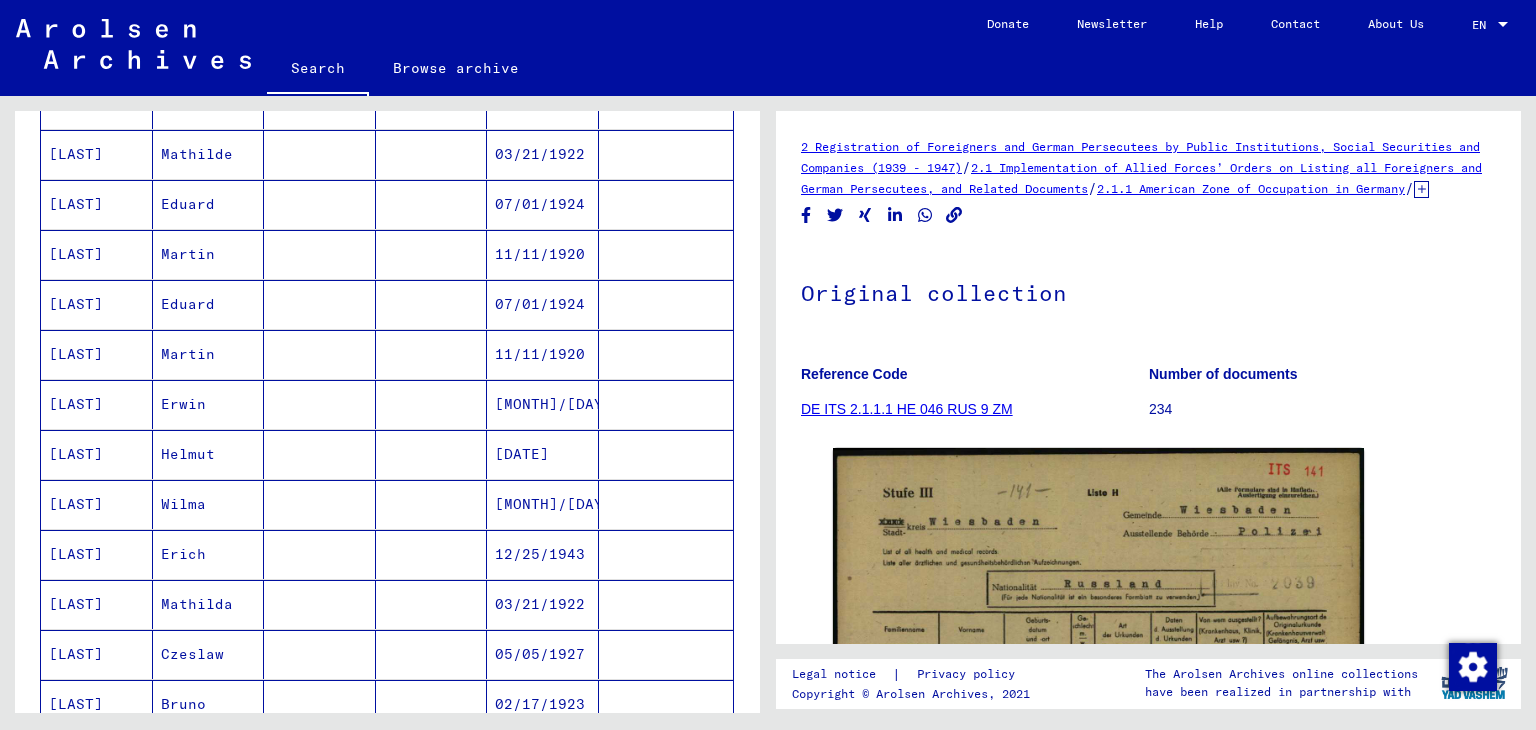 scroll, scrollTop: 1364, scrollLeft: 0, axis: vertical 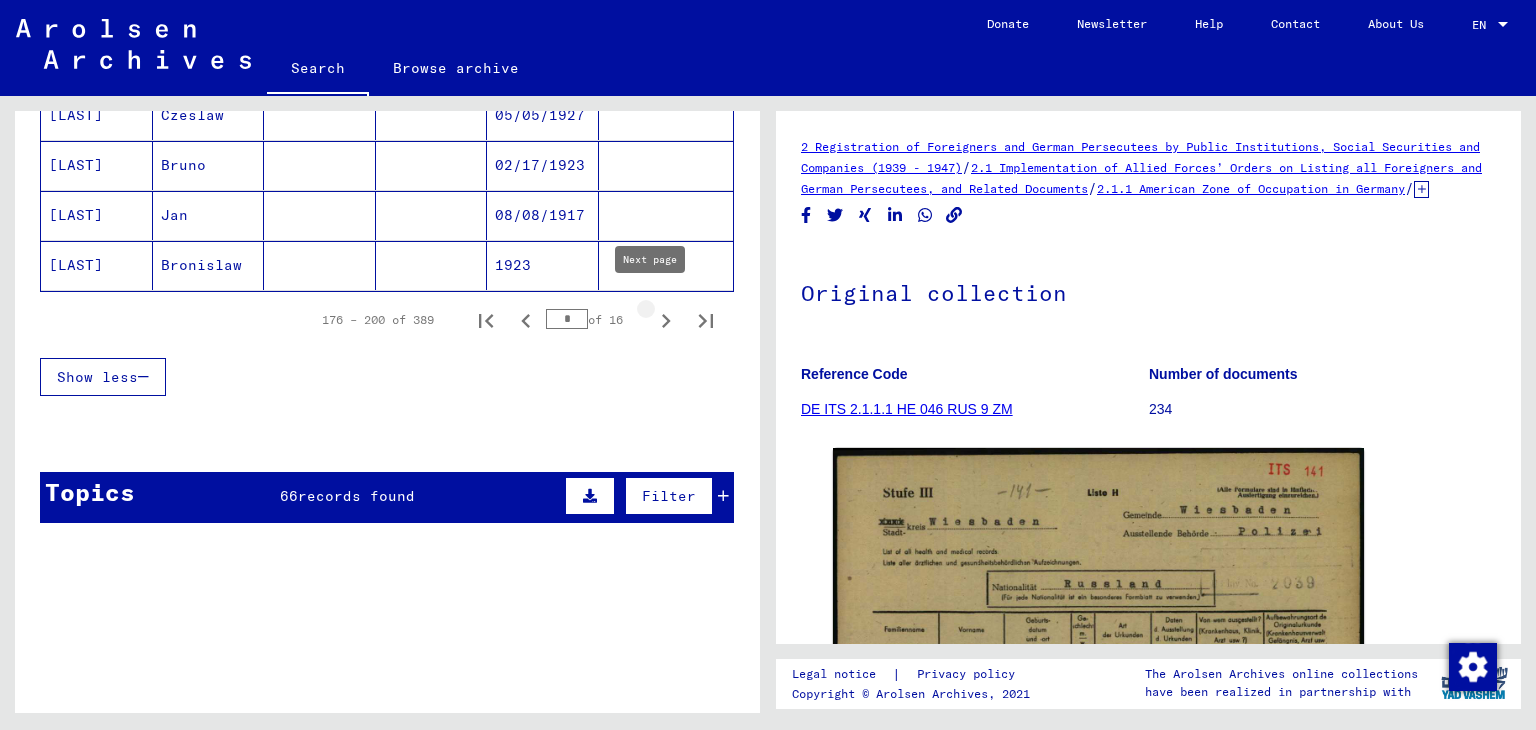 click 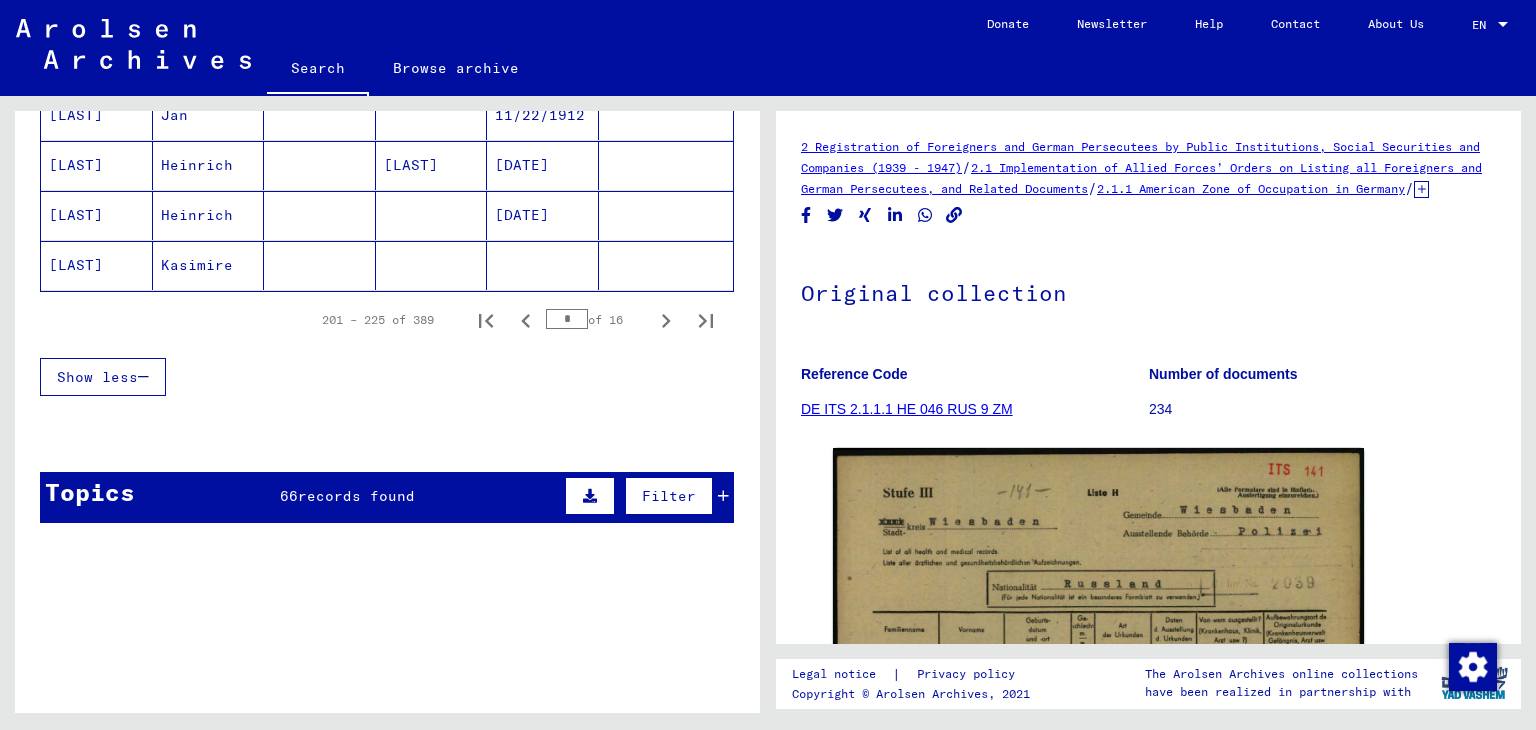 click 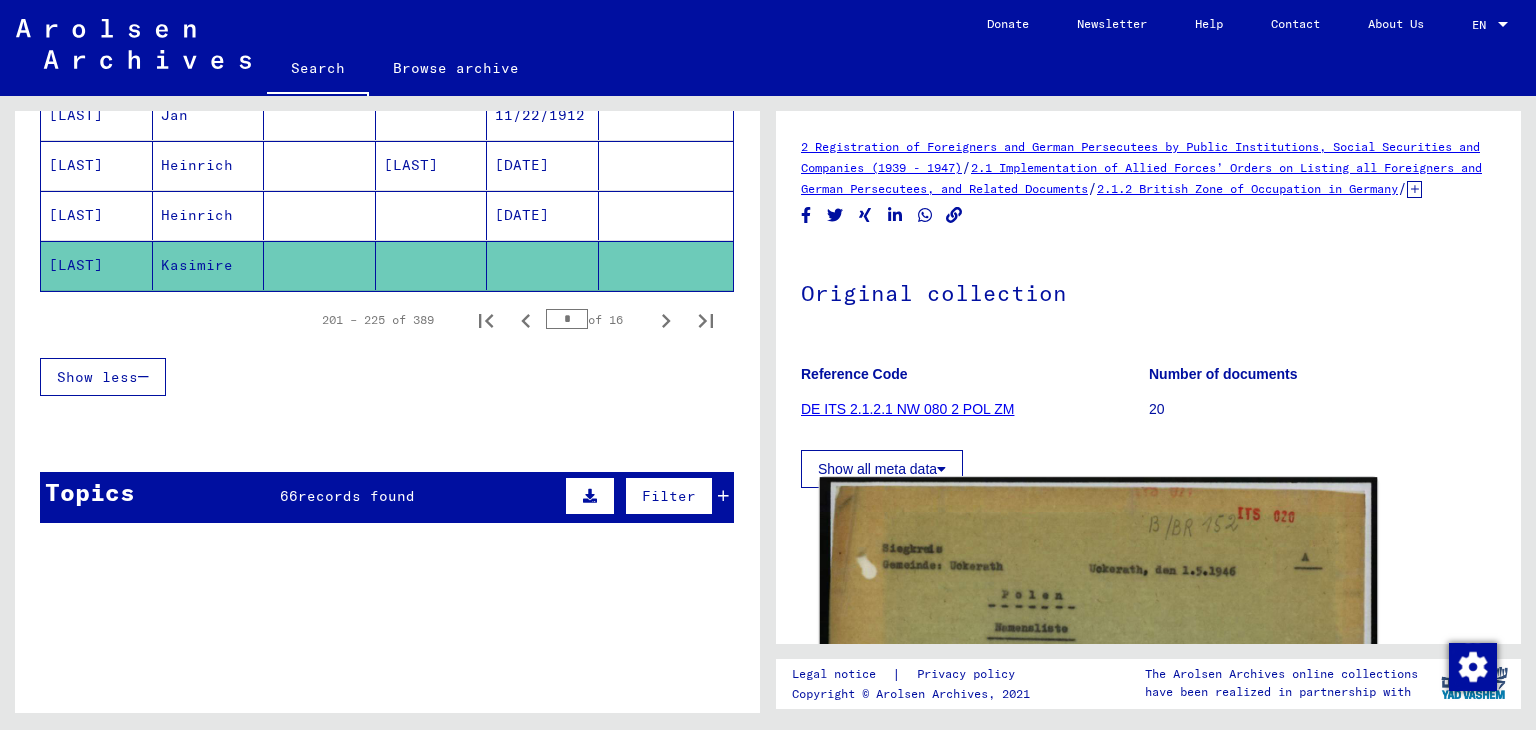 click 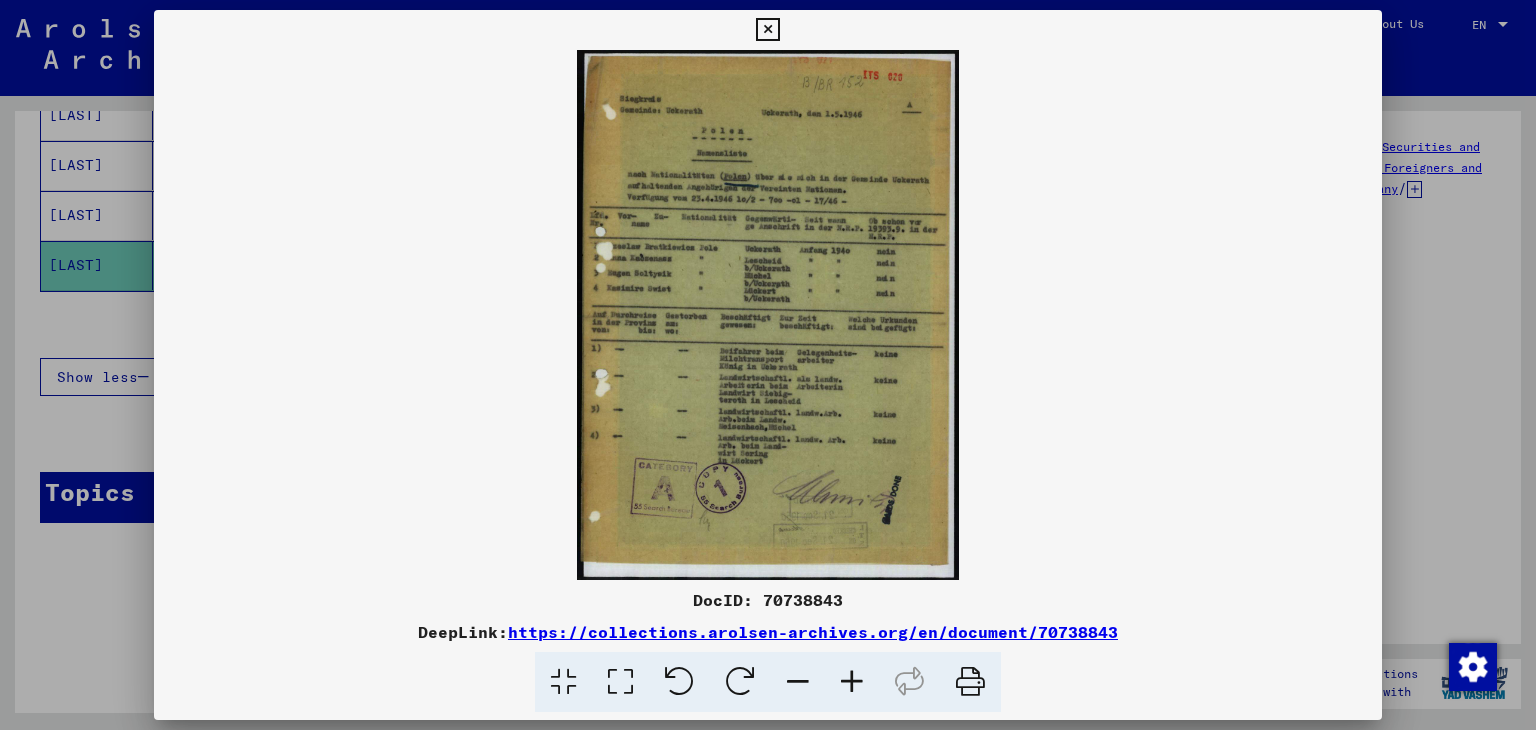 click at bounding box center (768, 315) 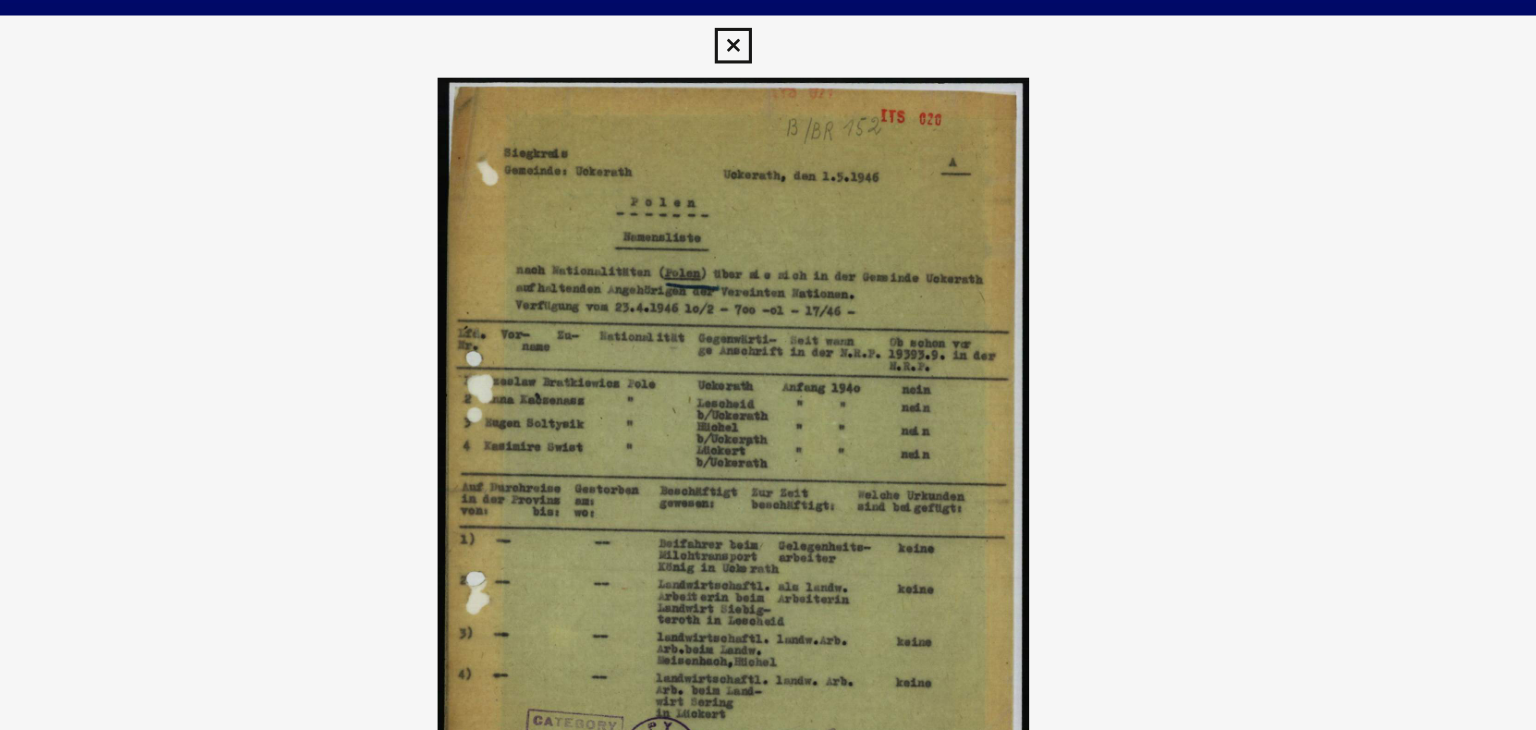 click at bounding box center [767, 30] 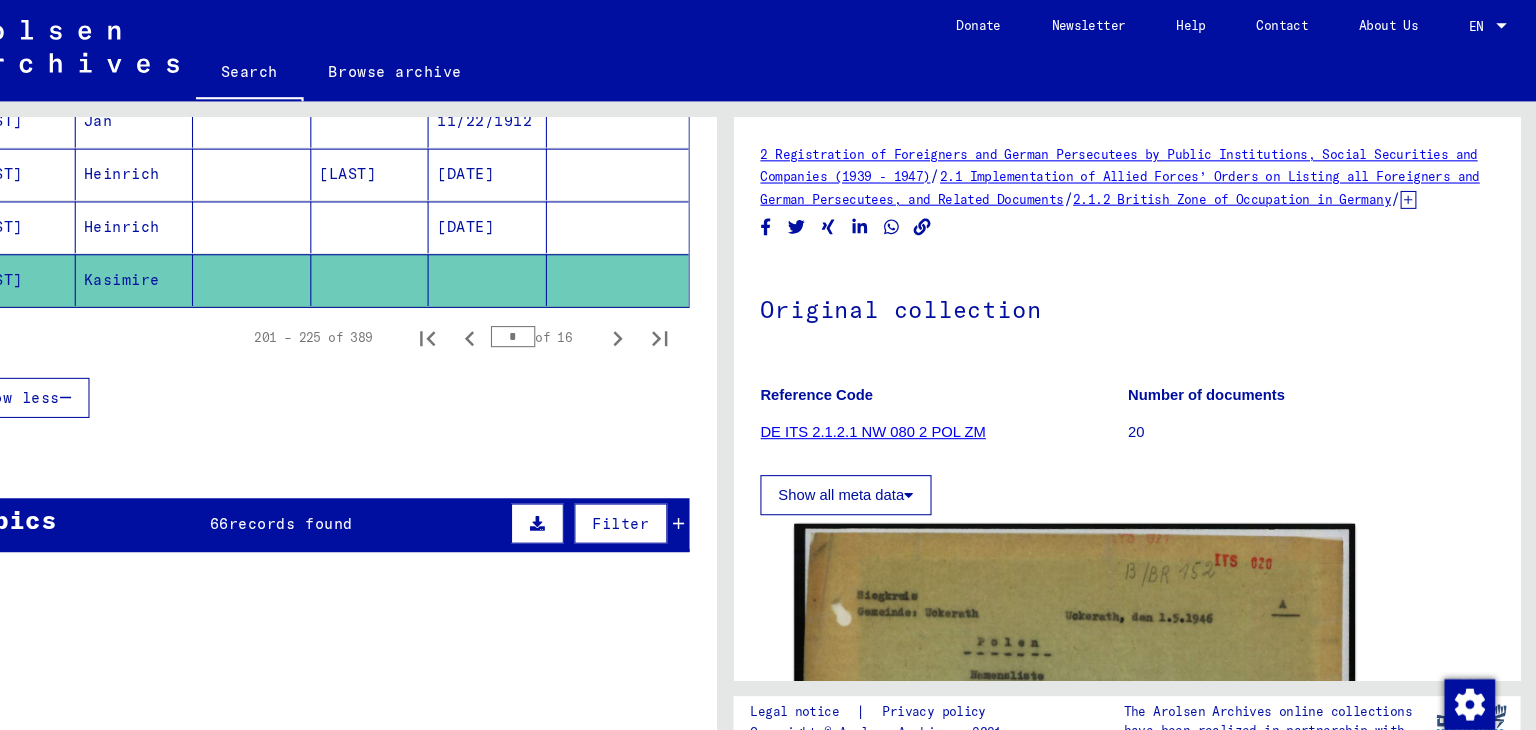scroll, scrollTop: 0, scrollLeft: 0, axis: both 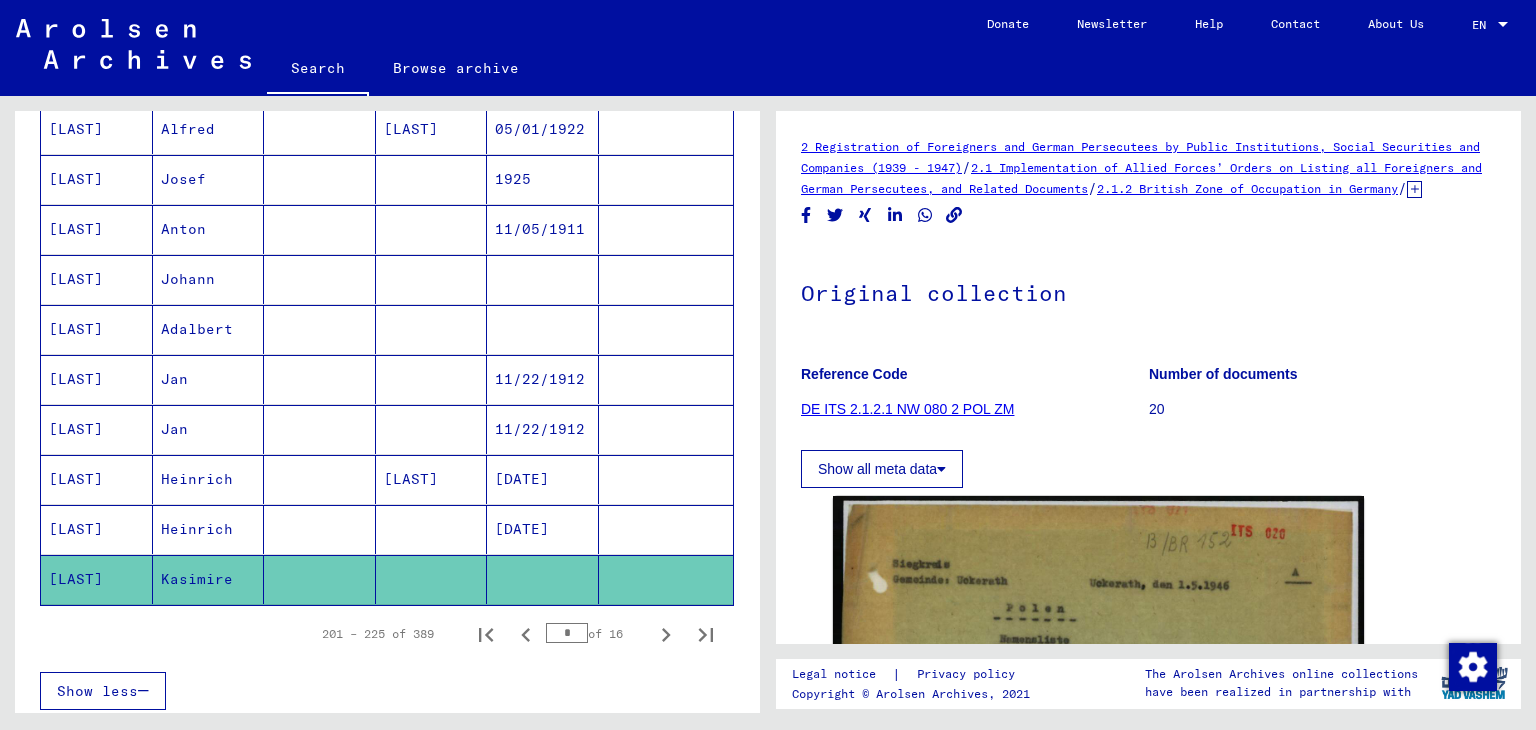 click on "11/22/1912" at bounding box center (543, 479) 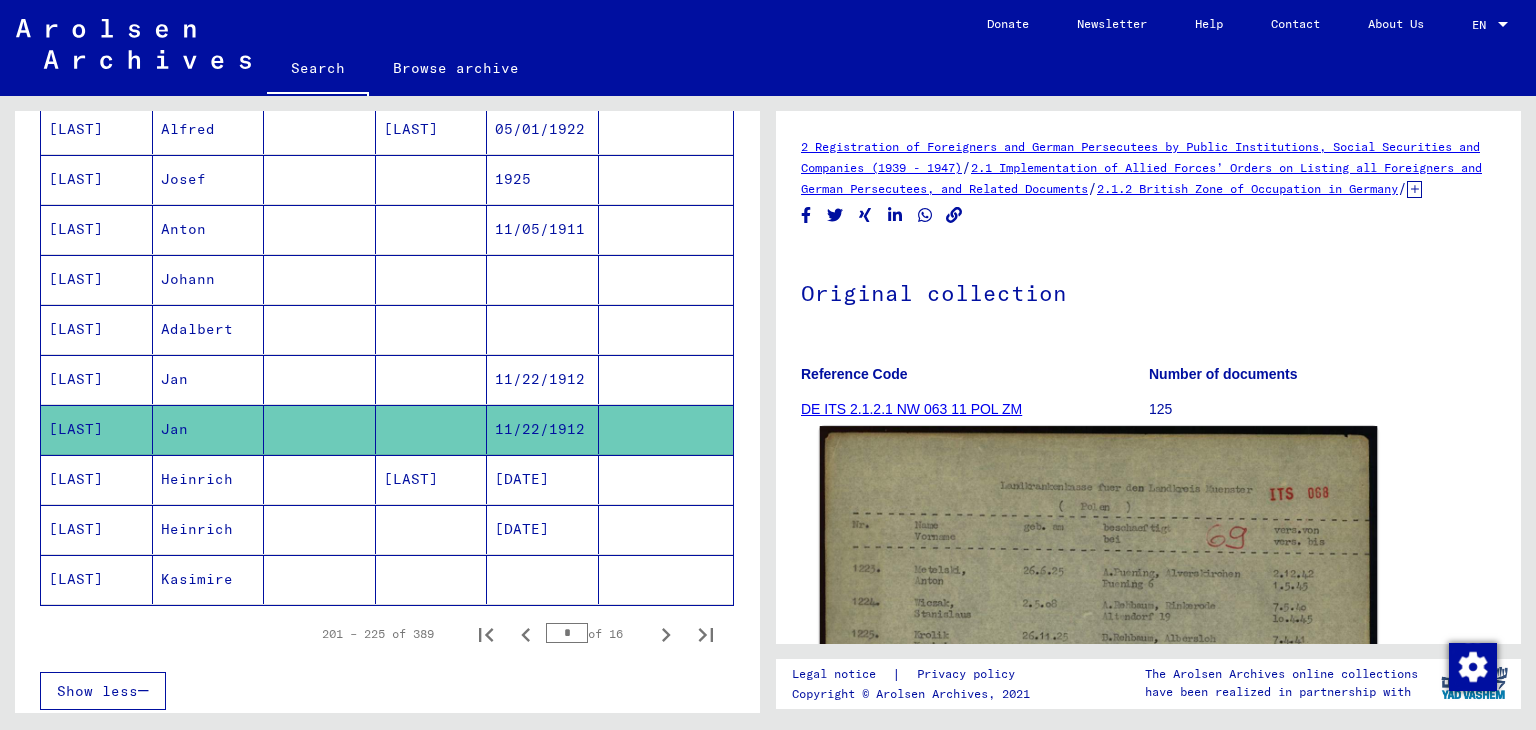 click 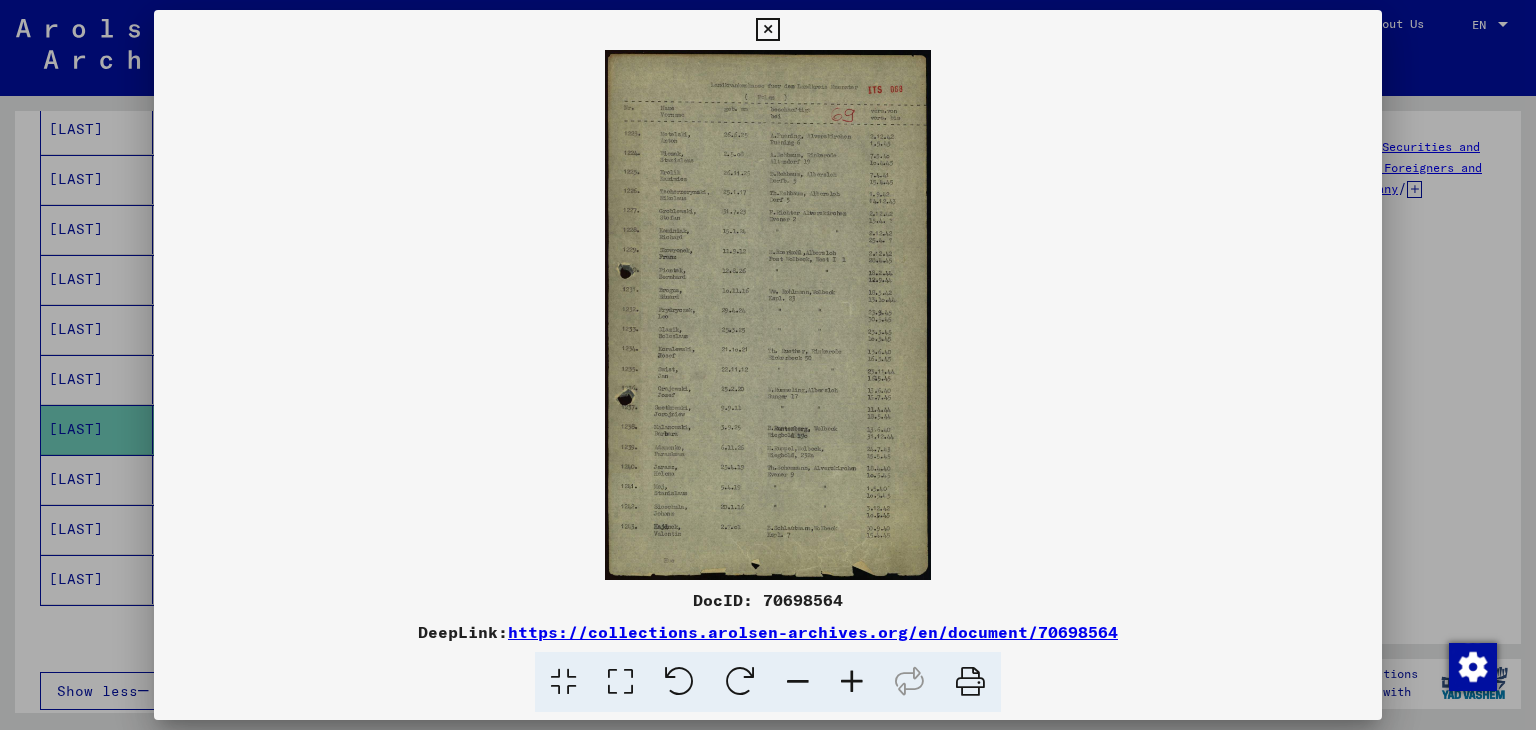 click at bounding box center (767, 30) 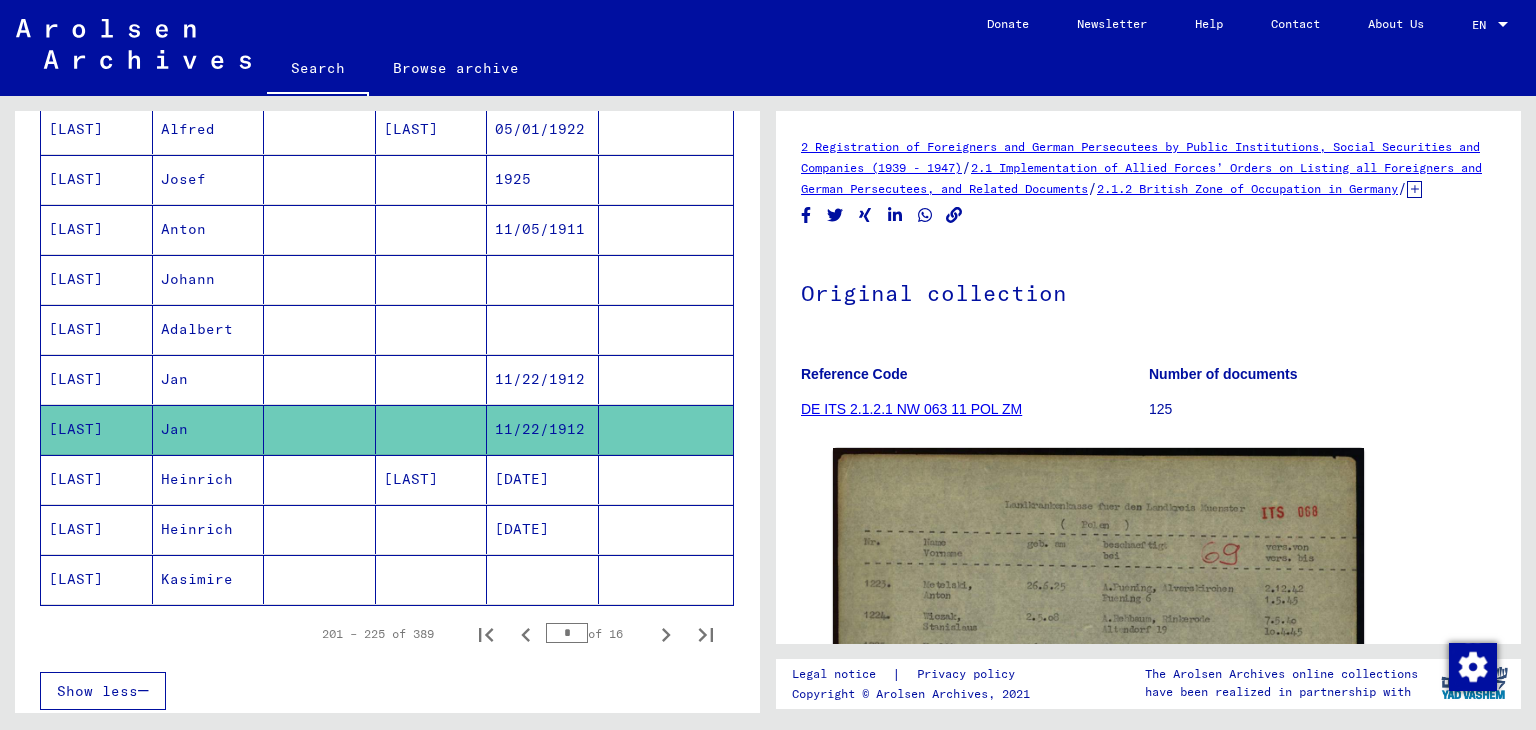 click on "1925" at bounding box center (543, 229) 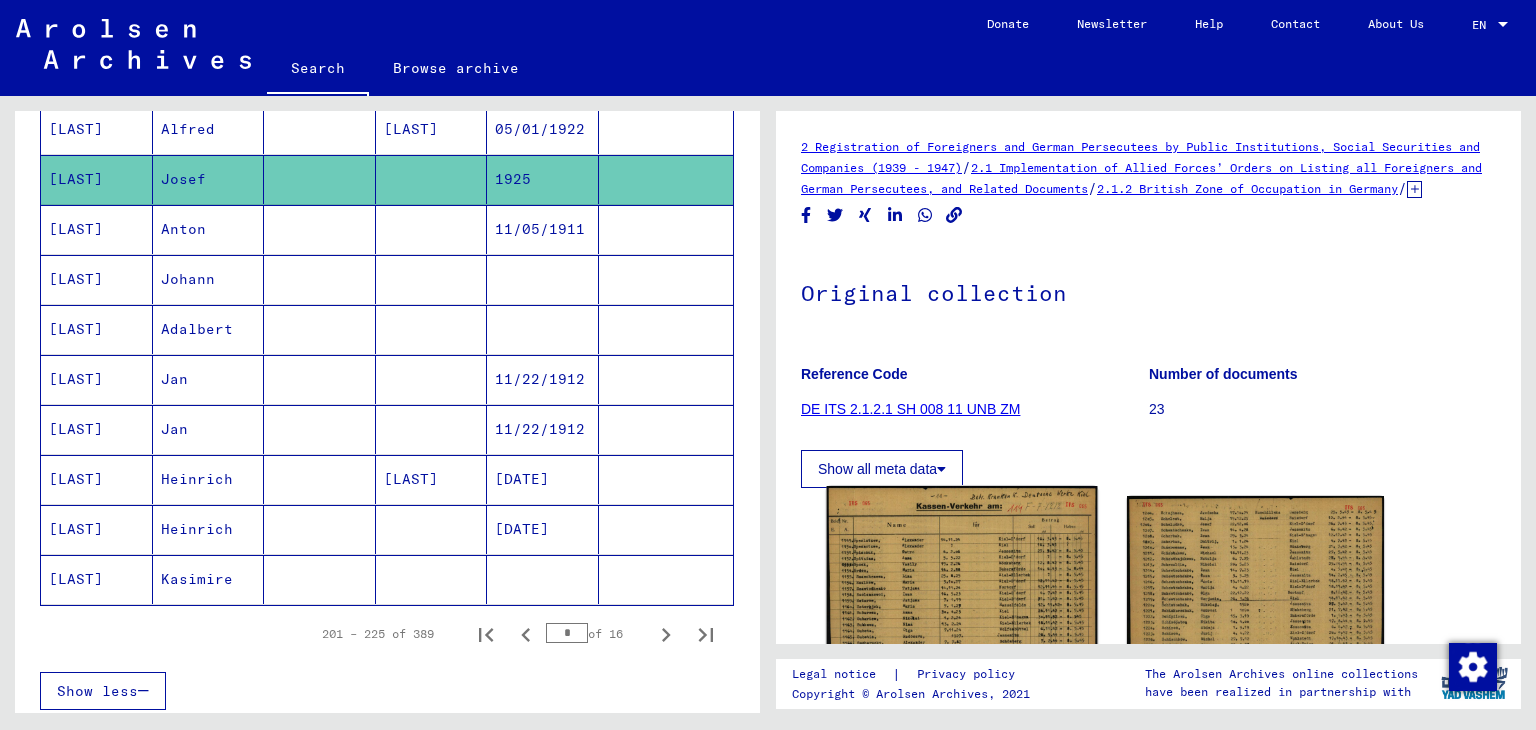 click 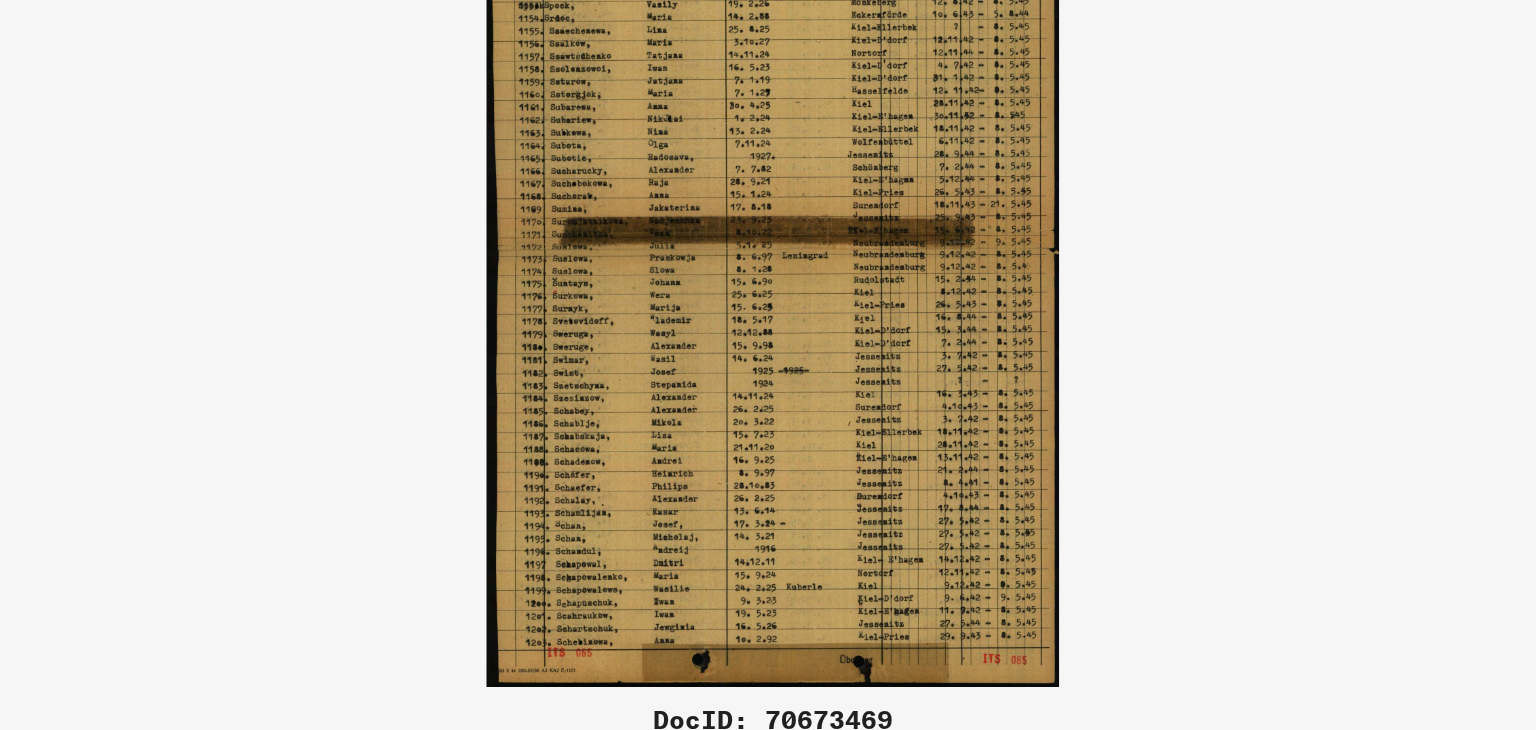 click at bounding box center [768, 315] 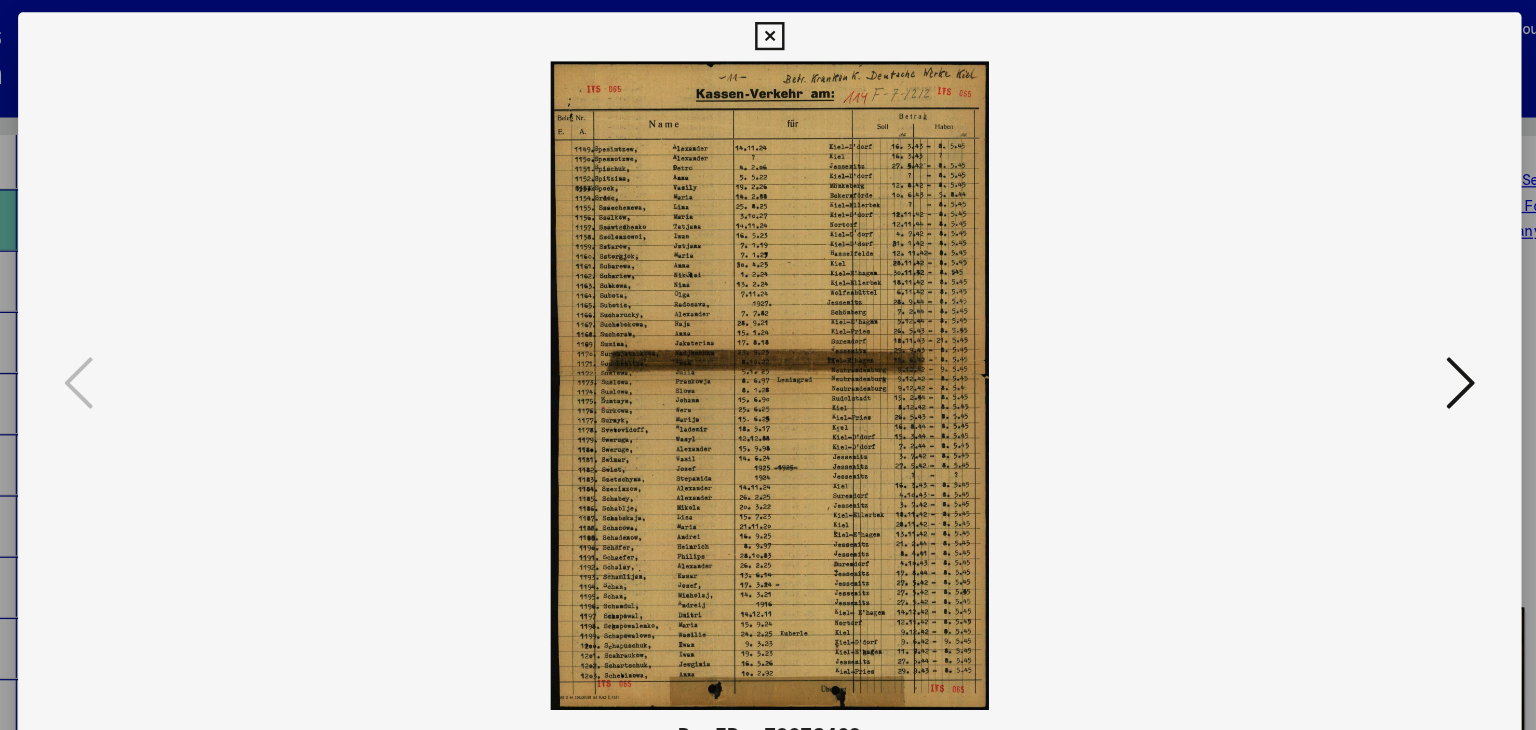 click at bounding box center (767, 30) 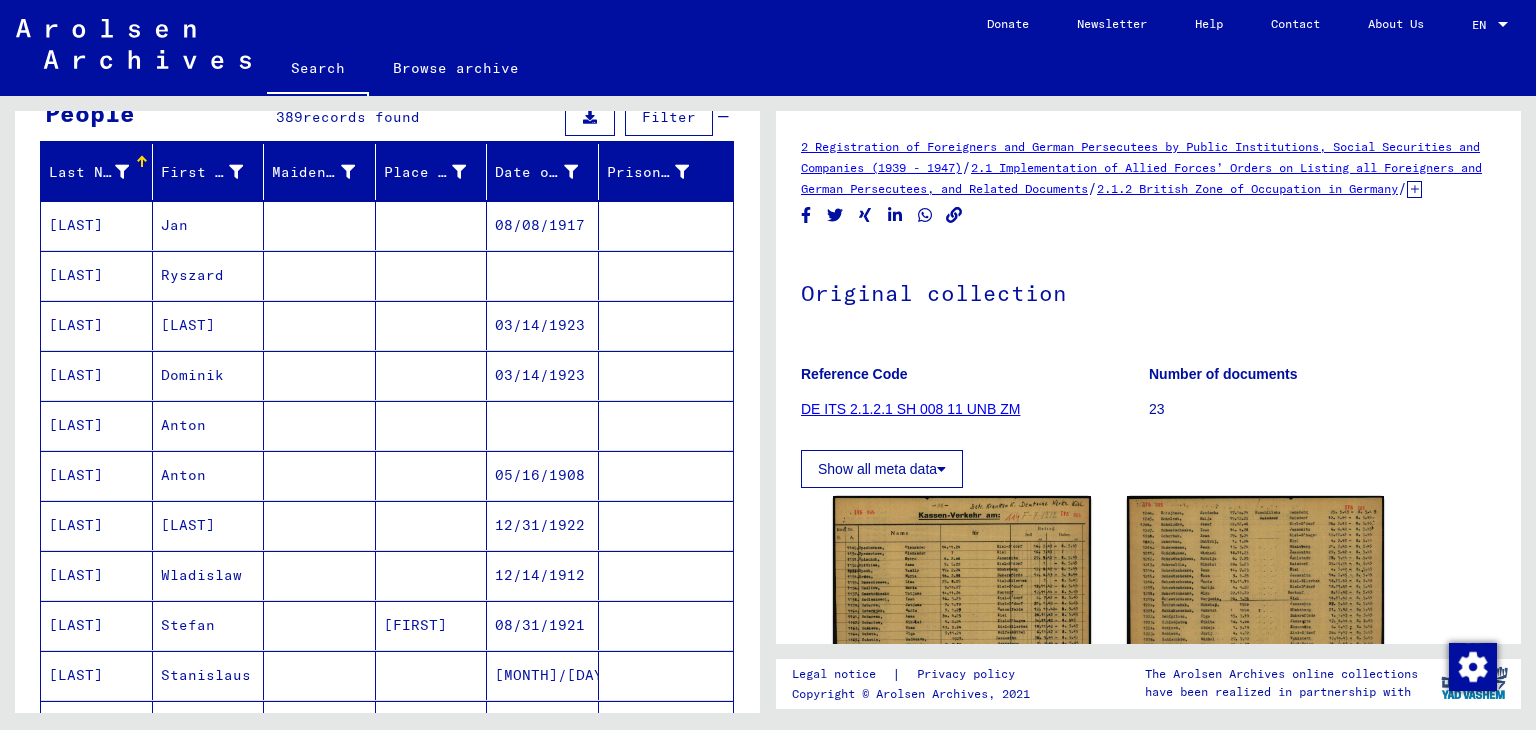 scroll, scrollTop: 202, scrollLeft: 0, axis: vertical 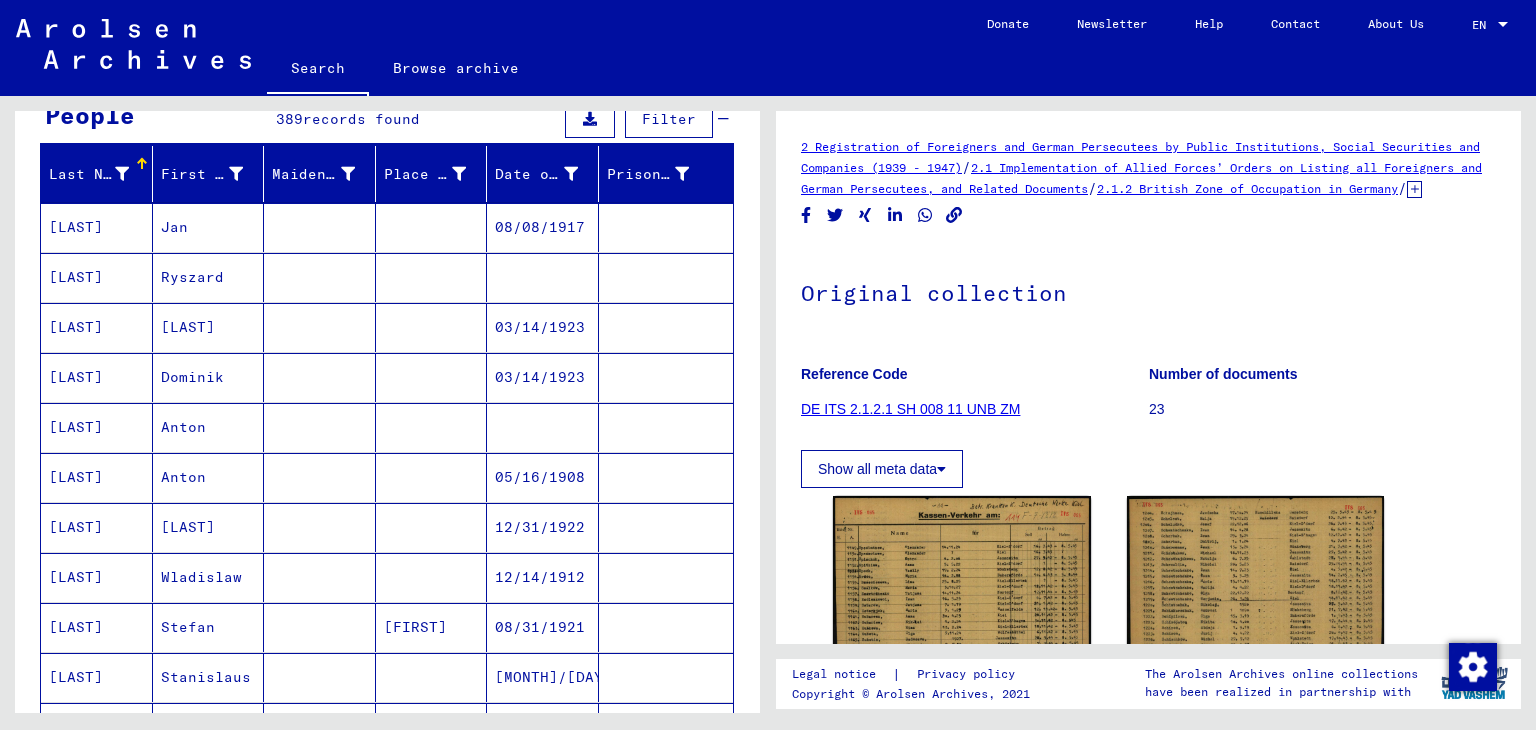 click at bounding box center [543, 327] 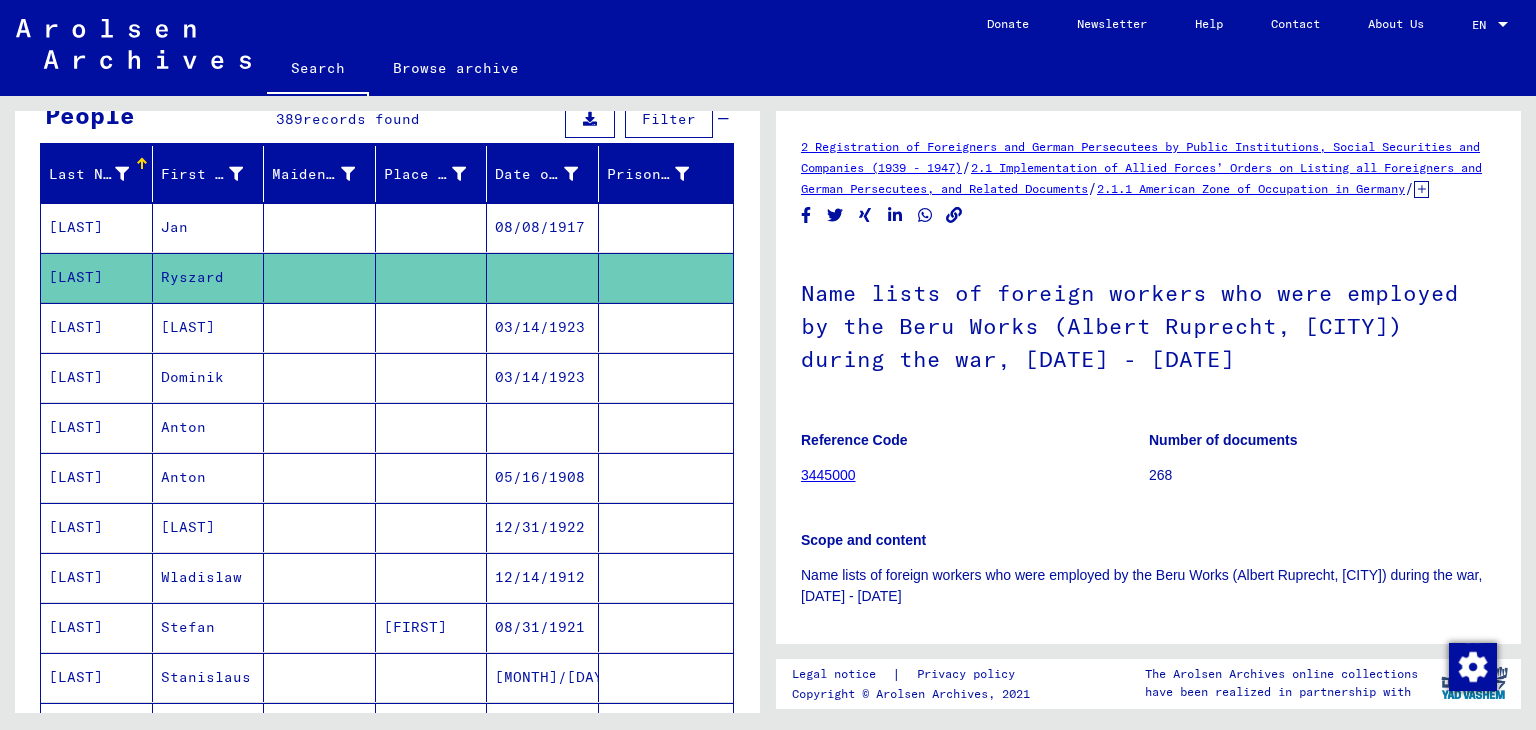 click on "08/08/1917" at bounding box center (543, 277) 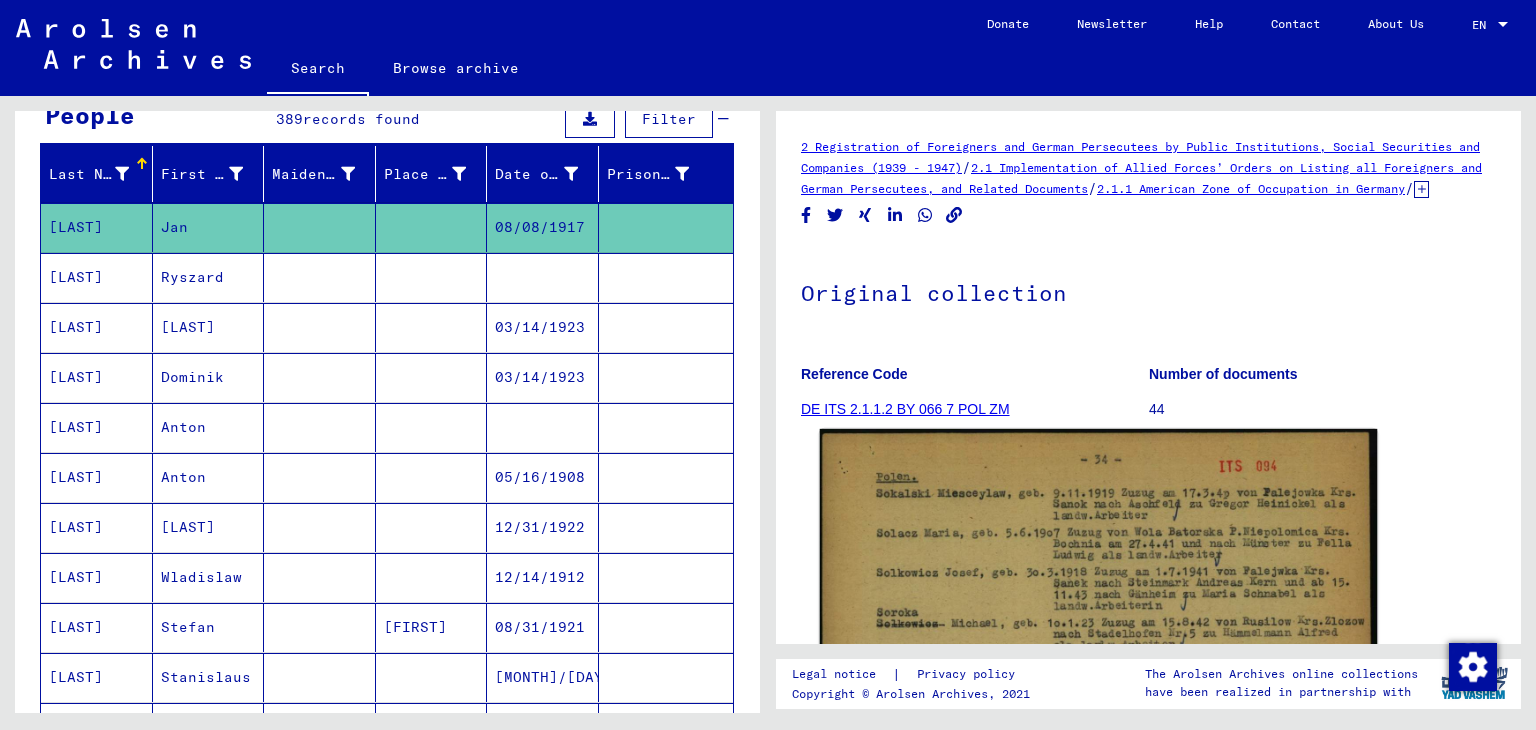 click 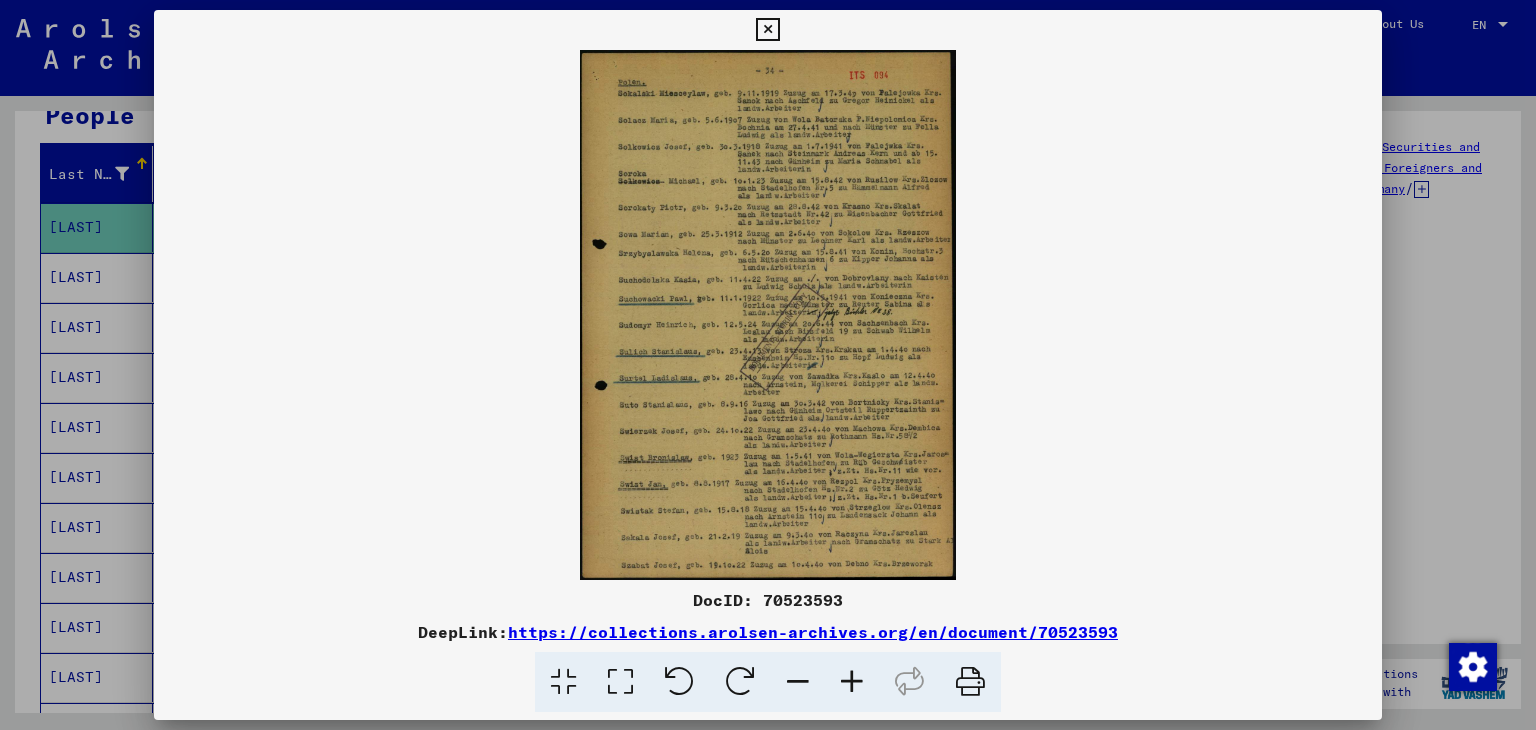 click at bounding box center (767, 30) 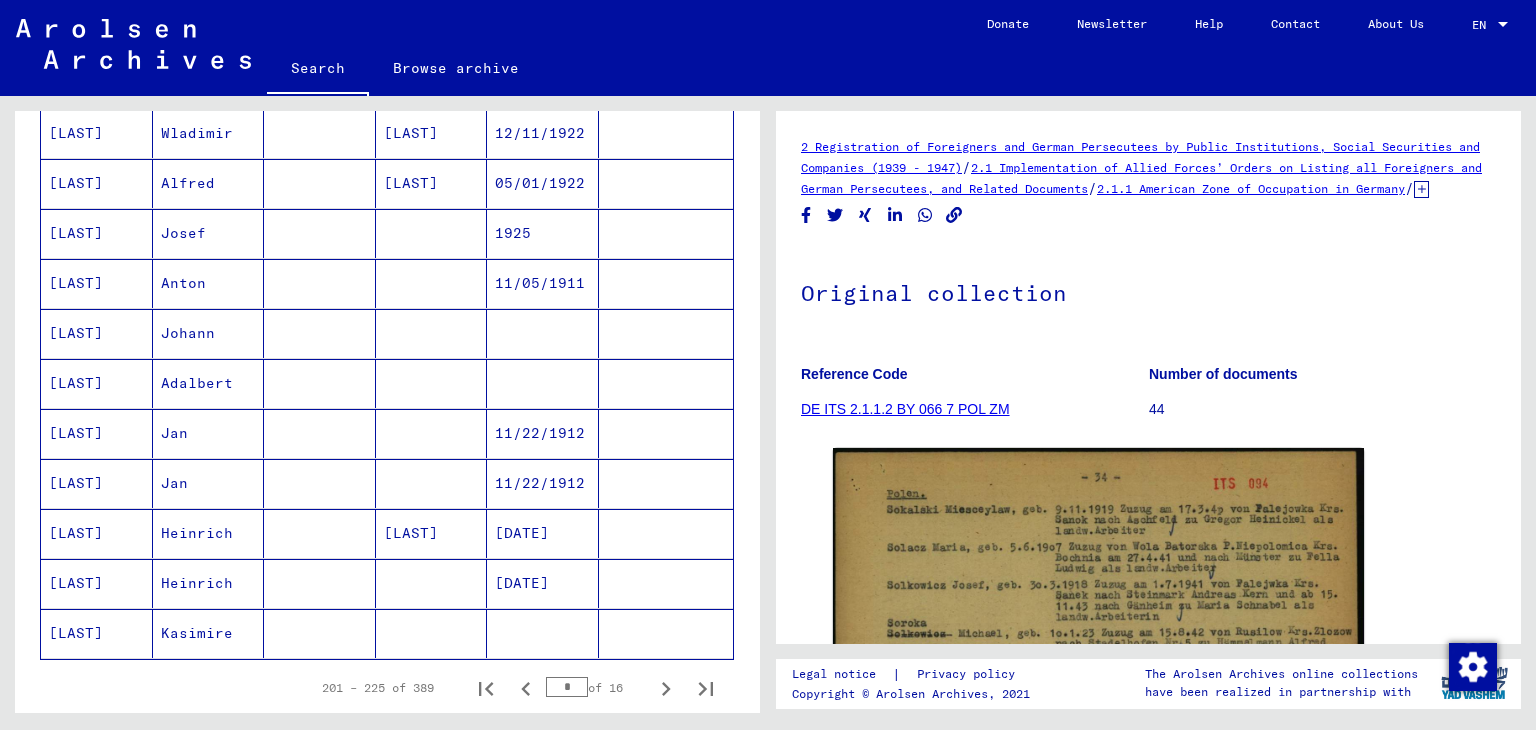scroll, scrollTop: 1081, scrollLeft: 0, axis: vertical 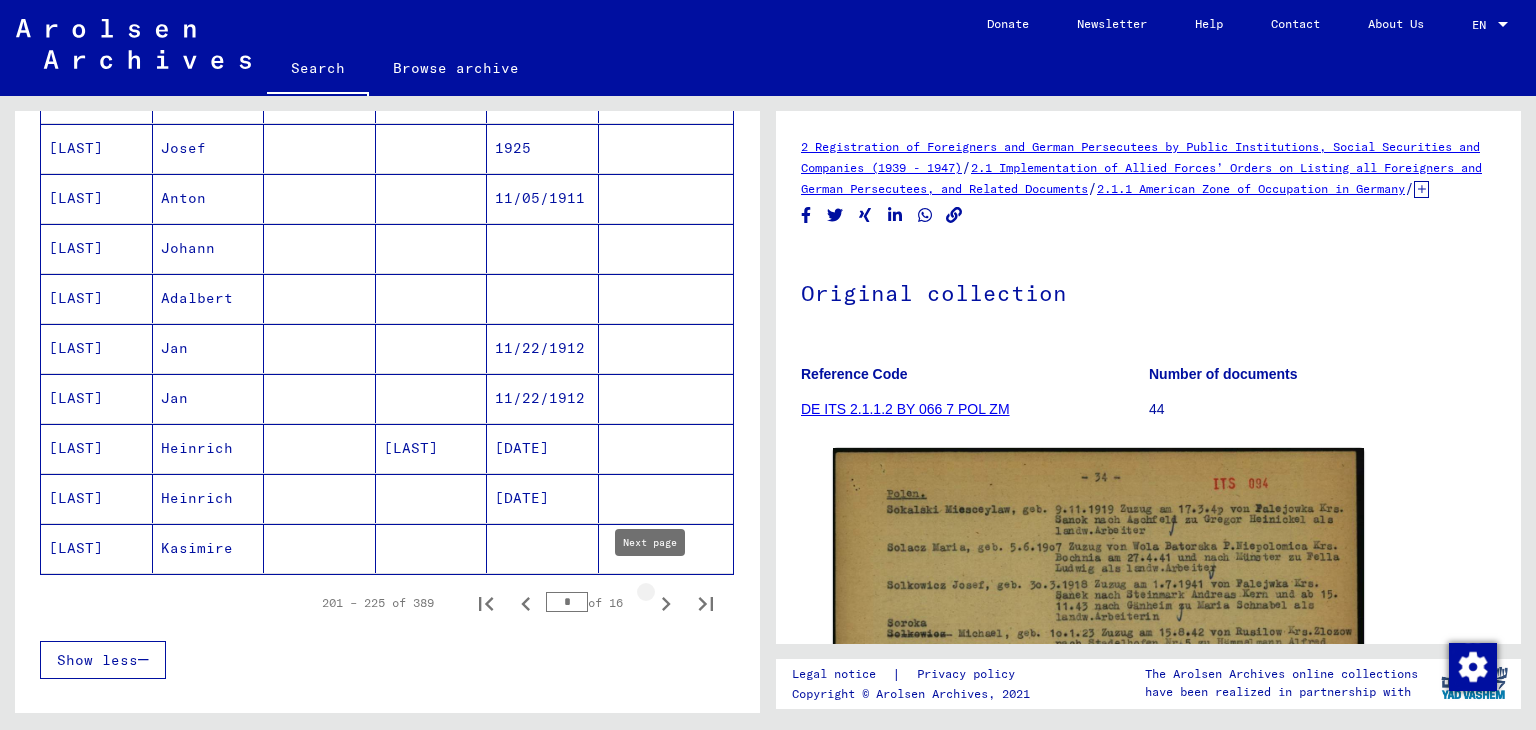 click 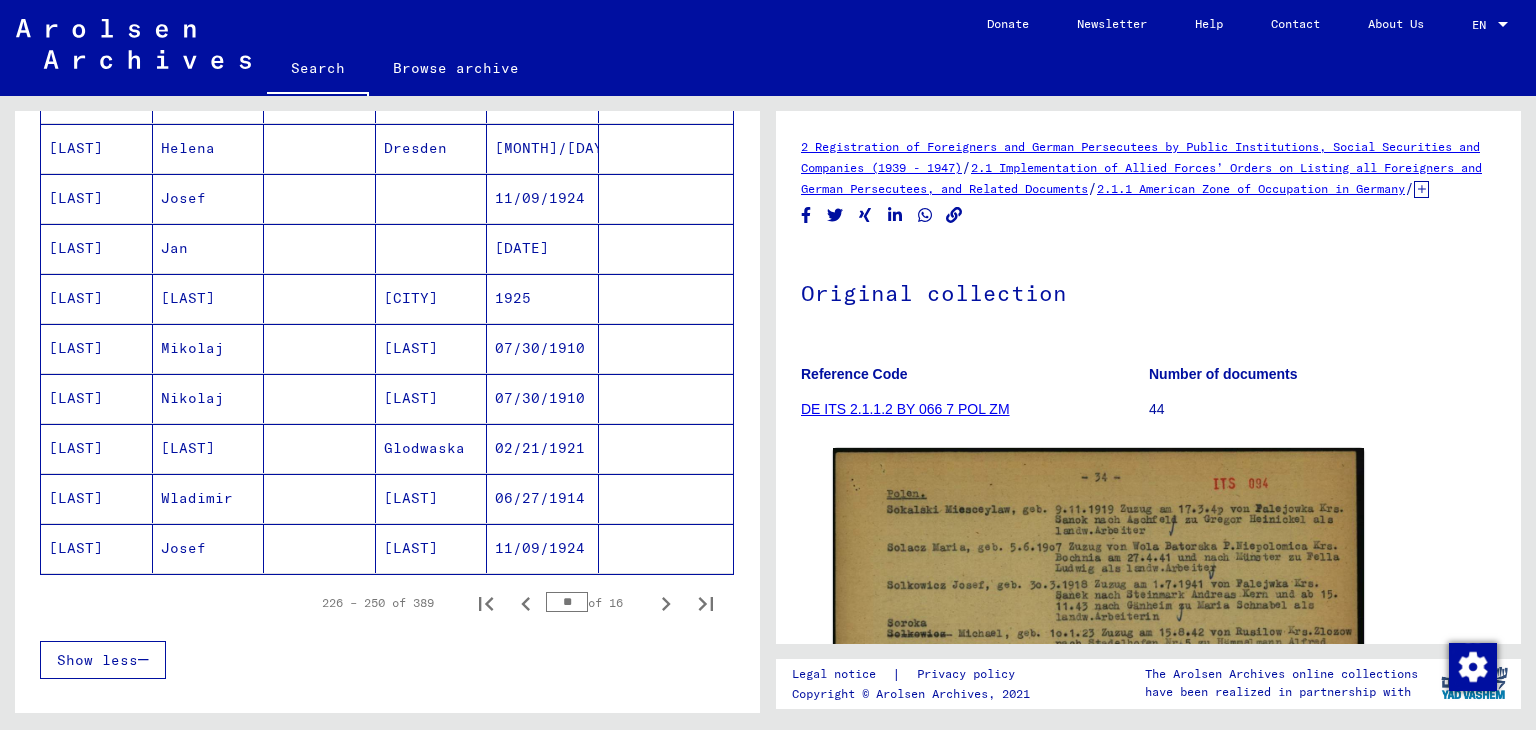 click on "11/09/1924" 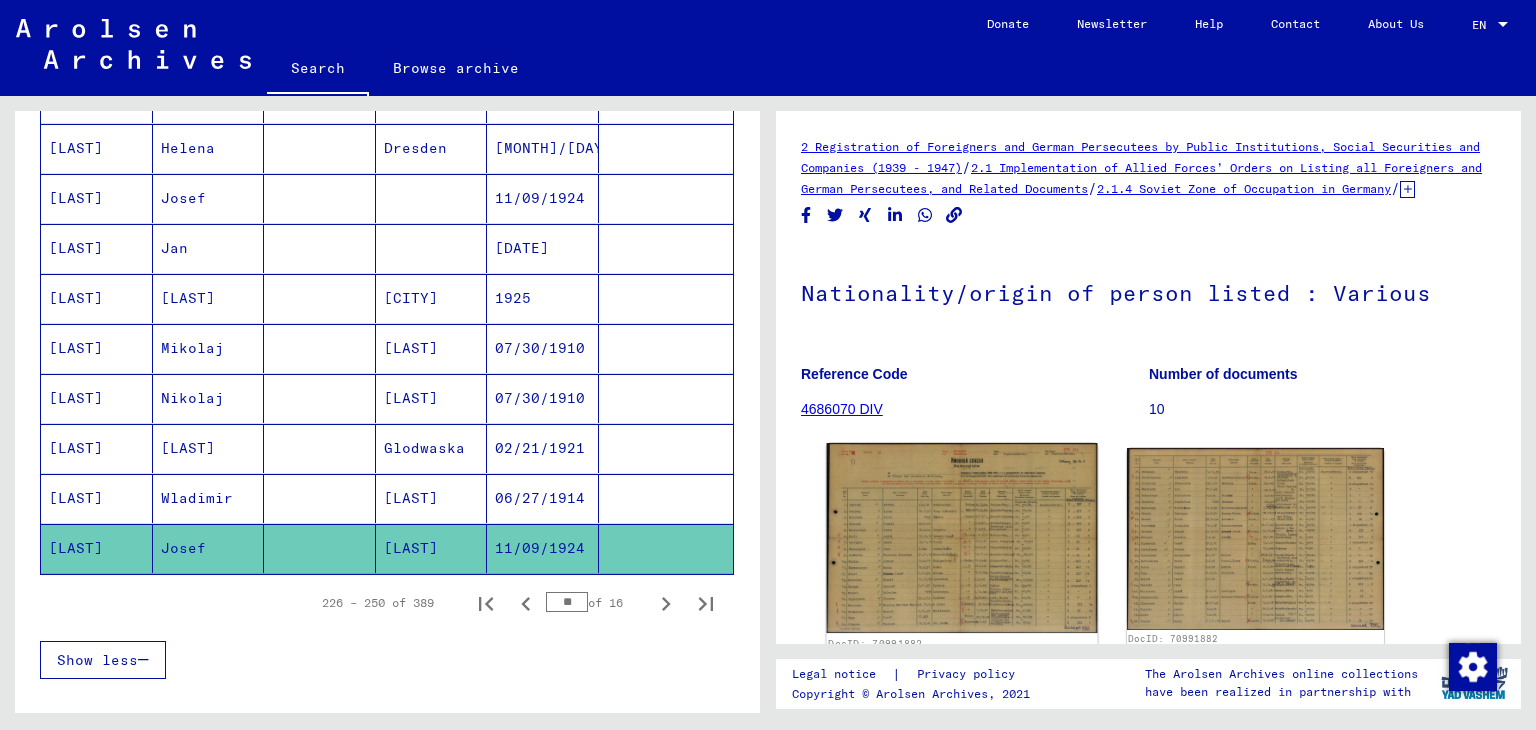 click 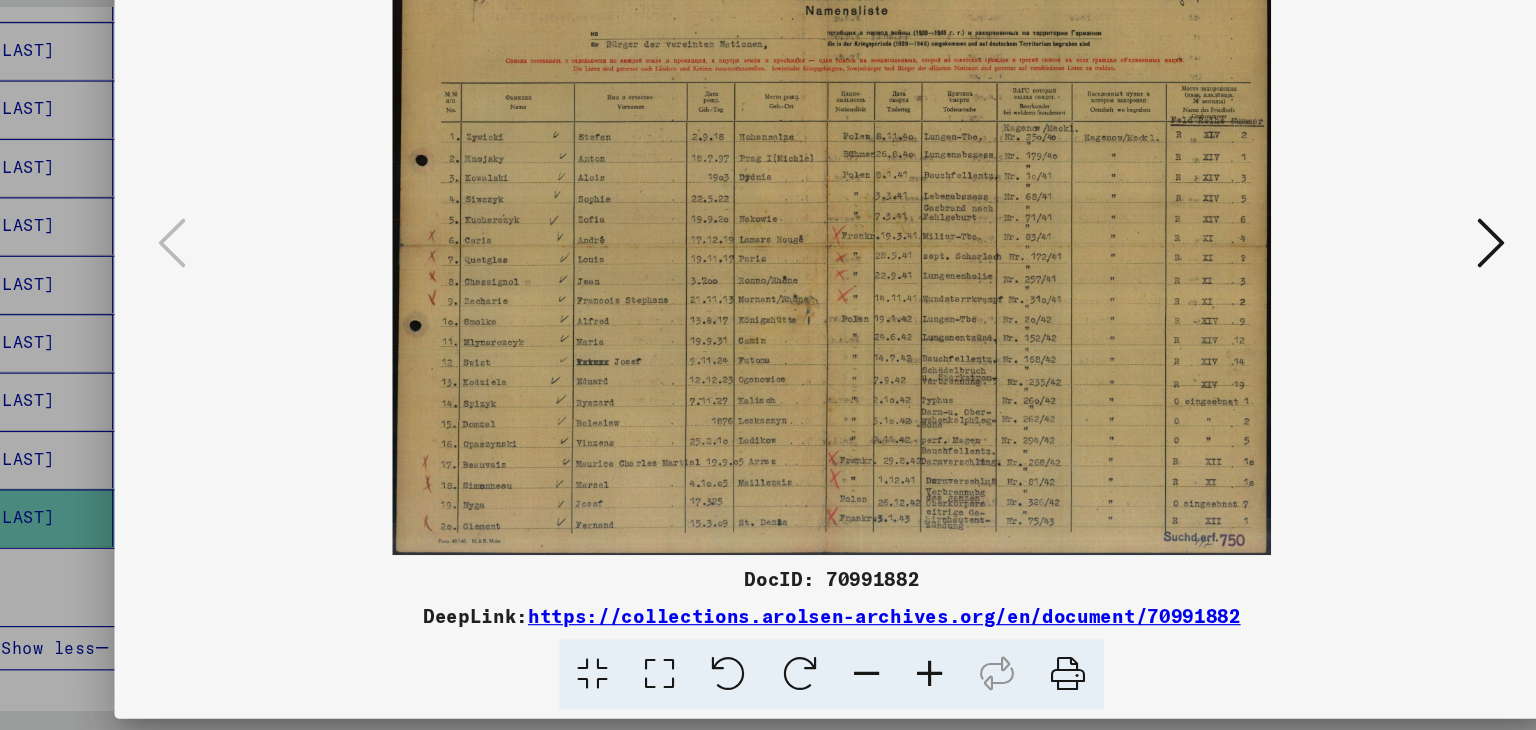 scroll, scrollTop: 0, scrollLeft: 0, axis: both 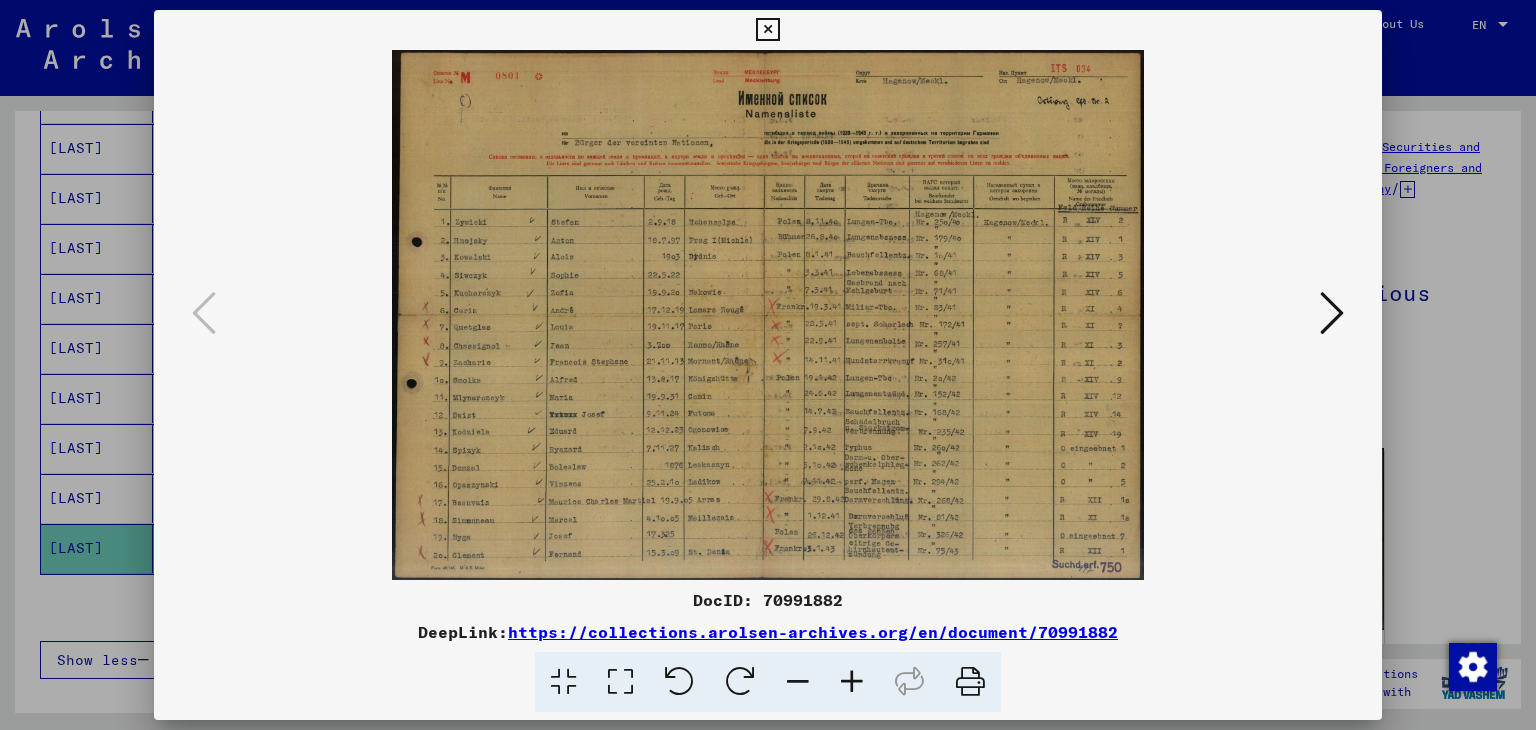 click at bounding box center (1332, 313) 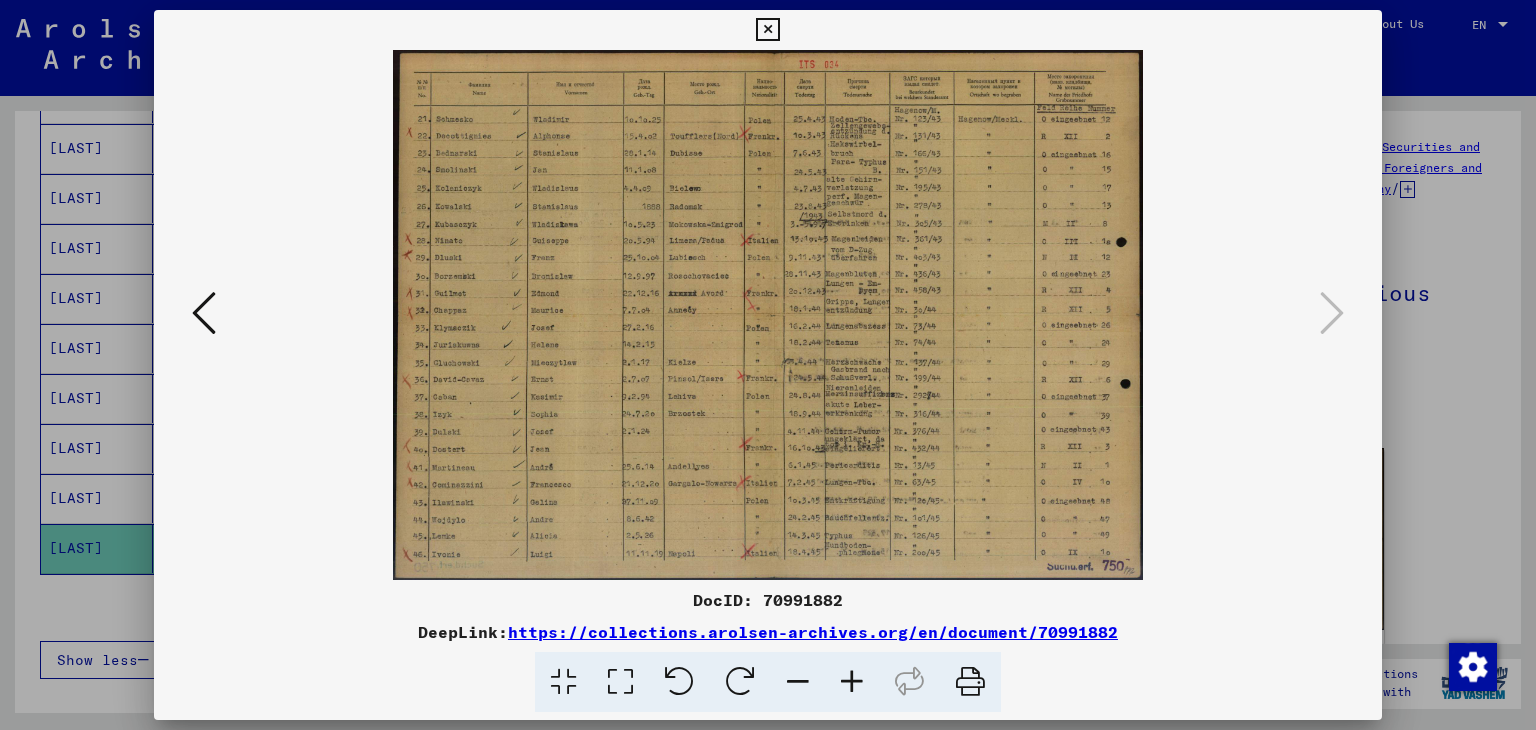 click at bounding box center (767, 30) 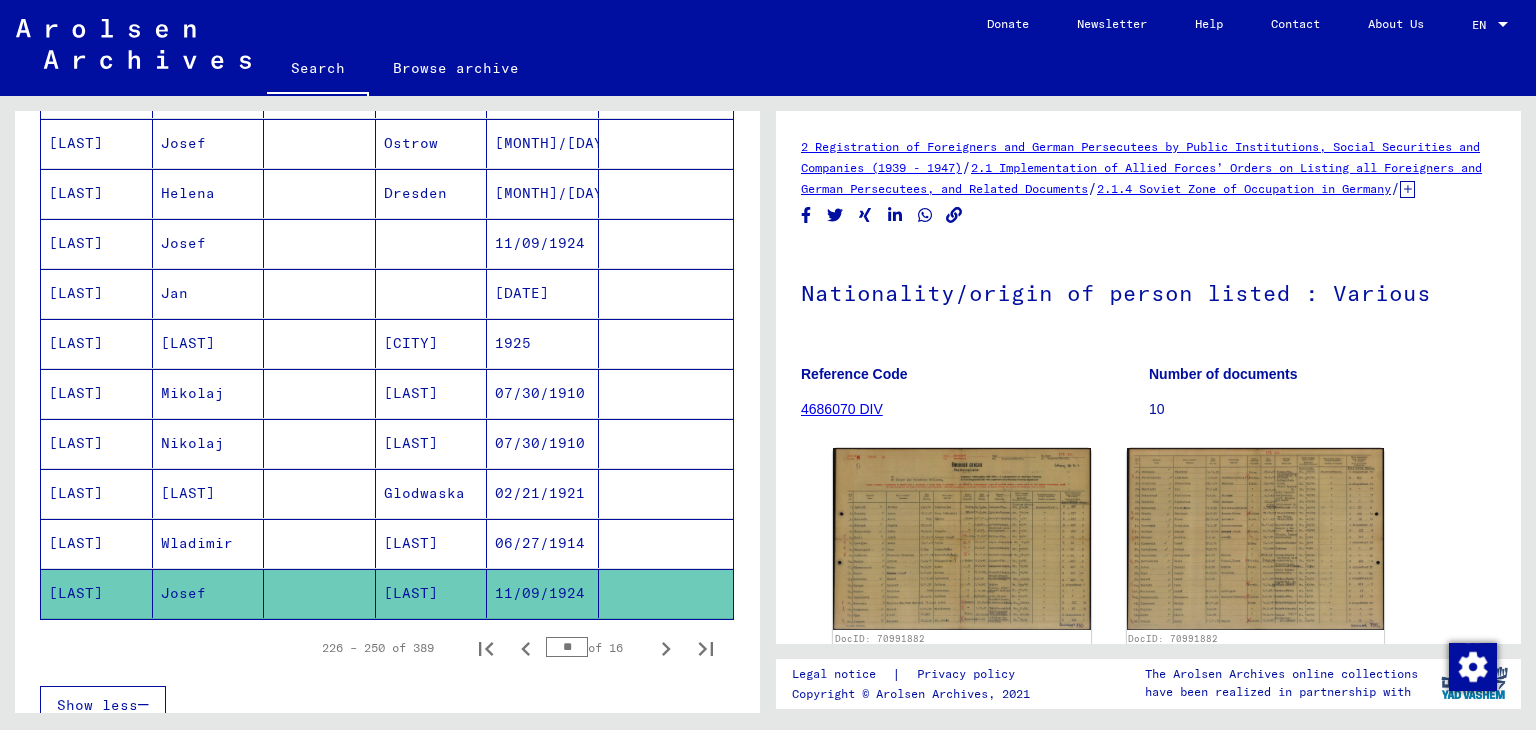 scroll, scrollTop: 1036, scrollLeft: 0, axis: vertical 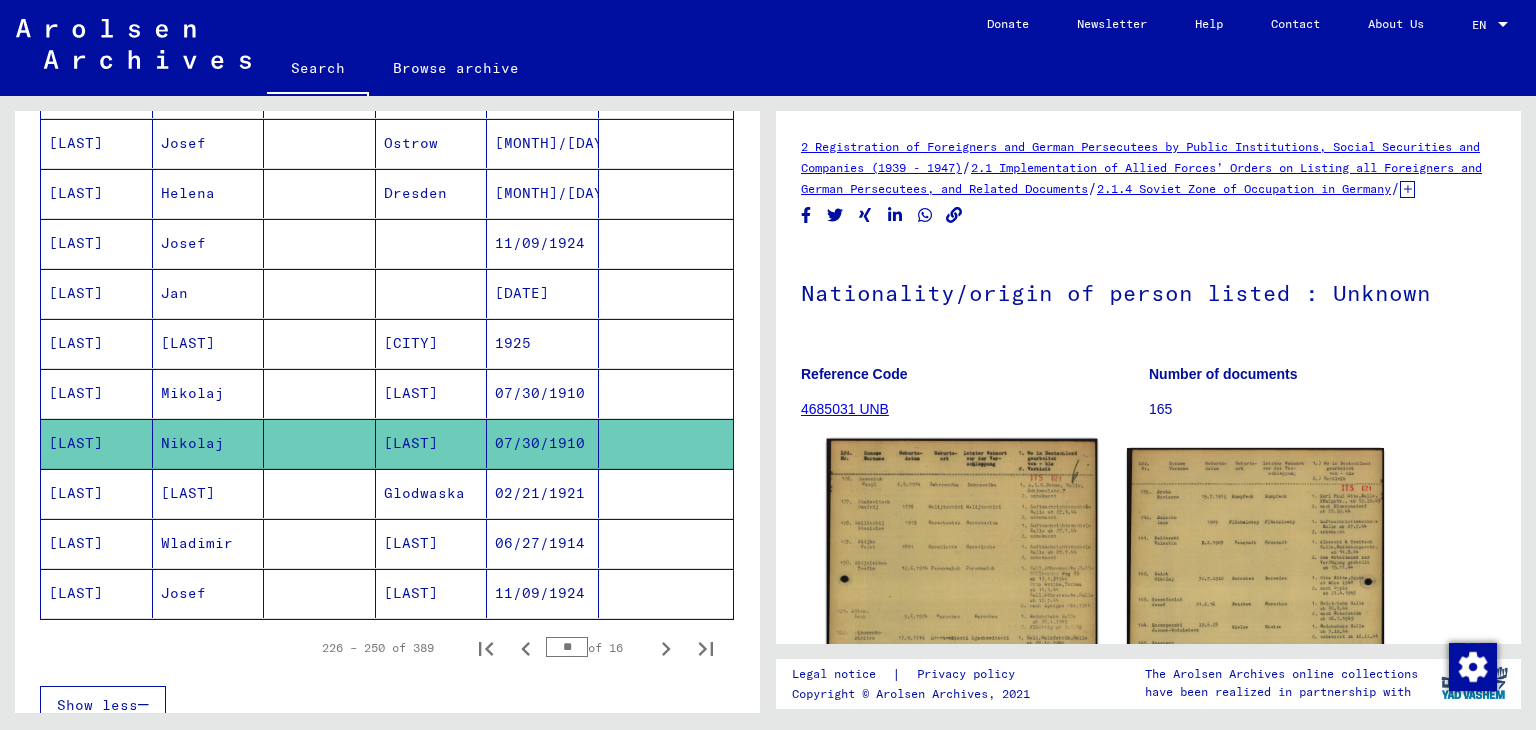 click 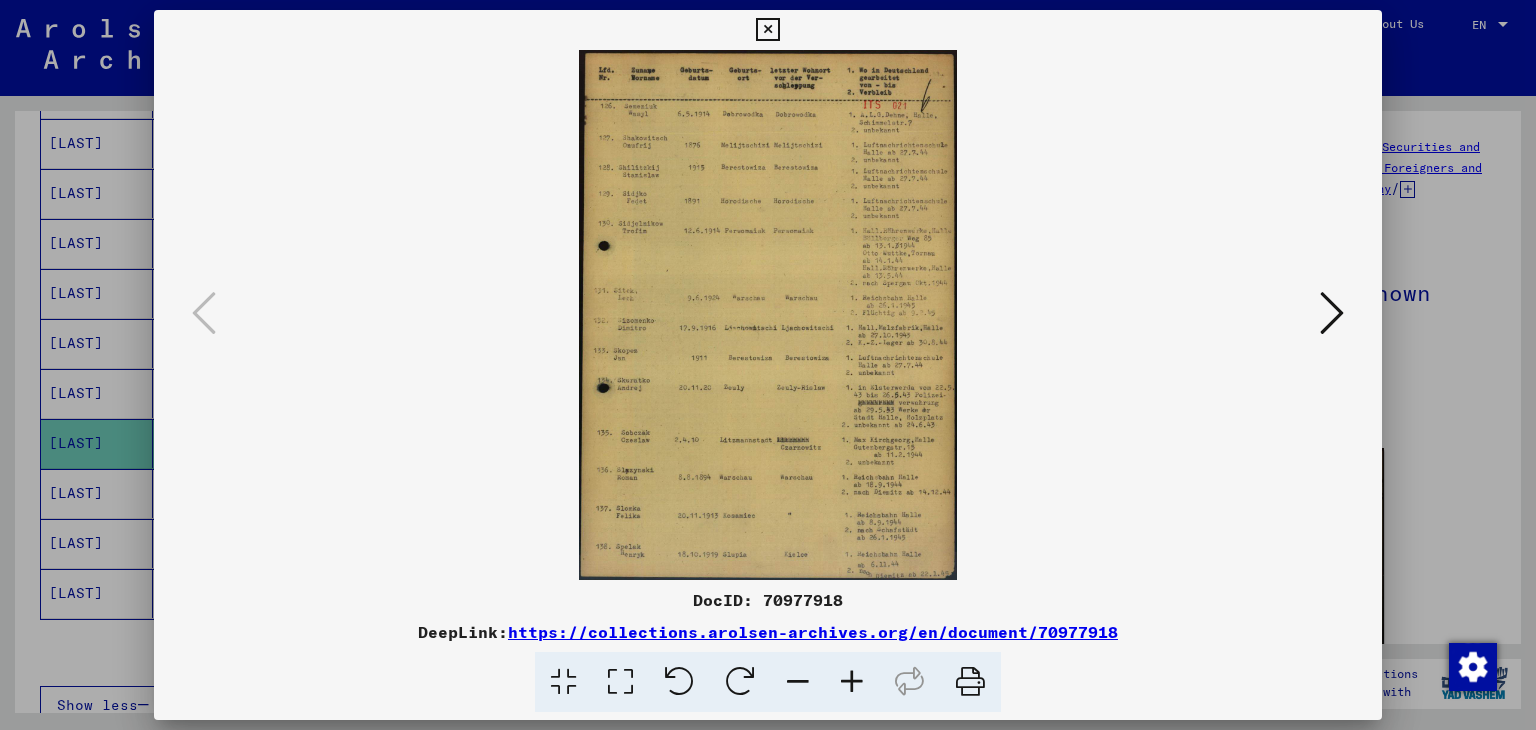 click at bounding box center [1332, 313] 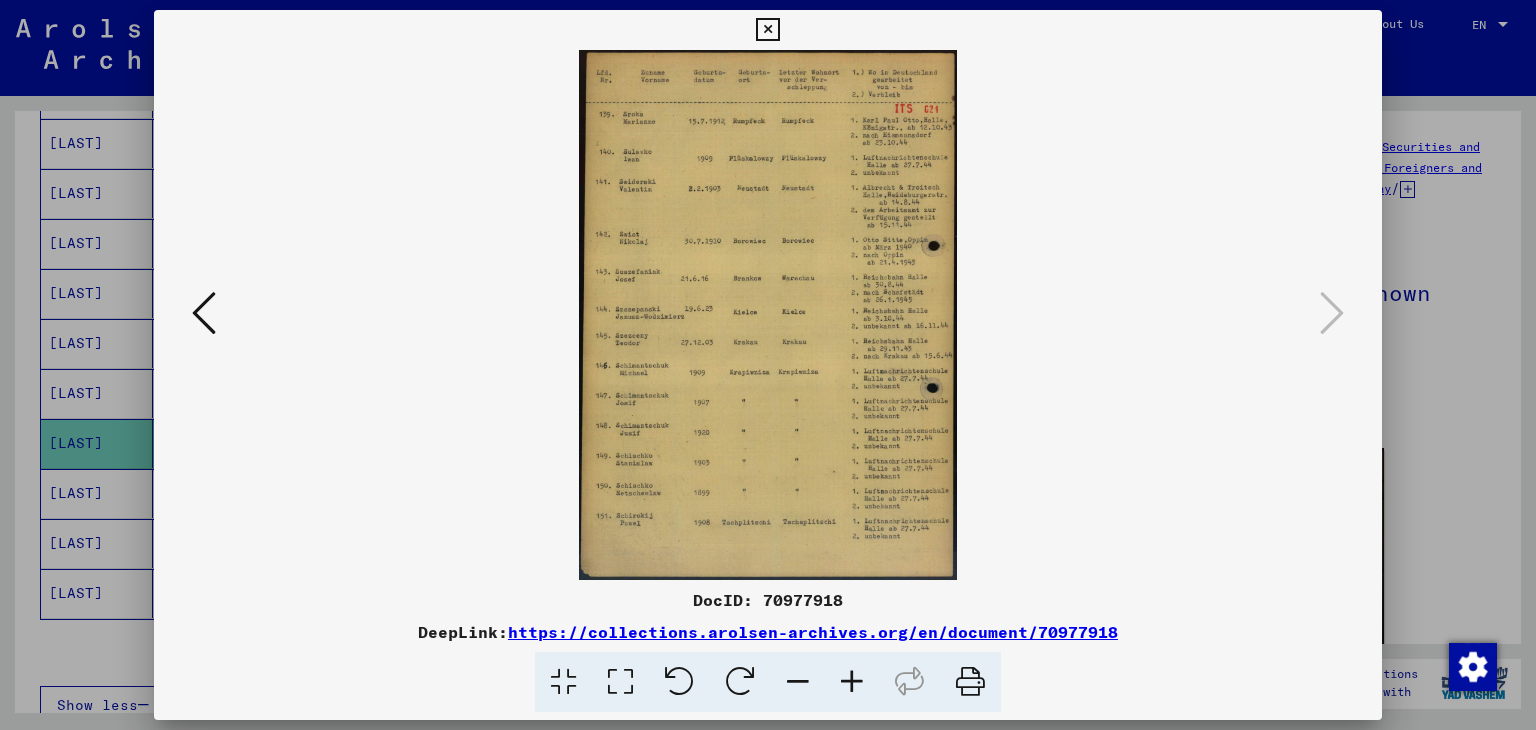 click at bounding box center [767, 30] 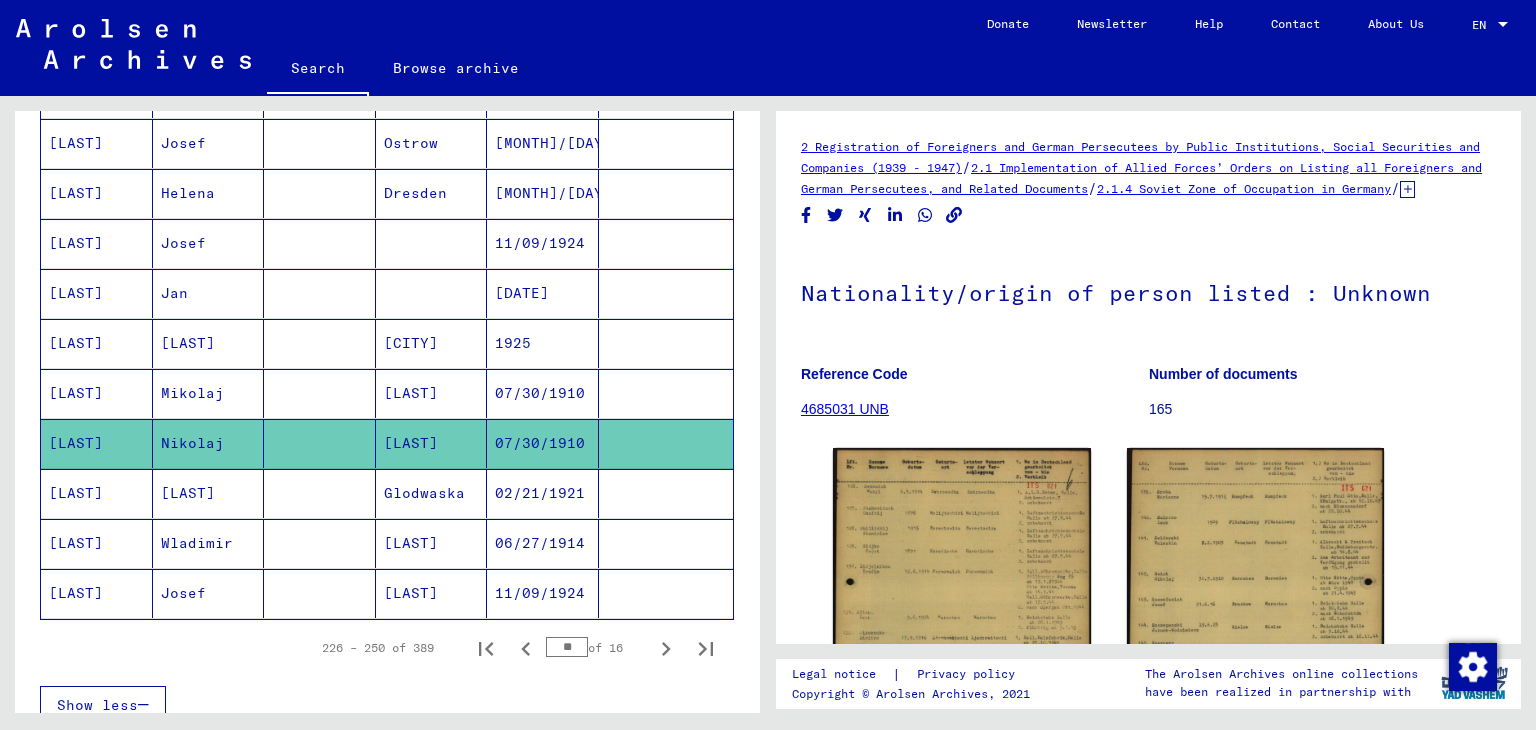 click on "07/30/1910" at bounding box center (543, 443) 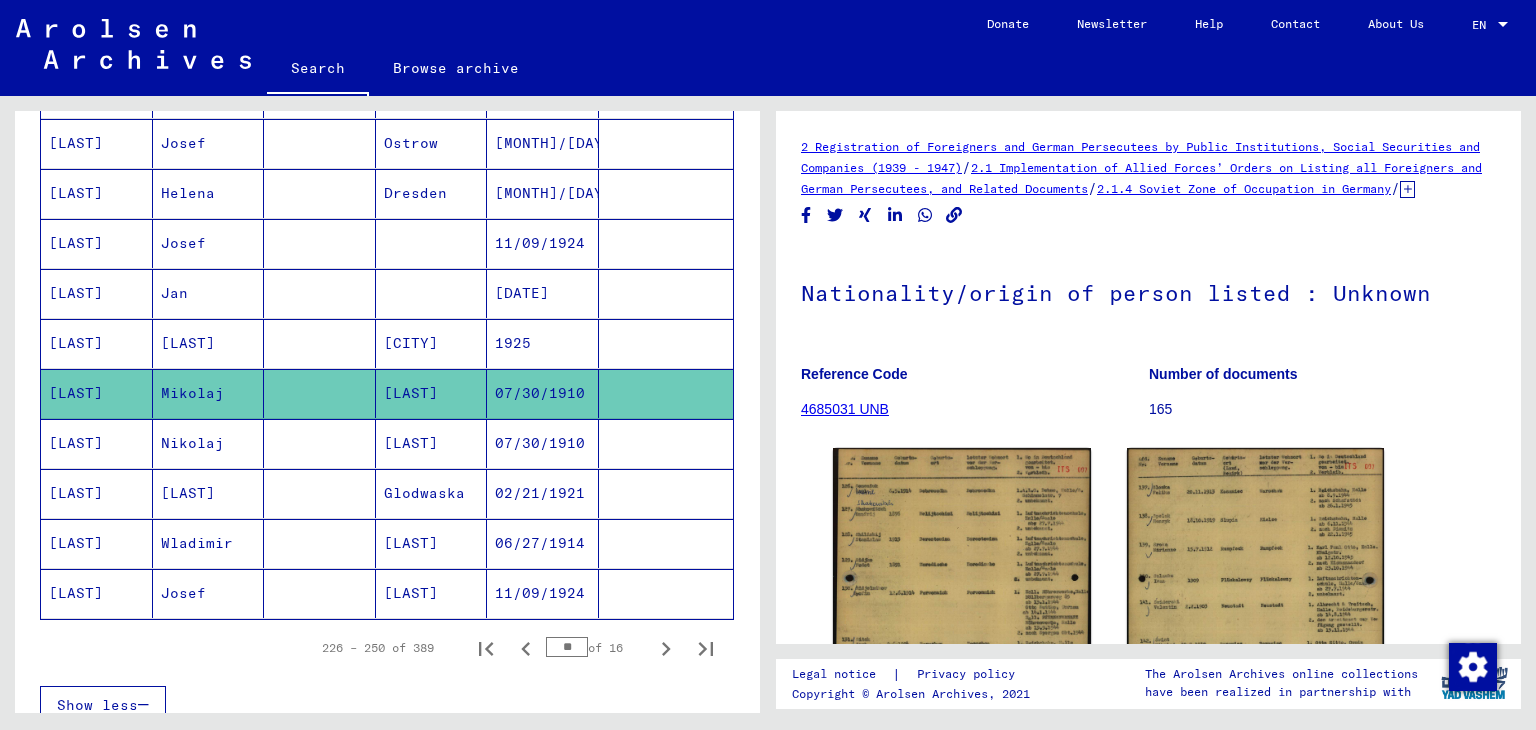 click on "1925" at bounding box center [543, 393] 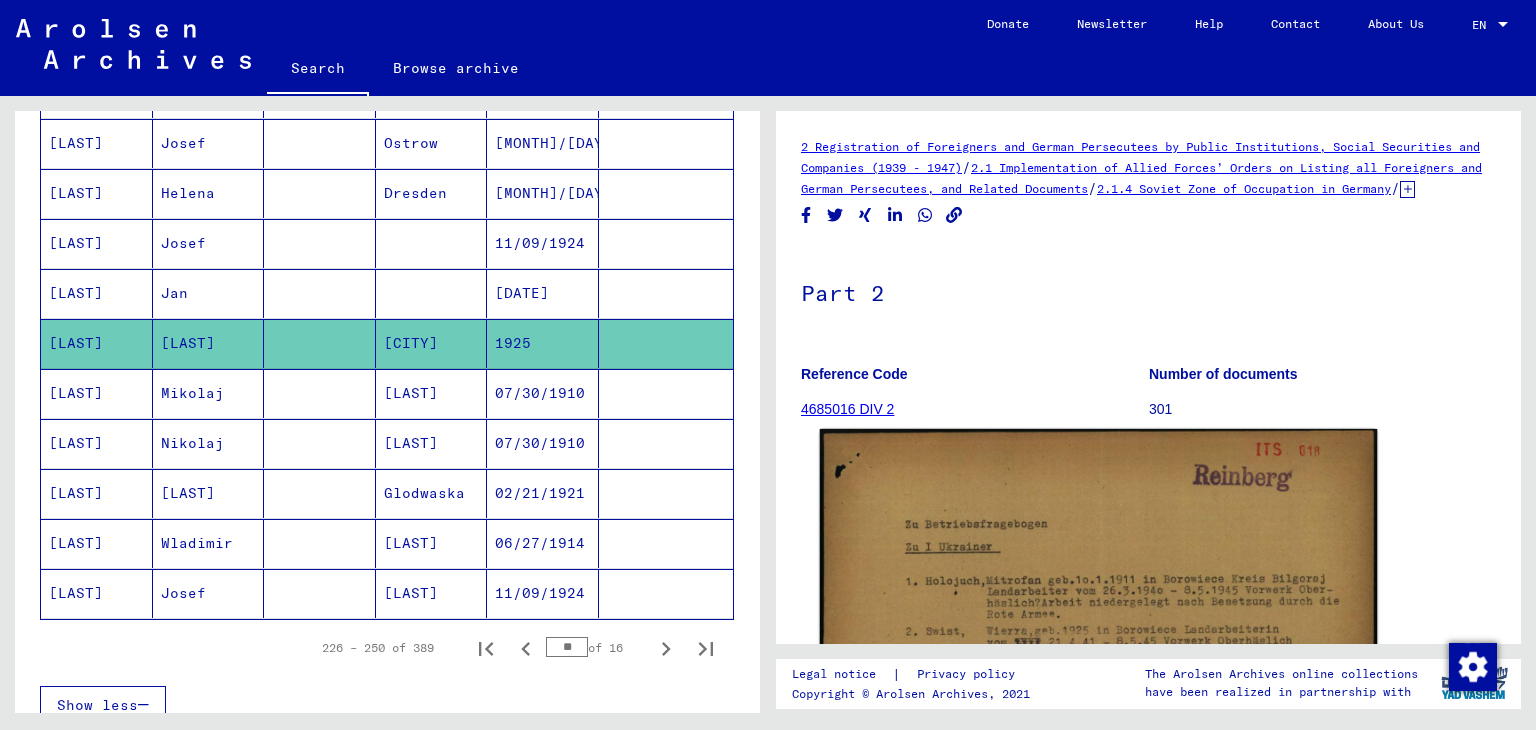 click 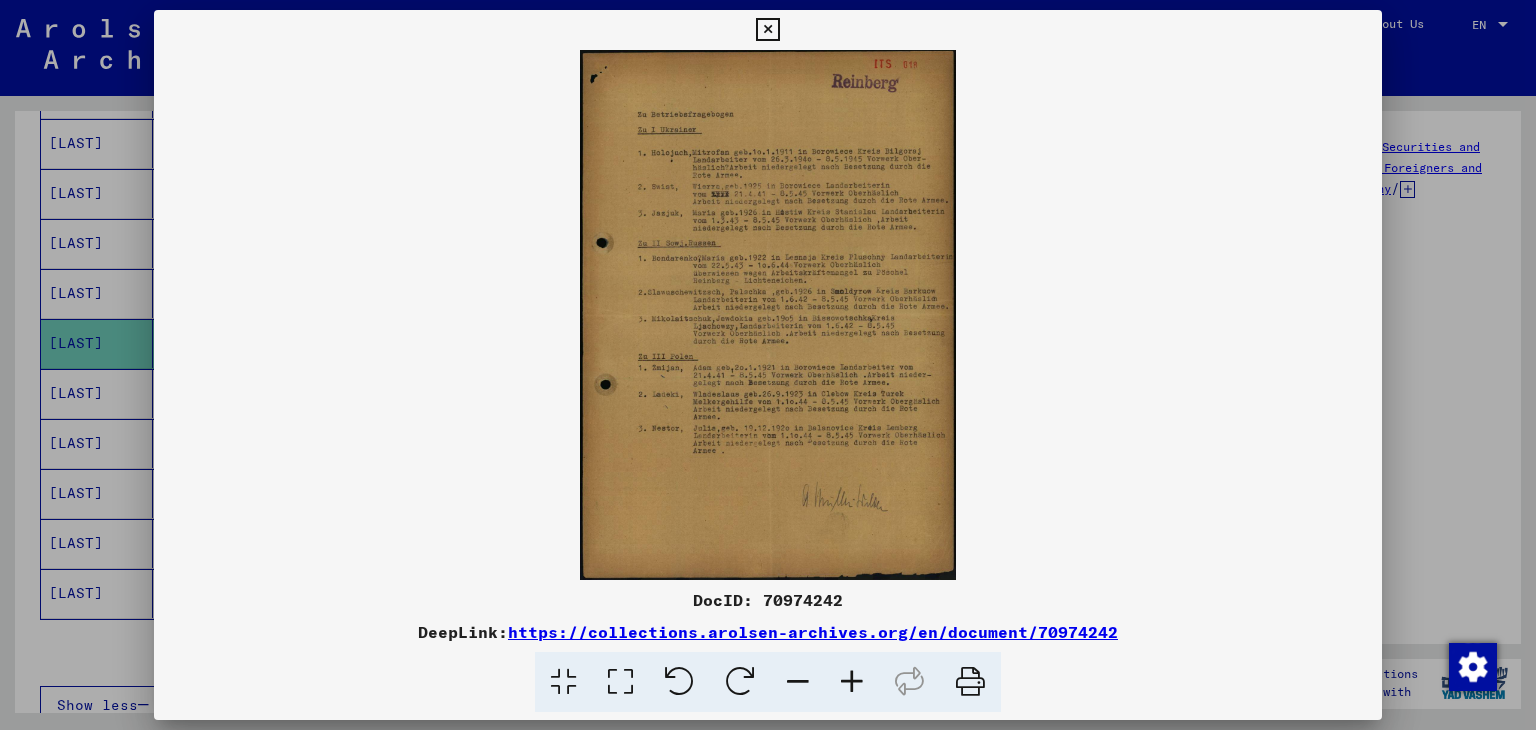 click at bounding box center [767, 30] 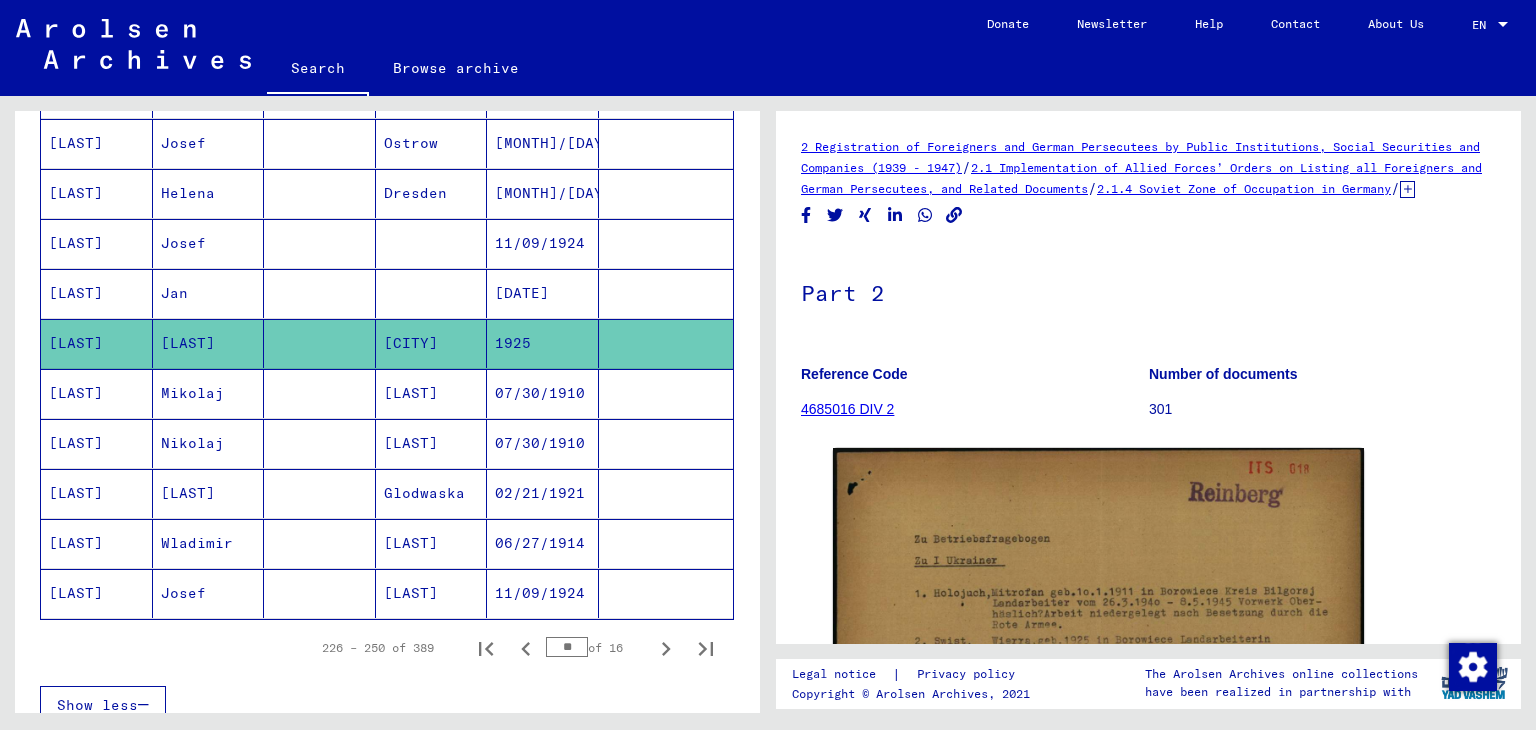 click on "[DATE]" at bounding box center [543, 343] 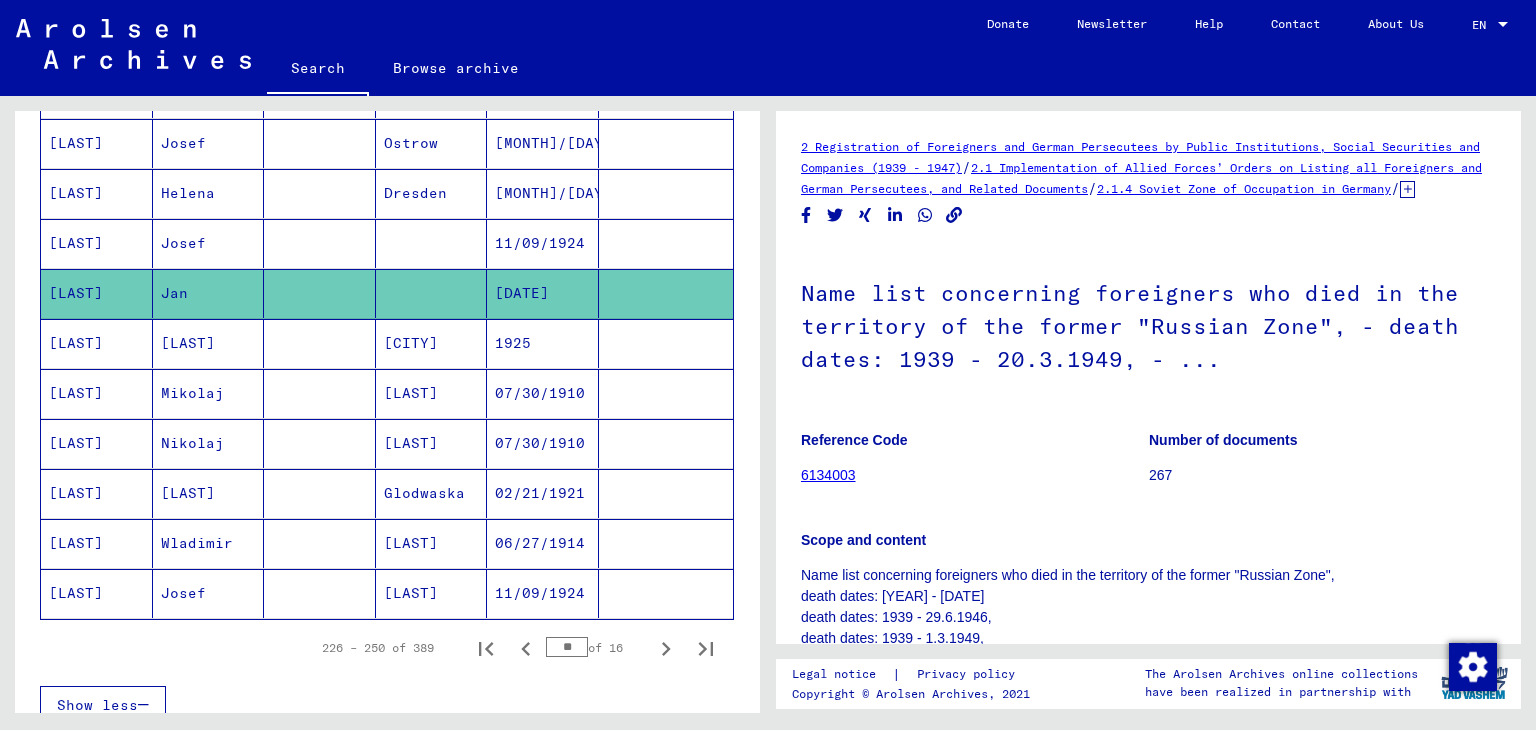 click on "11/09/1924" at bounding box center (543, 293) 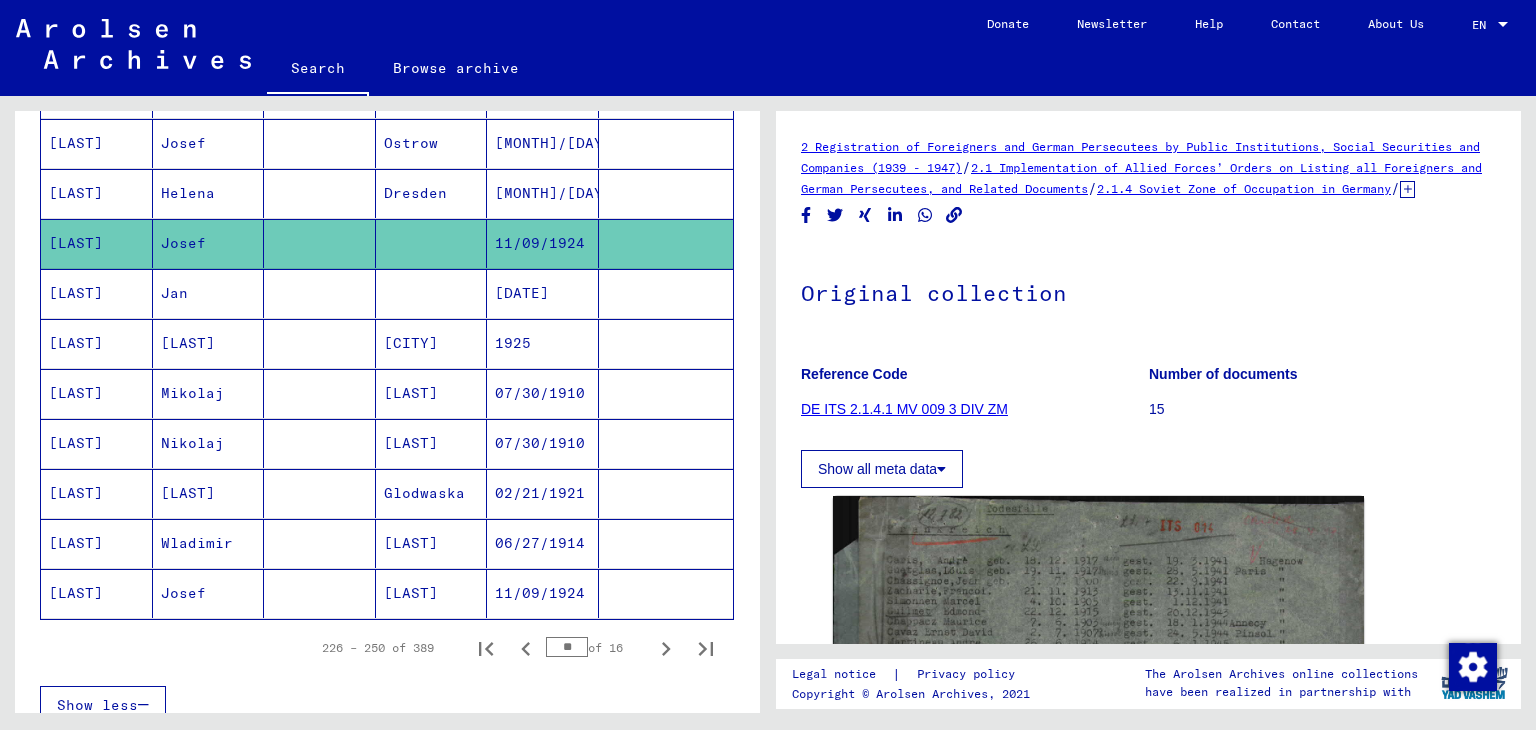 click on "[MONTH]/[DAY]/[YEAR]" at bounding box center [543, 243] 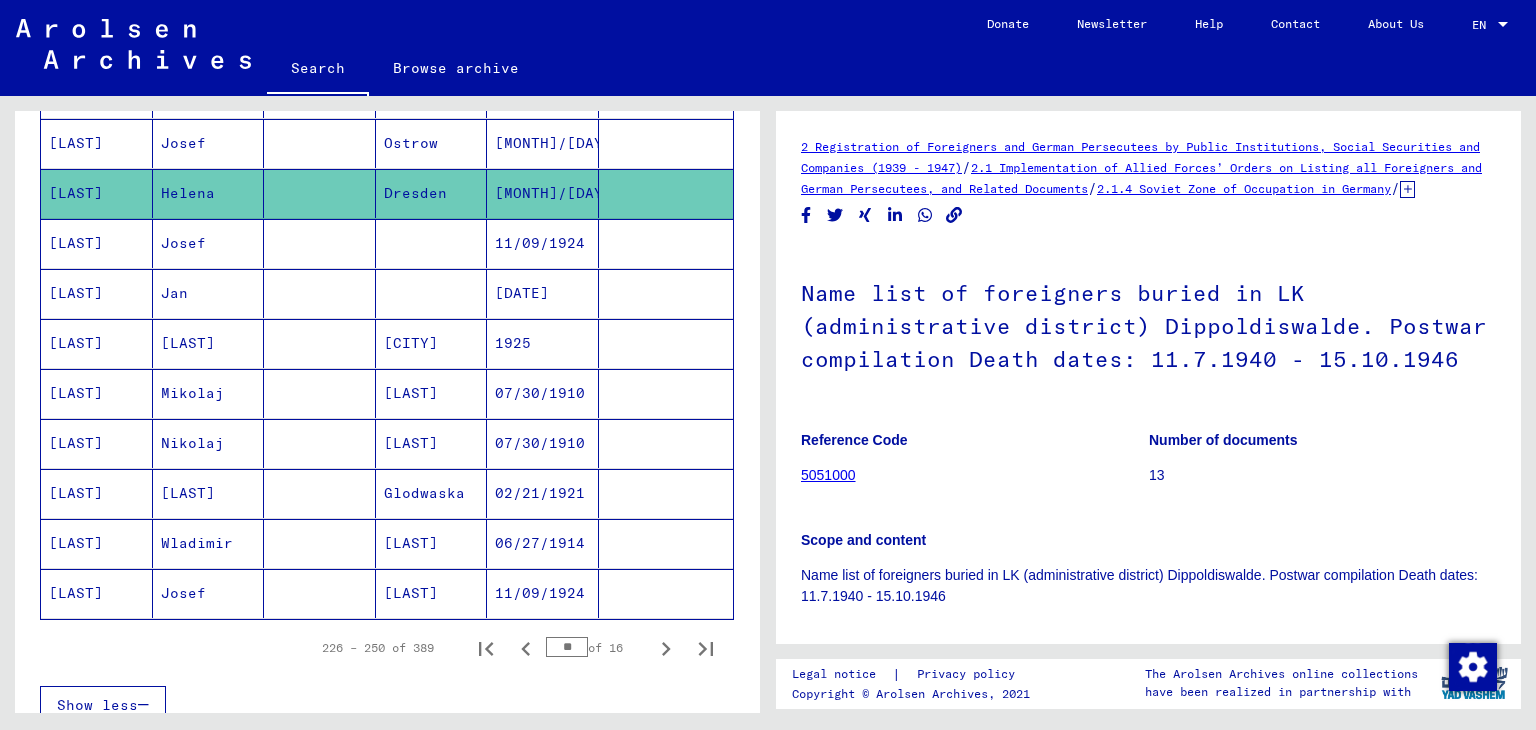 click on "[MONTH]/[DAY]/[YEAR]" at bounding box center (543, 193) 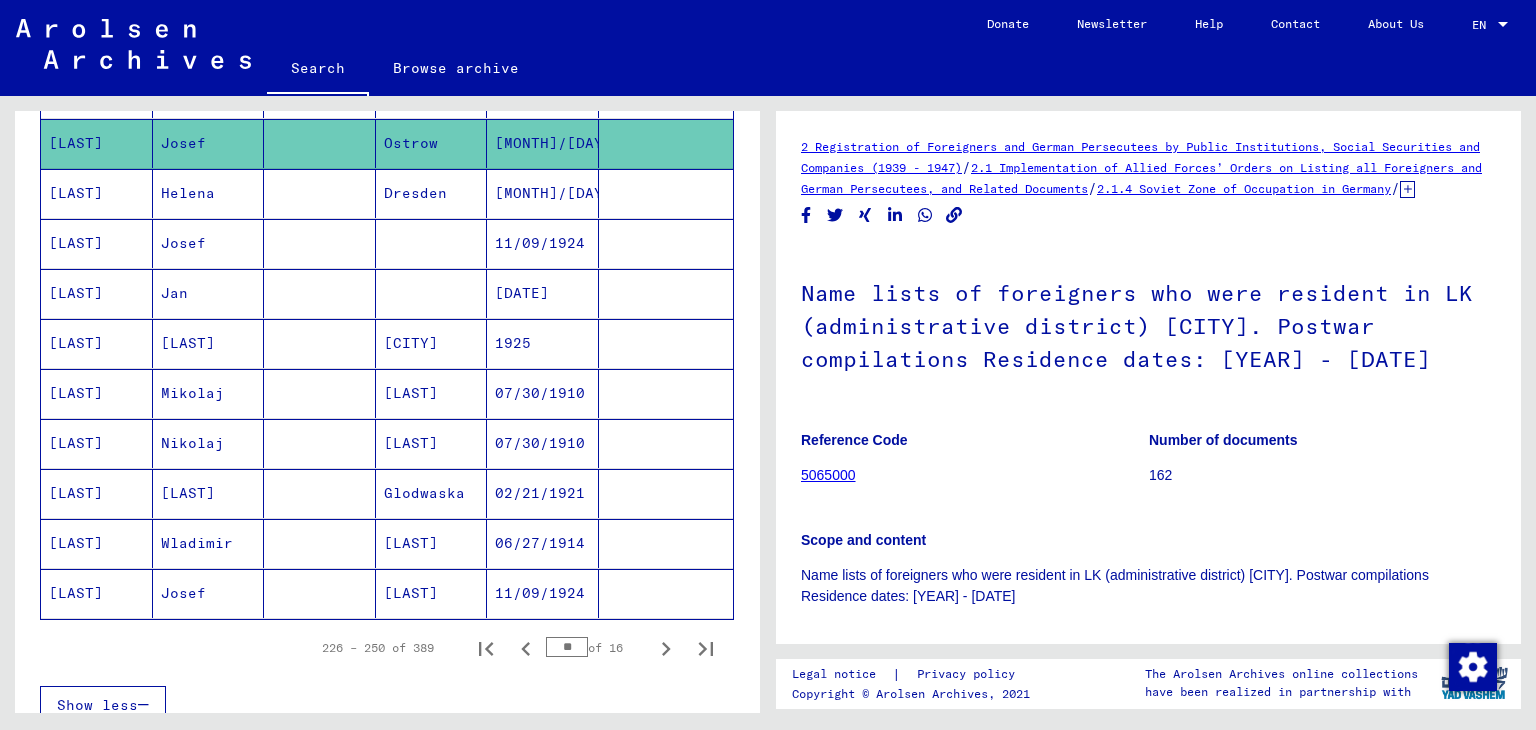 click on "[MONTH]/[DAY]/[YEAR]" 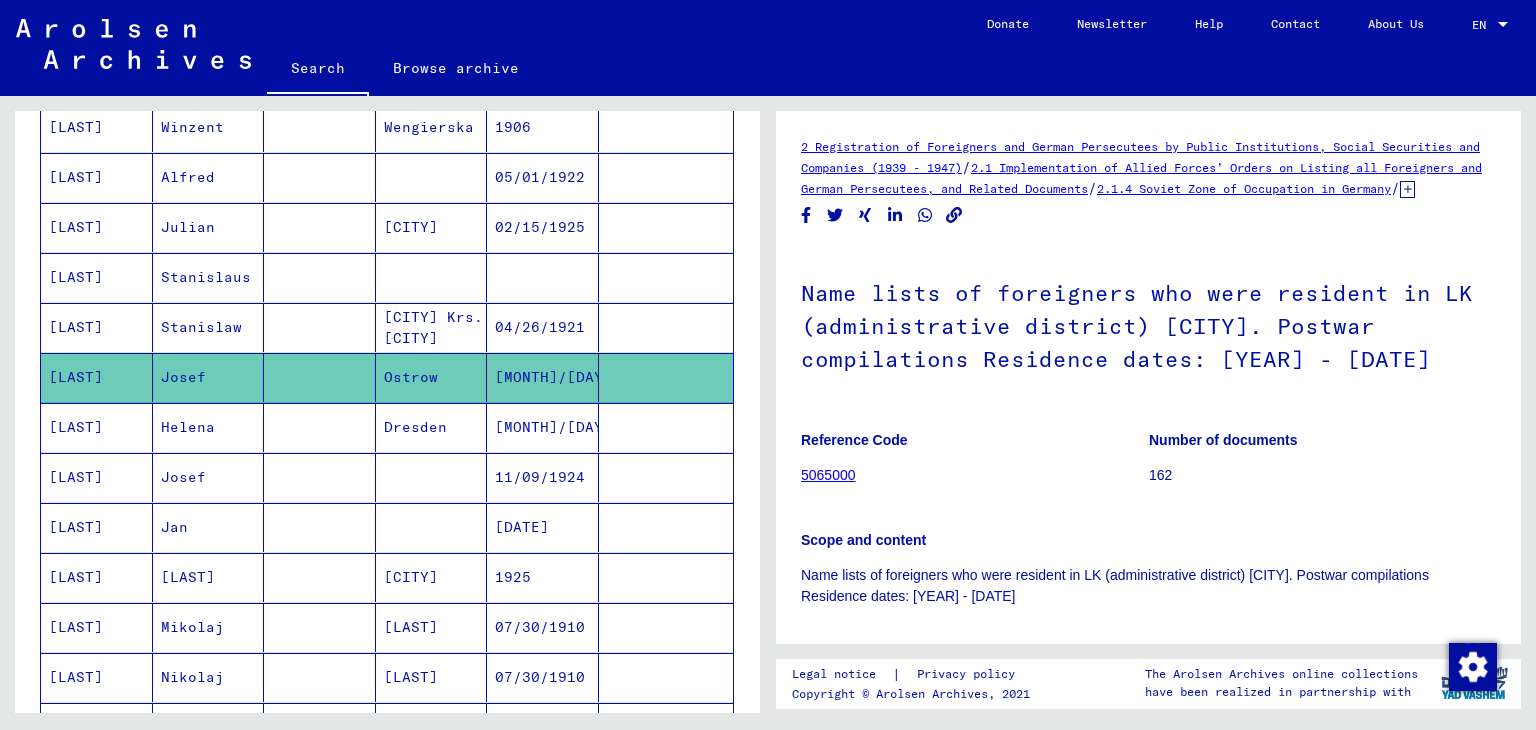 scroll, scrollTop: 800, scrollLeft: 0, axis: vertical 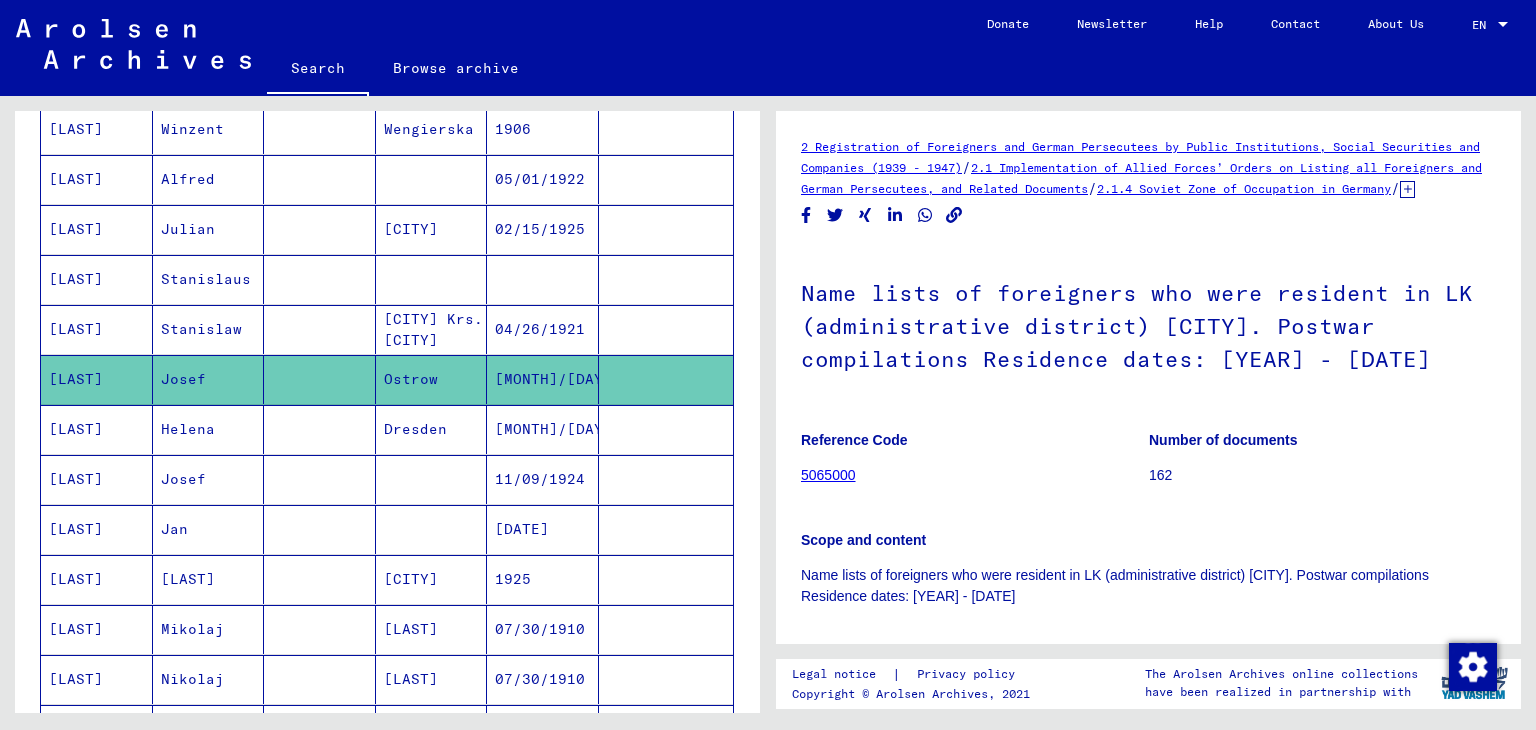 click on "04/26/1921" at bounding box center (543, 379) 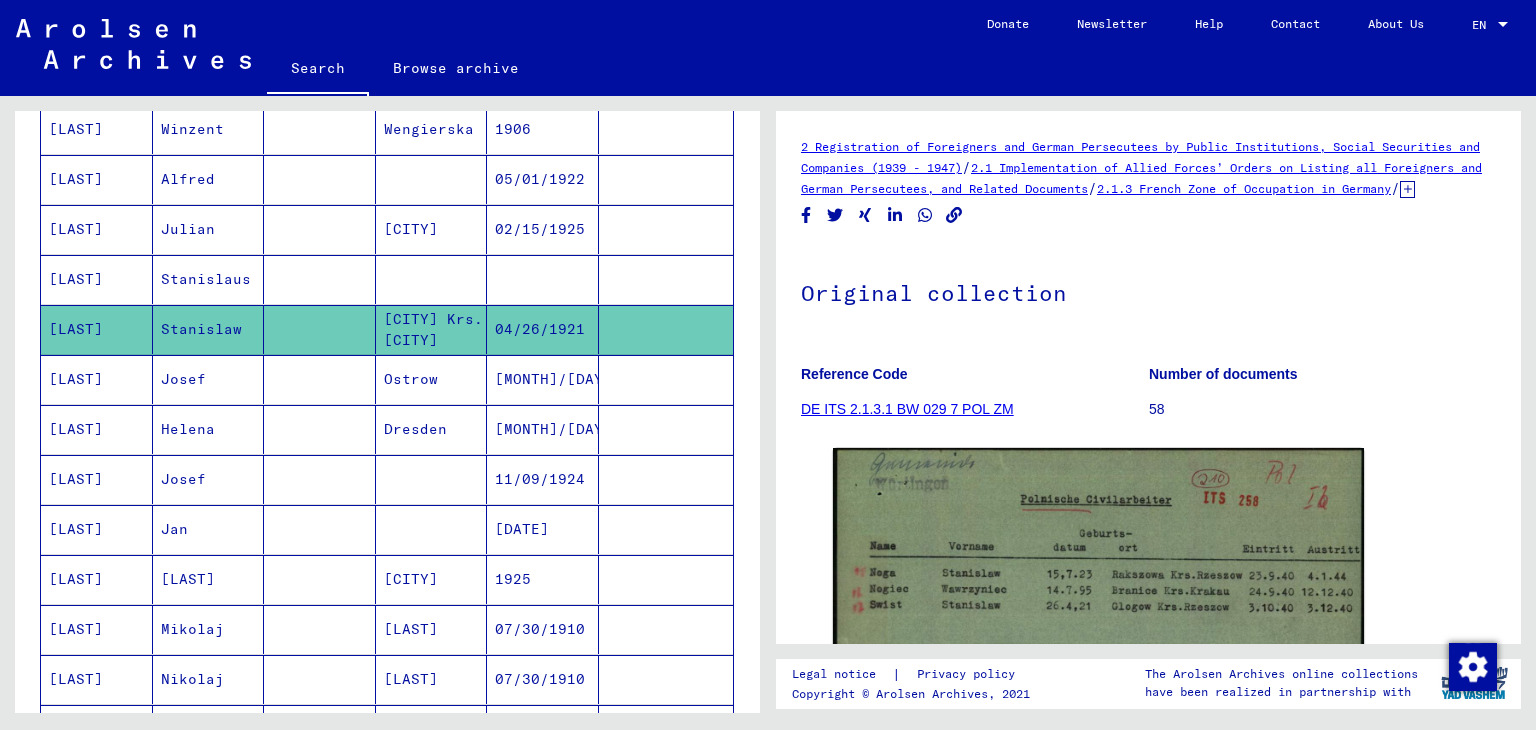 click at bounding box center (543, 329) 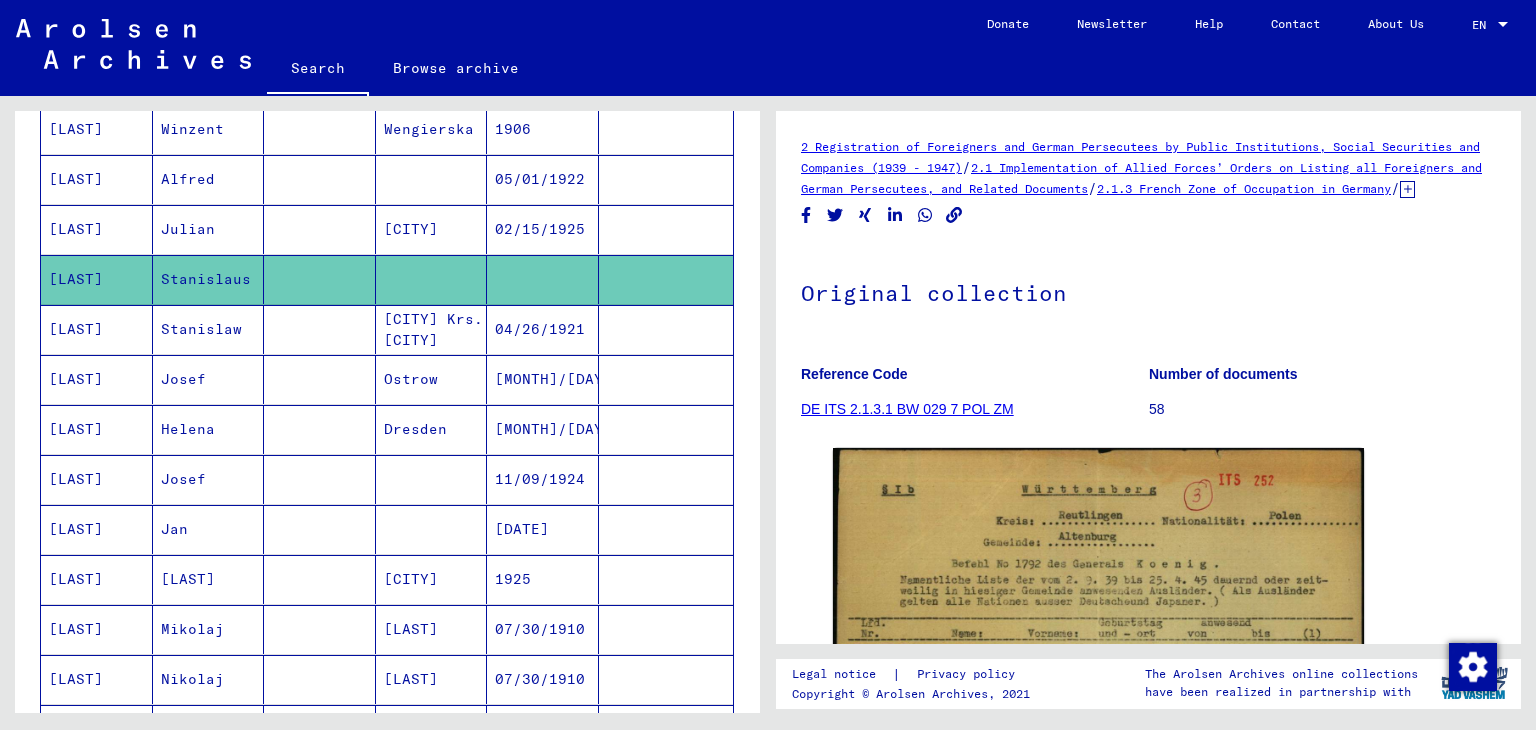 click on "02/15/1925" at bounding box center [543, 279] 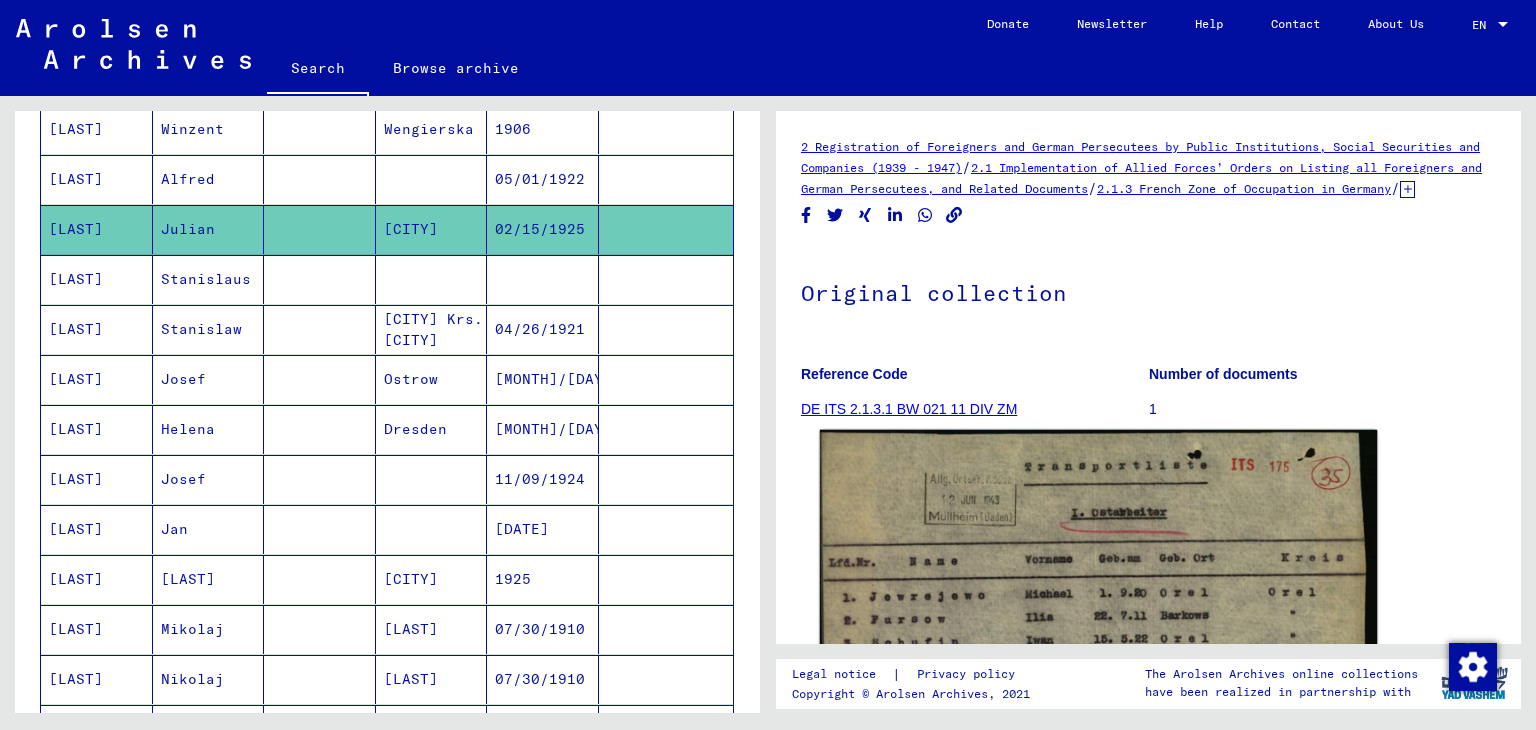 click 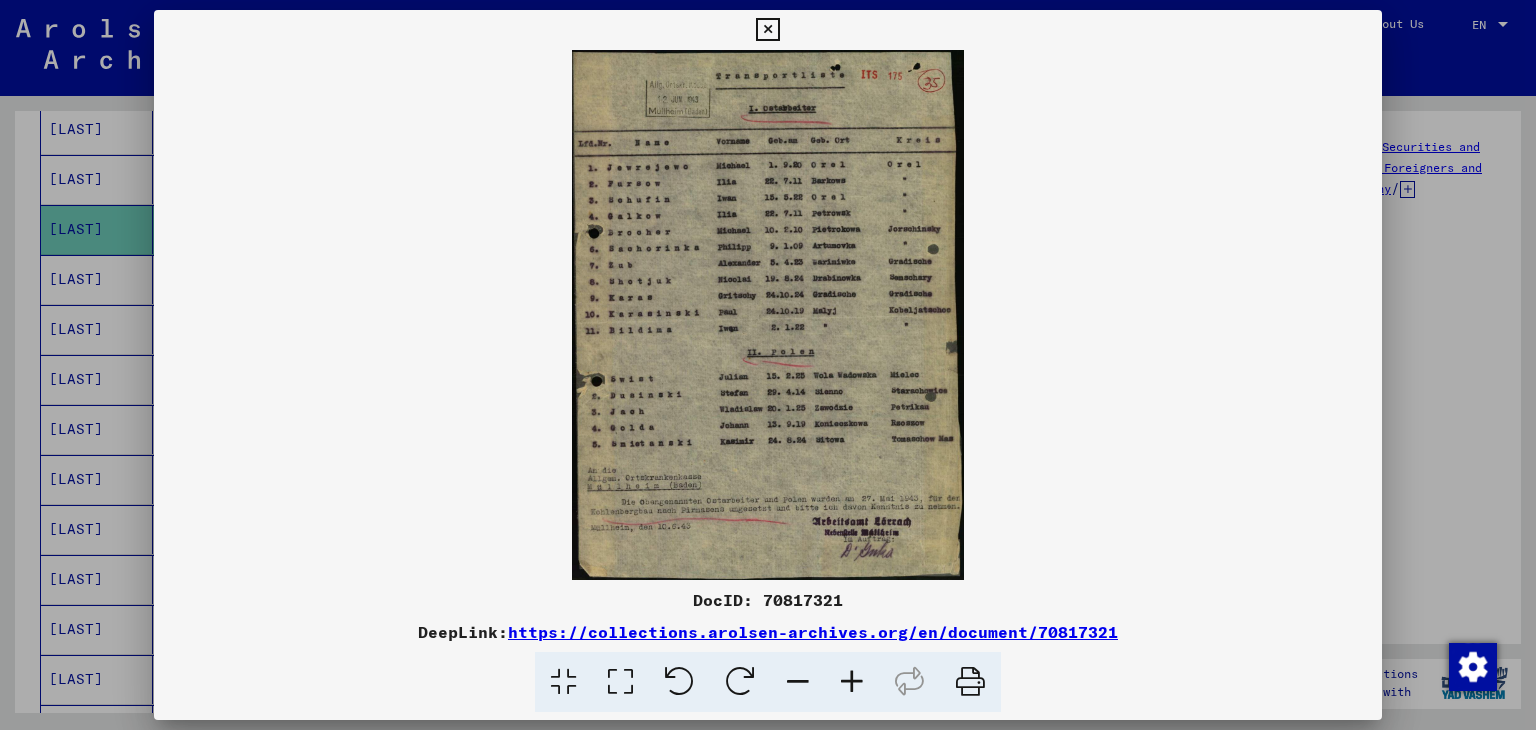 click at bounding box center [767, 30] 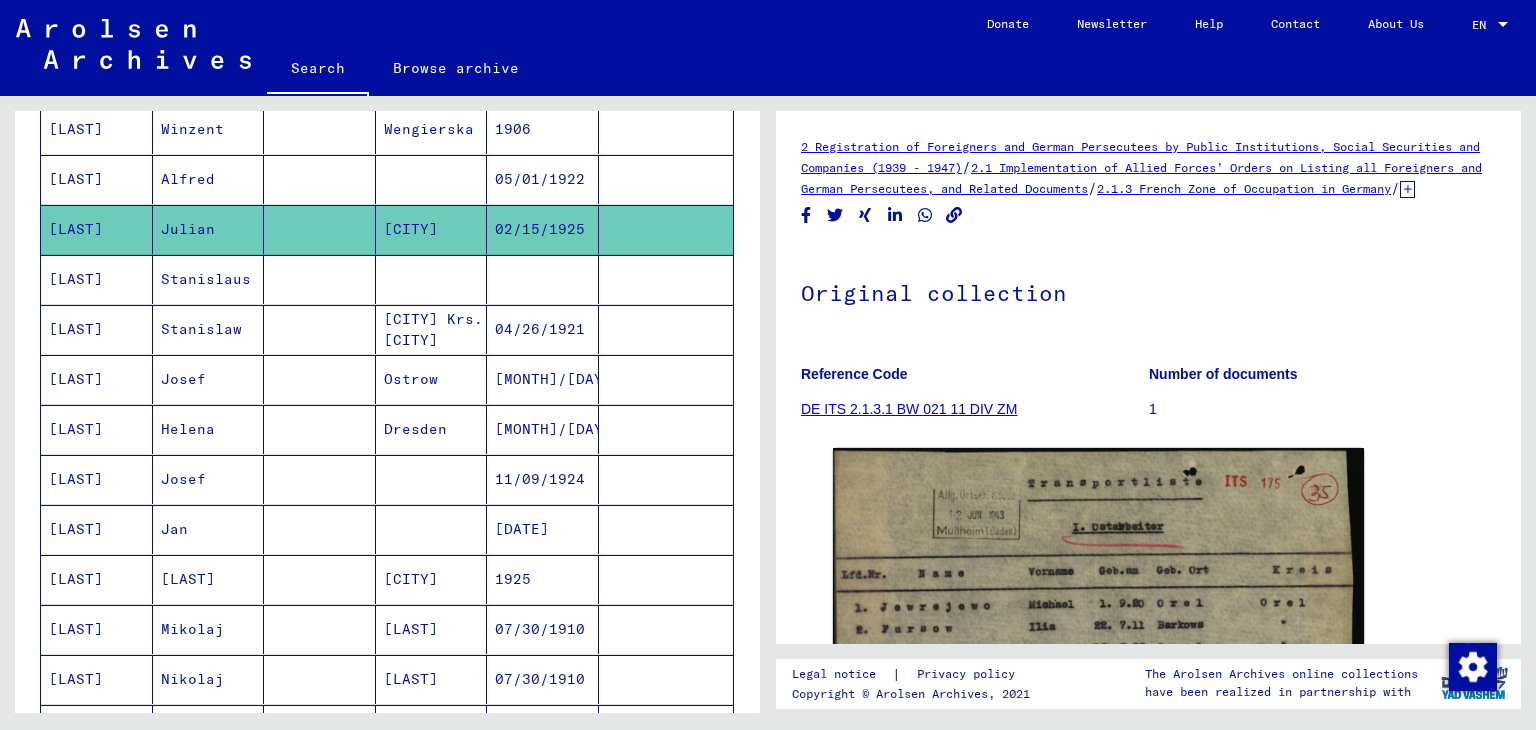 click on "05/01/1922" at bounding box center [543, 229] 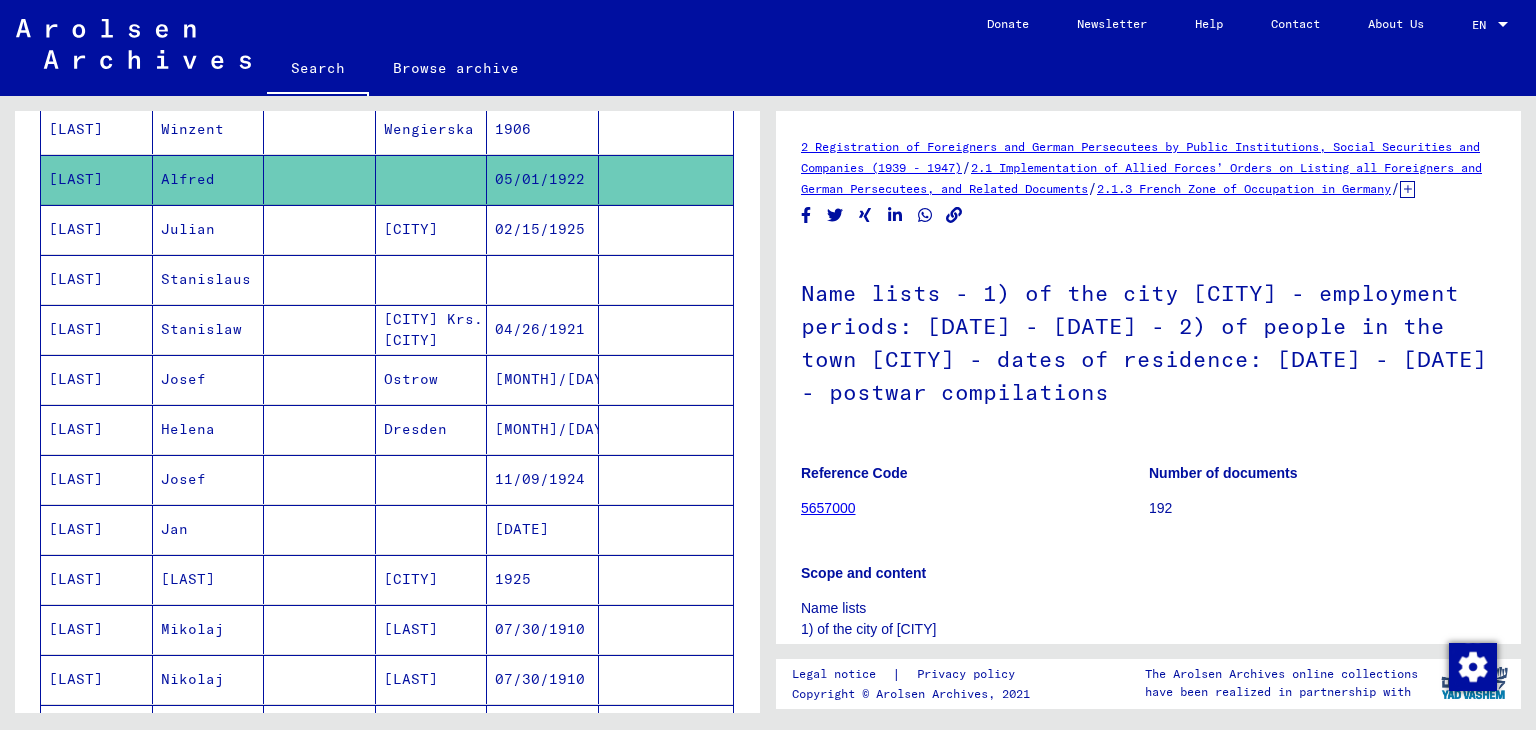 click on "1906" at bounding box center [543, 179] 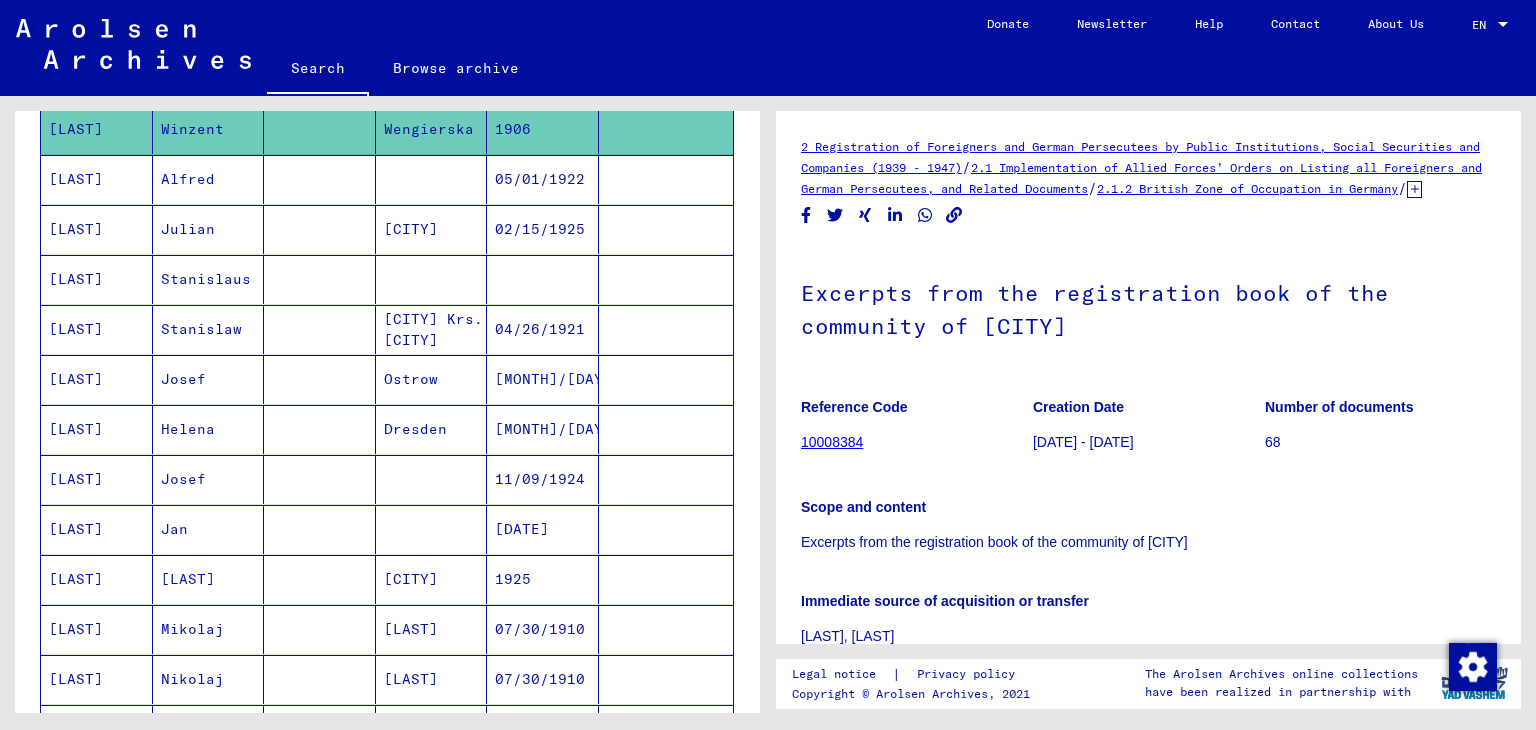 click on "Creation Date [DATE] - [DATE]" 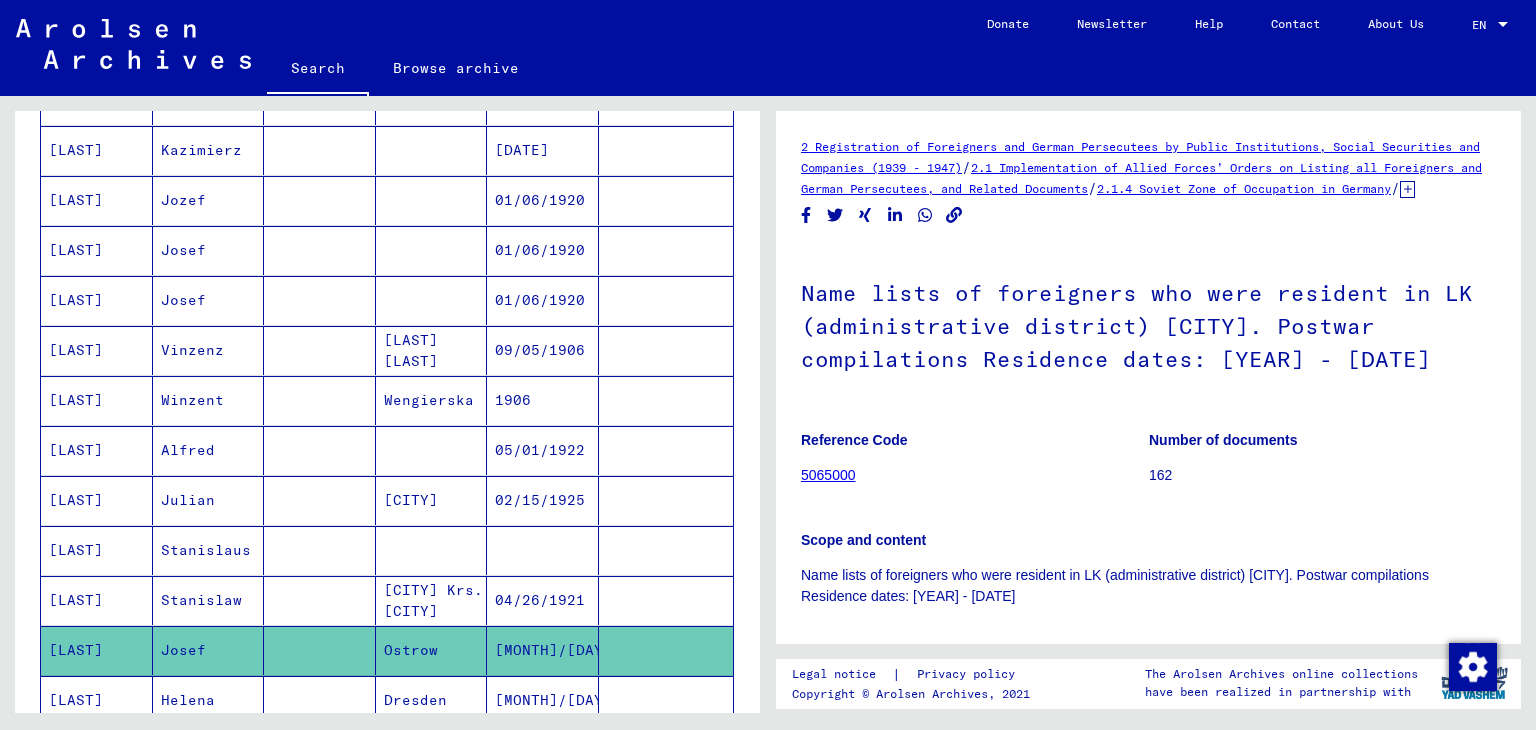 scroll, scrollTop: 530, scrollLeft: 0, axis: vertical 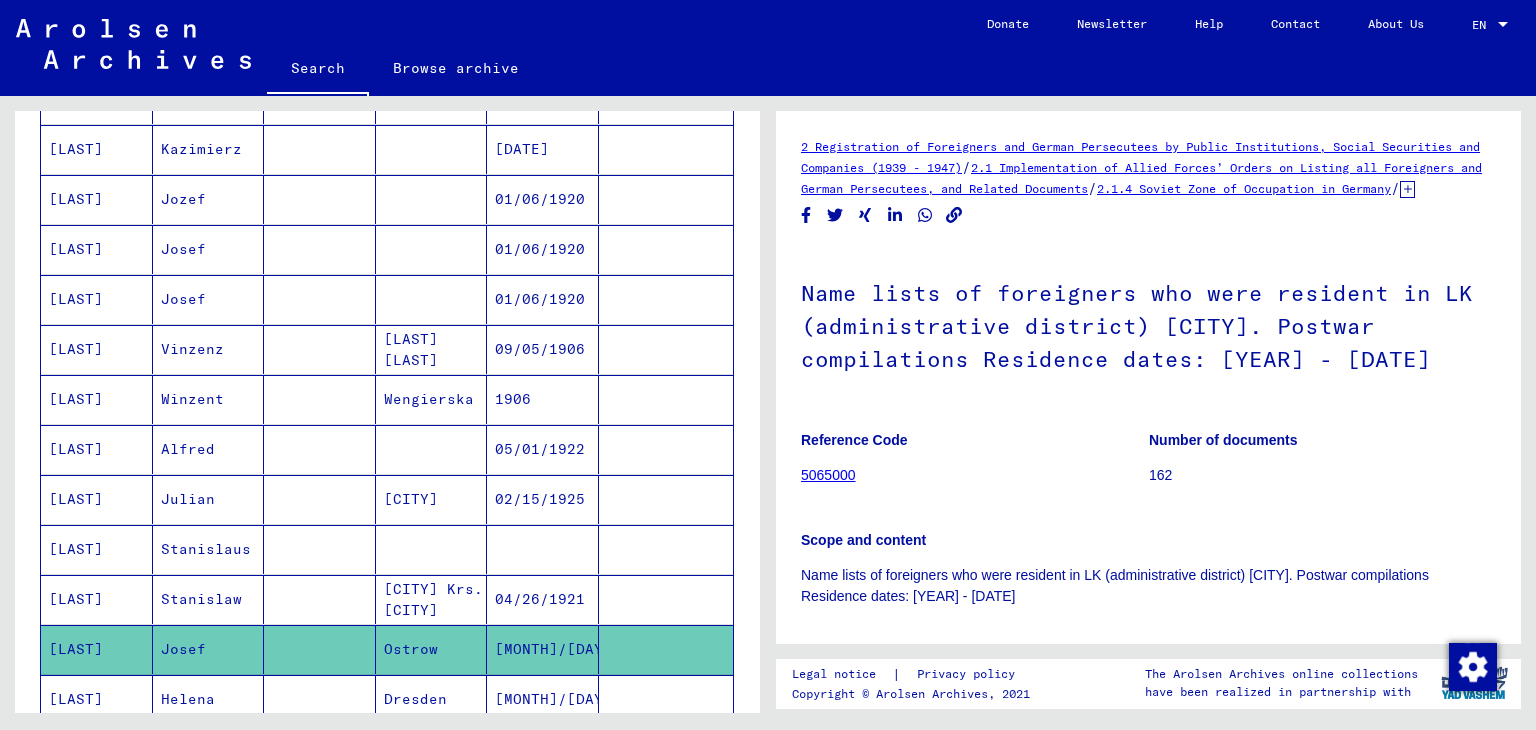 click on "1906" at bounding box center (543, 449) 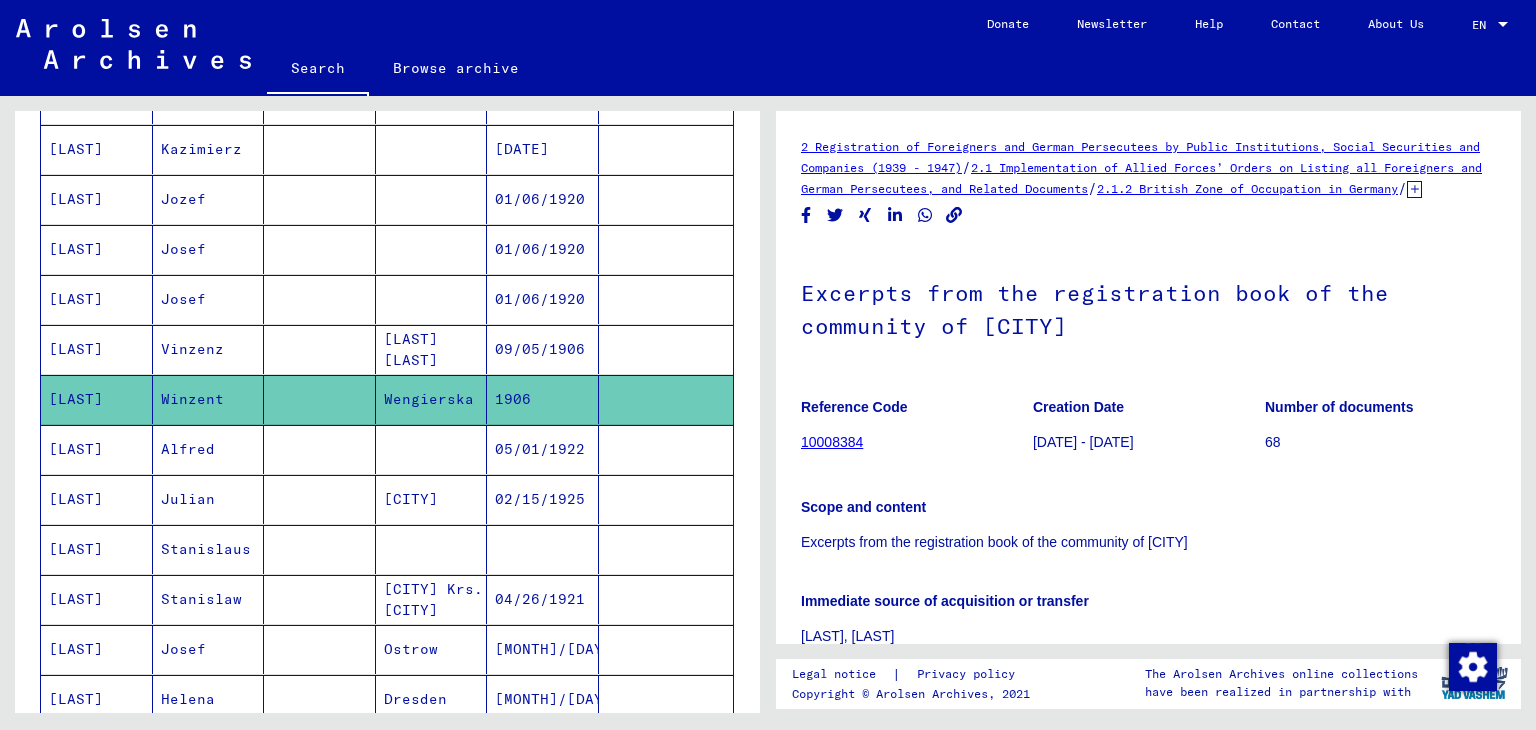 click on "09/05/1906" at bounding box center [543, 399] 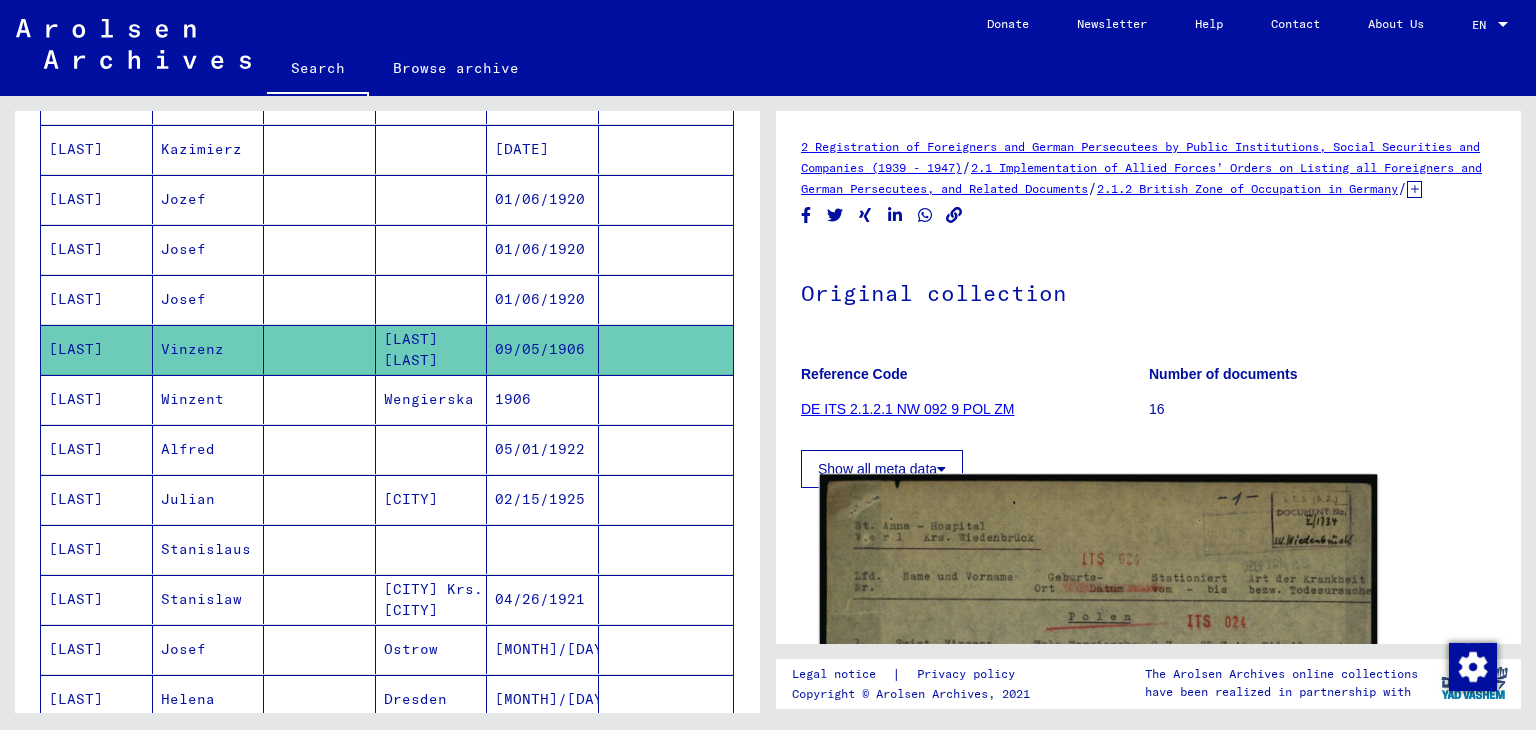 click 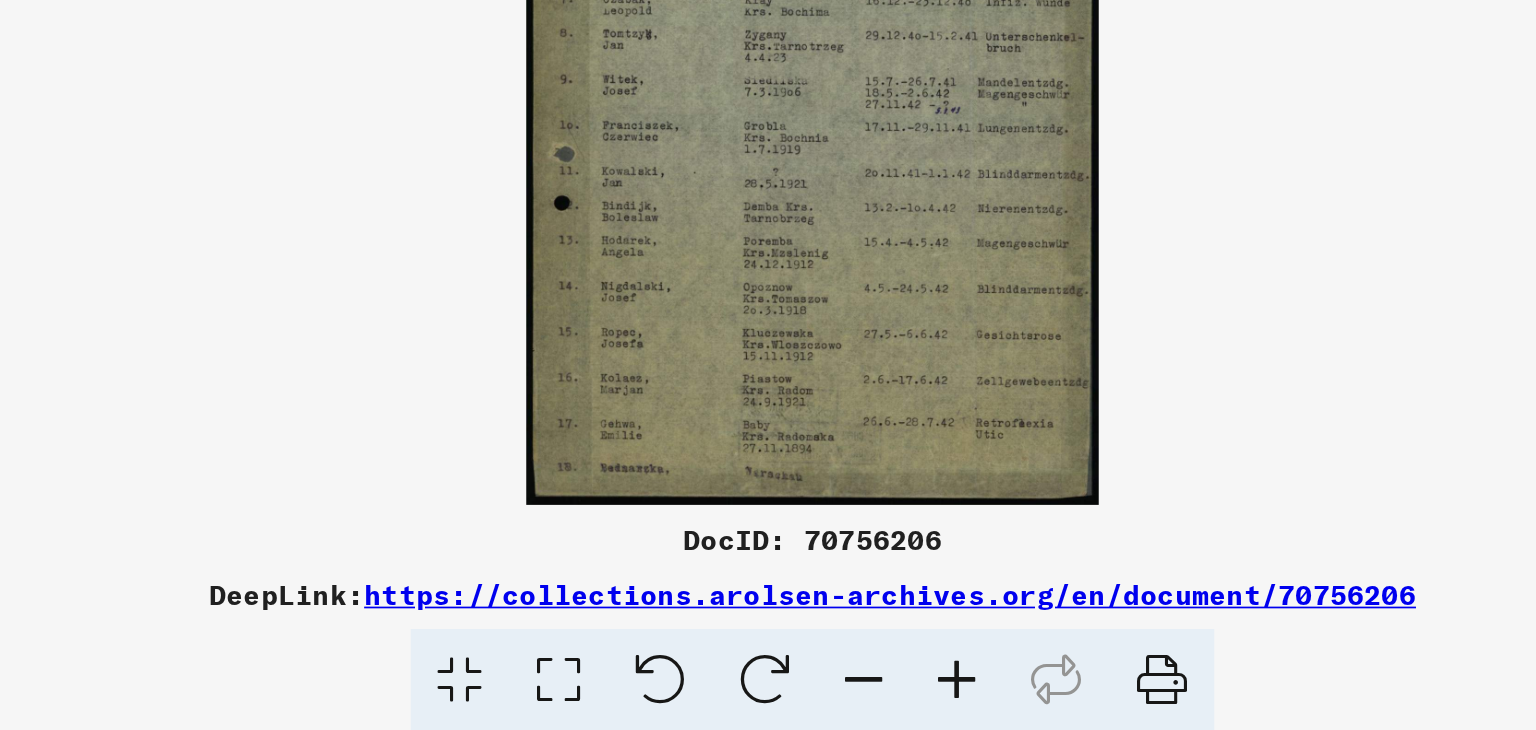 scroll, scrollTop: 0, scrollLeft: 0, axis: both 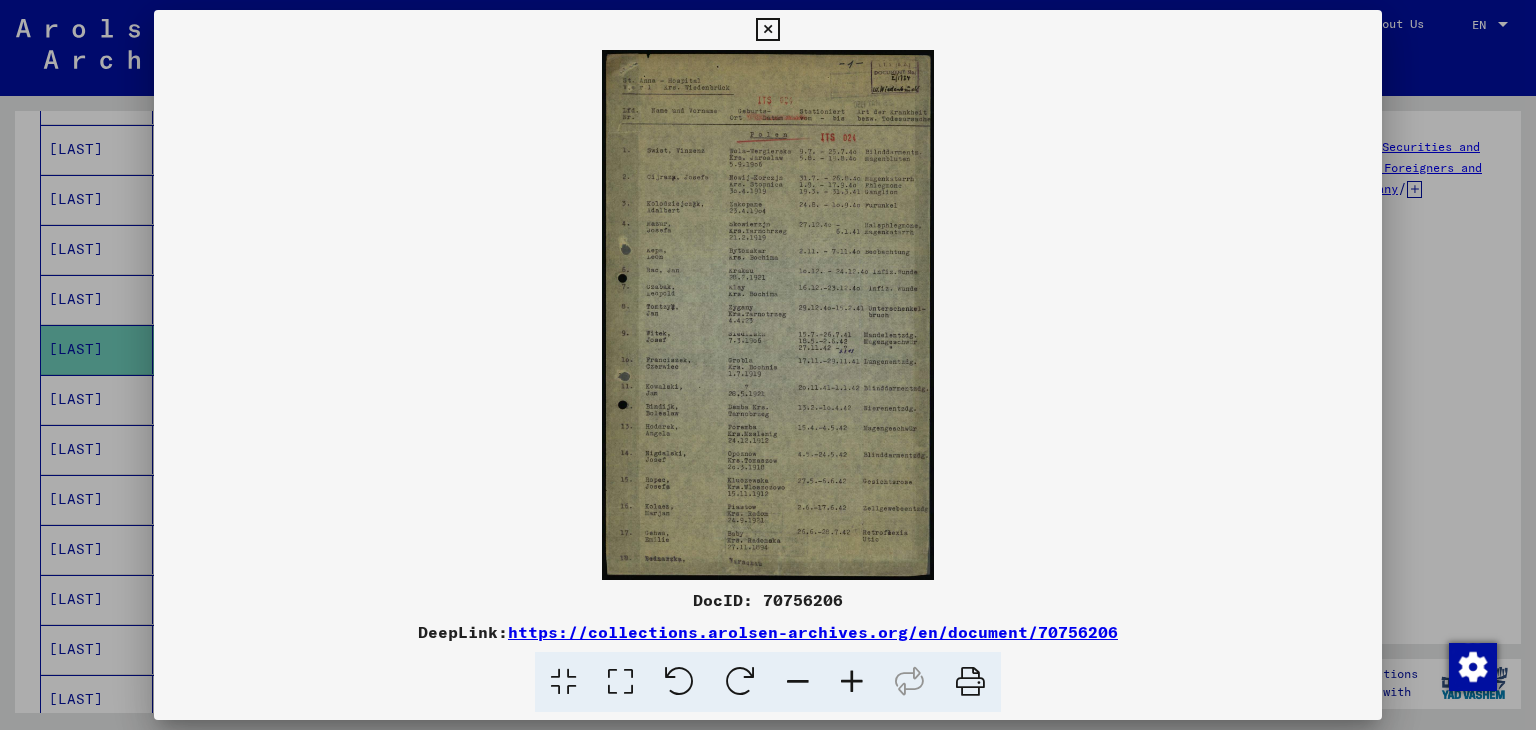 click at bounding box center (767, 30) 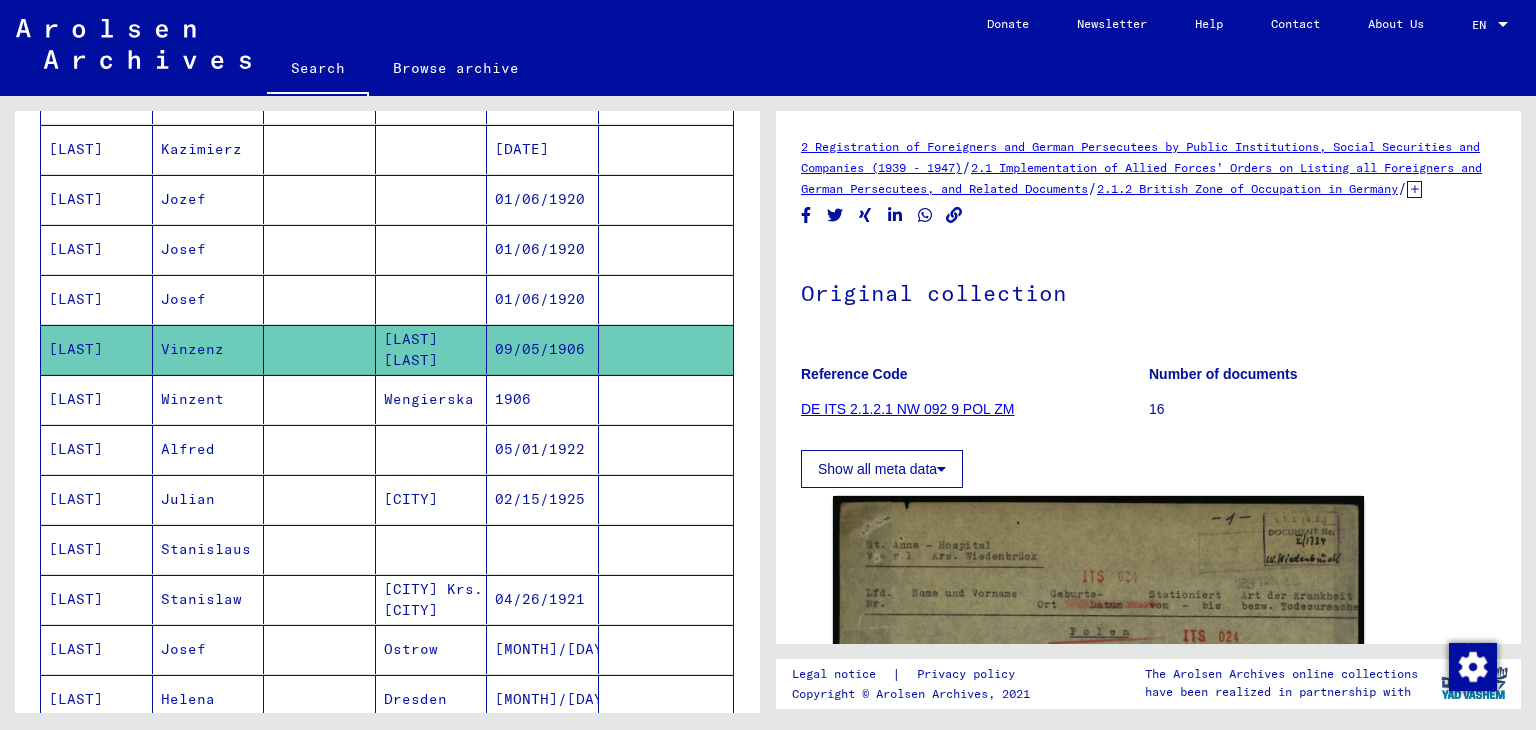 click on "Search   Browse archive   Detailed questions/information about the documents? Send us an inquiry for free.  Donate Newsletter Help Contact About Us EN EN" 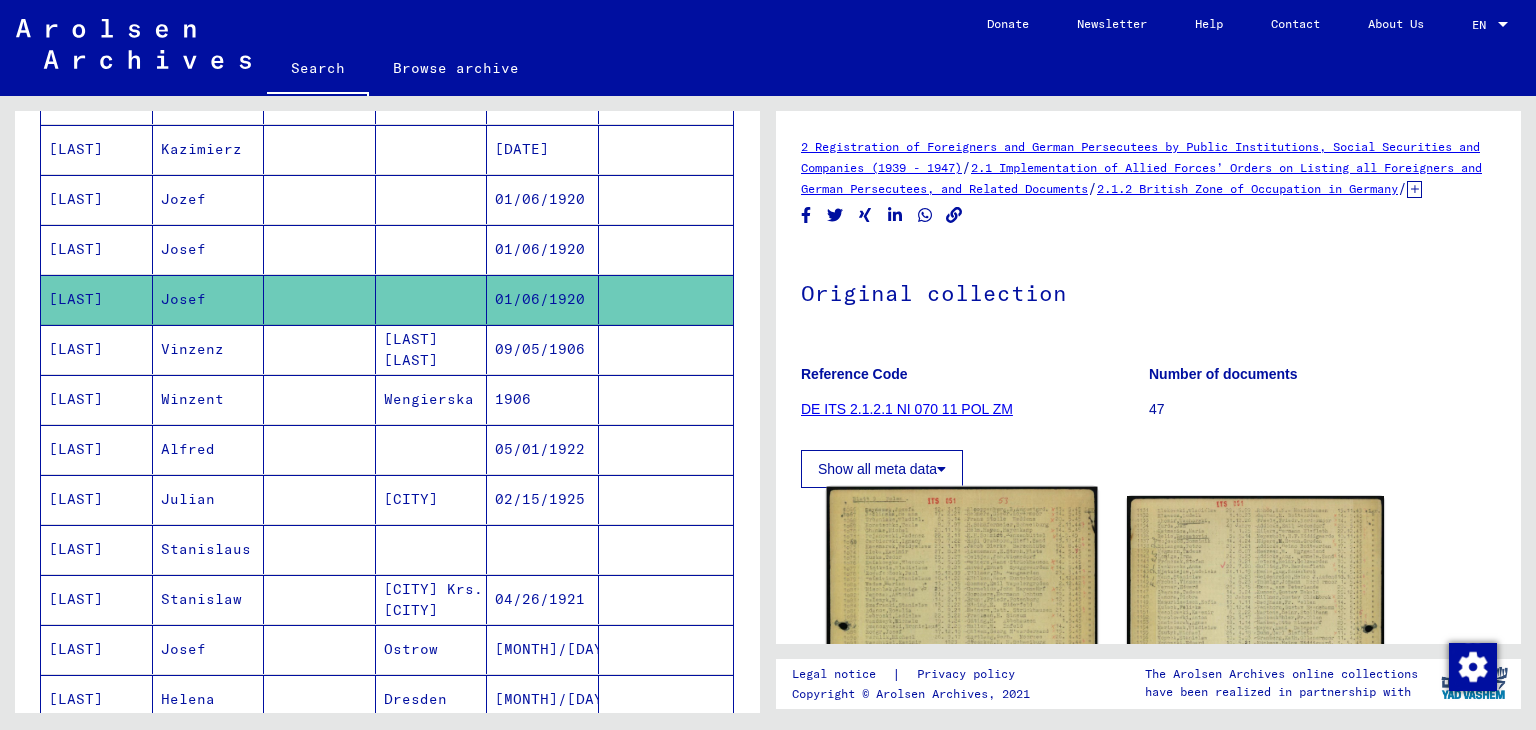 click 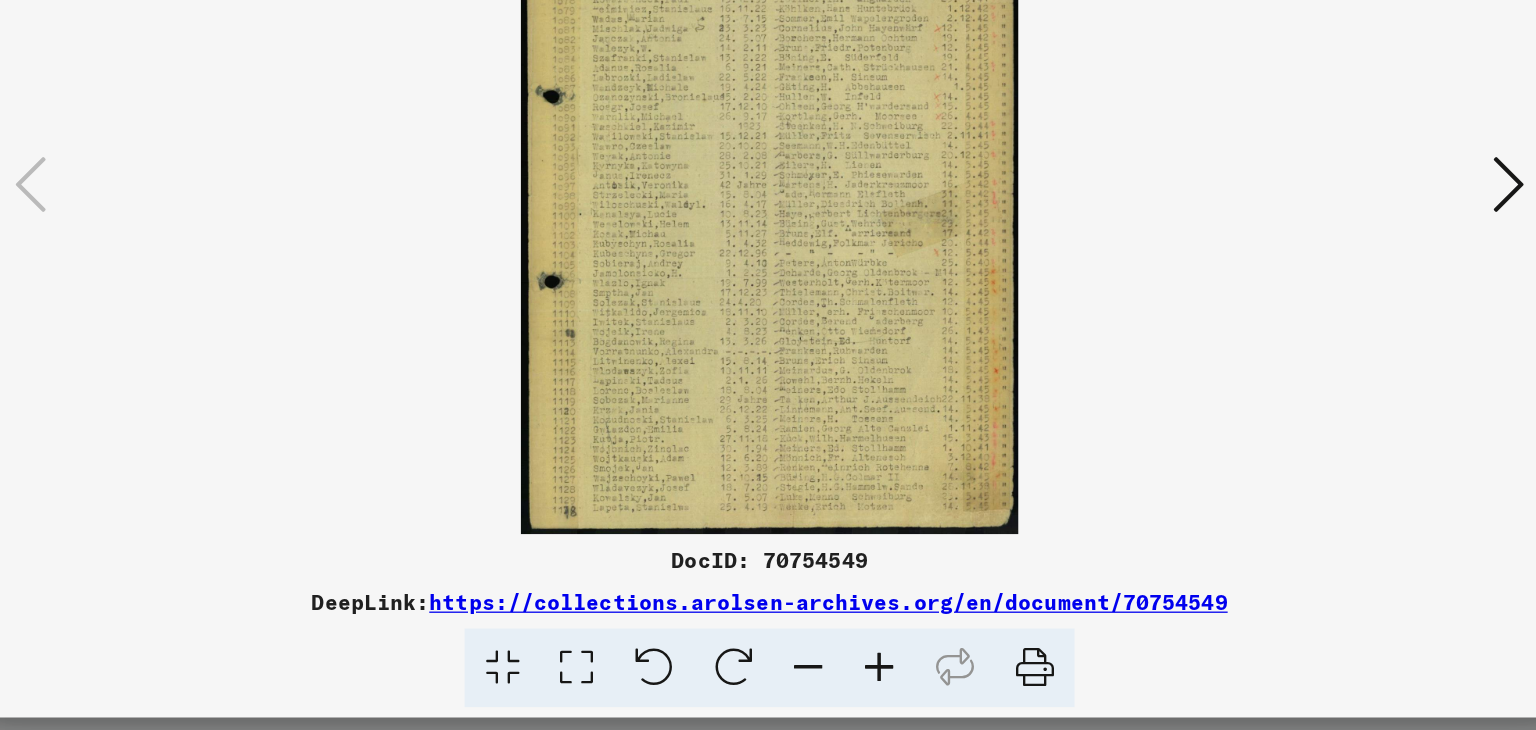 click at bounding box center (1332, 313) 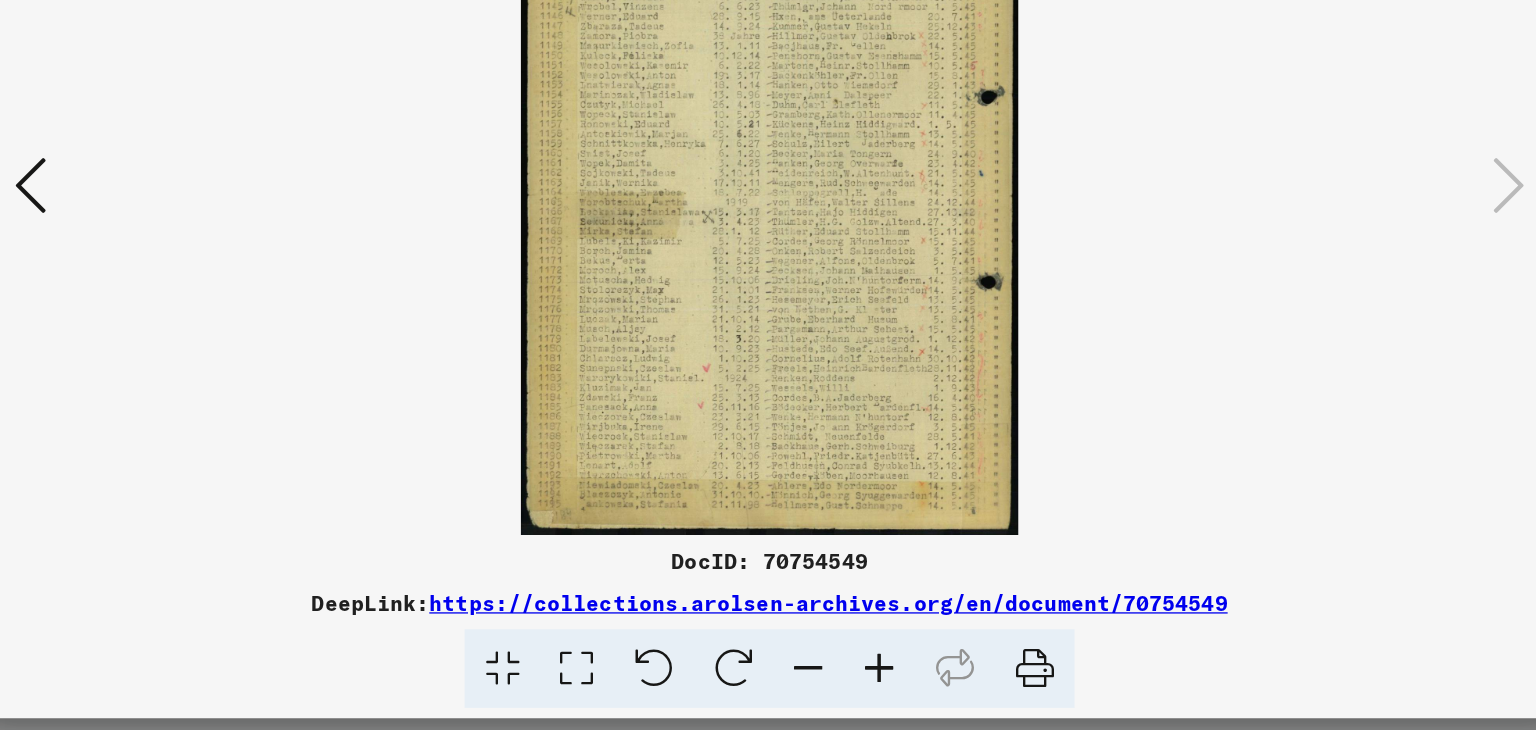 click at bounding box center (768, 315) 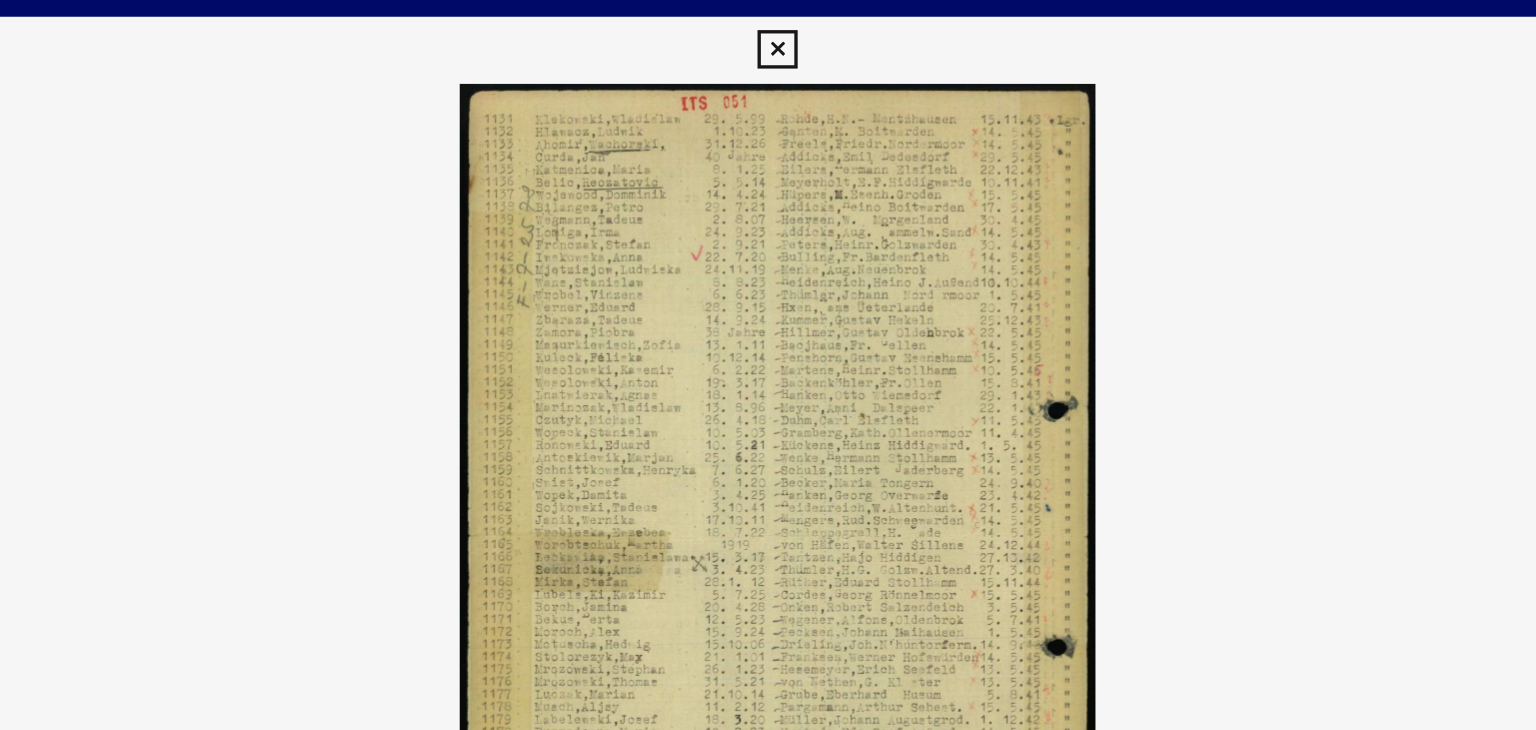 click at bounding box center [767, 30] 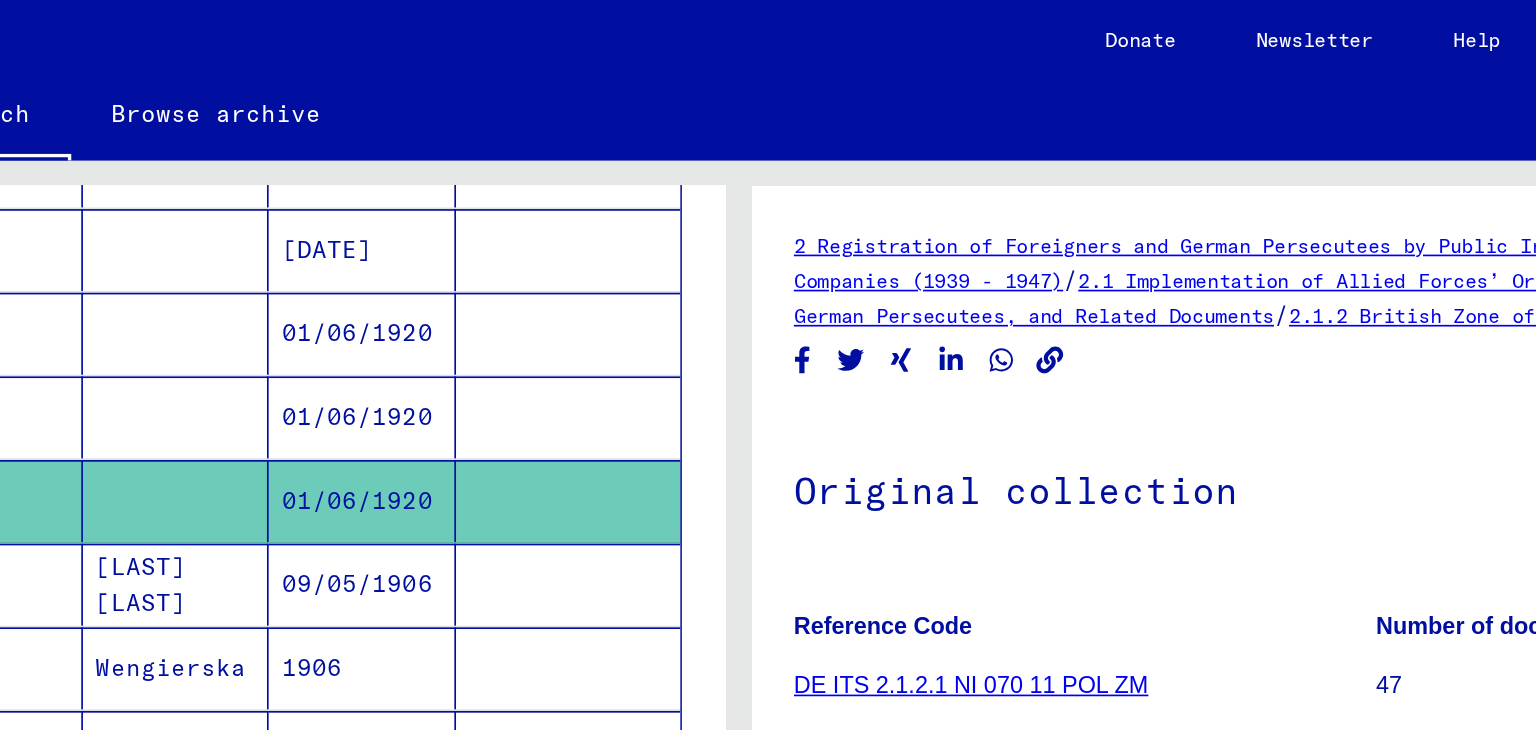 scroll, scrollTop: 0, scrollLeft: 0, axis: both 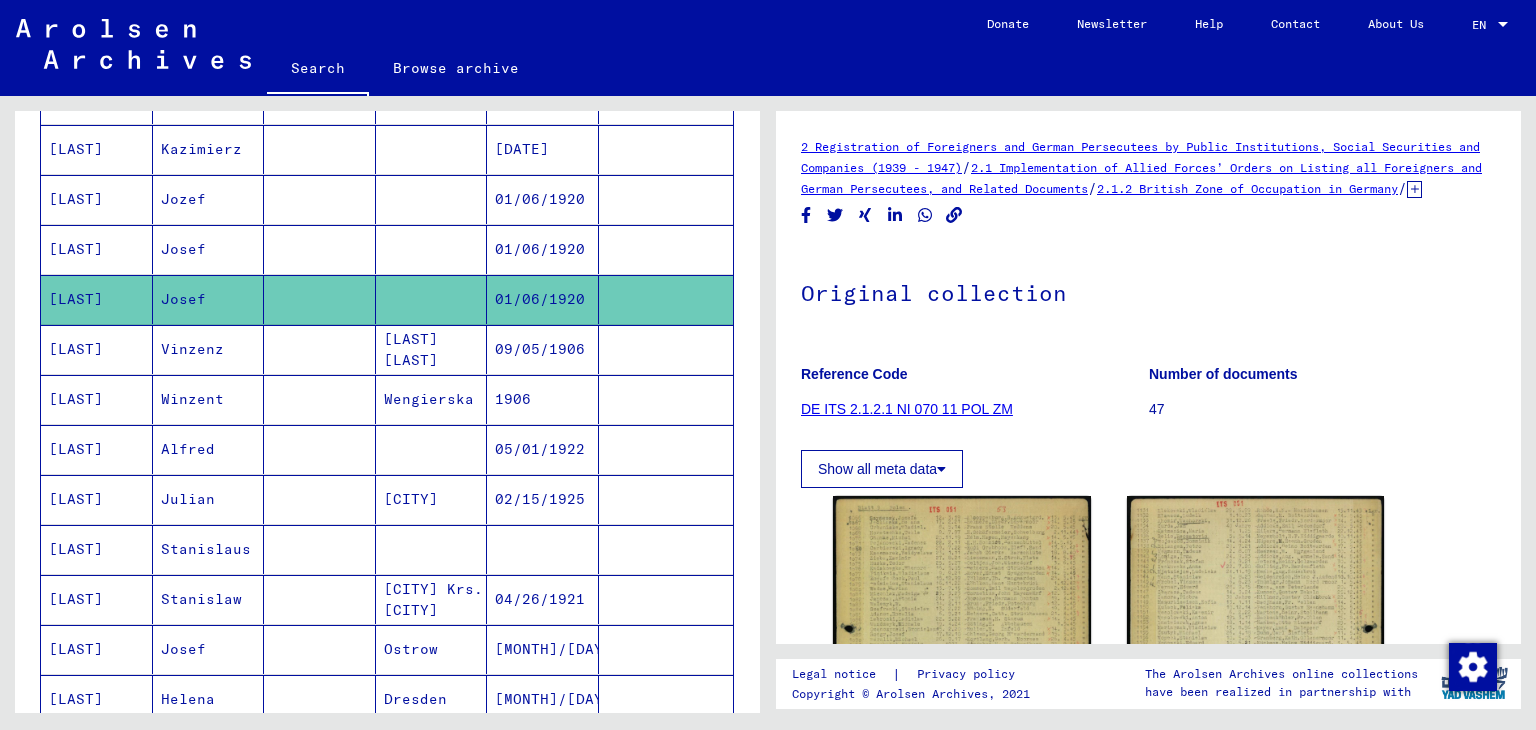 click on "1906" at bounding box center [543, 449] 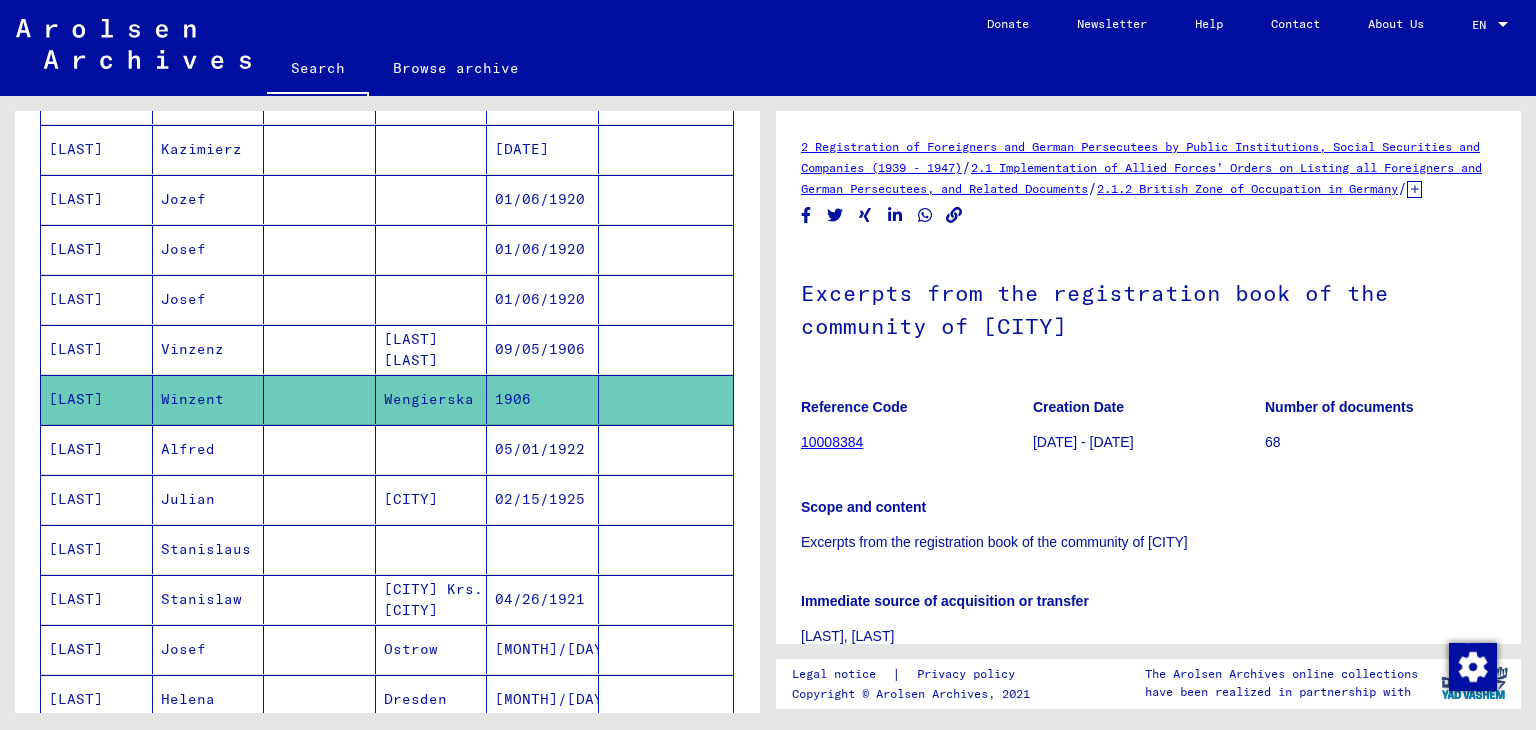 click on "09/05/1906" at bounding box center (543, 399) 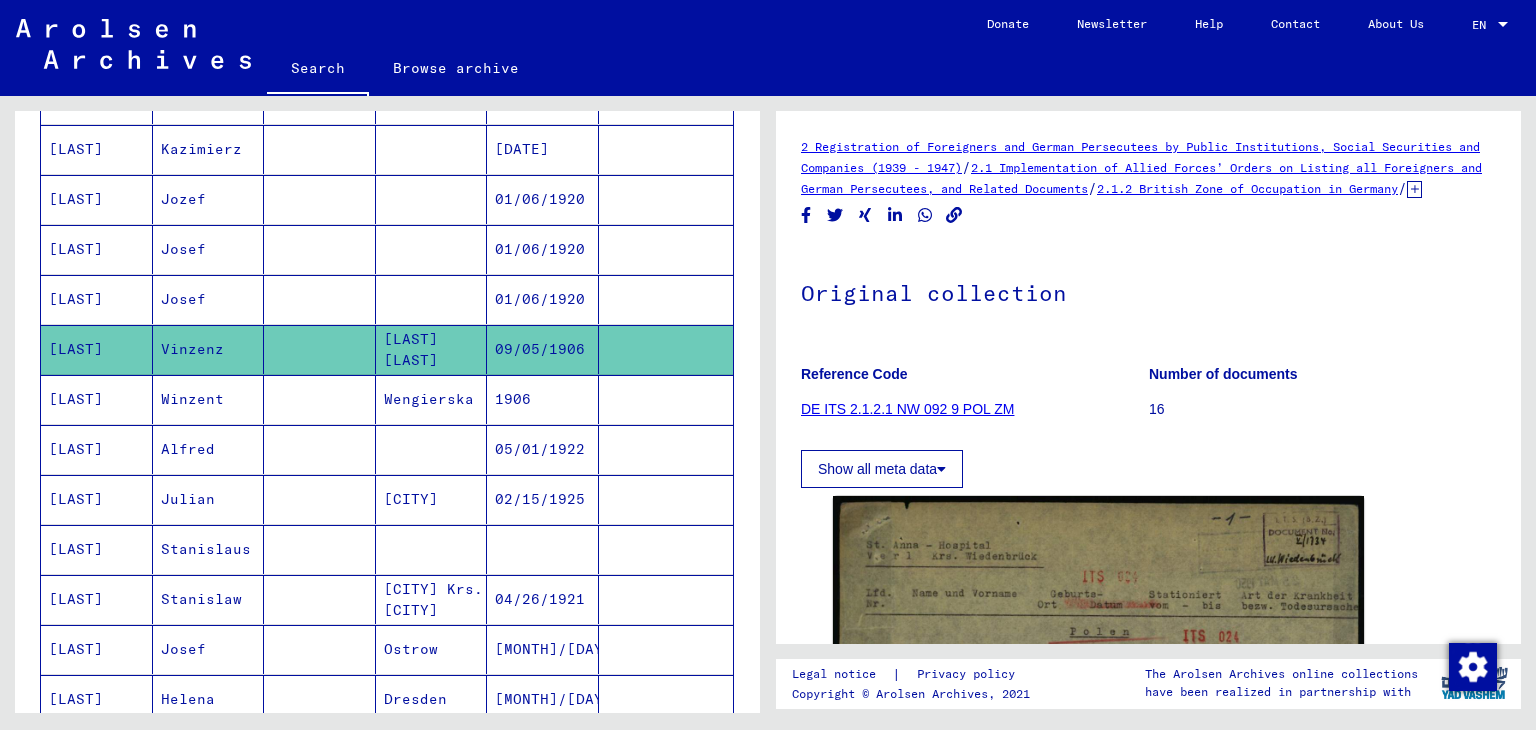 click on "[DATE]" at bounding box center [543, 199] 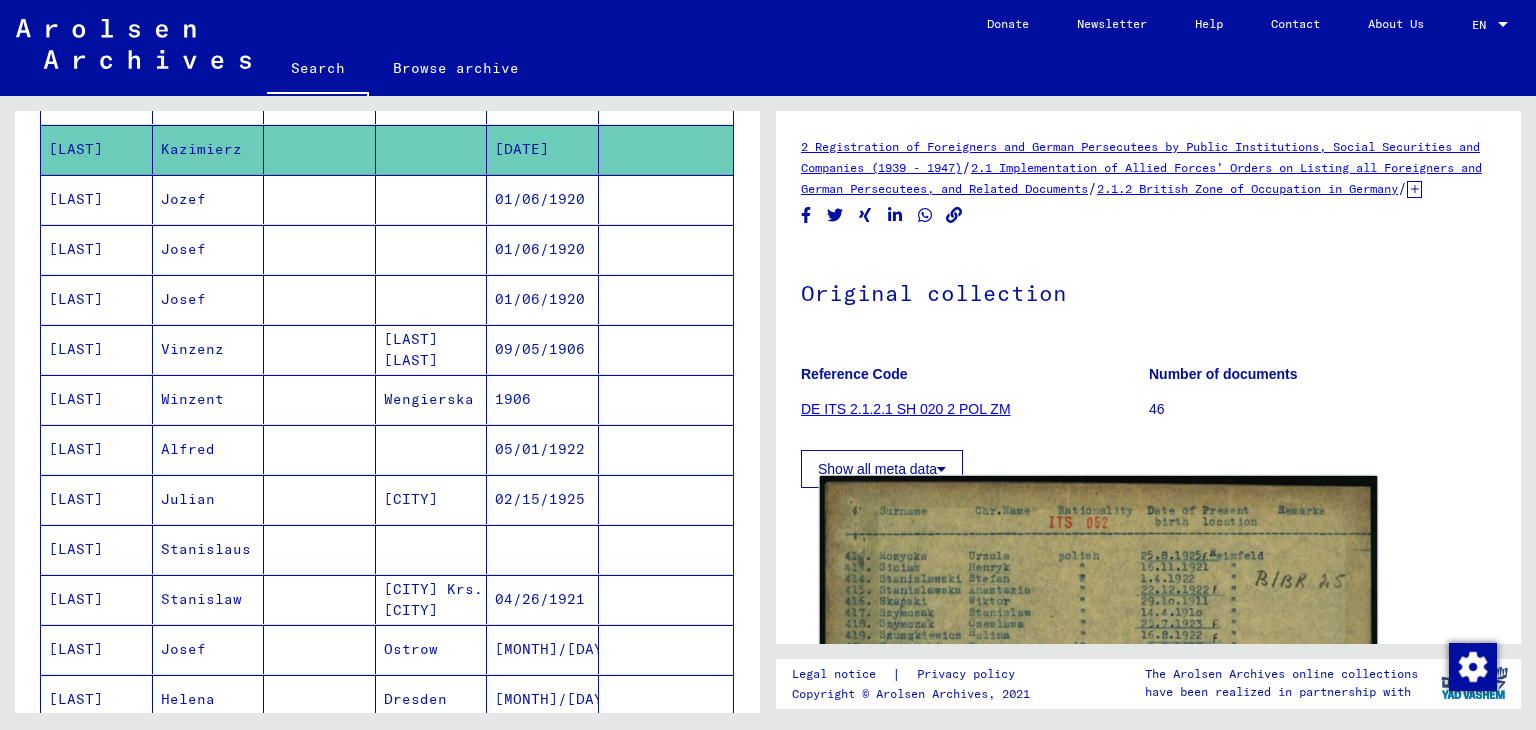 click 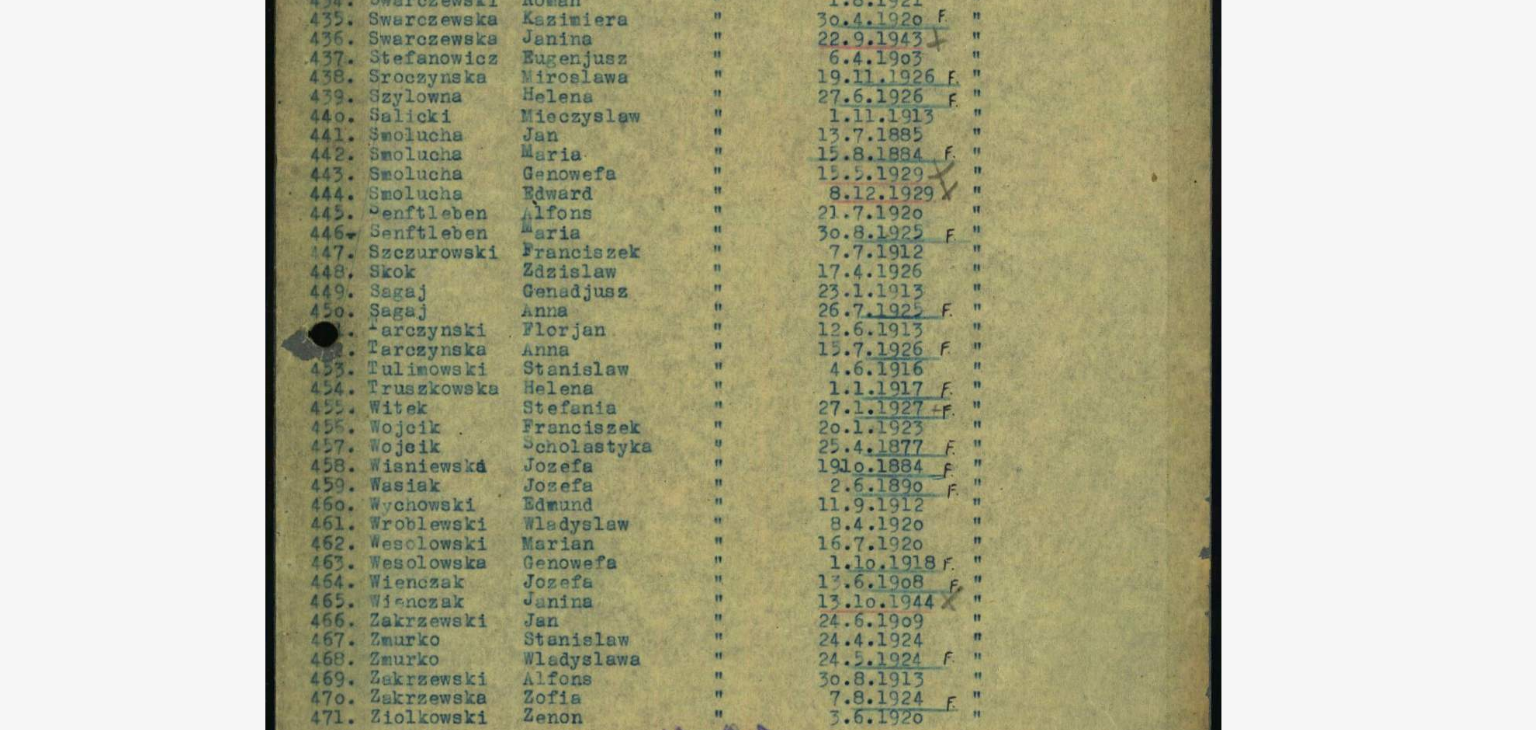 click at bounding box center [768, 315] 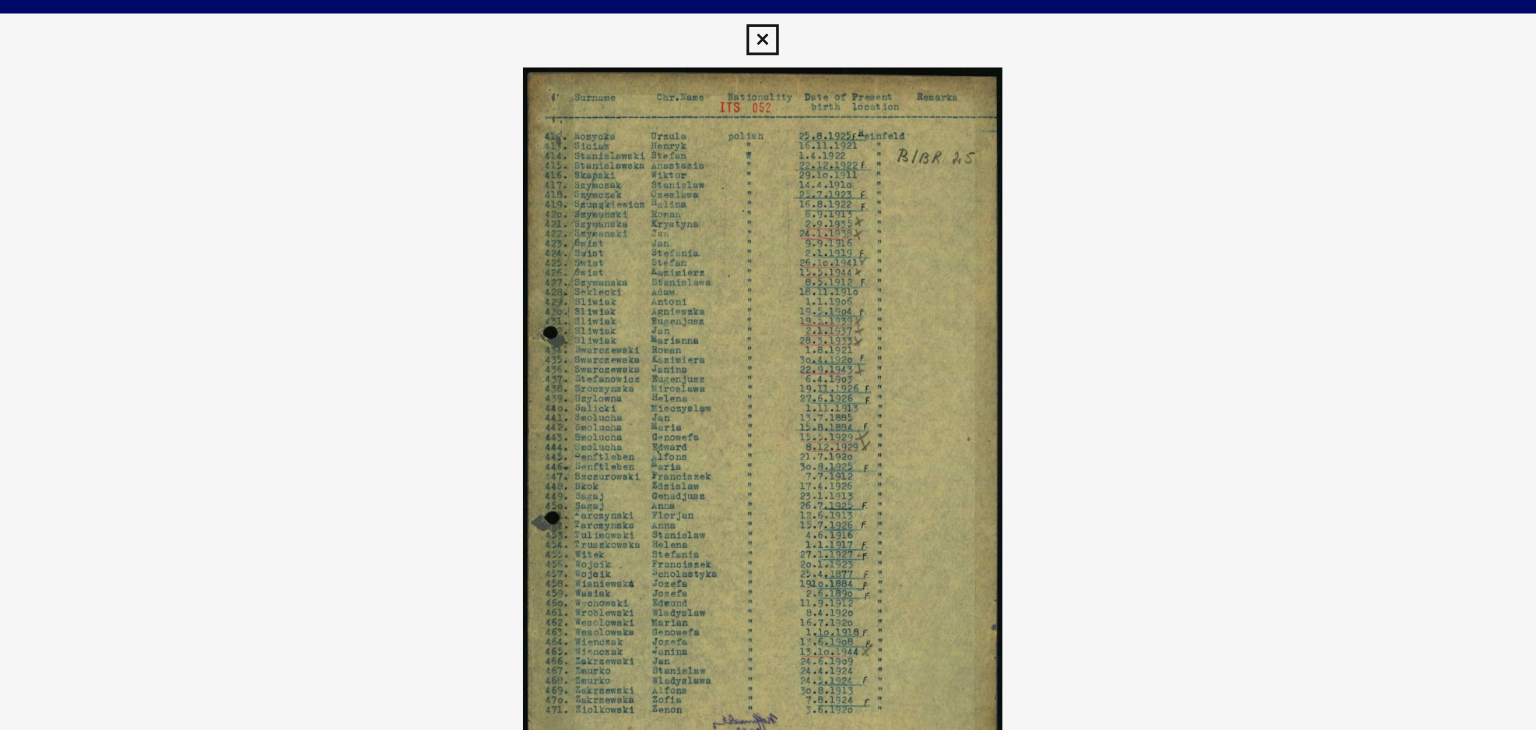 click at bounding box center (767, 30) 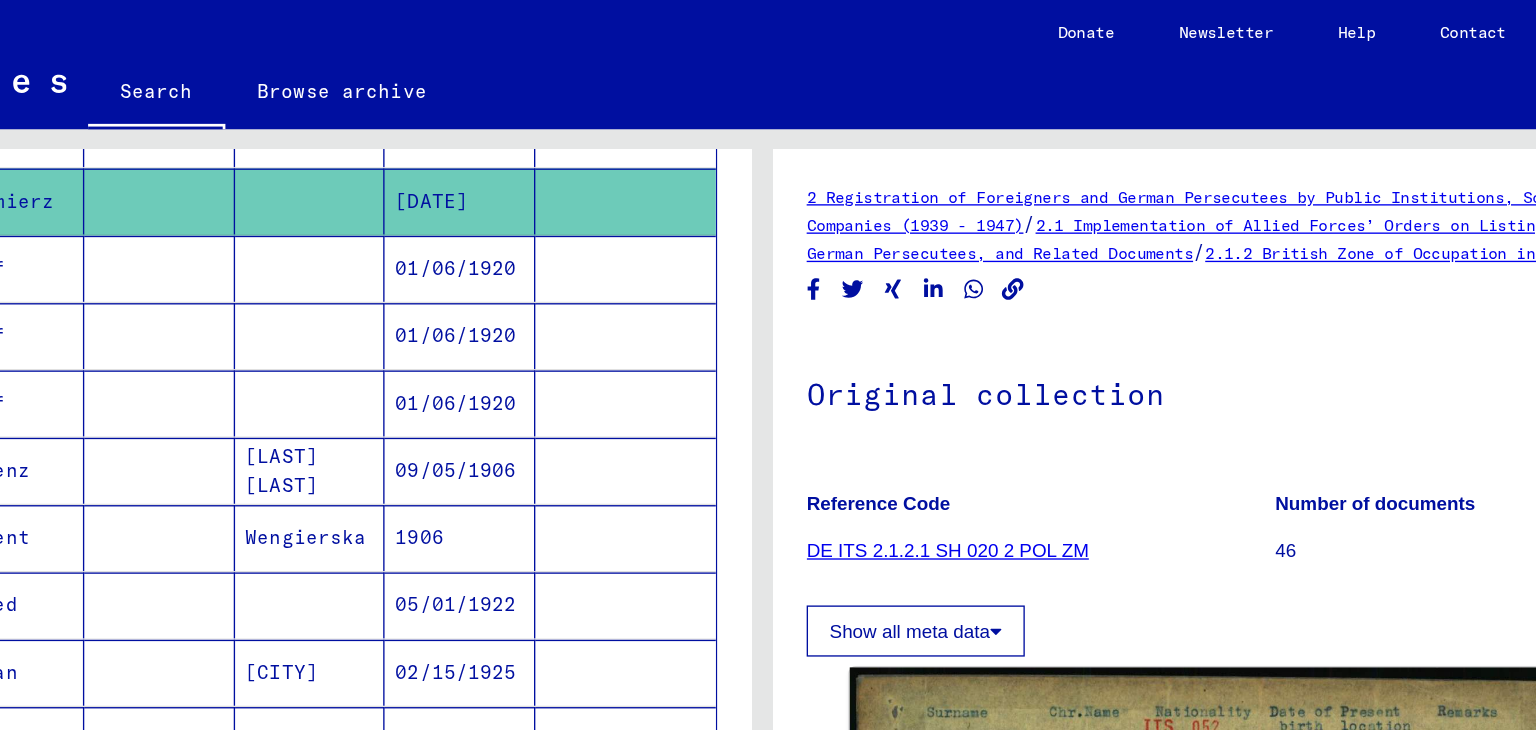 scroll, scrollTop: 0, scrollLeft: 0, axis: both 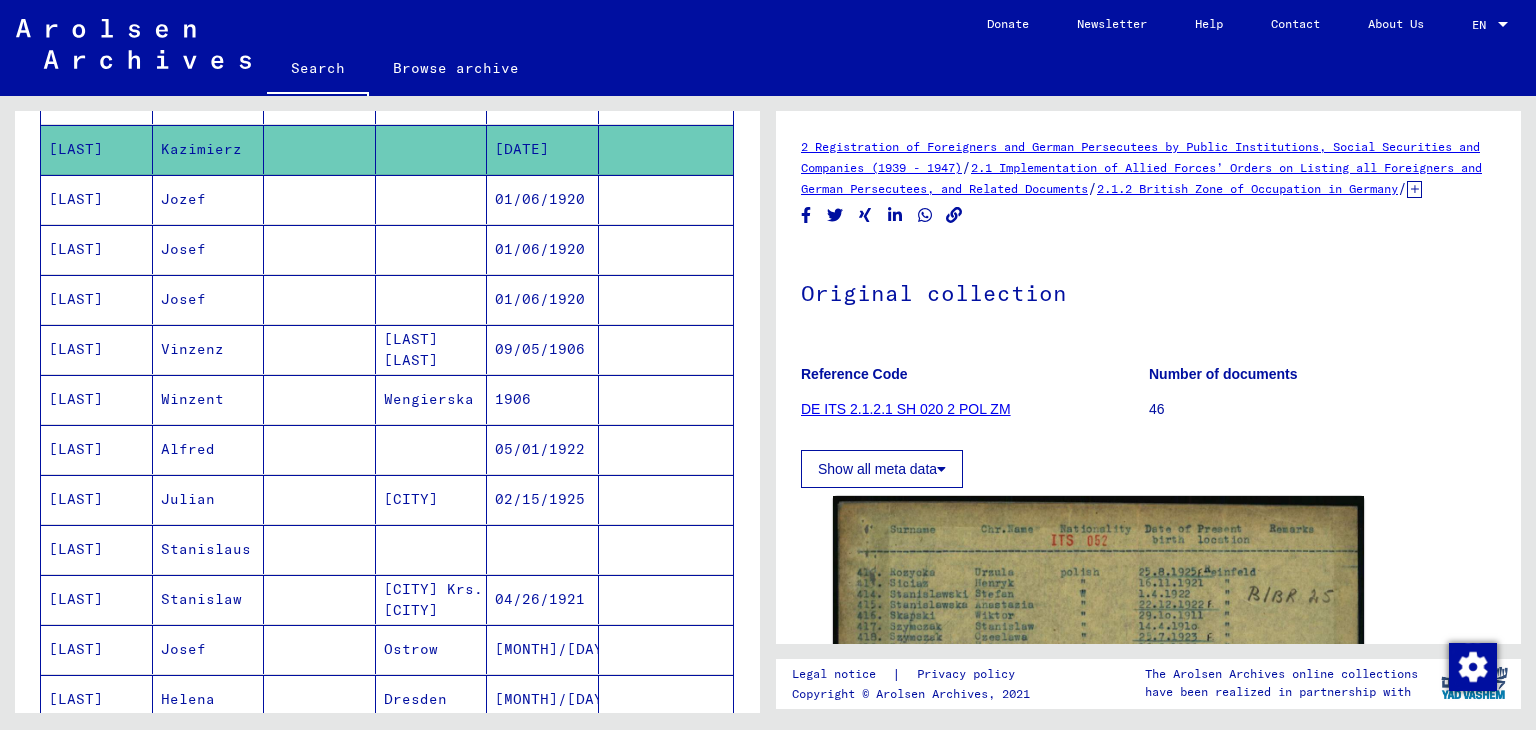 click on "05/01/1922" at bounding box center (543, 499) 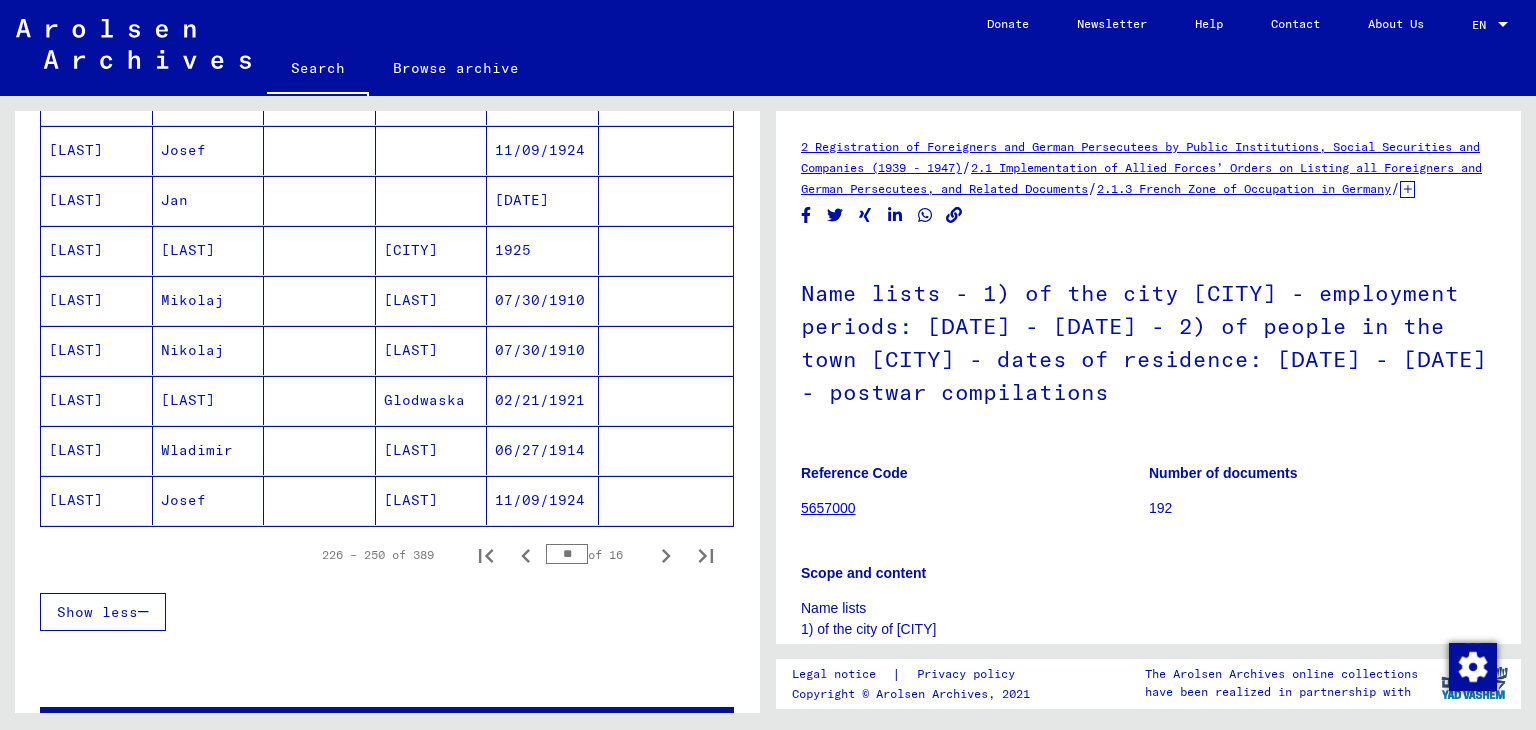 scroll, scrollTop: 1133, scrollLeft: 0, axis: vertical 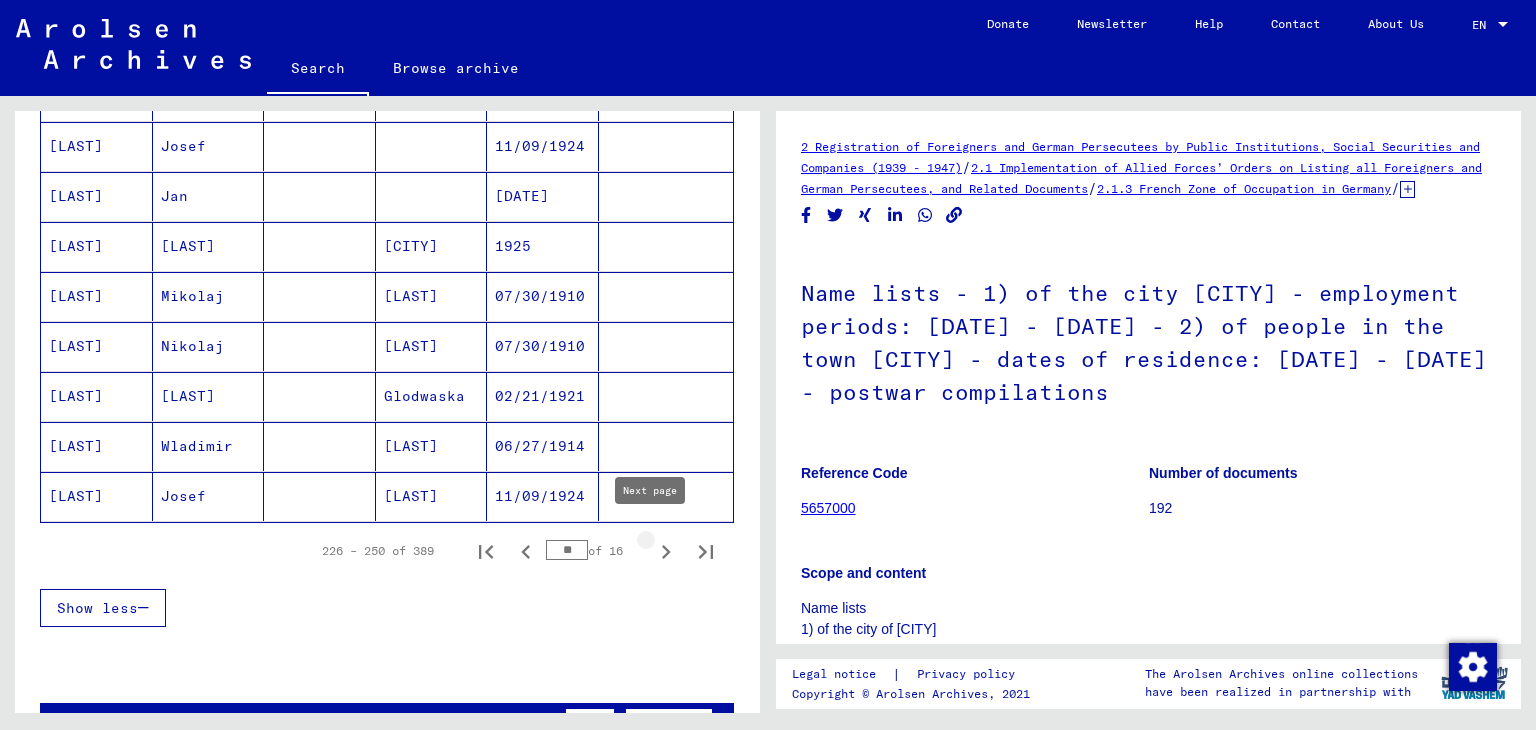 click 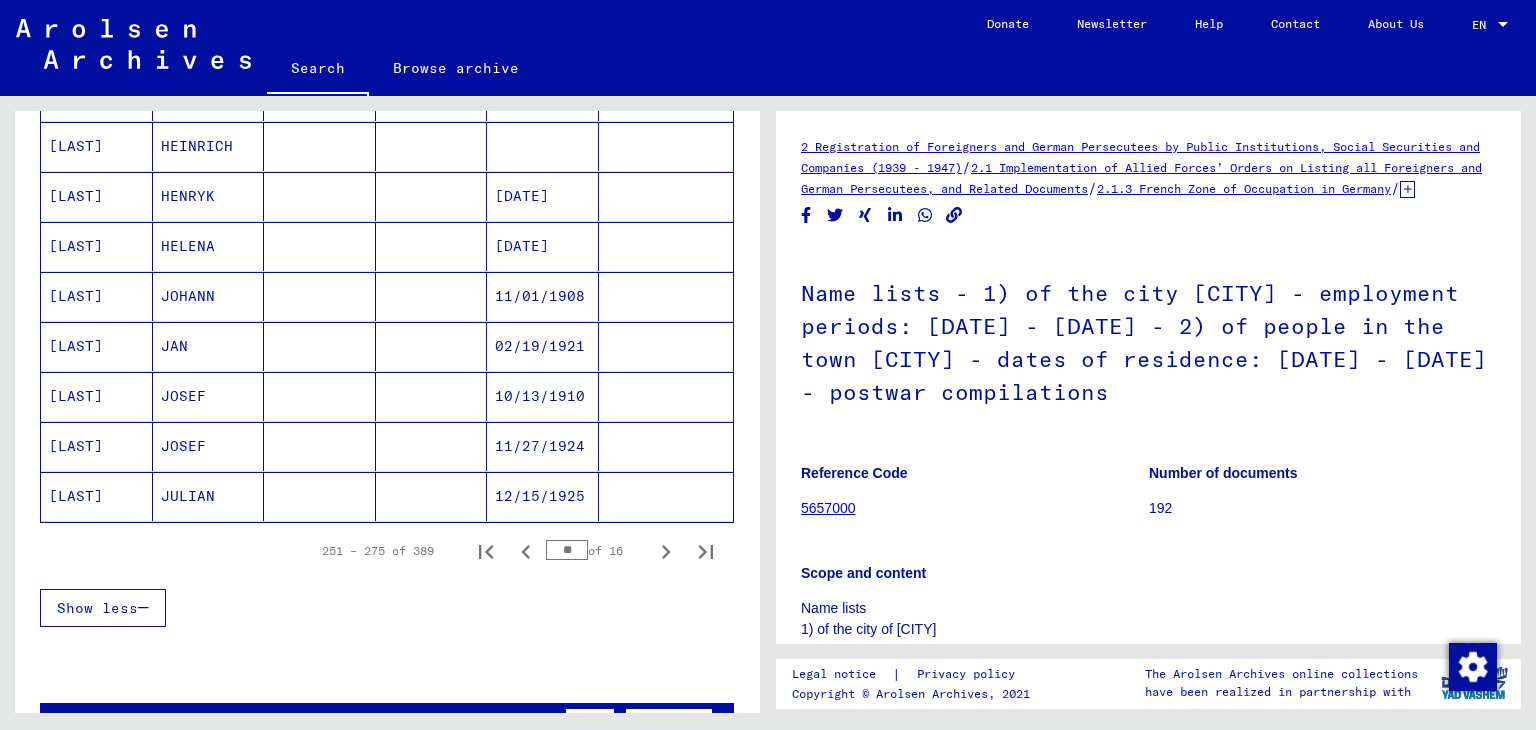 click on "12/15/1925" 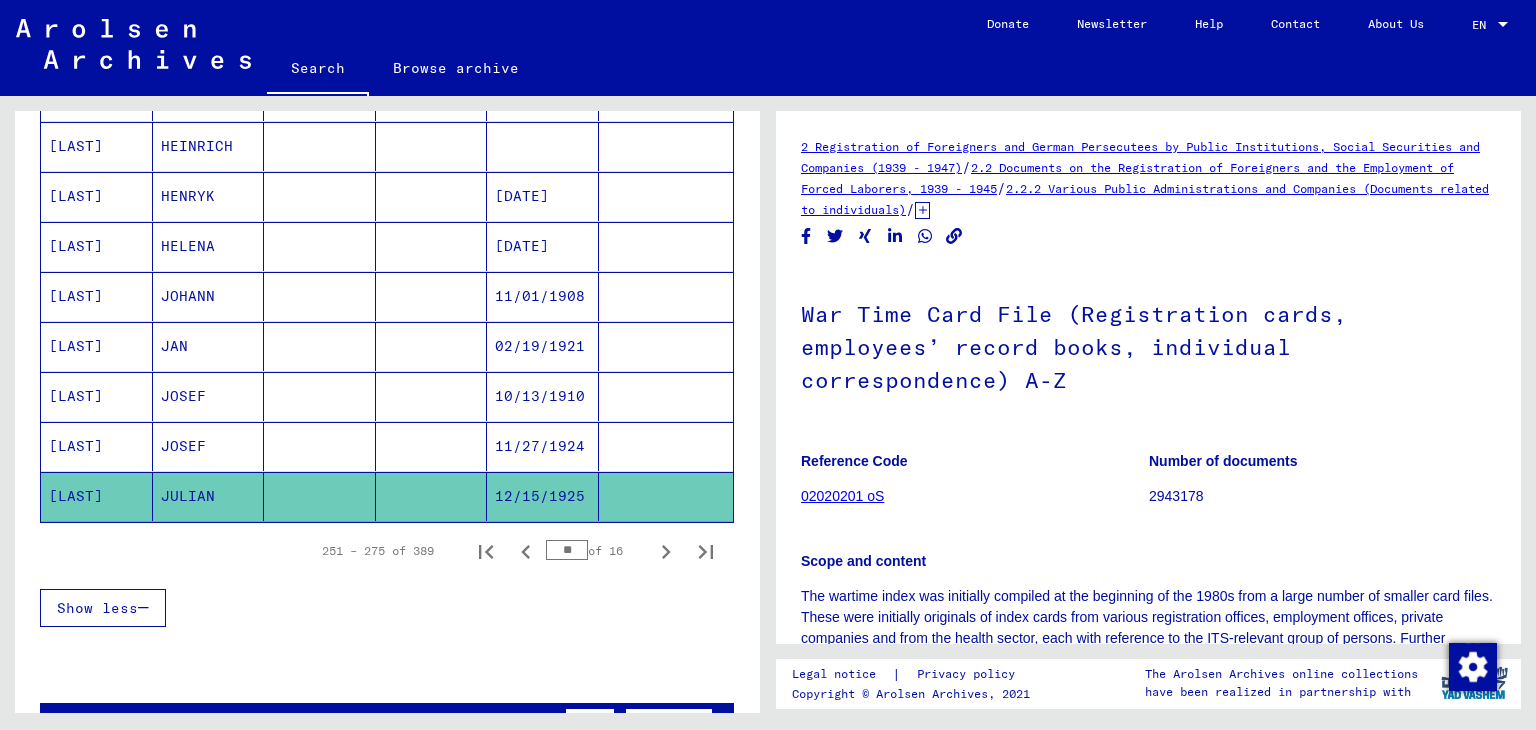 click on "11/27/1924" at bounding box center (543, 496) 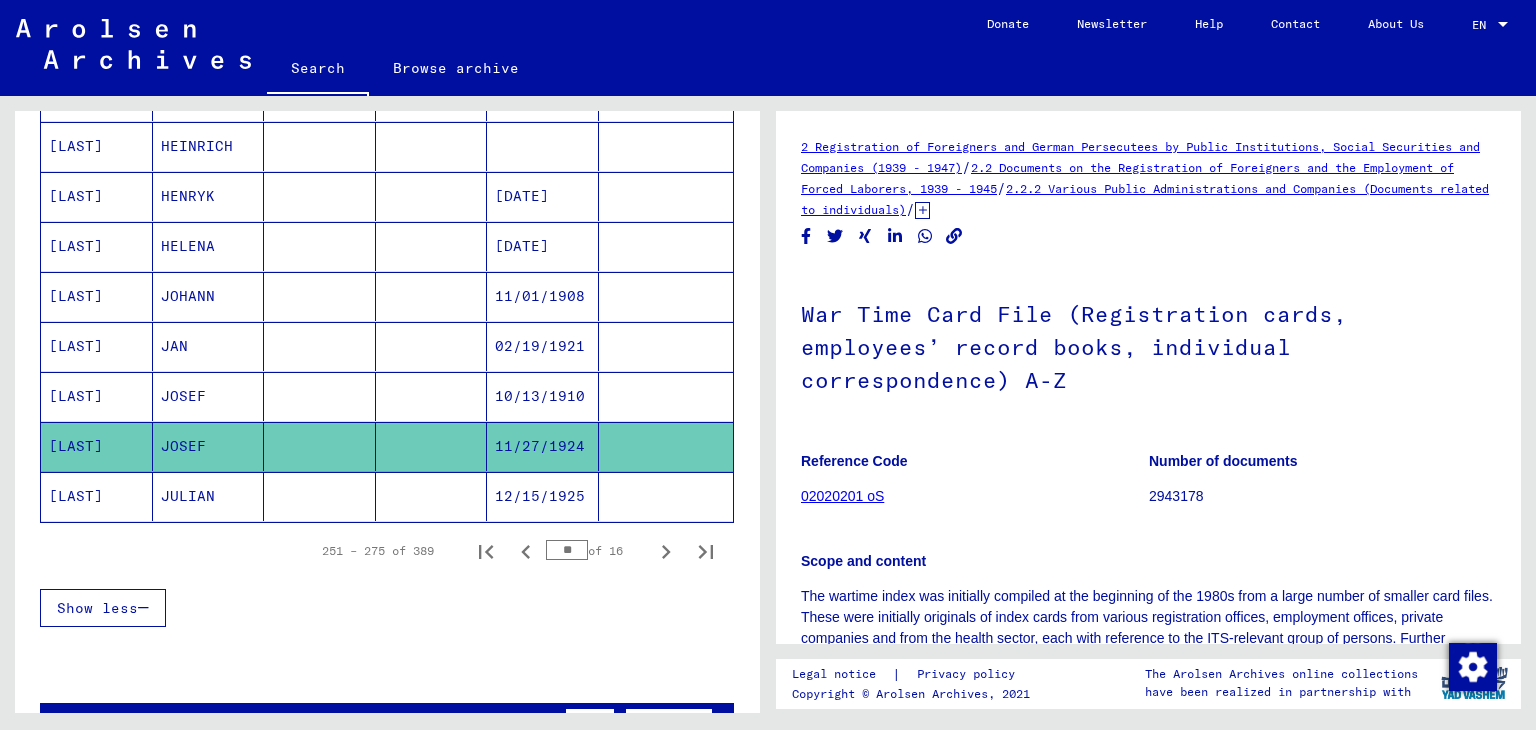 click on "10/13/1910" at bounding box center [543, 446] 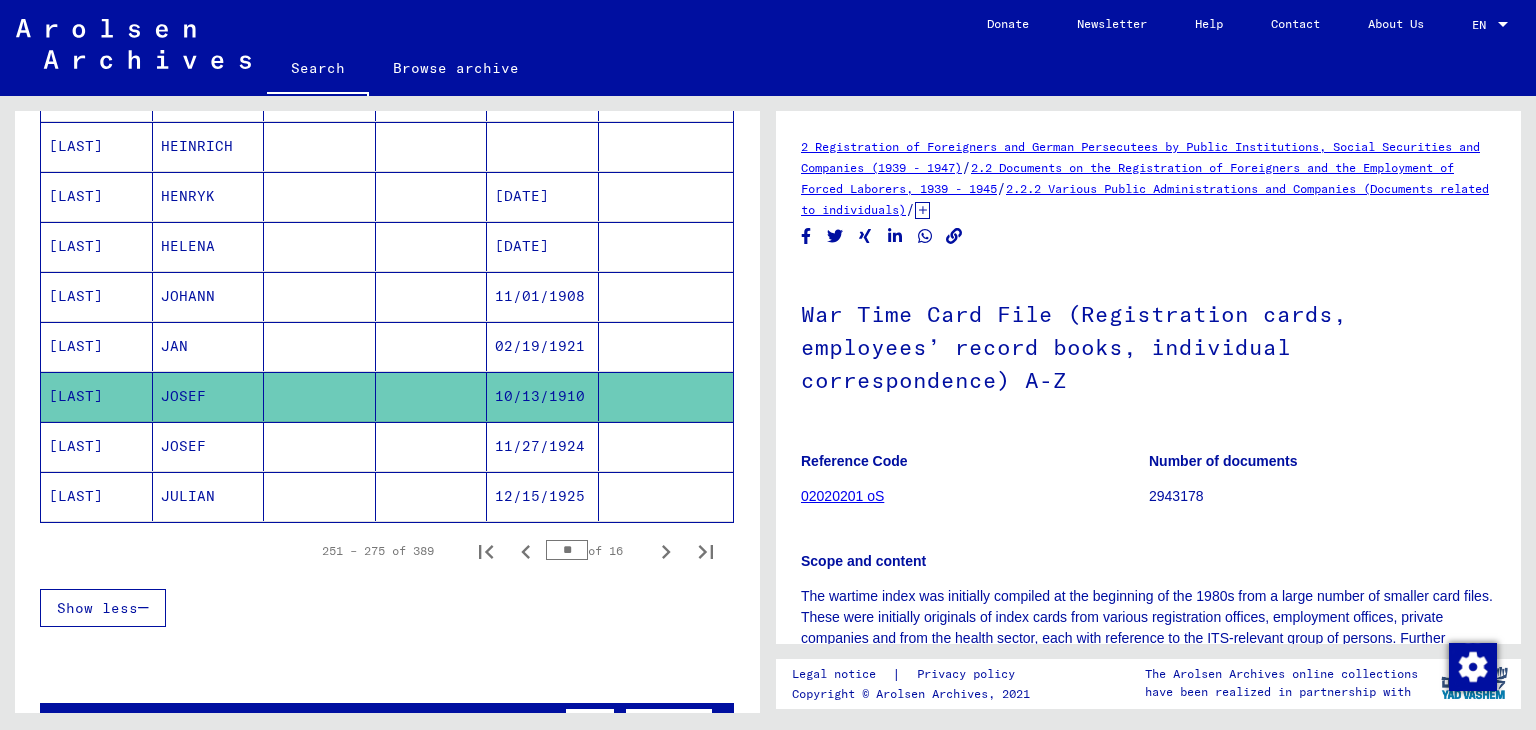 click on "02/19/1921" at bounding box center (543, 396) 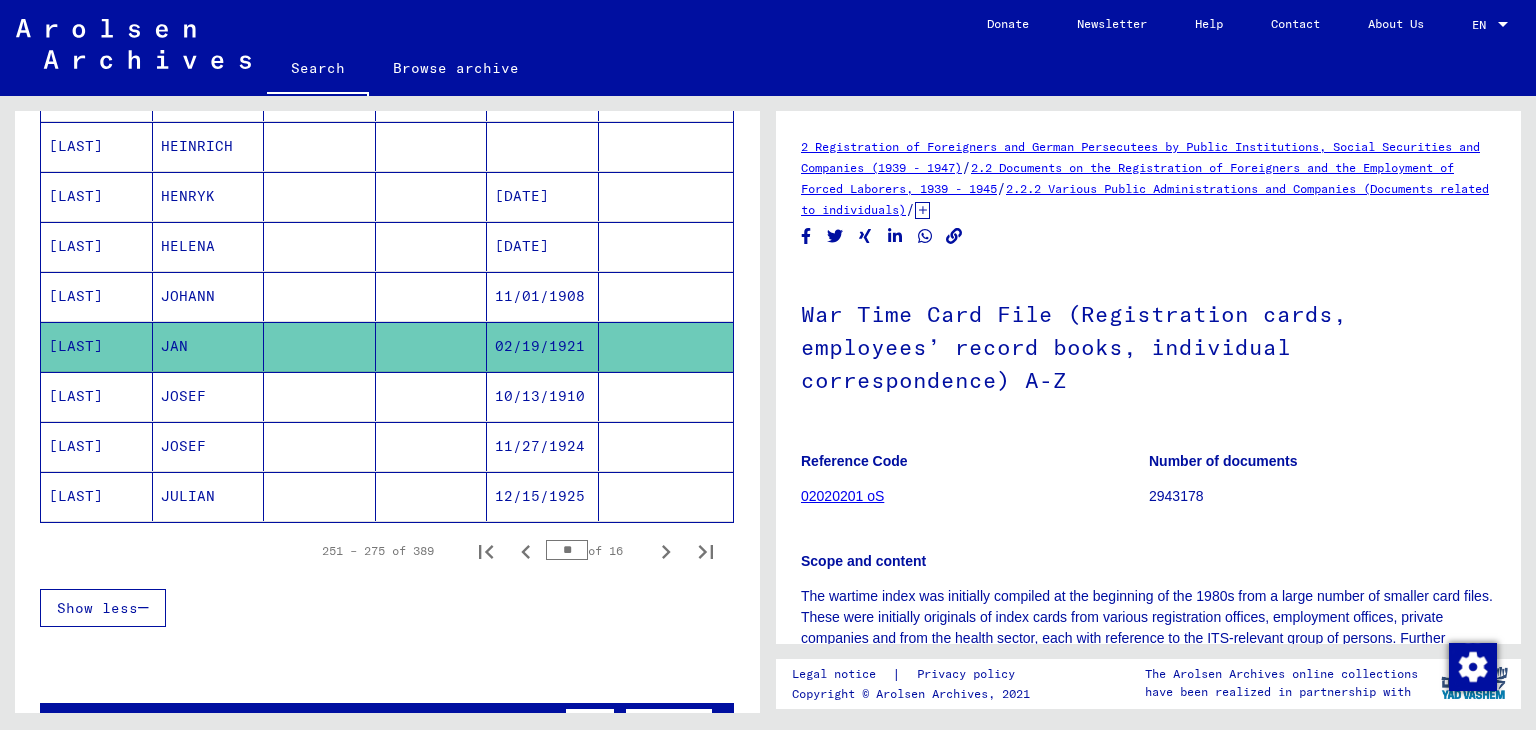 click on "11/01/1908" at bounding box center [543, 346] 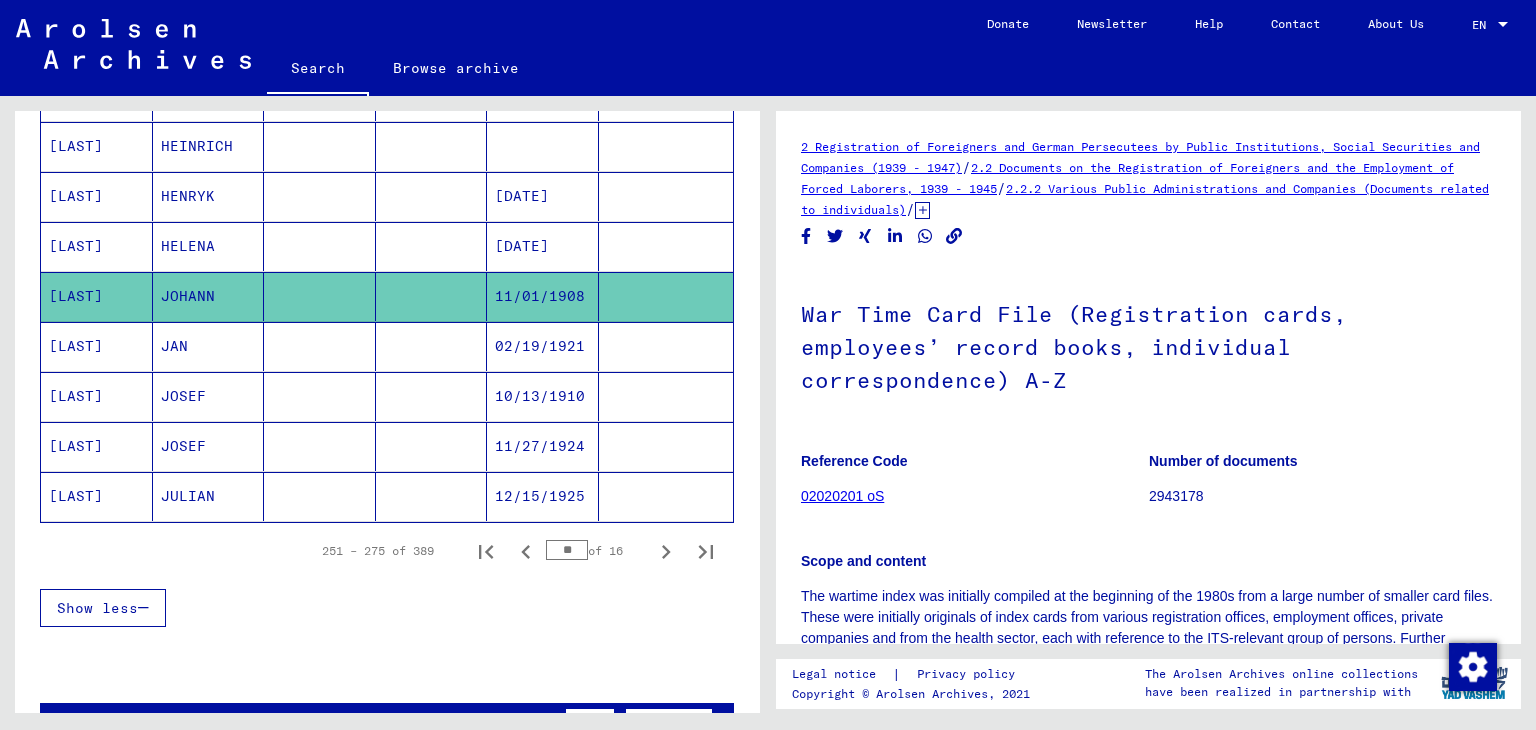 click on "02/19/1921" at bounding box center [543, 396] 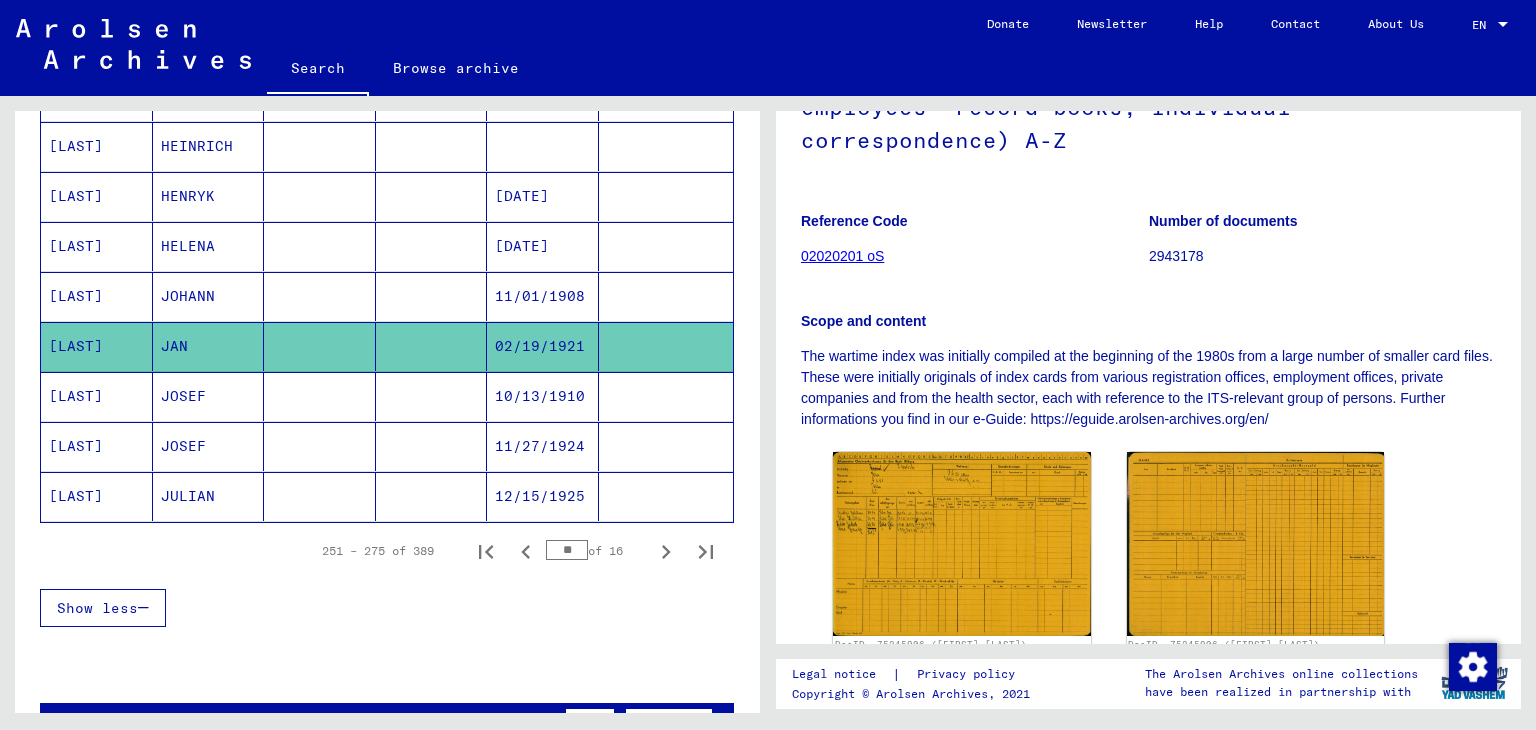 scroll, scrollTop: 264, scrollLeft: 0, axis: vertical 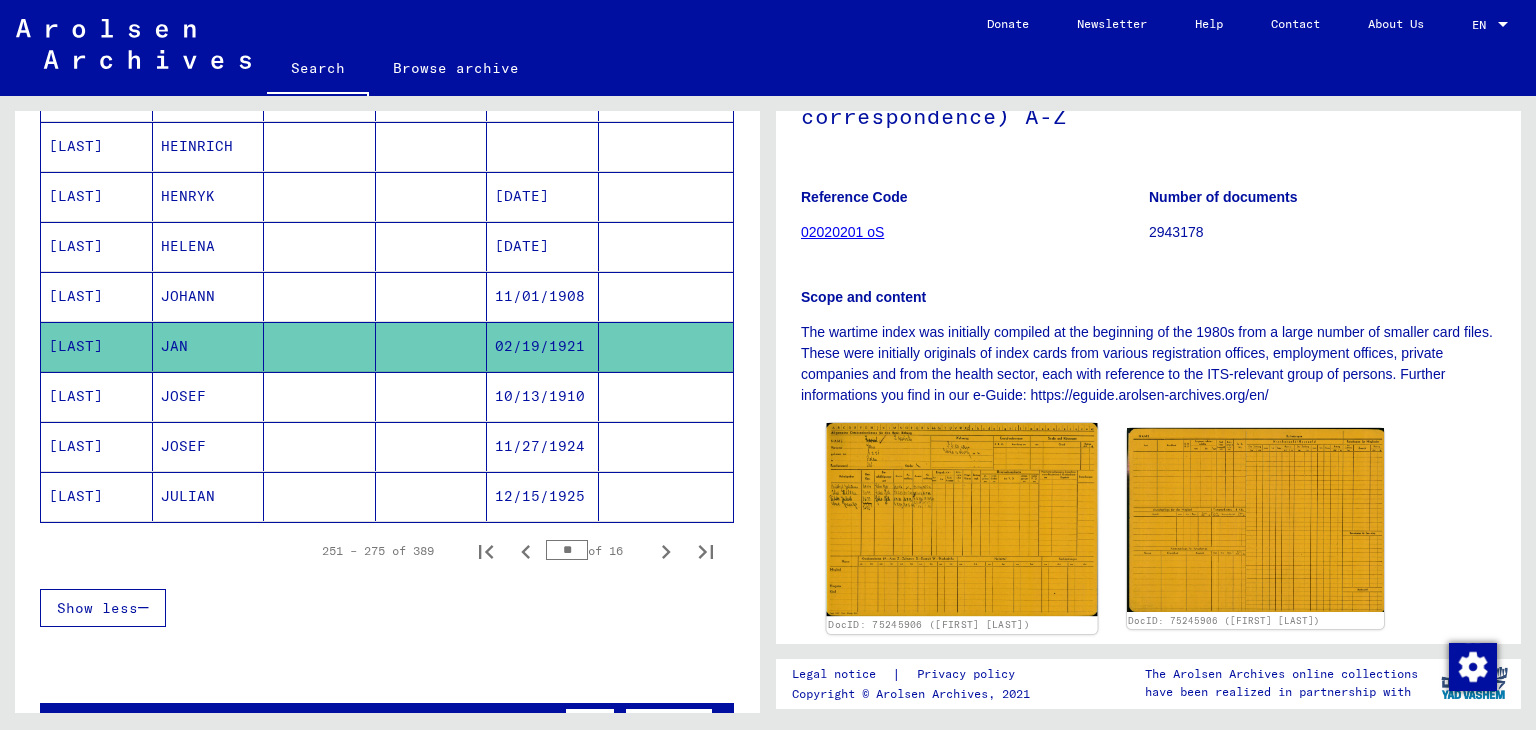 click 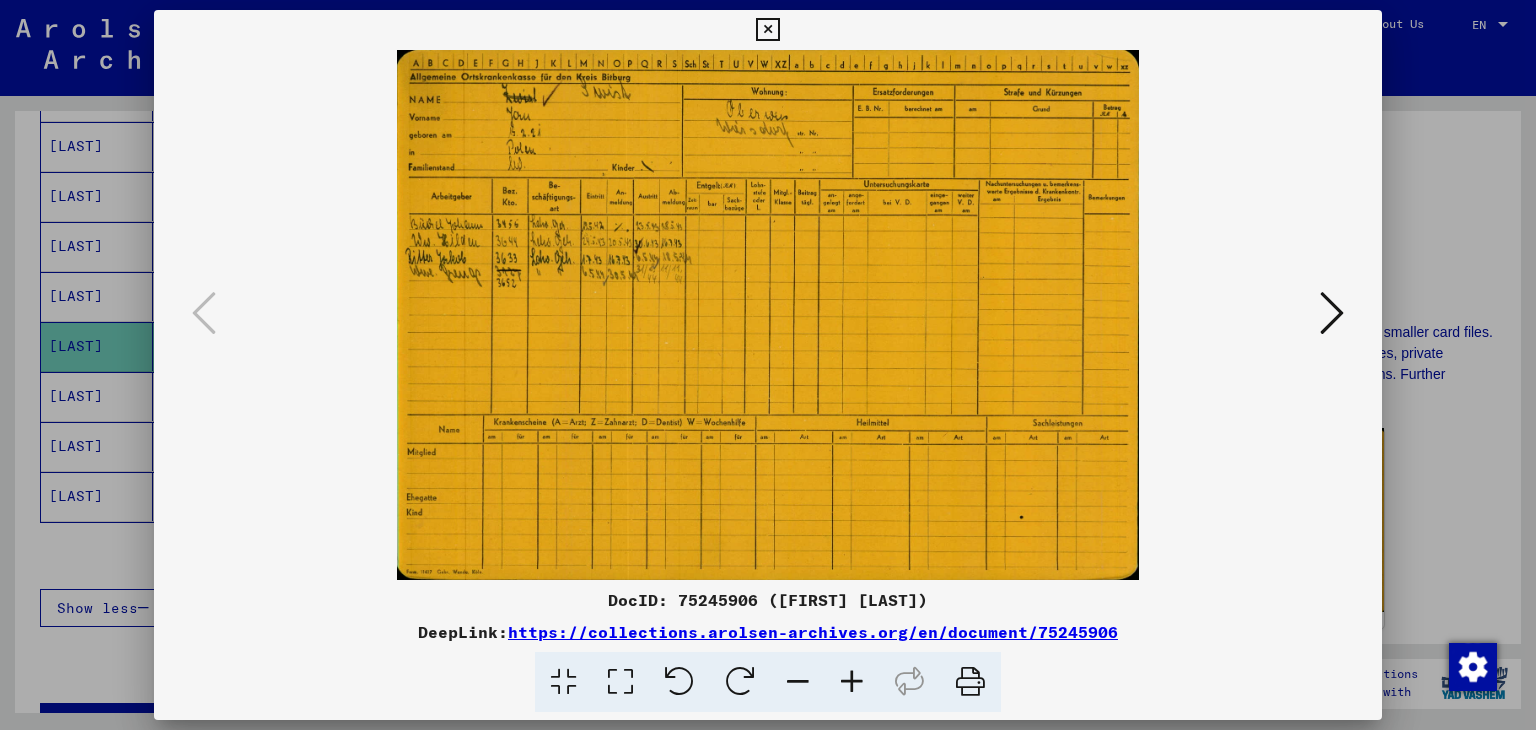 click at bounding box center [767, 30] 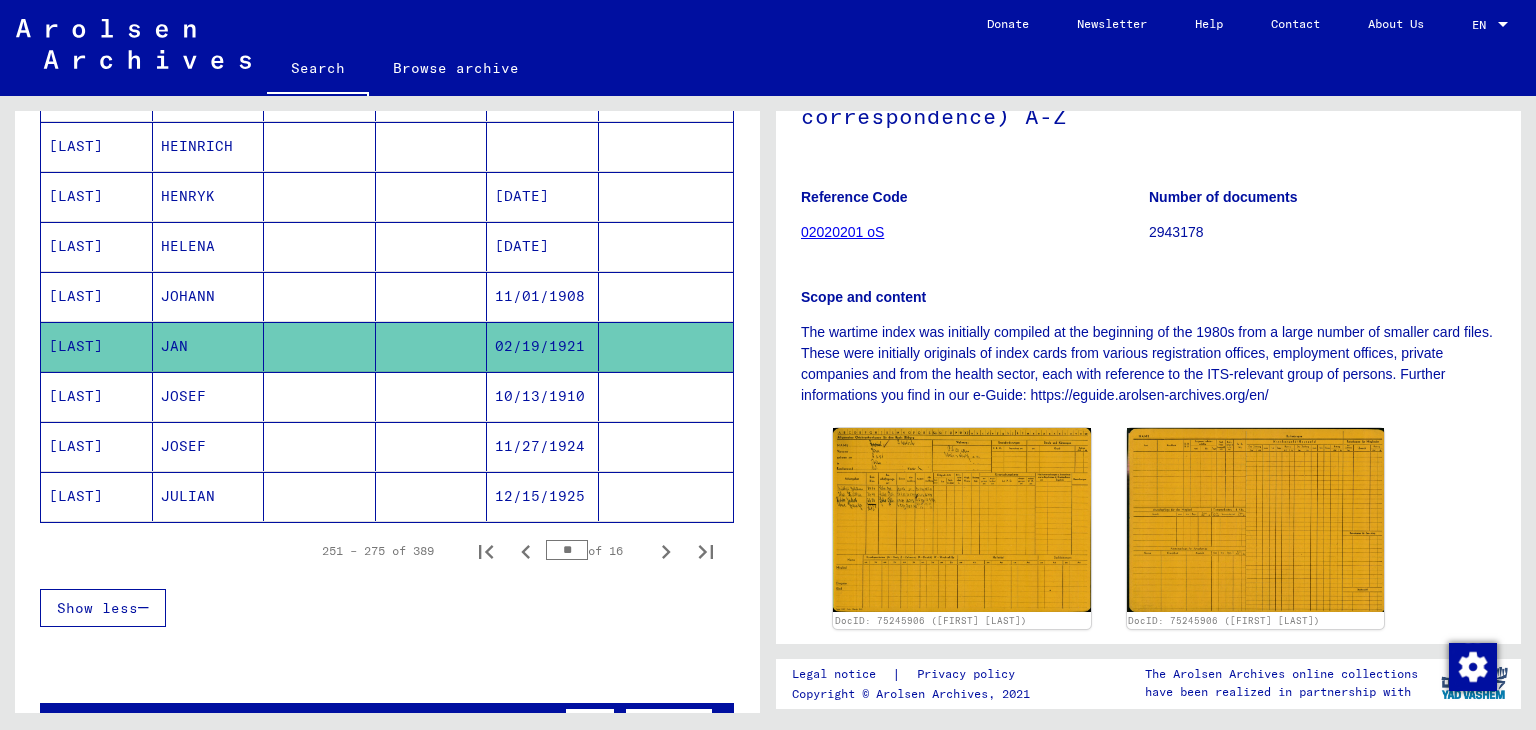 click on "[DATE]" at bounding box center (543, 296) 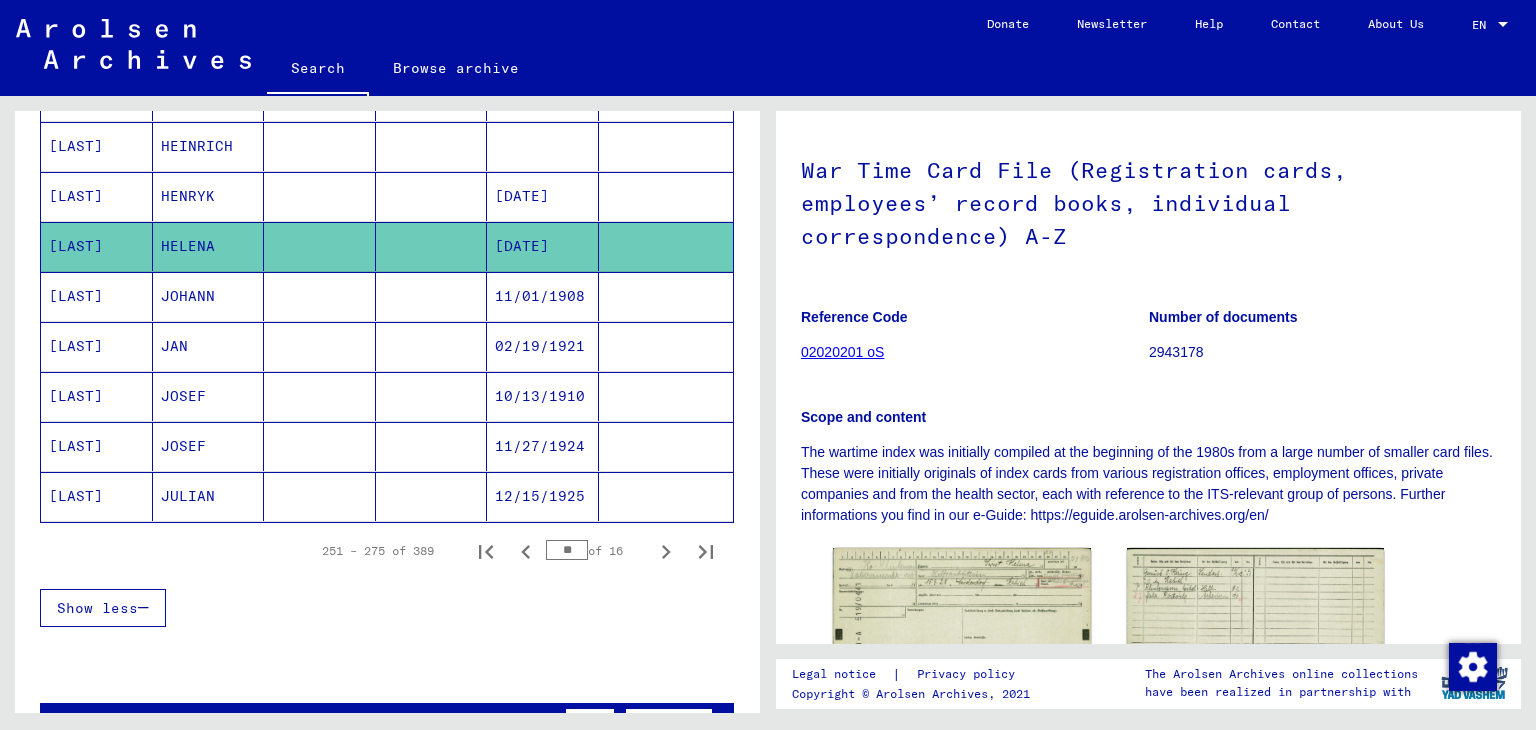 scroll, scrollTop: 231, scrollLeft: 0, axis: vertical 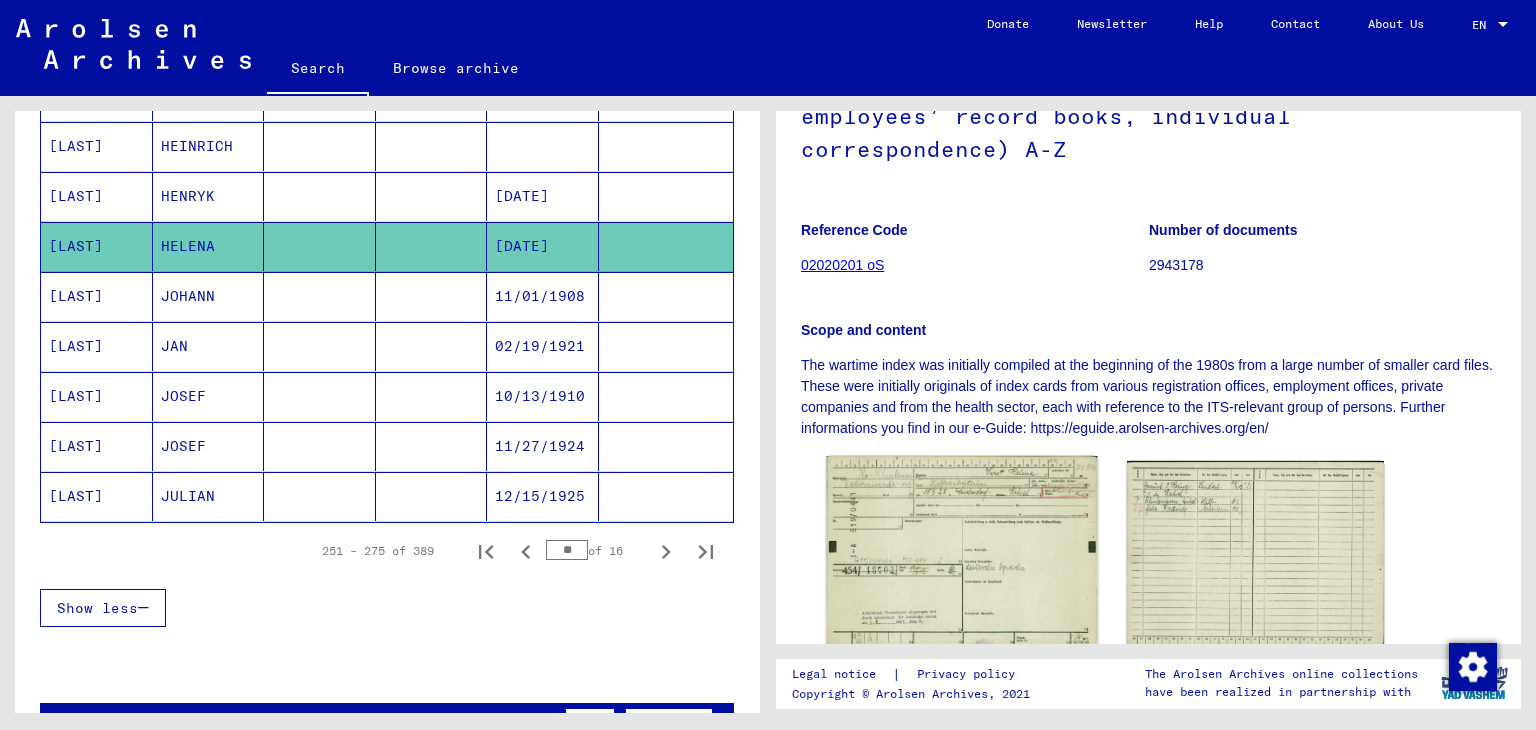 click 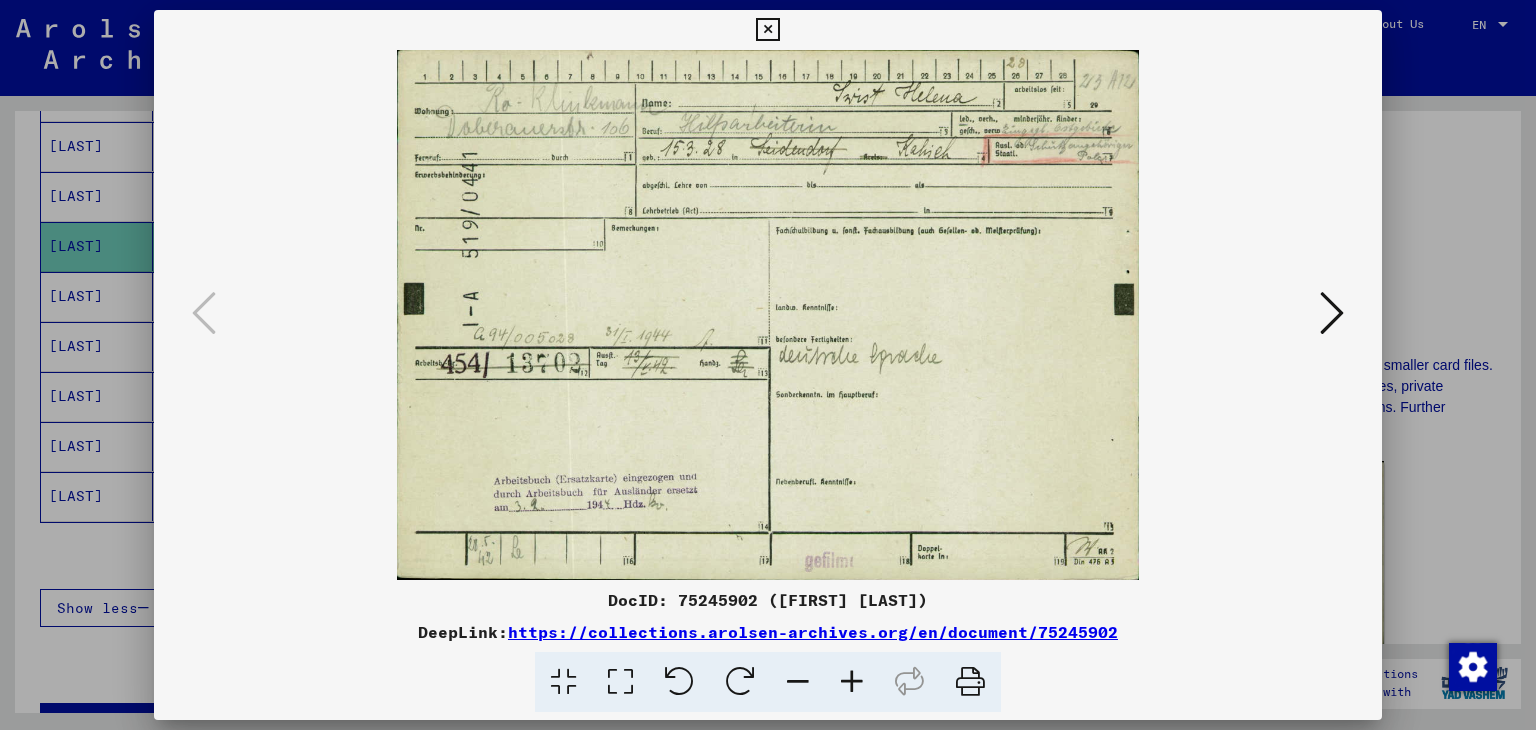 click at bounding box center (767, 30) 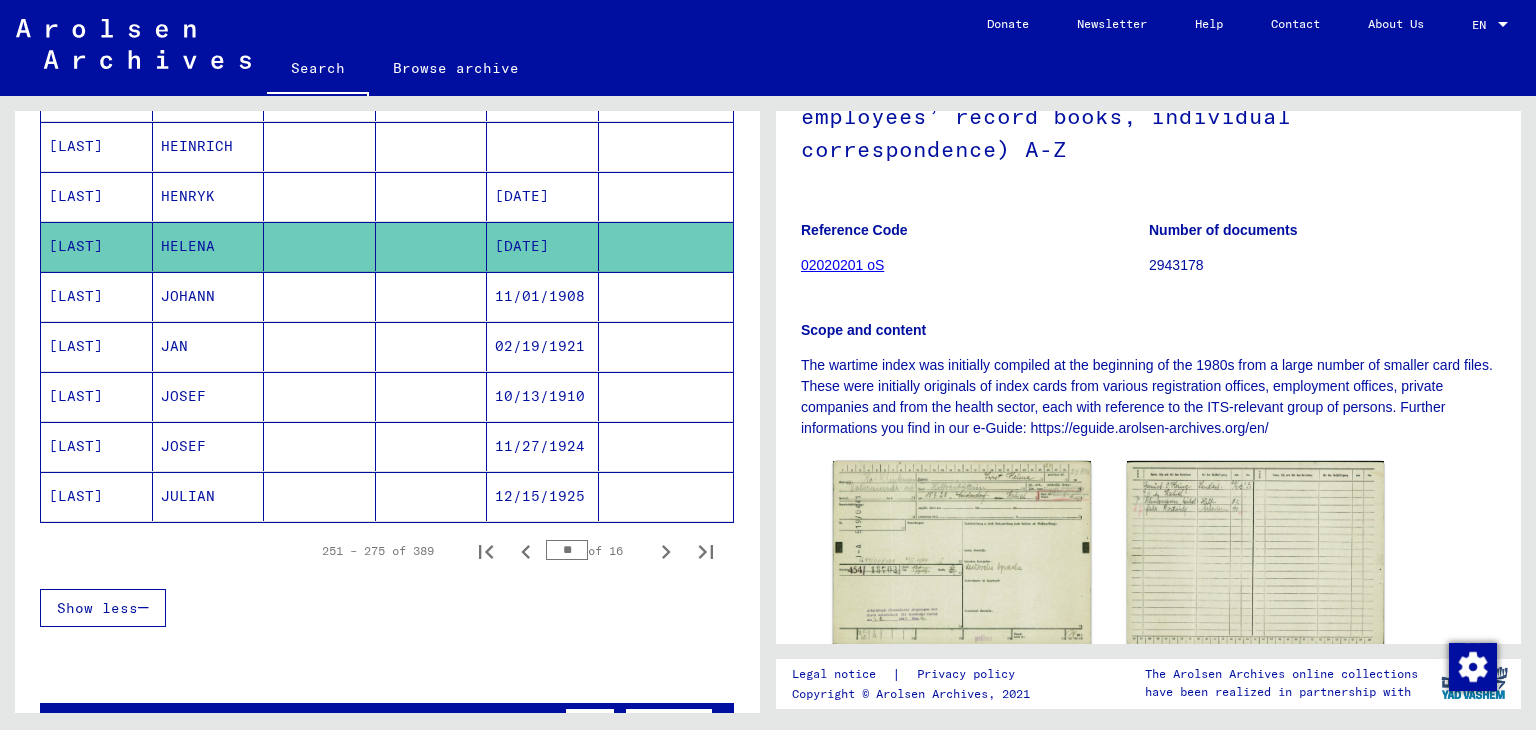 click on "[DATE]" at bounding box center (543, 246) 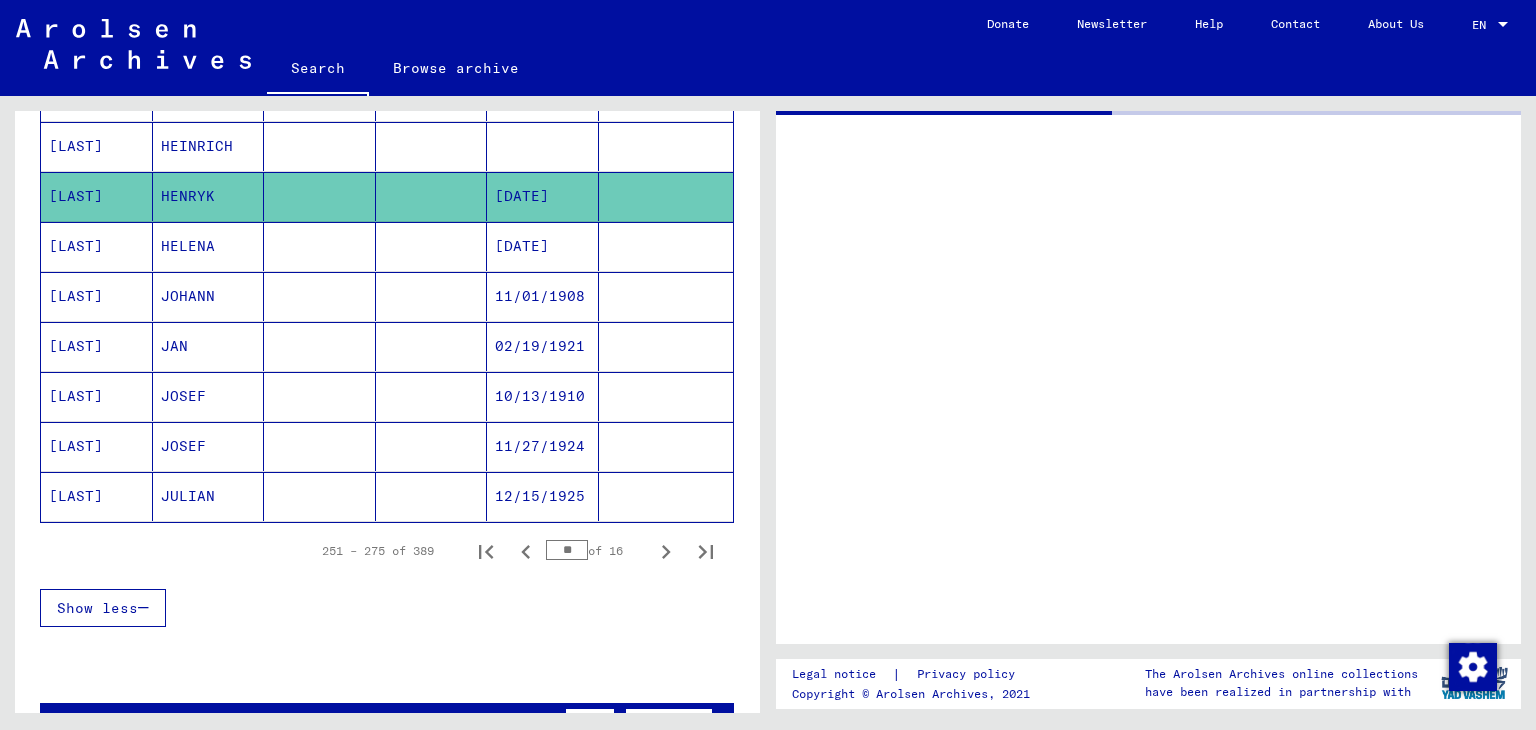 scroll, scrollTop: 0, scrollLeft: 0, axis: both 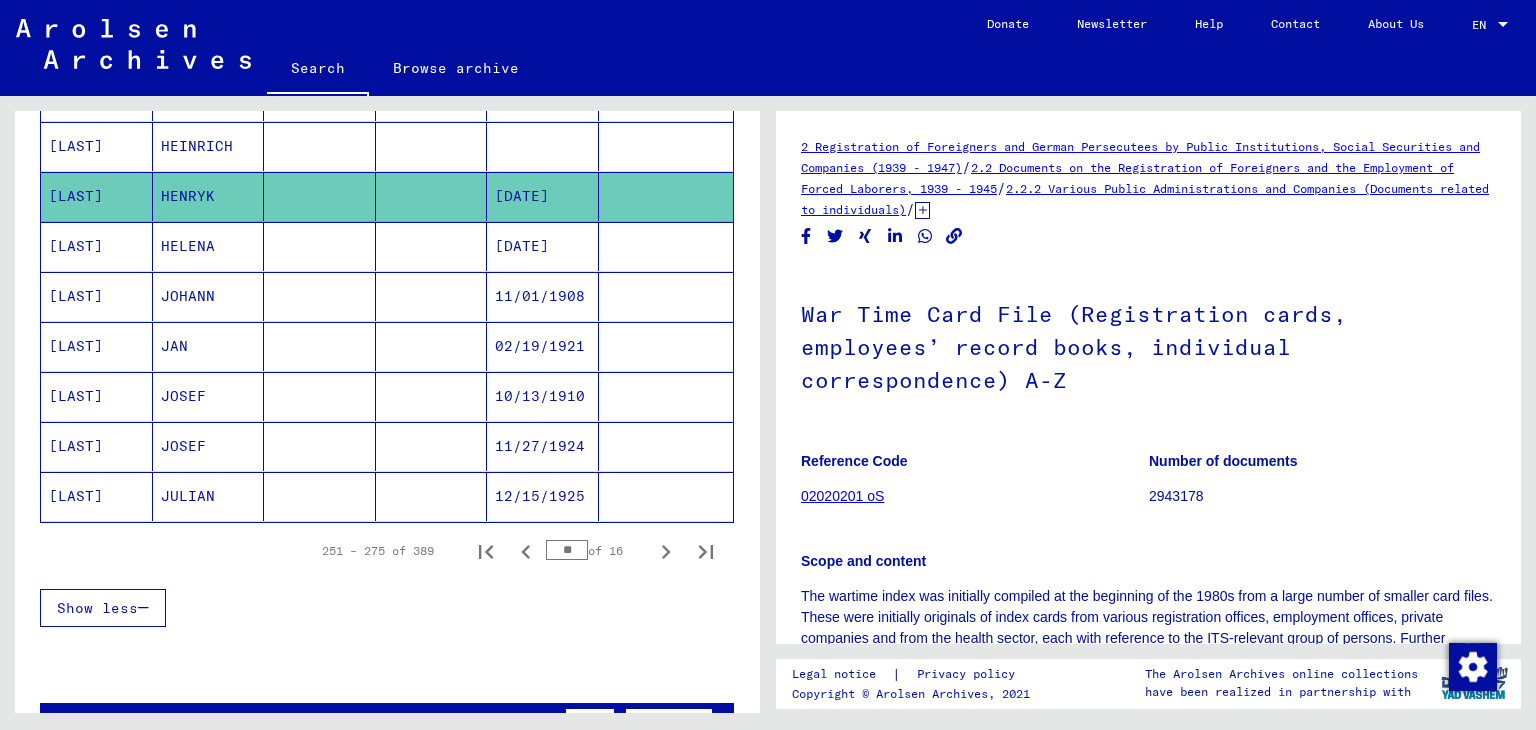 click at bounding box center [543, 196] 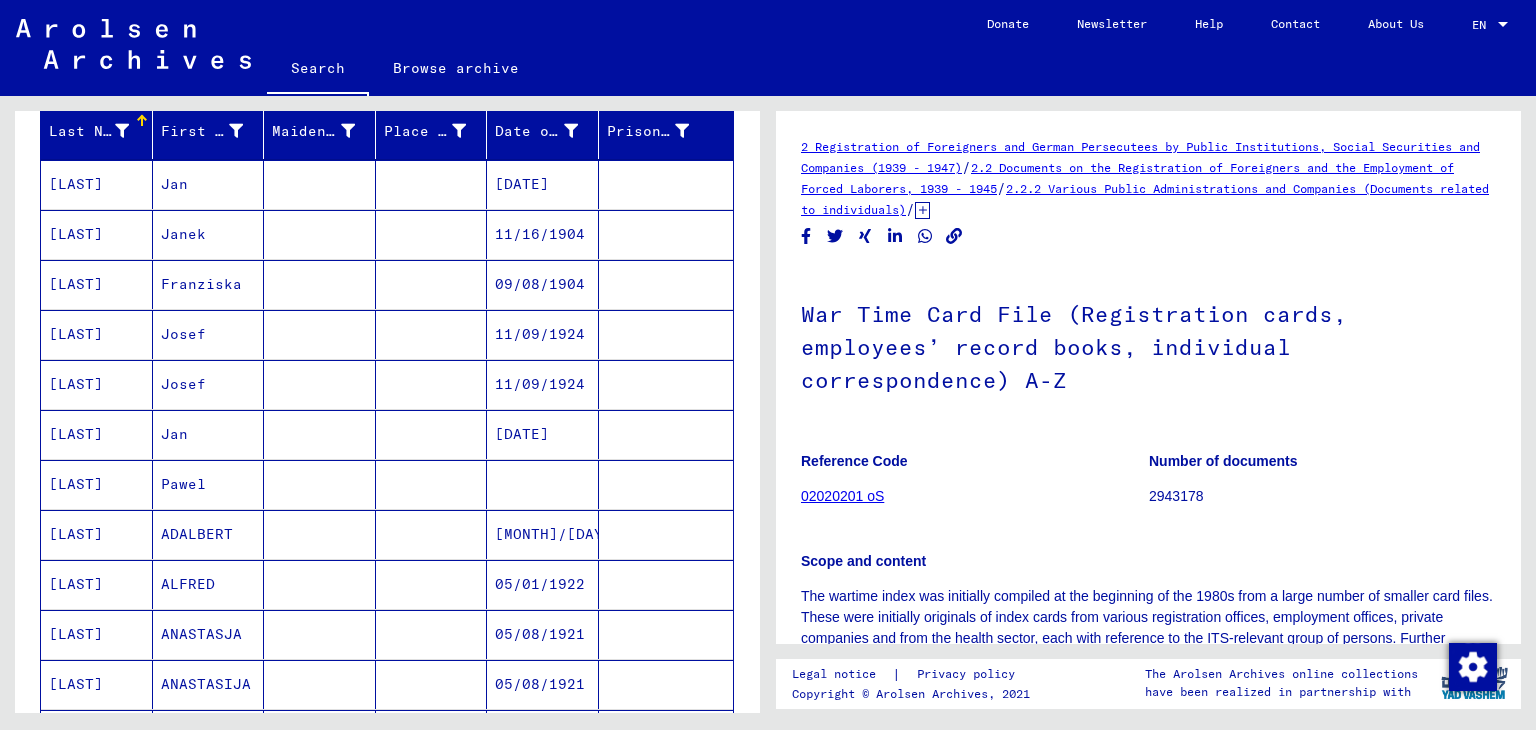 scroll, scrollTop: 245, scrollLeft: 0, axis: vertical 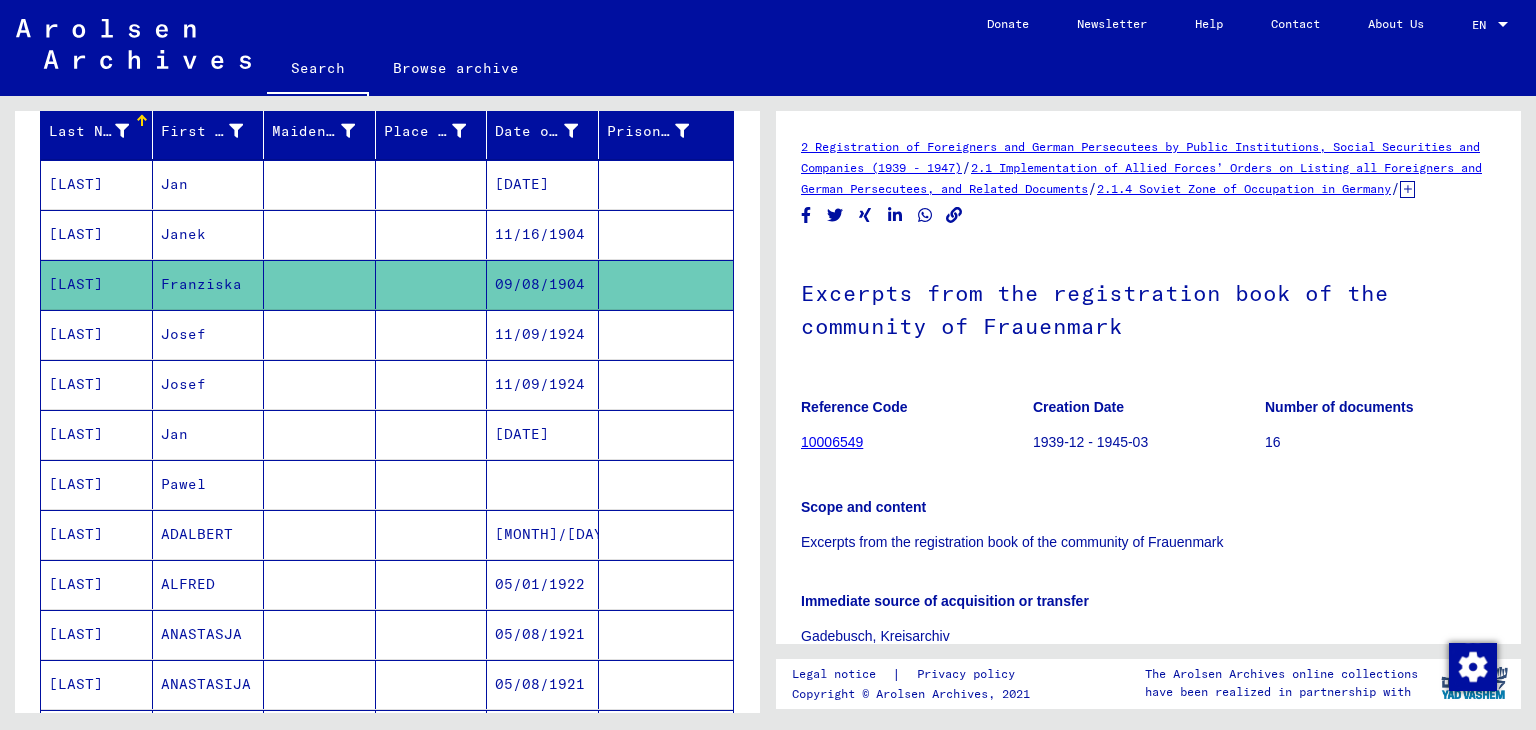 click on "11/16/1904" at bounding box center [543, 284] 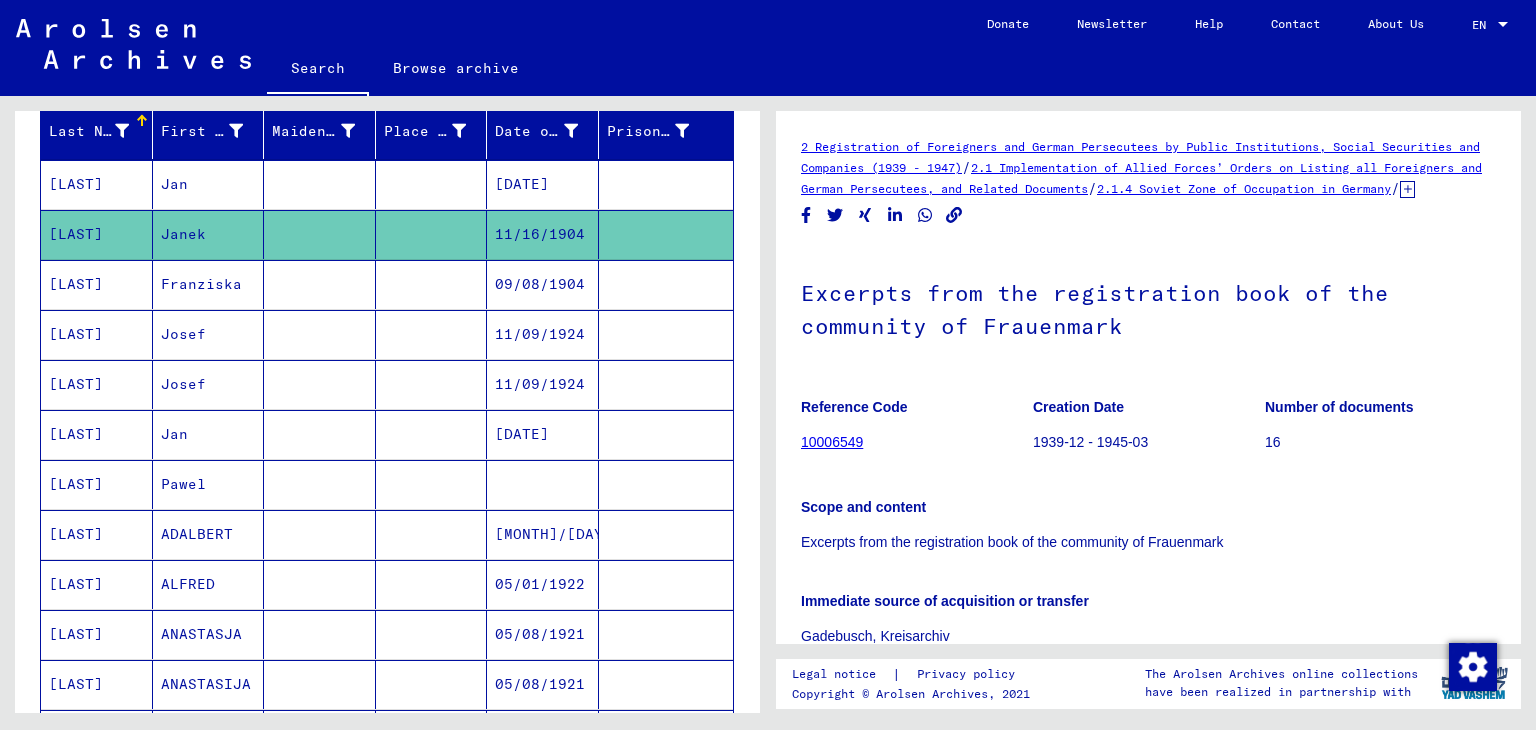 click on "[DATE]" at bounding box center [543, 234] 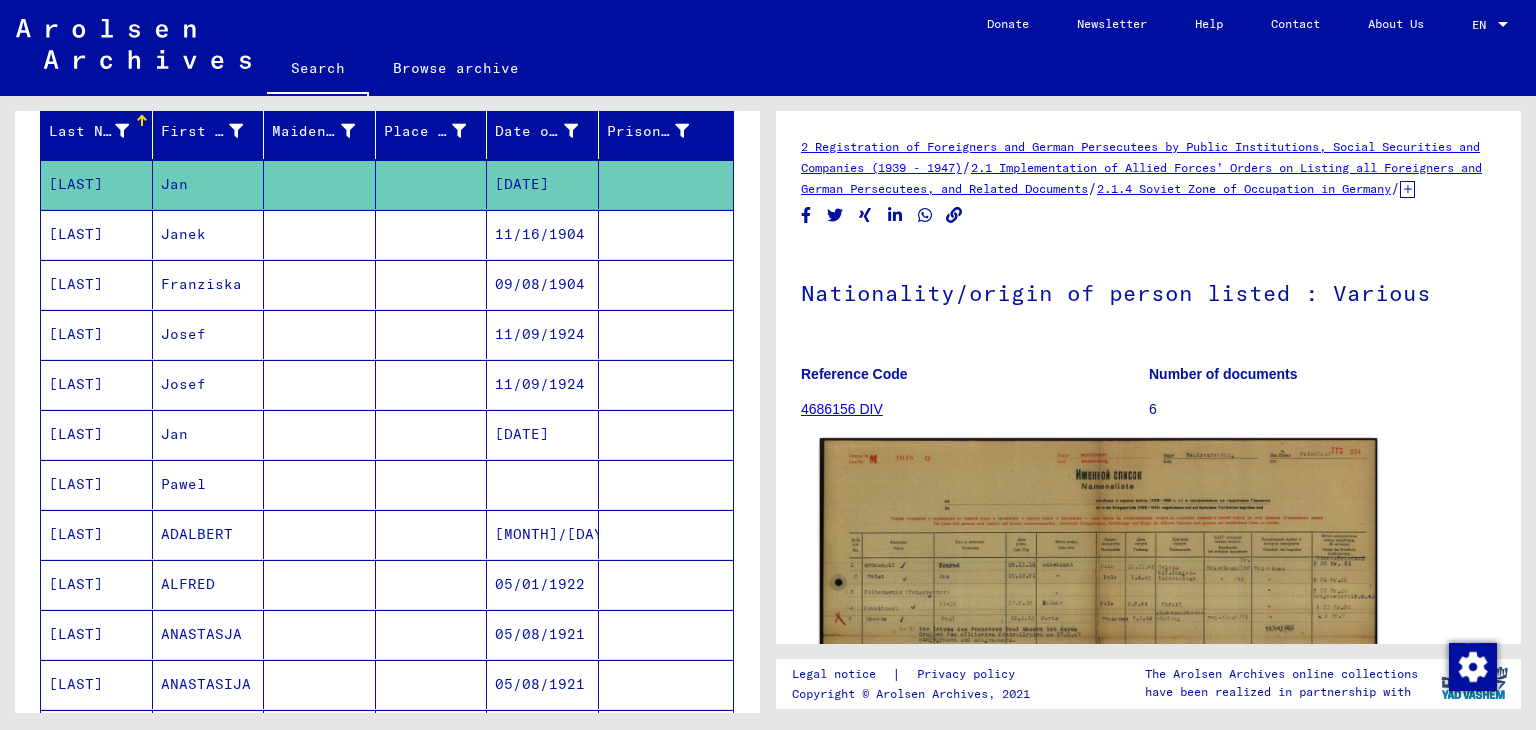 click 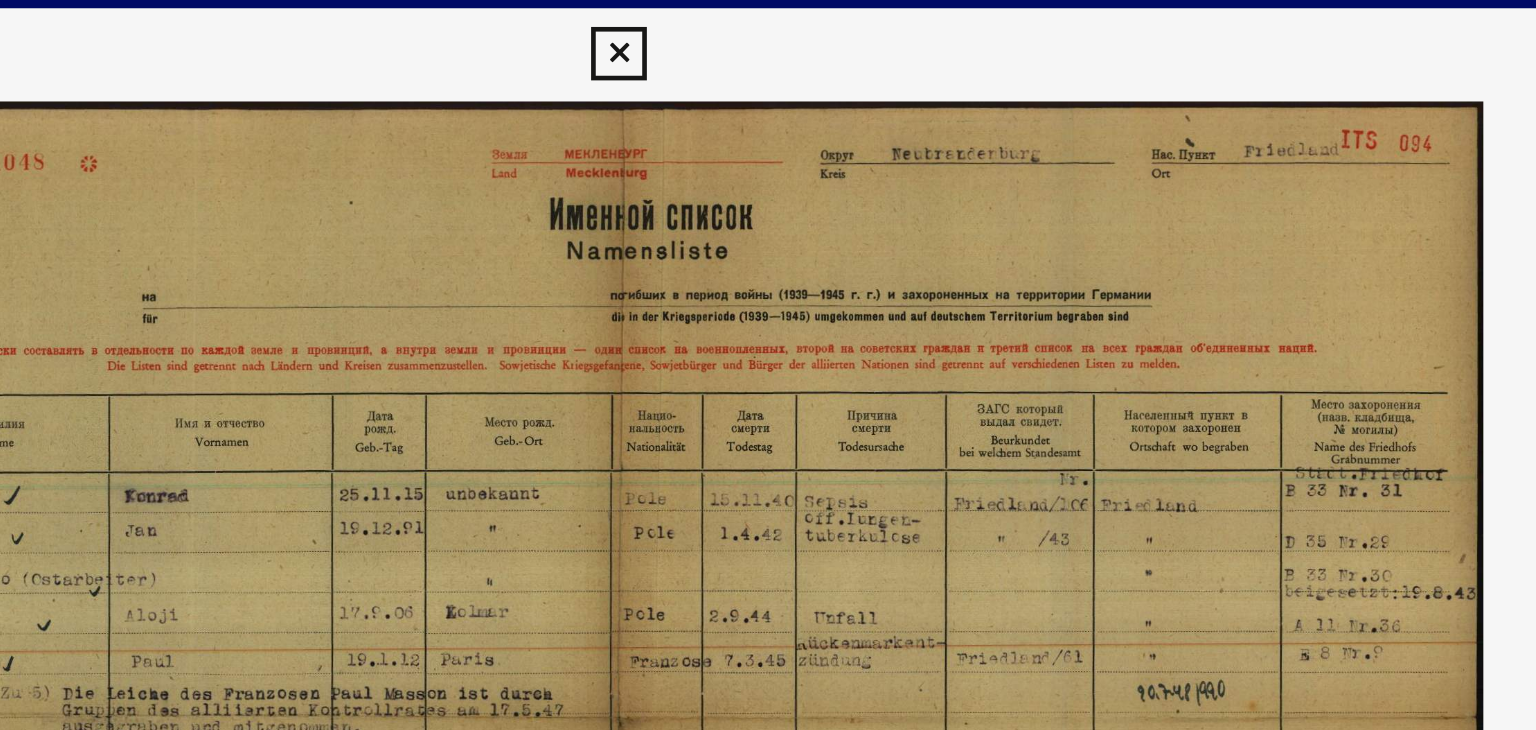 click at bounding box center [767, 30] 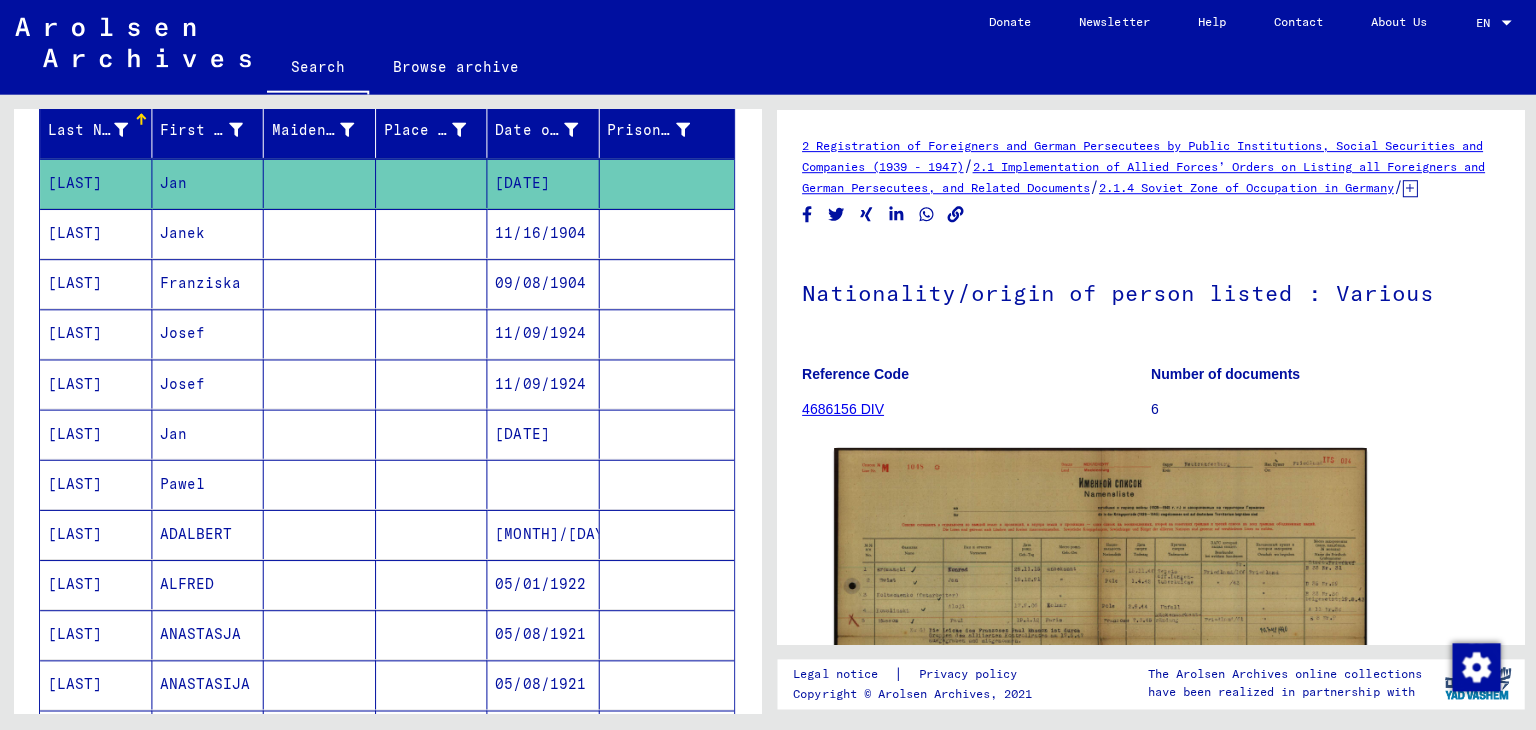 scroll, scrollTop: 0, scrollLeft: 0, axis: both 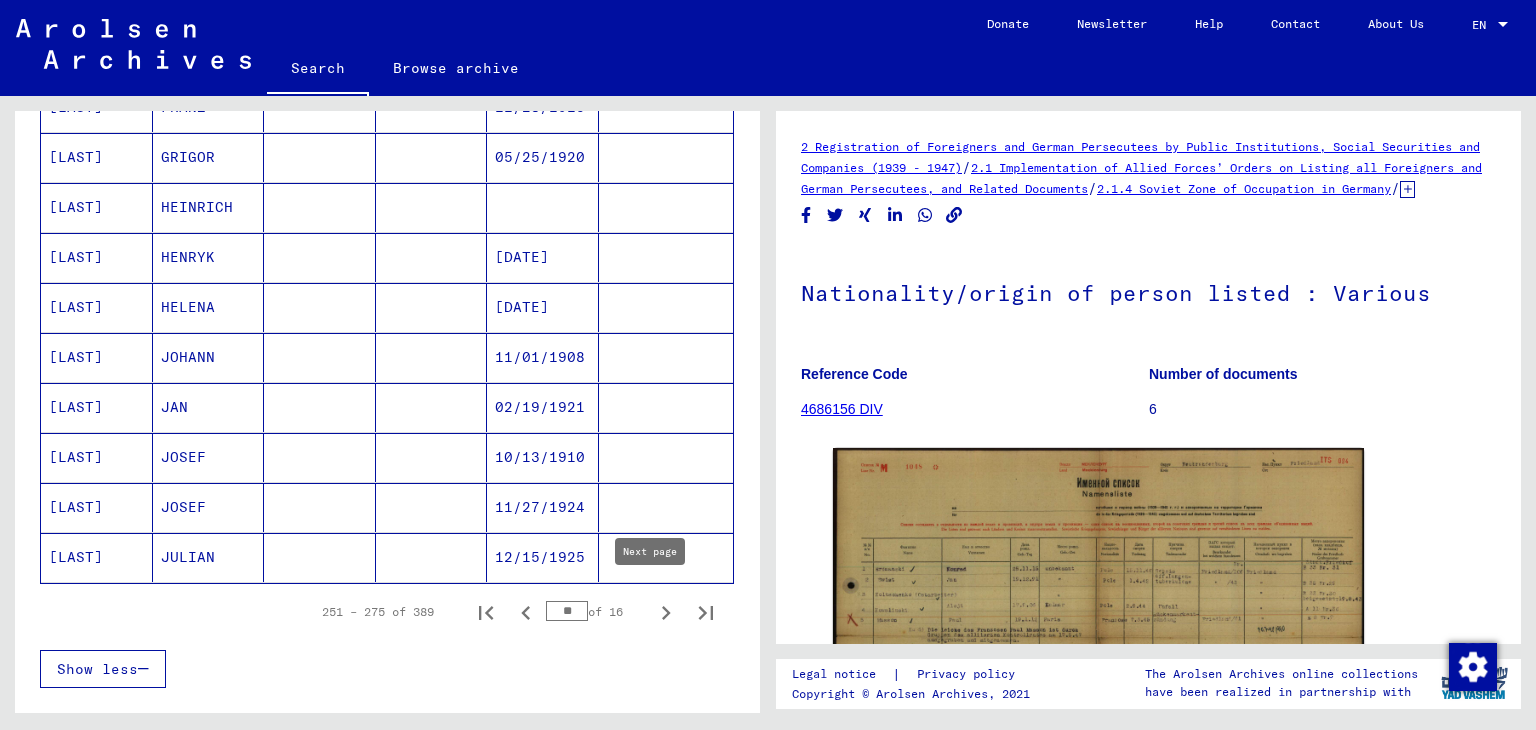 click 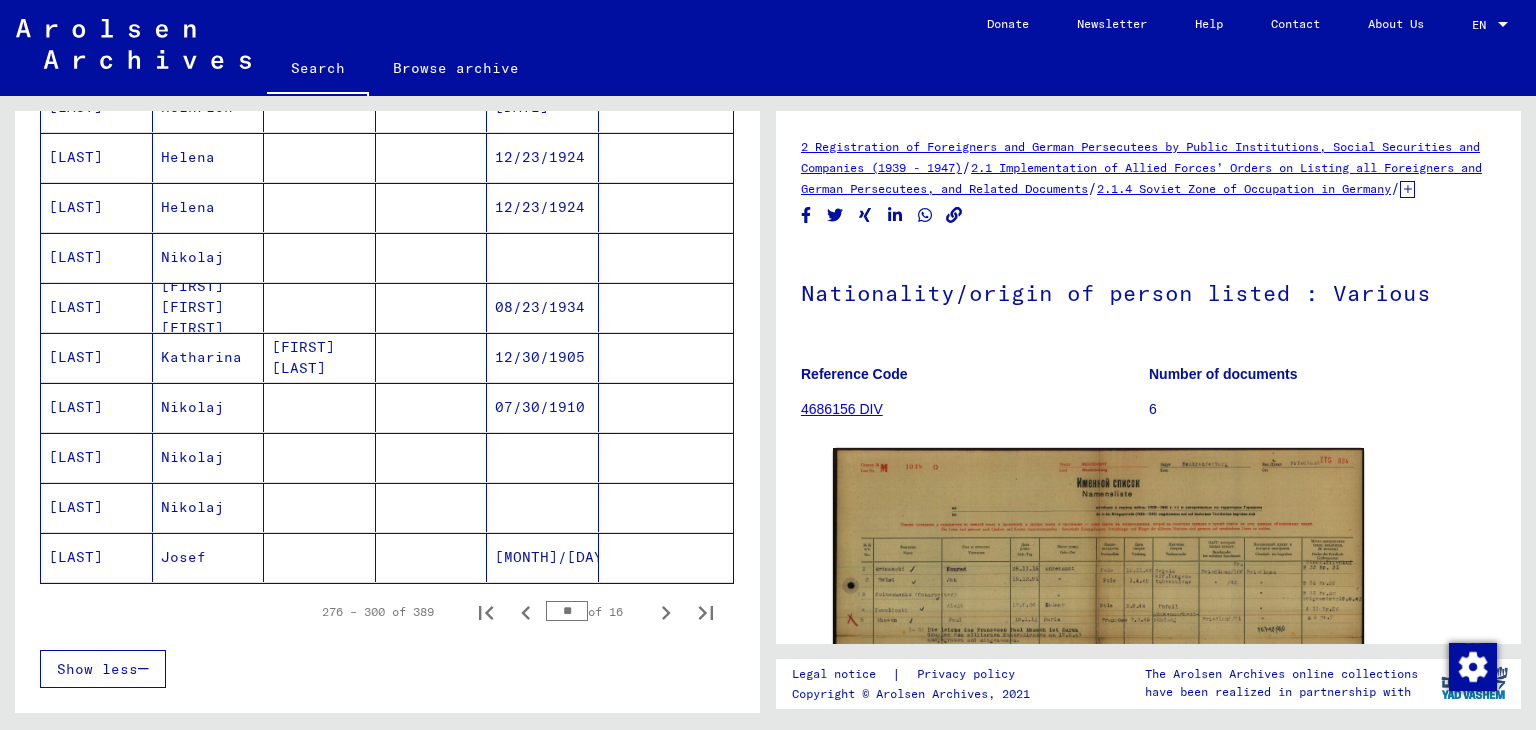 click on "[MONTH]/[DAY]/[YEAR]" 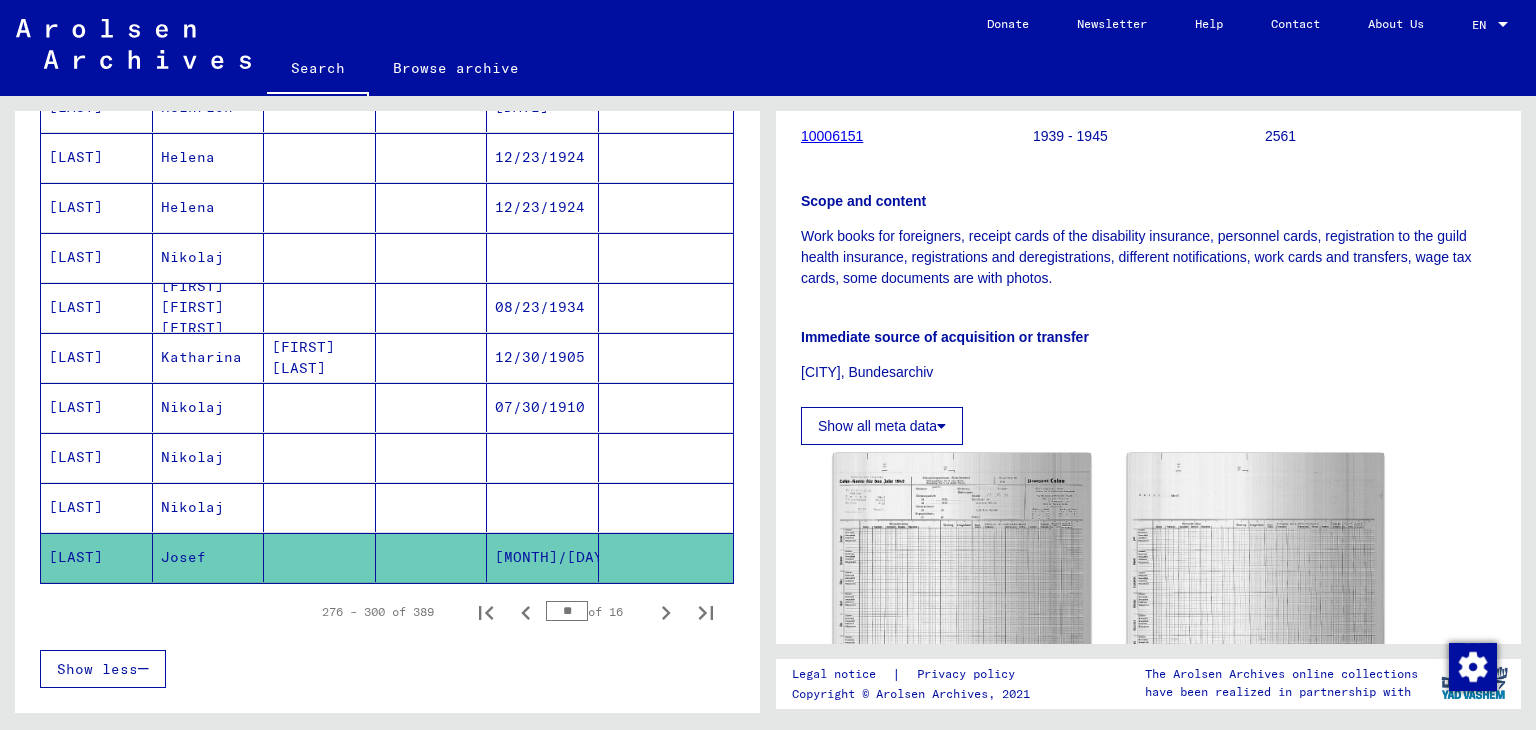 scroll, scrollTop: 359, scrollLeft: 0, axis: vertical 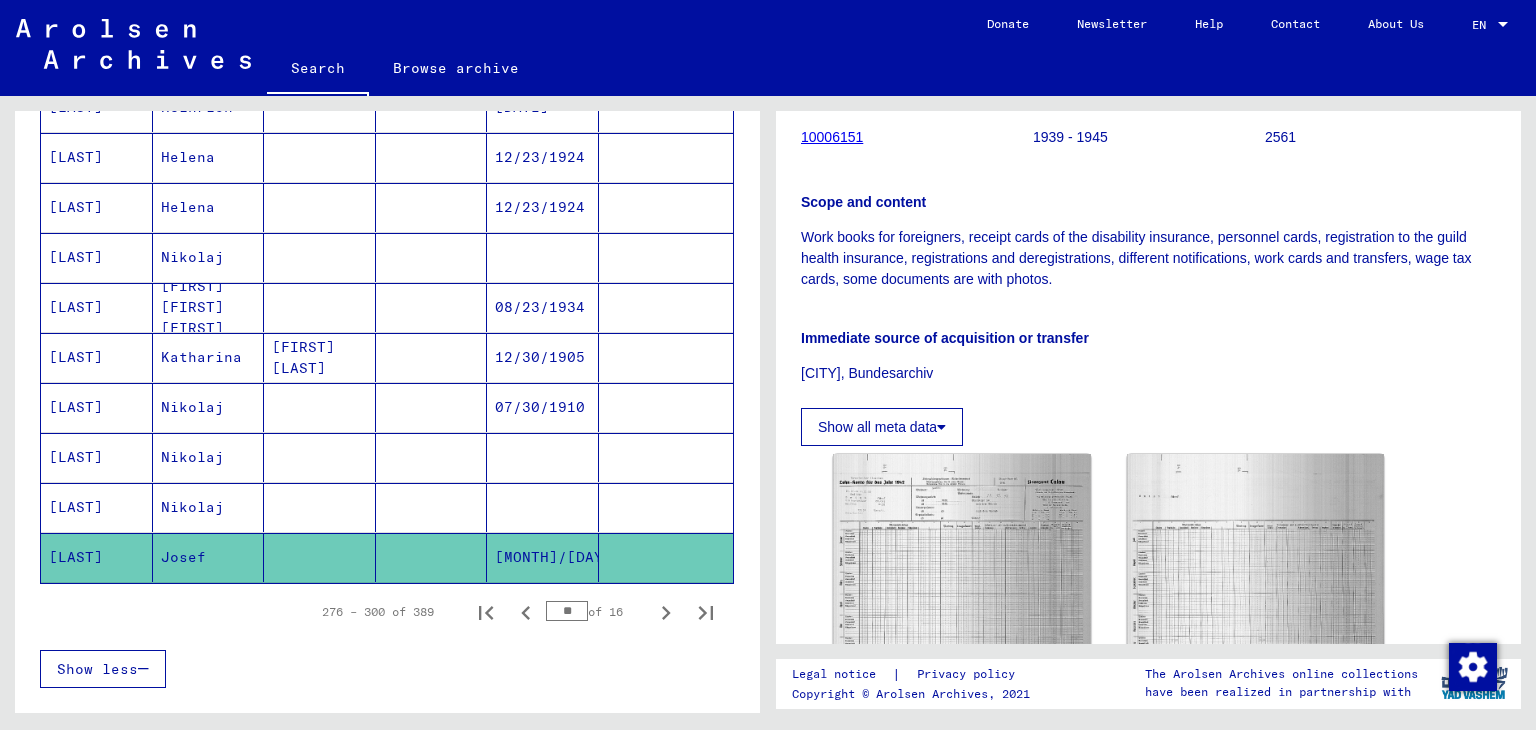 click at bounding box center (543, 557) 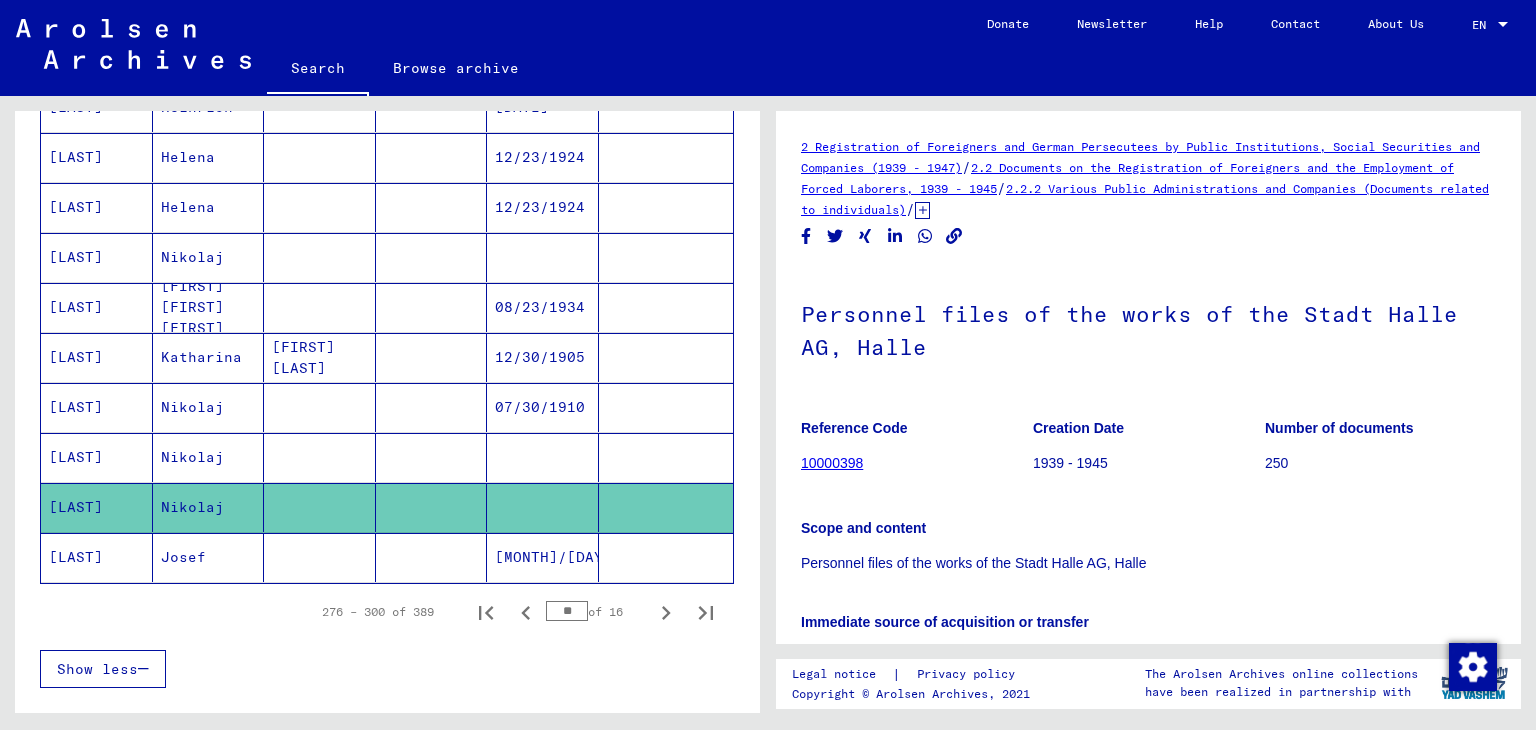 click on "07/30/1910" at bounding box center [543, 457] 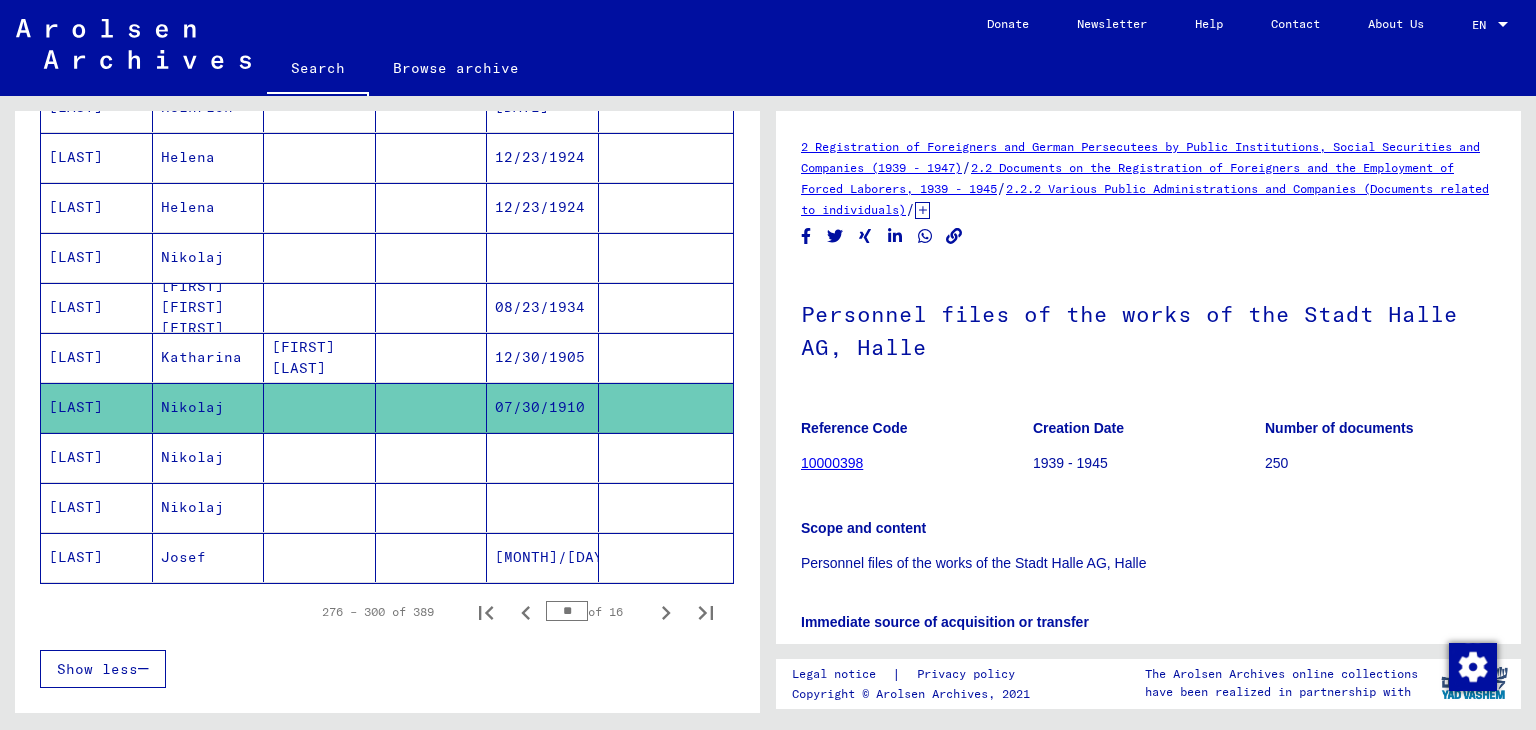click on "12/30/1905" at bounding box center (543, 407) 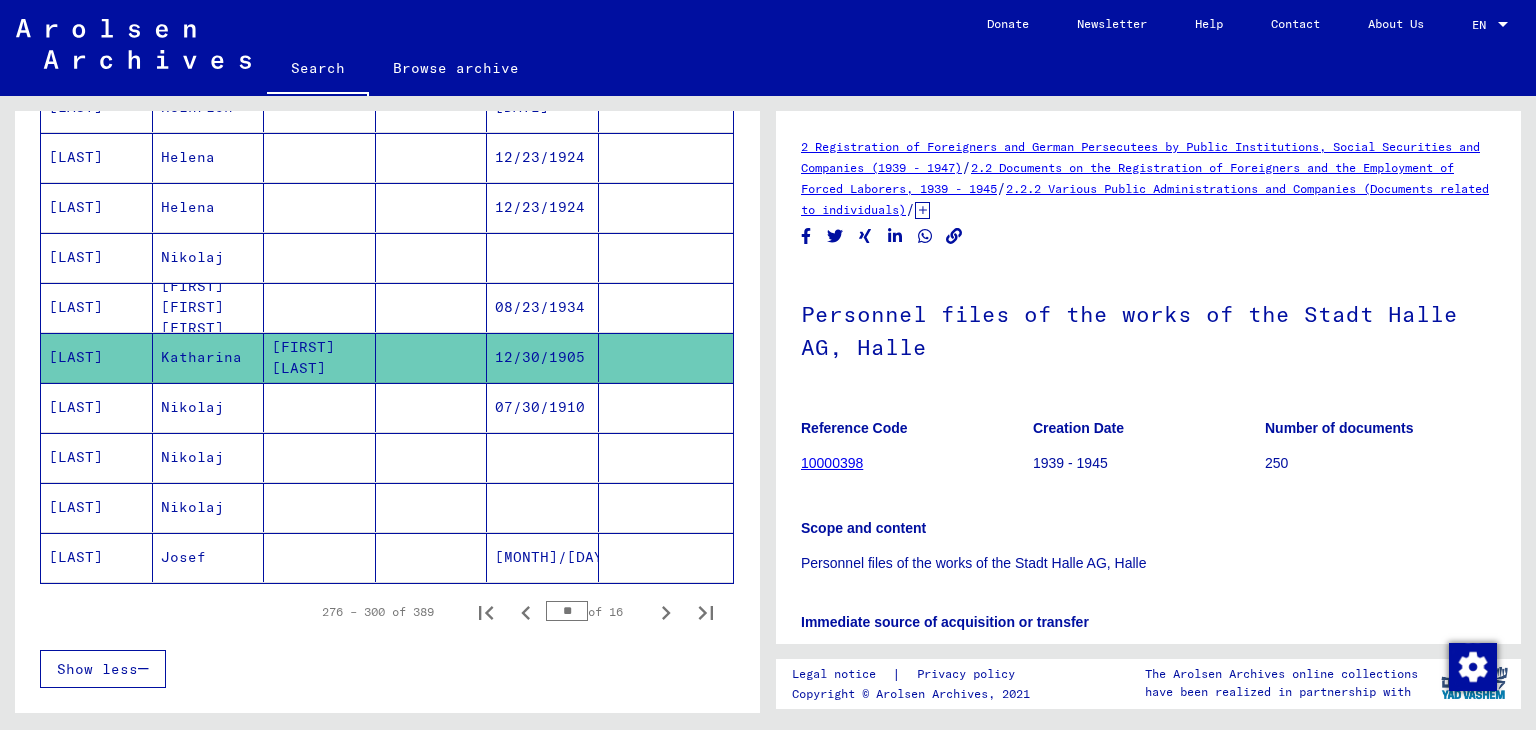 click at bounding box center (543, 307) 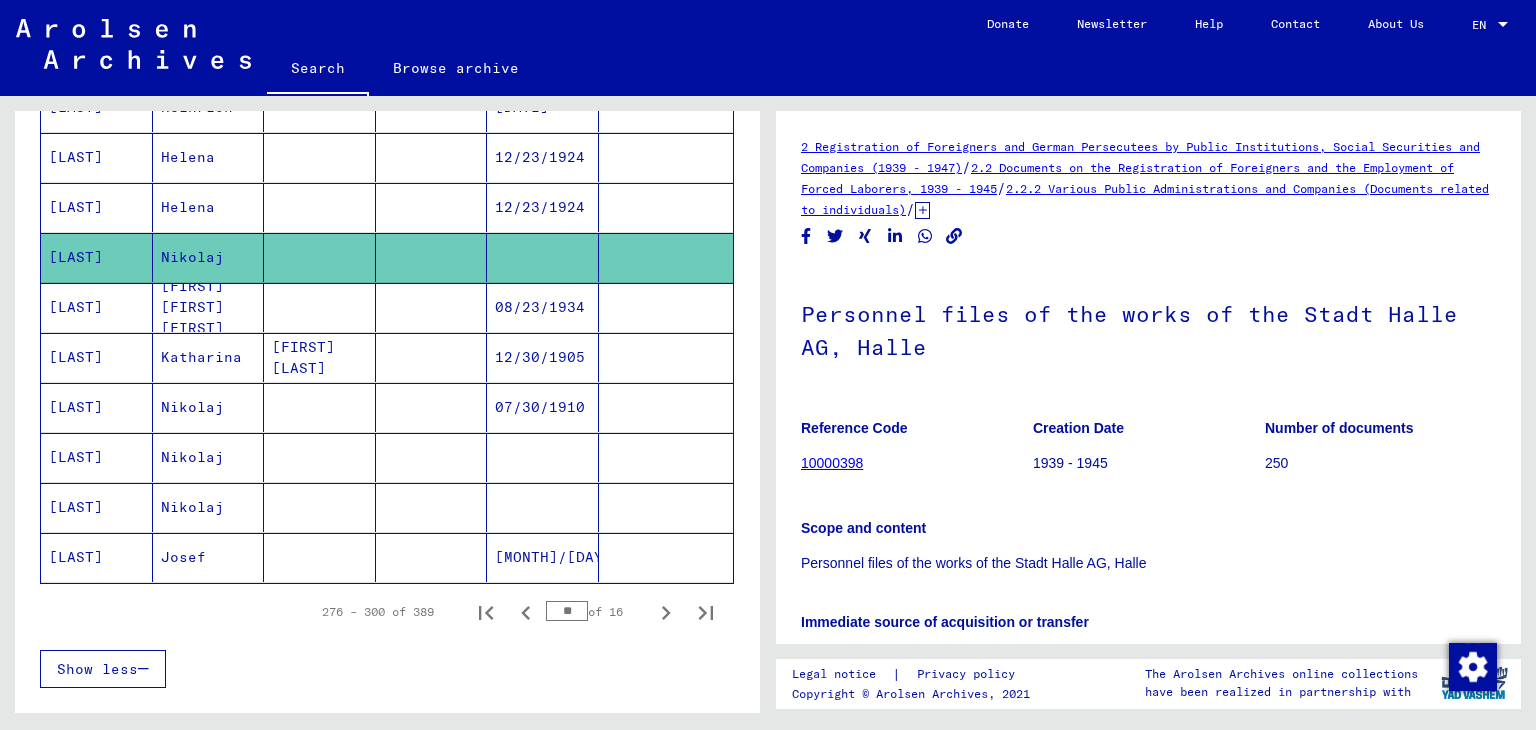 click on "12/23/1924" at bounding box center [543, 257] 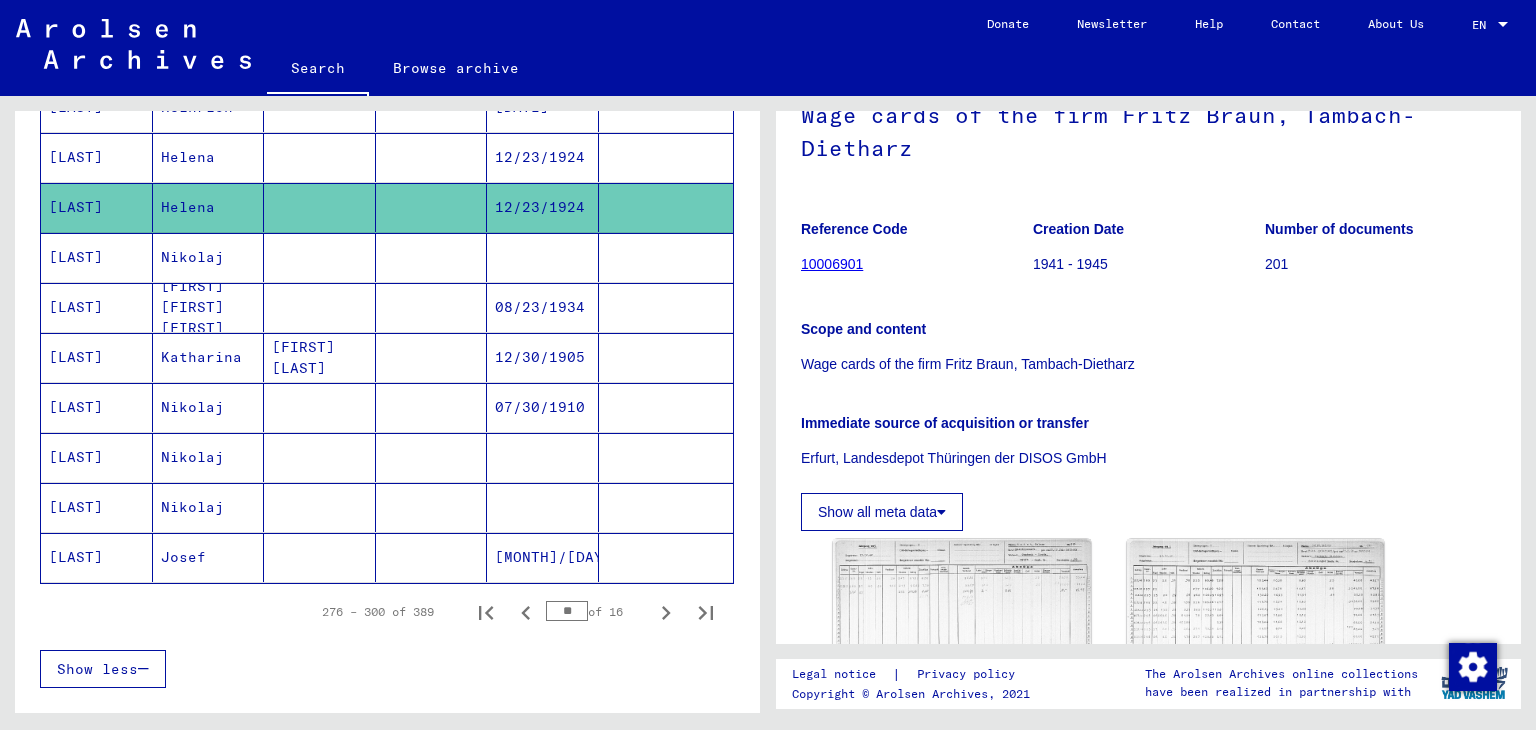 scroll, scrollTop: 232, scrollLeft: 0, axis: vertical 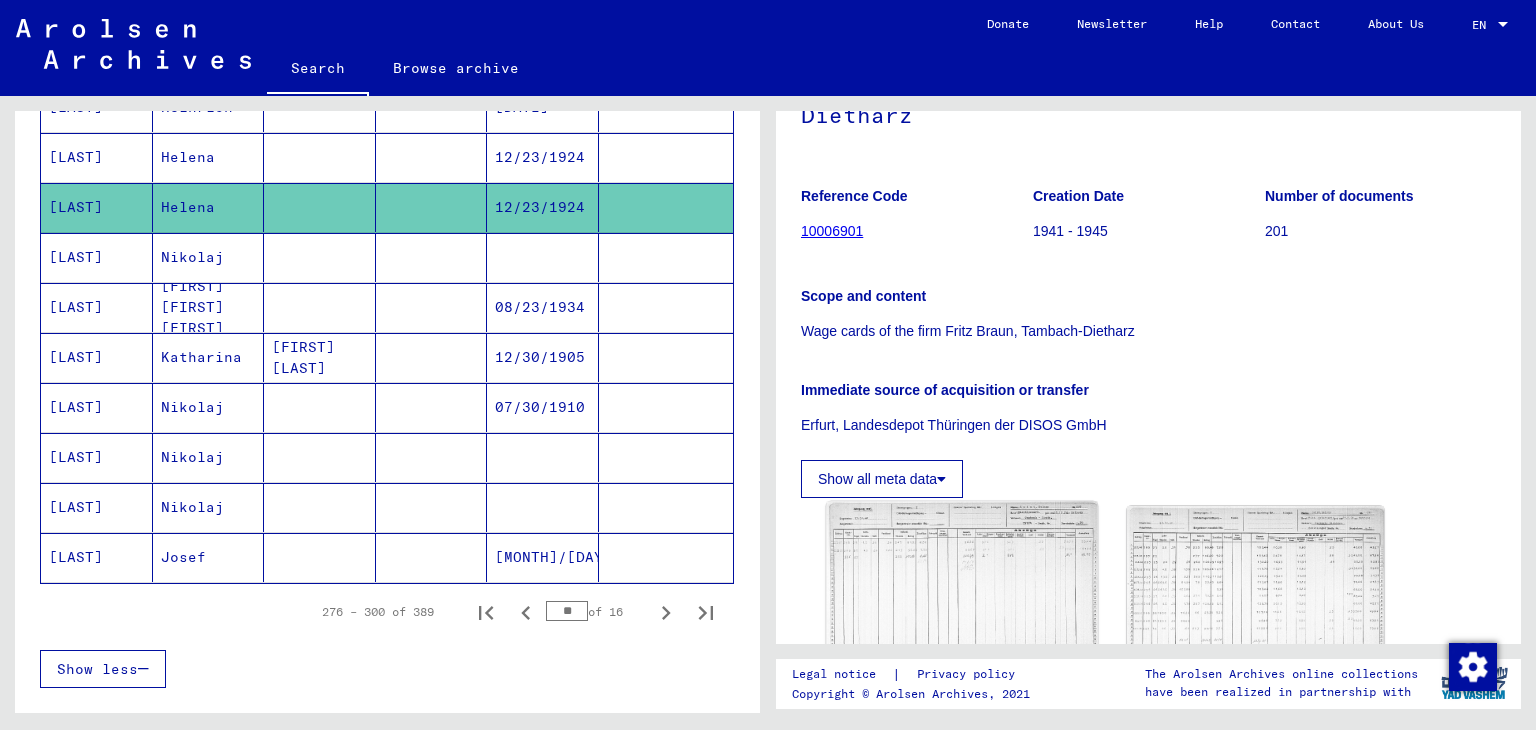 click 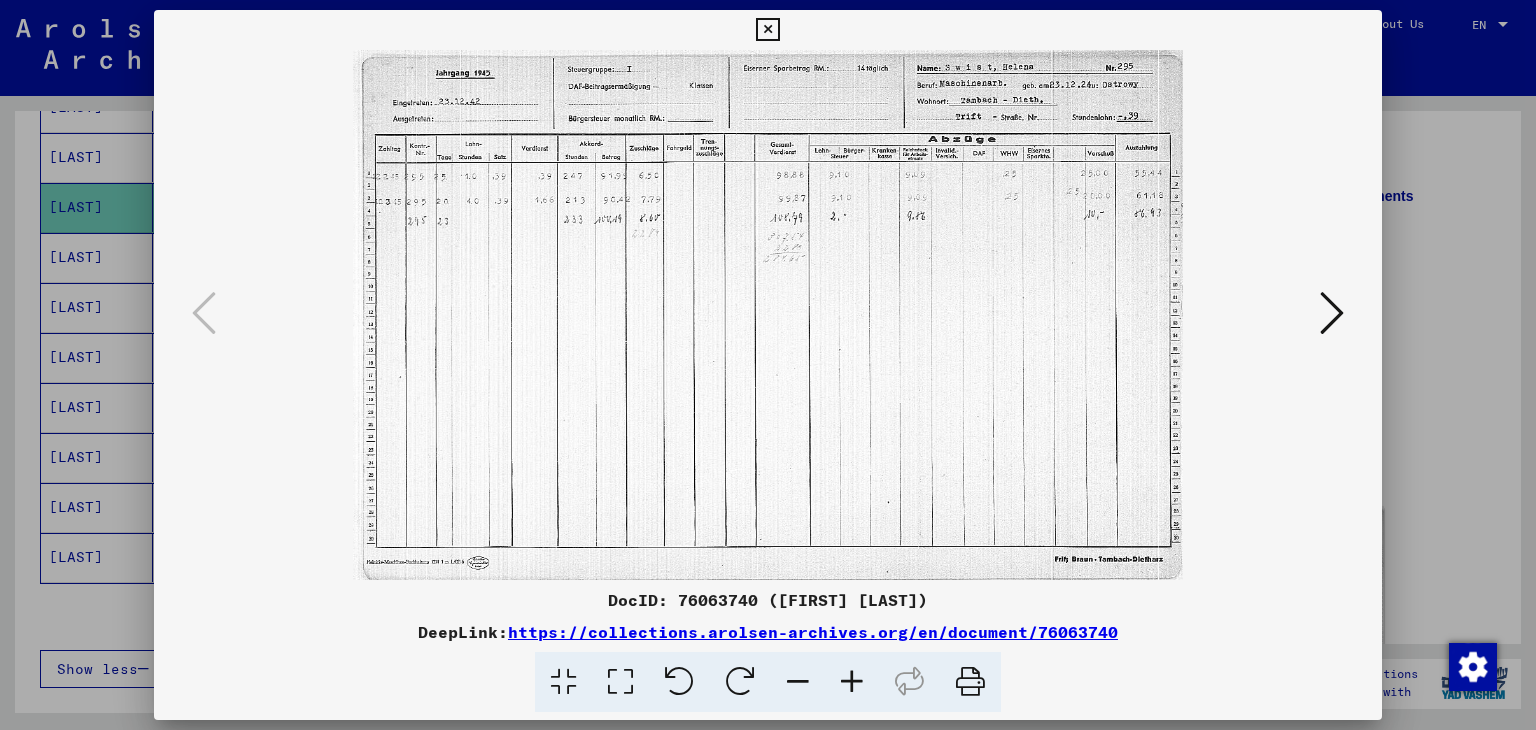 click at bounding box center [1332, 314] 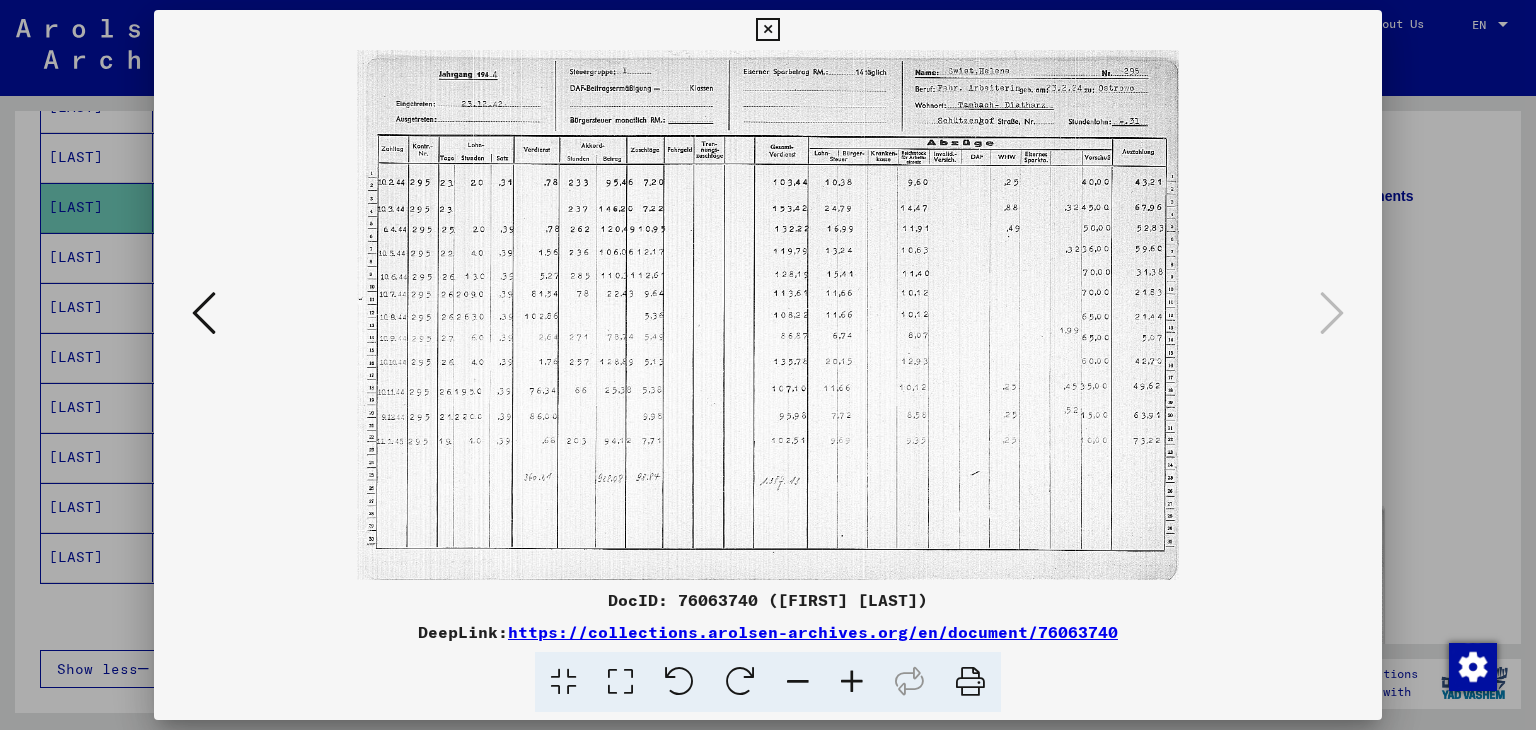 click at bounding box center (767, 30) 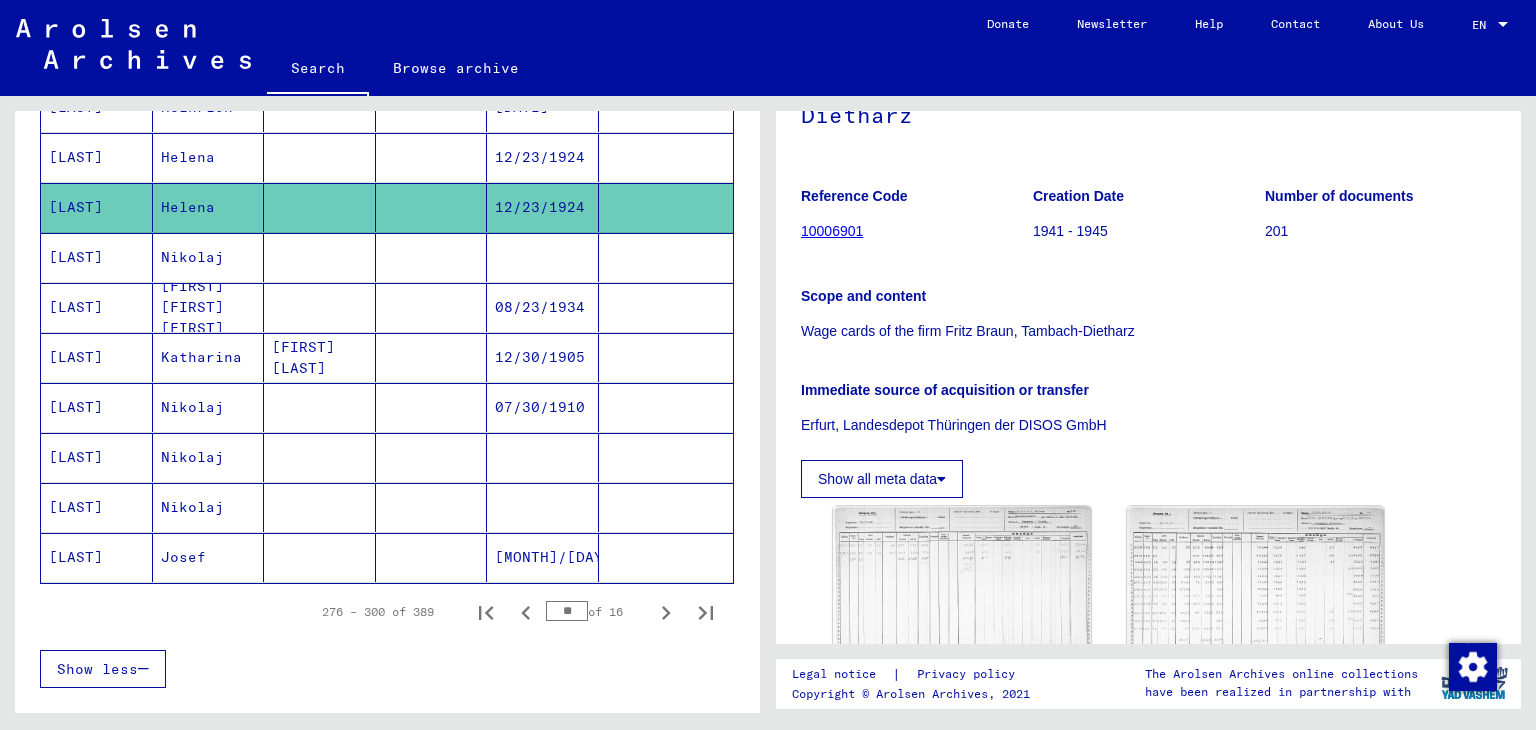 click on "12/23/1924" at bounding box center (543, 207) 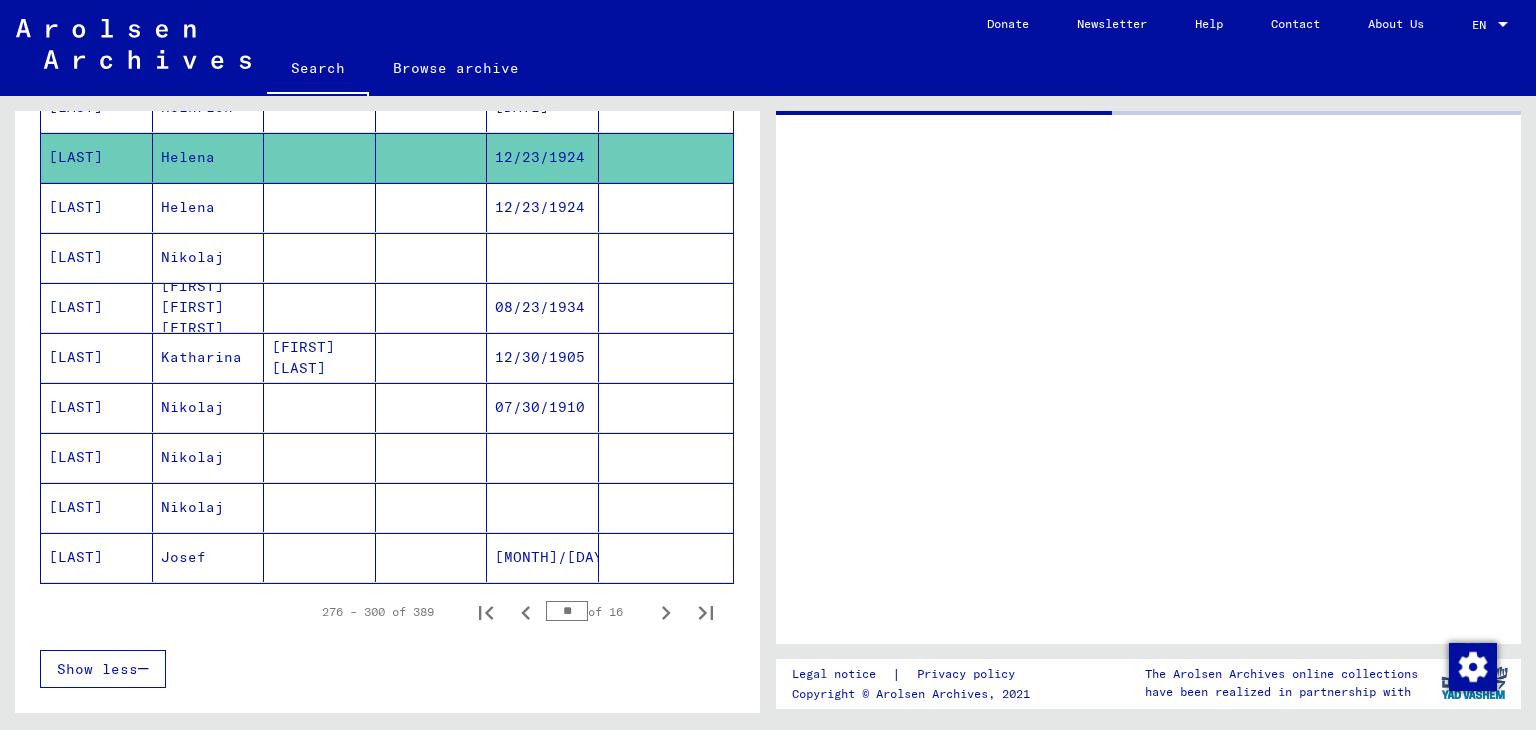 scroll, scrollTop: 0, scrollLeft: 0, axis: both 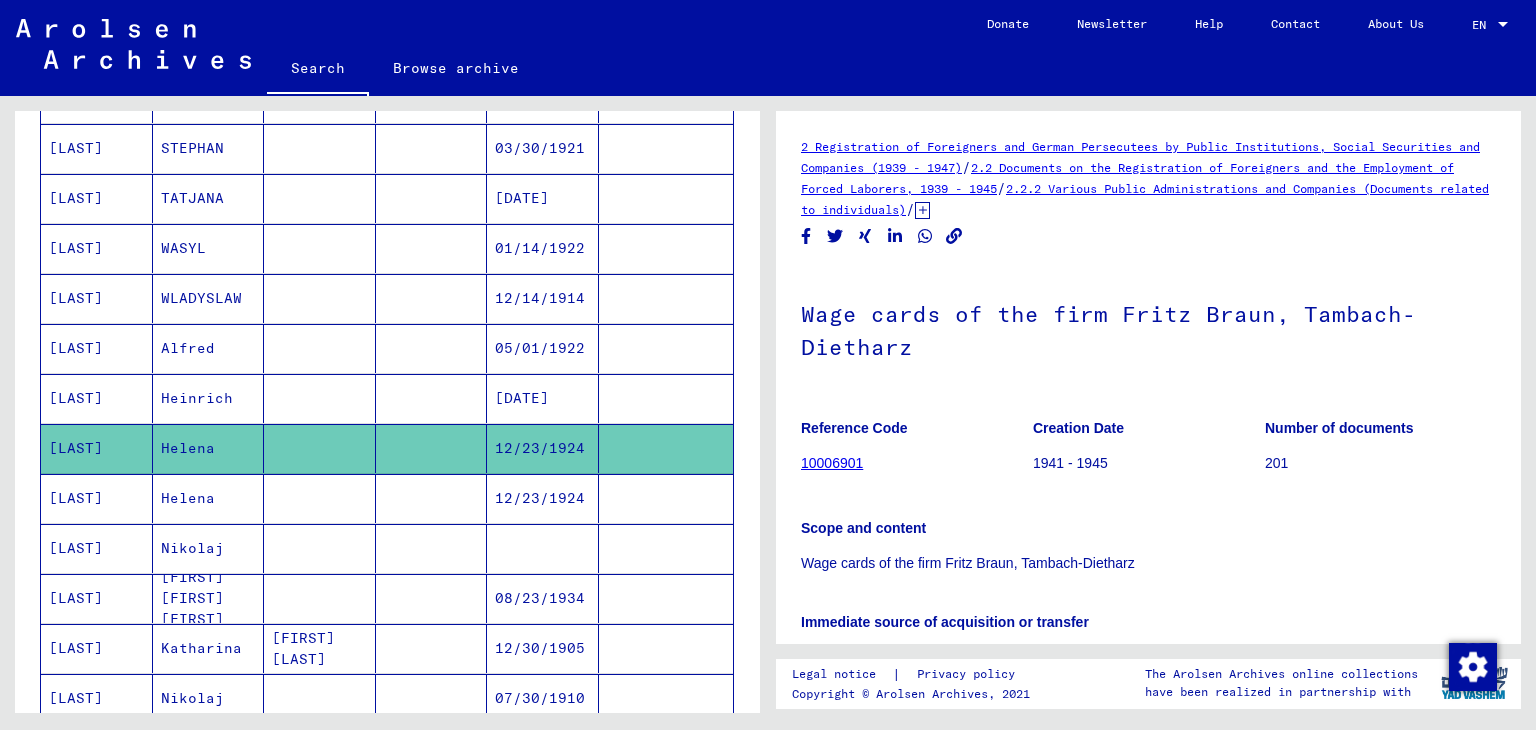 click on "12/14/1914" at bounding box center (543, 348) 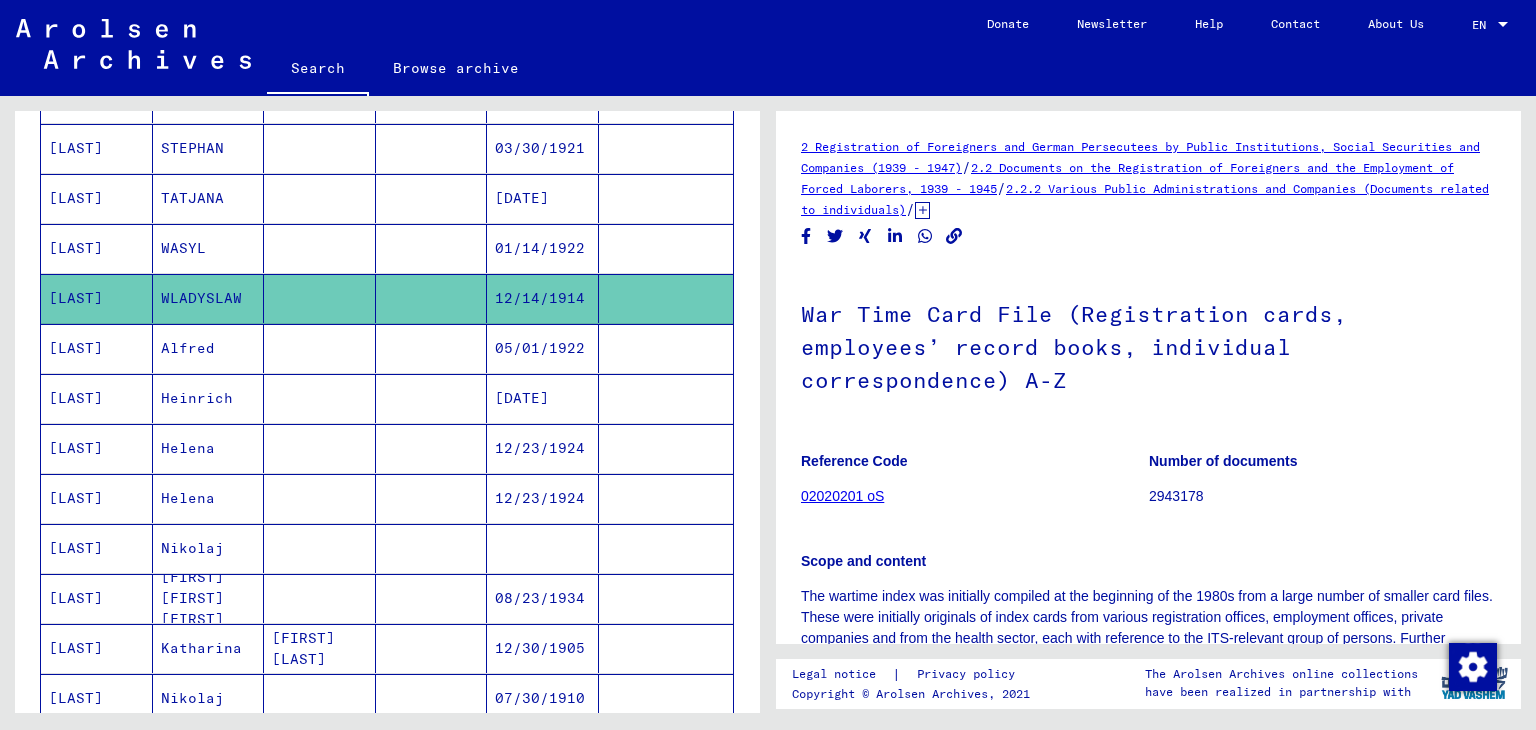 click on "01/14/1922" at bounding box center (543, 298) 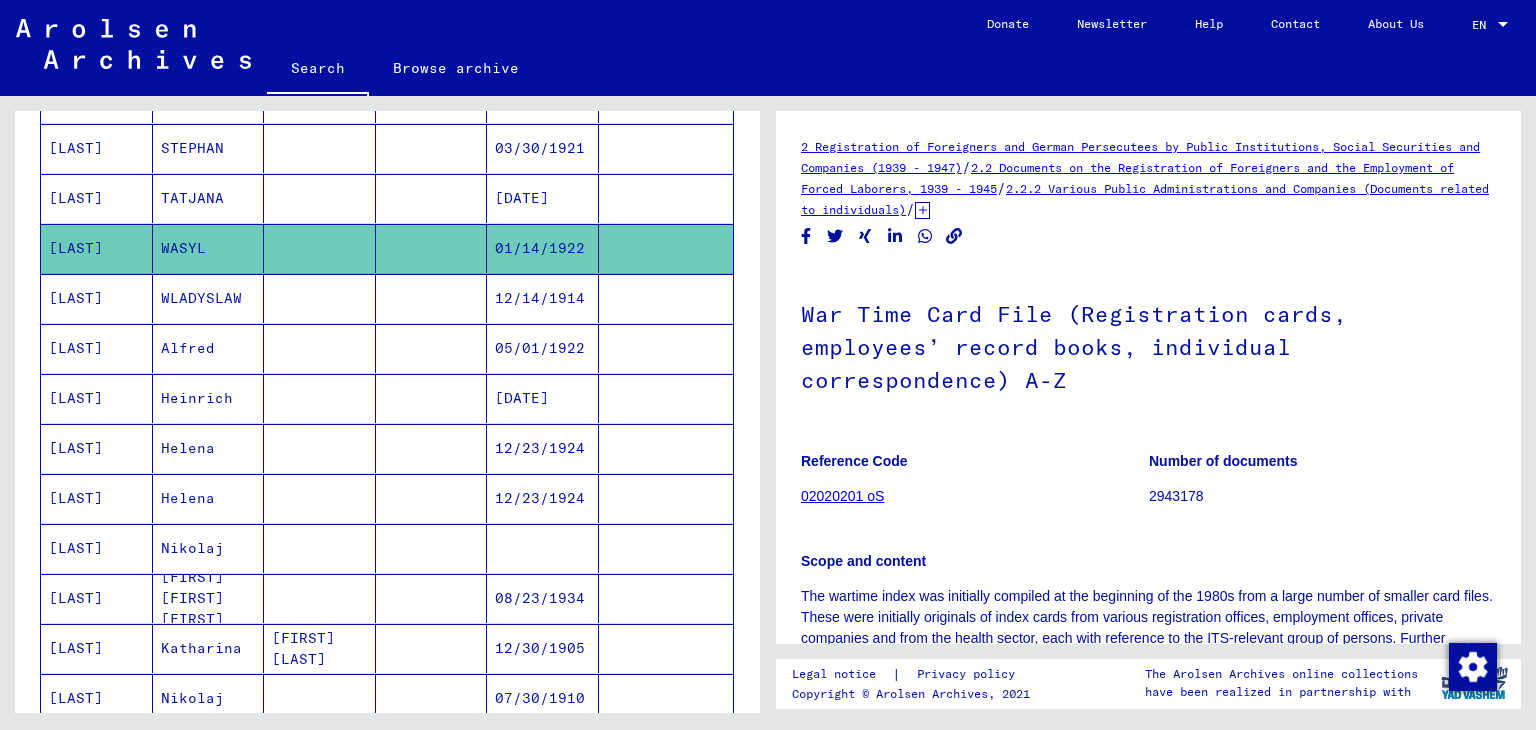 click on "[DATE]" at bounding box center (543, 248) 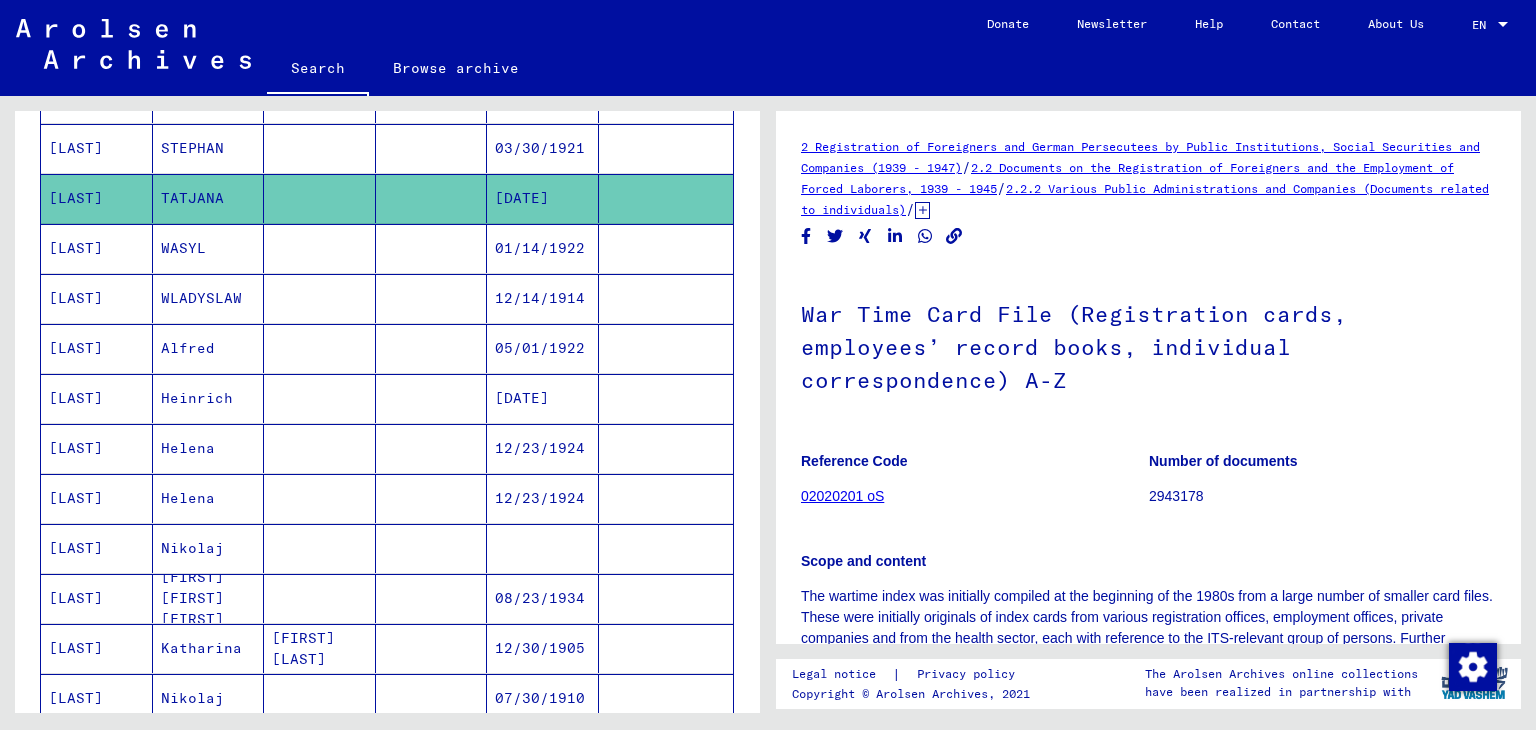 click on "03/30/1921" at bounding box center (543, 198) 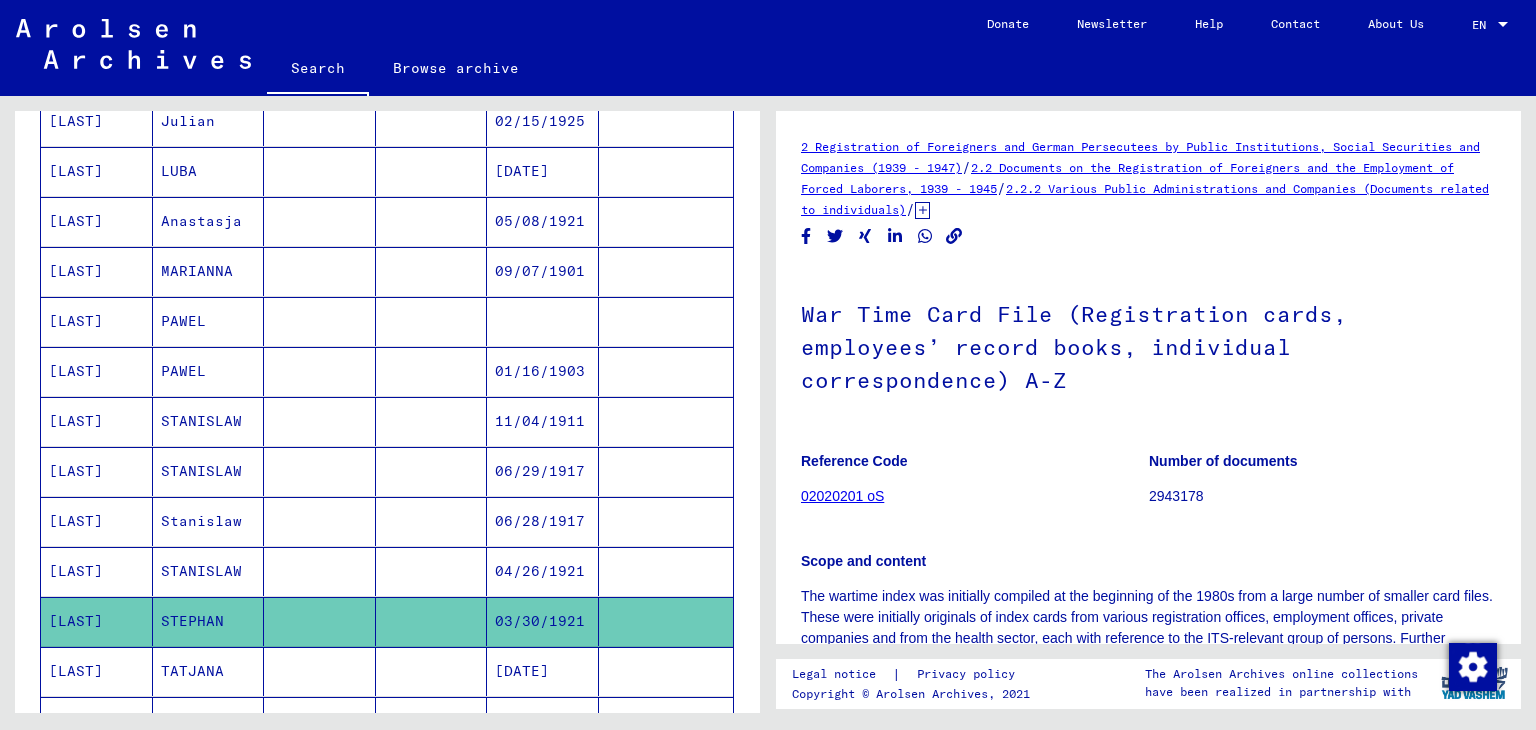 scroll, scrollTop: 308, scrollLeft: 0, axis: vertical 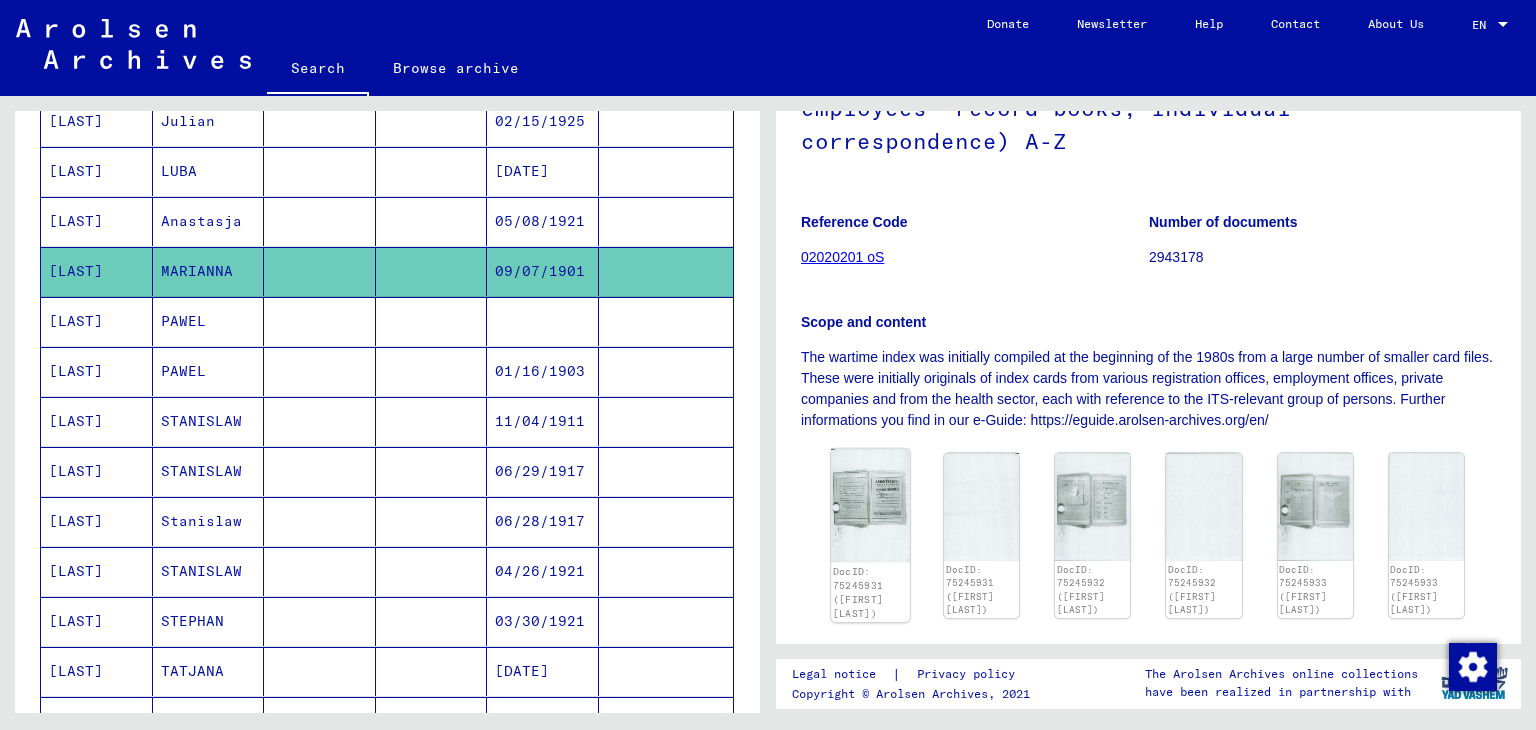 click on "DocID: 75245931 ([FIRST] [LAST])" 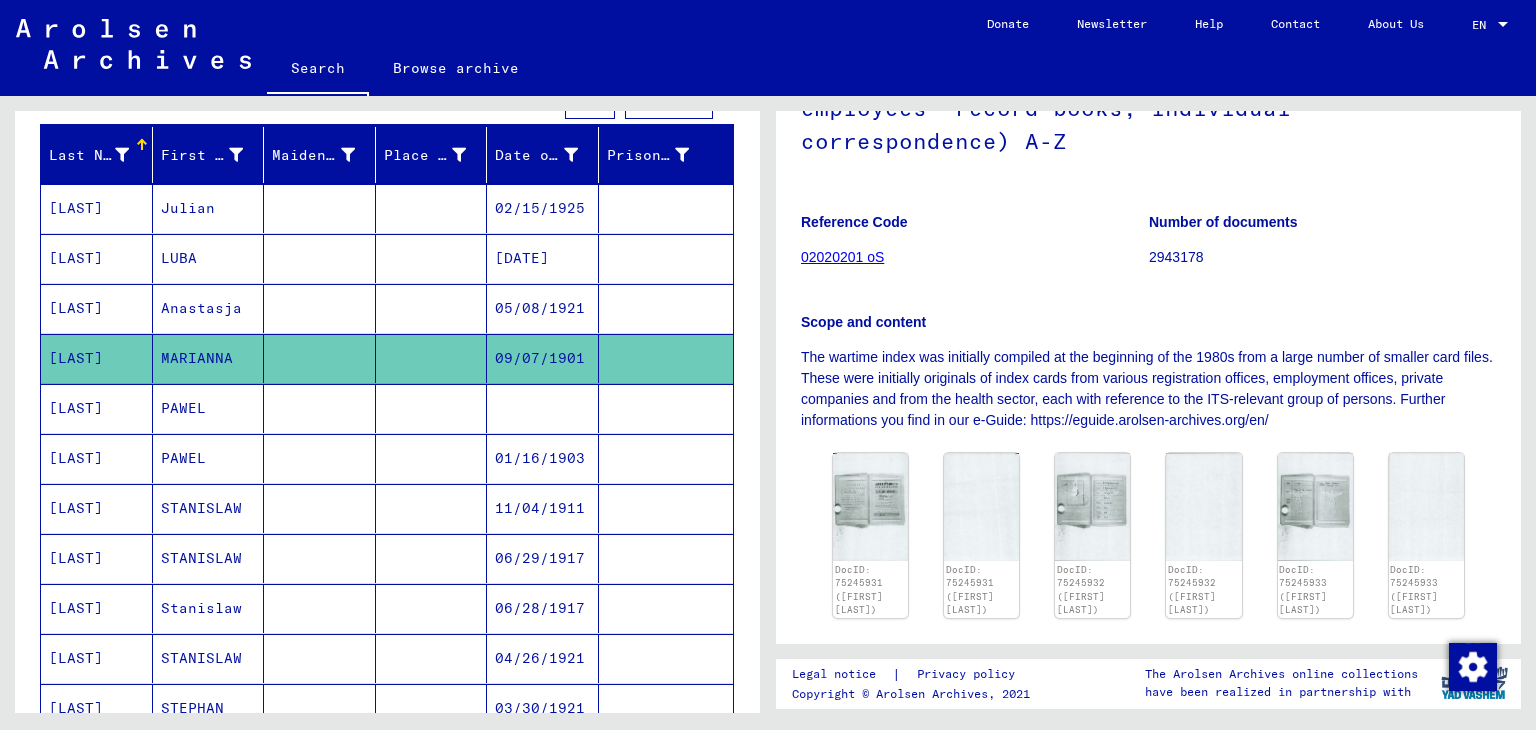 scroll, scrollTop: 220, scrollLeft: 0, axis: vertical 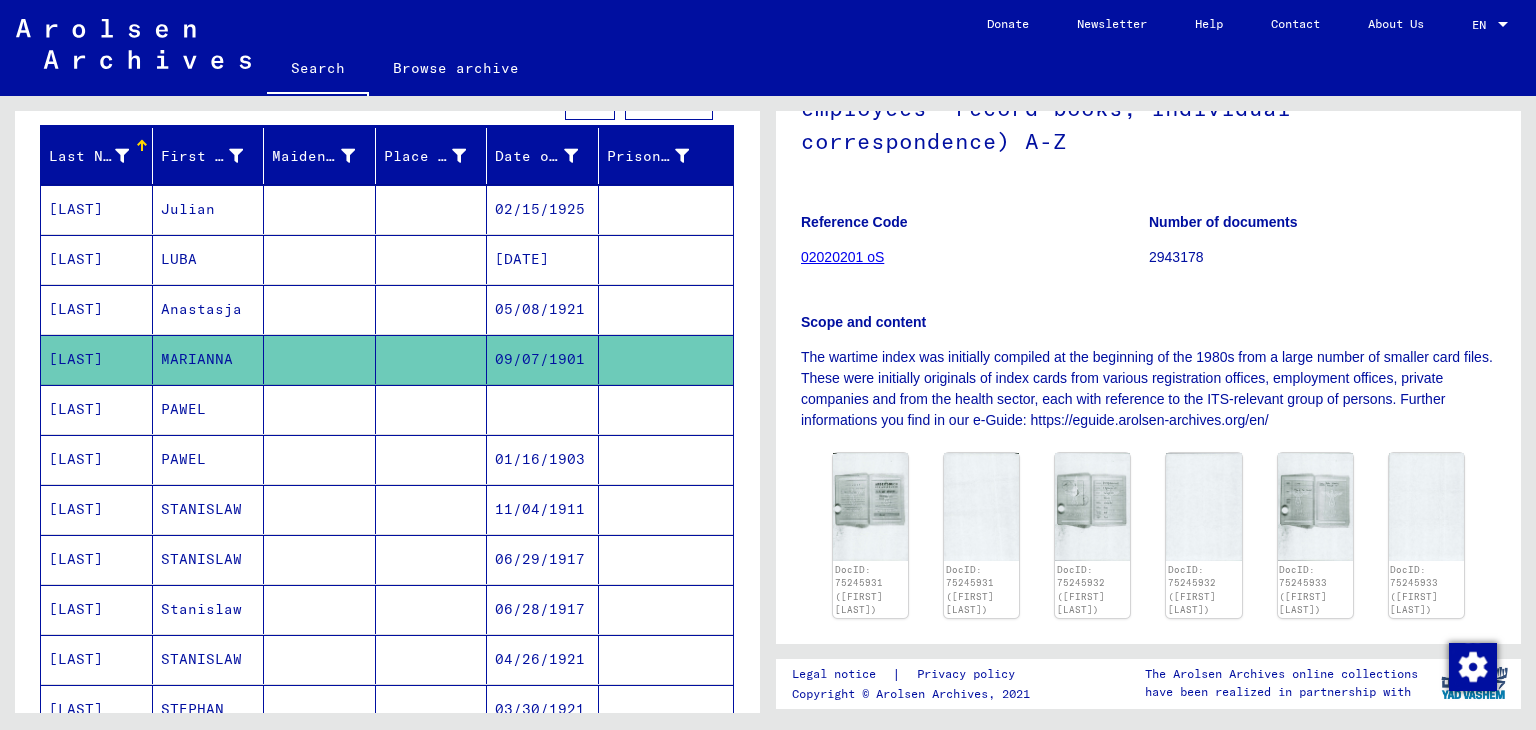 click on "02/15/1925" at bounding box center (543, 259) 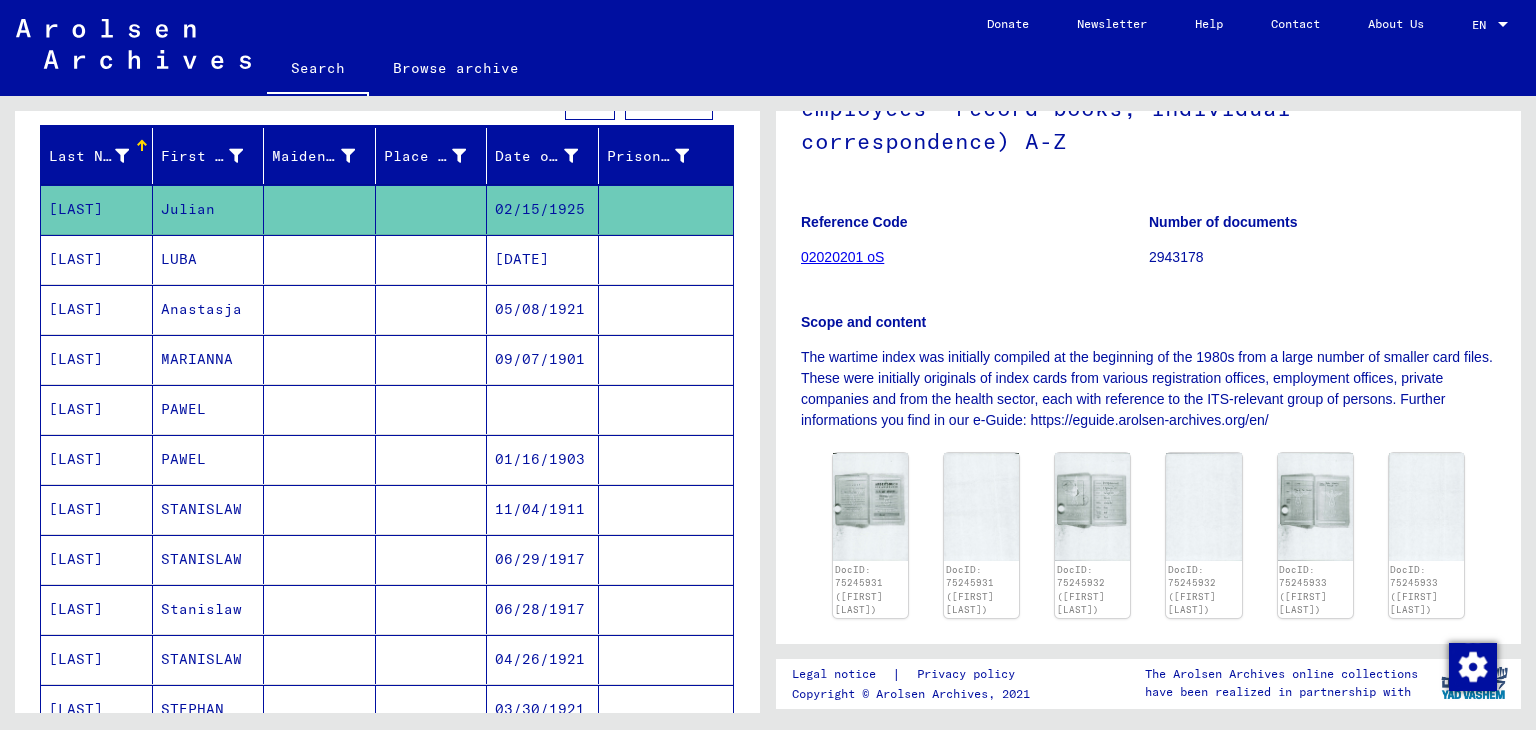 scroll, scrollTop: 0, scrollLeft: 0, axis: both 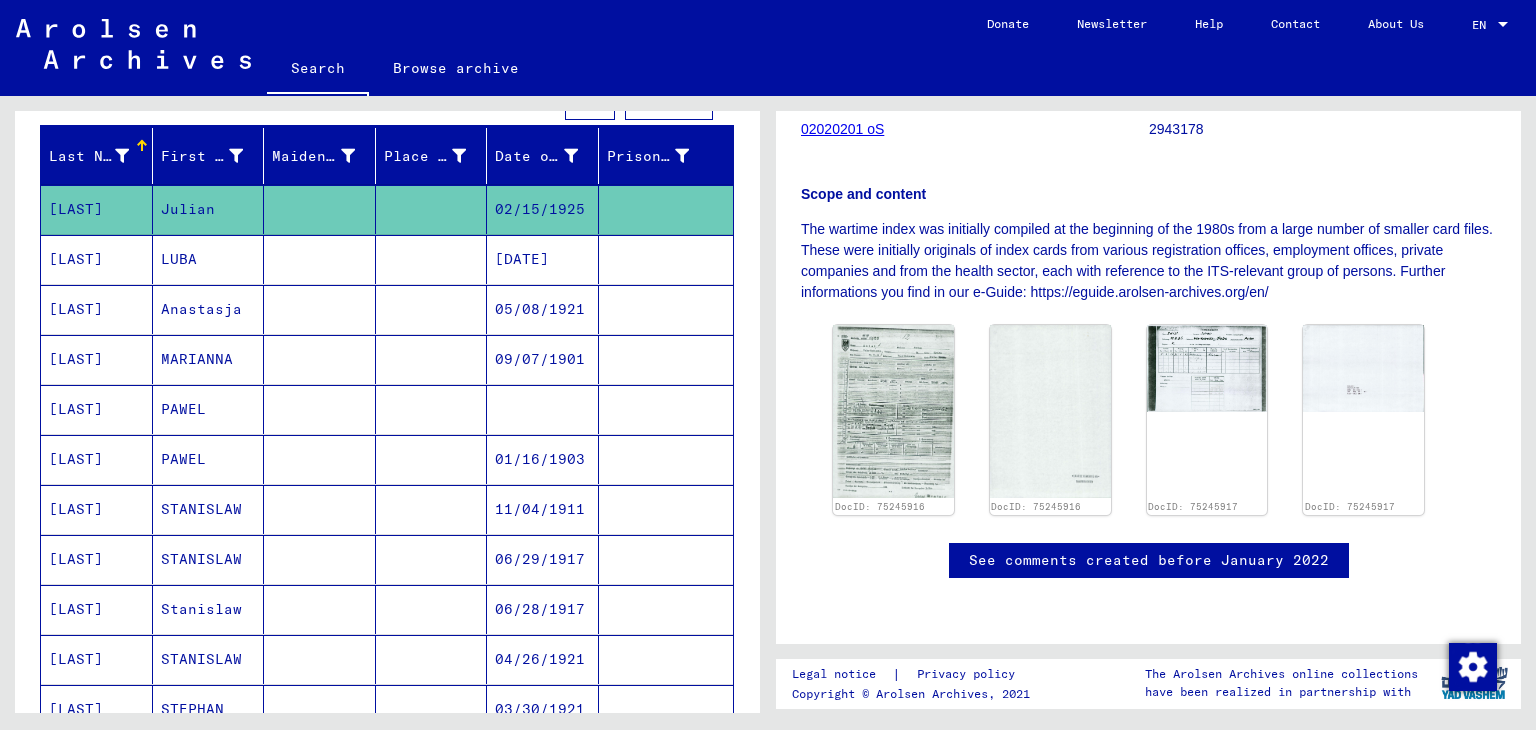 click 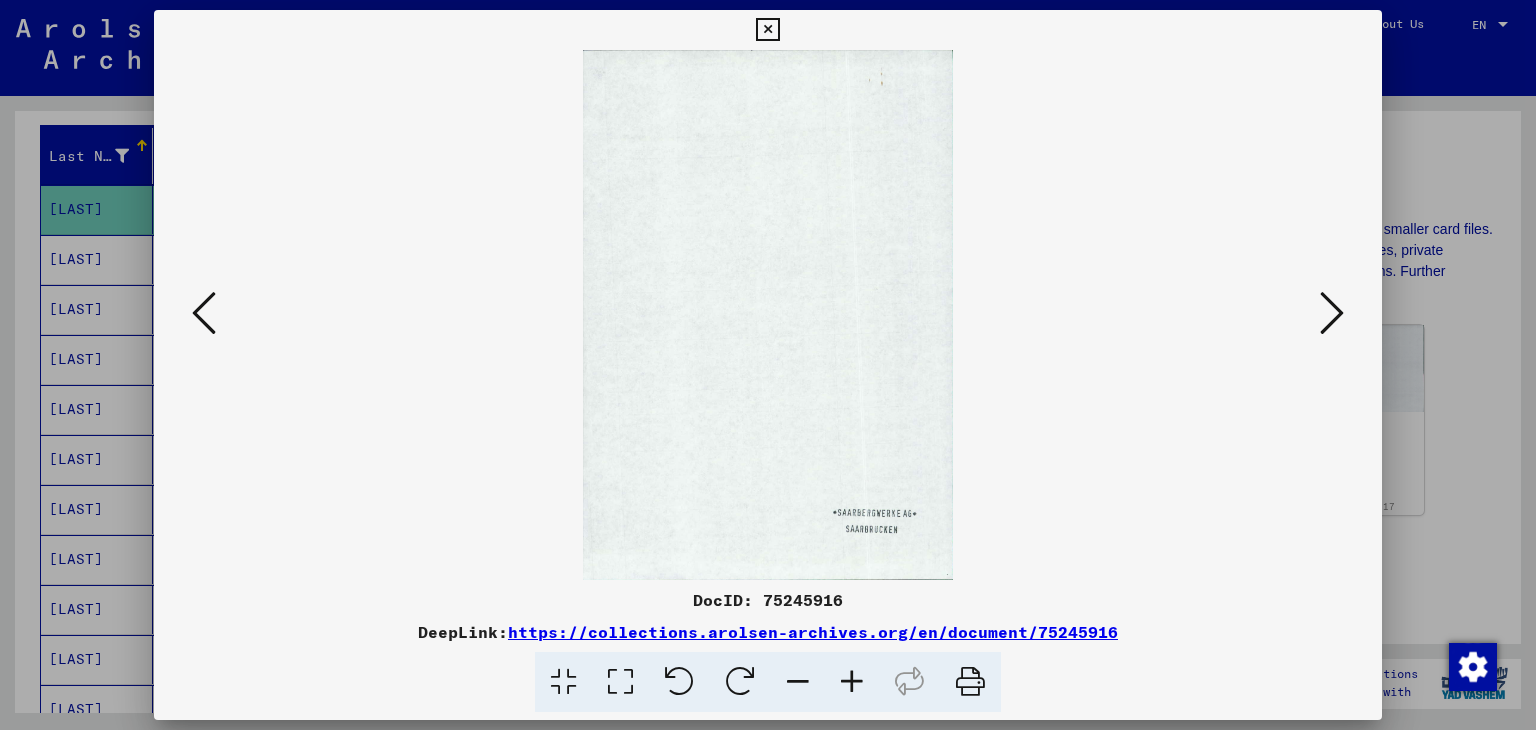 click at bounding box center (204, 313) 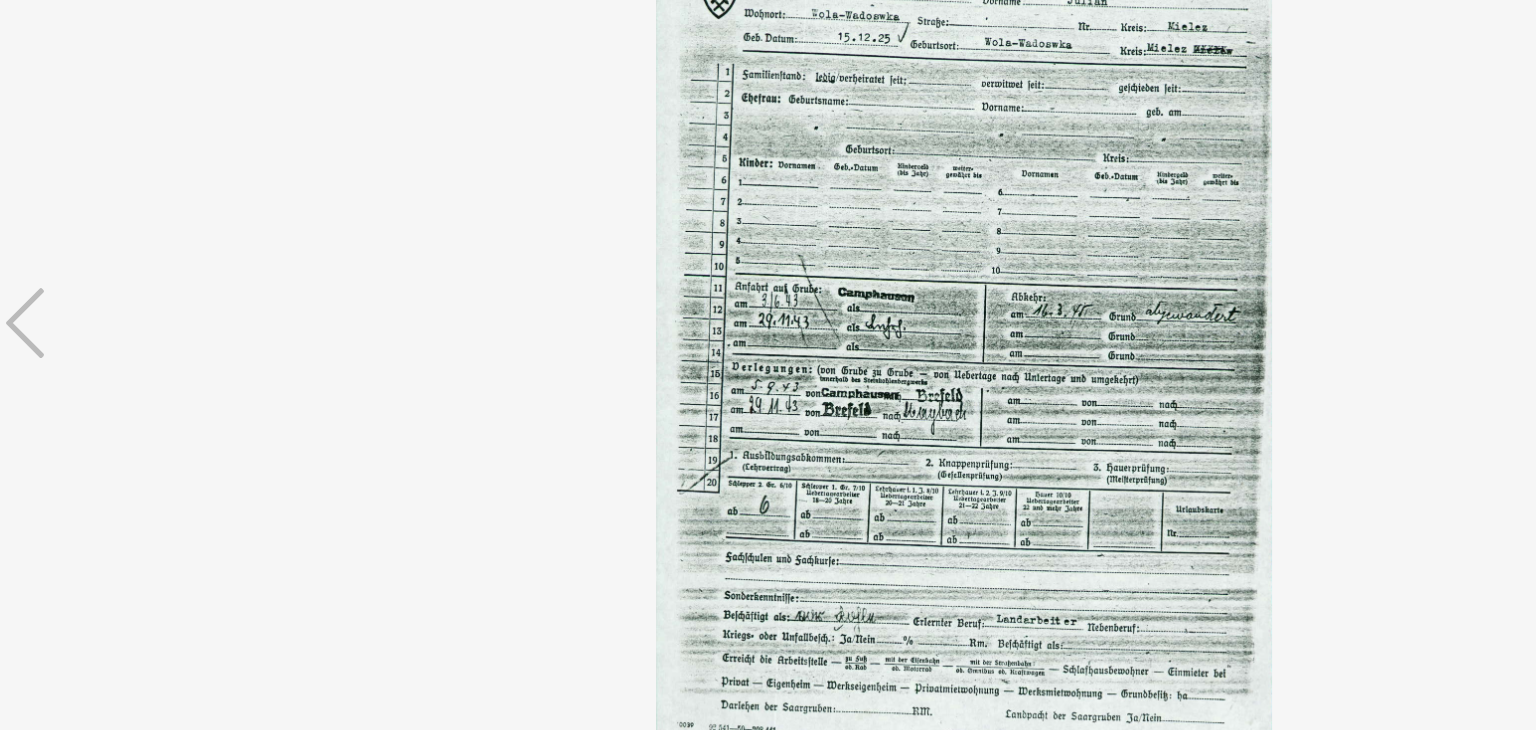 click at bounding box center (768, 315) 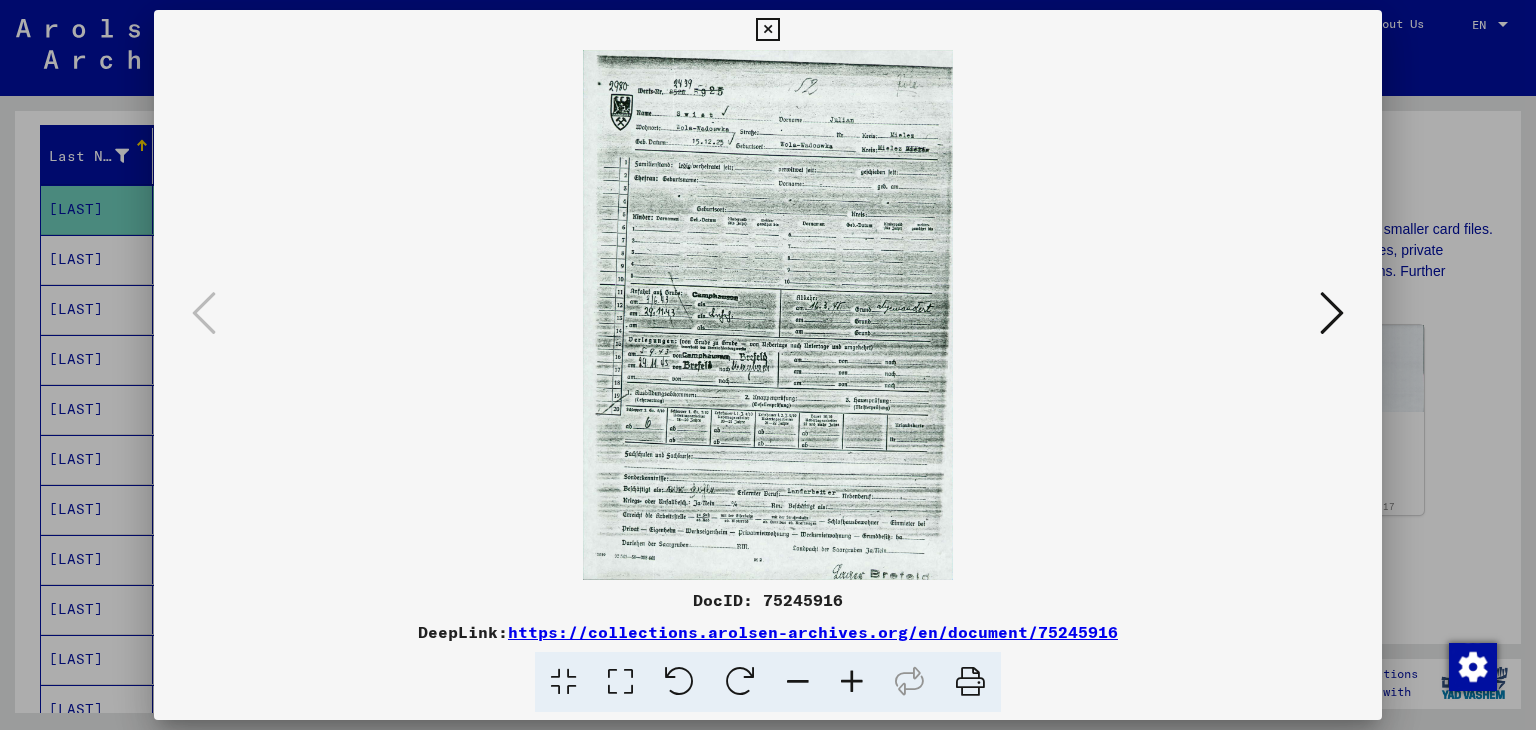 click at bounding box center (767, 30) 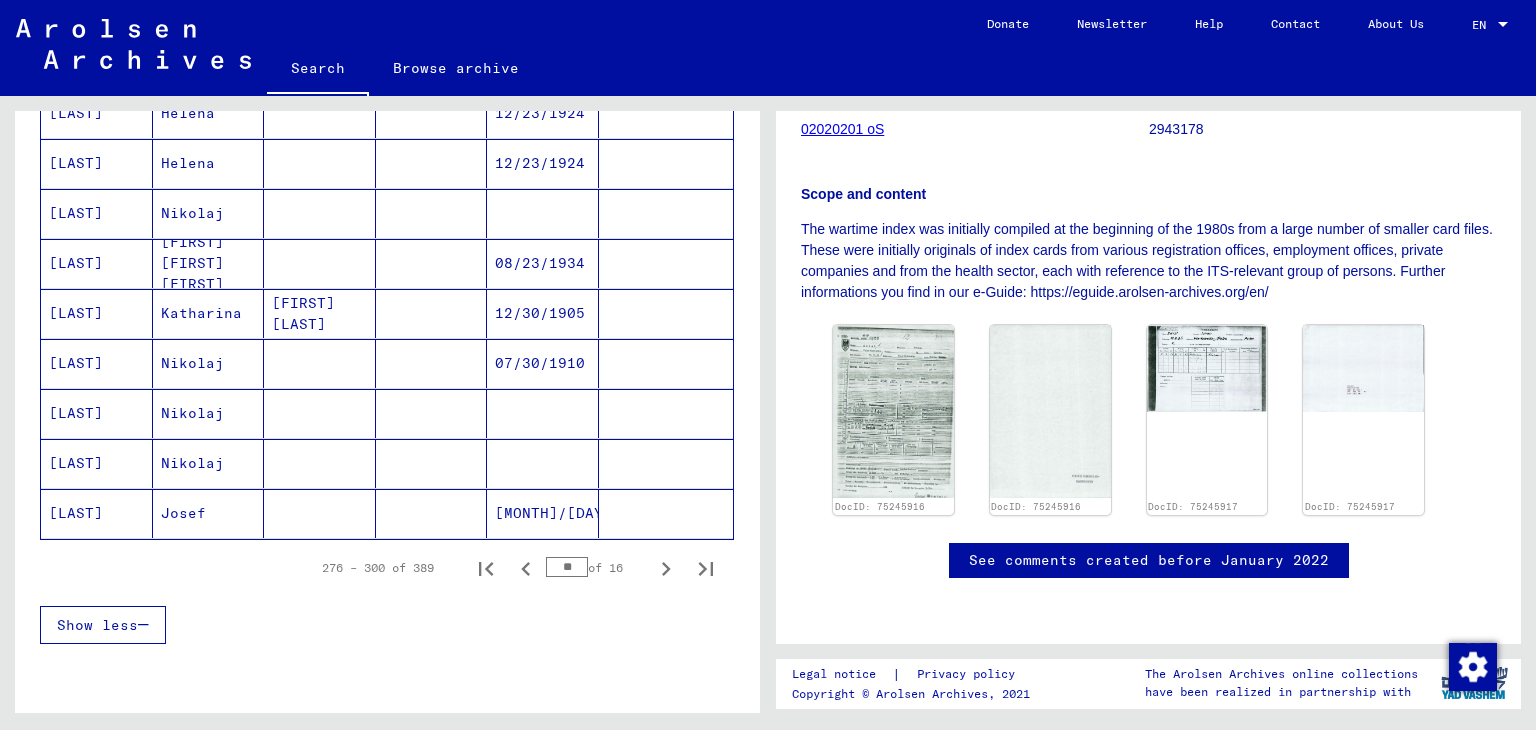 scroll, scrollTop: 1221, scrollLeft: 0, axis: vertical 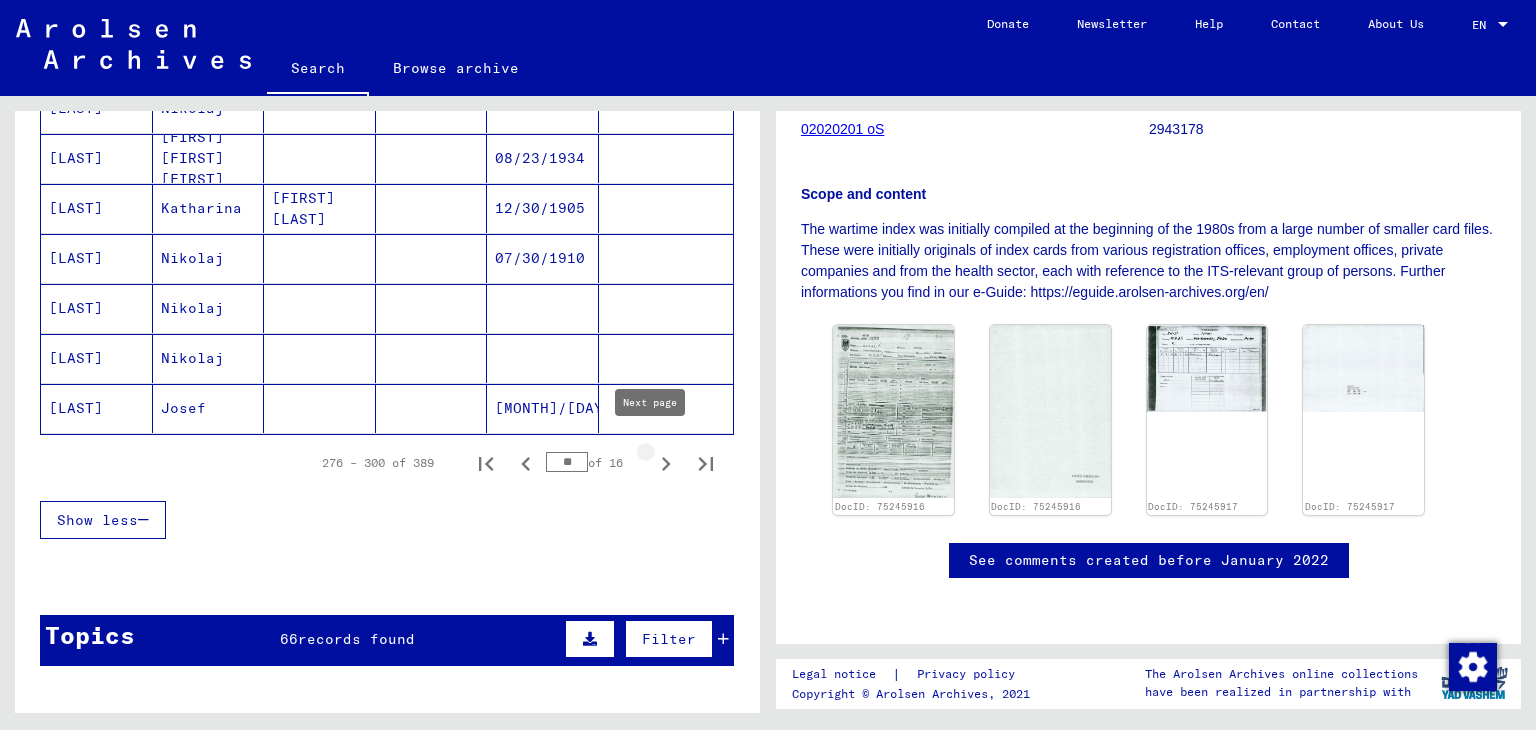 click 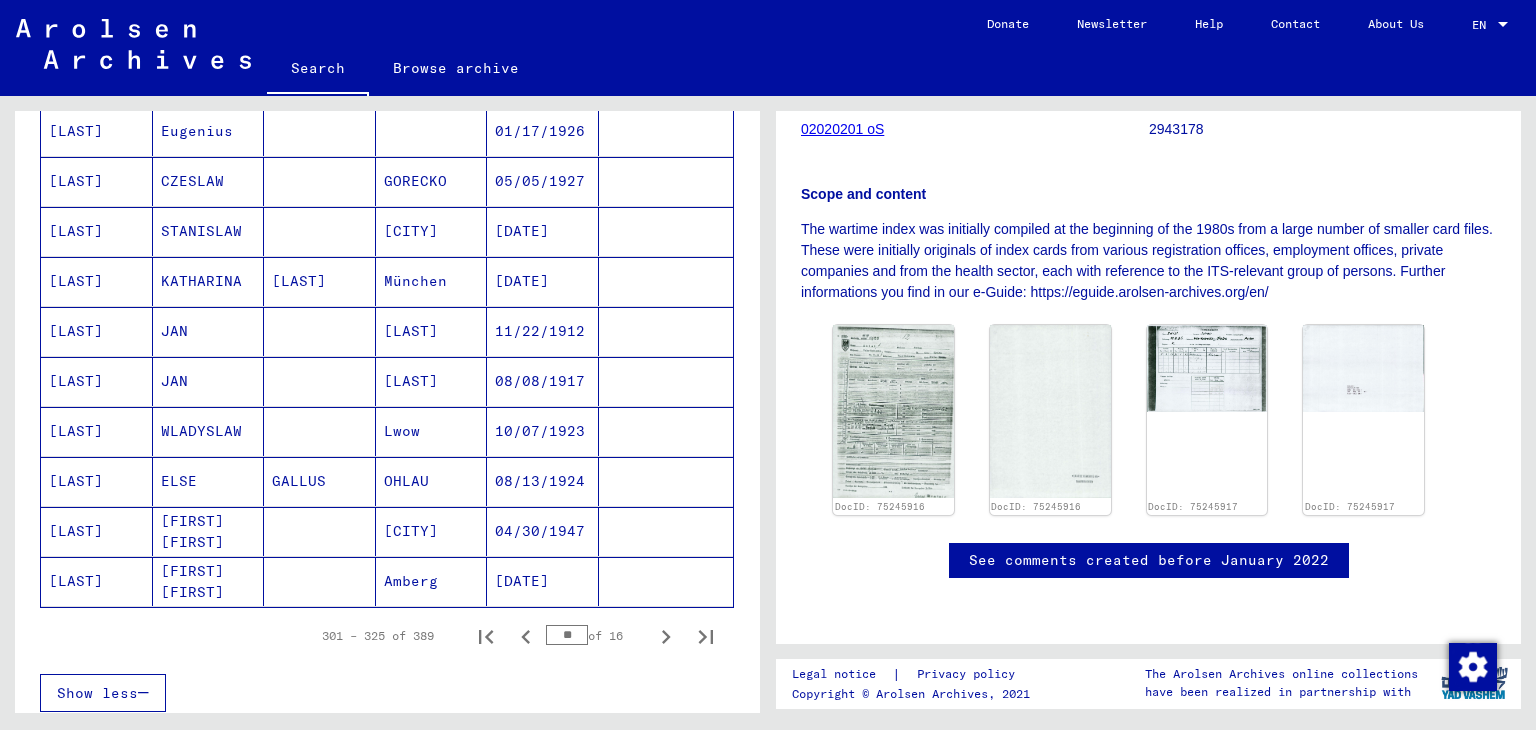 scroll, scrollTop: 1044, scrollLeft: 0, axis: vertical 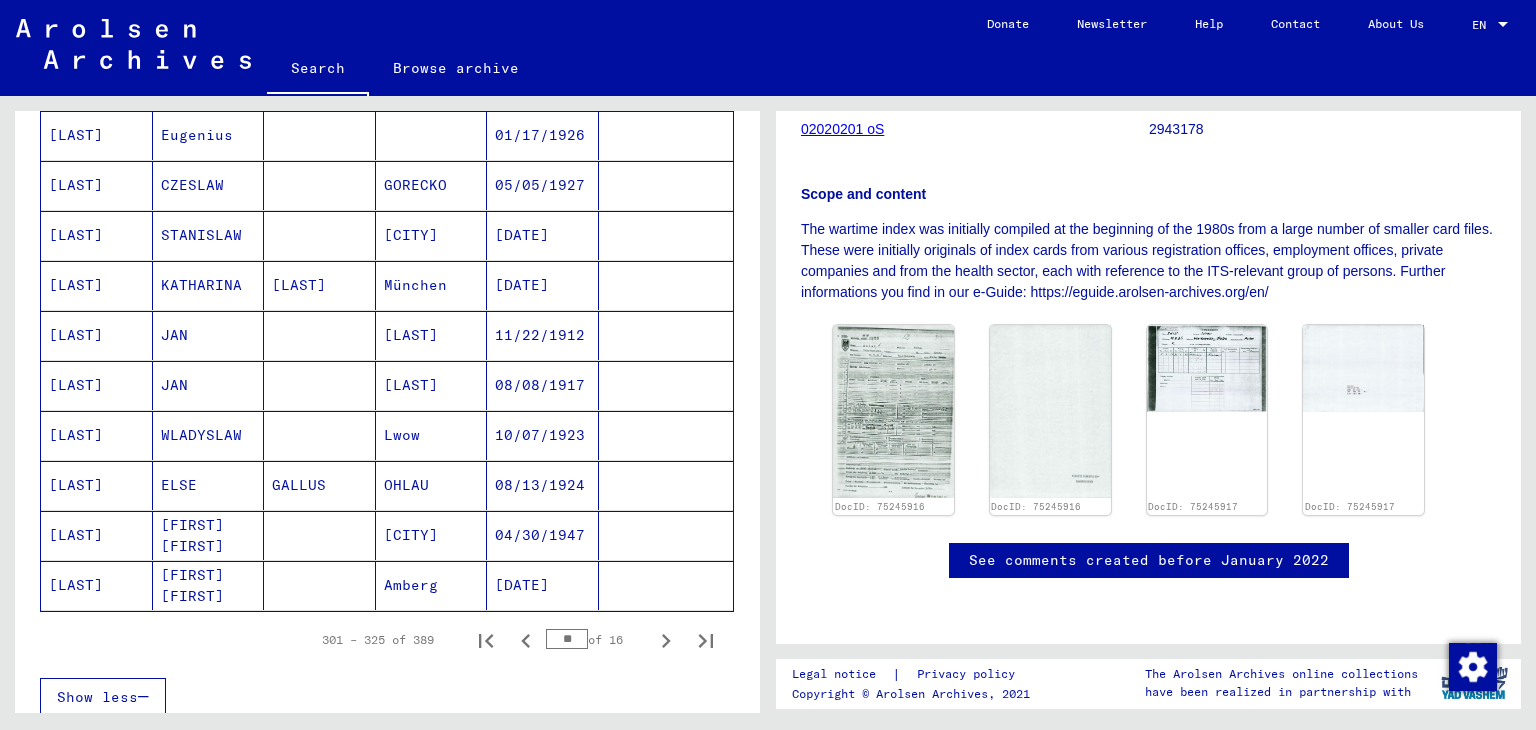 click on "[DATE]" at bounding box center (543, 285) 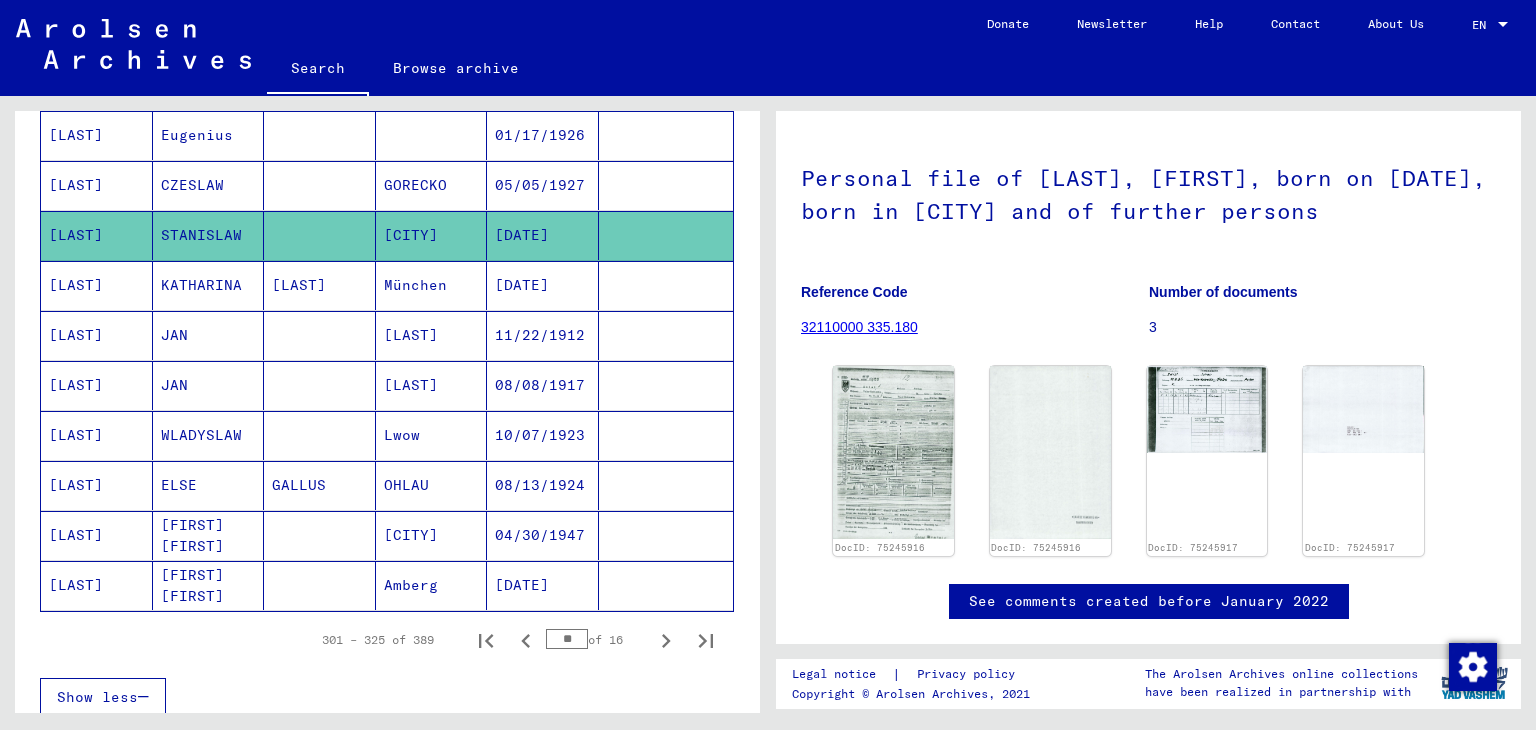 scroll, scrollTop: 0, scrollLeft: 0, axis: both 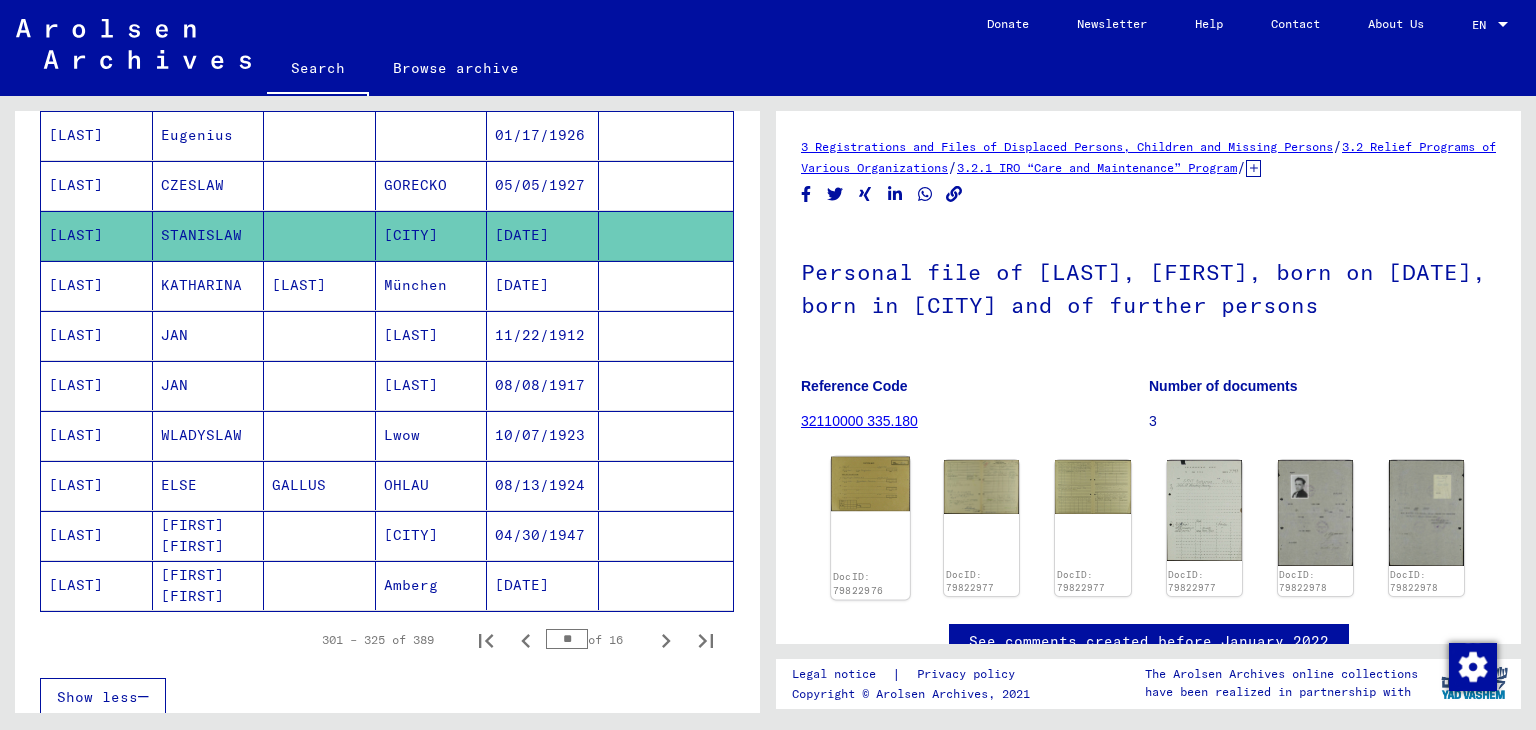 click on "DocID: 79822976" 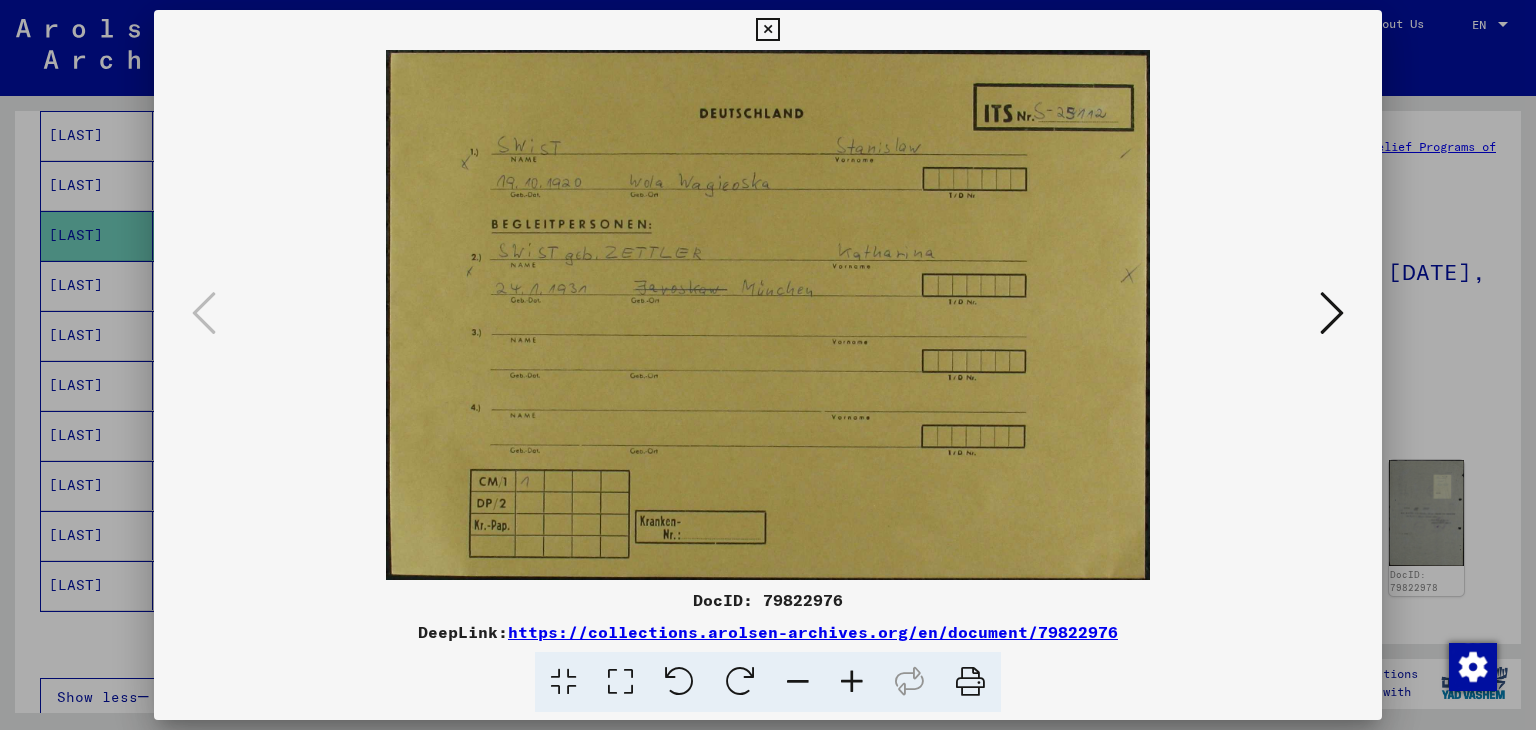 click at bounding box center (1332, 313) 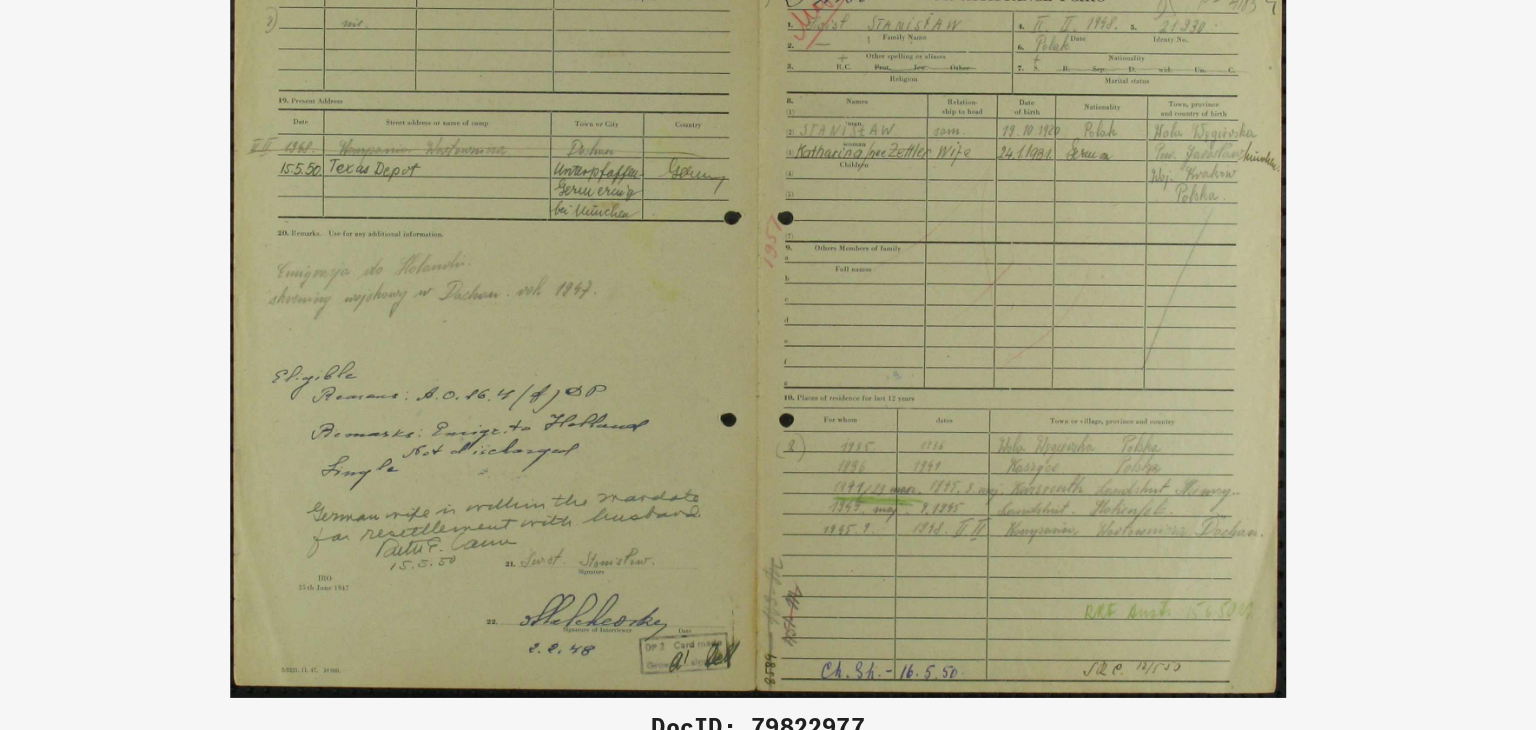 click at bounding box center [768, 315] 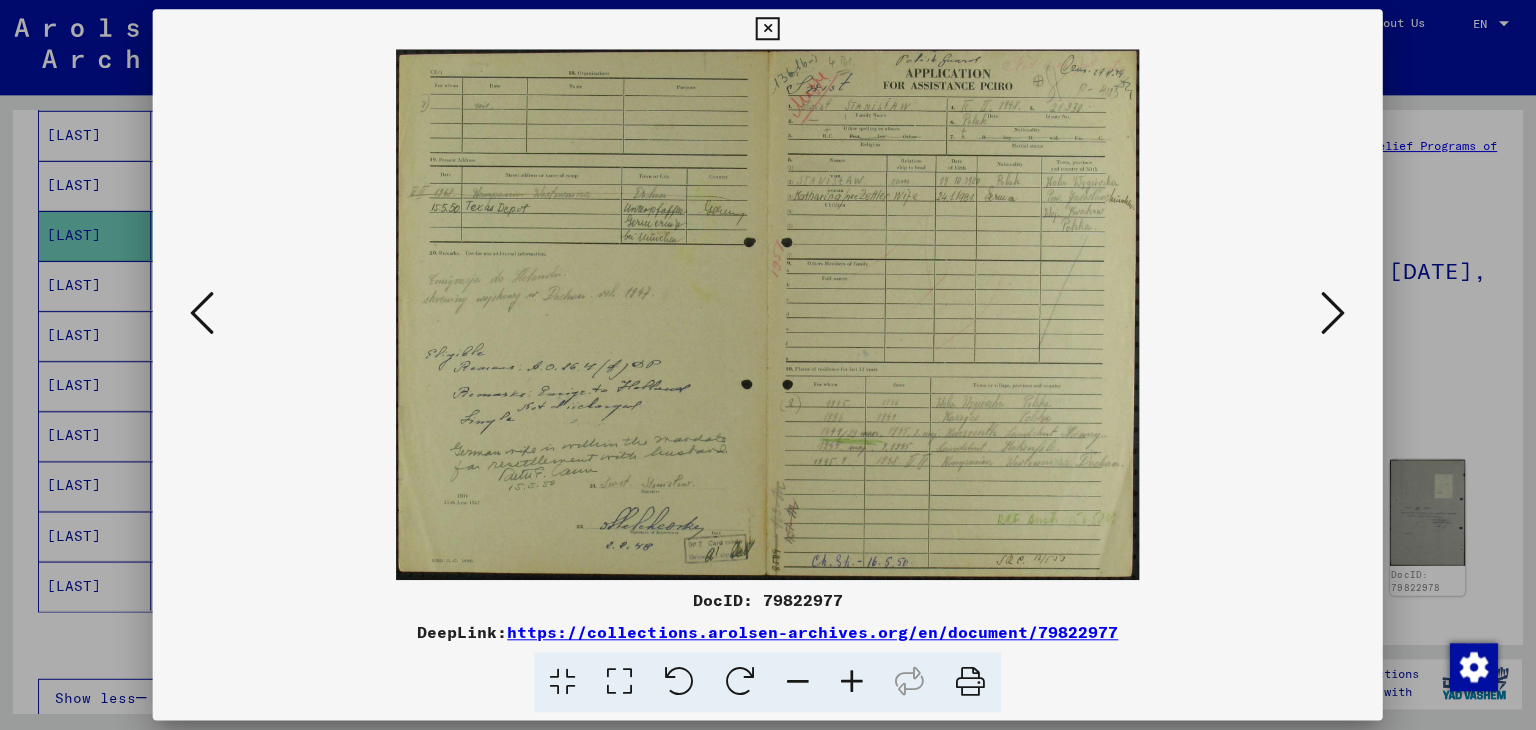 scroll, scrollTop: 0, scrollLeft: 0, axis: both 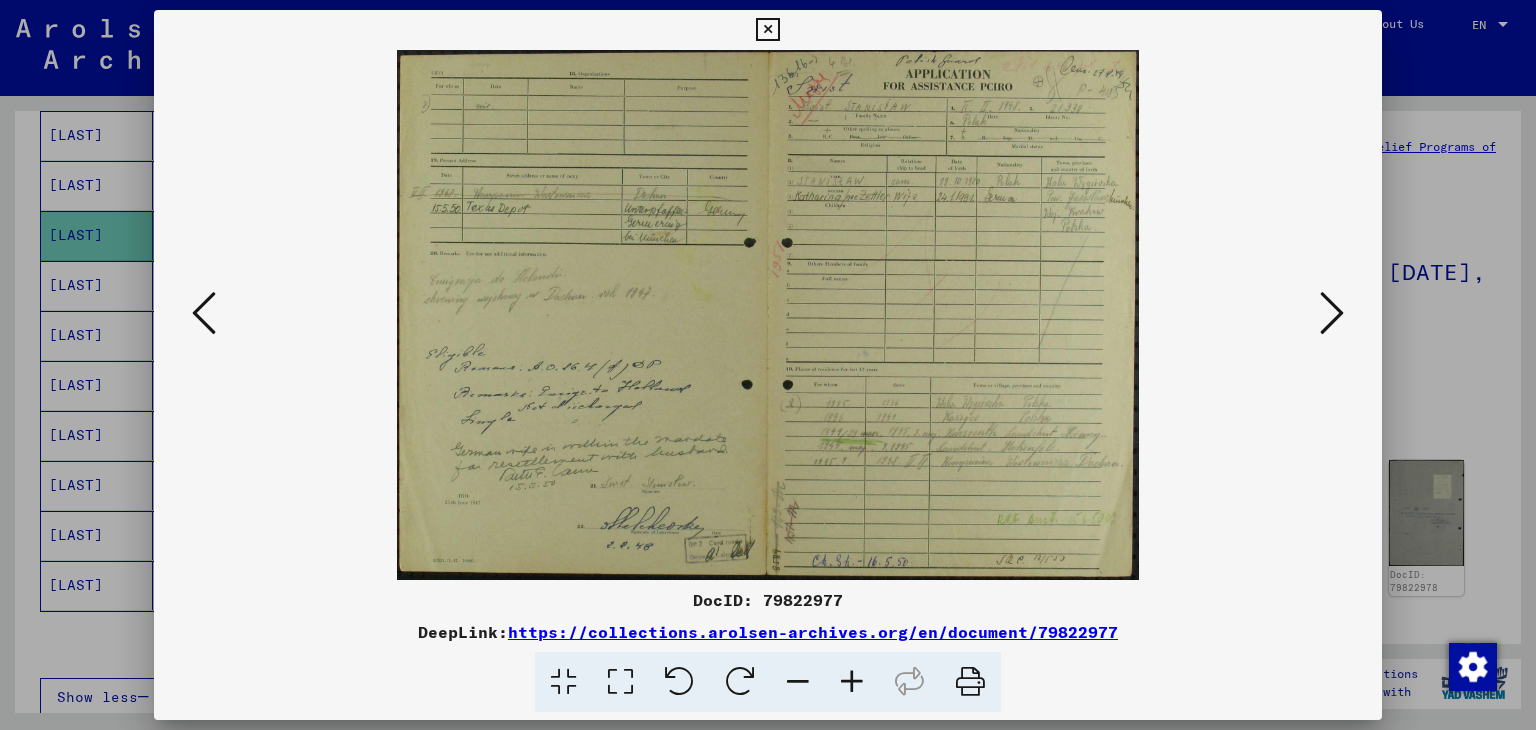 click at bounding box center [1332, 313] 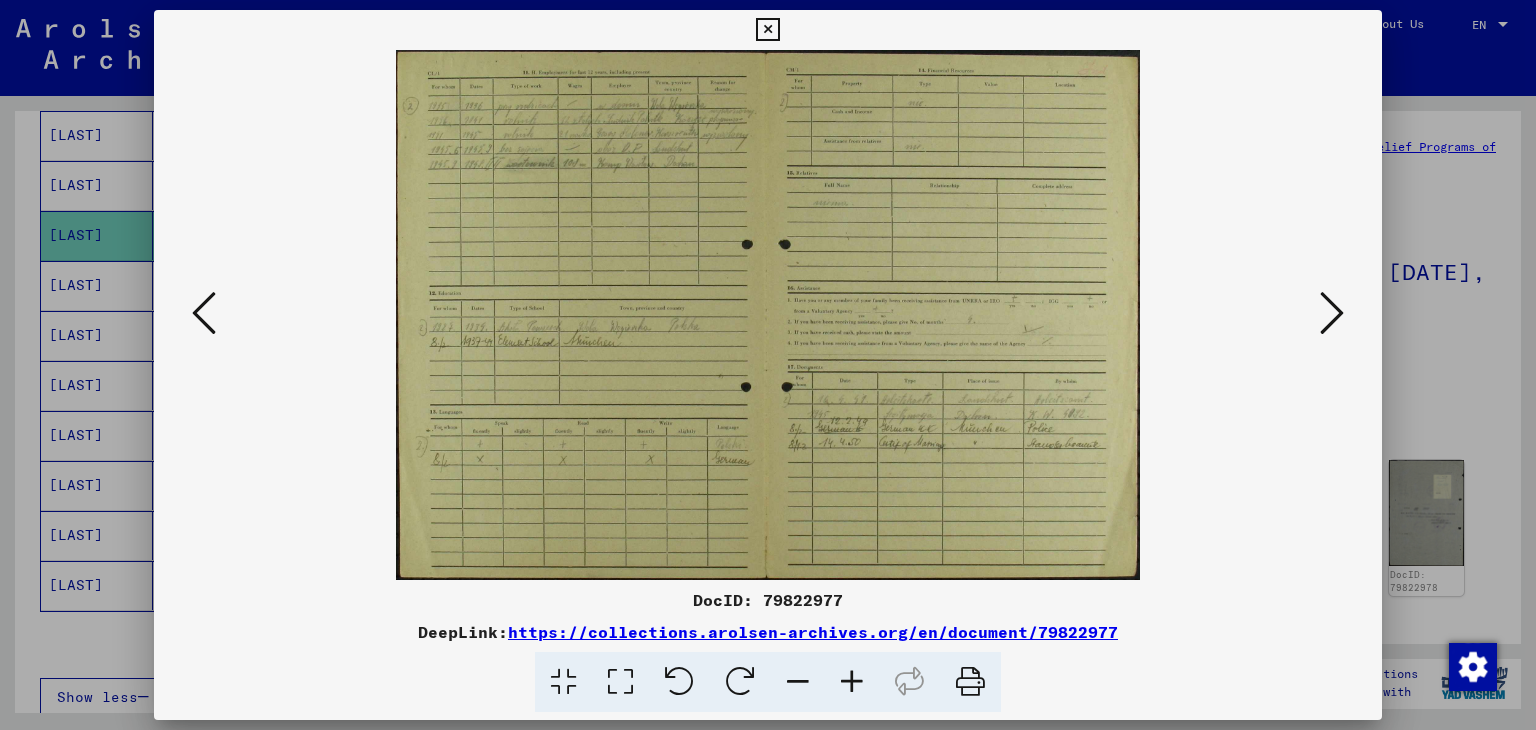 click at bounding box center (1332, 313) 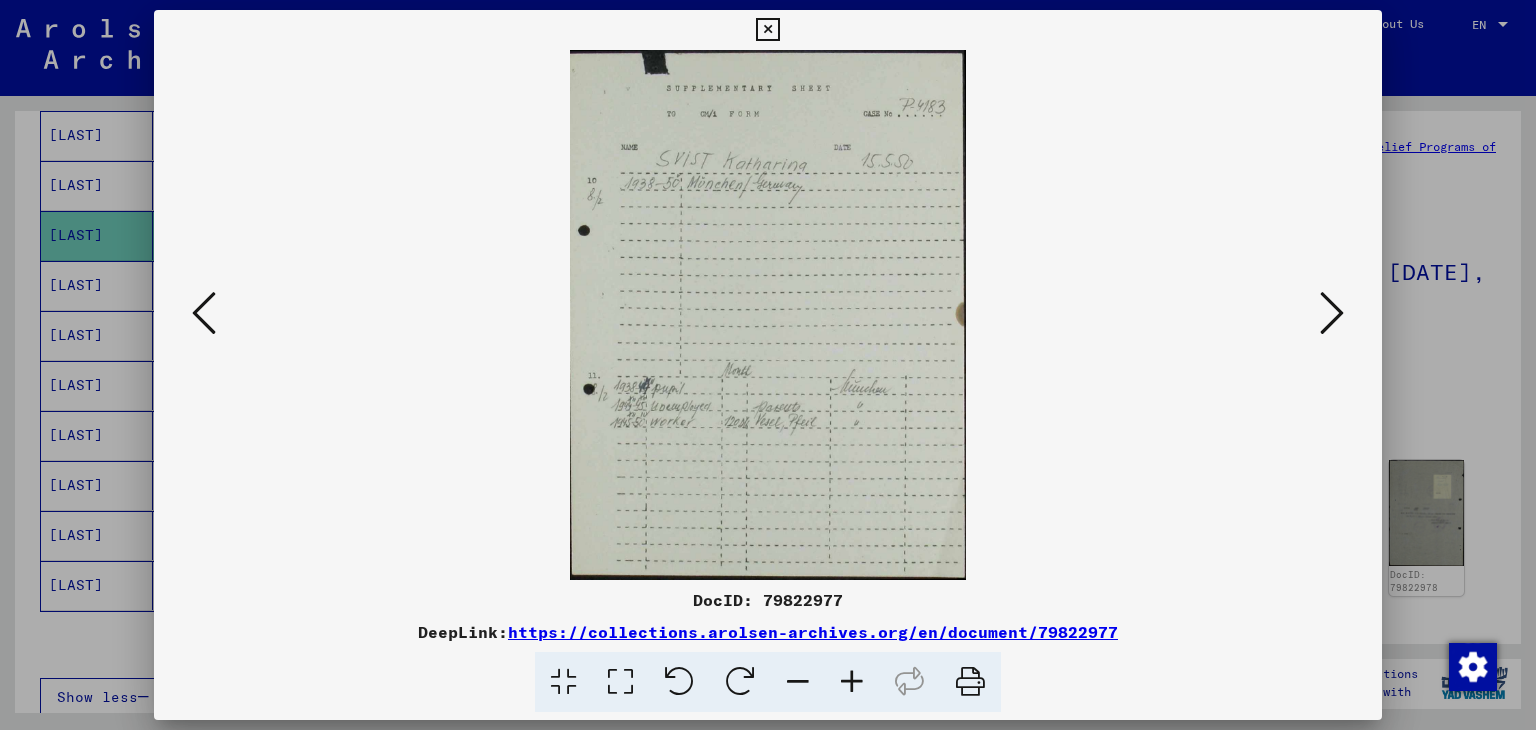 click at bounding box center (1332, 313) 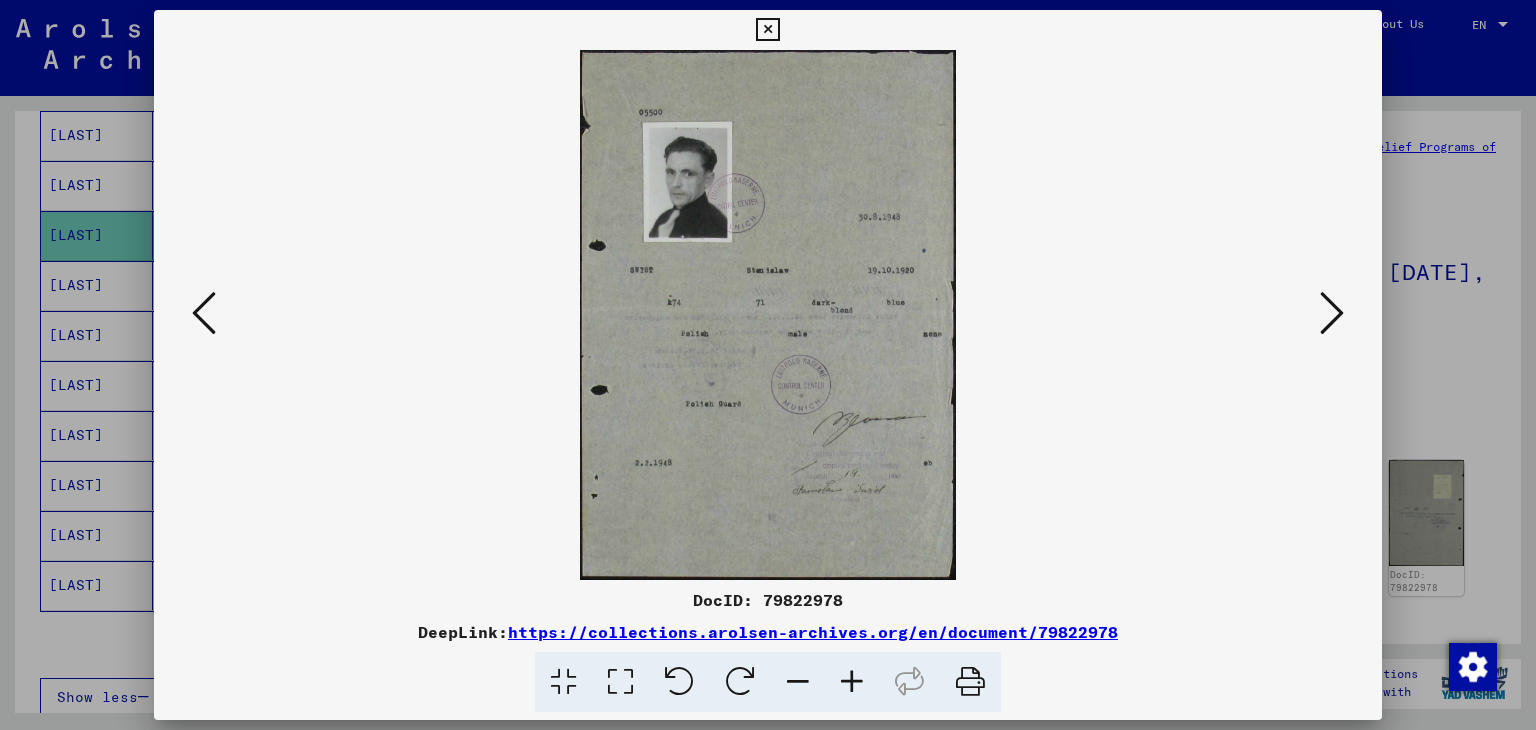 click at bounding box center (1332, 313) 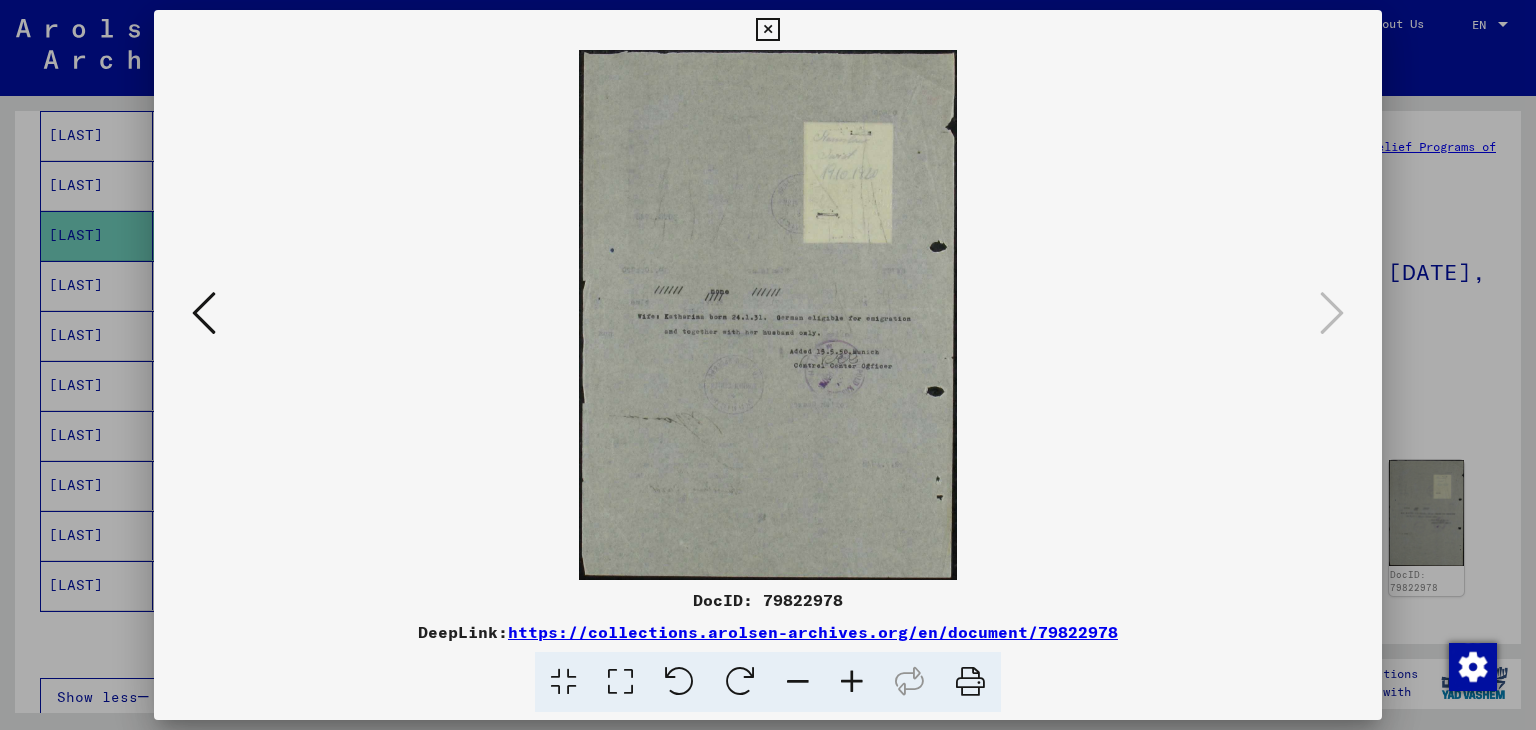 click at bounding box center [204, 313] 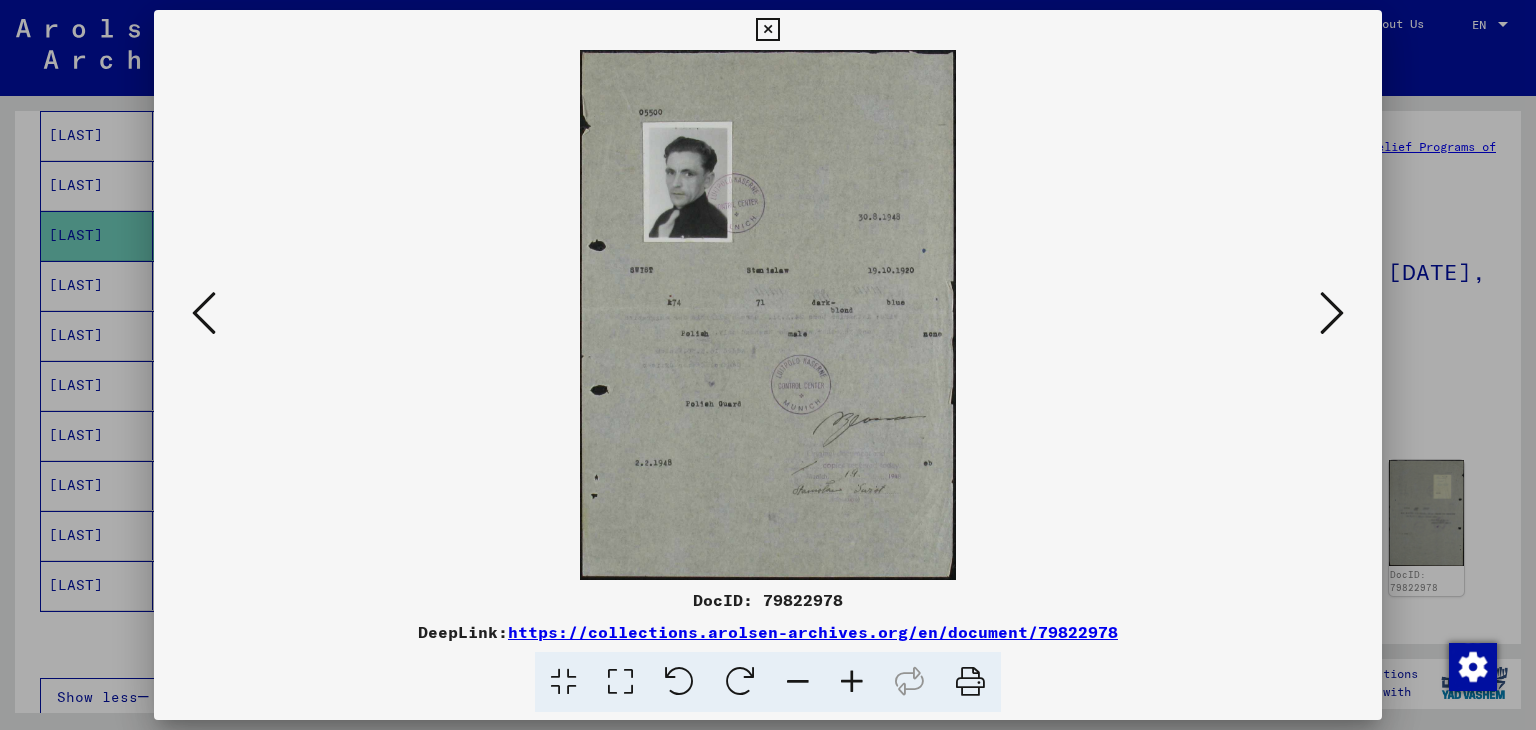 click at bounding box center (204, 313) 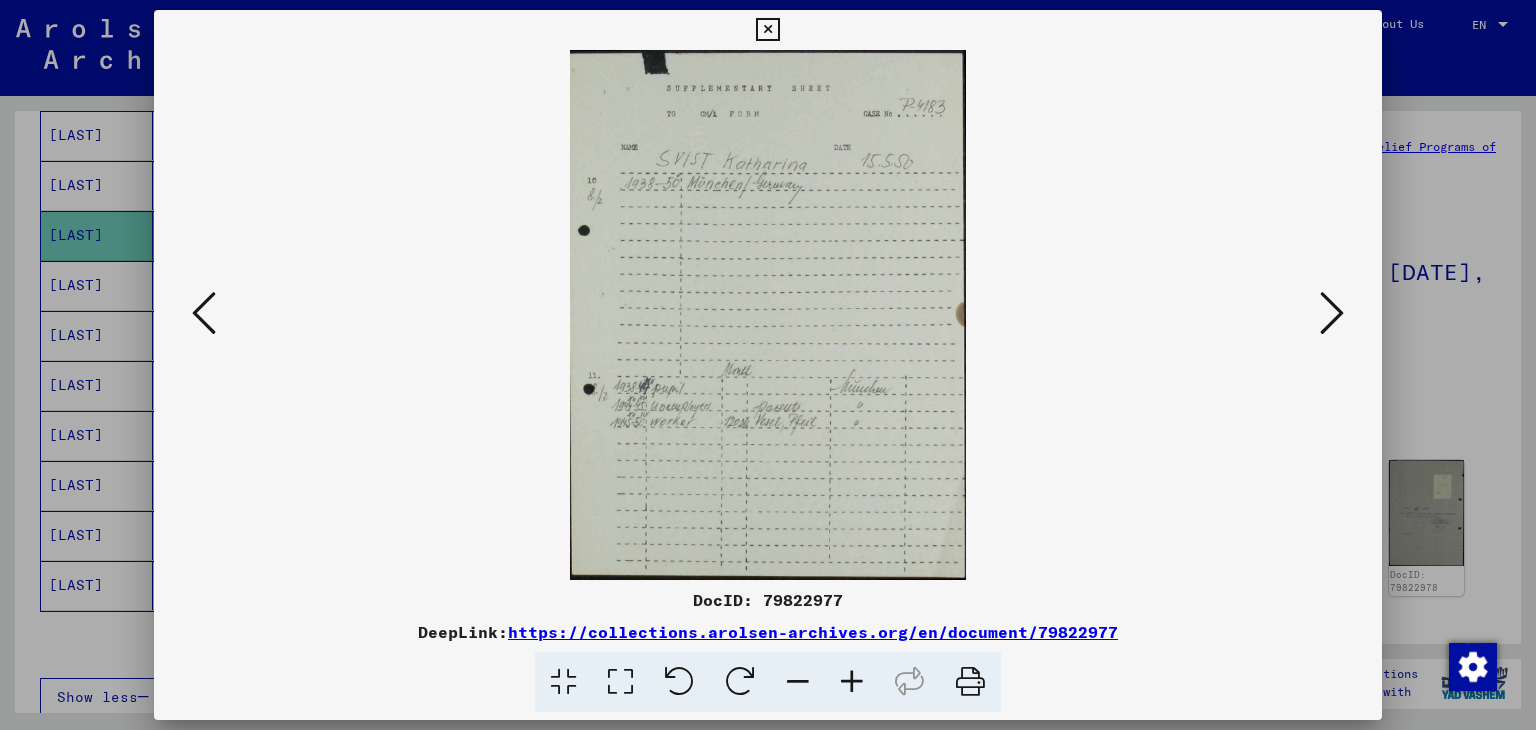 click at bounding box center [204, 313] 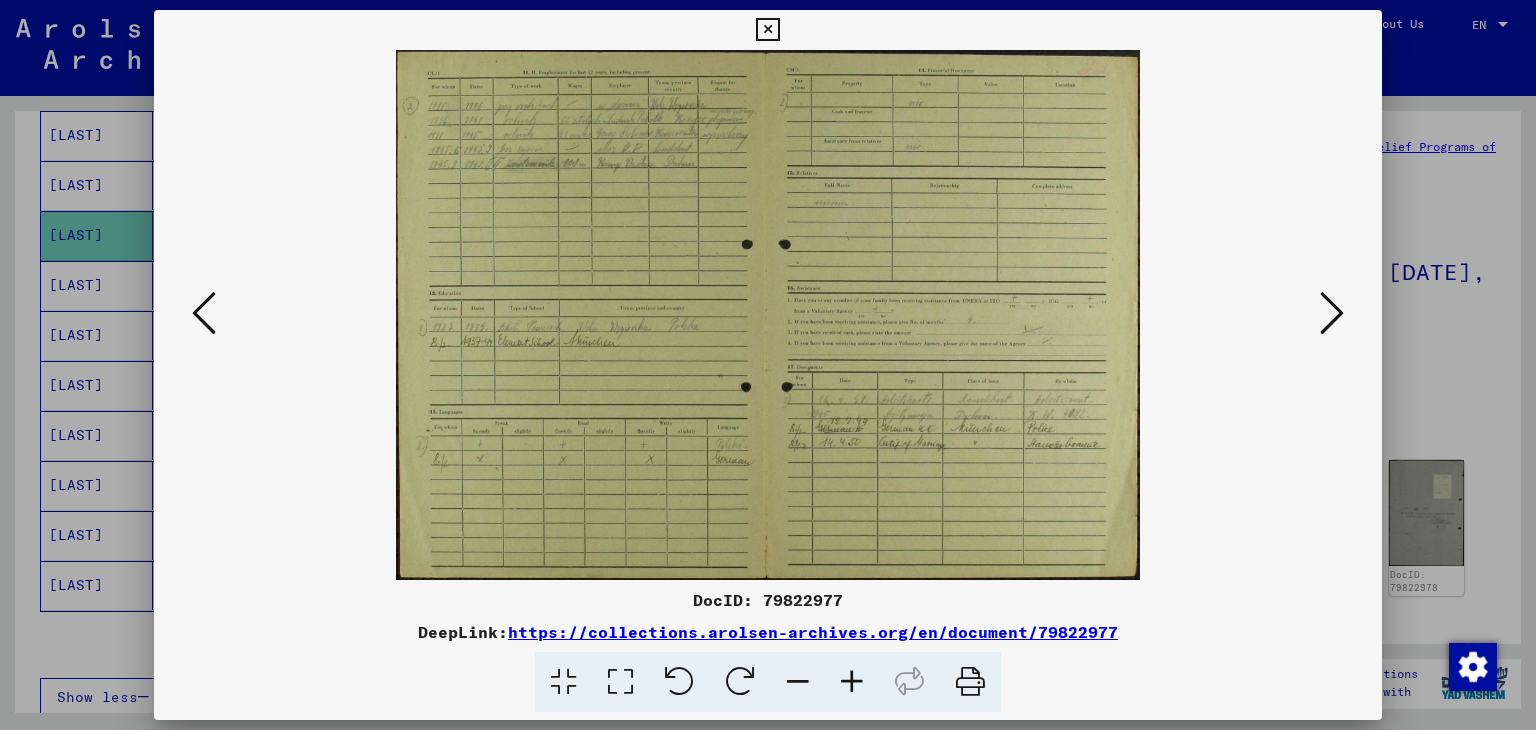 click at bounding box center (204, 313) 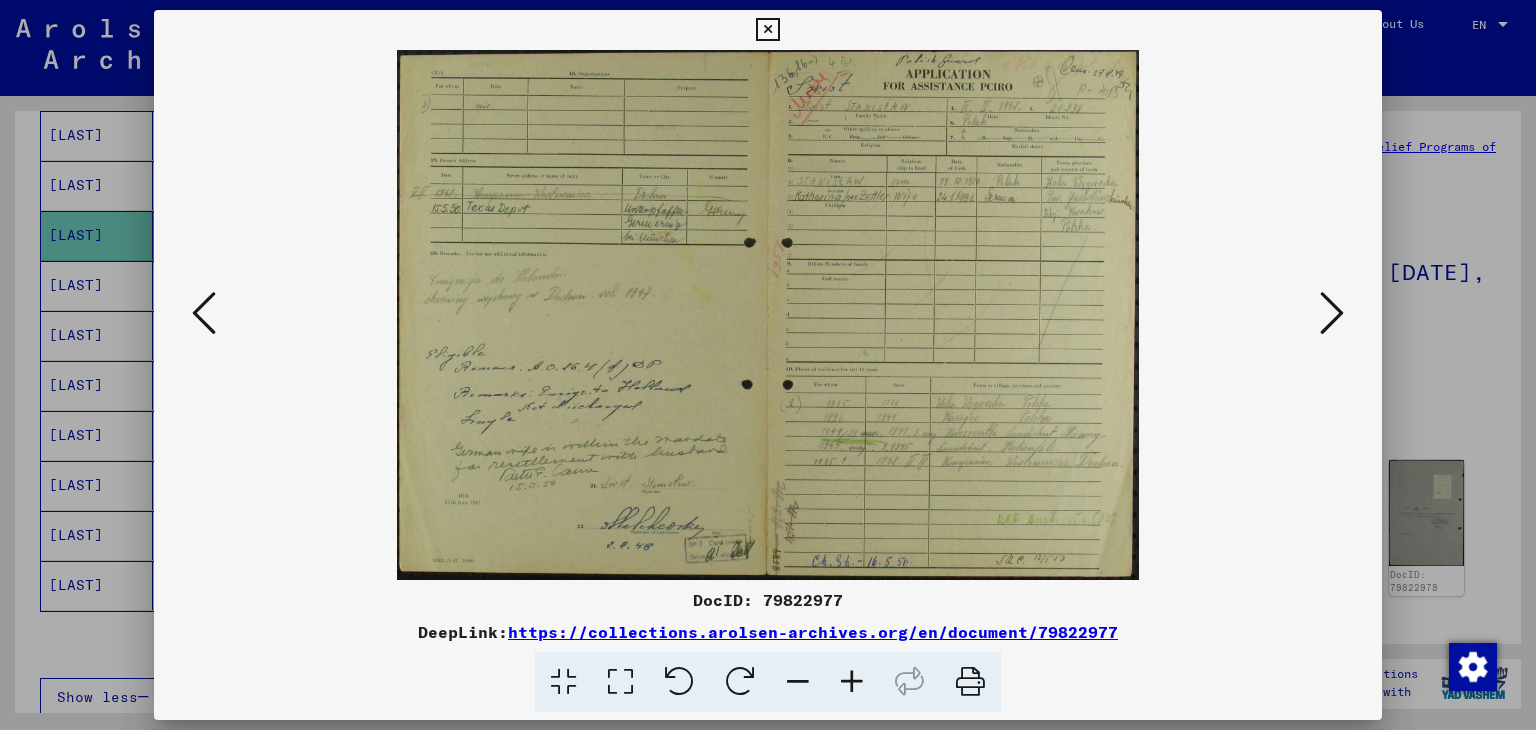 click at bounding box center (204, 313) 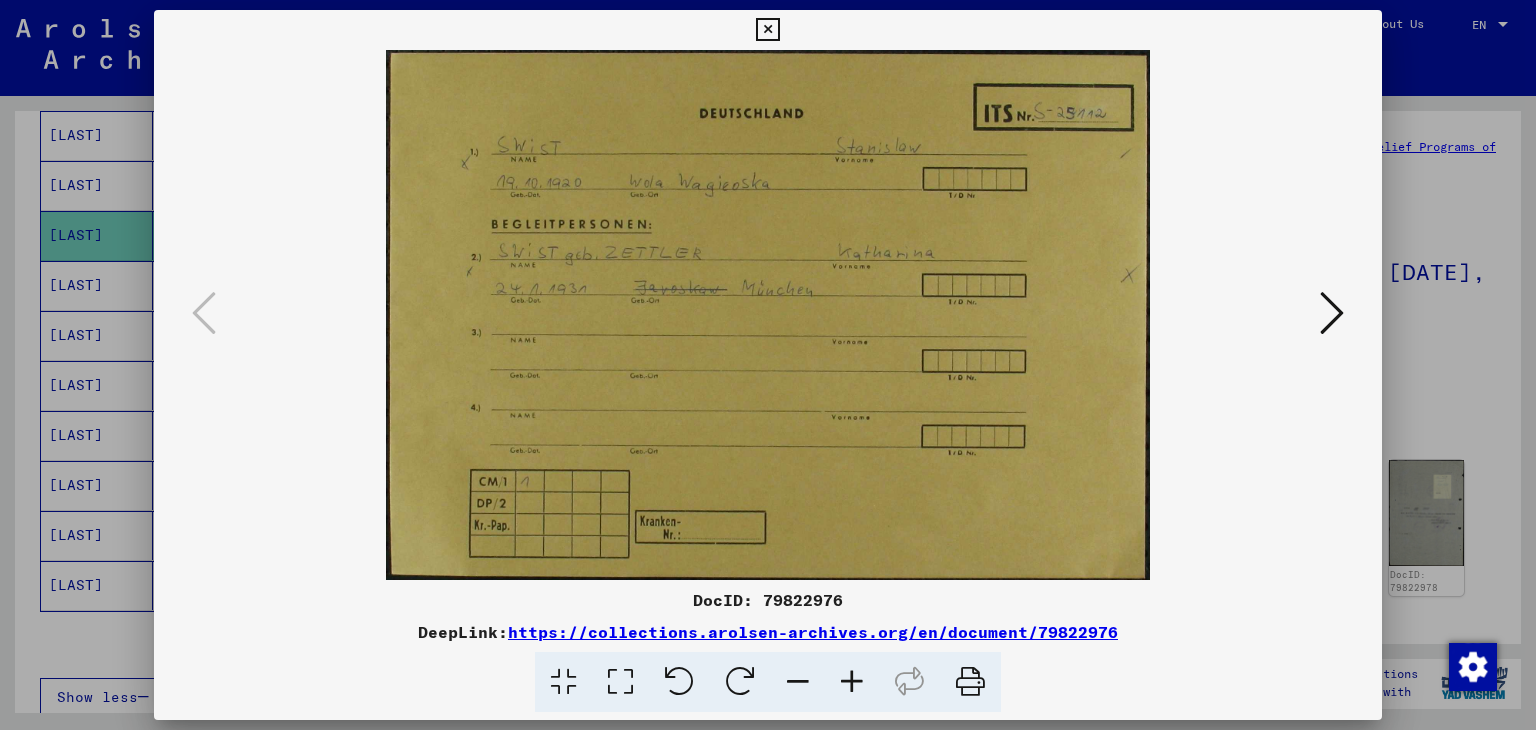 click at bounding box center (767, 30) 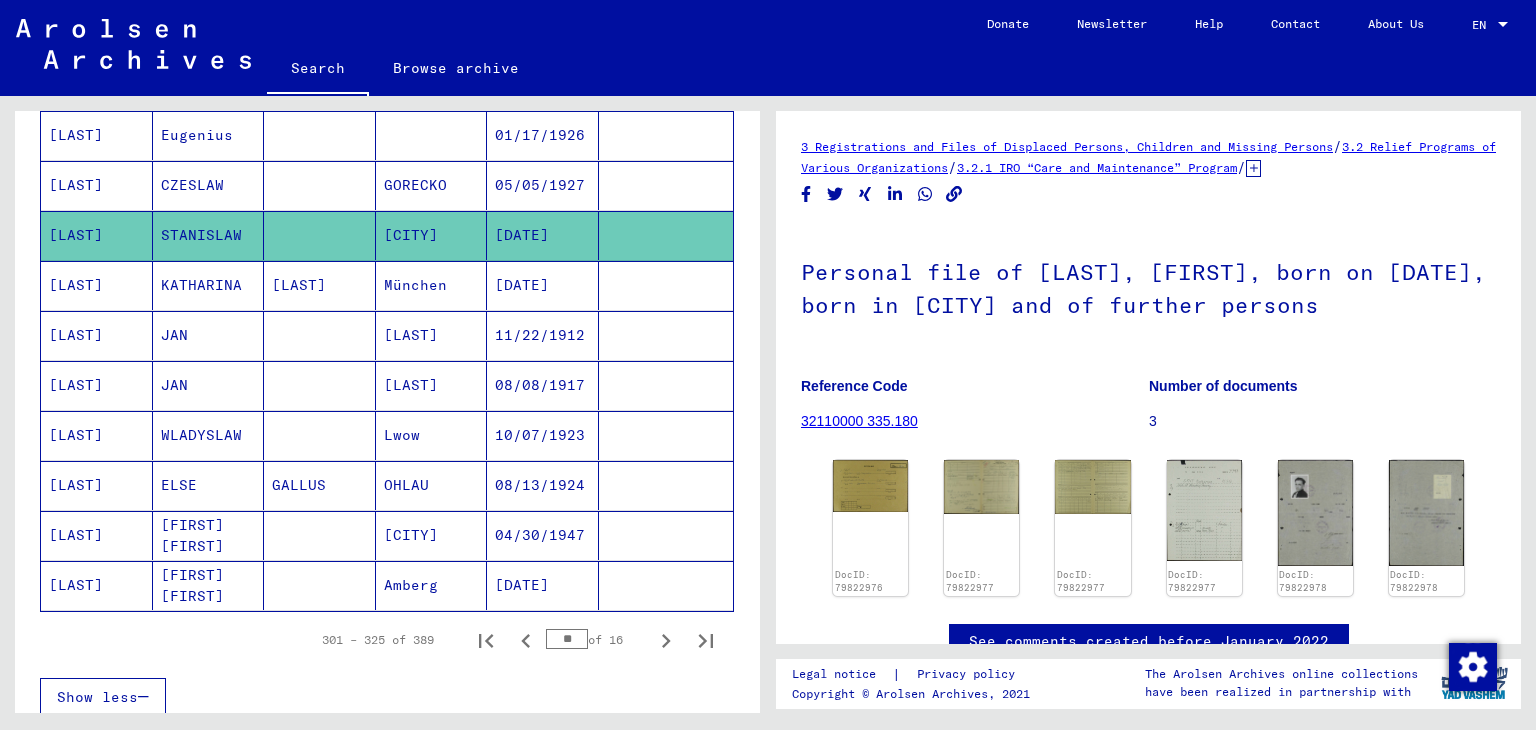 click on "05/05/1927" at bounding box center [543, 235] 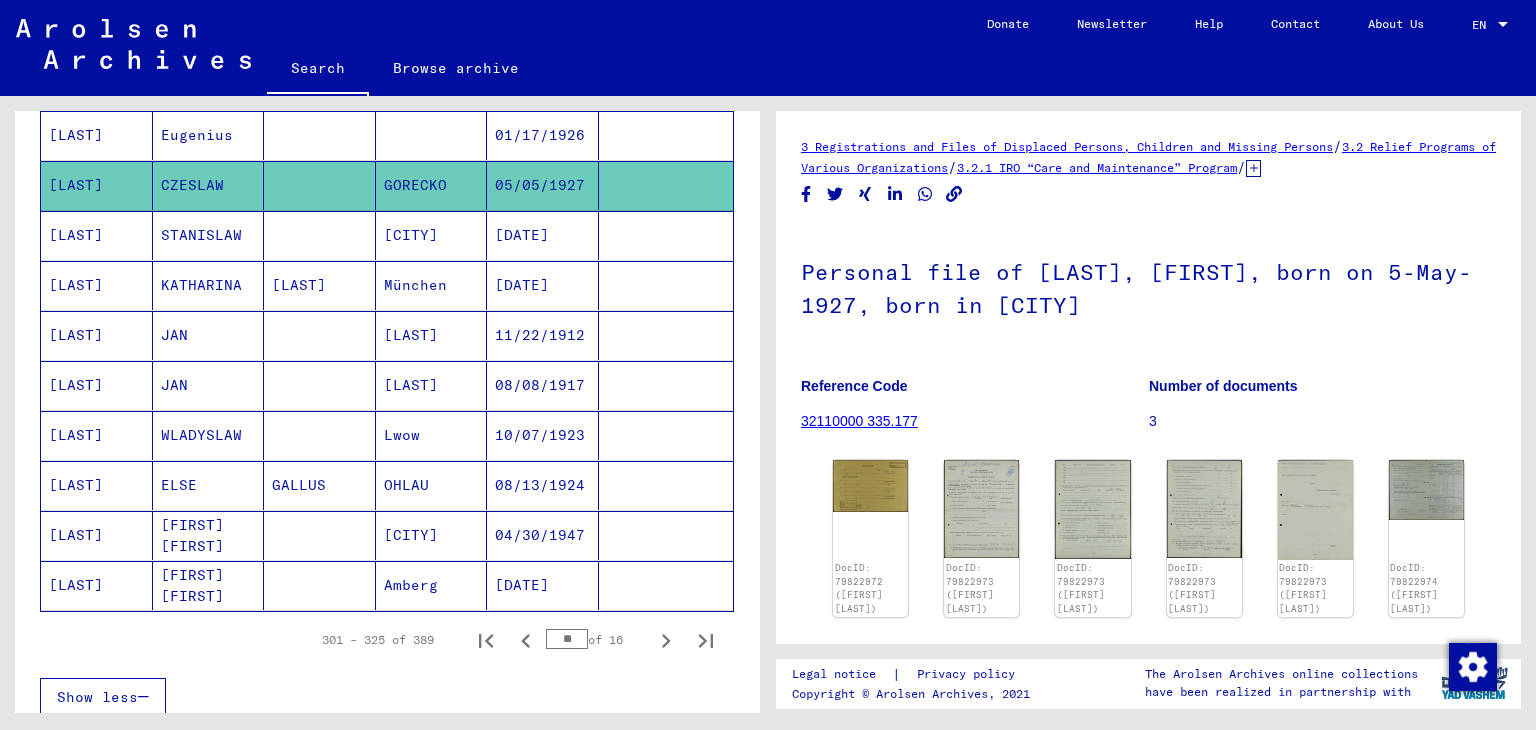 click on "01/17/1926" at bounding box center [543, 185] 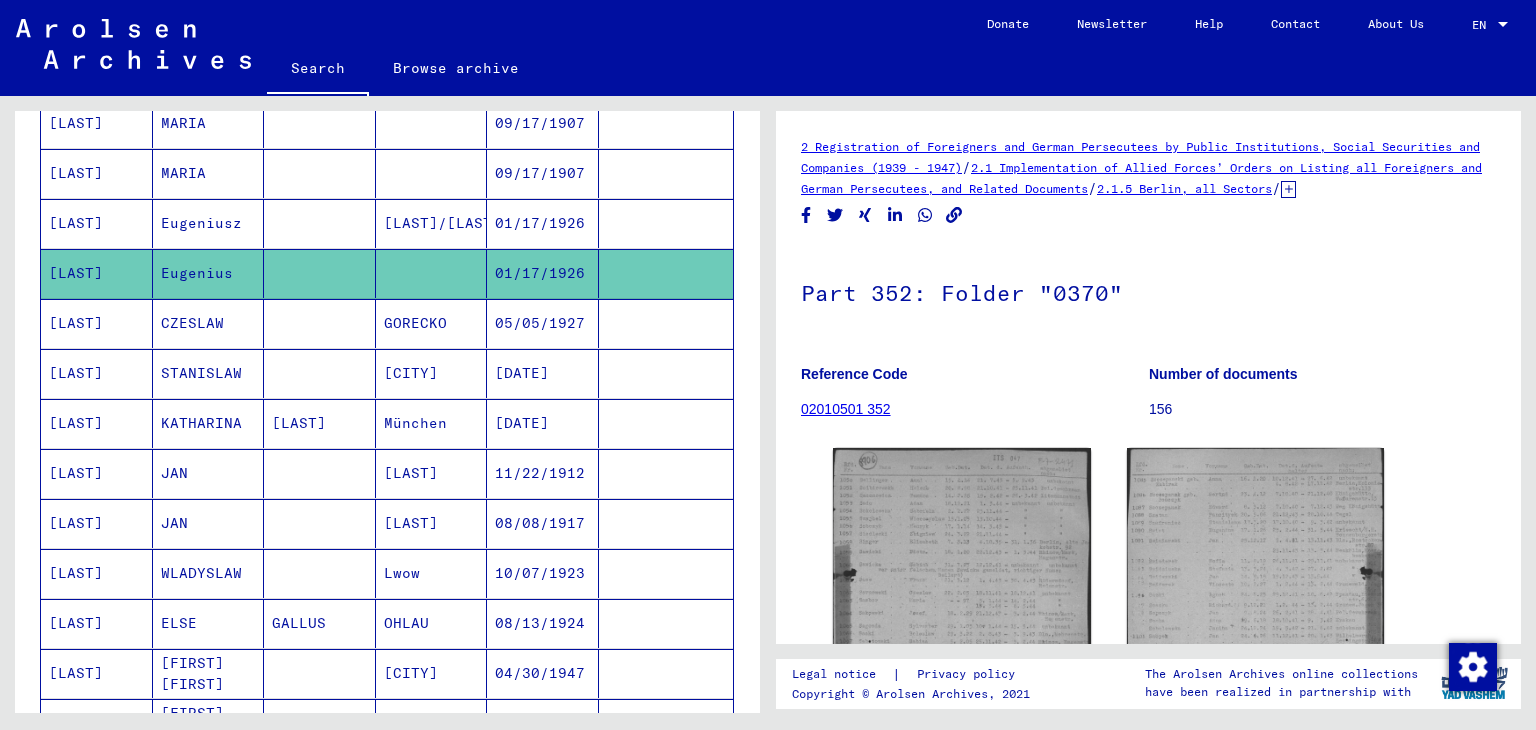 scroll, scrollTop: 874, scrollLeft: 0, axis: vertical 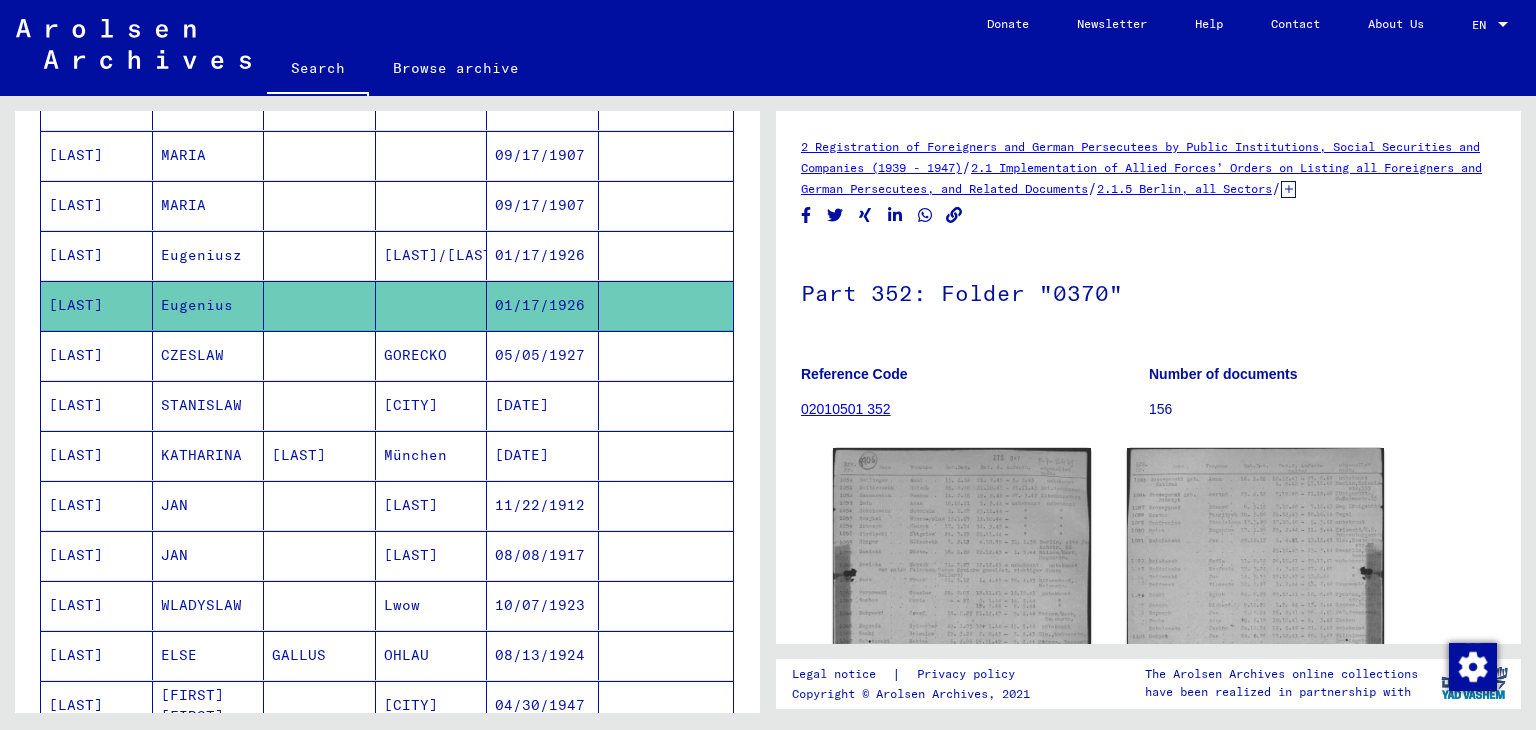 click on "01/17/1926" at bounding box center [543, 305] 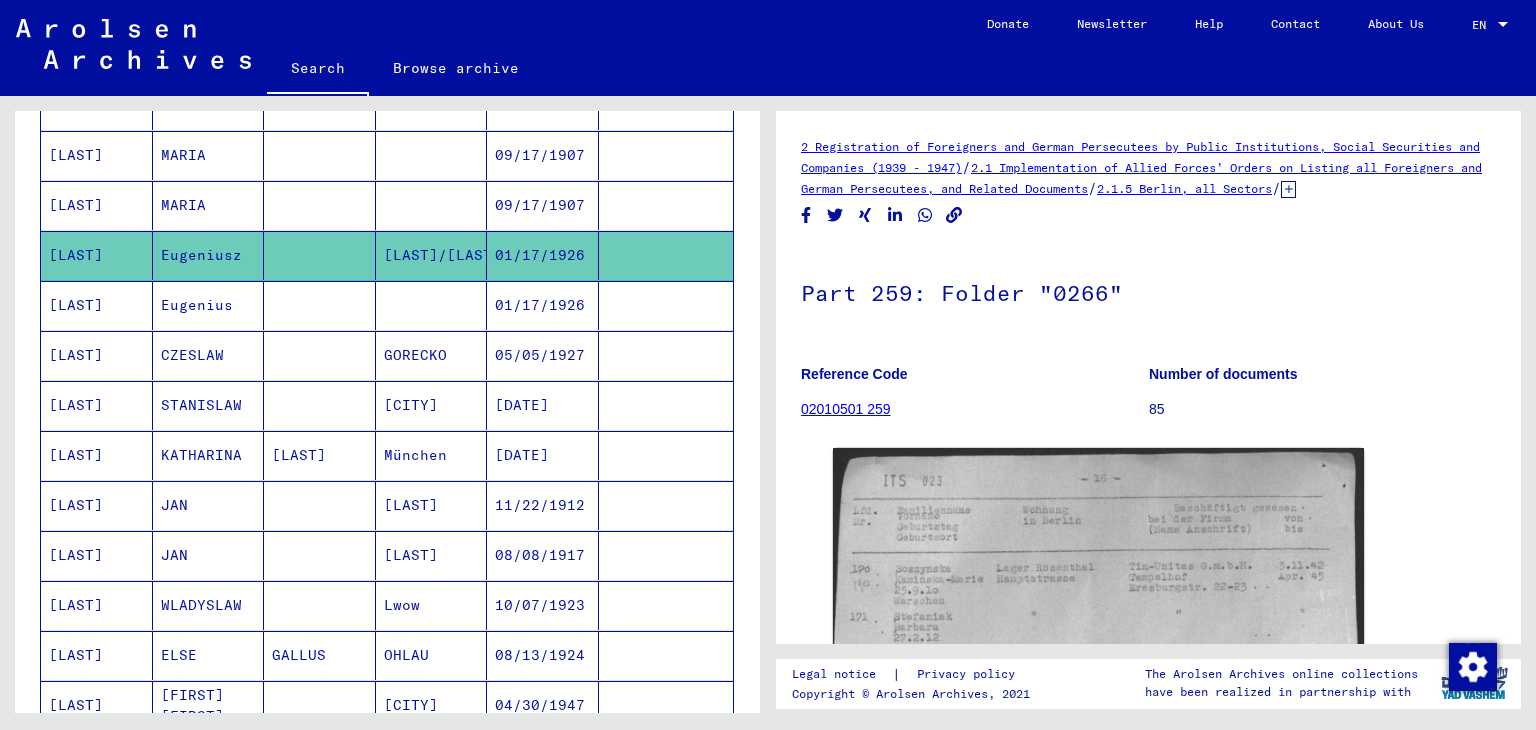 click on "09/17/1907" at bounding box center (543, 255) 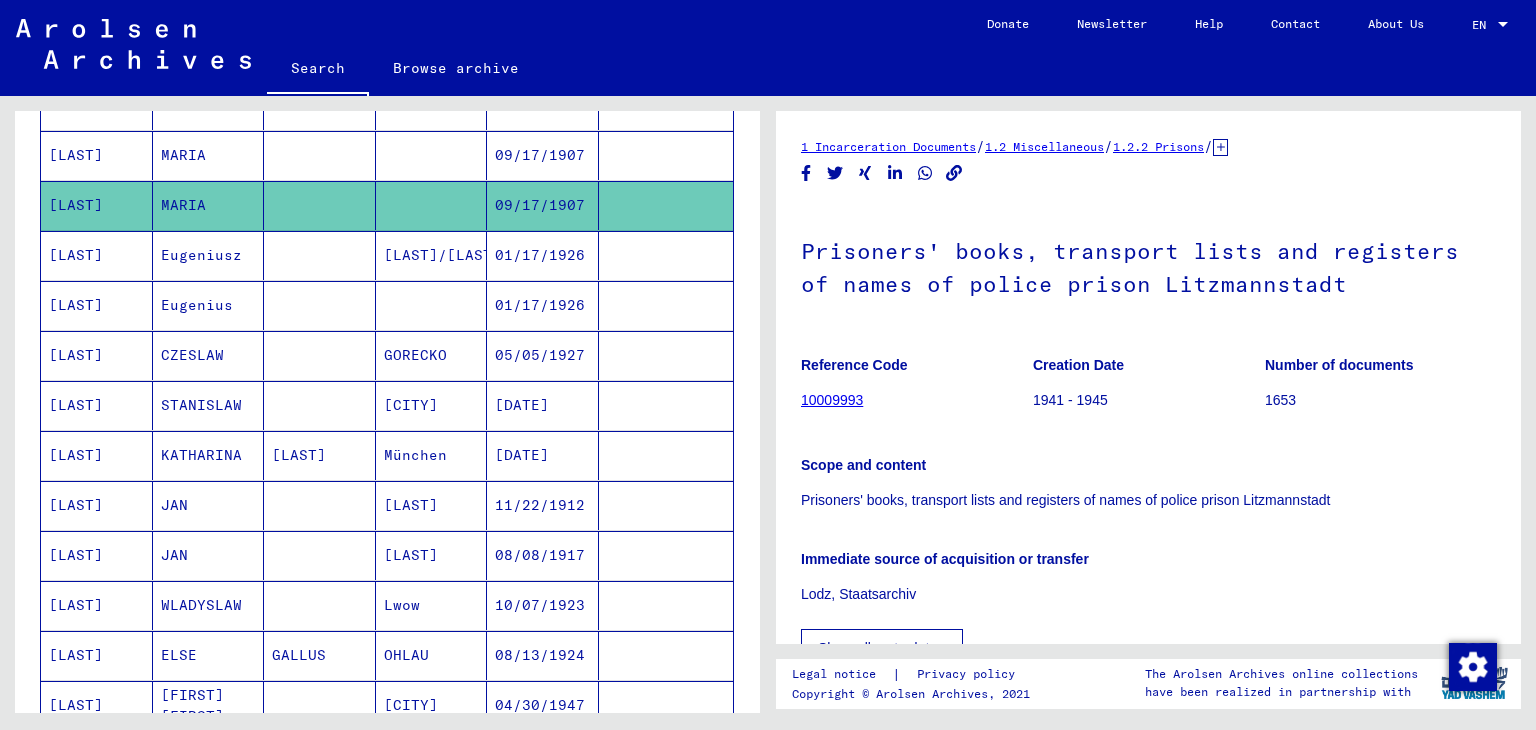click on "09/17/1907" at bounding box center (543, 205) 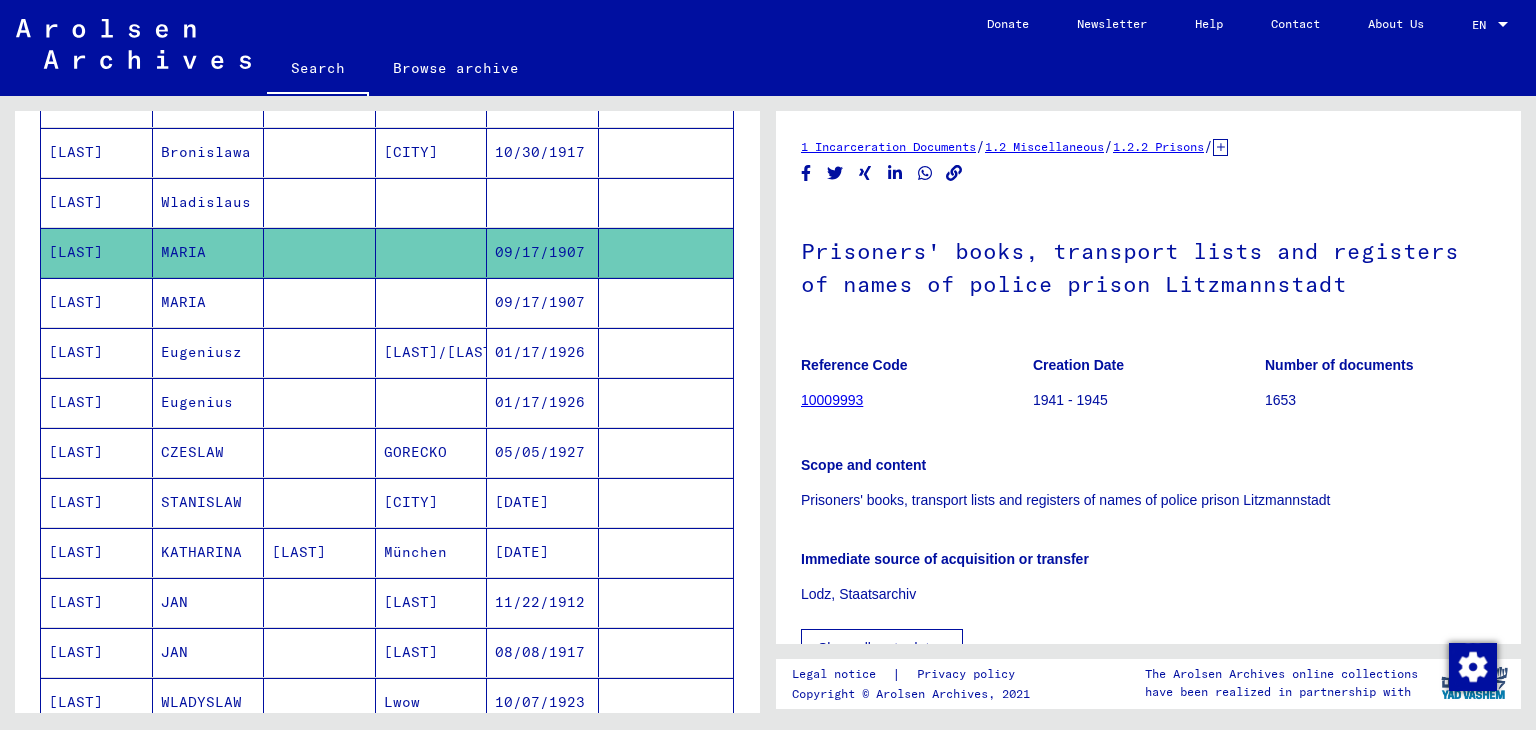 scroll, scrollTop: 718, scrollLeft: 0, axis: vertical 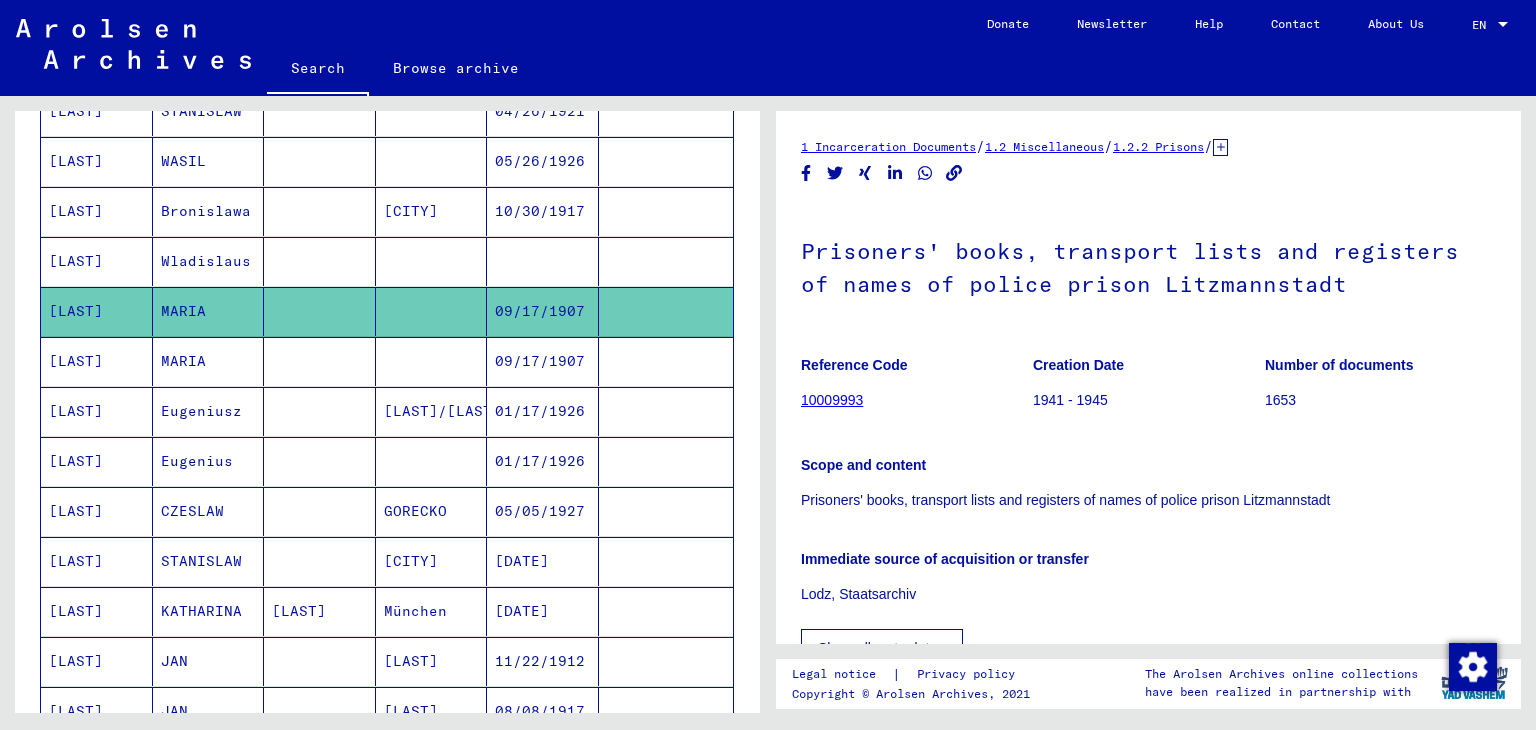 click at bounding box center [543, 311] 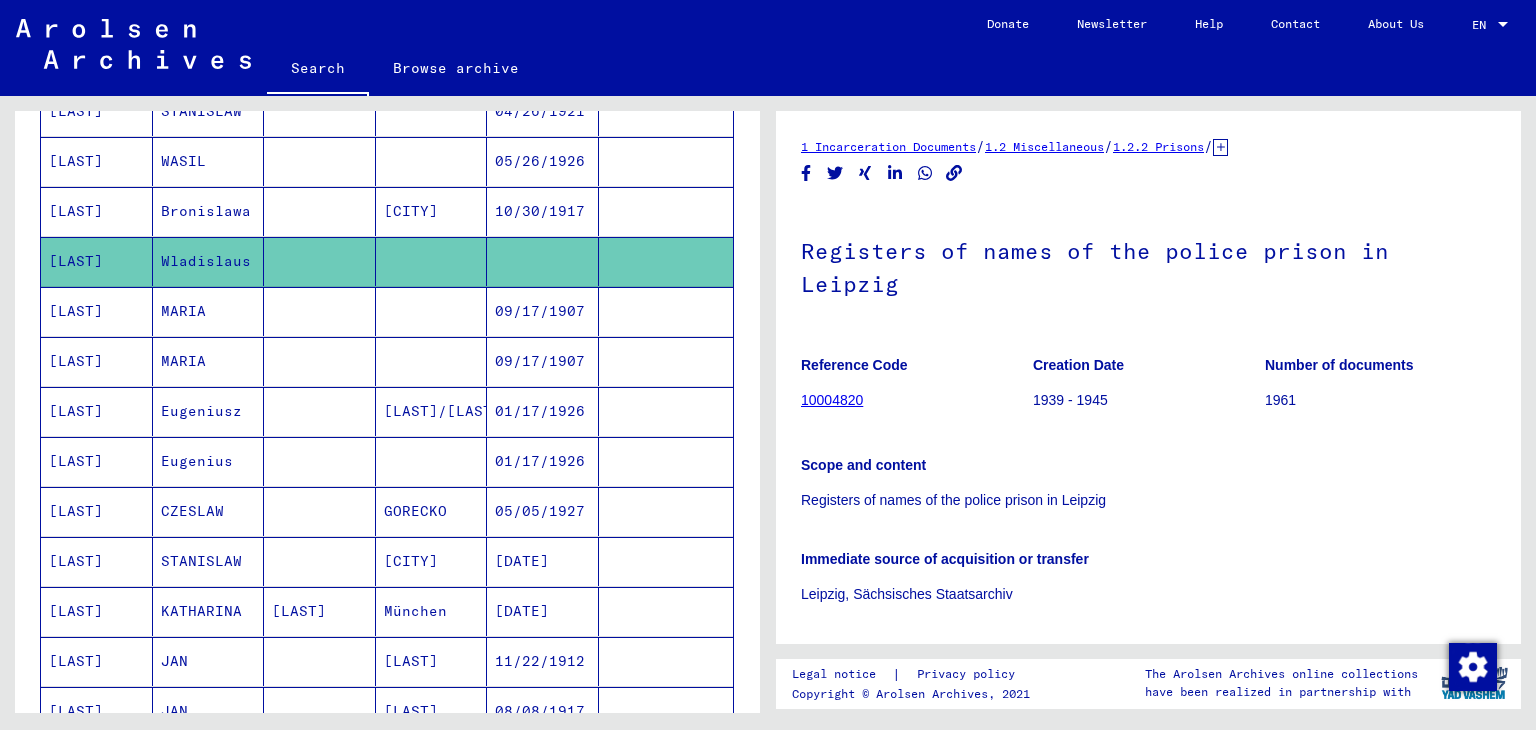 click on "10/30/1917" at bounding box center [543, 261] 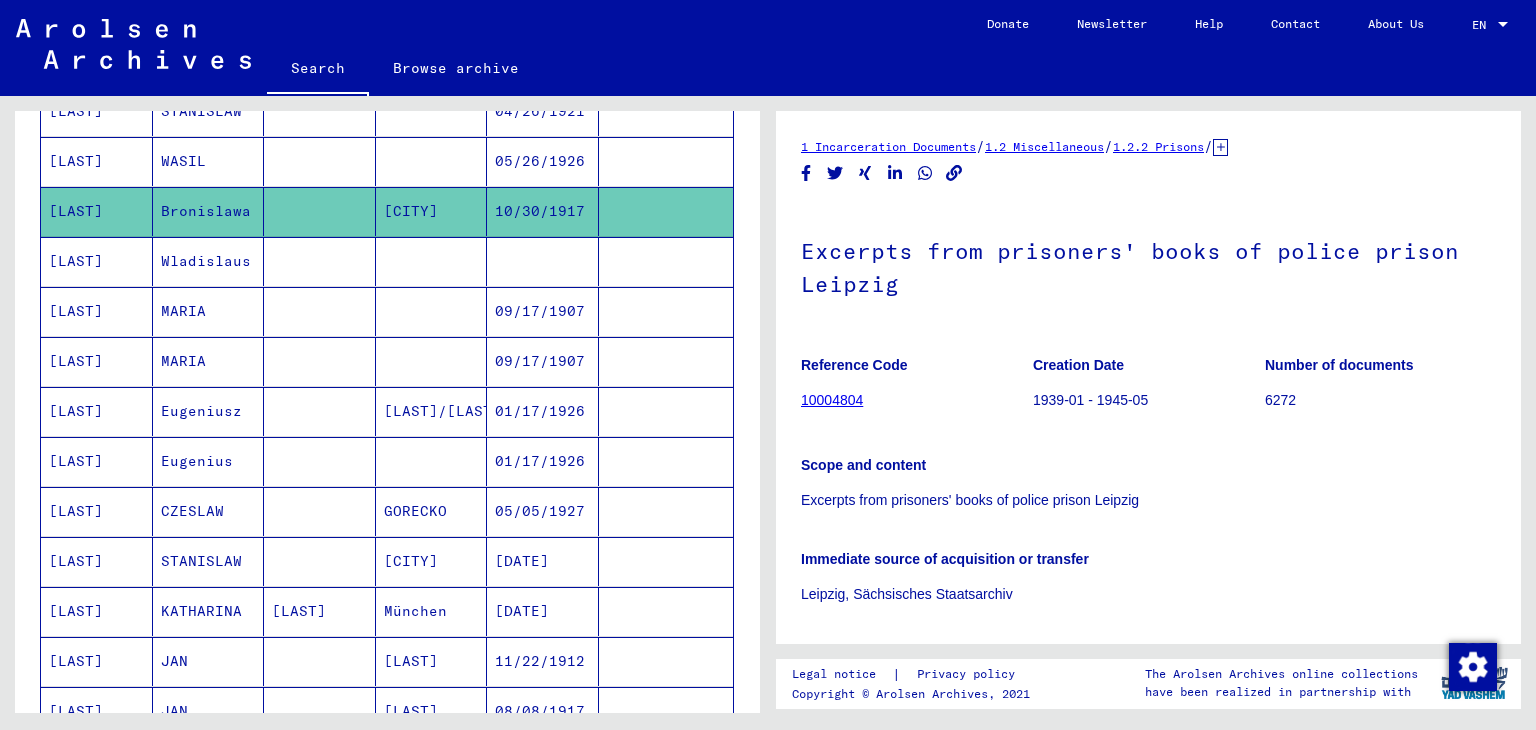 click on "05/26/1926" at bounding box center [543, 211] 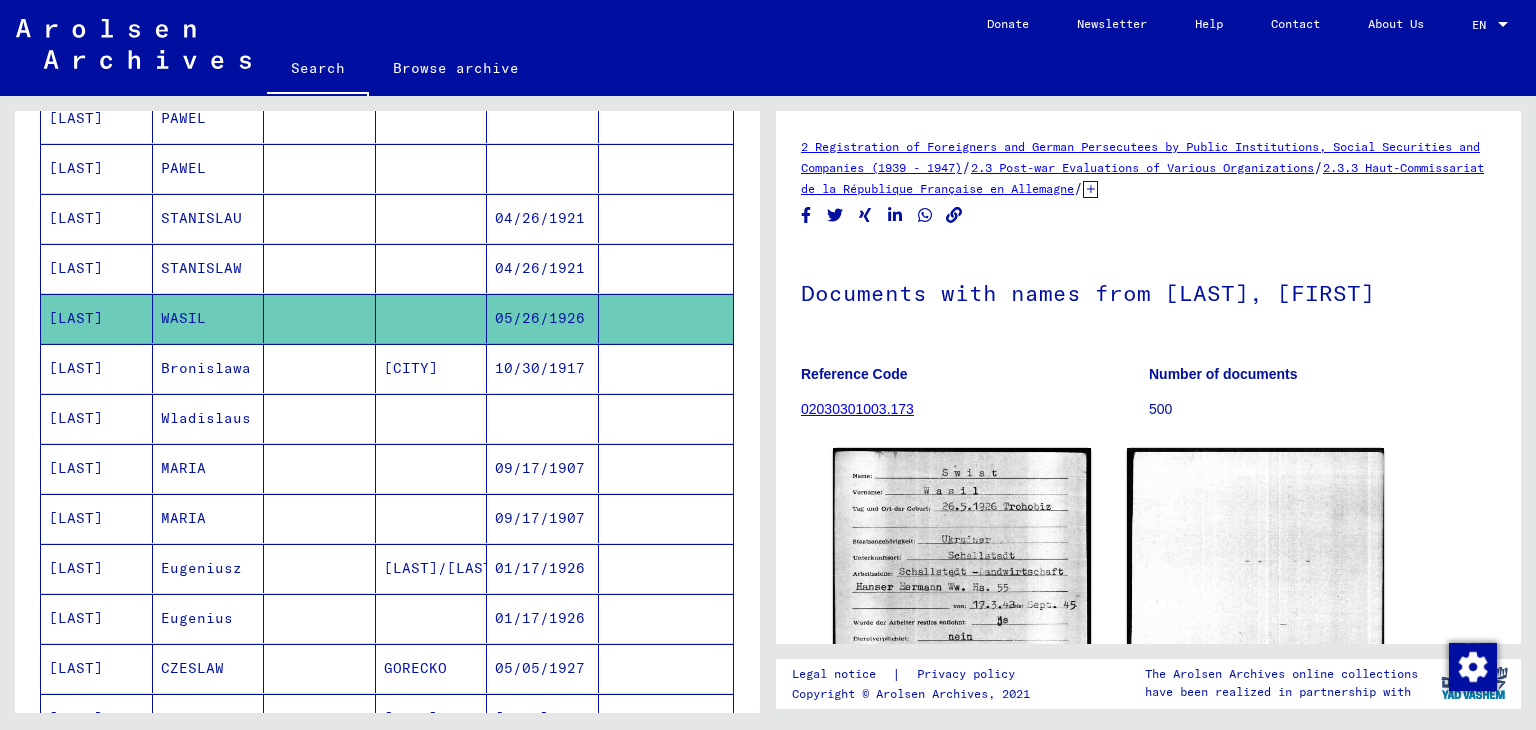 scroll, scrollTop: 560, scrollLeft: 0, axis: vertical 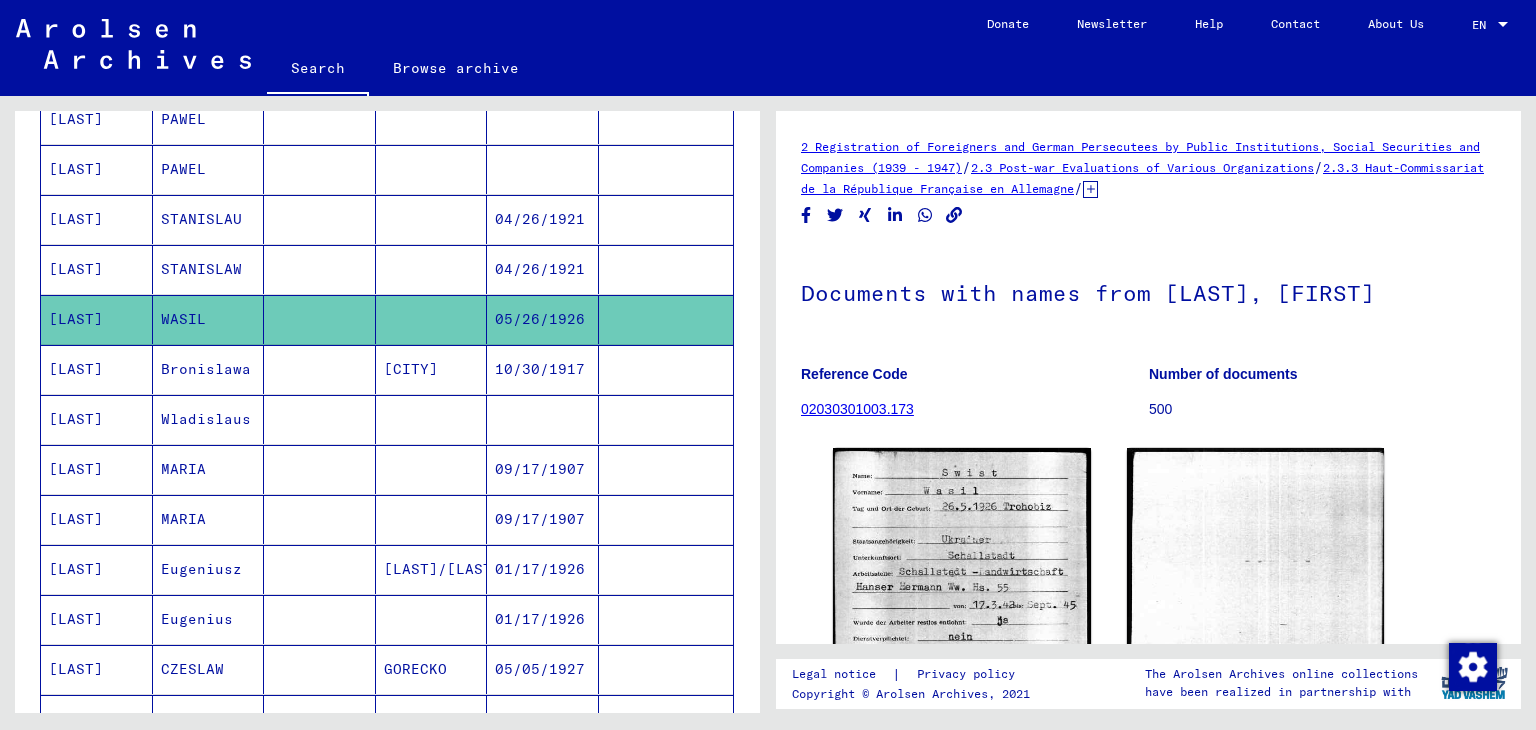 click on "04/26/1921" at bounding box center (543, 319) 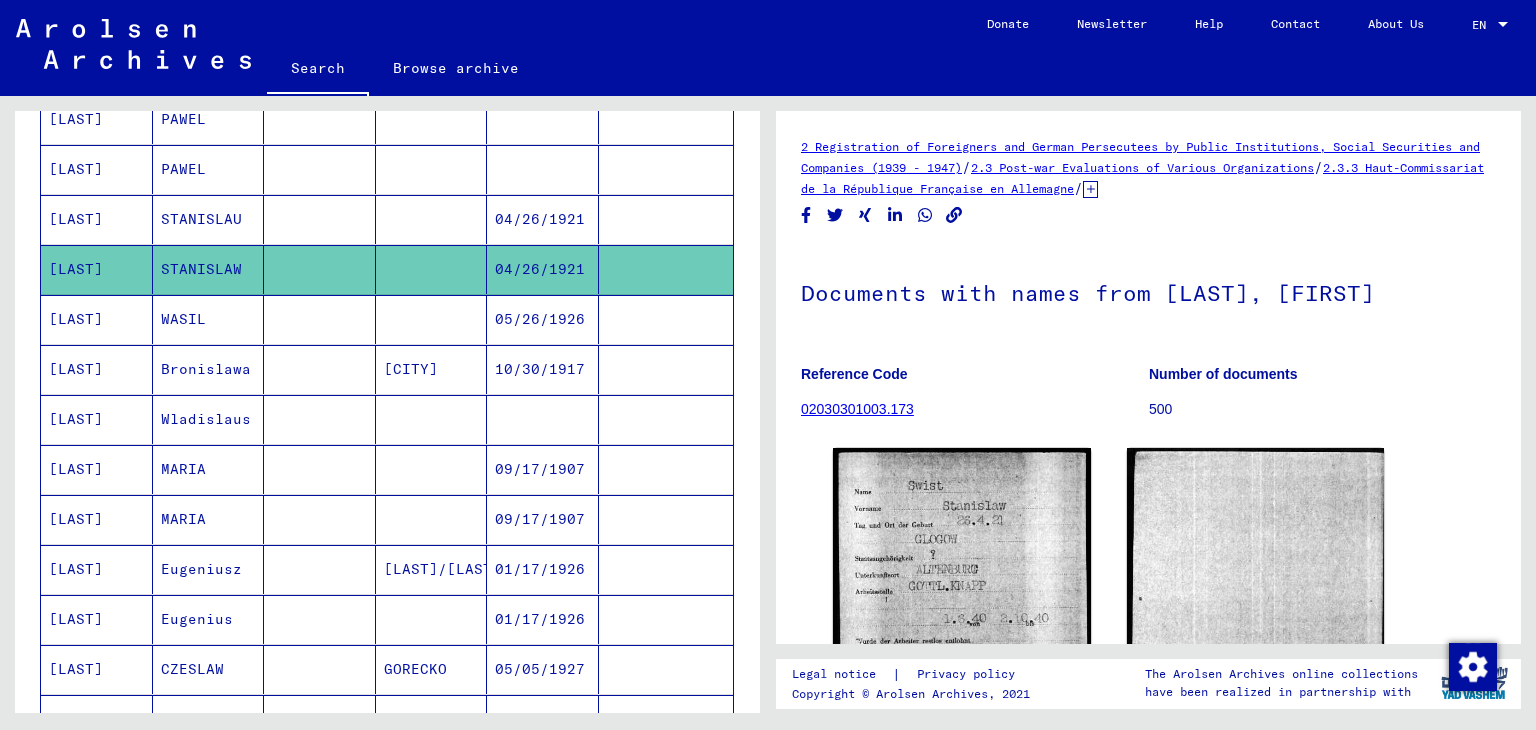 click on "04/26/1921" at bounding box center [543, 269] 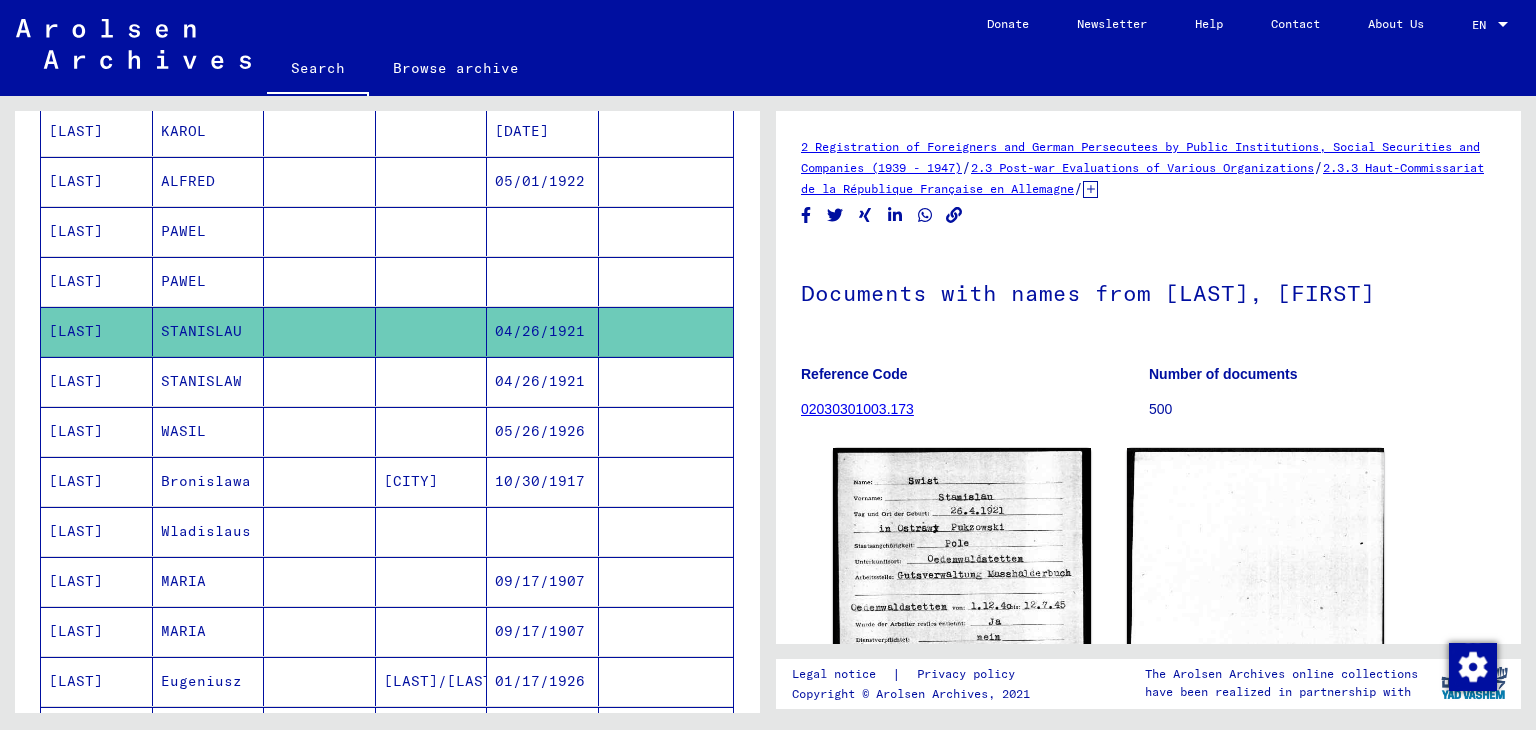 scroll, scrollTop: 401, scrollLeft: 0, axis: vertical 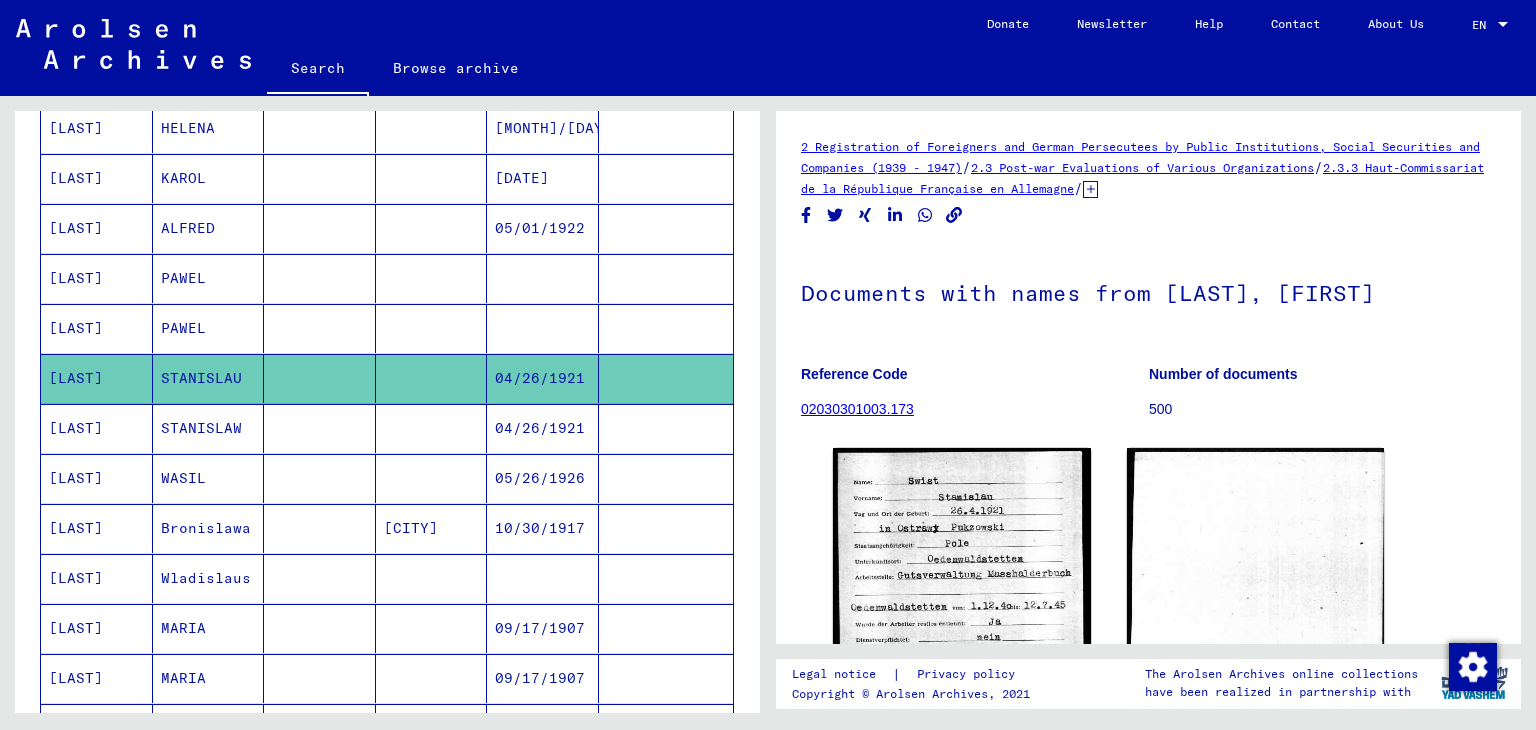 click on "[DATE]" at bounding box center [543, 228] 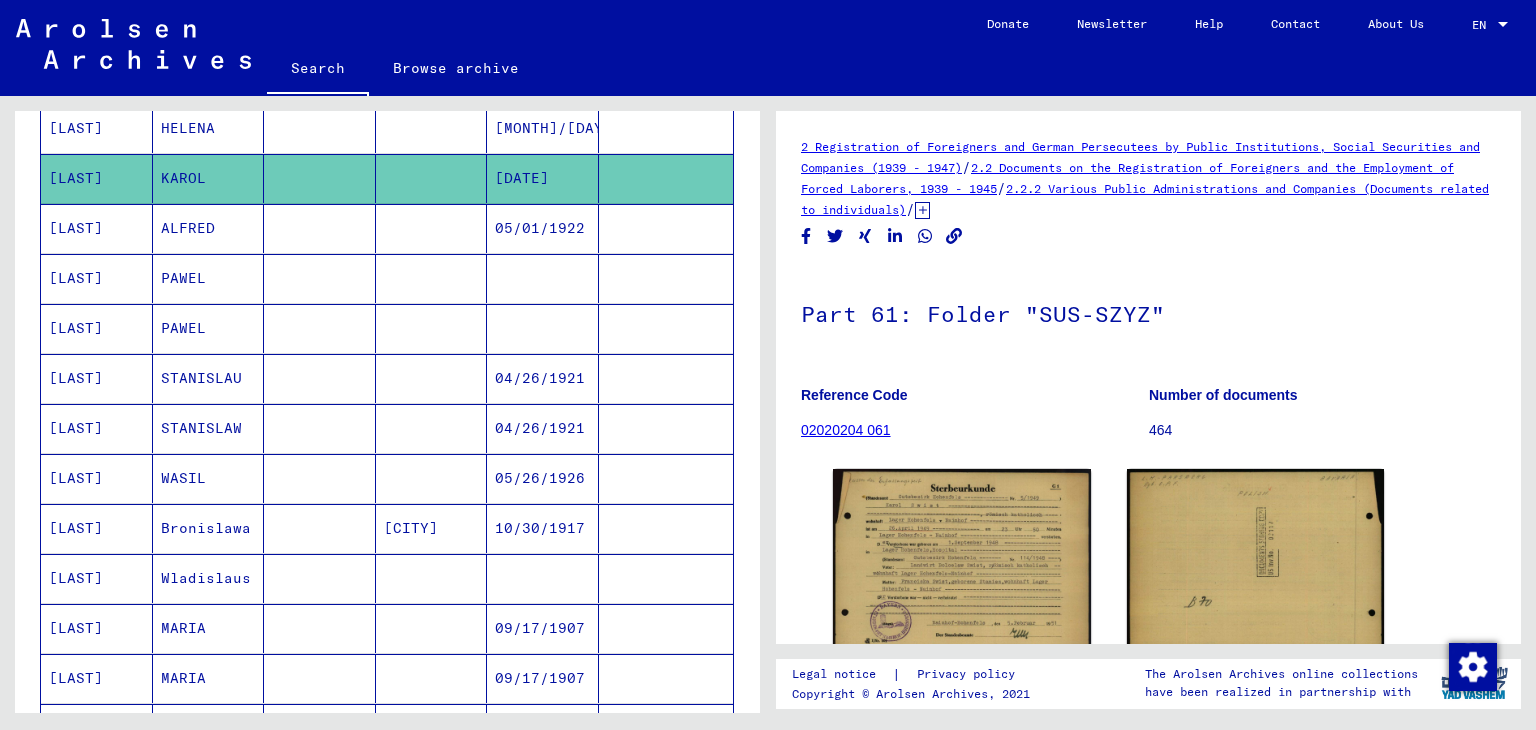 click on "[MONTH]/[DAY]/[YEAR]" at bounding box center (543, 178) 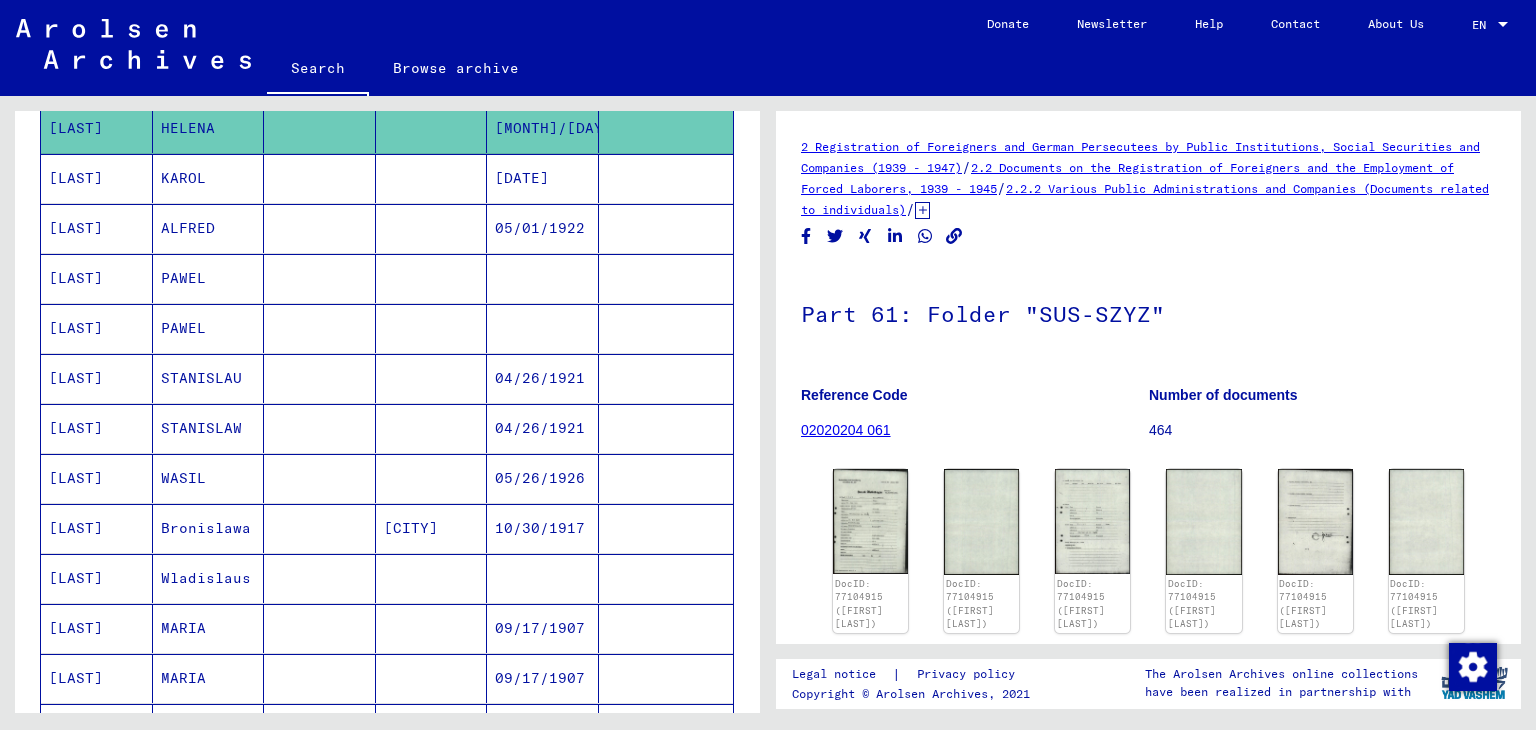 click on "[MONTH]/[DAY]/[YEAR]" 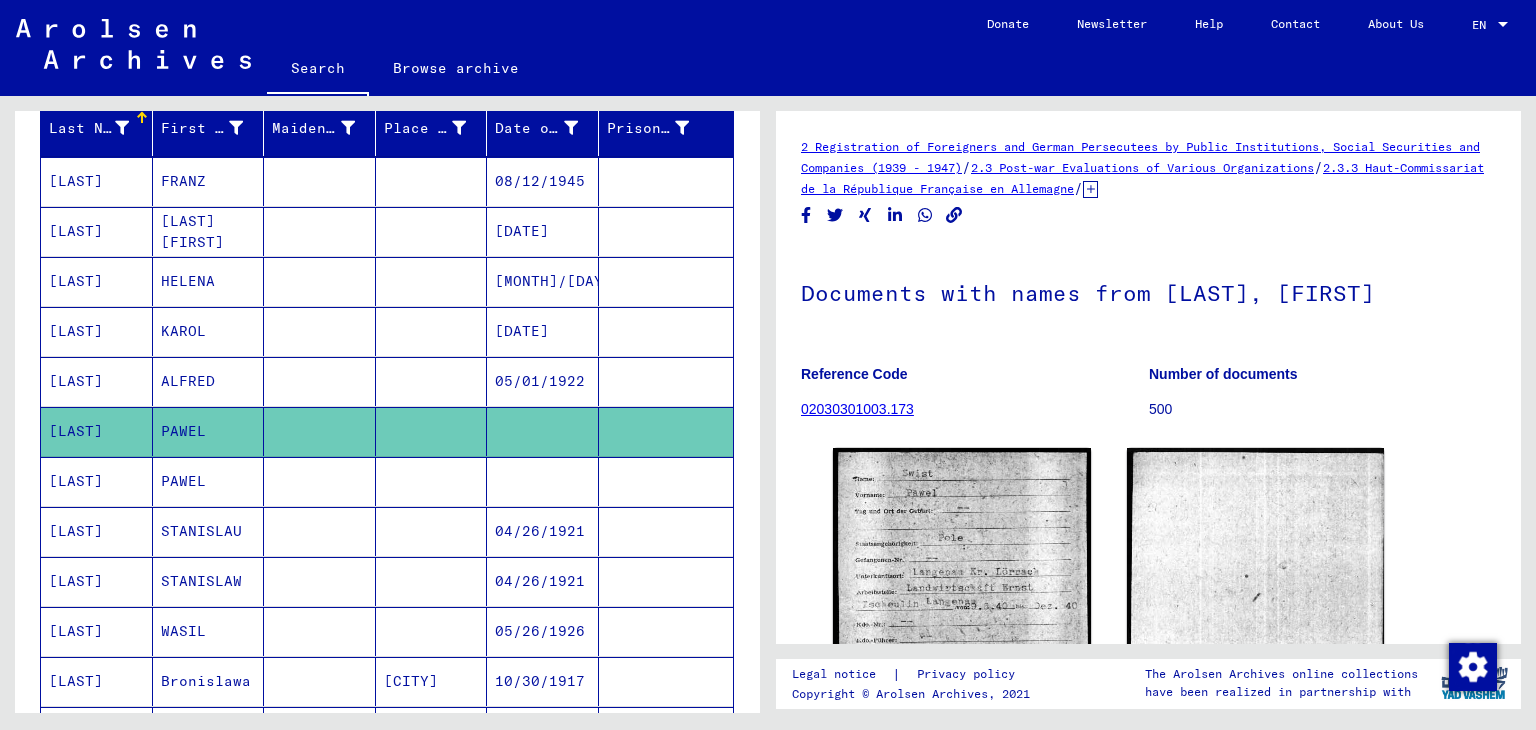 scroll, scrollTop: 249, scrollLeft: 0, axis: vertical 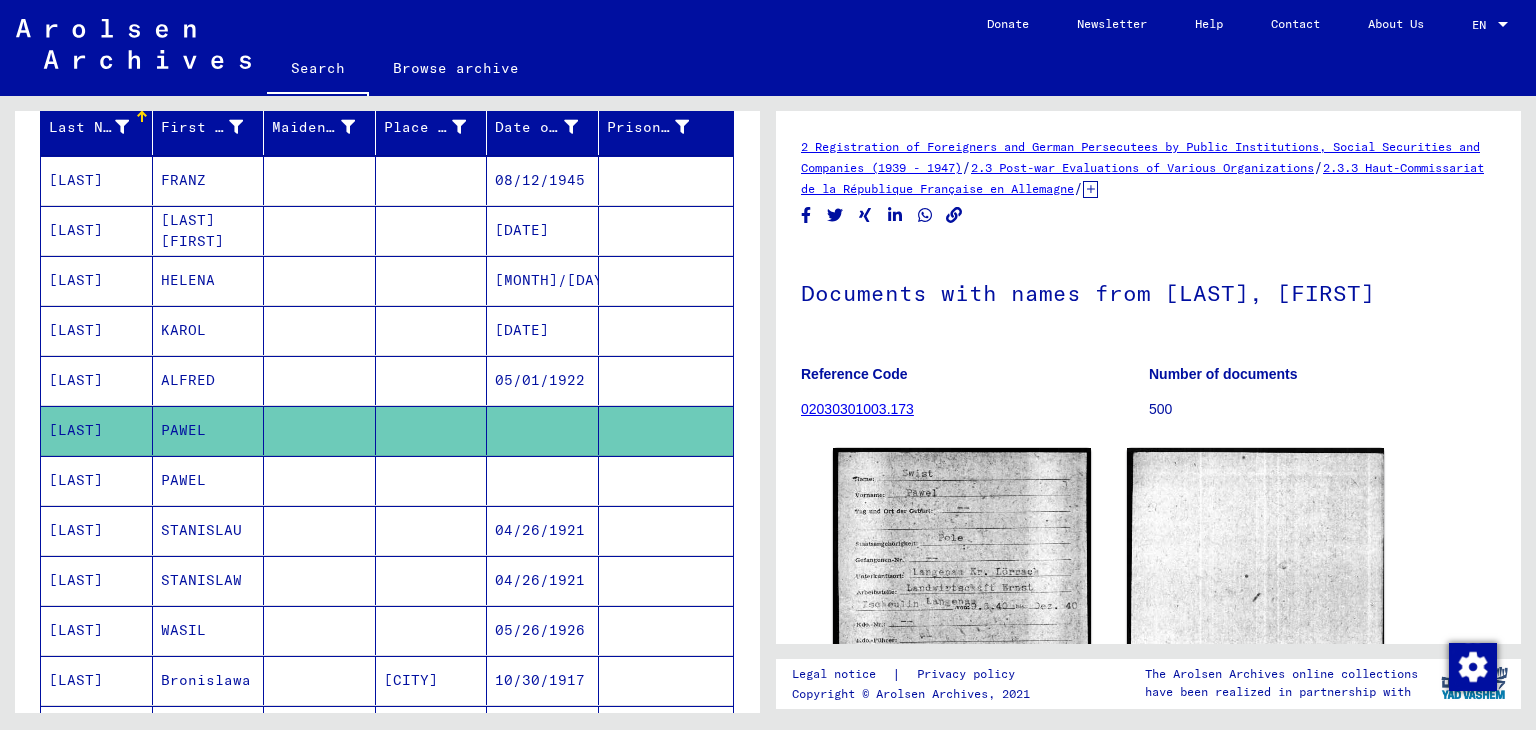 click on "[DATE]" at bounding box center [543, 380] 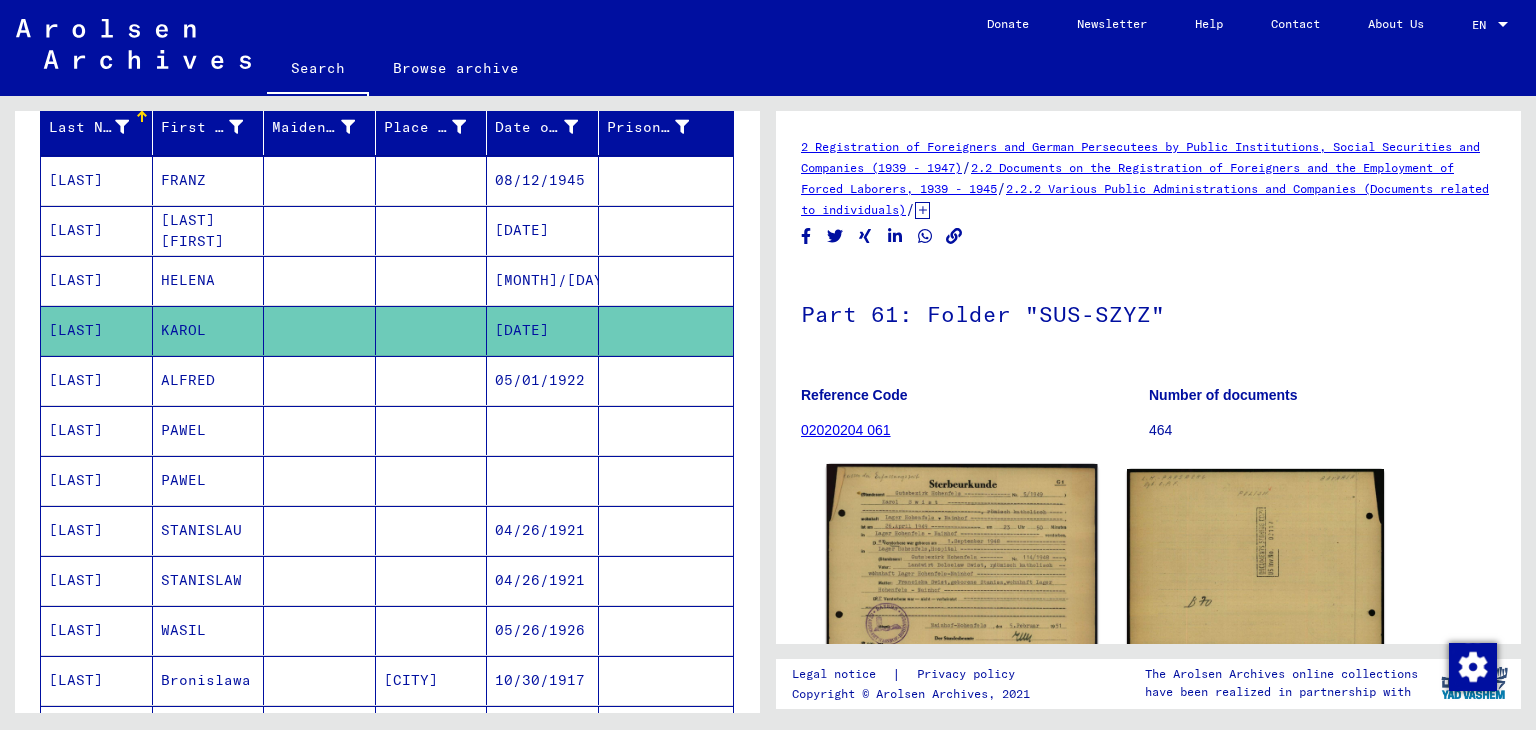 click 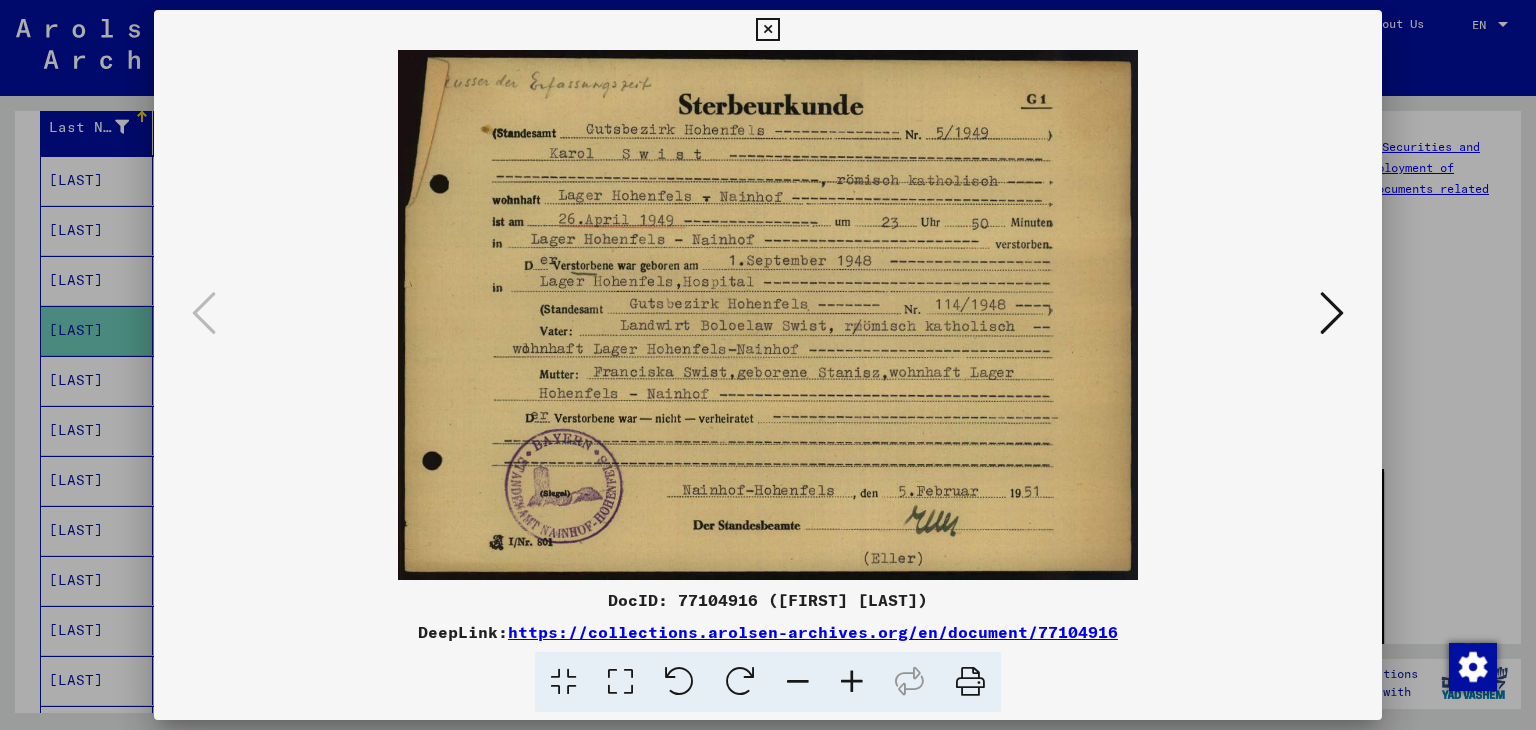 click at bounding box center (767, 30) 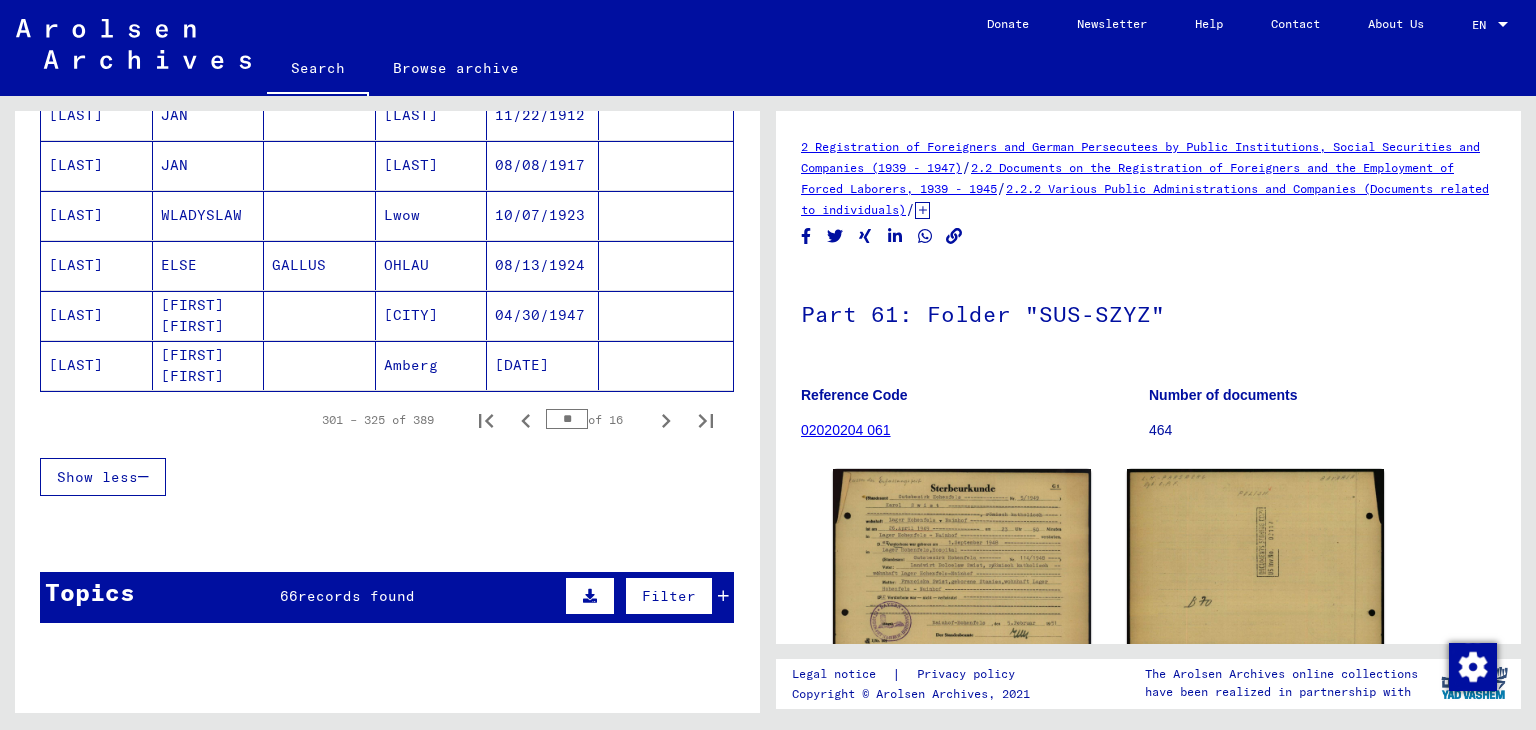 scroll, scrollTop: 1265, scrollLeft: 0, axis: vertical 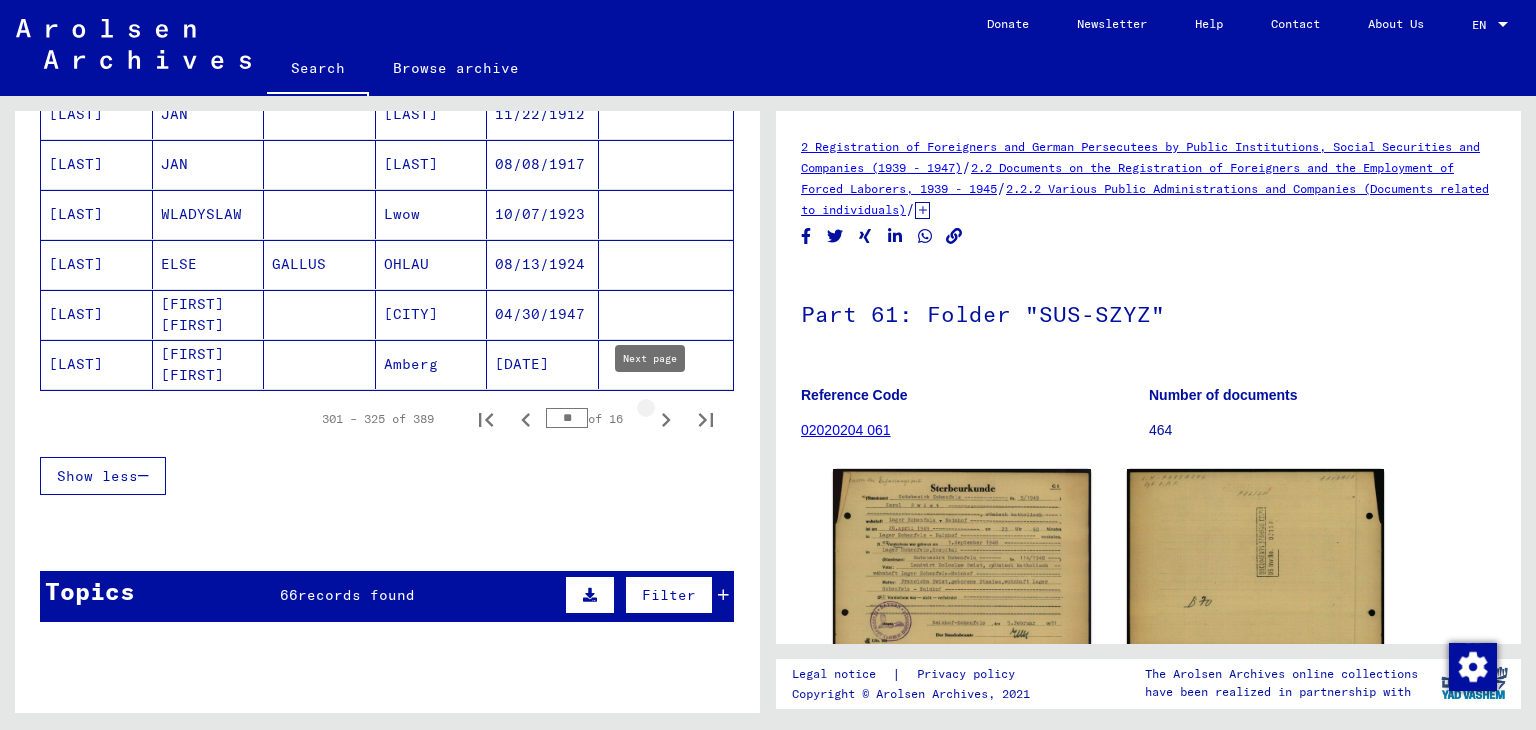 click 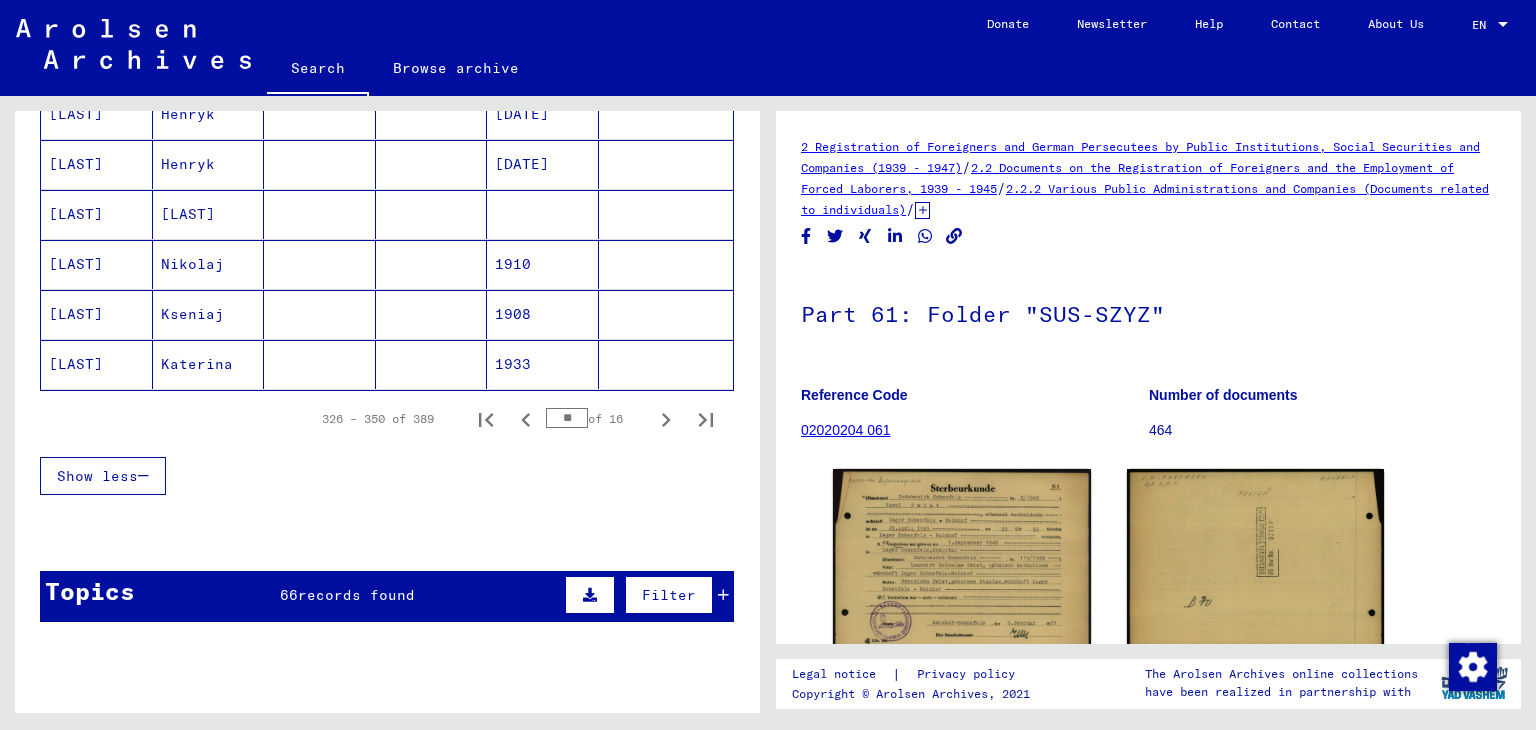 click on "1910" at bounding box center [543, 314] 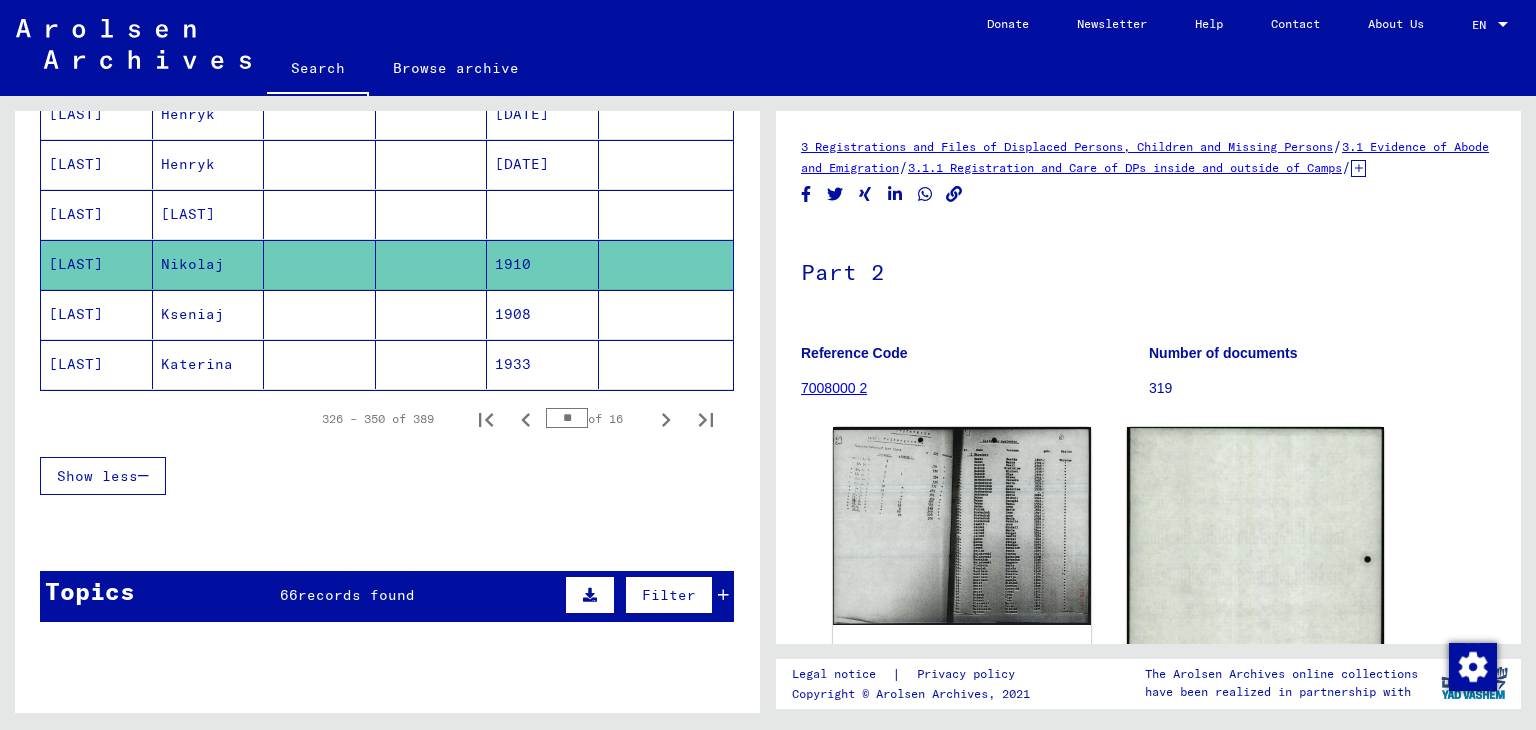 click on "[DATE]" at bounding box center [543, 214] 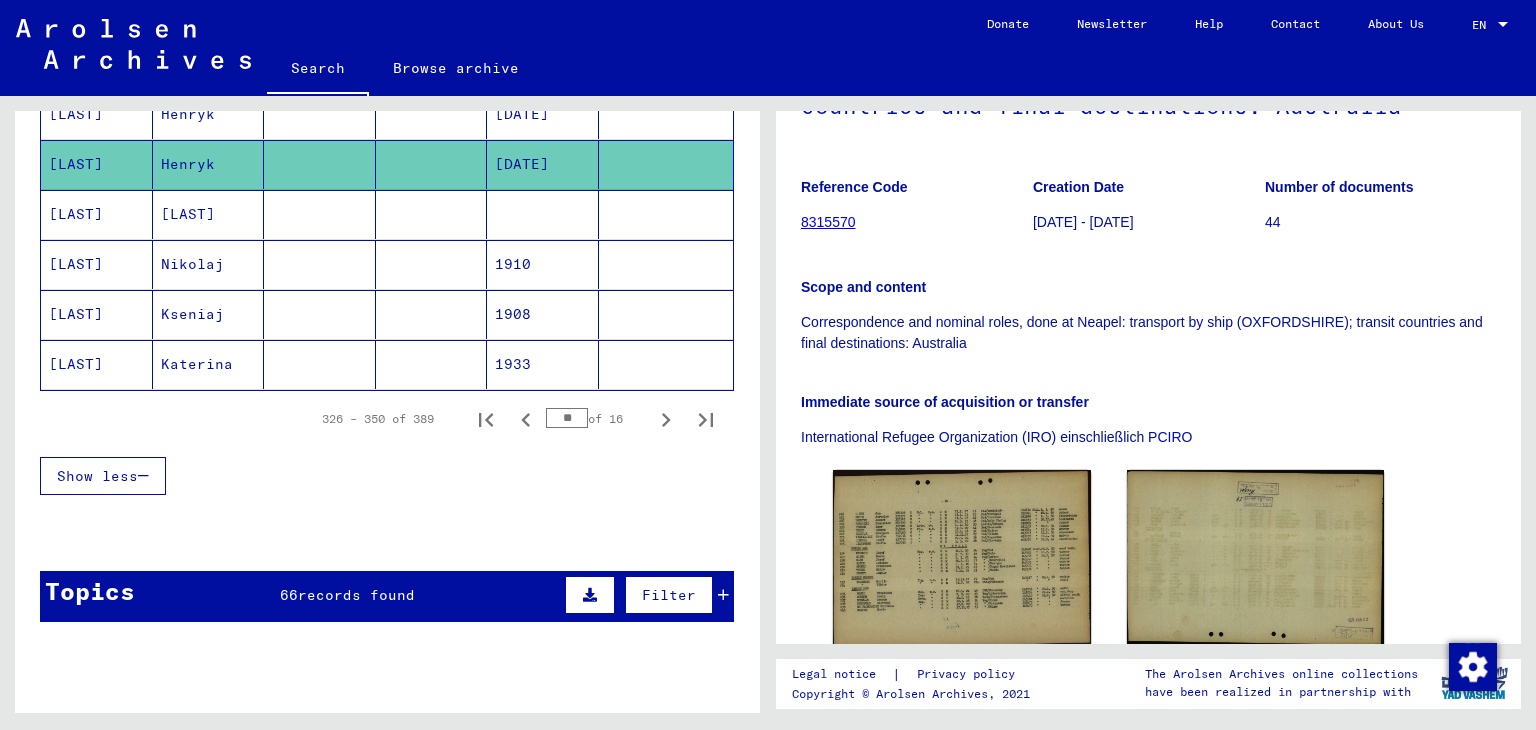 scroll, scrollTop: 287, scrollLeft: 0, axis: vertical 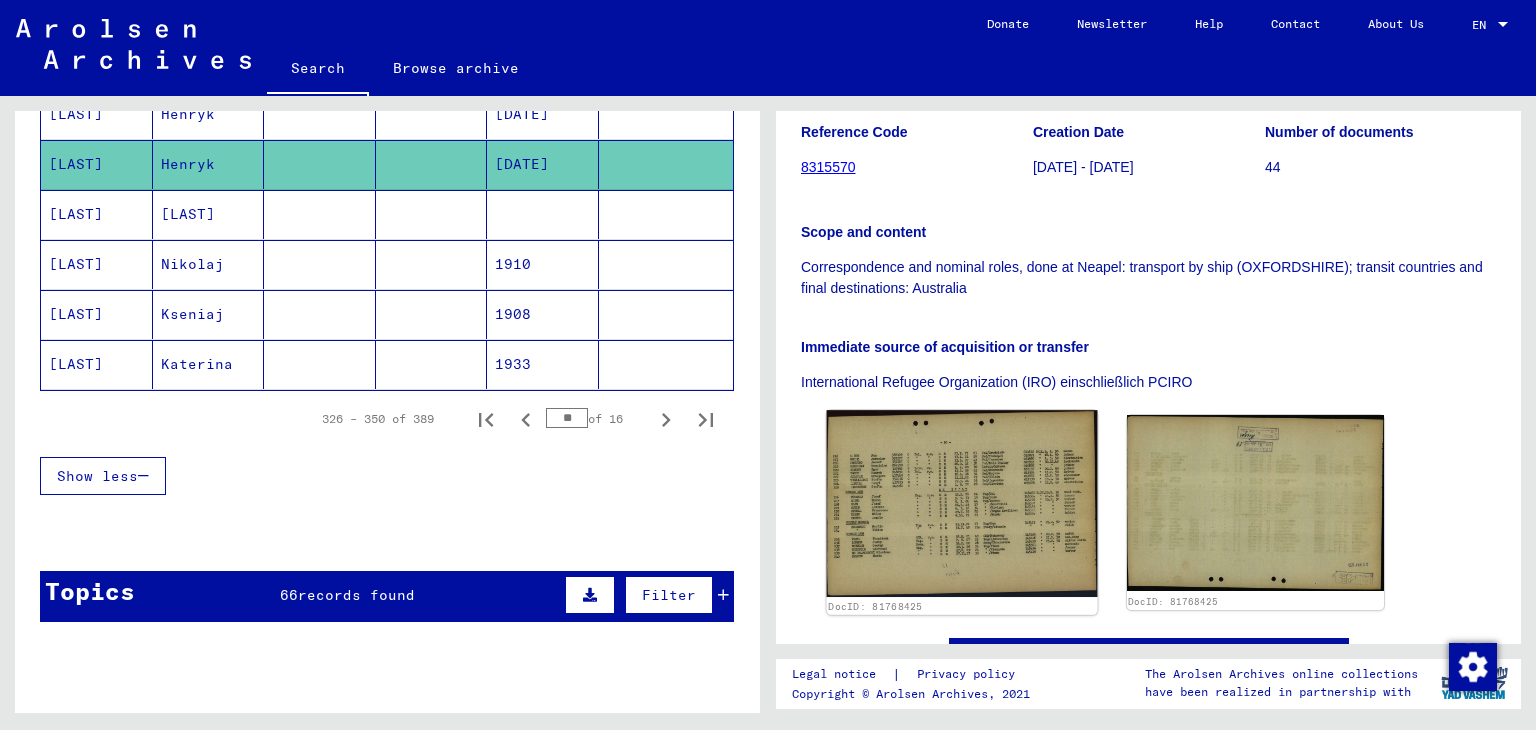 click 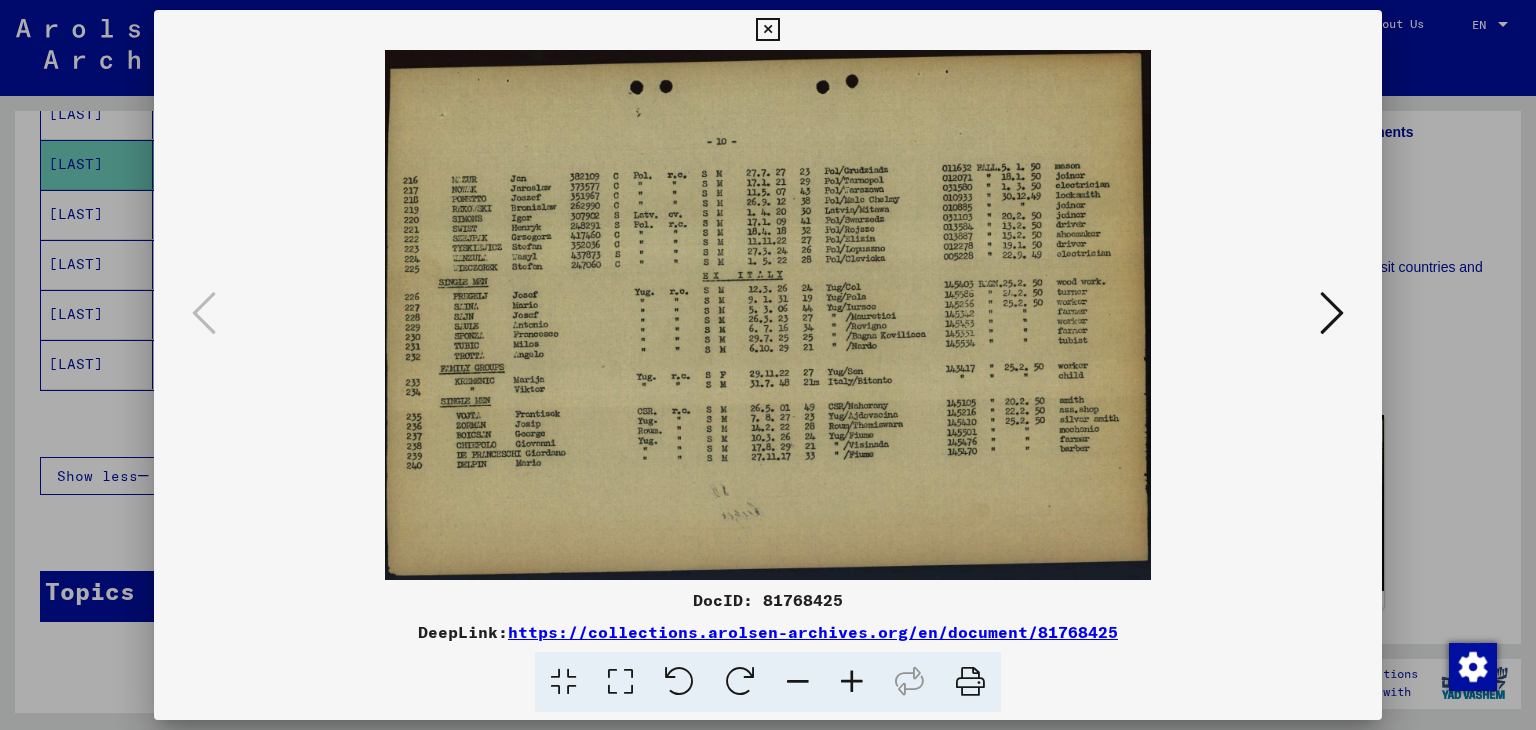 drag, startPoint x: 944, startPoint y: 474, endPoint x: 876, endPoint y: 409, distance: 94.06912 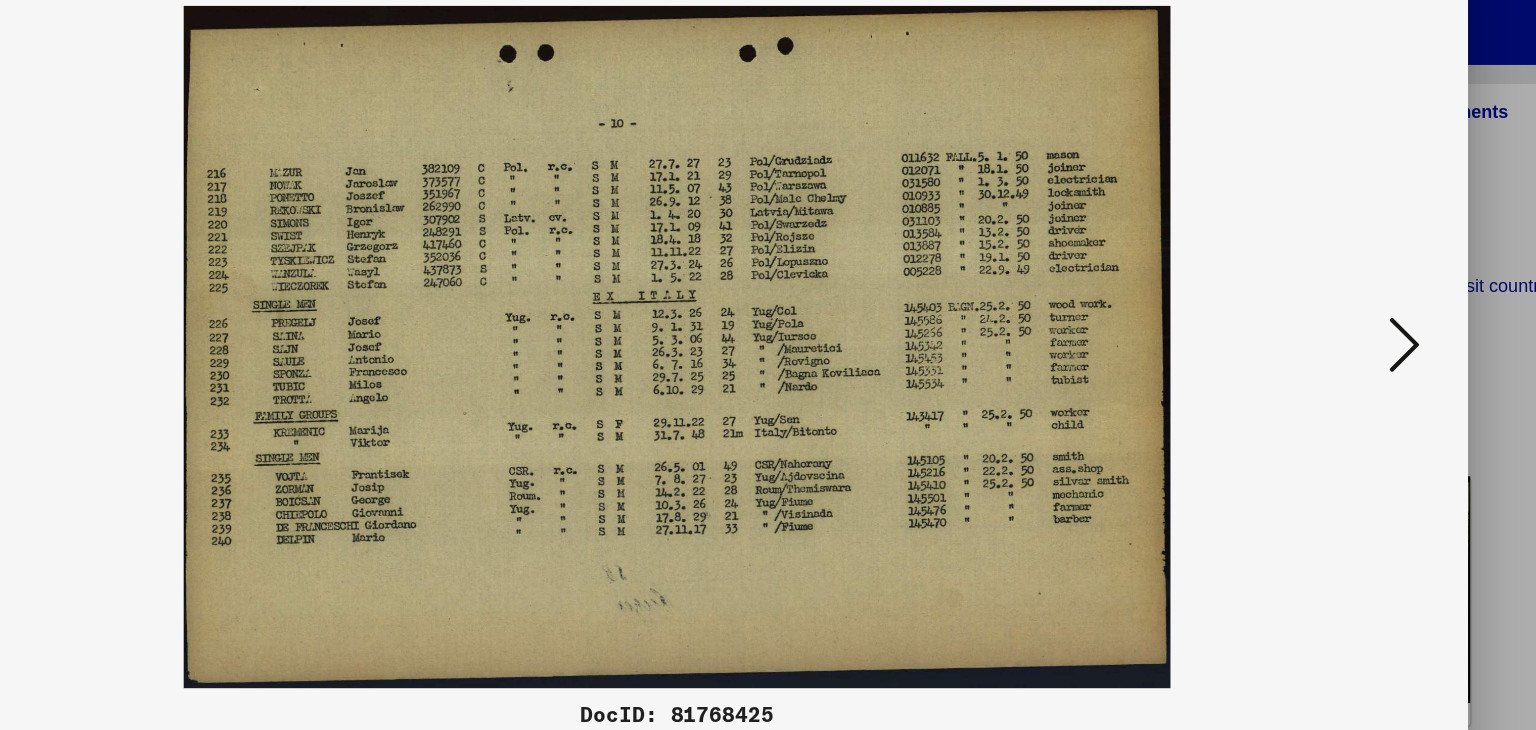 click at bounding box center (1332, 313) 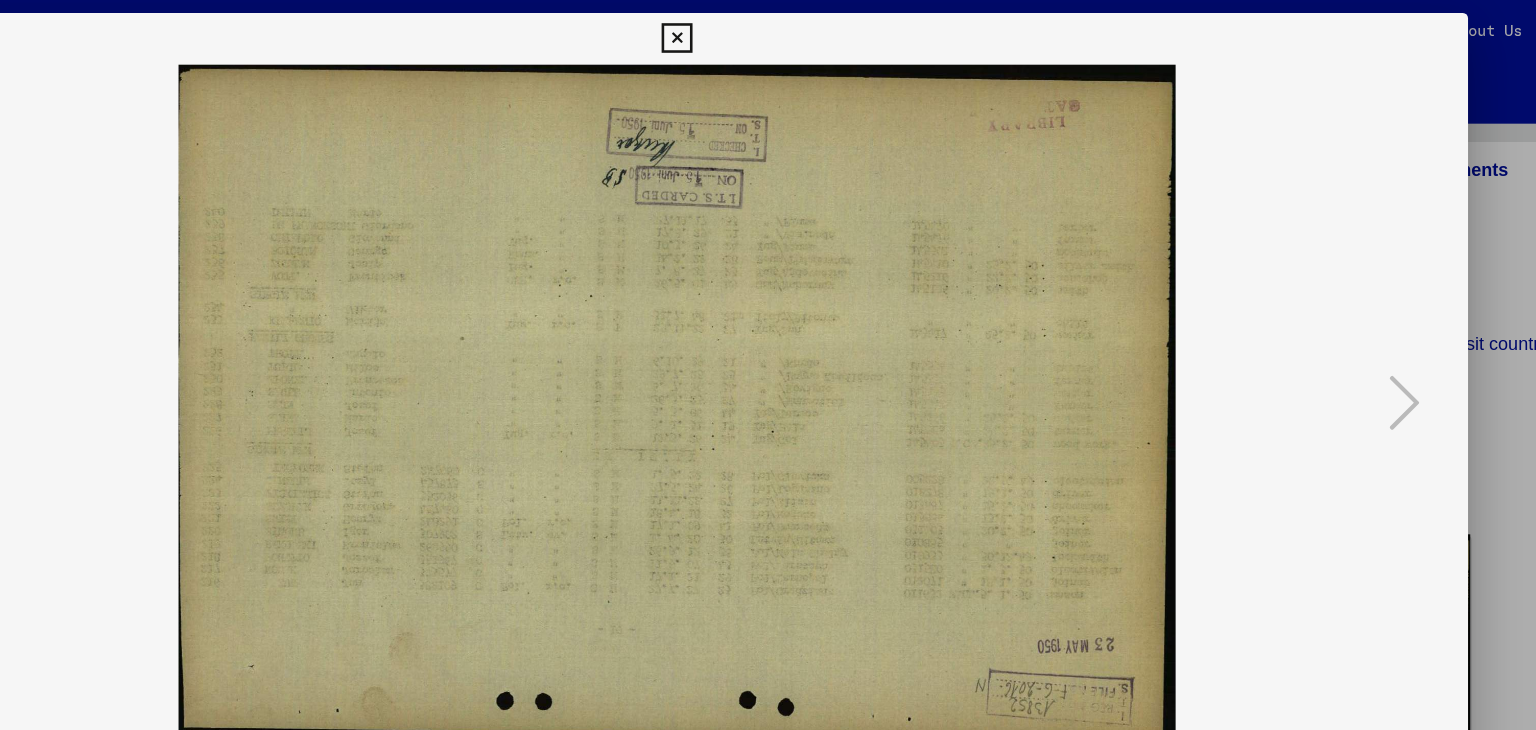 click at bounding box center (767, 30) 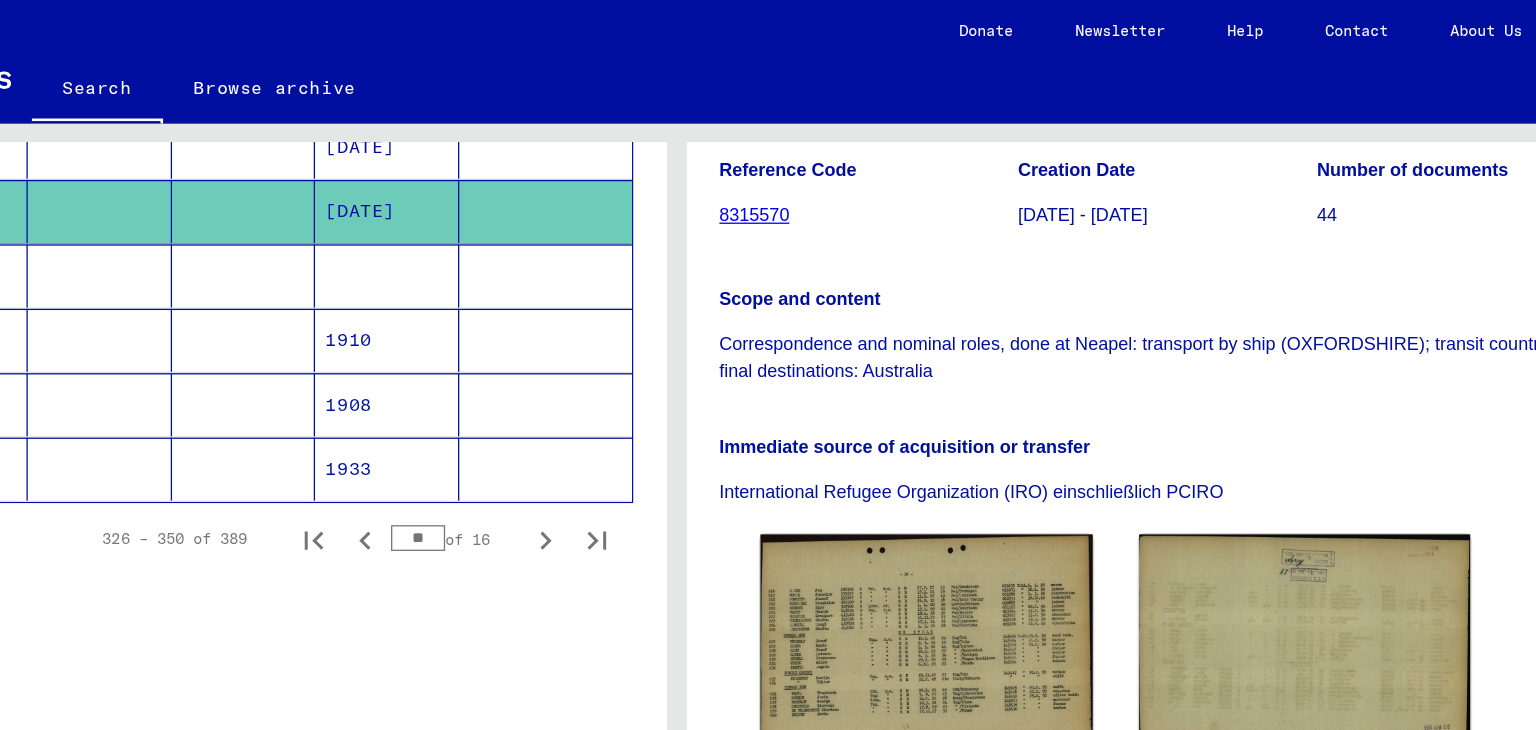 scroll, scrollTop: 0, scrollLeft: 0, axis: both 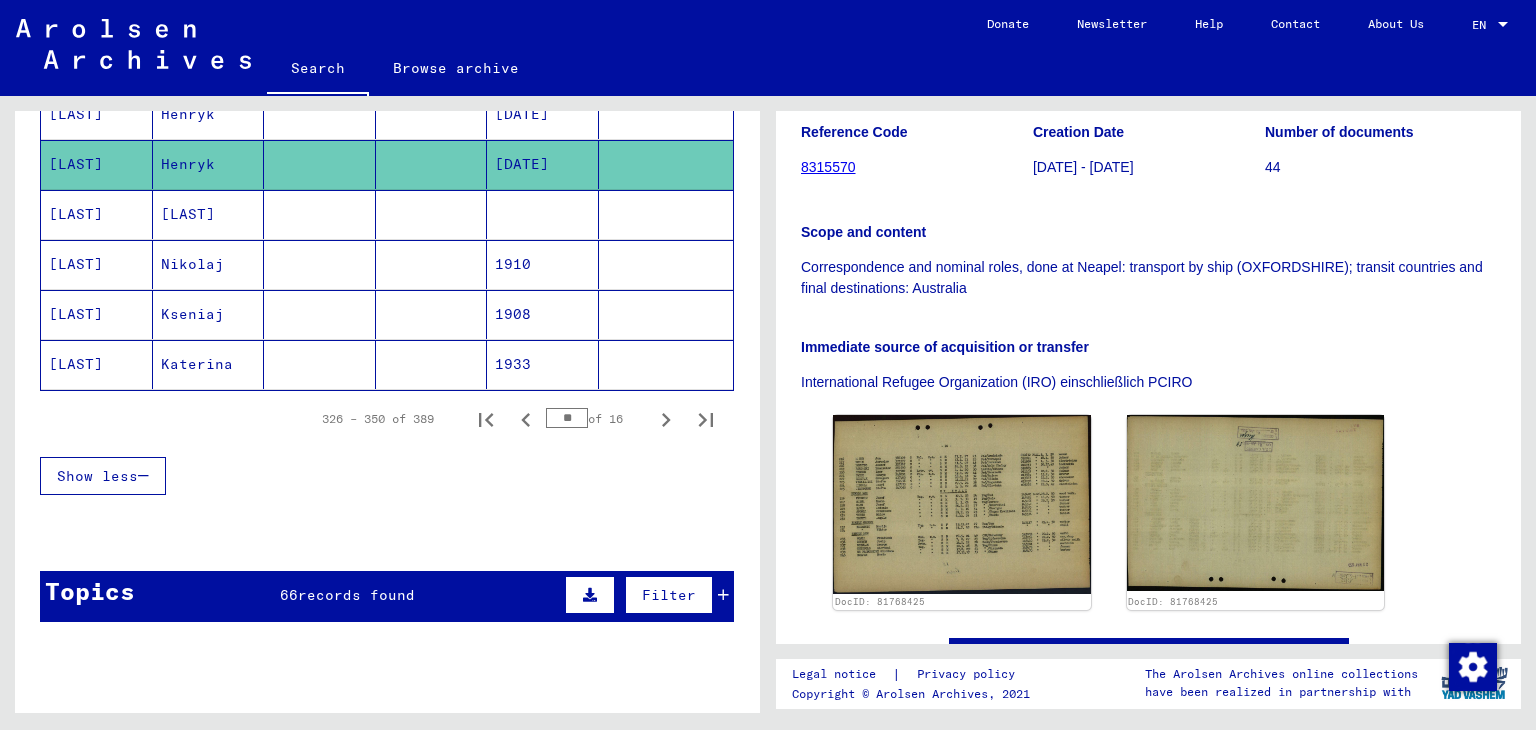 click at bounding box center [432, 364] 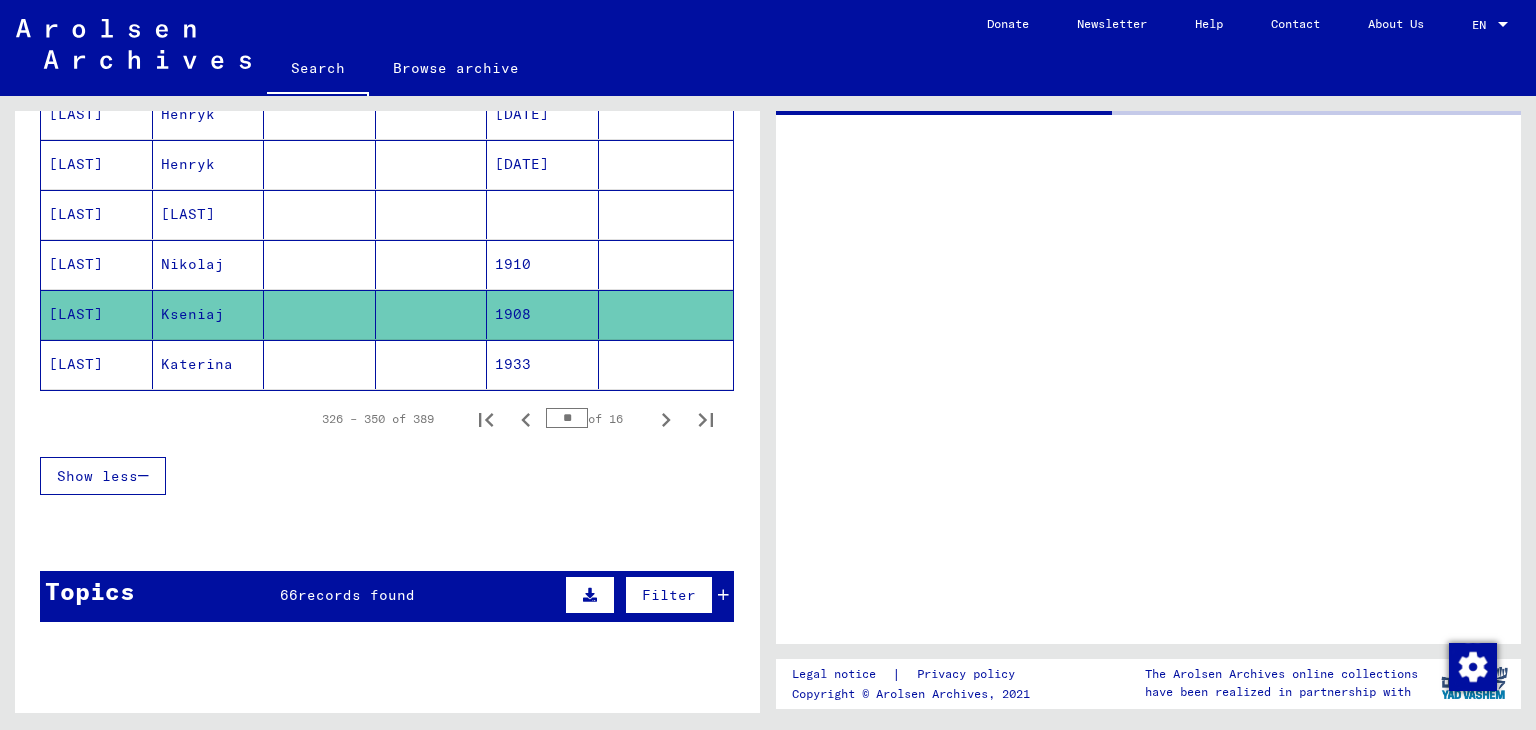 scroll, scrollTop: 0, scrollLeft: 0, axis: both 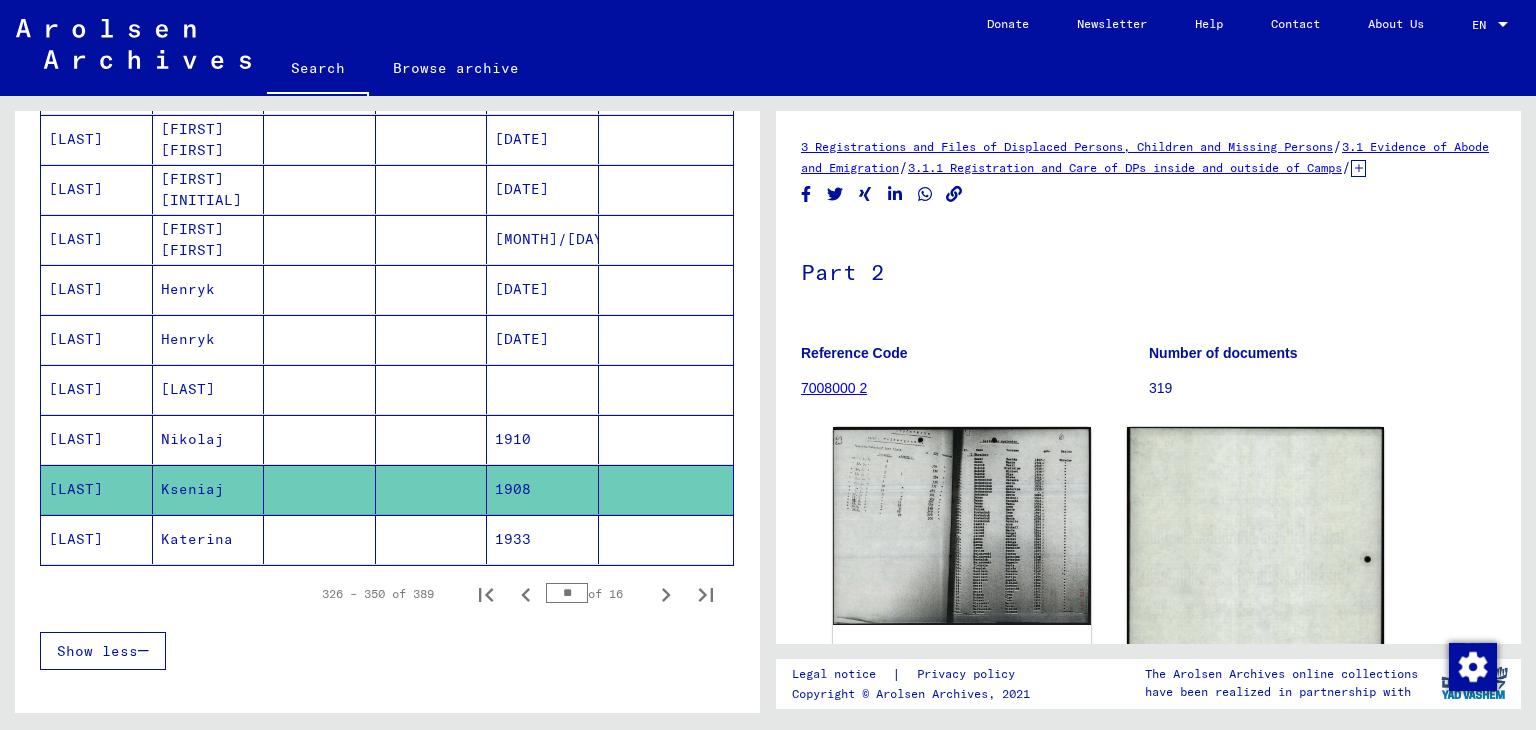 click on "[DATE]" at bounding box center (543, 339) 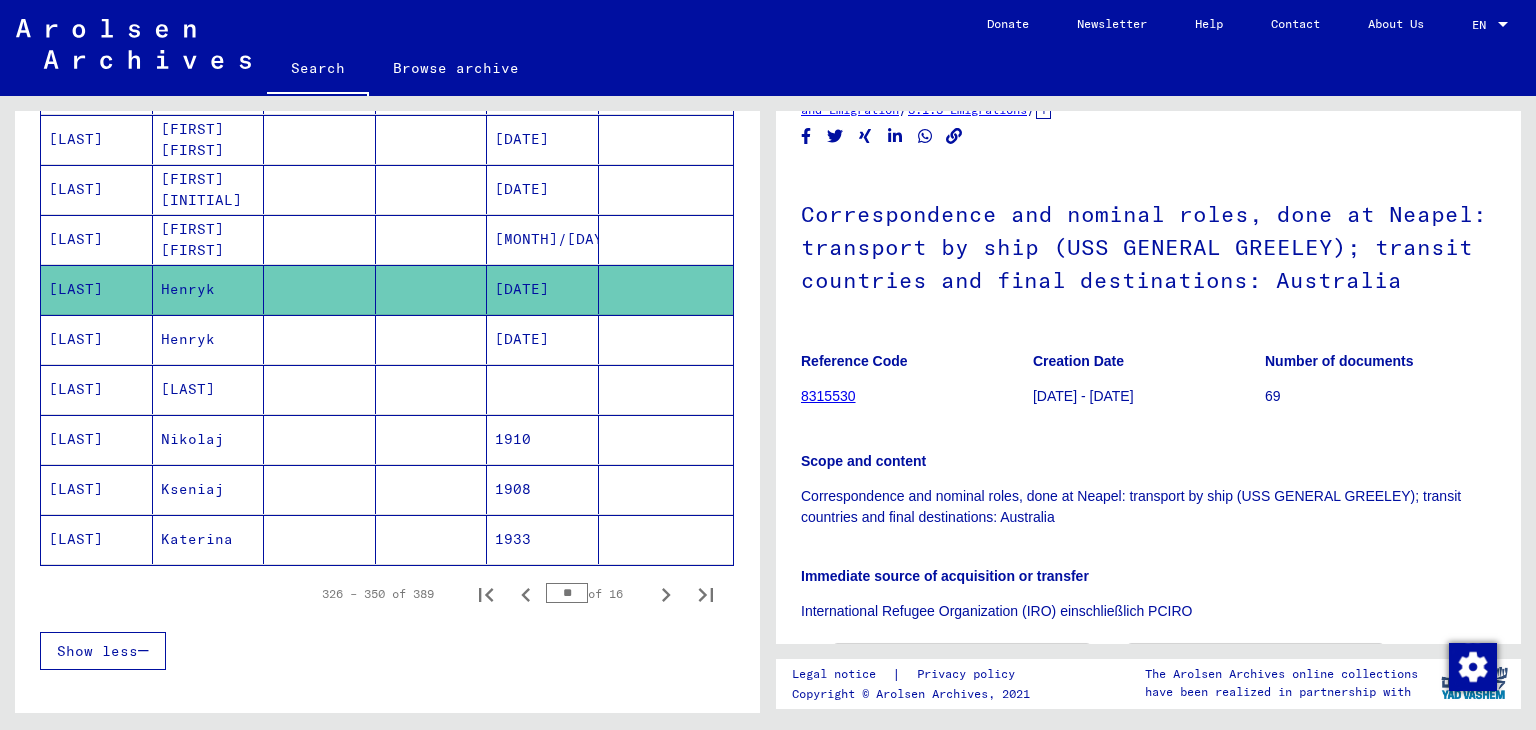 scroll, scrollTop: 215, scrollLeft: 0, axis: vertical 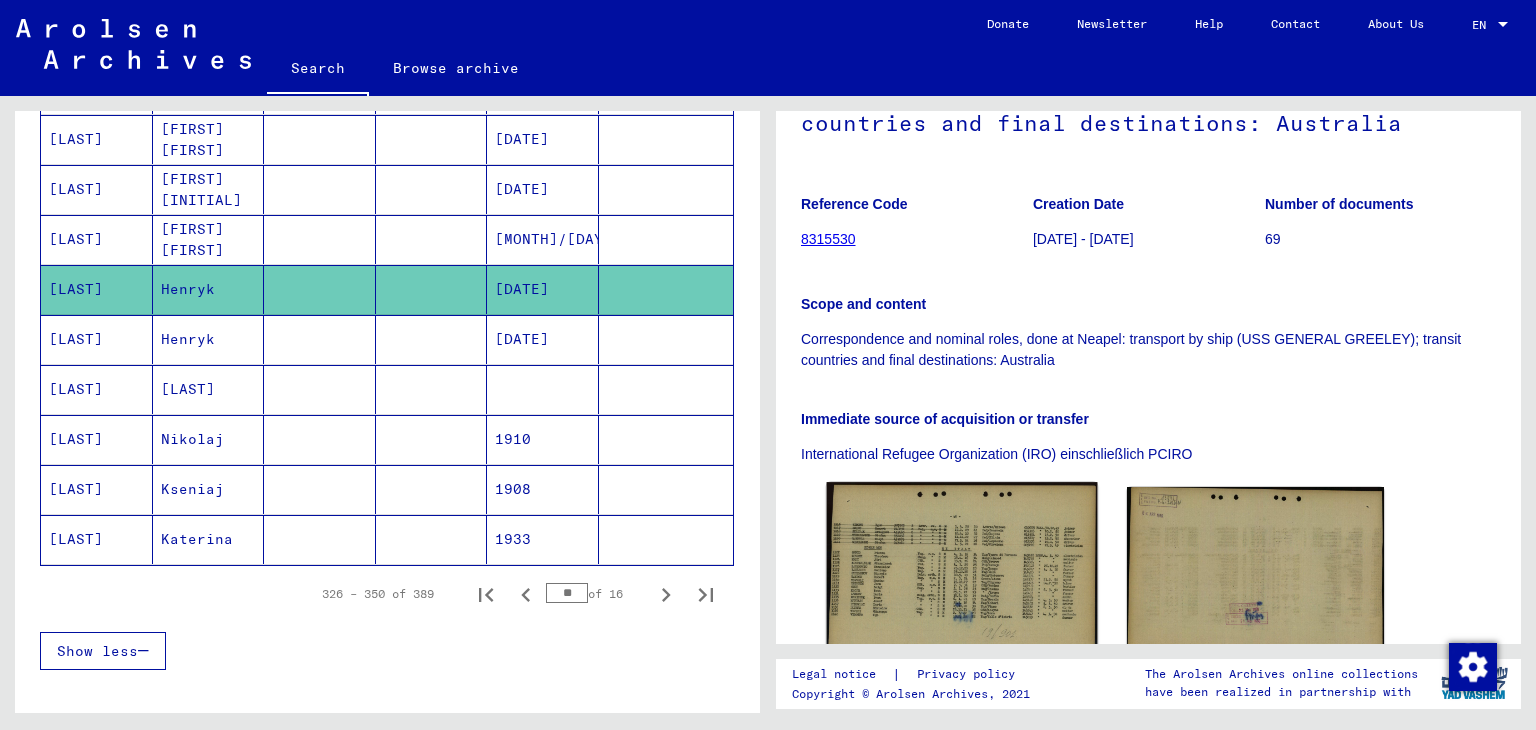 click 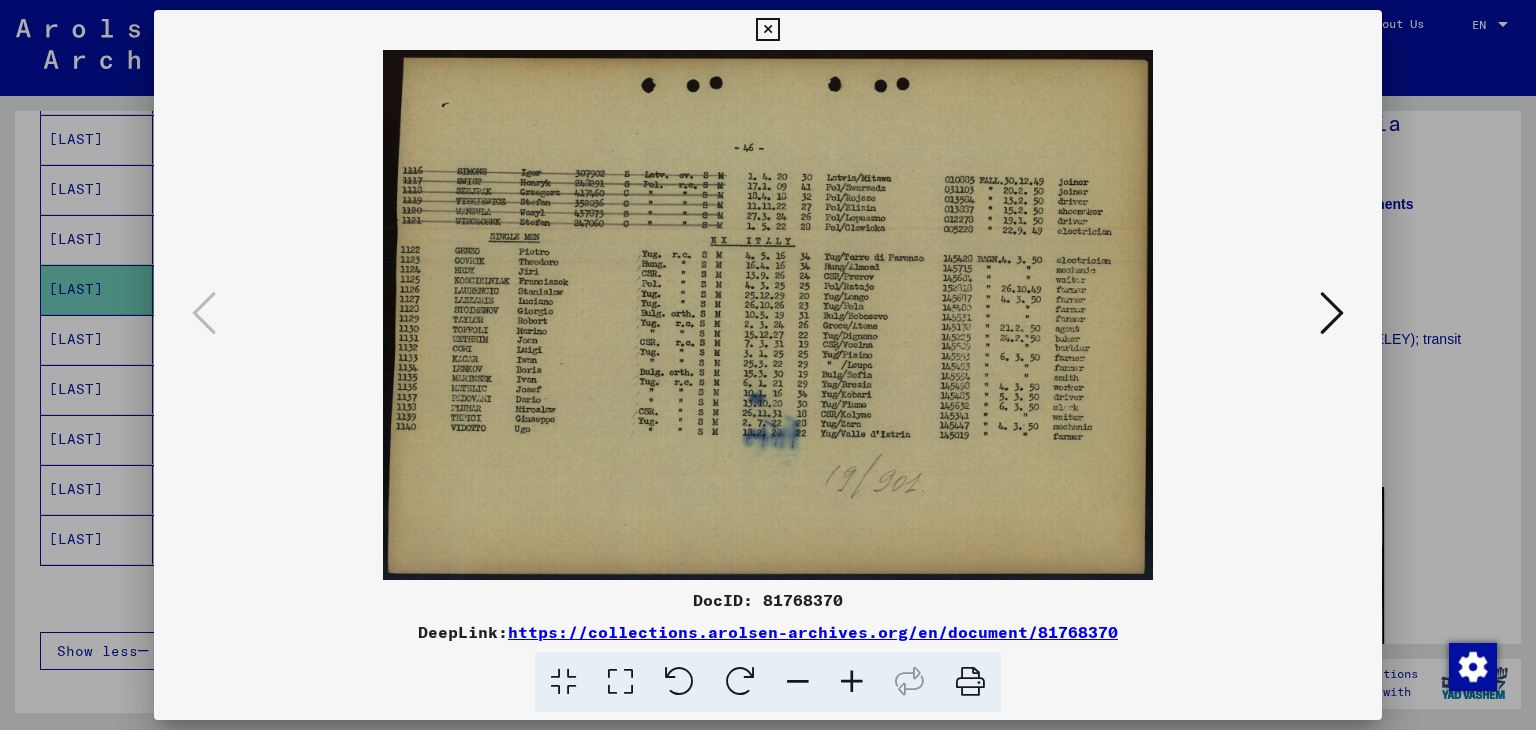 click at bounding box center [767, 30] 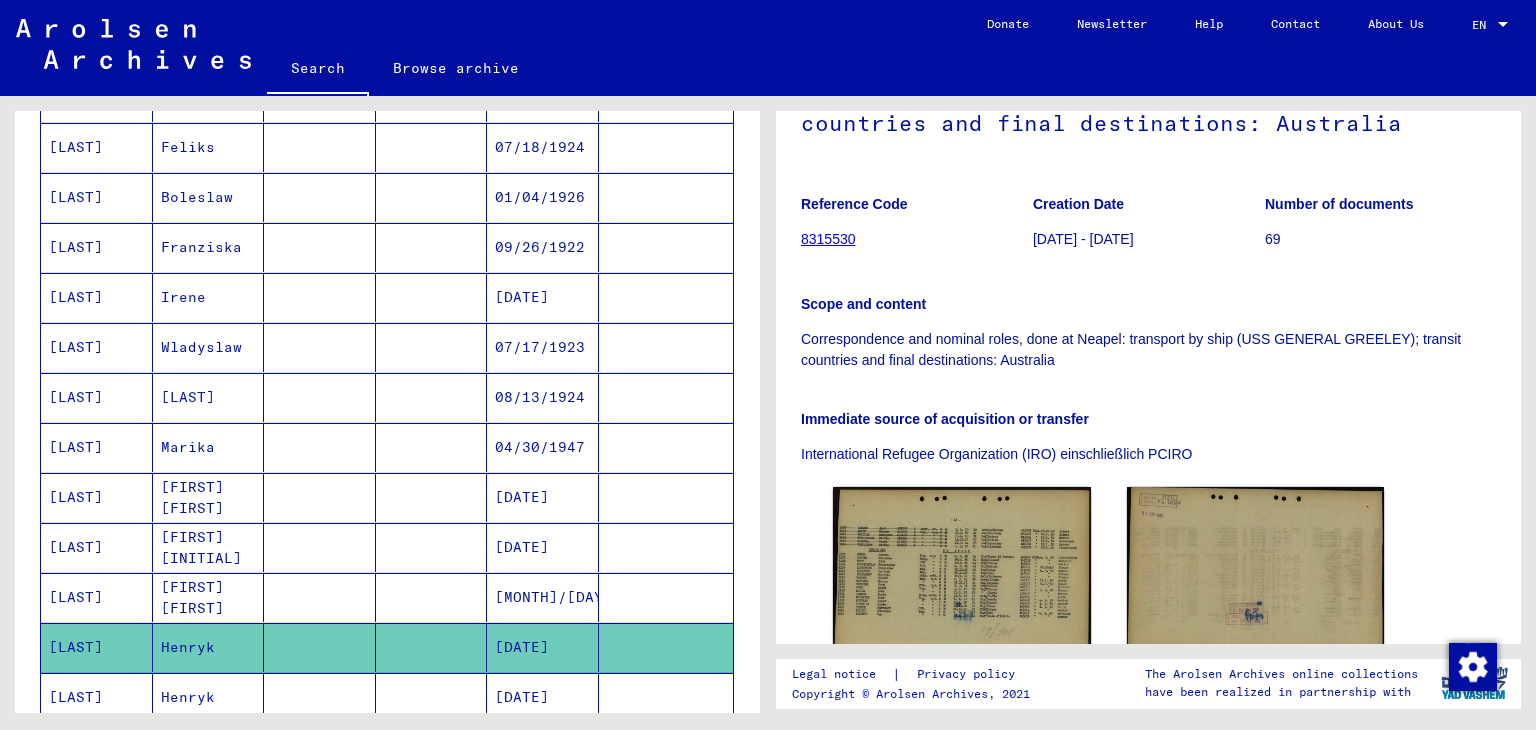 scroll, scrollTop: 732, scrollLeft: 0, axis: vertical 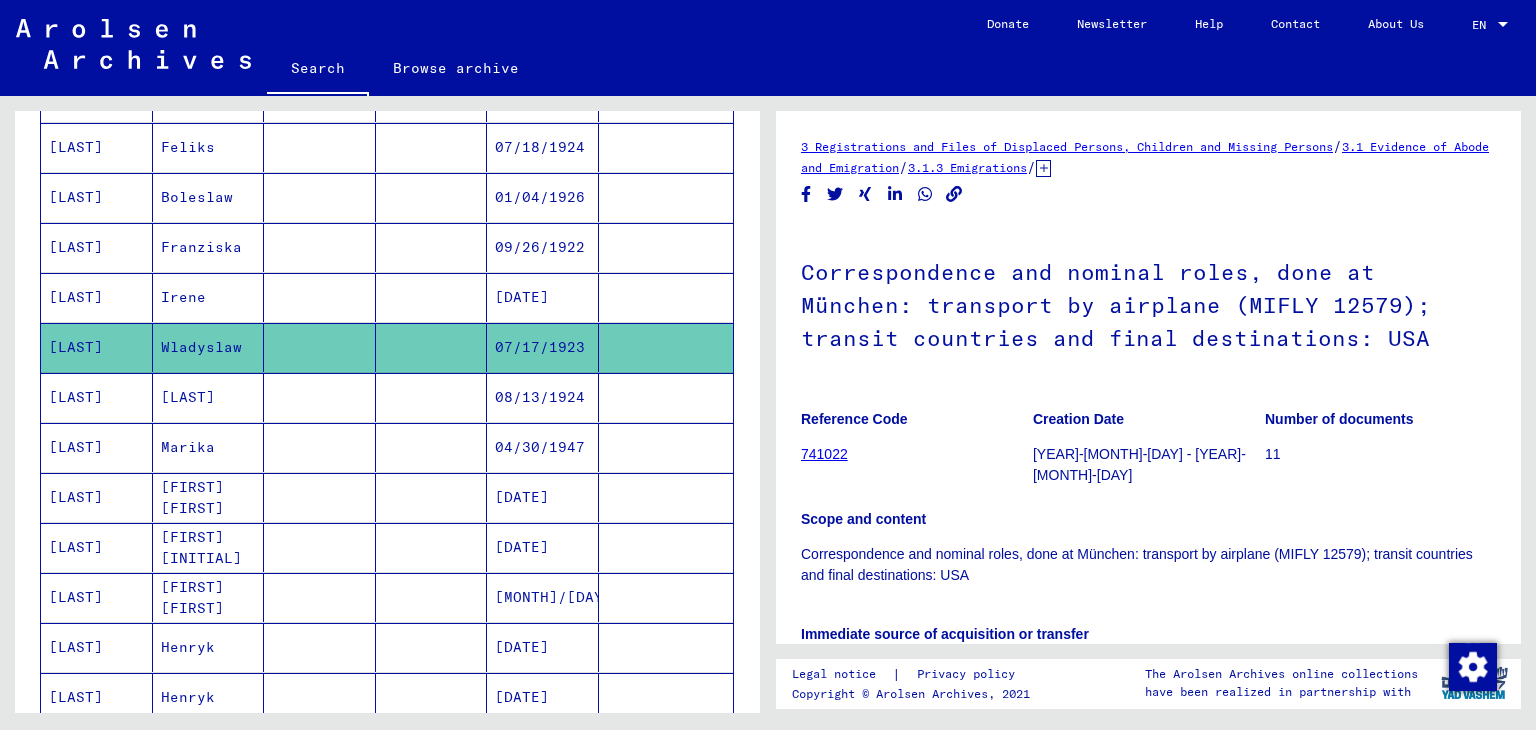 click on "[DATE]" at bounding box center (543, 347) 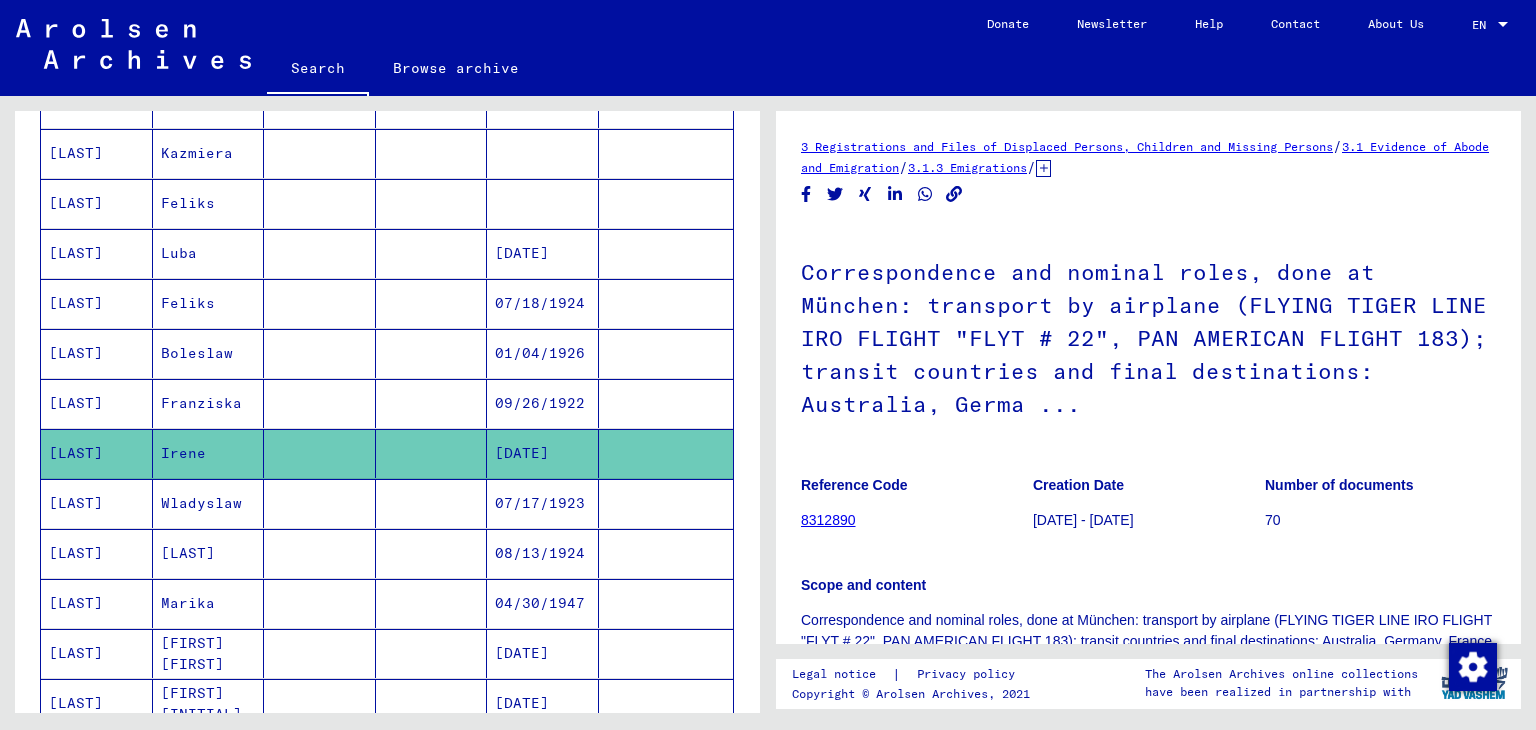 scroll, scrollTop: 574, scrollLeft: 0, axis: vertical 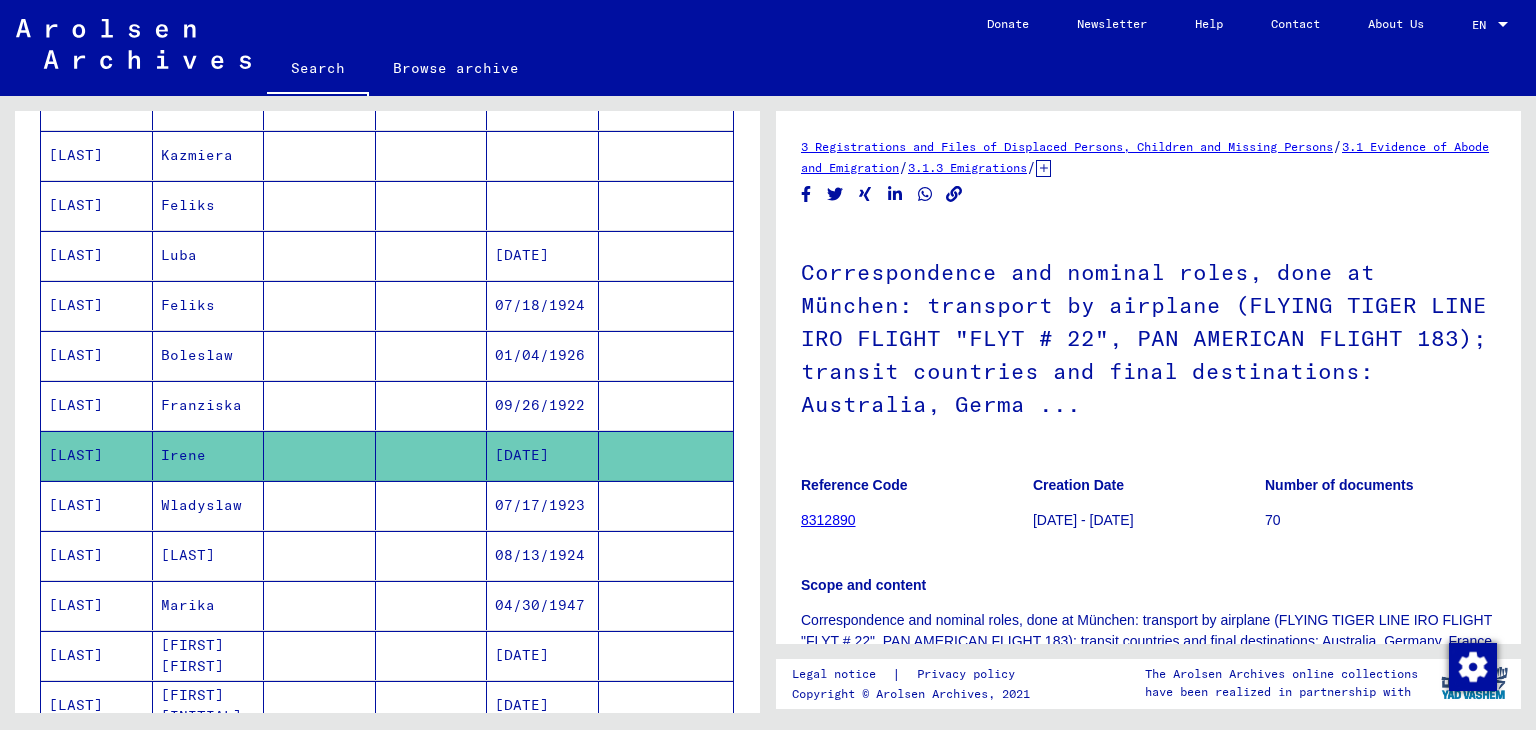 click on "[DATE]" at bounding box center [543, 305] 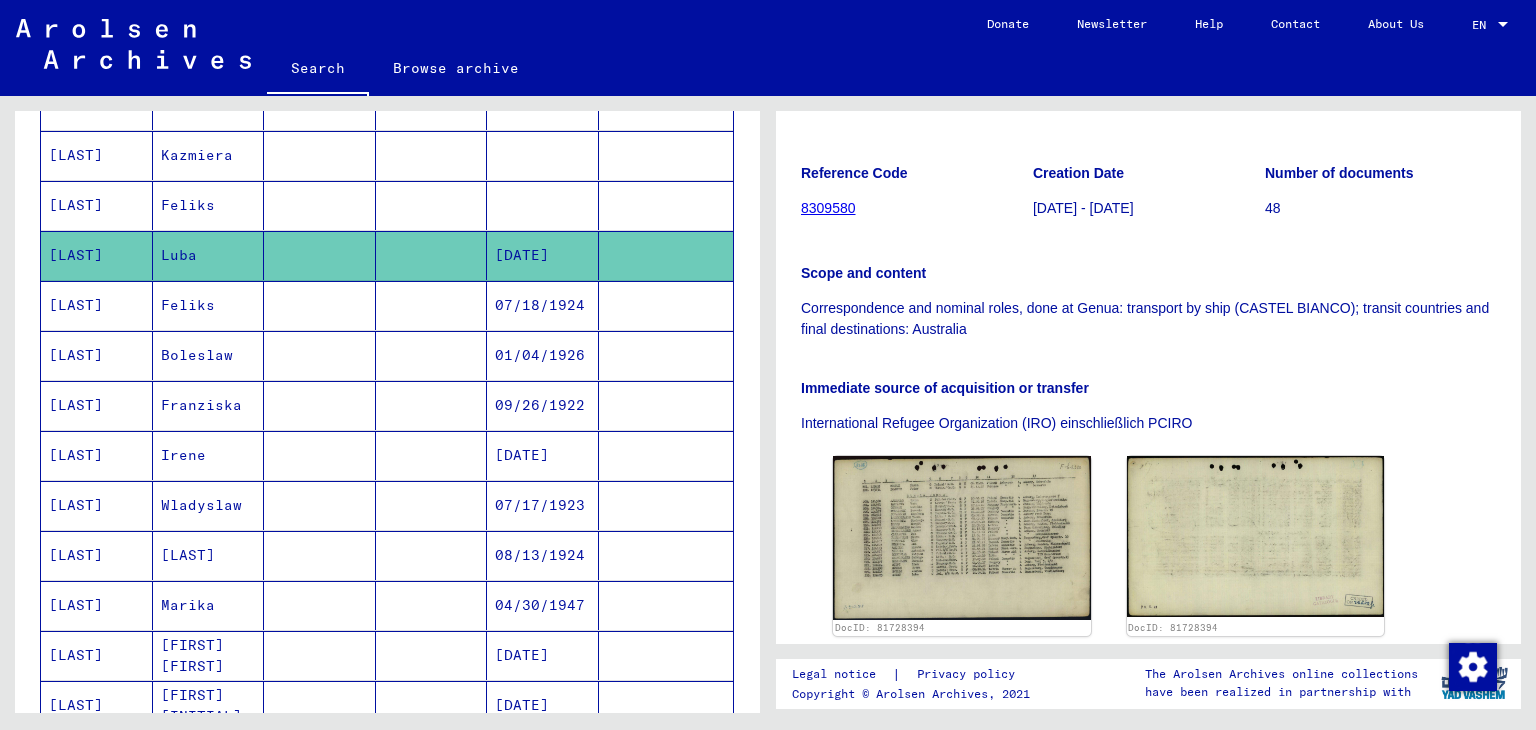 scroll, scrollTop: 240, scrollLeft: 0, axis: vertical 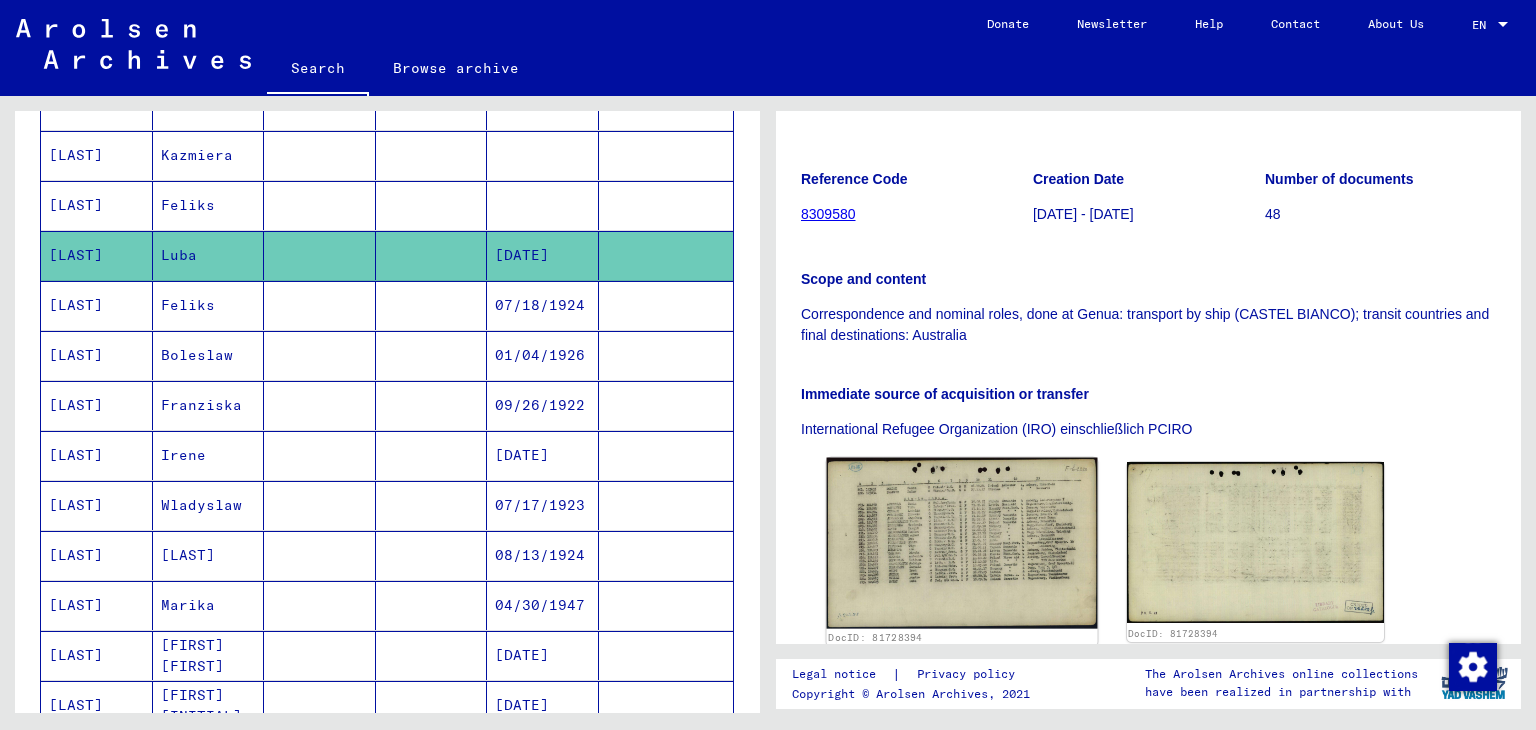 click 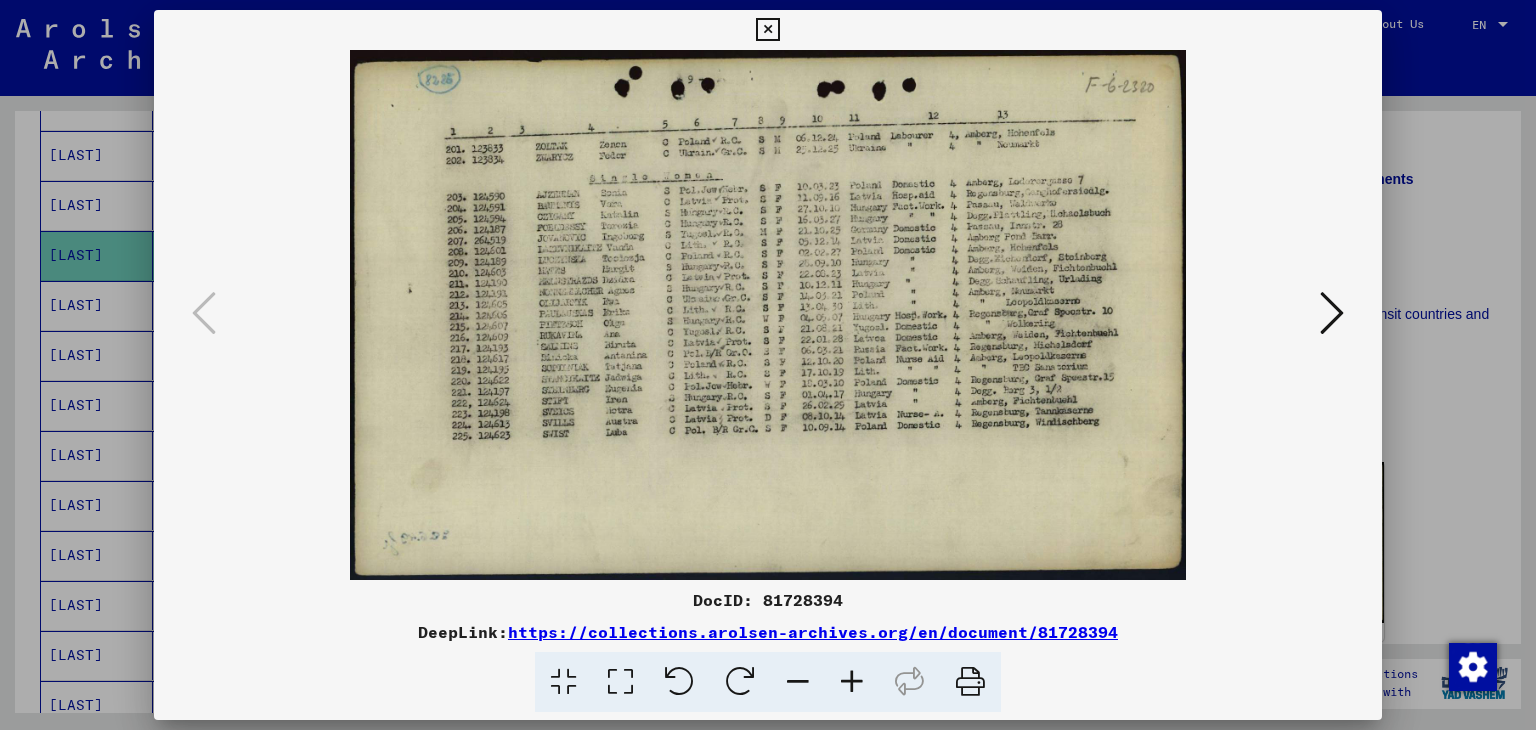 click at bounding box center [767, 30] 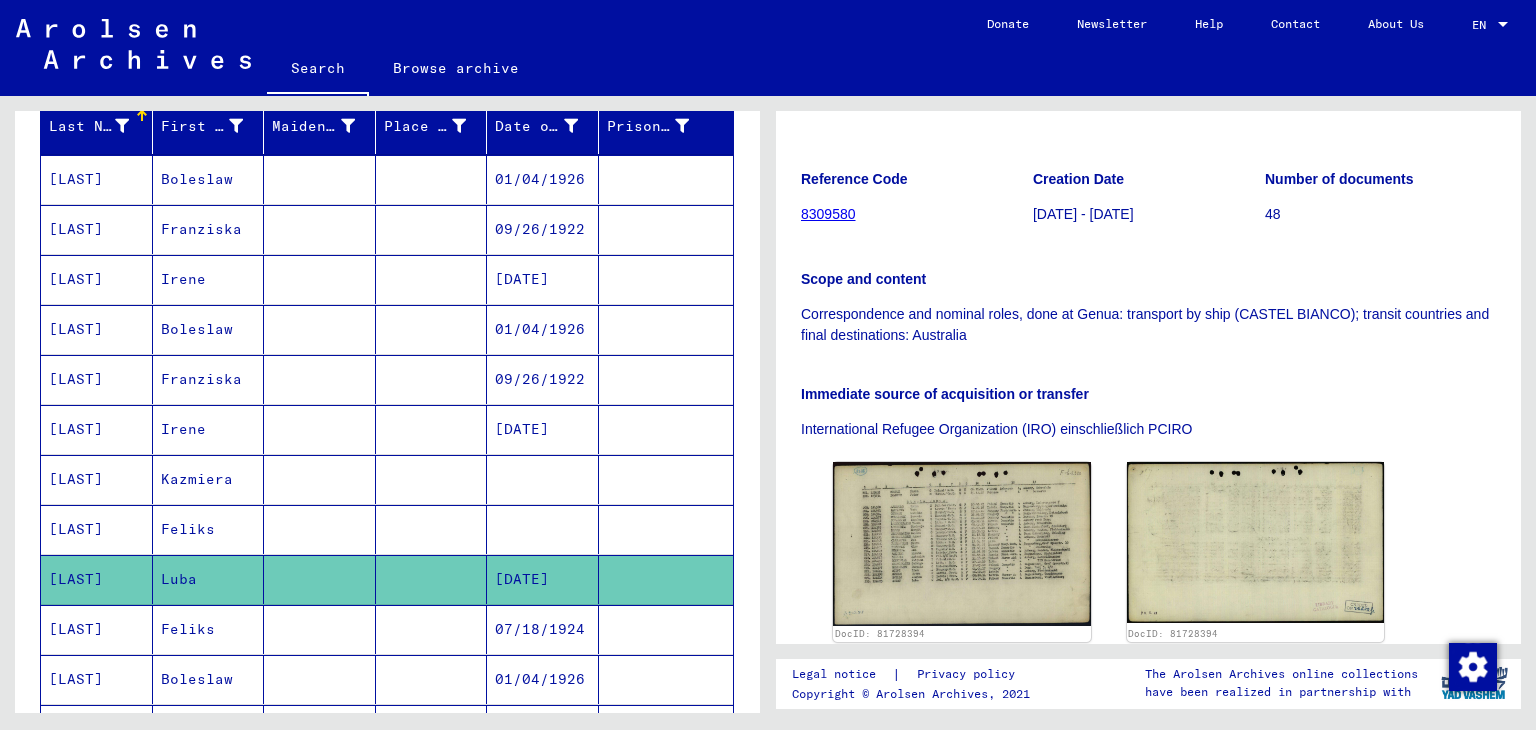 scroll, scrollTop: 249, scrollLeft: 0, axis: vertical 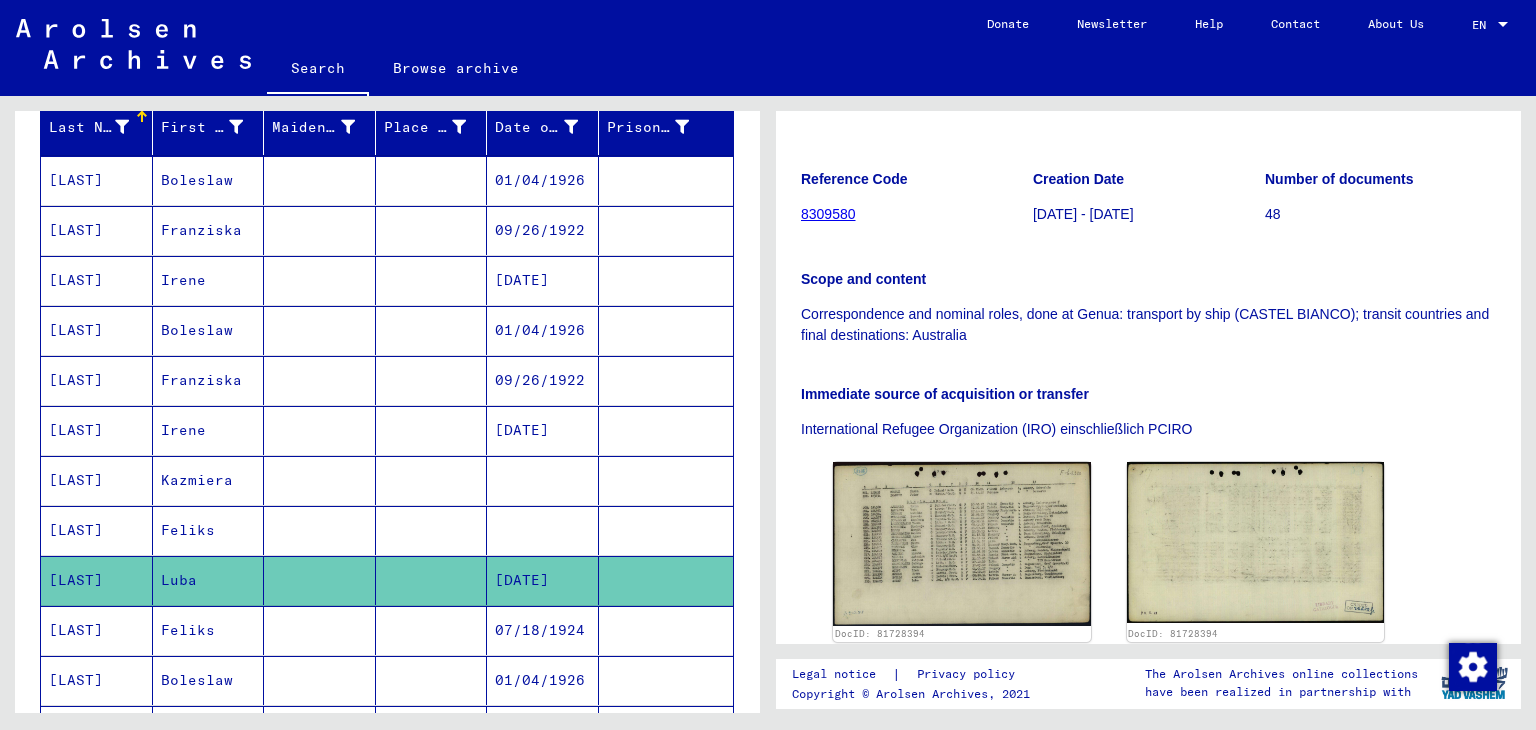 click on "01/04/1926" at bounding box center (543, 230) 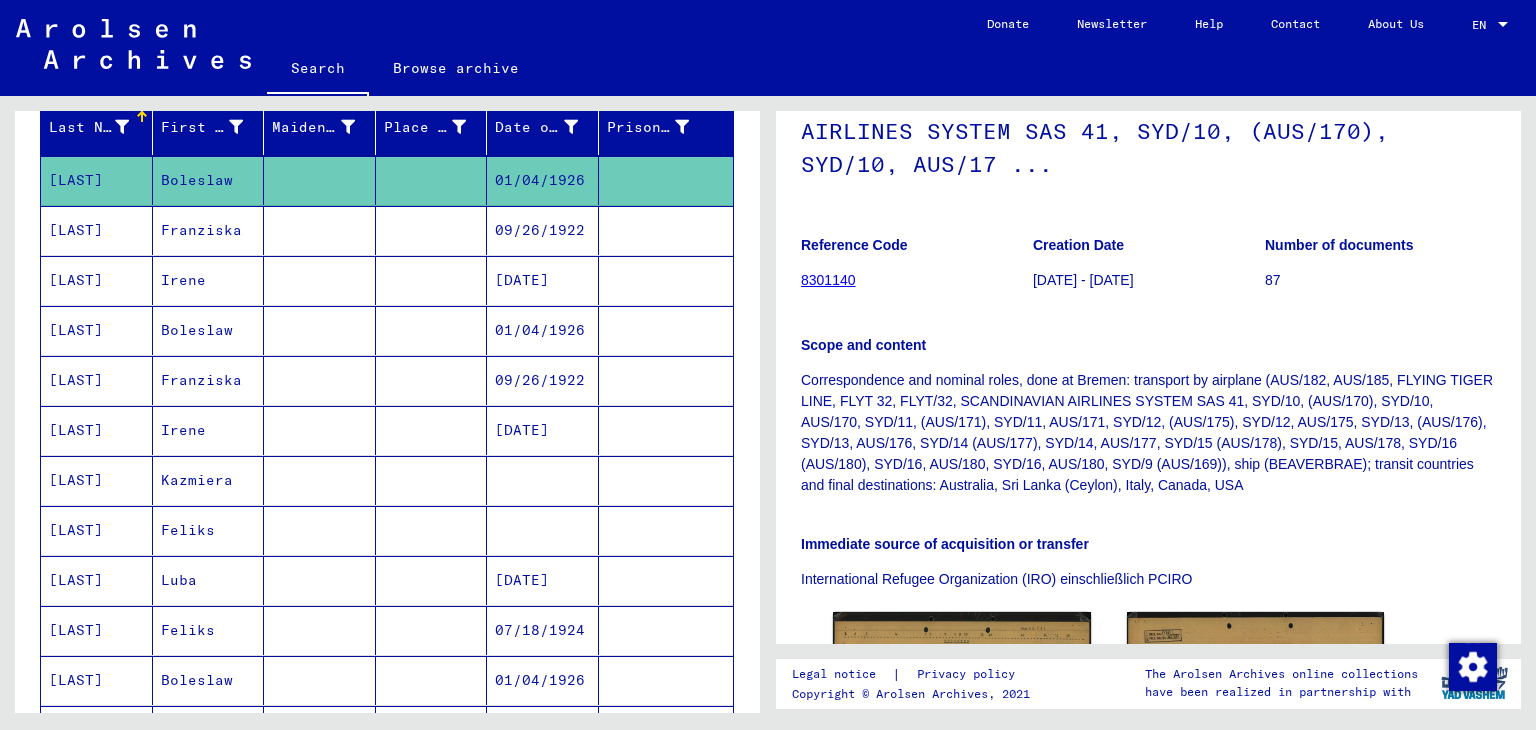 scroll, scrollTop: 0, scrollLeft: 0, axis: both 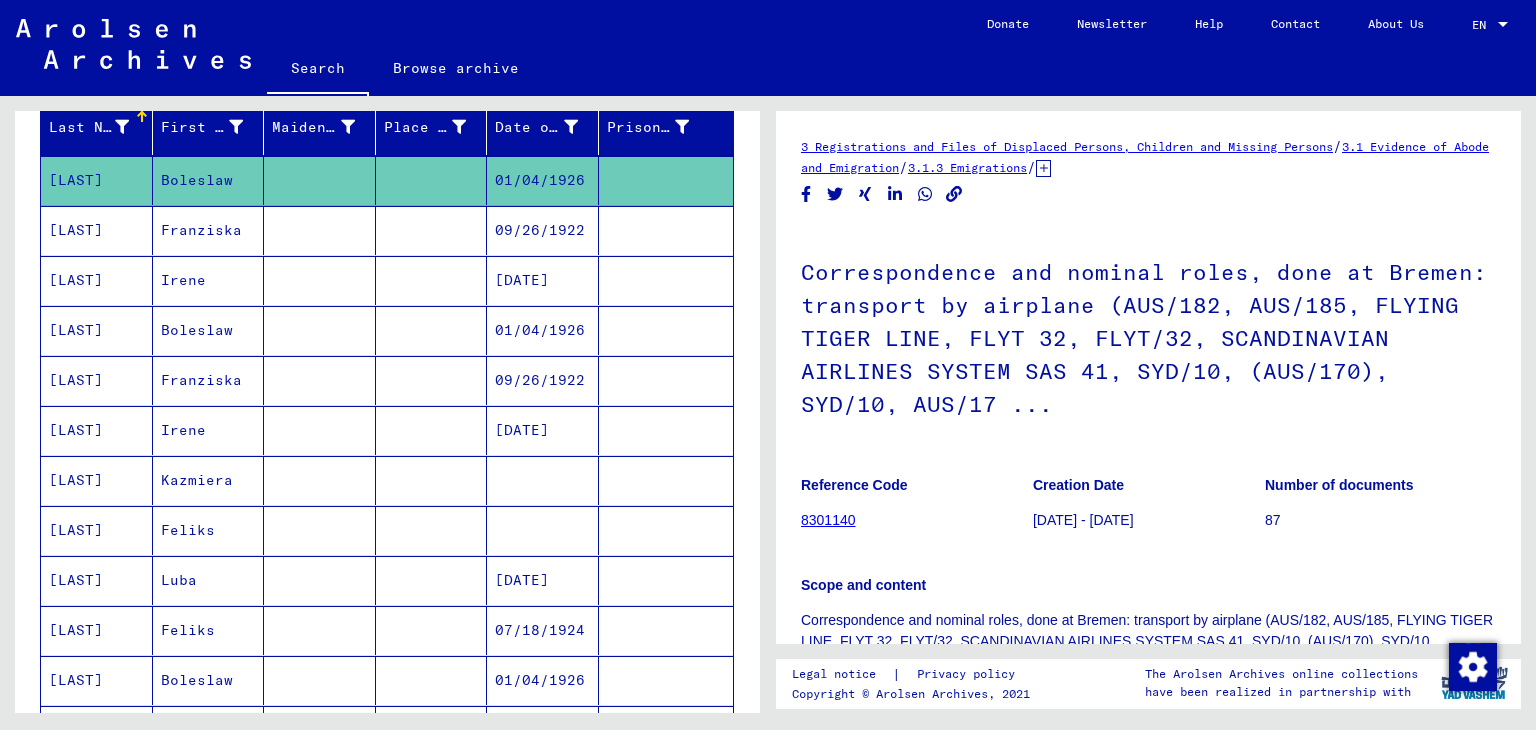 click on "09/26/1922" at bounding box center [543, 280] 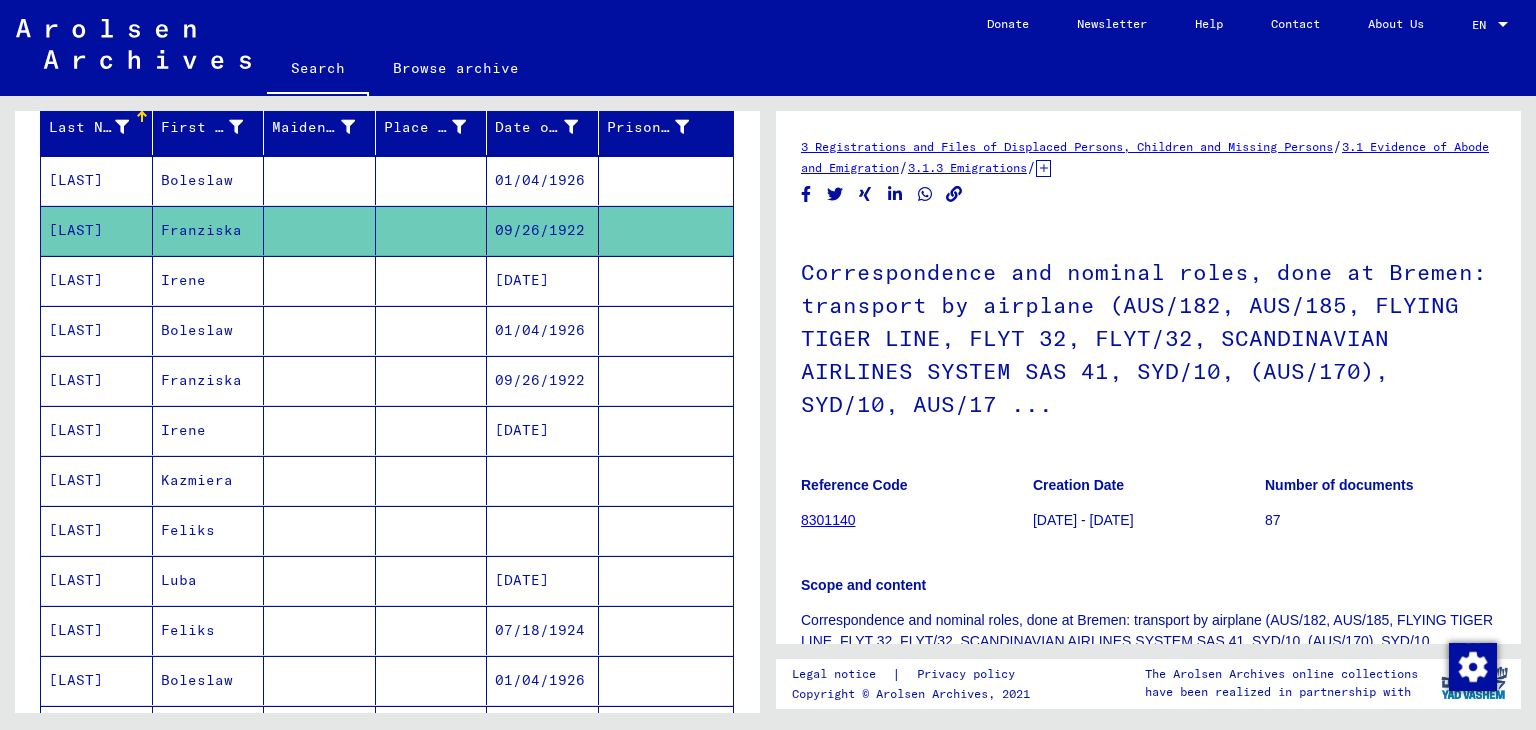 click on "[DATE]" at bounding box center [543, 330] 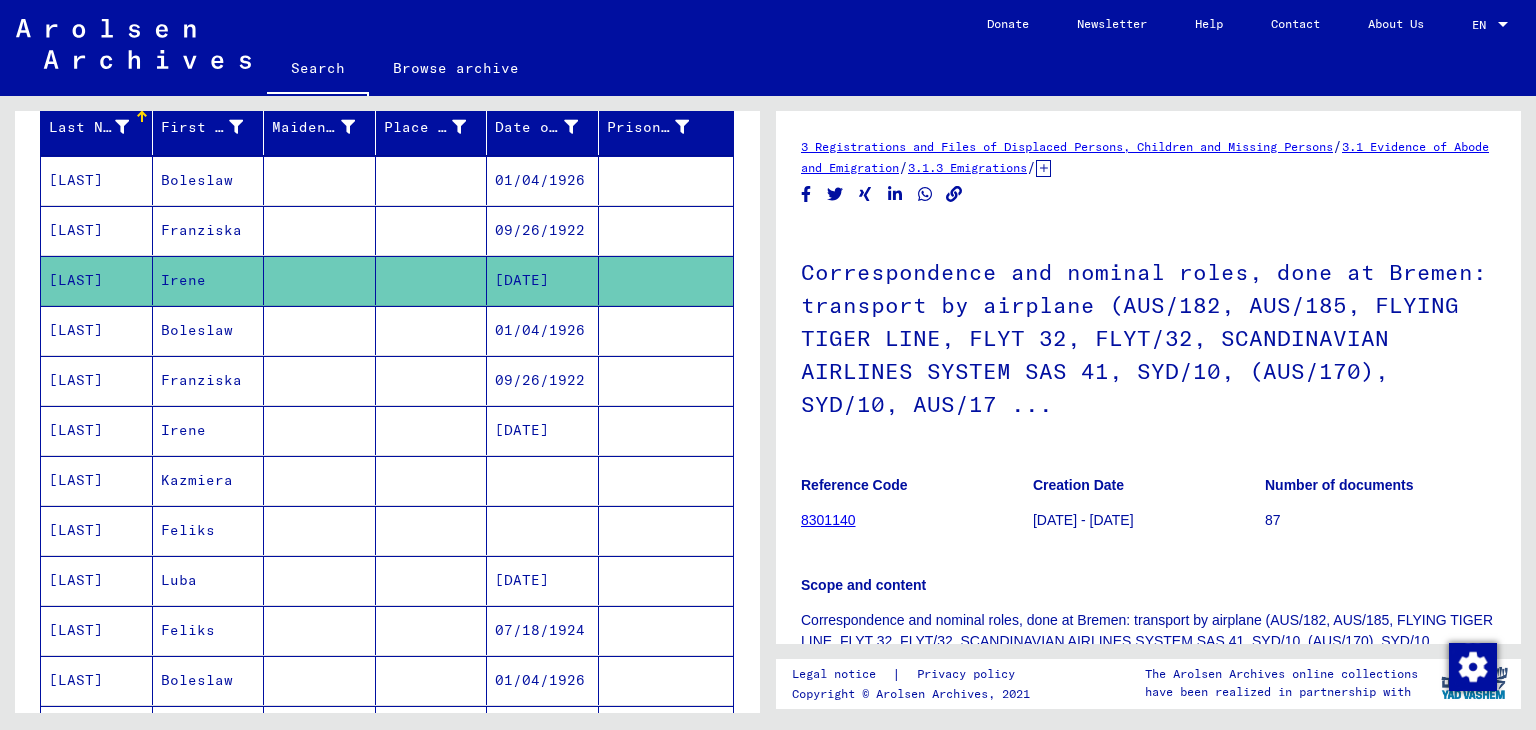 click on "01/04/1926" at bounding box center (543, 380) 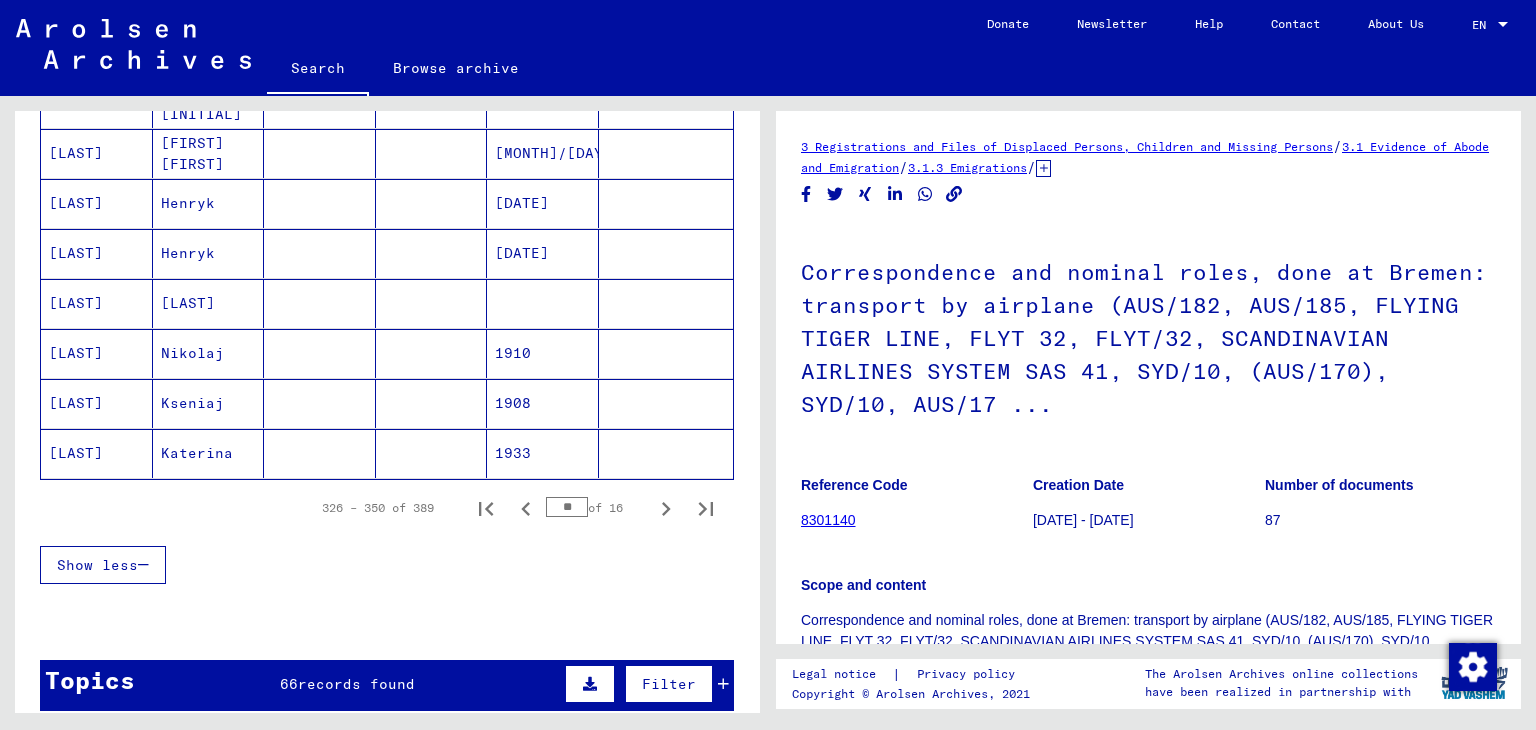 scroll, scrollTop: 1177, scrollLeft: 0, axis: vertical 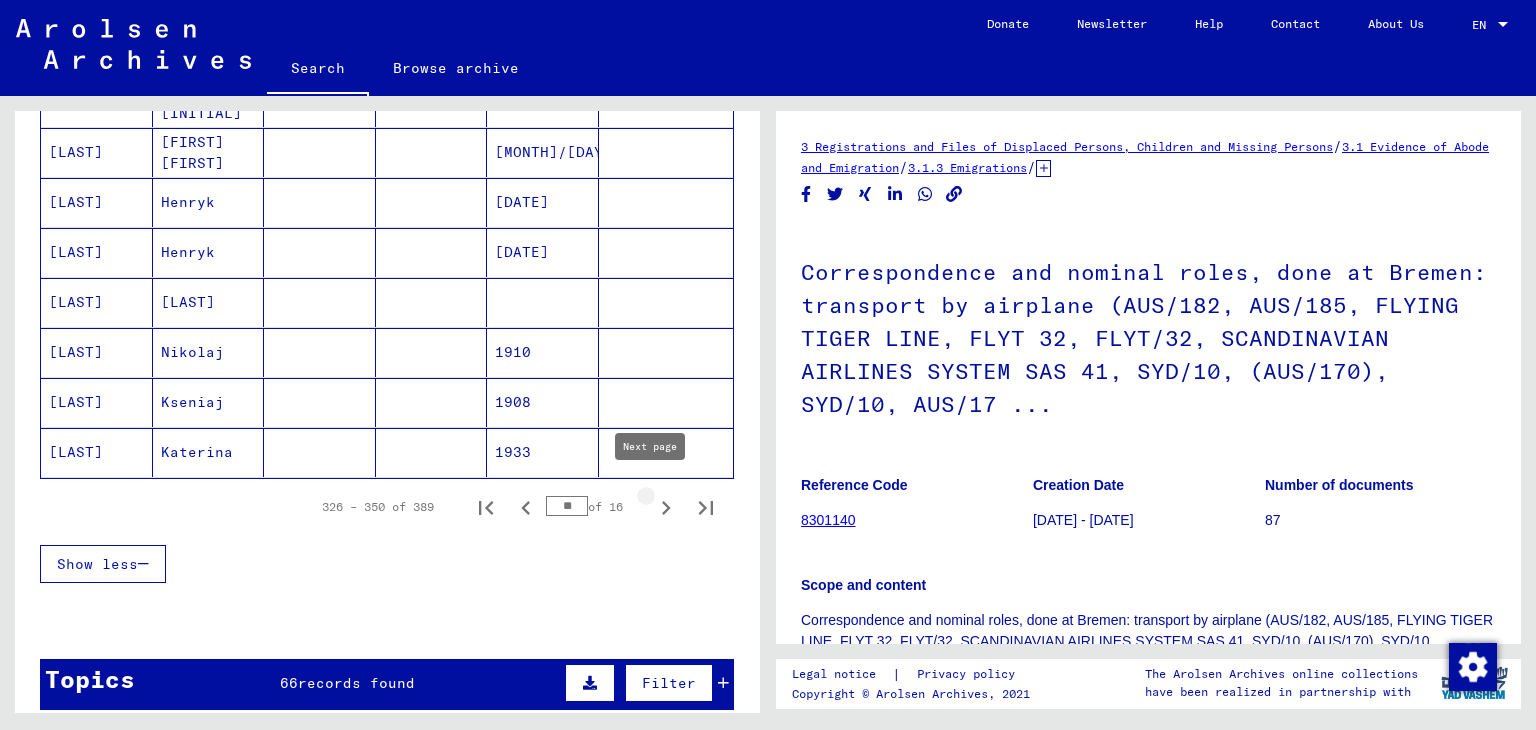 click 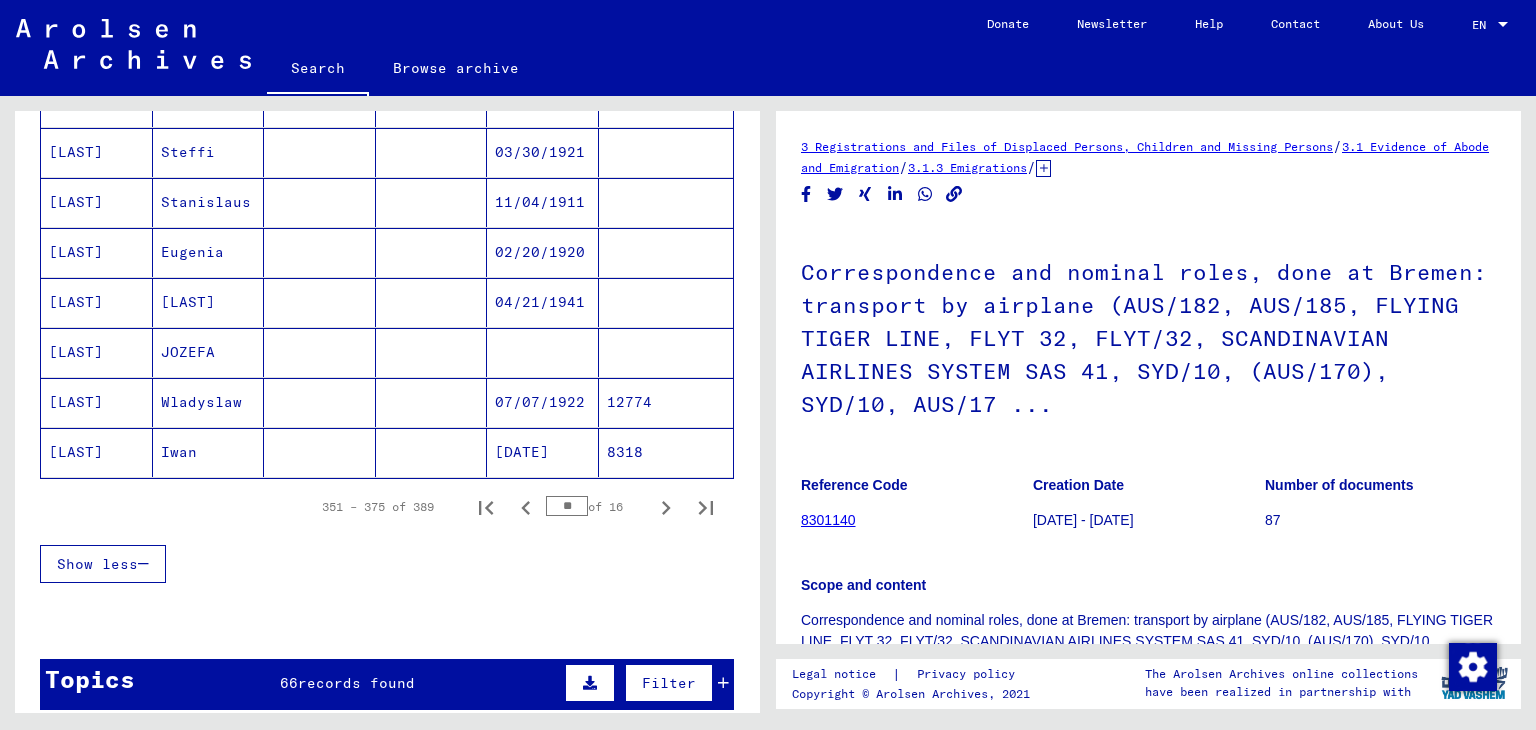 click at bounding box center [543, 402] 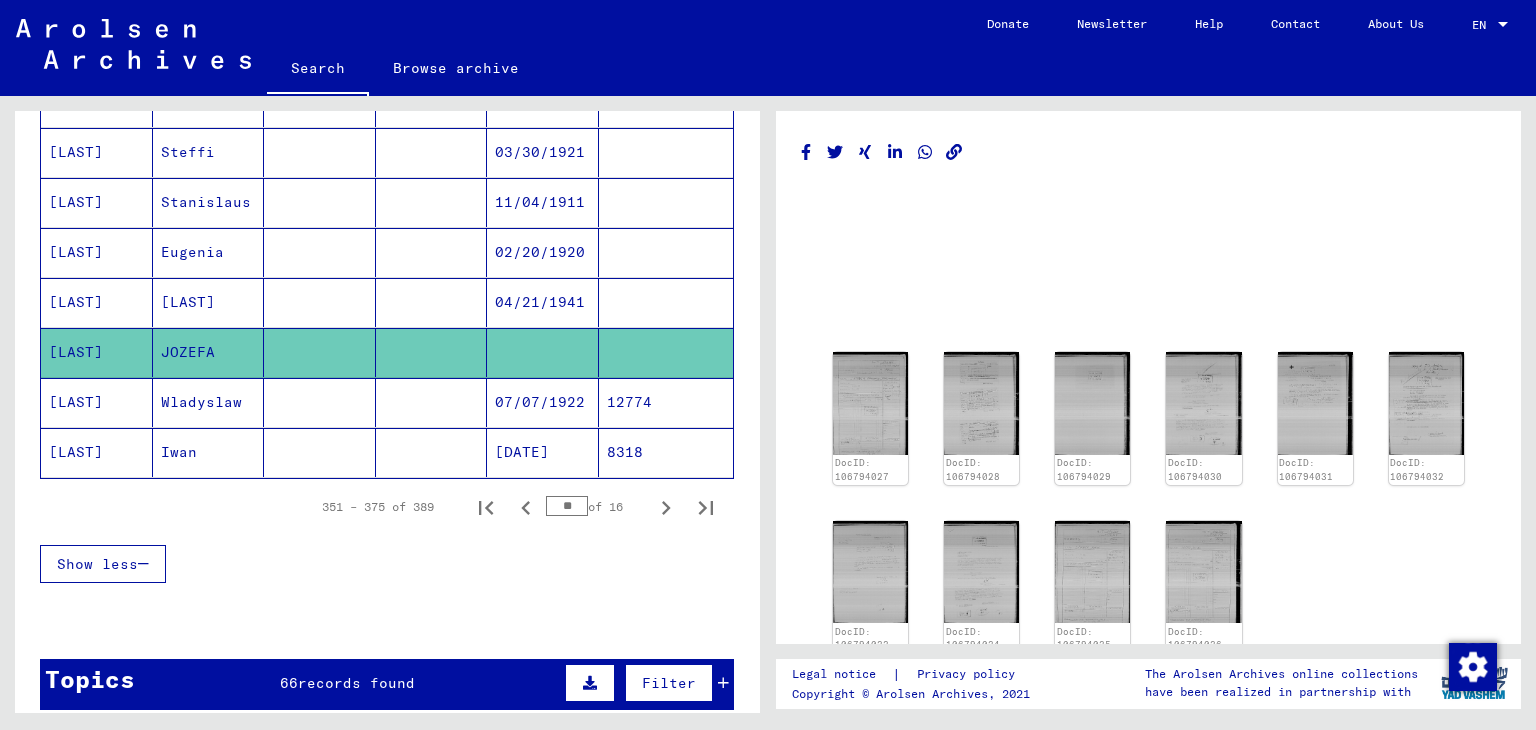click on "02/20/1920" at bounding box center [543, 302] 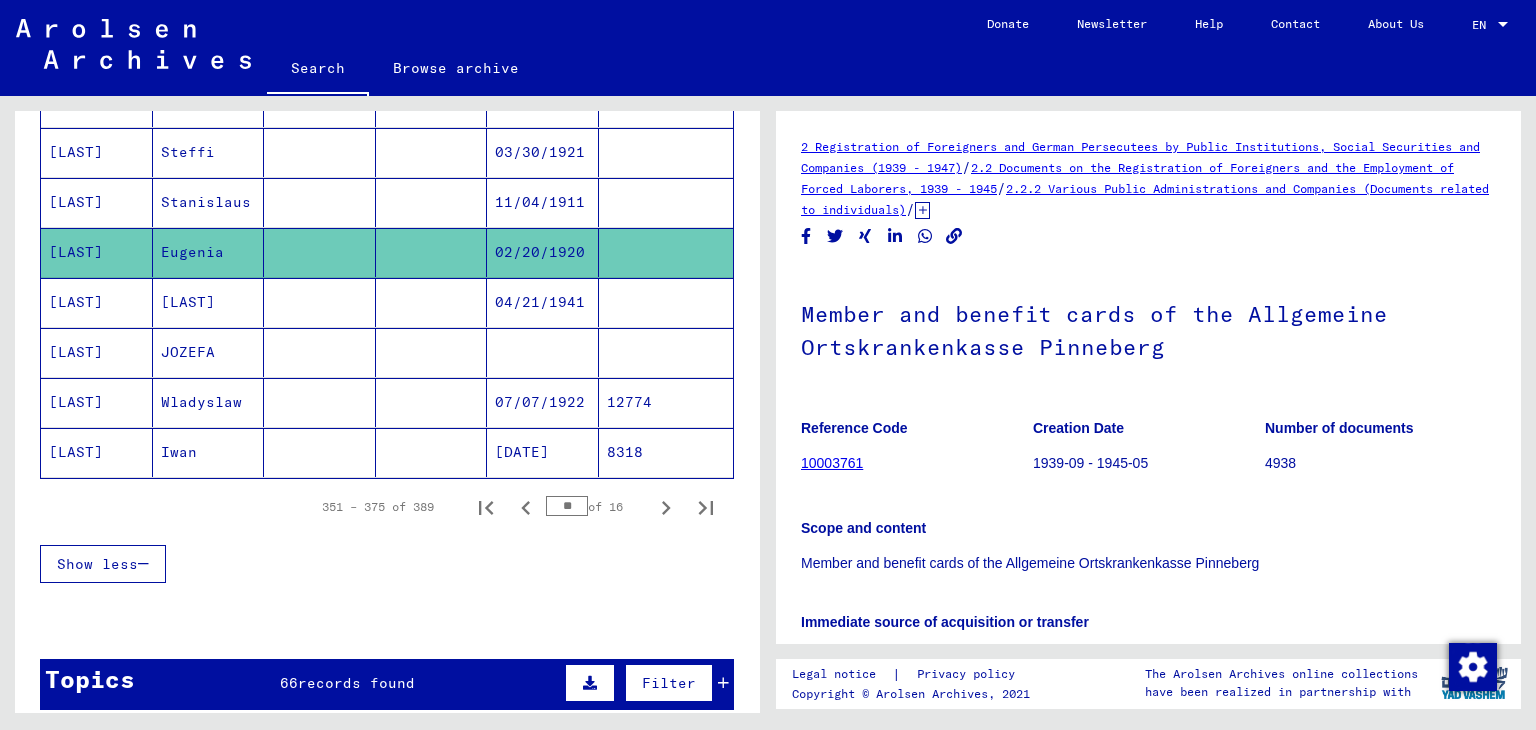 click on "11/04/1911" at bounding box center (543, 252) 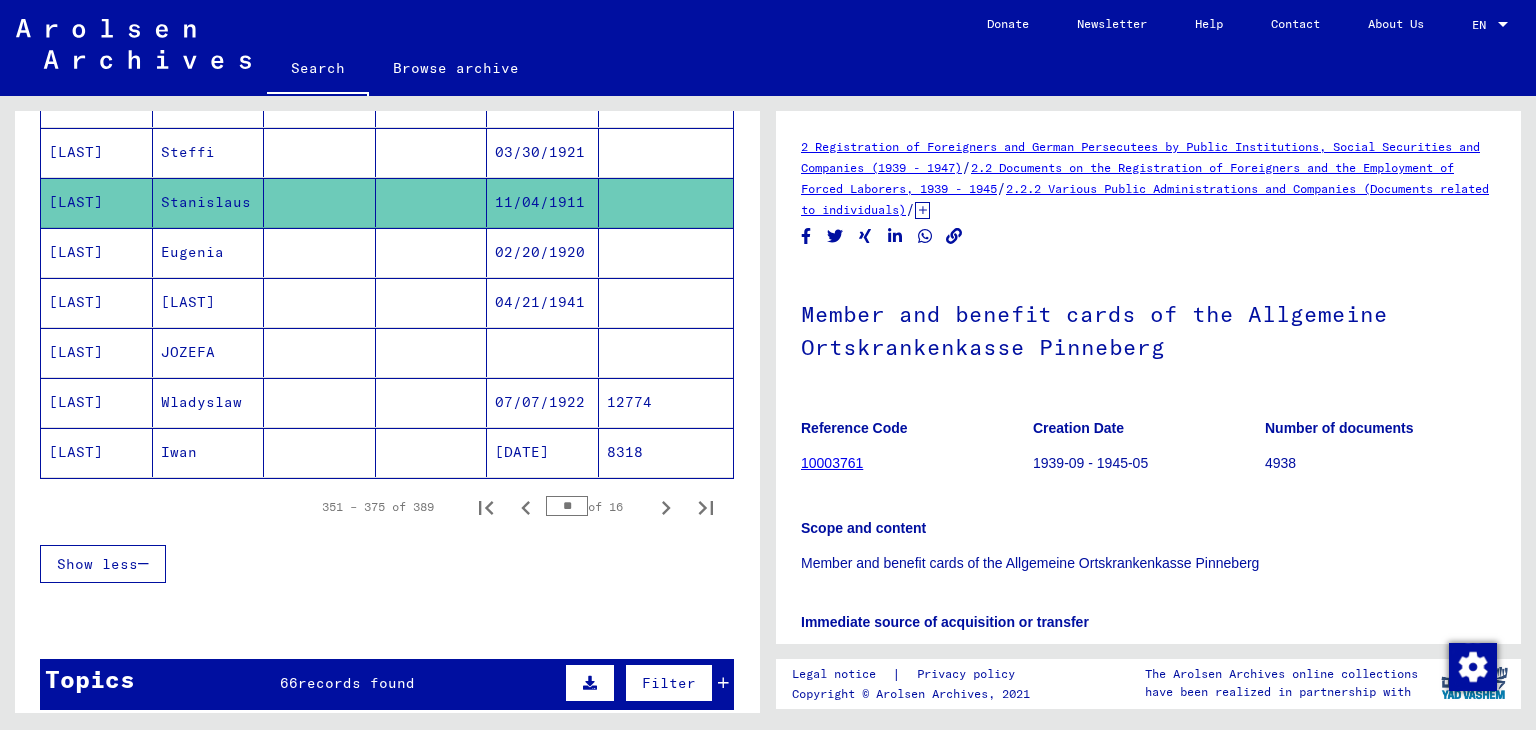 click on "03/30/1921" at bounding box center [543, 202] 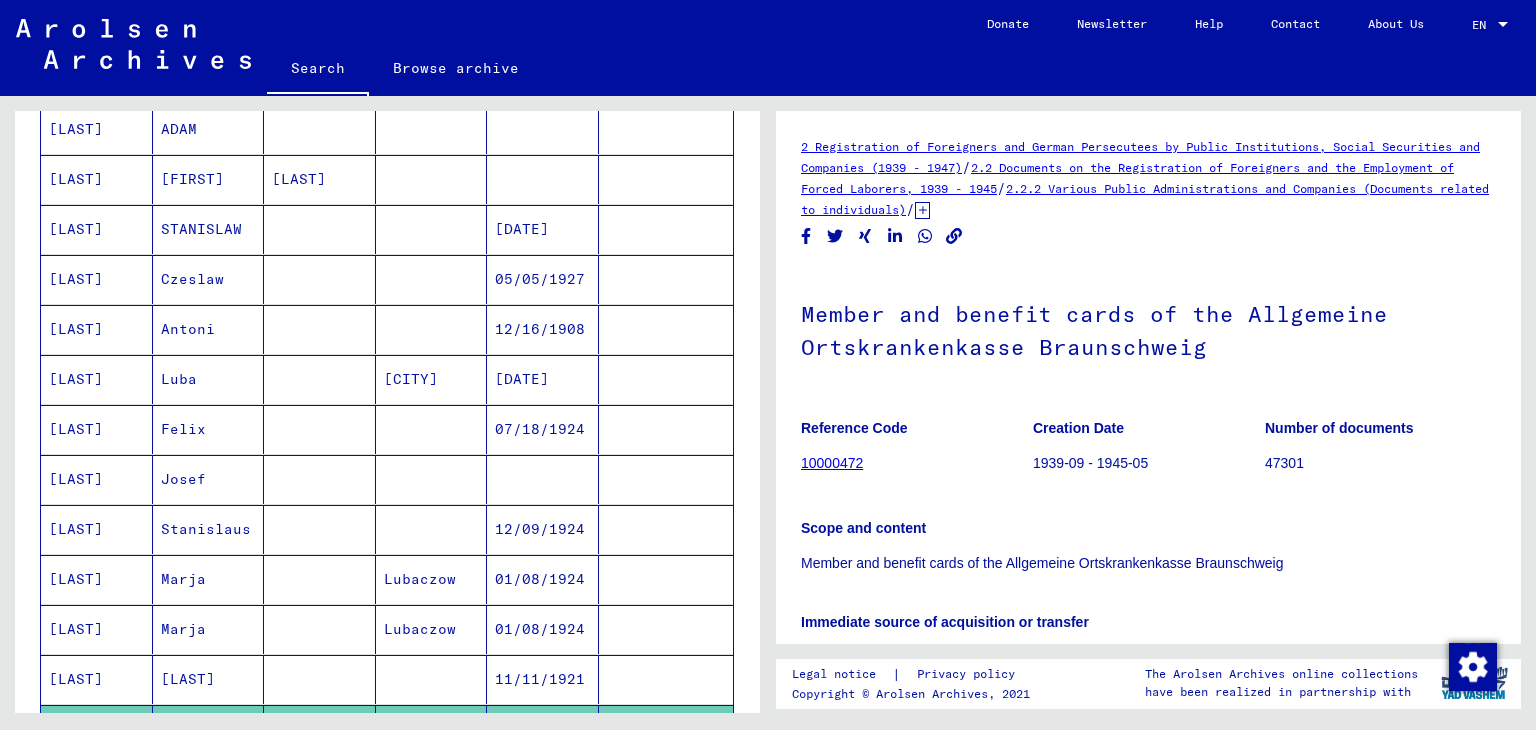scroll, scrollTop: 508, scrollLeft: 0, axis: vertical 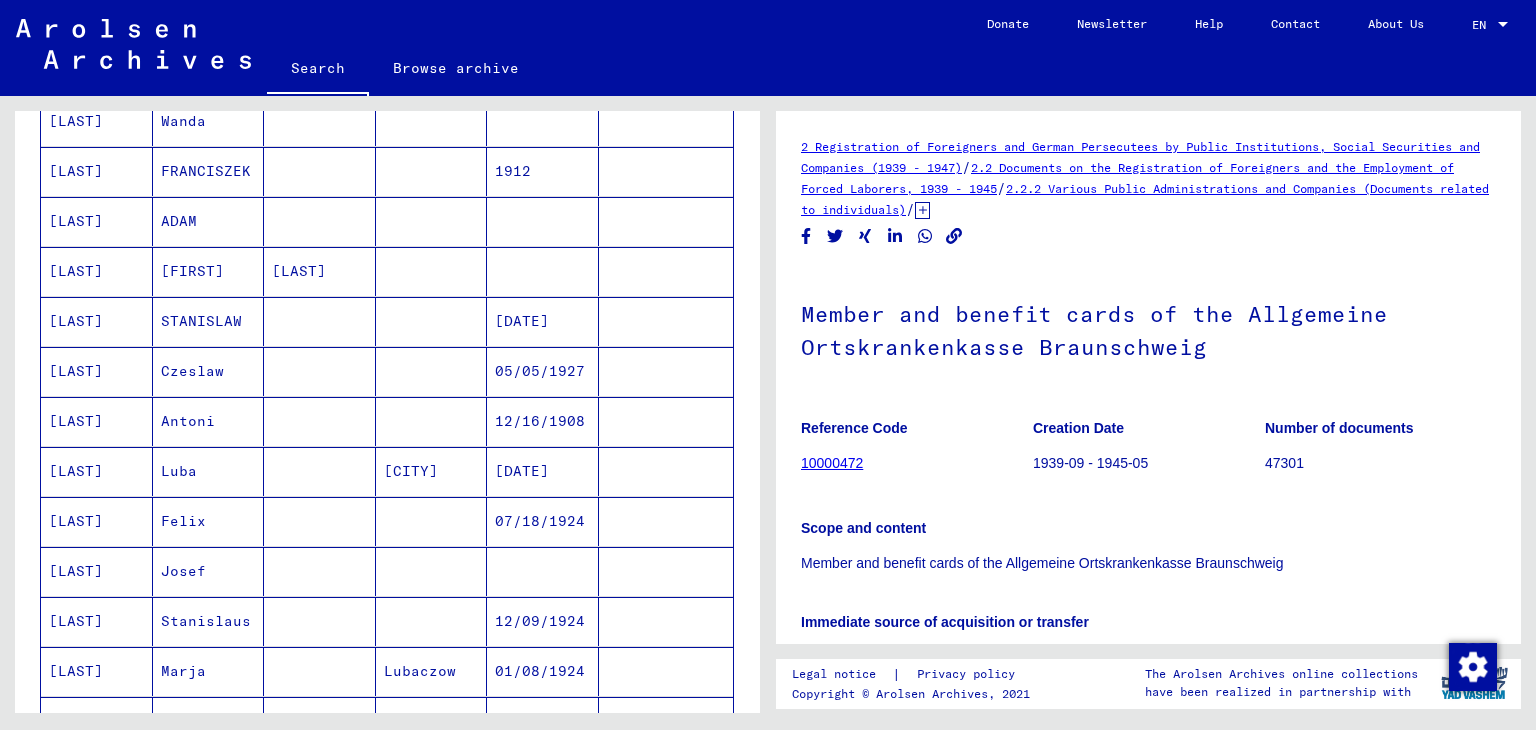 click at bounding box center [543, 271] 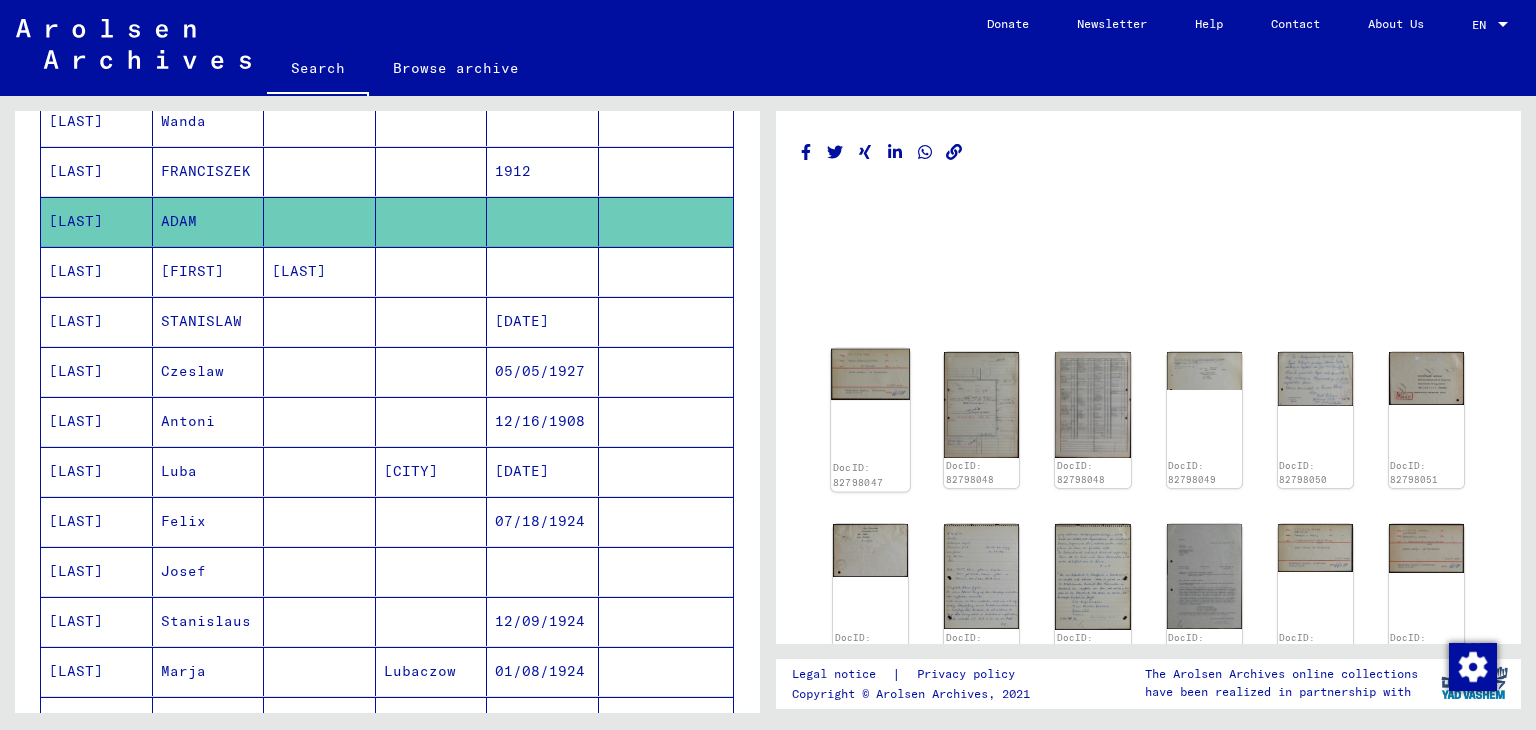click 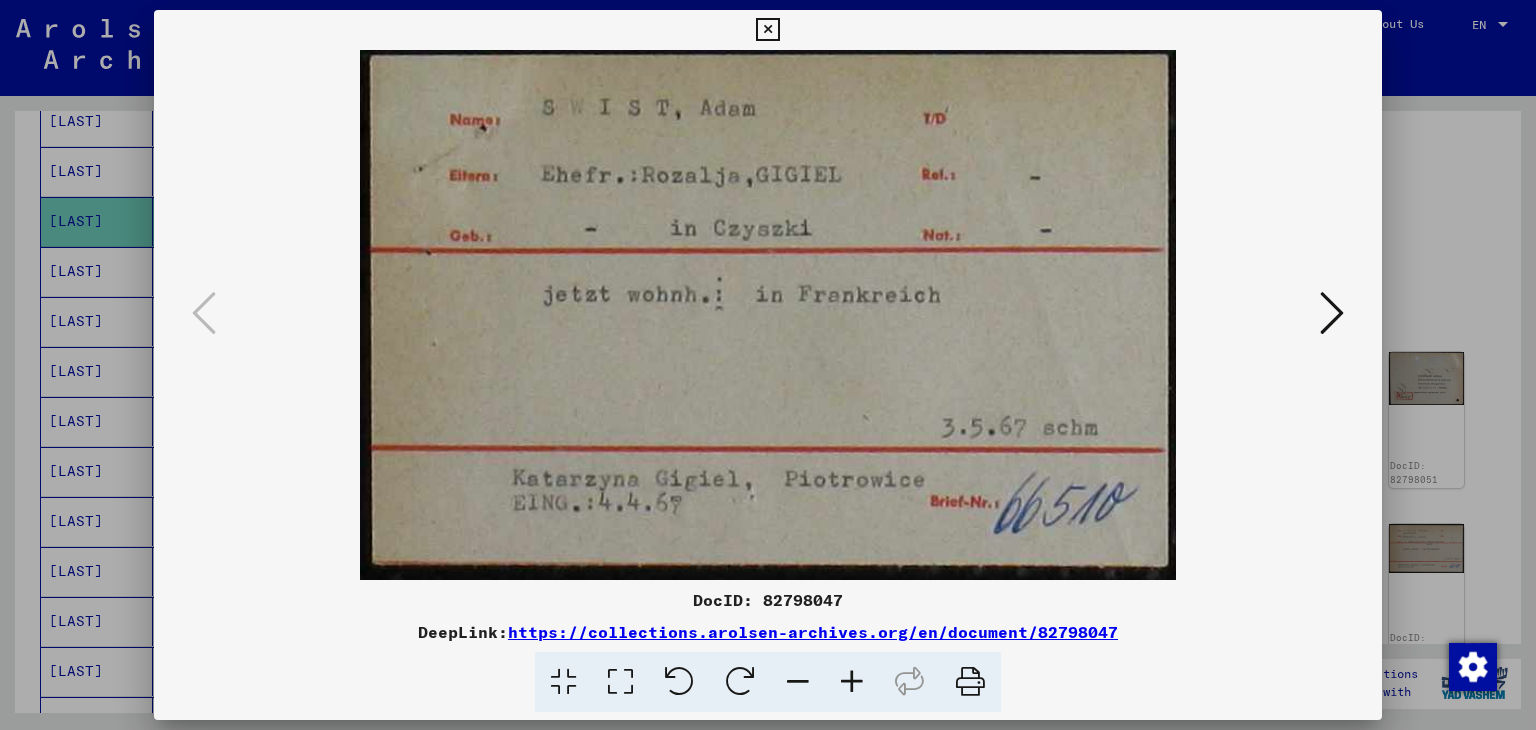 click at bounding box center (768, 315) 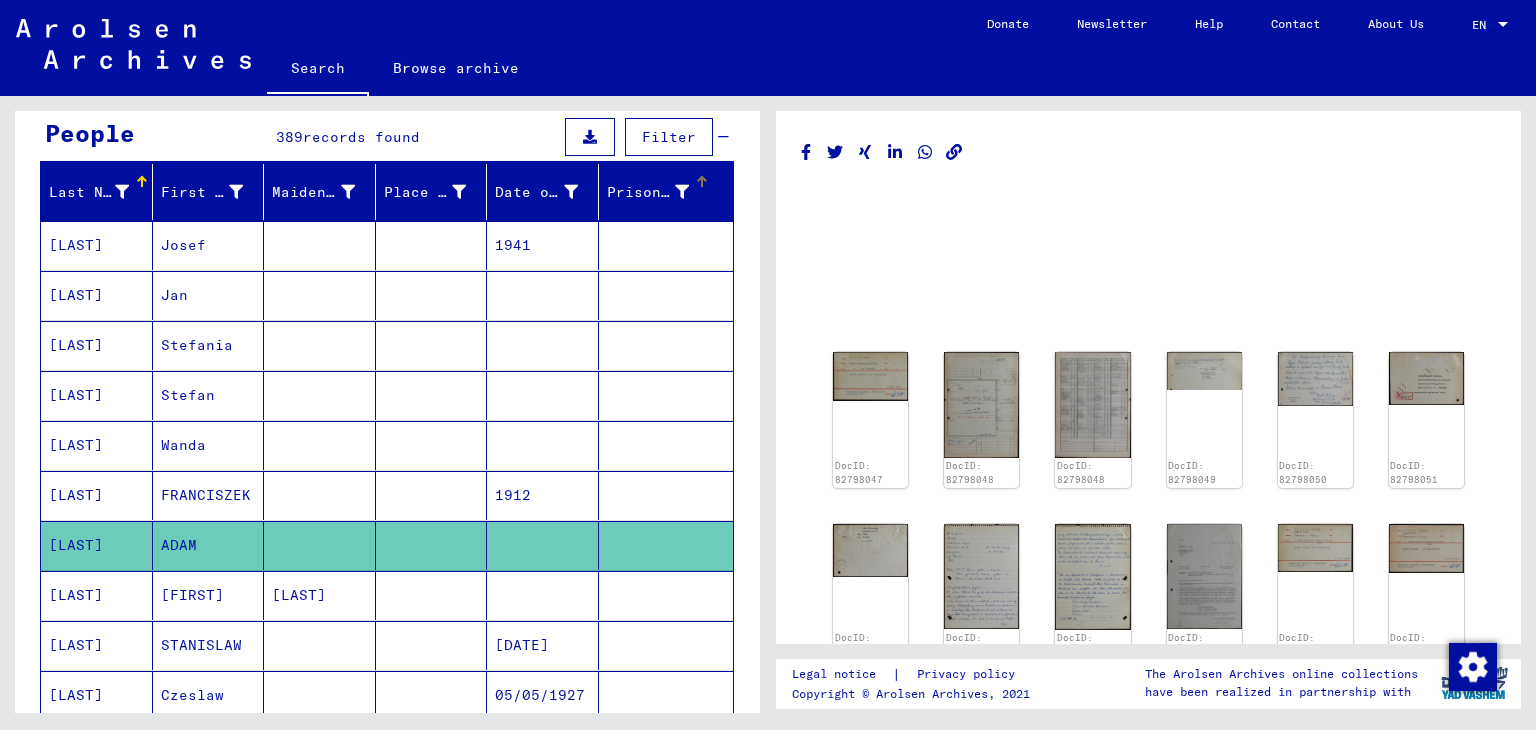 scroll, scrollTop: 185, scrollLeft: 0, axis: vertical 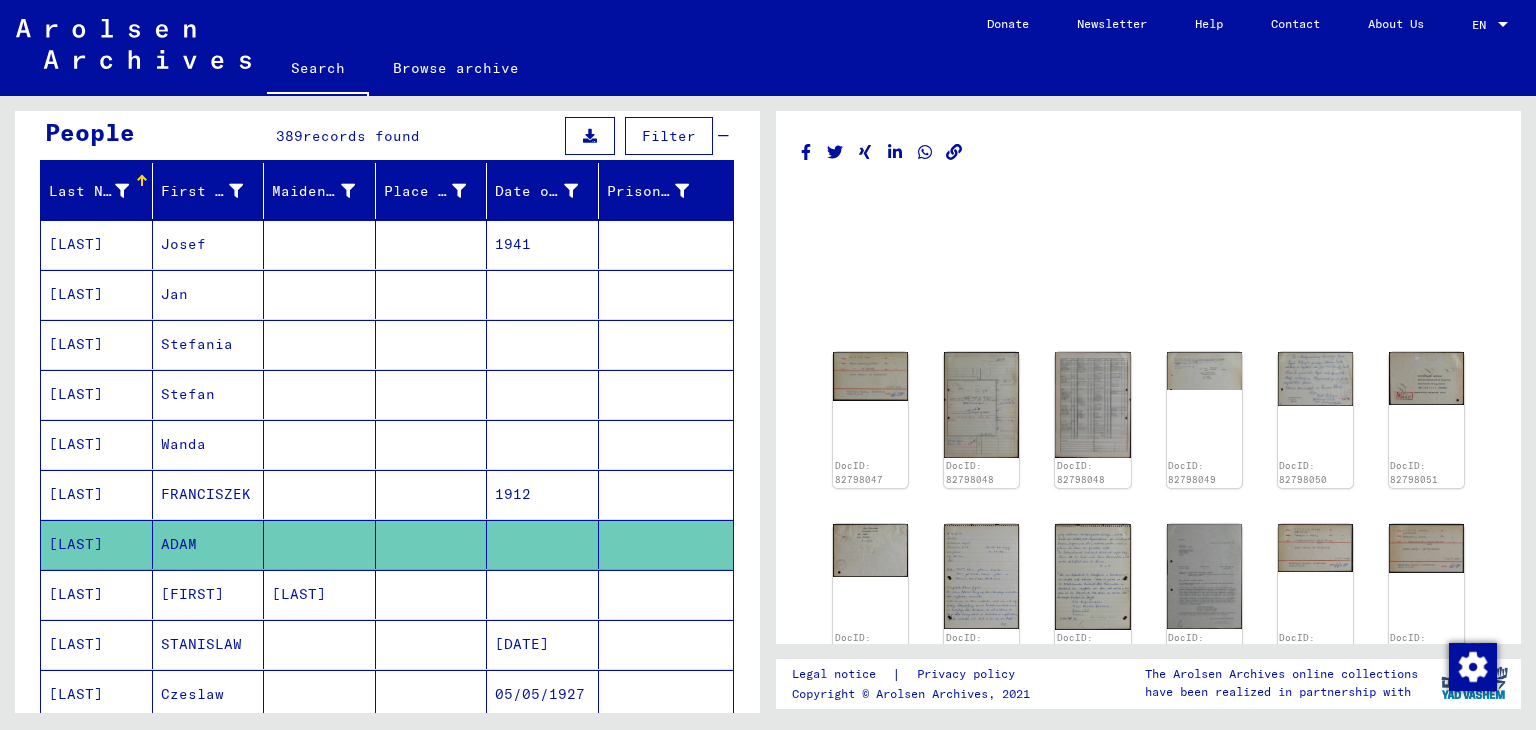 click on "1941" at bounding box center (543, 294) 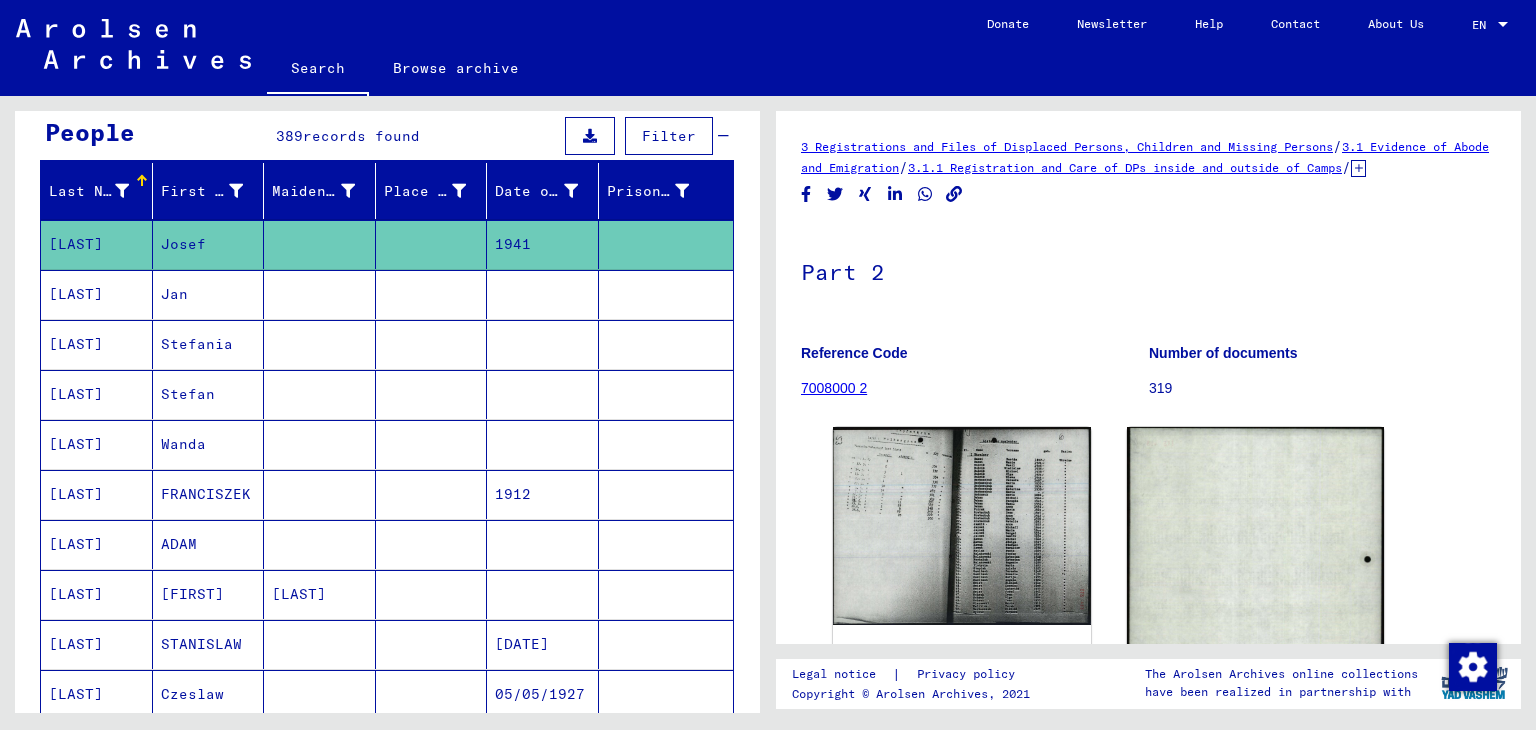 click at bounding box center [543, 344] 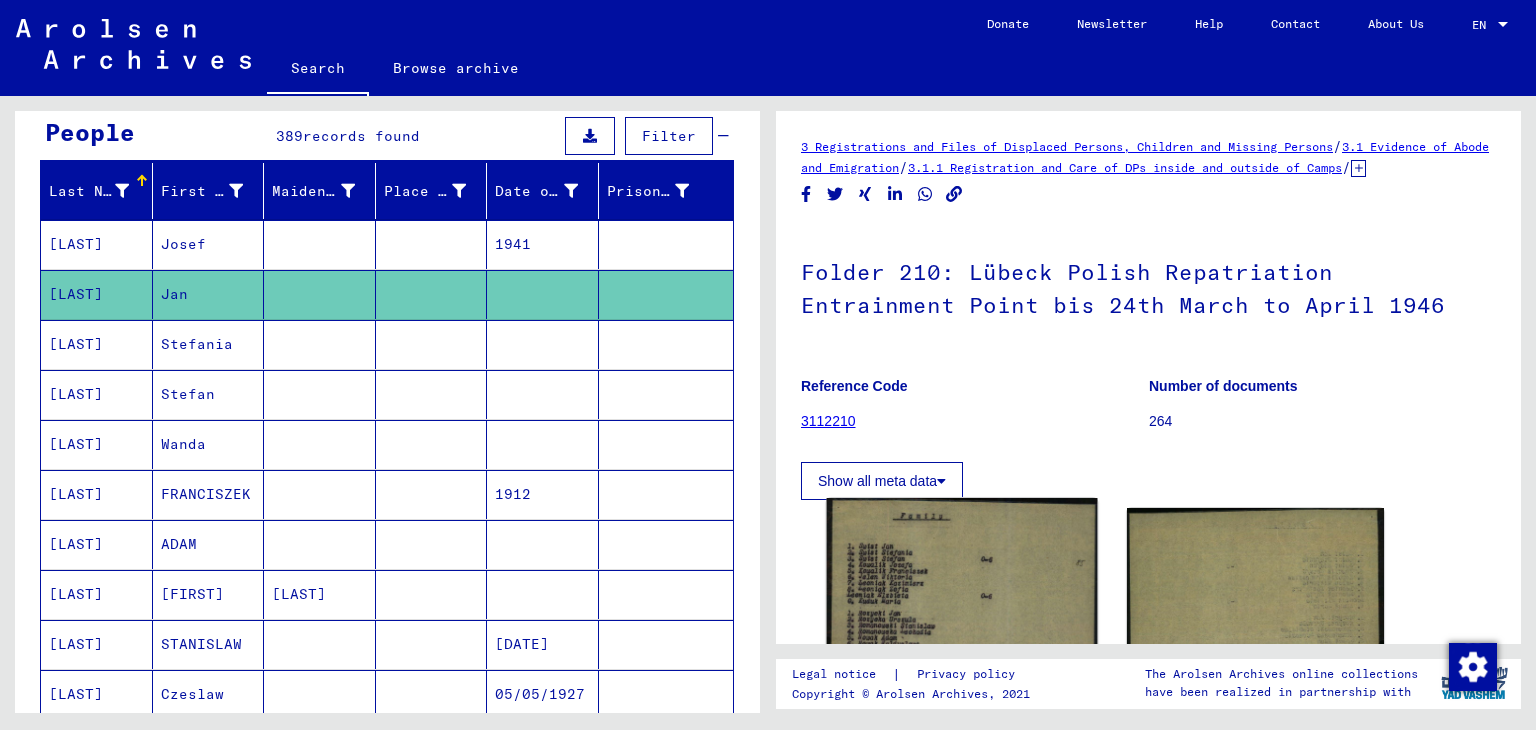 click 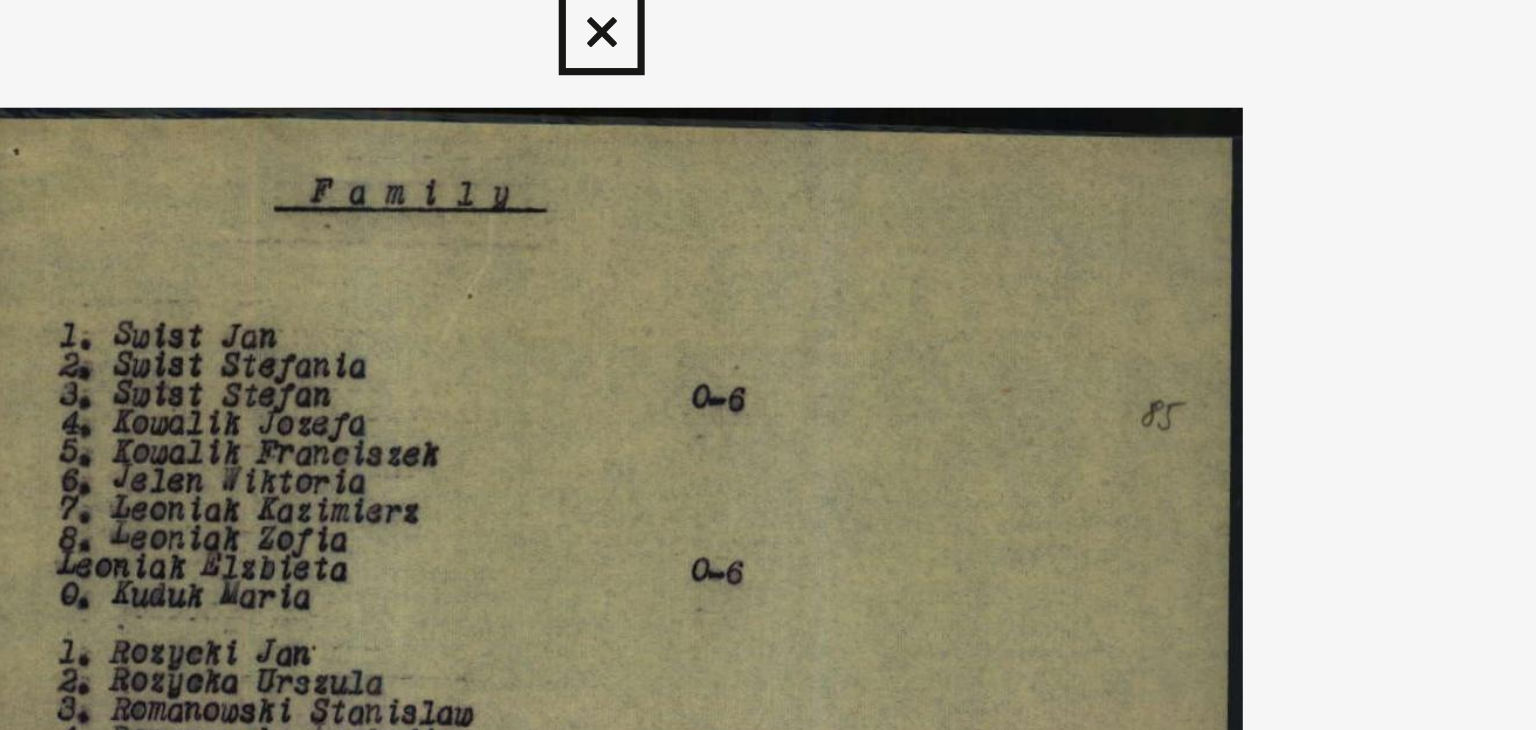 click at bounding box center [767, 30] 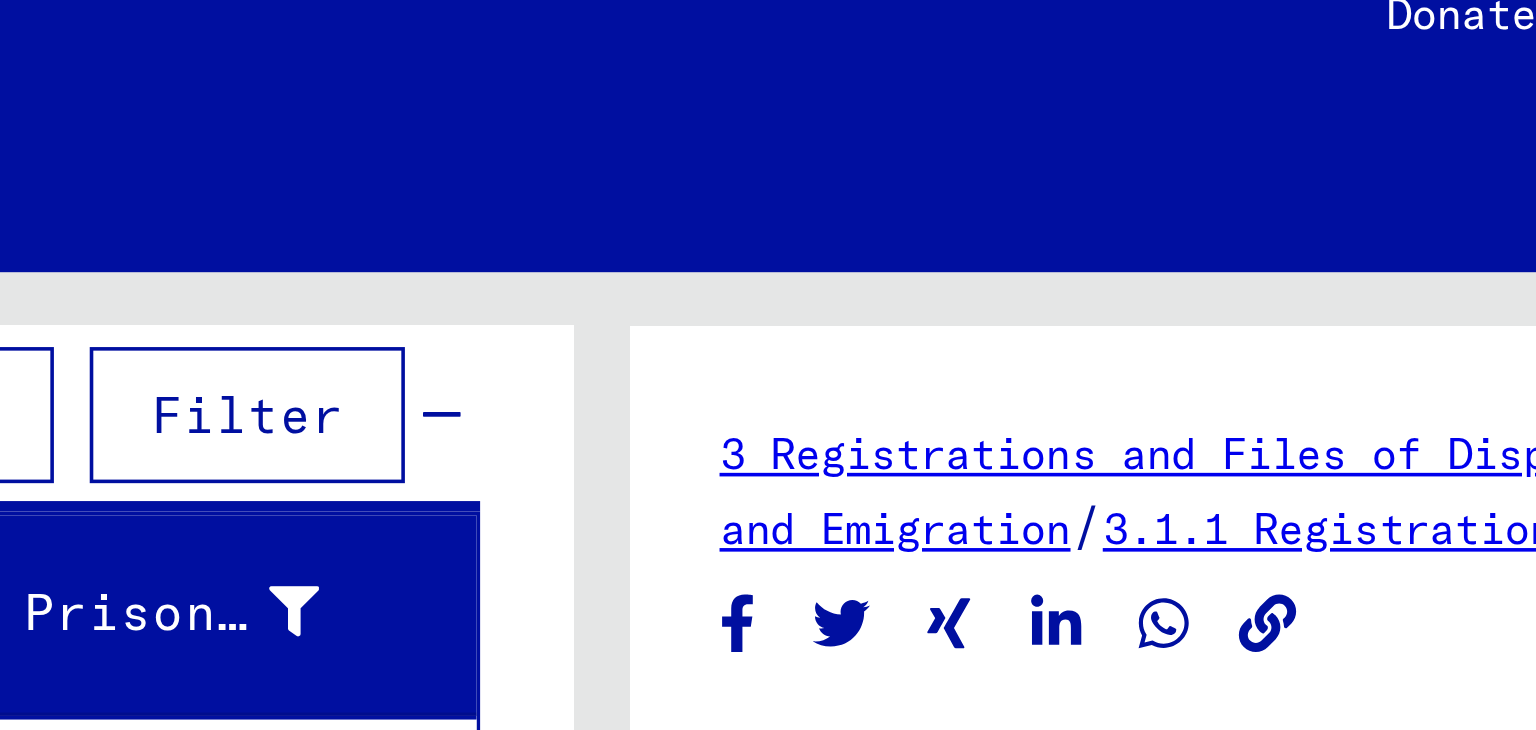 scroll, scrollTop: 184, scrollLeft: 0, axis: vertical 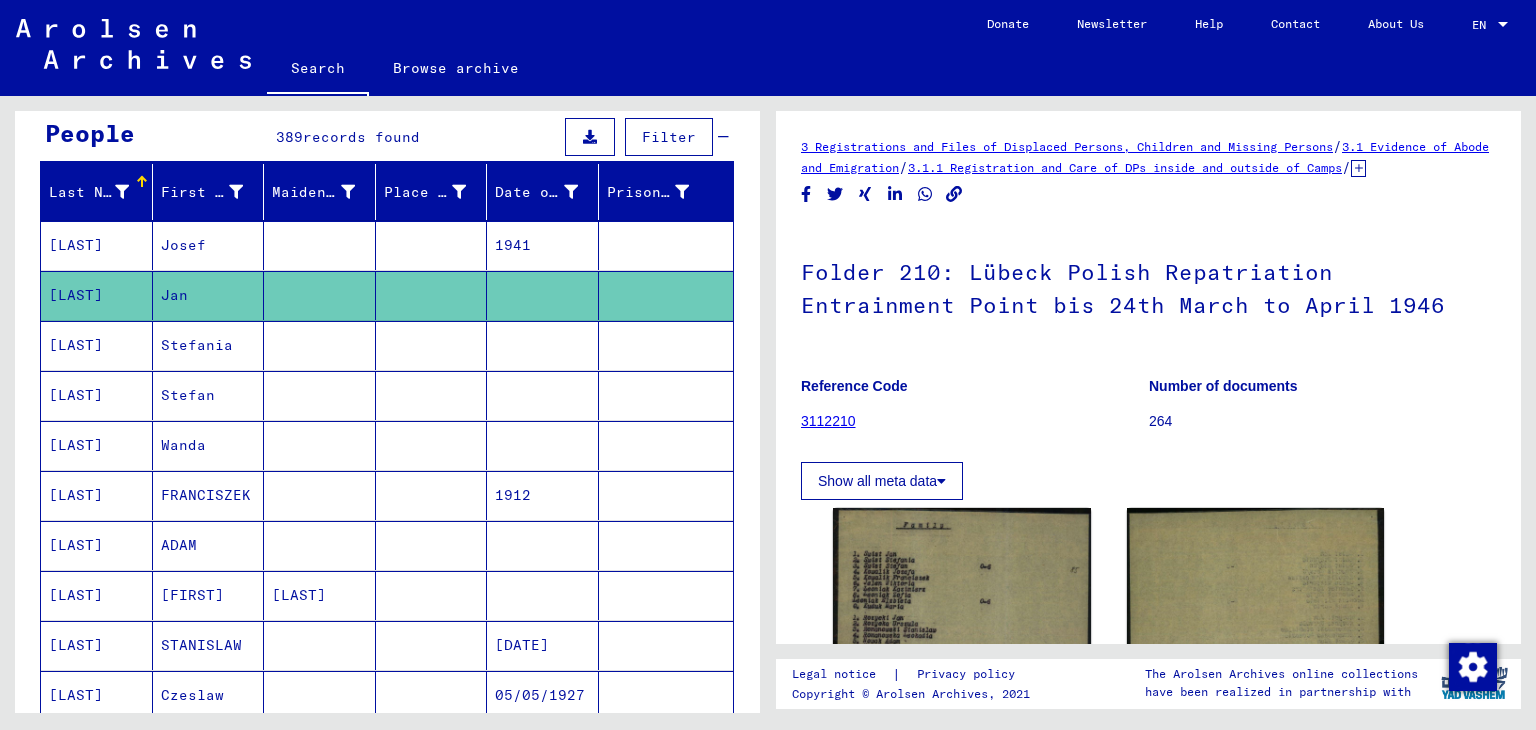 click at bounding box center (432, 745) 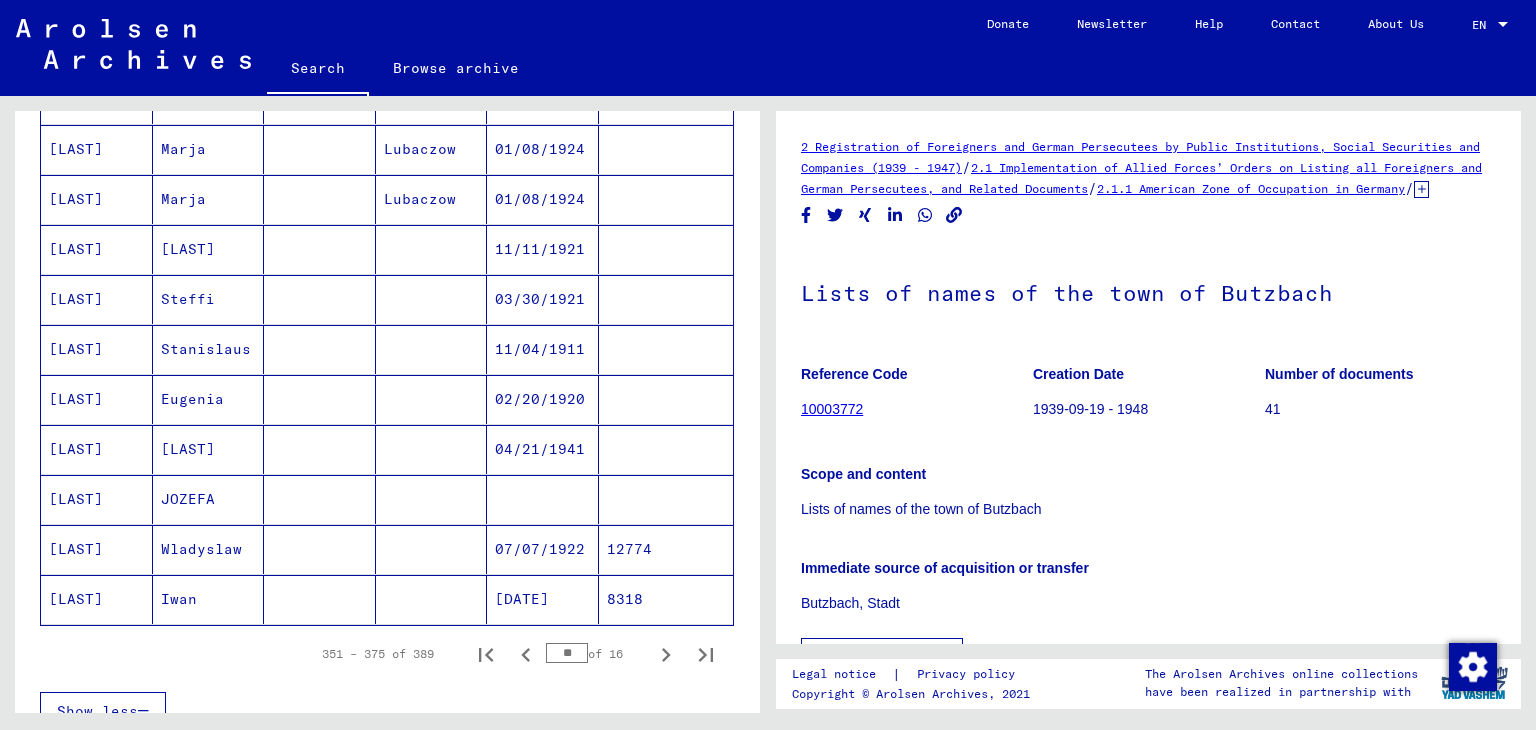 scroll, scrollTop: 1032, scrollLeft: 0, axis: vertical 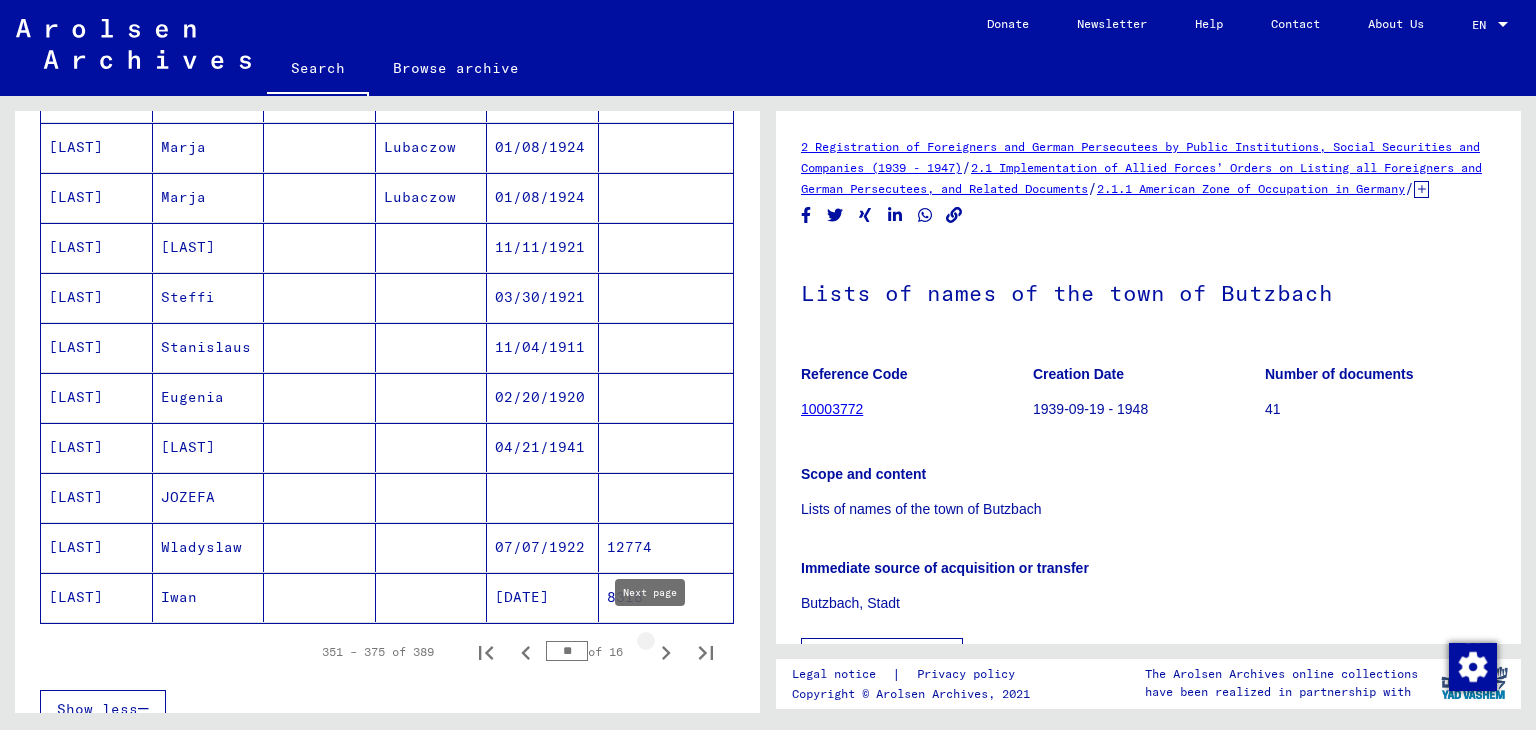 click 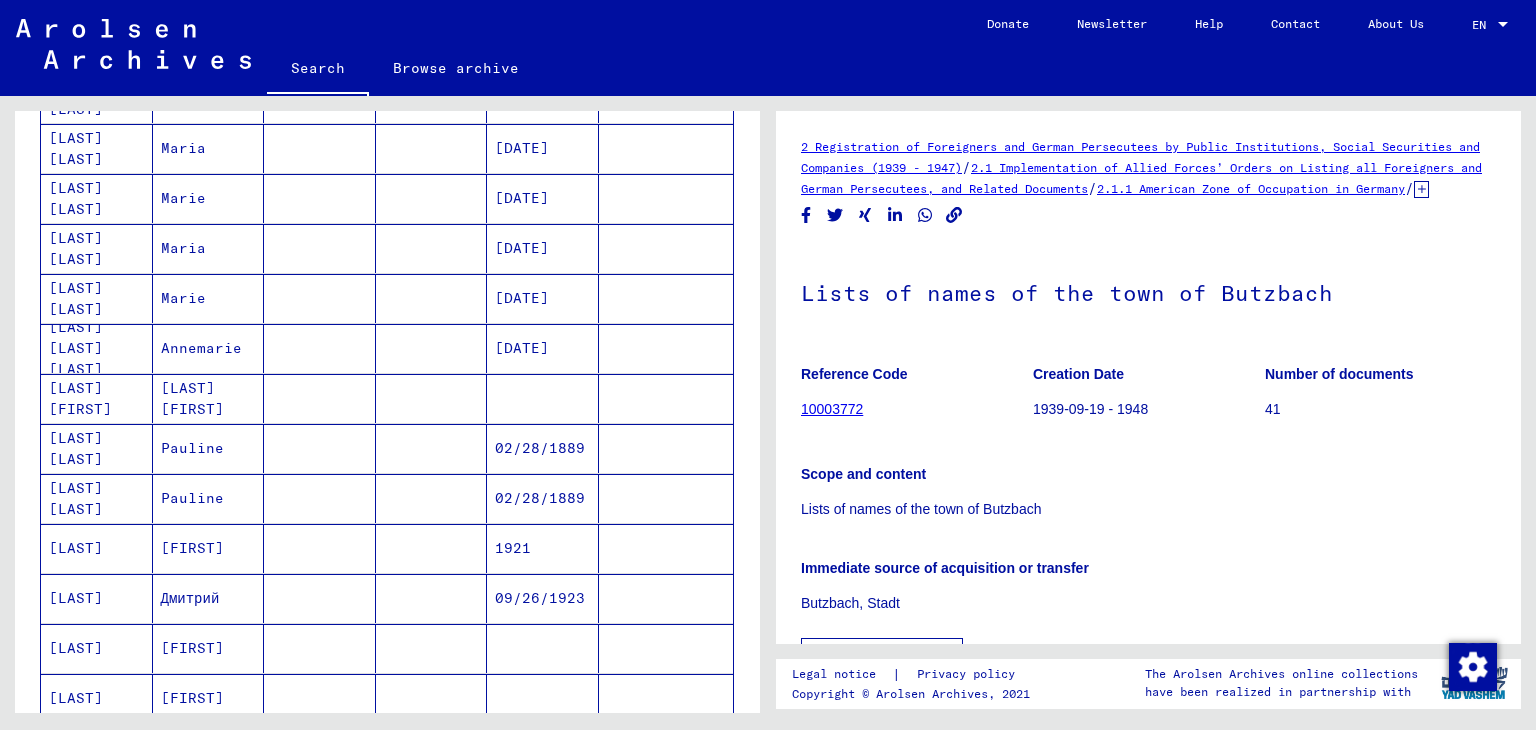 scroll, scrollTop: 380, scrollLeft: 0, axis: vertical 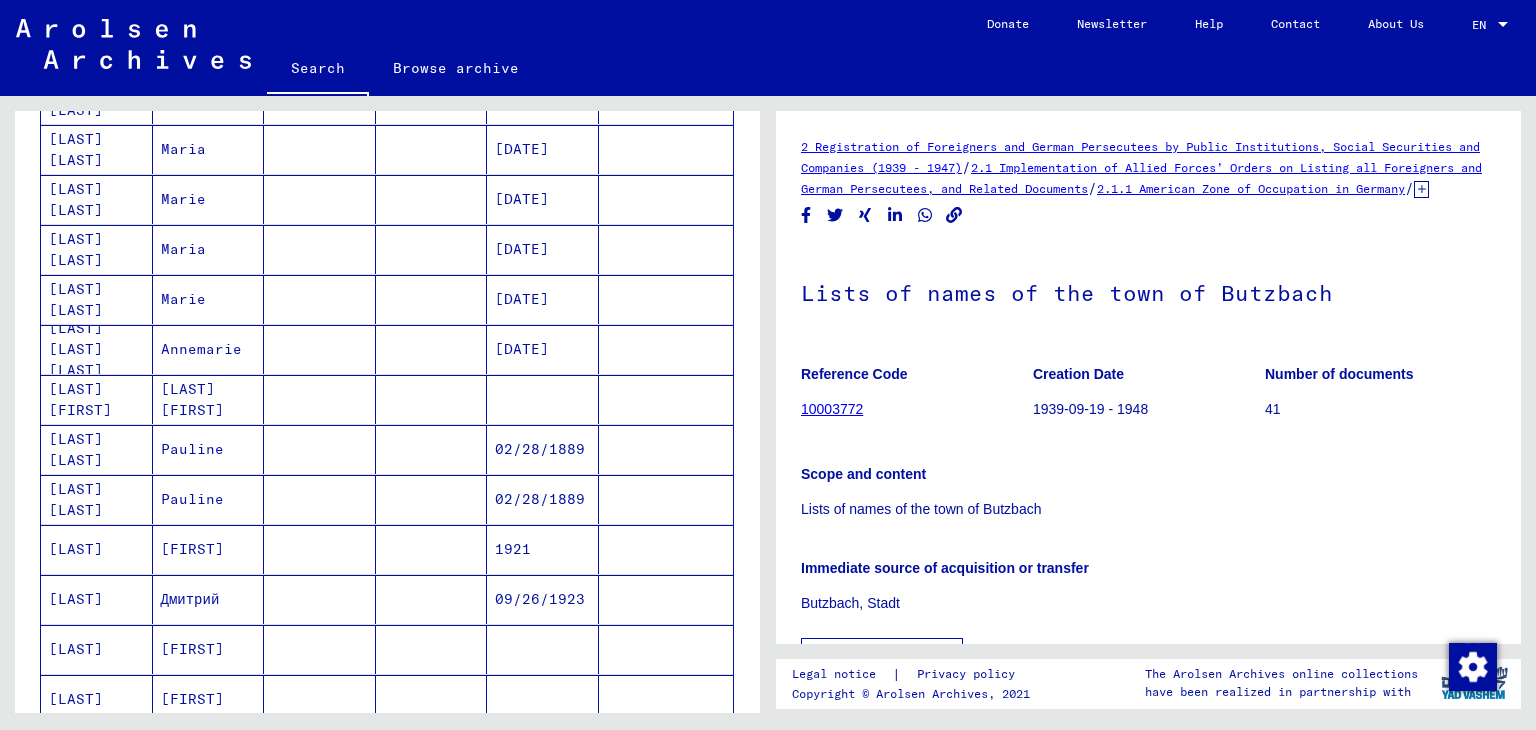 click on "02/28/1889" at bounding box center (543, 549) 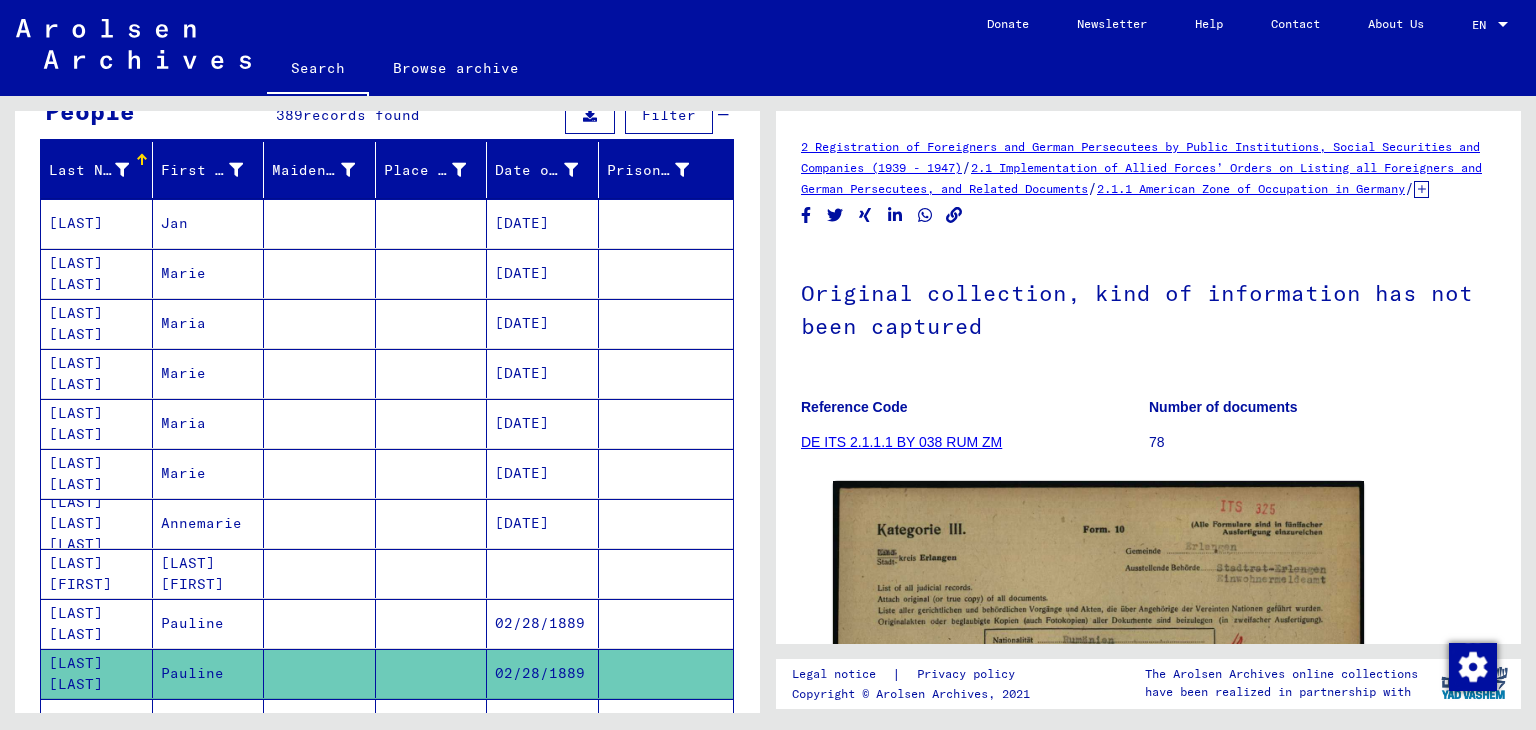 scroll, scrollTop: 205, scrollLeft: 0, axis: vertical 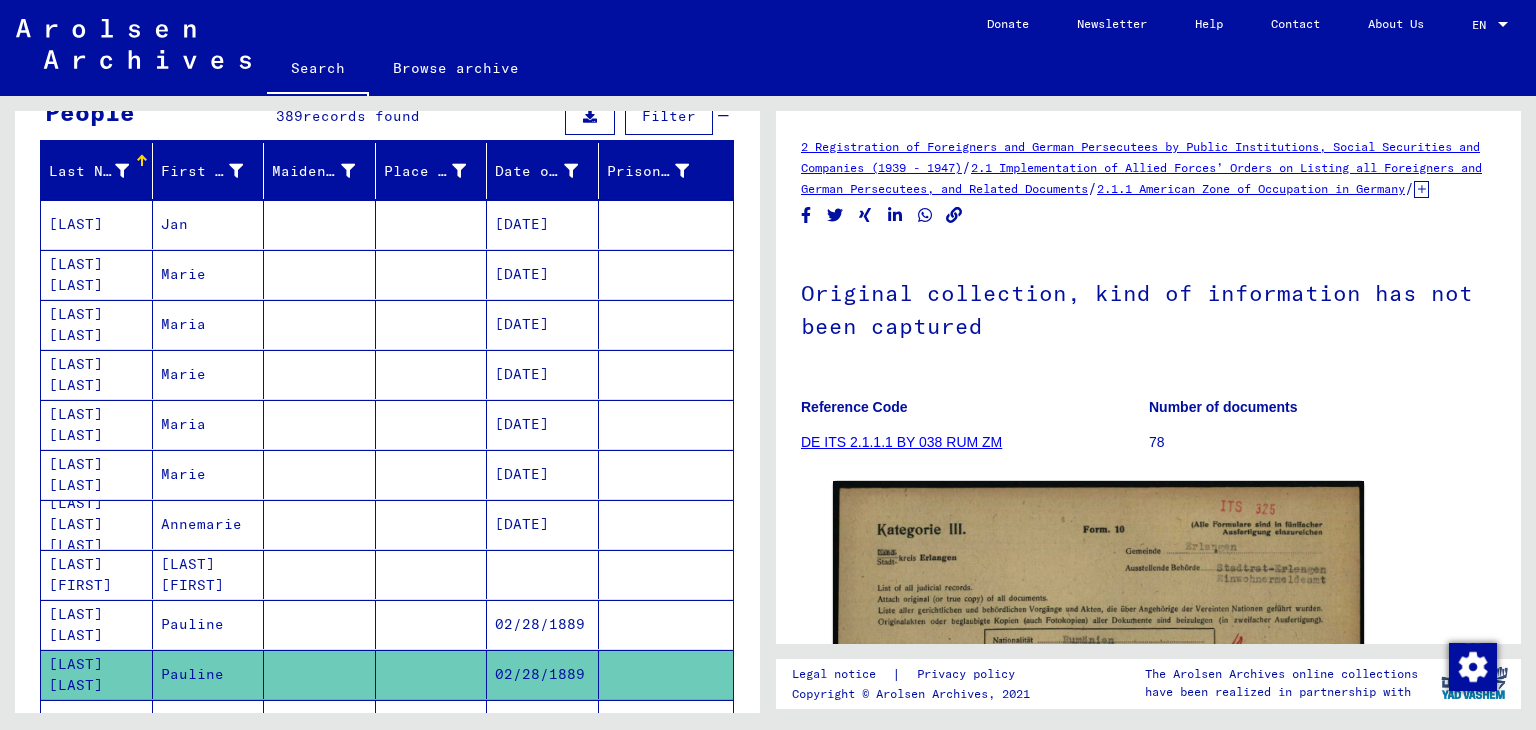 click on "[DATE]" at bounding box center (543, 274) 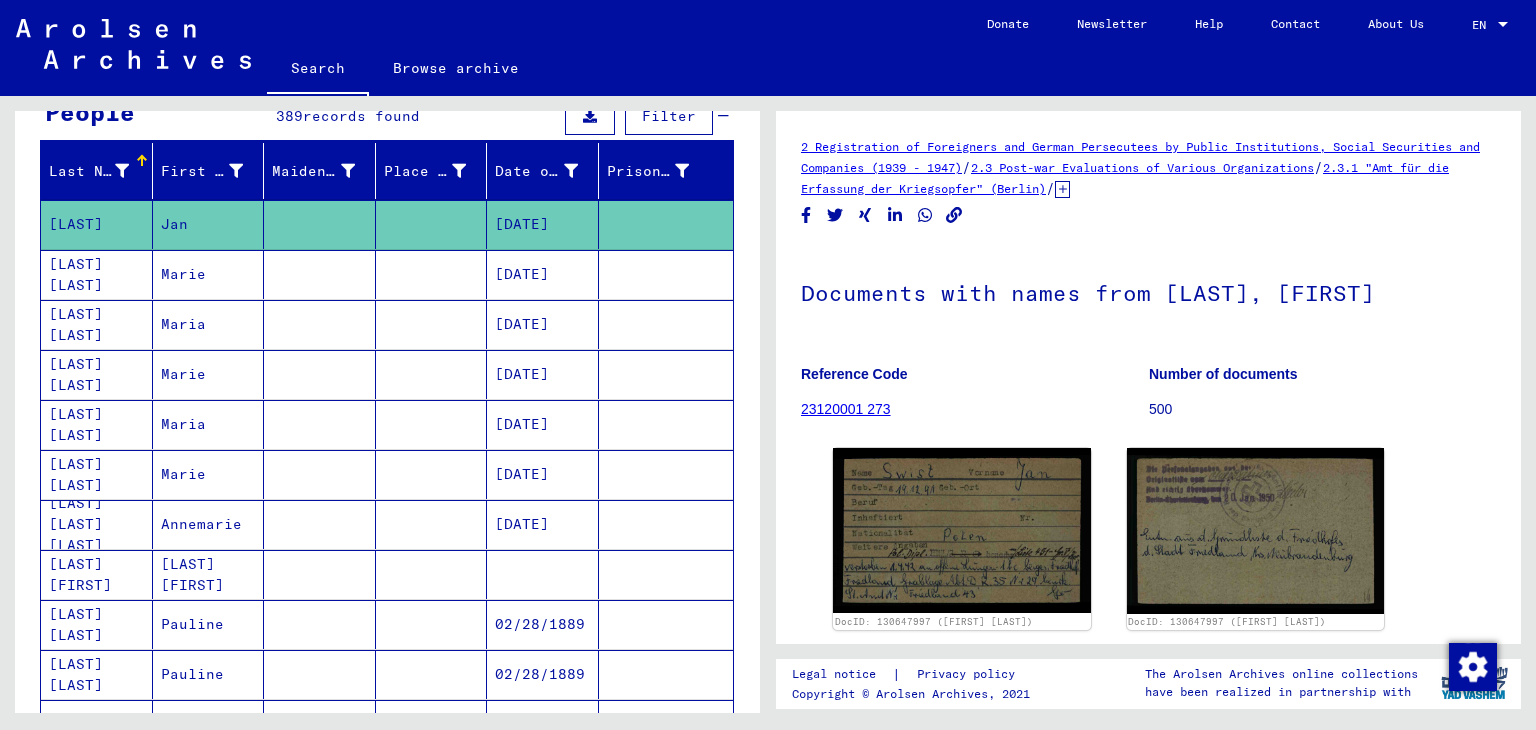 click on "[DATE]" at bounding box center [543, 324] 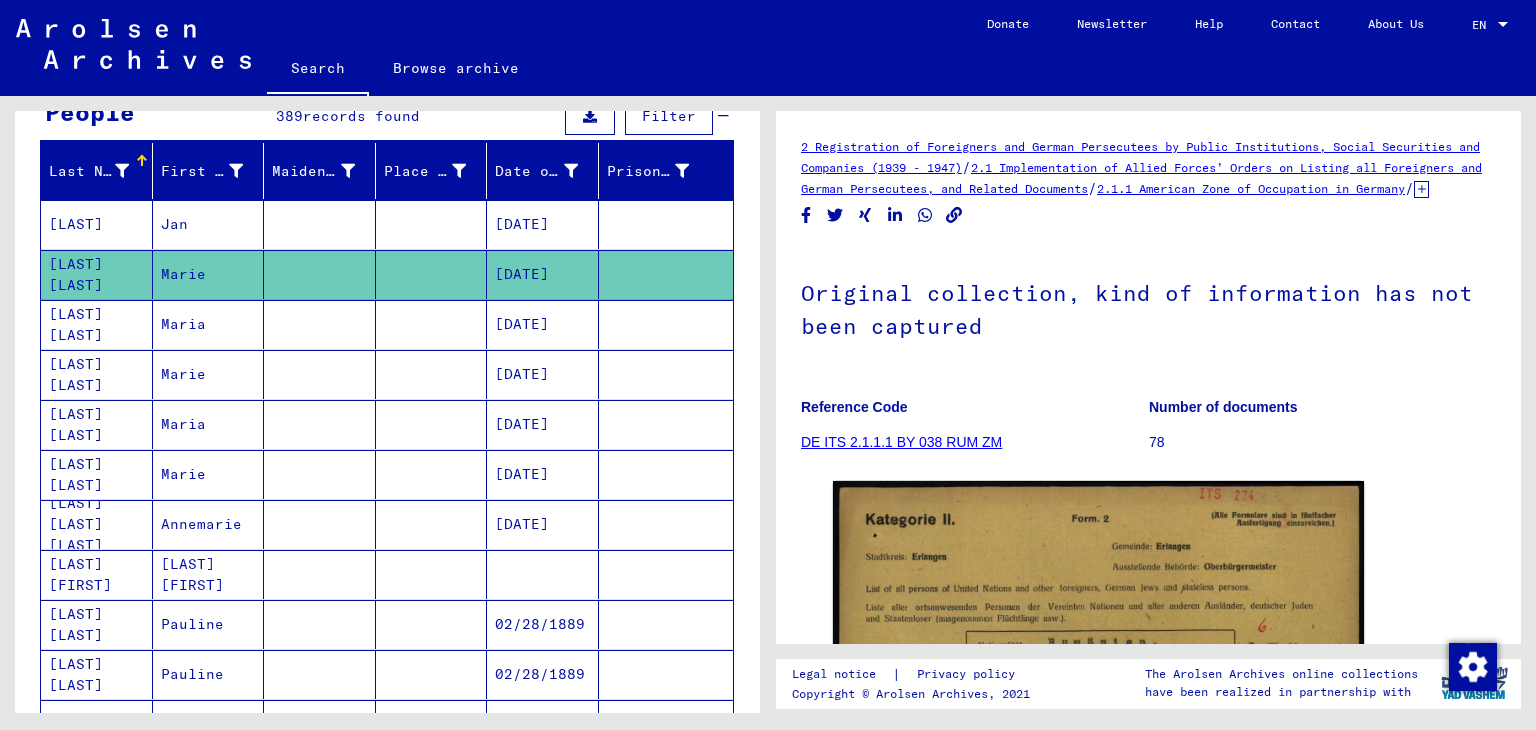 click on "[DATE]" at bounding box center (543, 574) 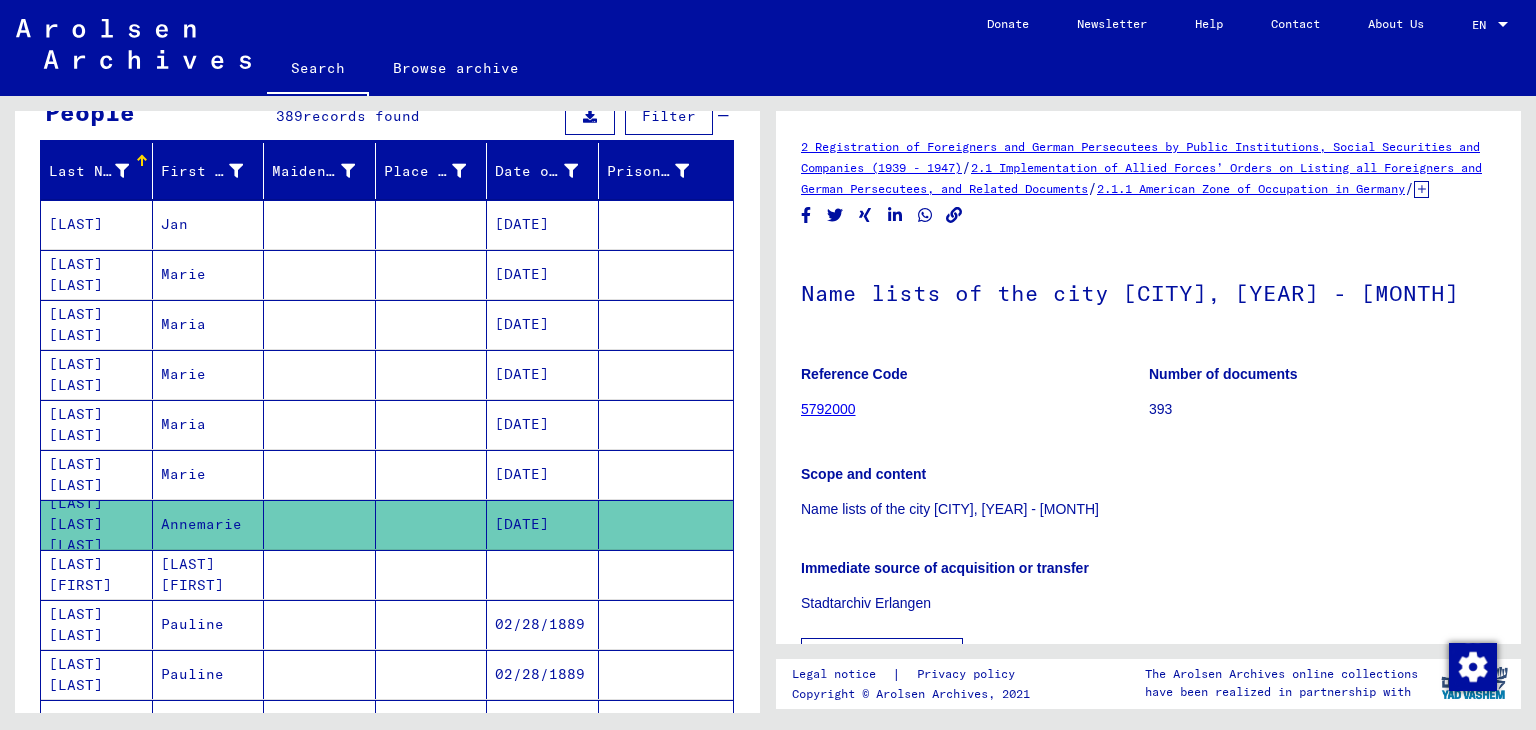 click at bounding box center [543, 624] 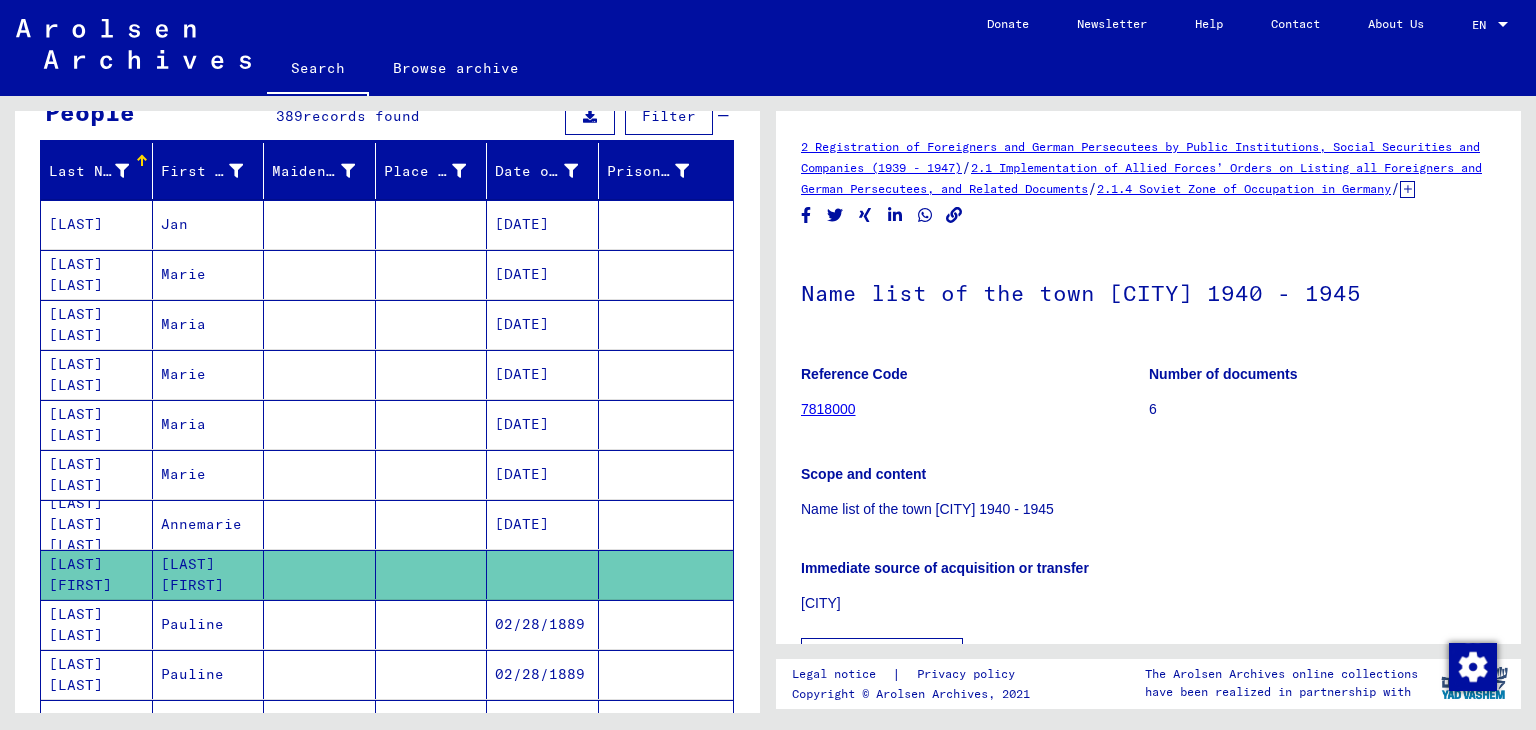 drag, startPoint x: 512, startPoint y: 570, endPoint x: 508, endPoint y: 617, distance: 47.169907 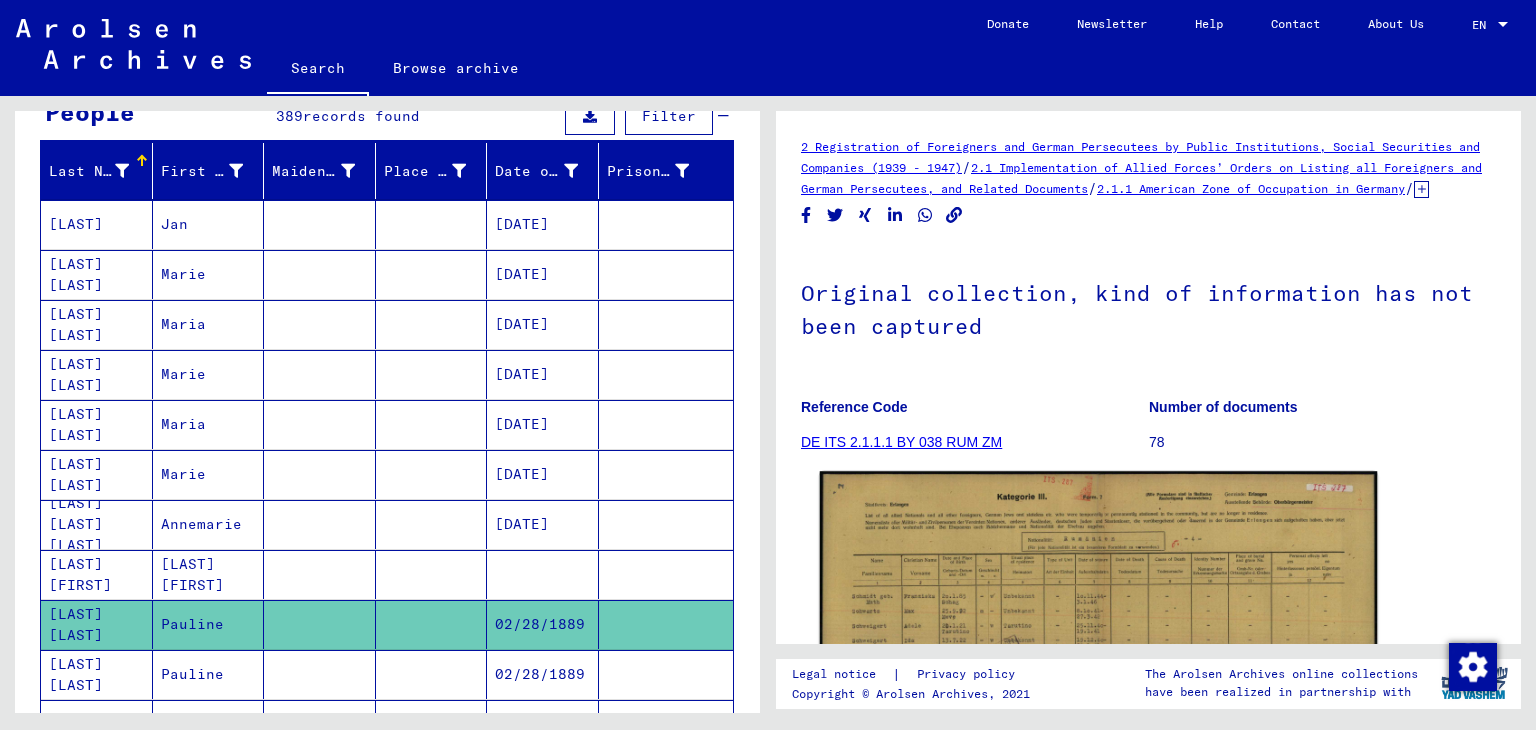 click 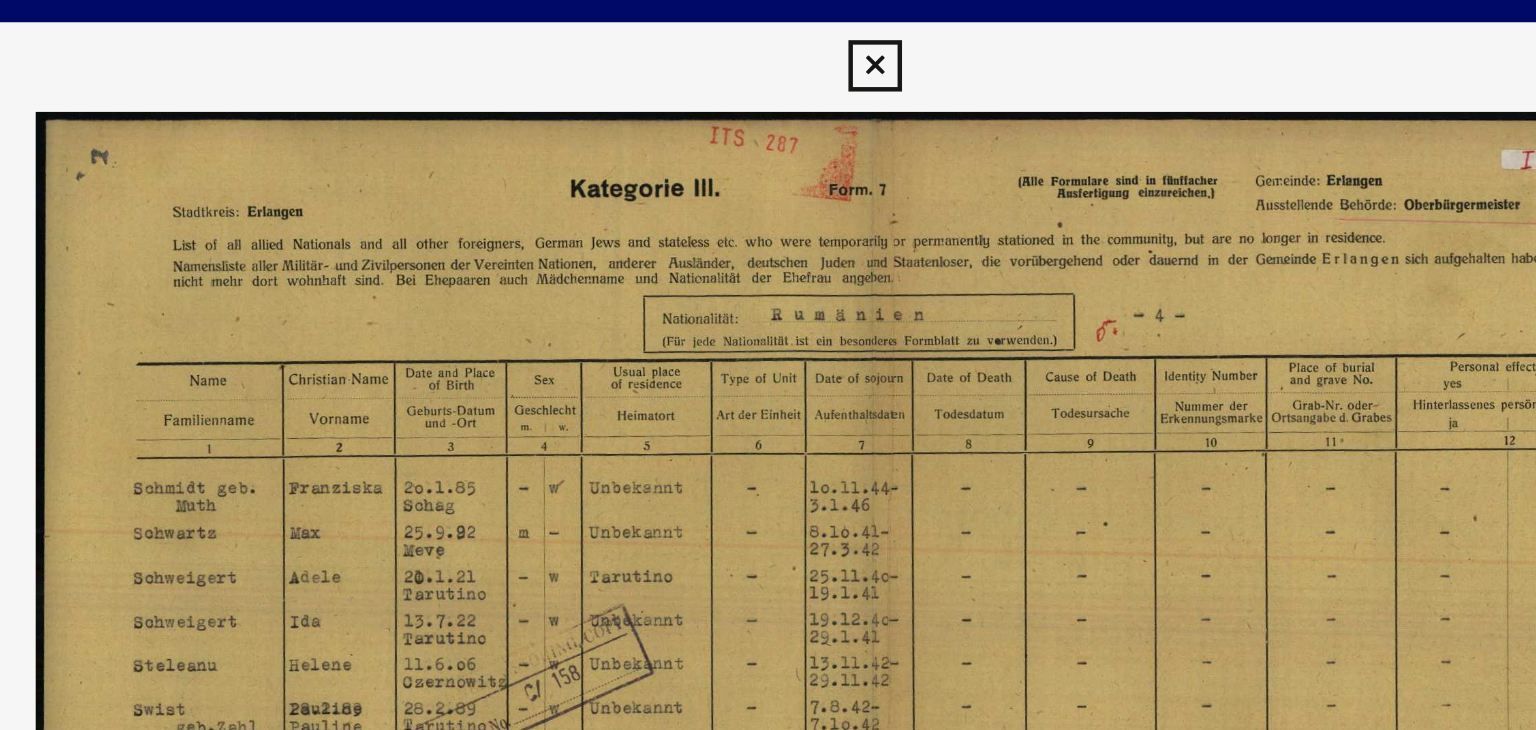 click at bounding box center [767, 30] 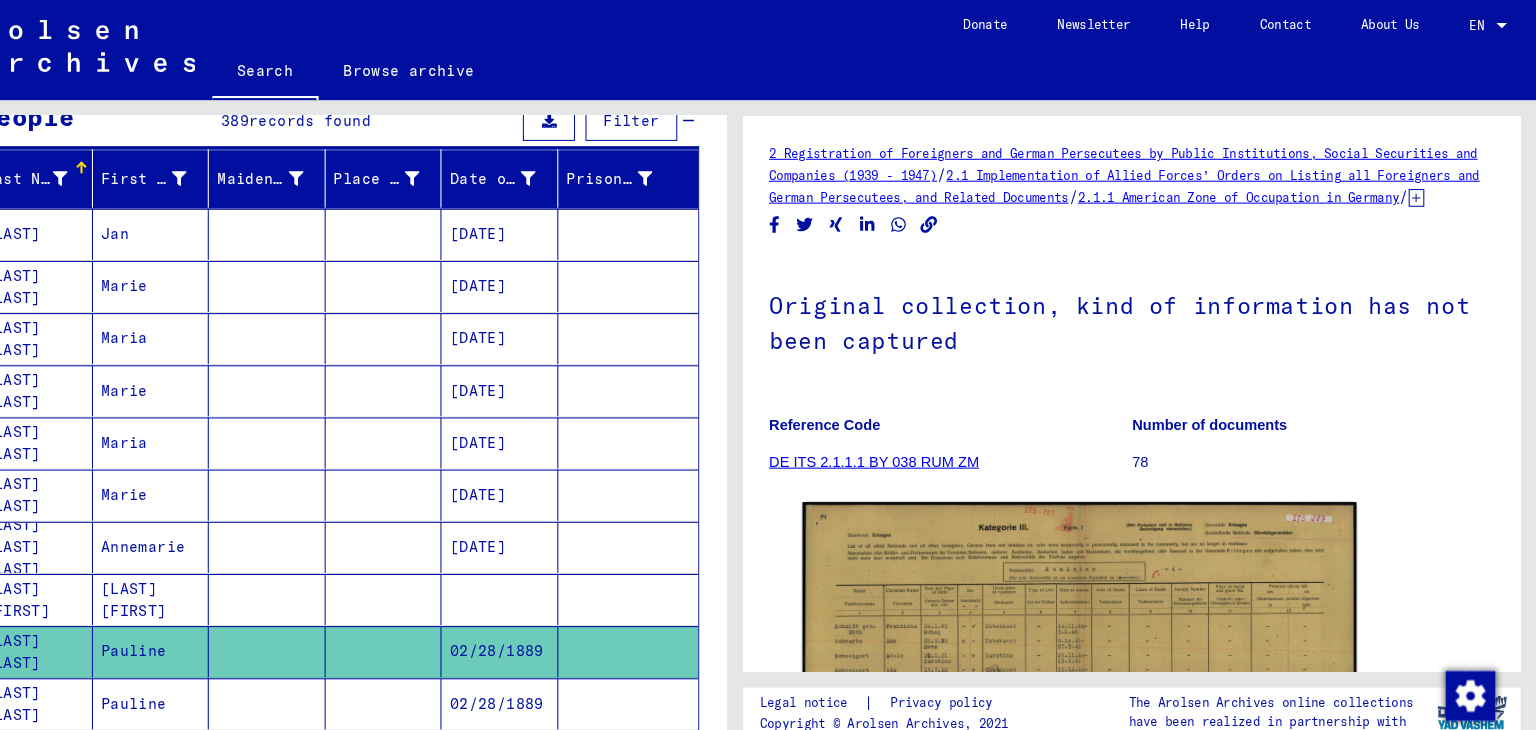 scroll, scrollTop: 0, scrollLeft: 0, axis: both 